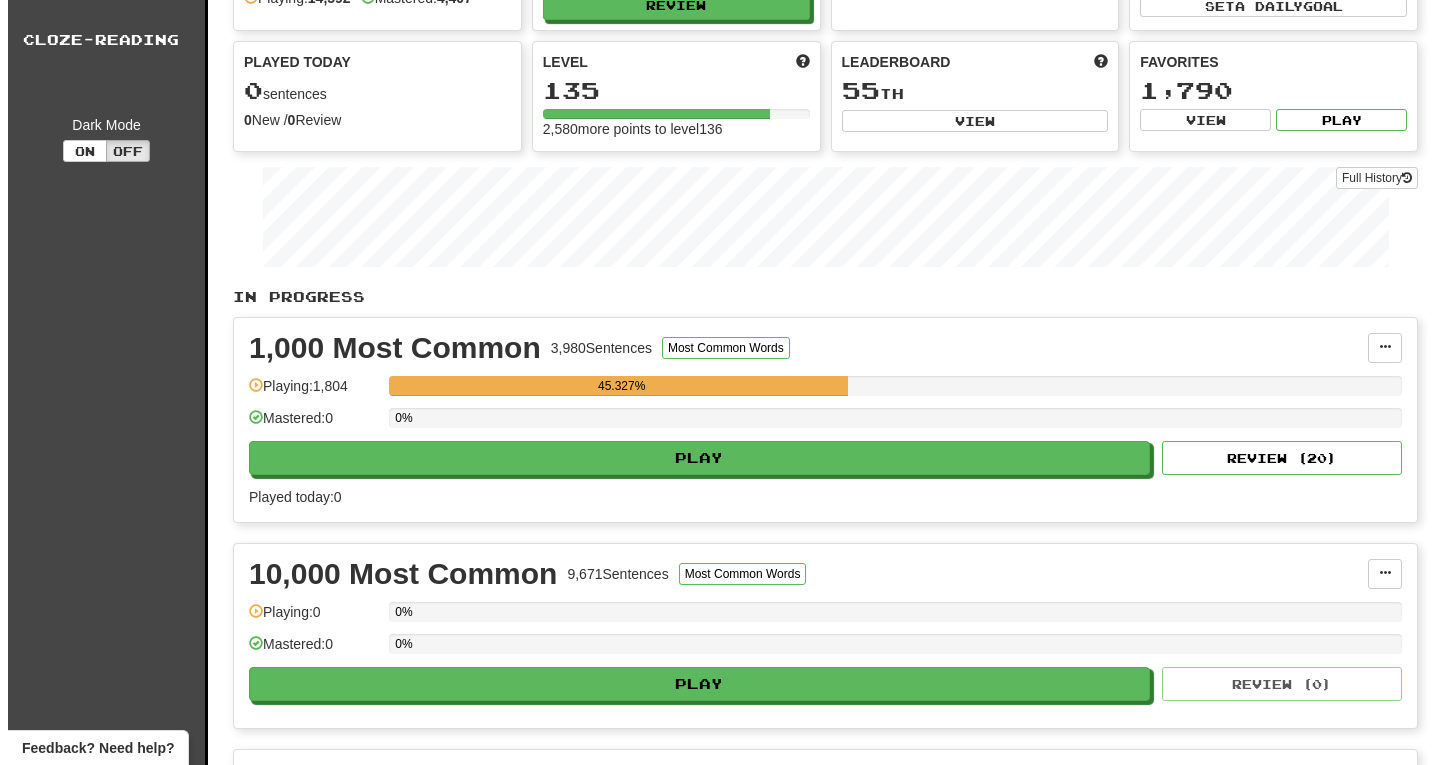 scroll, scrollTop: 145, scrollLeft: 0, axis: vertical 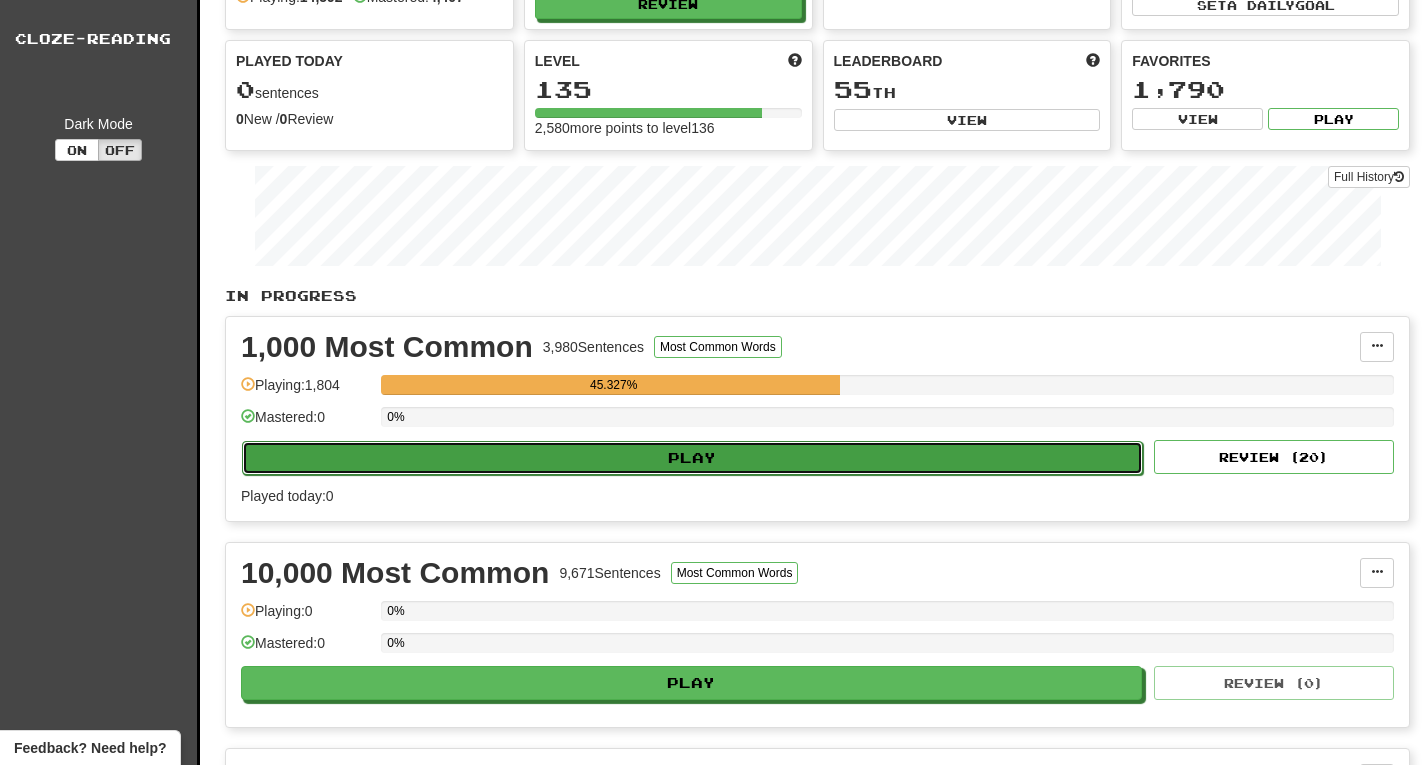 click on "Play" at bounding box center [692, 458] 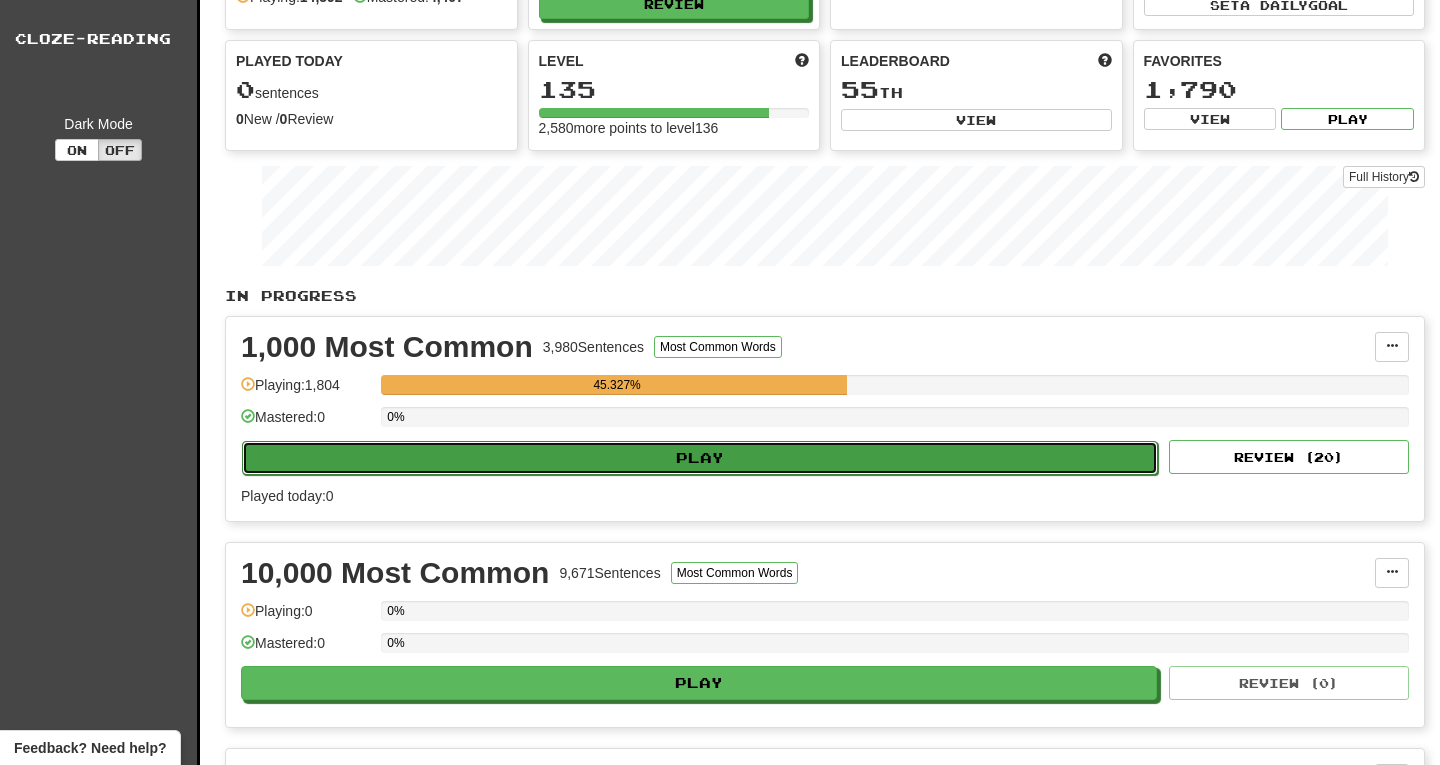 select on "***" 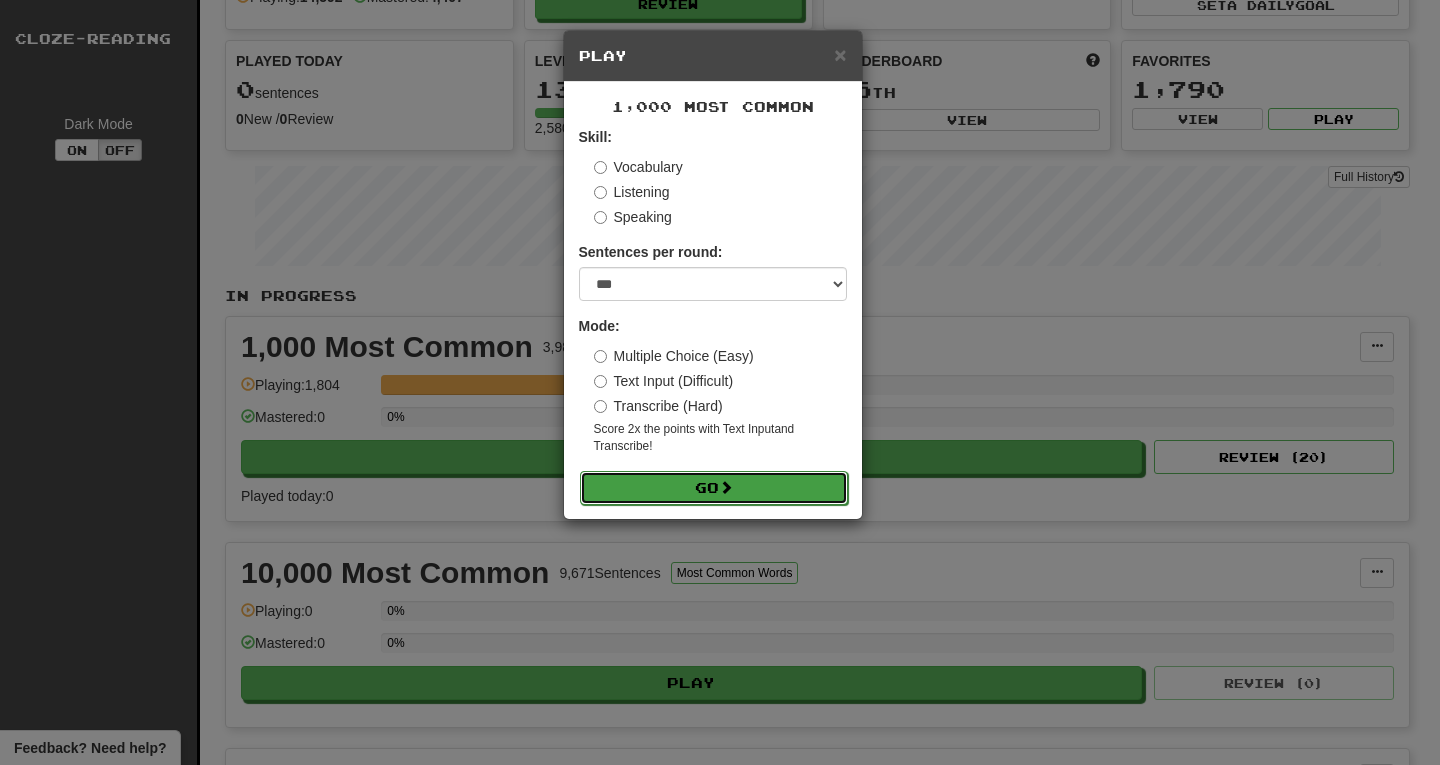 click on "Go" at bounding box center (714, 488) 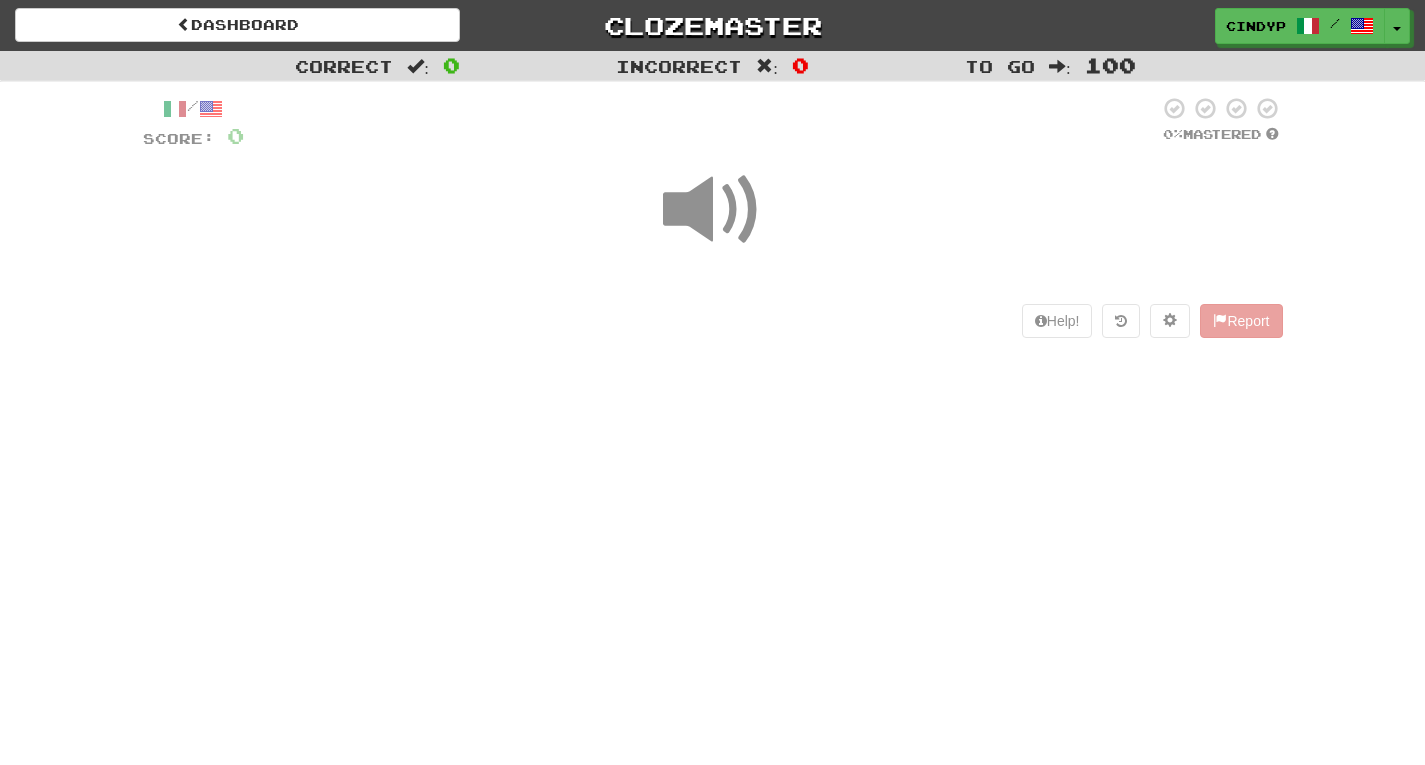scroll, scrollTop: 0, scrollLeft: 0, axis: both 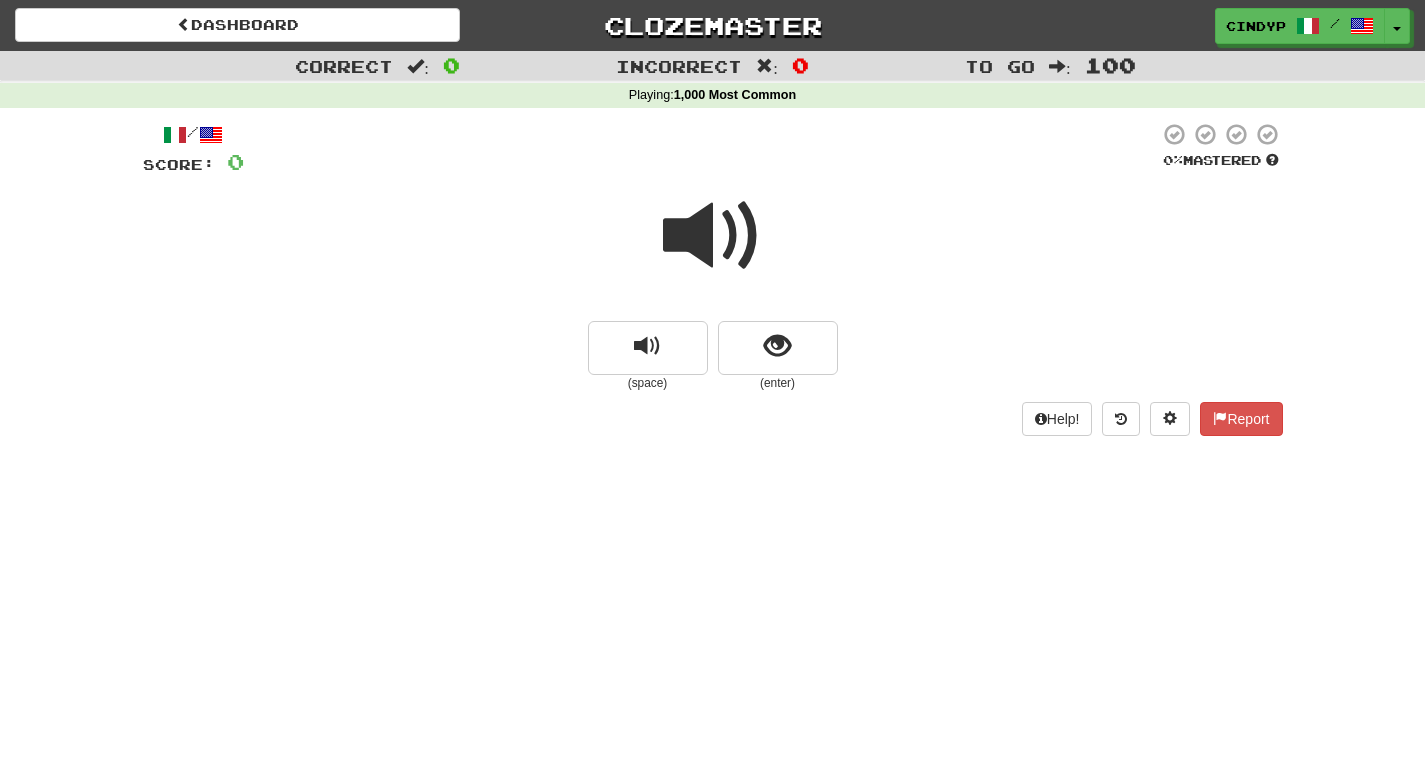 click at bounding box center [713, 236] 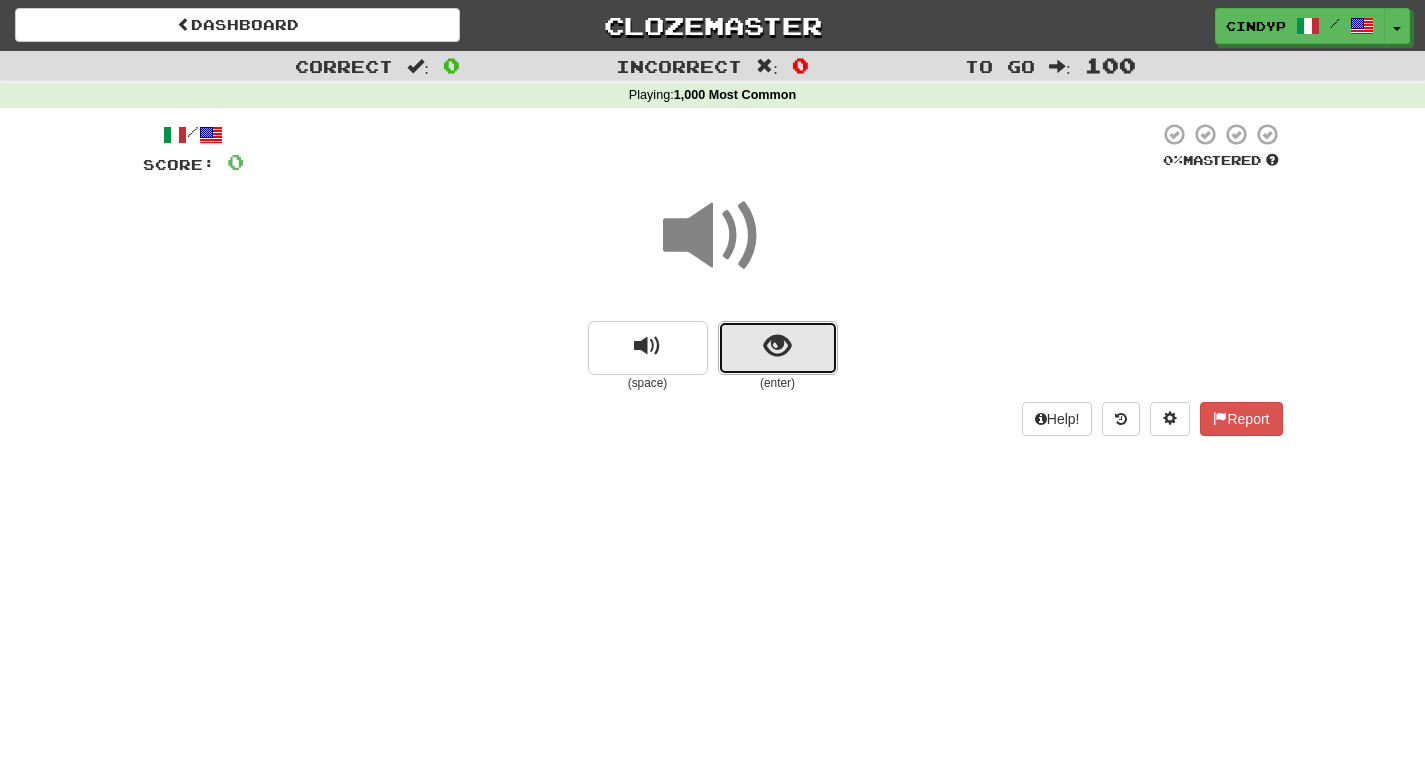click at bounding box center (777, 346) 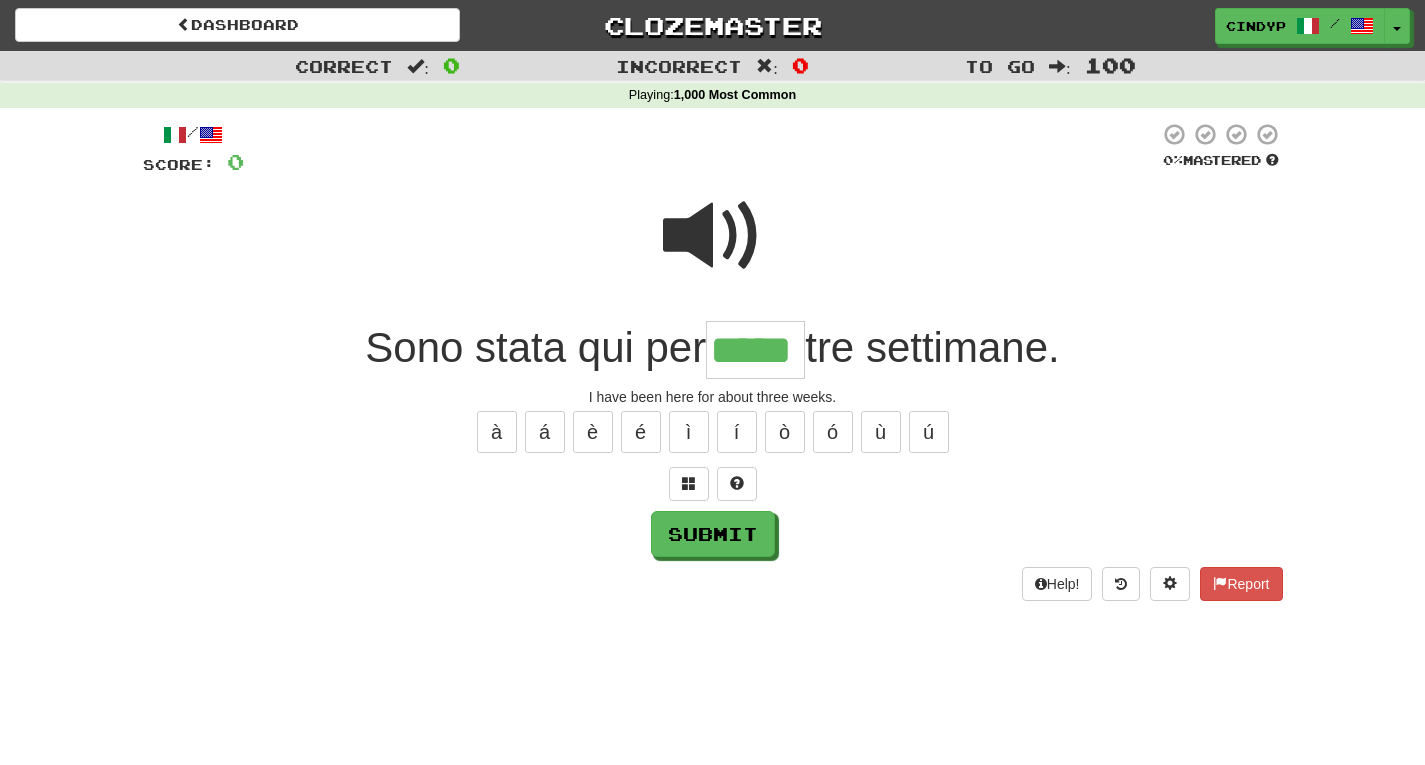 type on "*****" 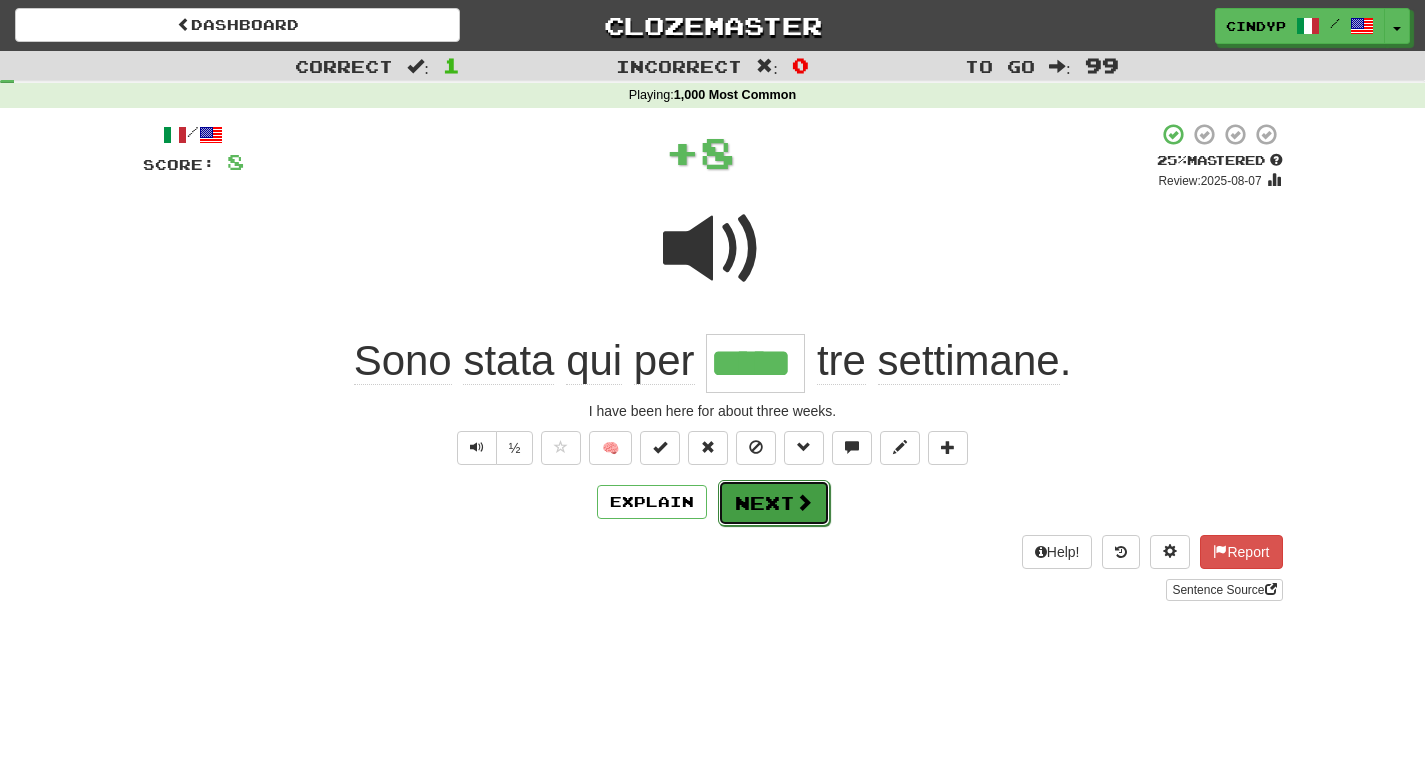 click on "Next" at bounding box center [774, 503] 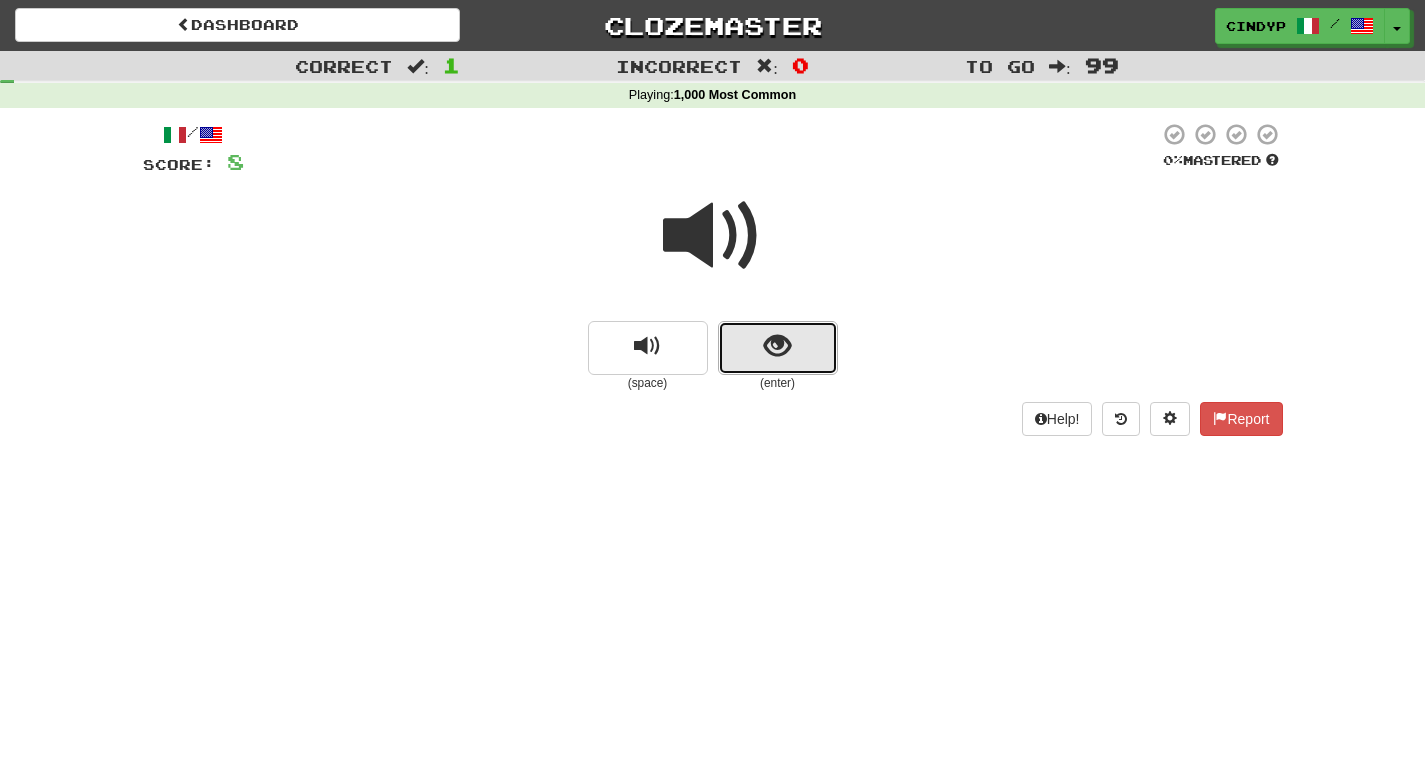 click at bounding box center (778, 348) 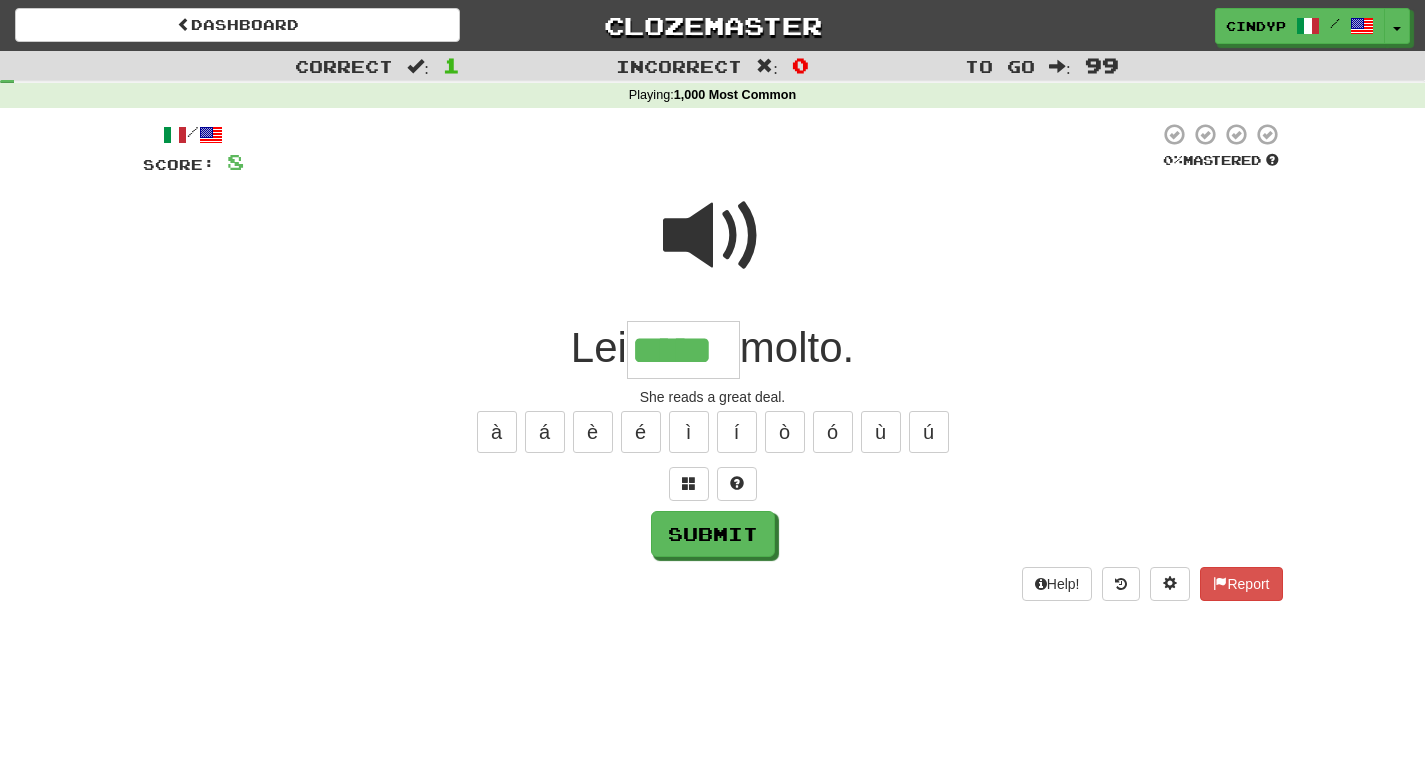 type on "*****" 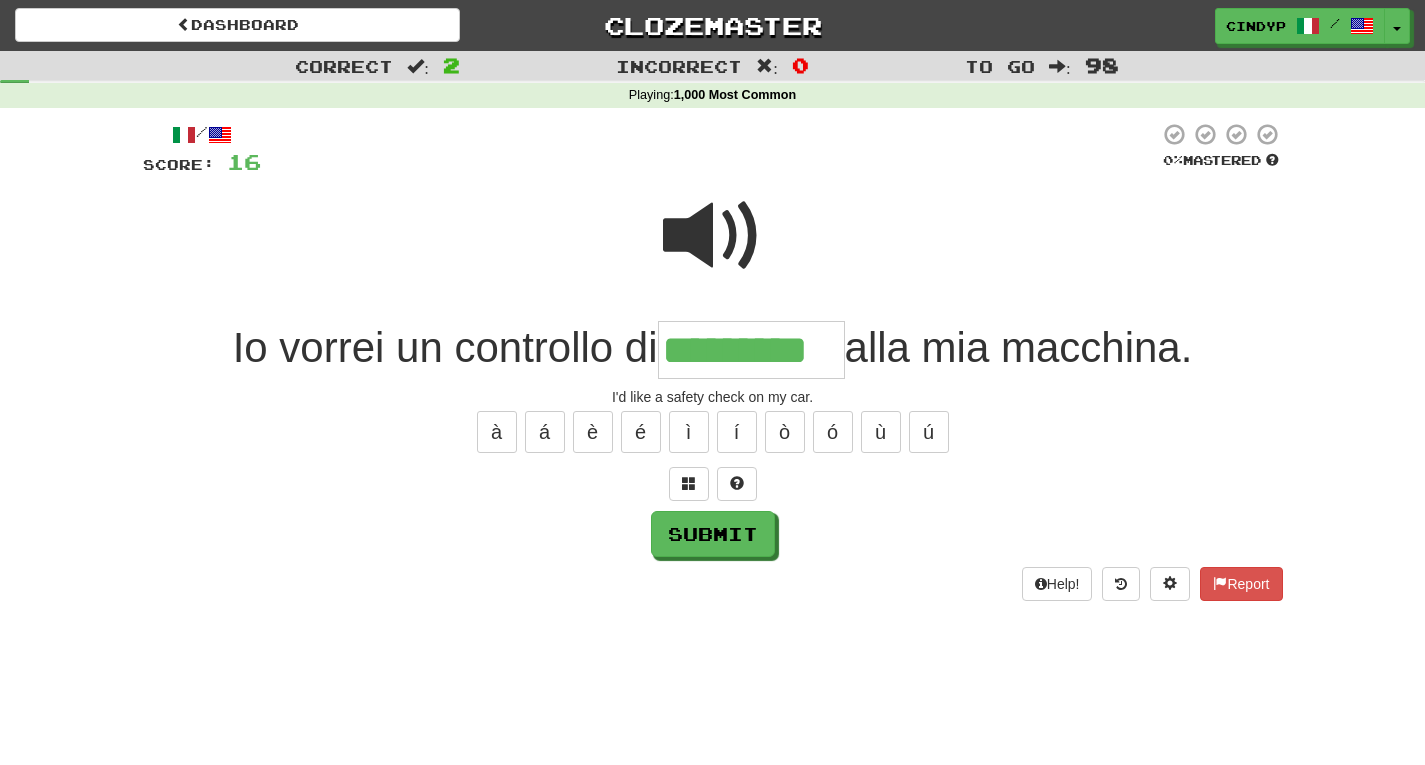 type on "*********" 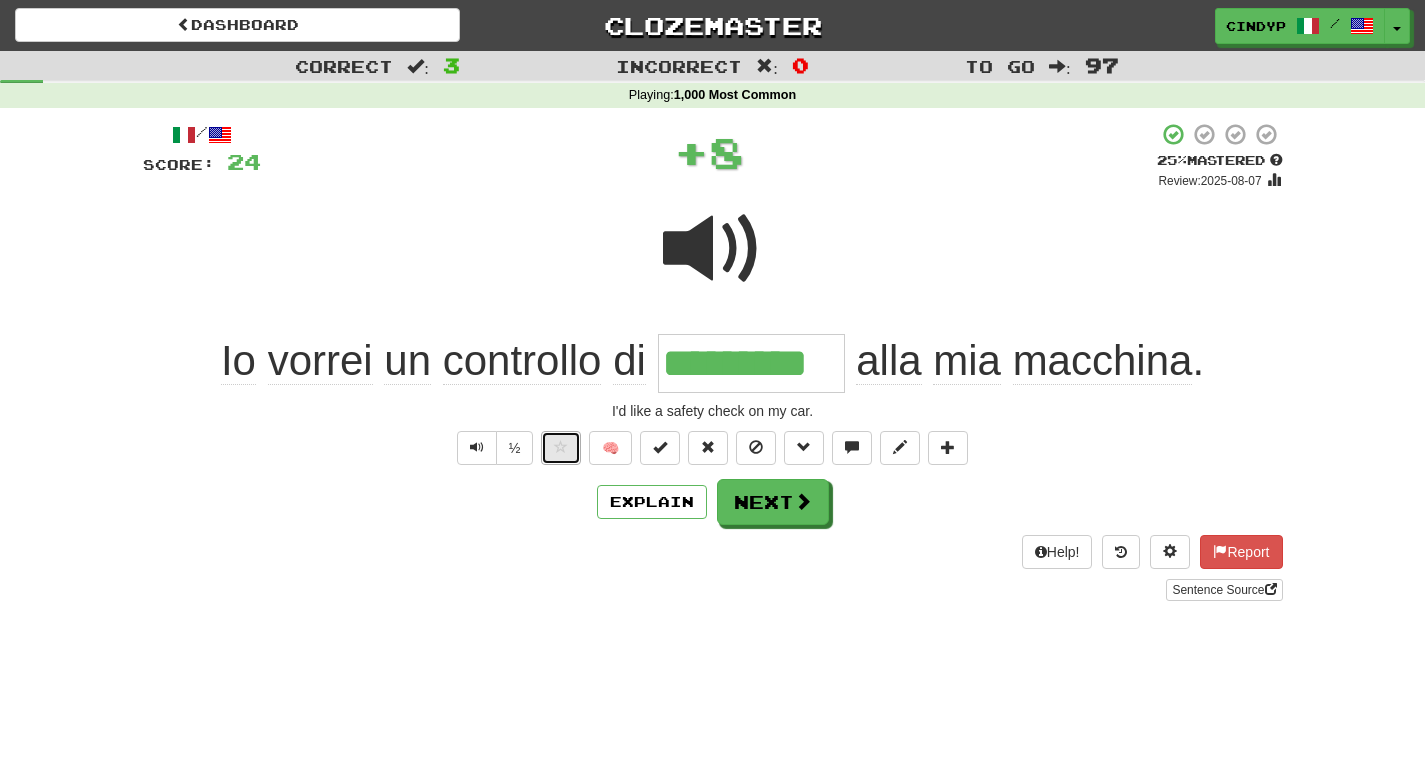 click at bounding box center [561, 448] 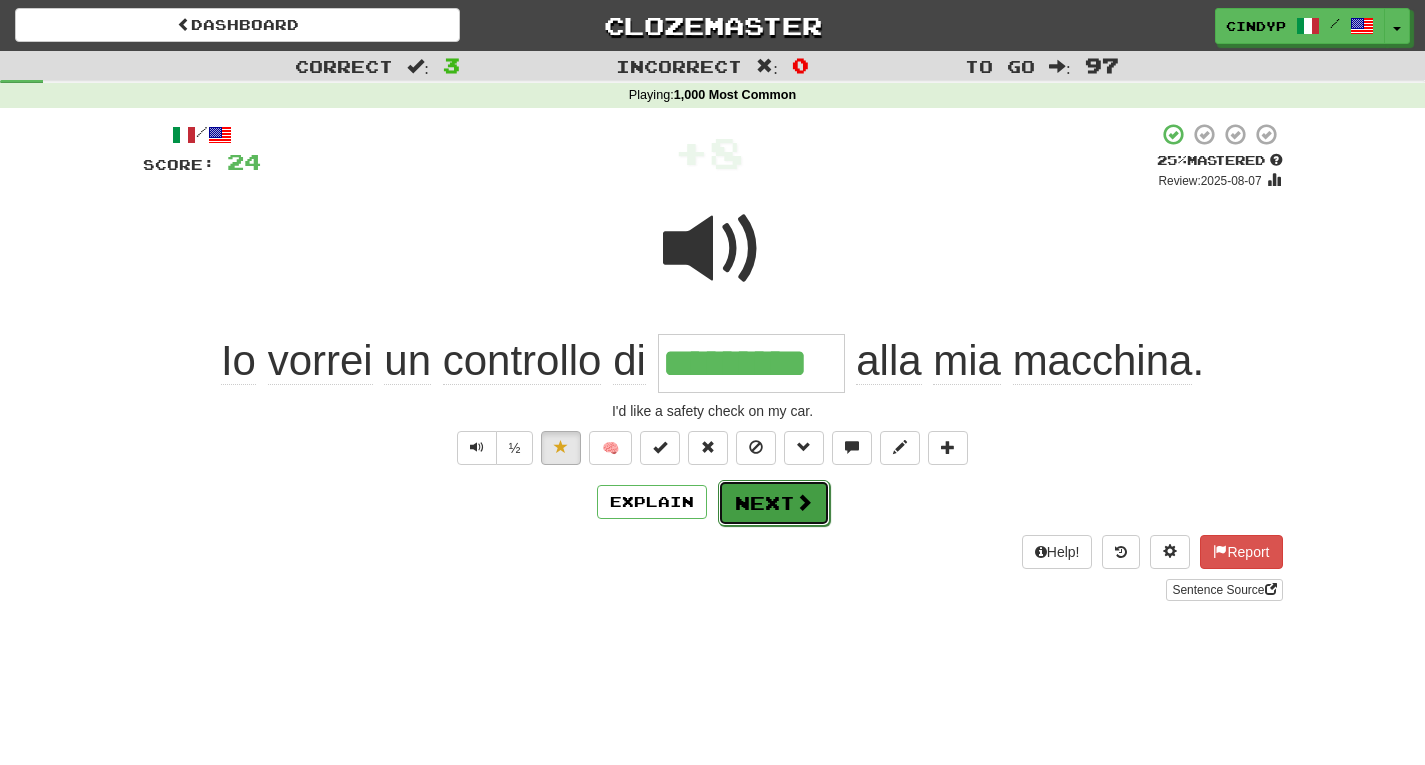 click on "Next" at bounding box center [774, 503] 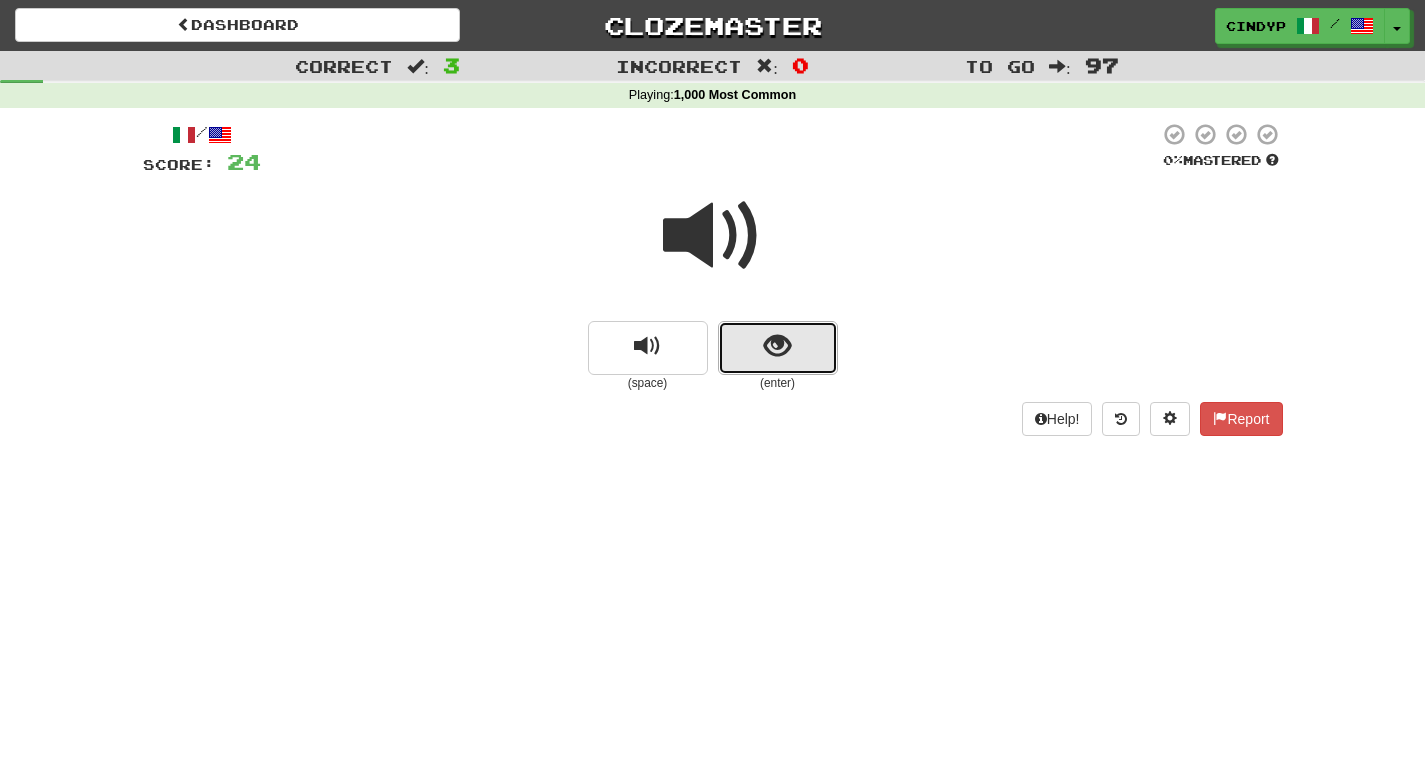 click at bounding box center [778, 348] 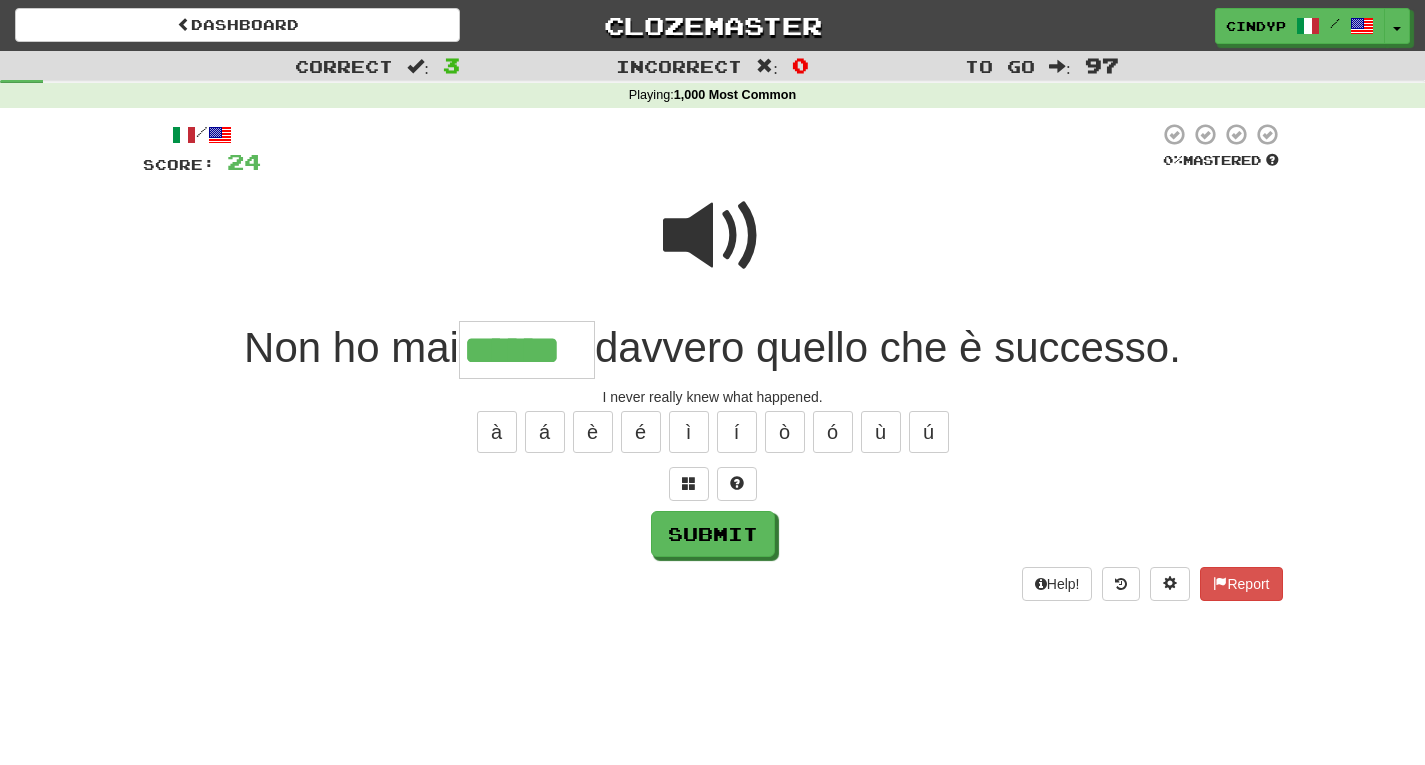 type on "******" 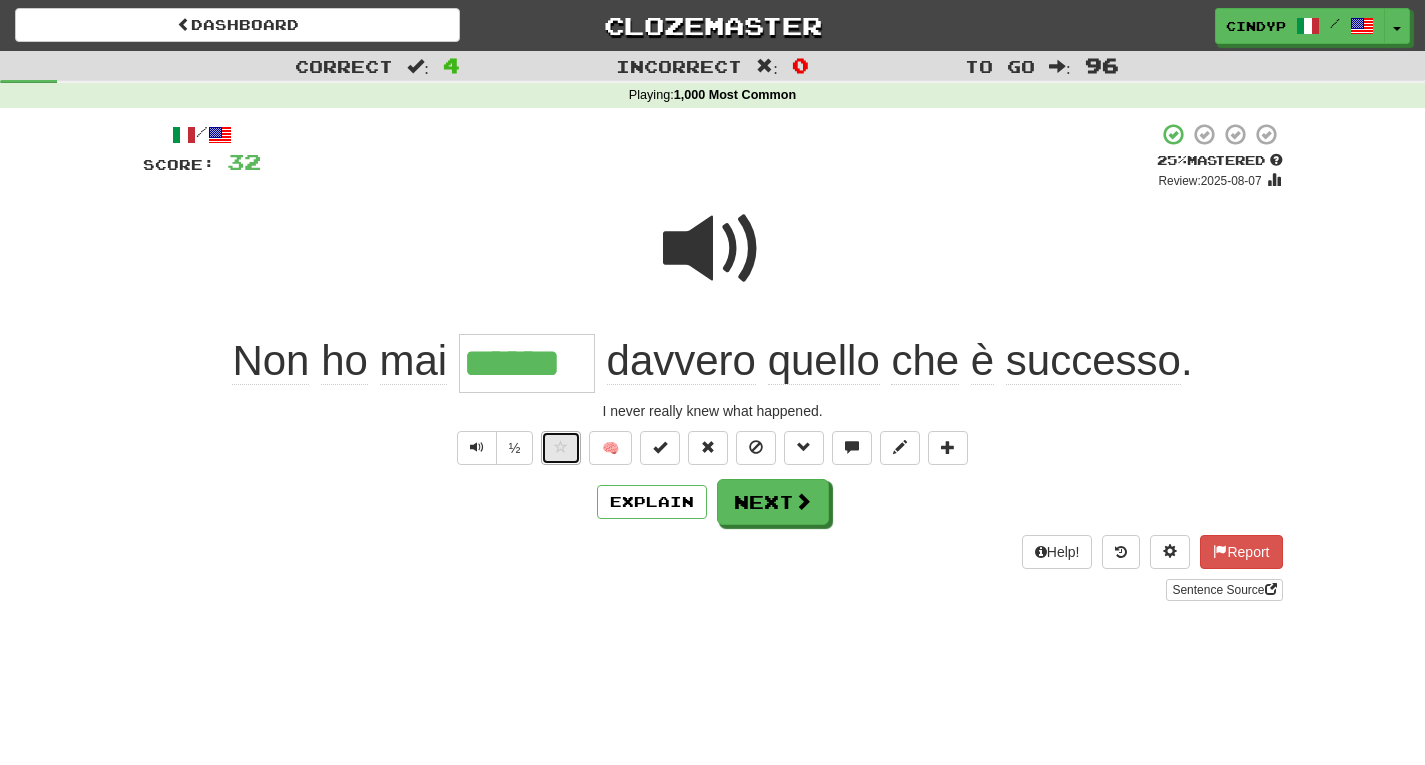 click at bounding box center [561, 447] 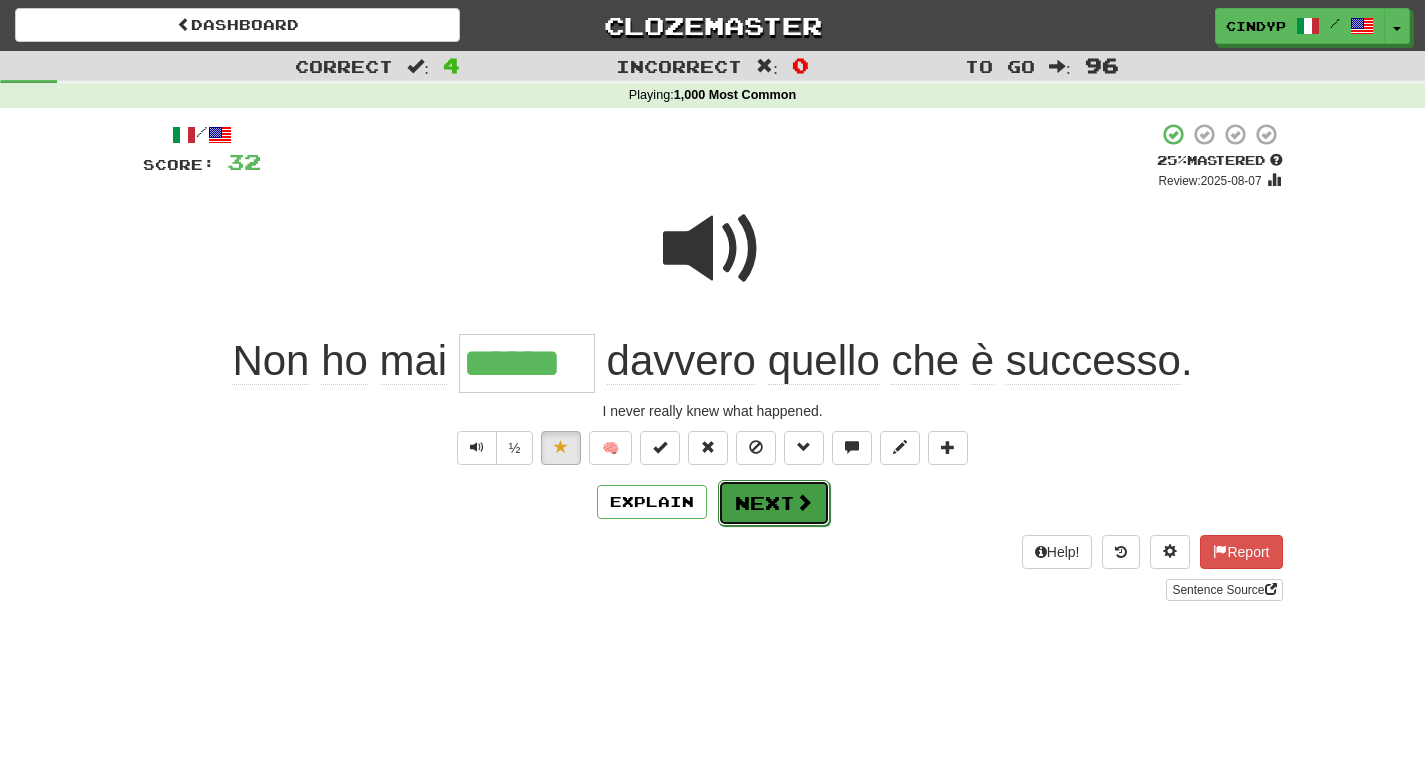 click on "Next" at bounding box center (774, 503) 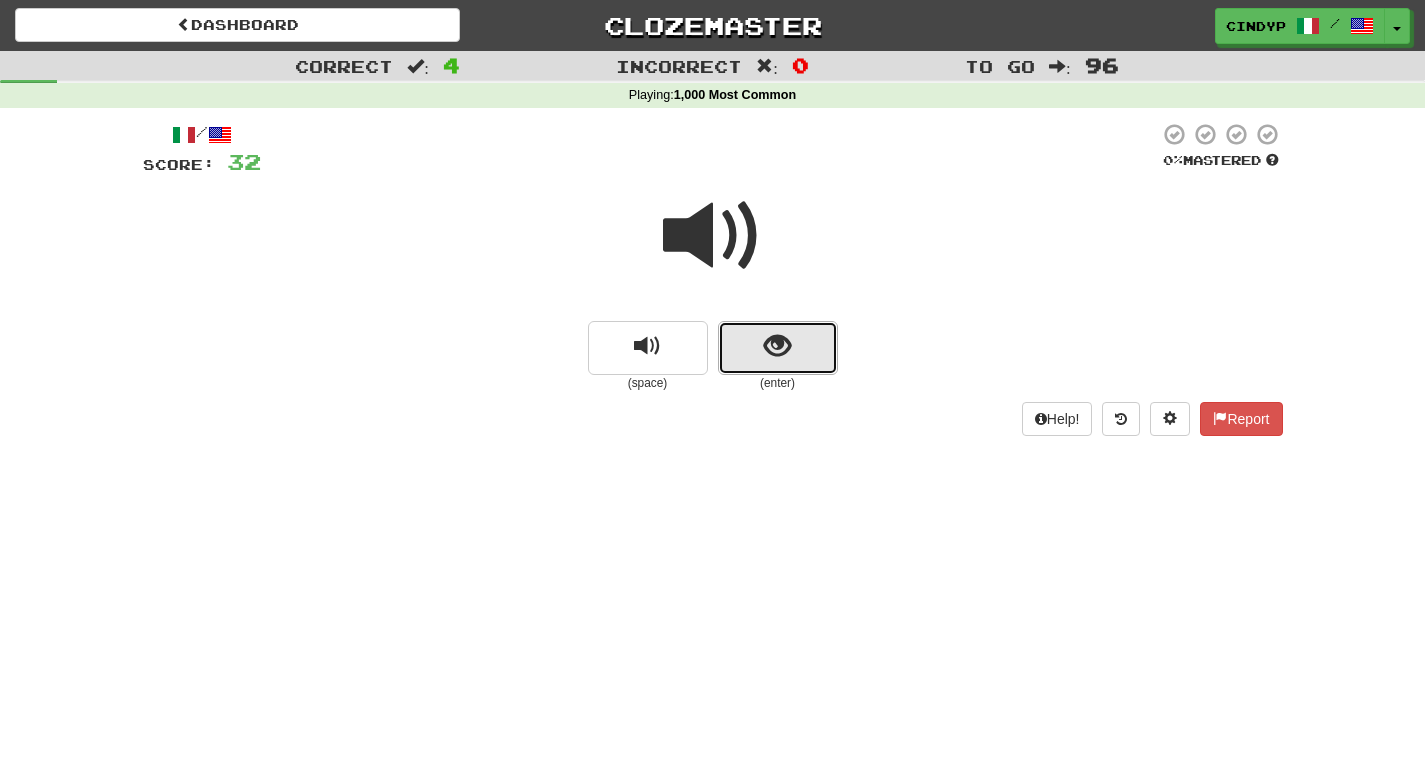 click at bounding box center (778, 348) 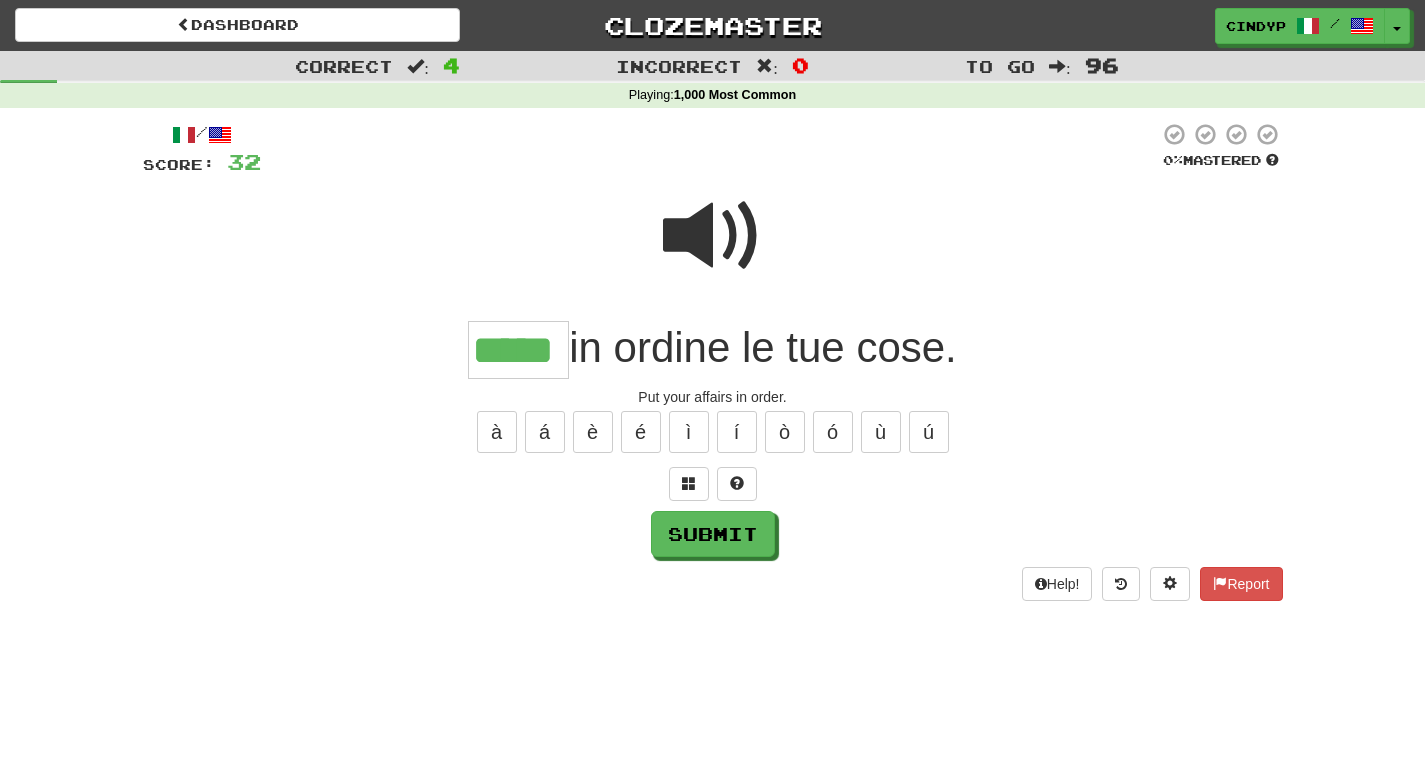 type on "*****" 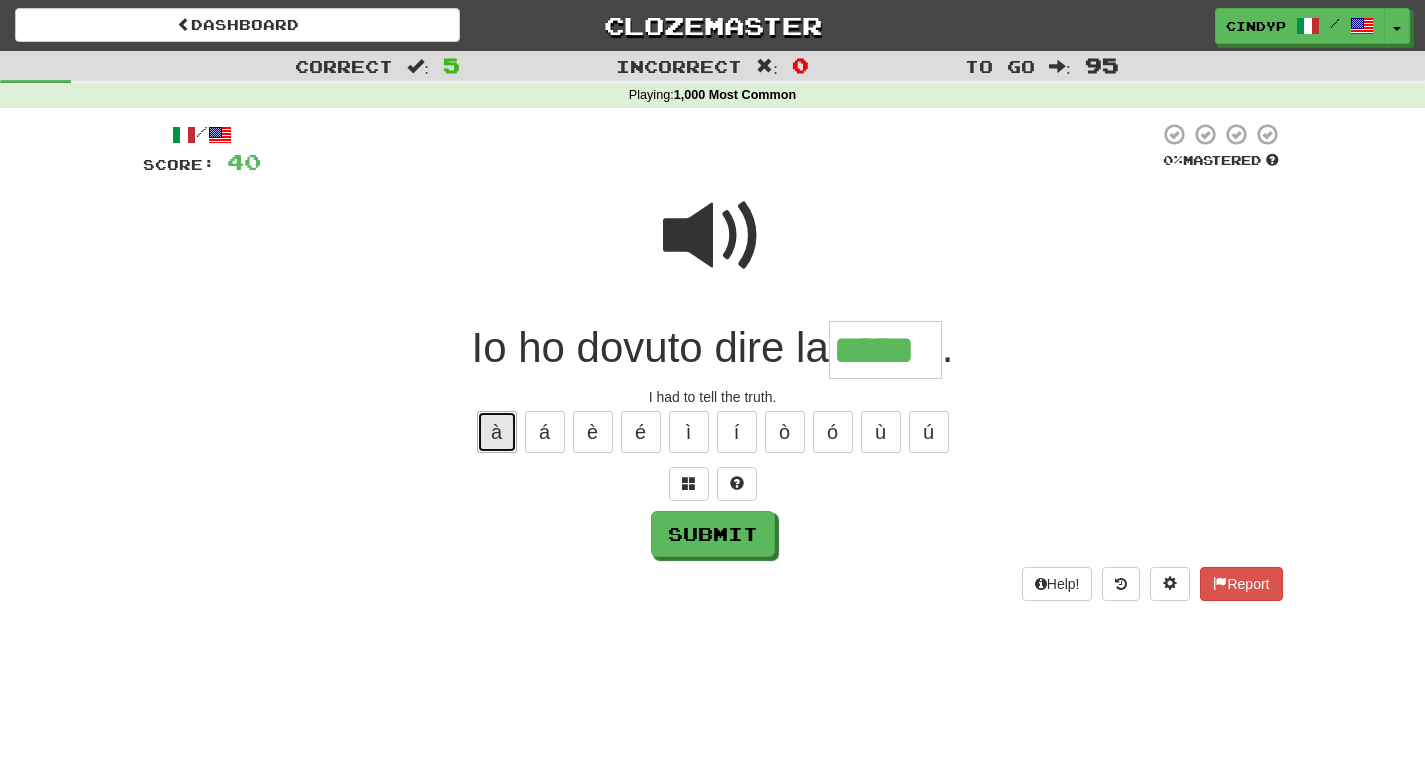click on "à" at bounding box center [497, 432] 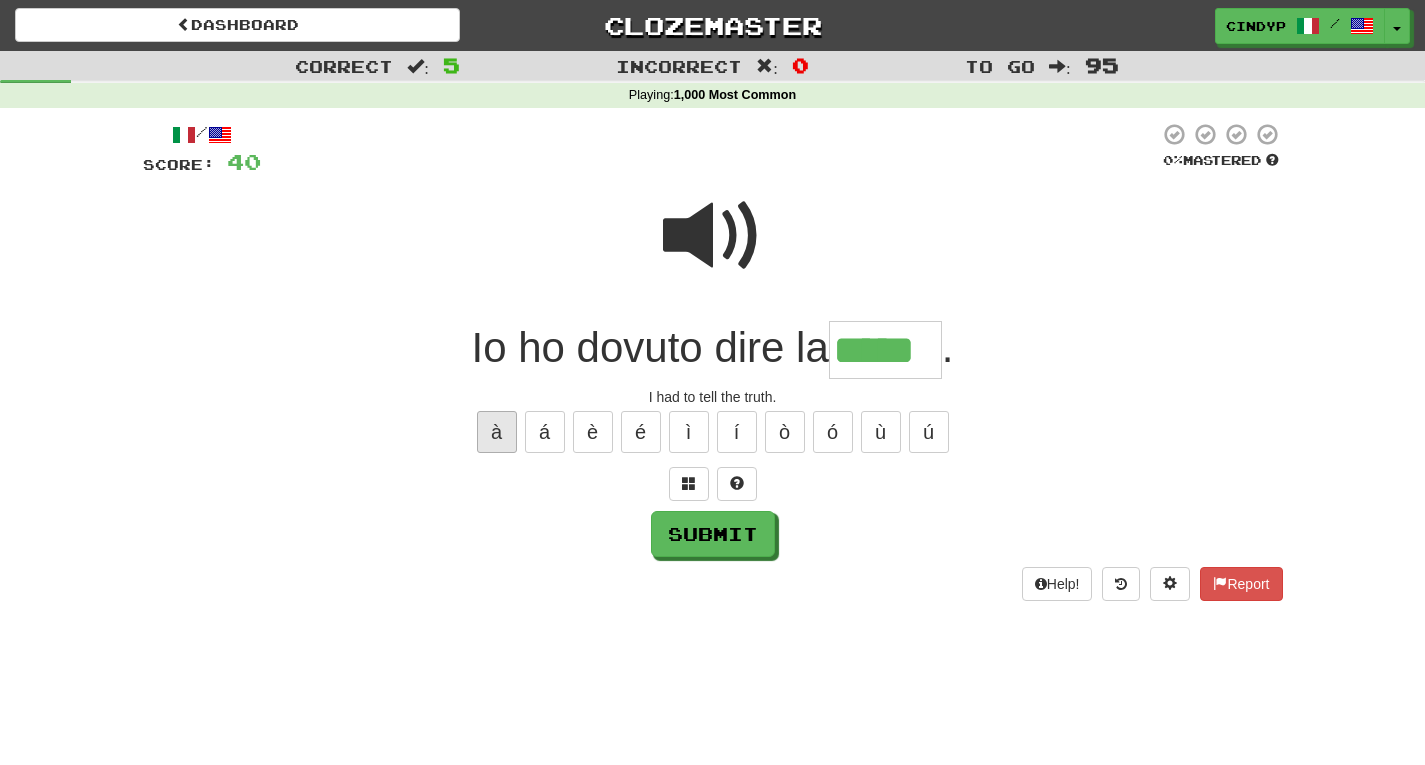 type on "******" 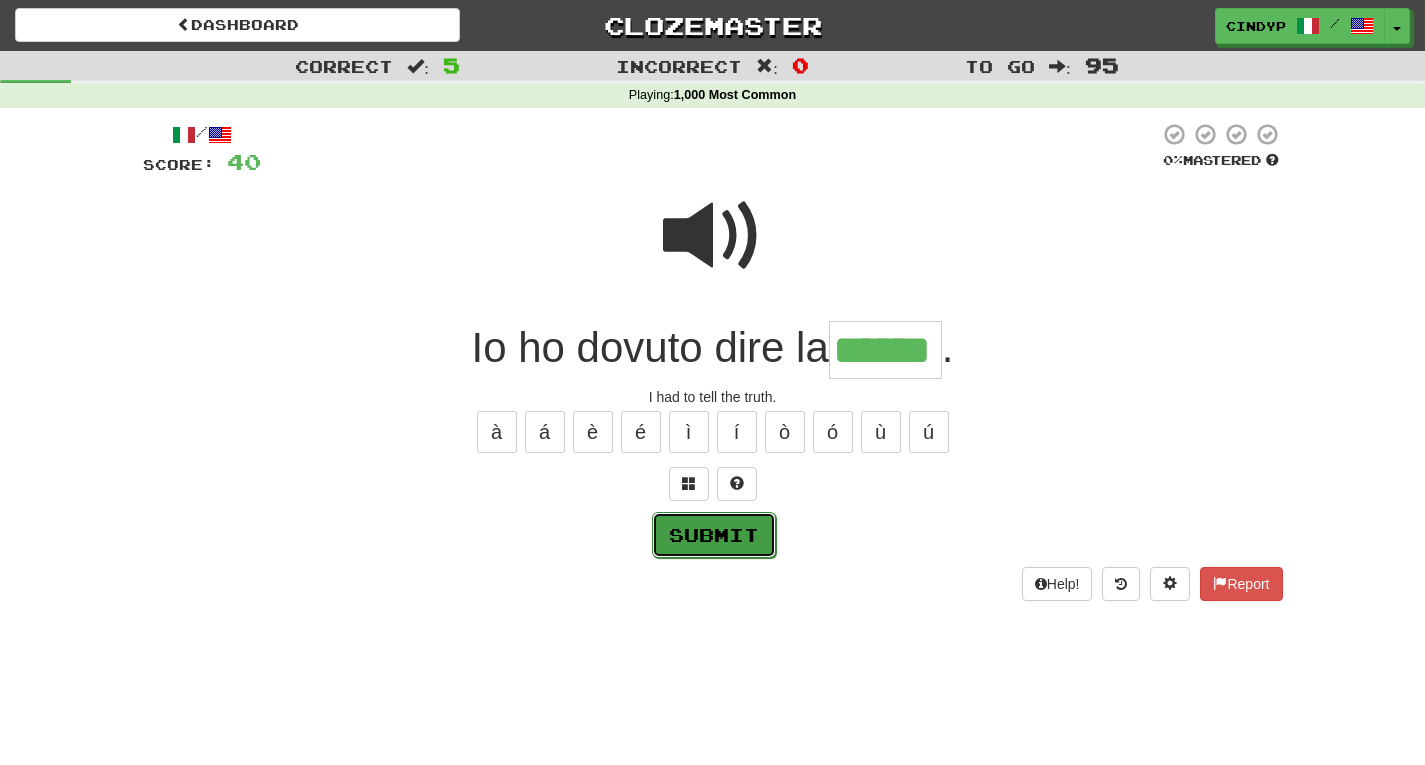 click on "Submit" at bounding box center (714, 535) 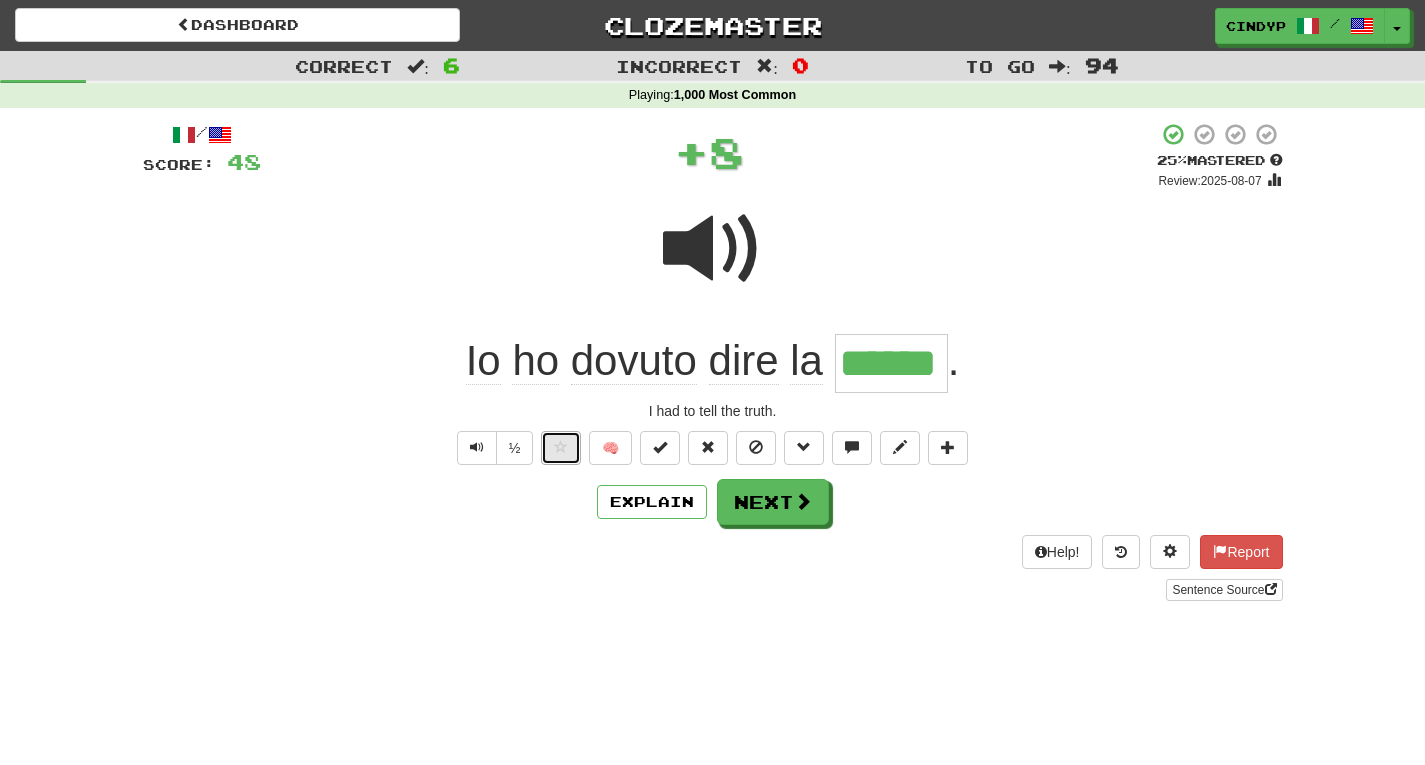 click at bounding box center [561, 448] 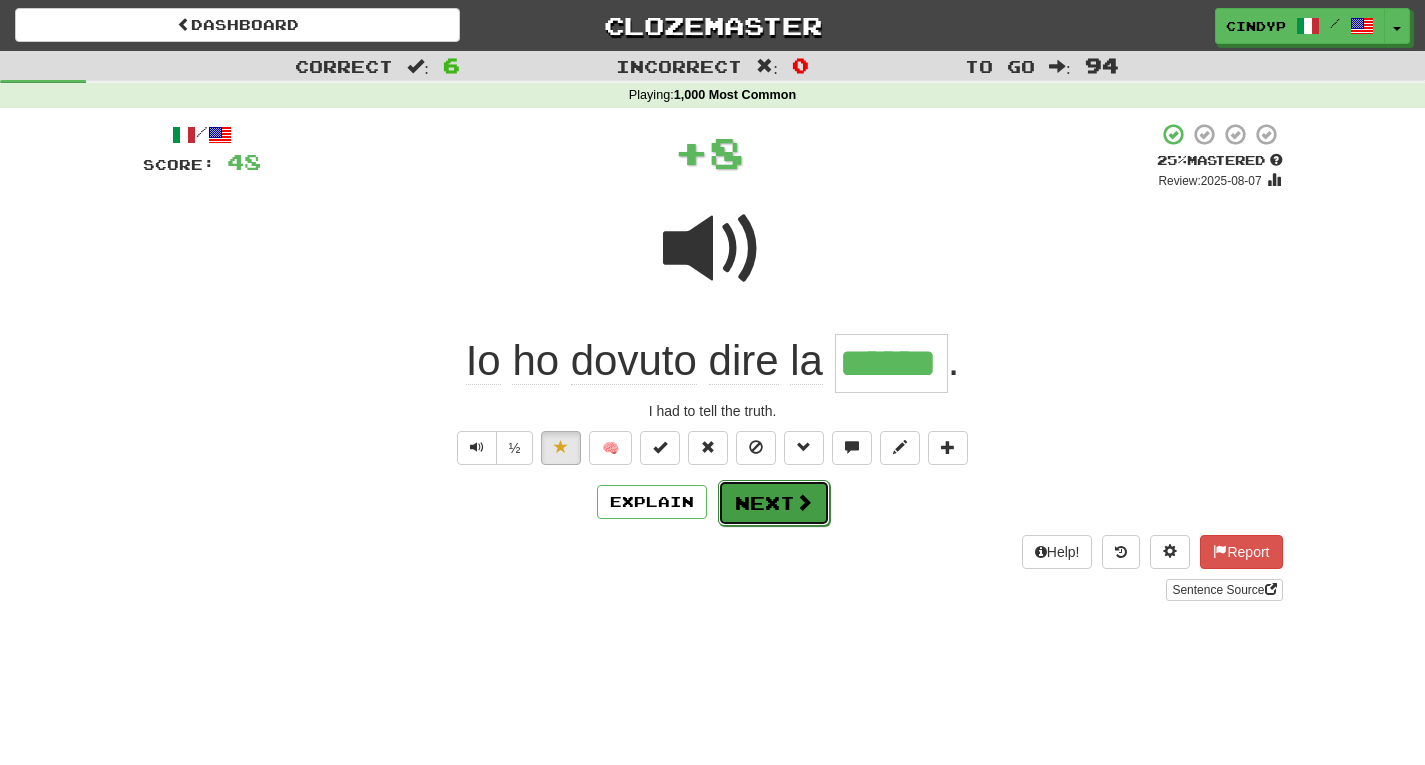 click on "Next" at bounding box center [774, 503] 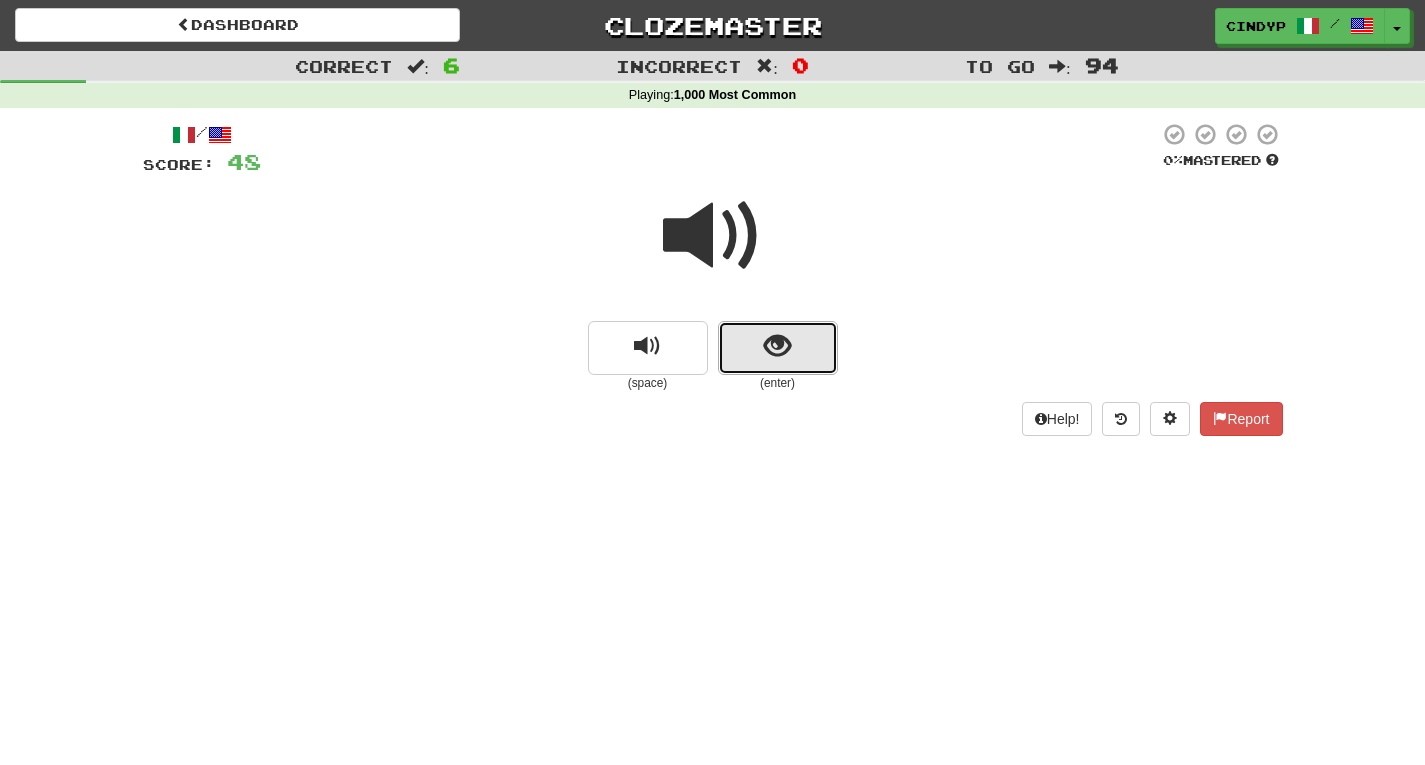 click at bounding box center [777, 346] 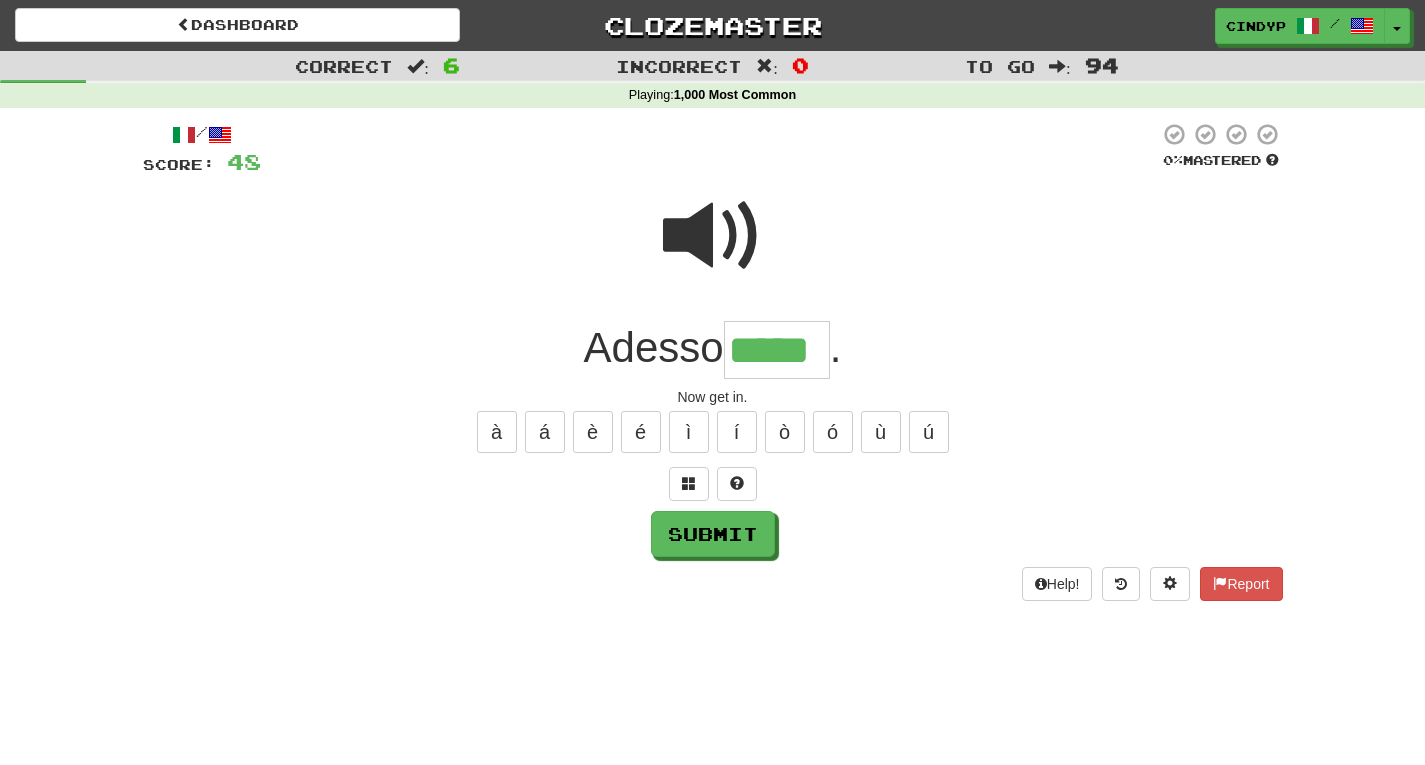 type on "*****" 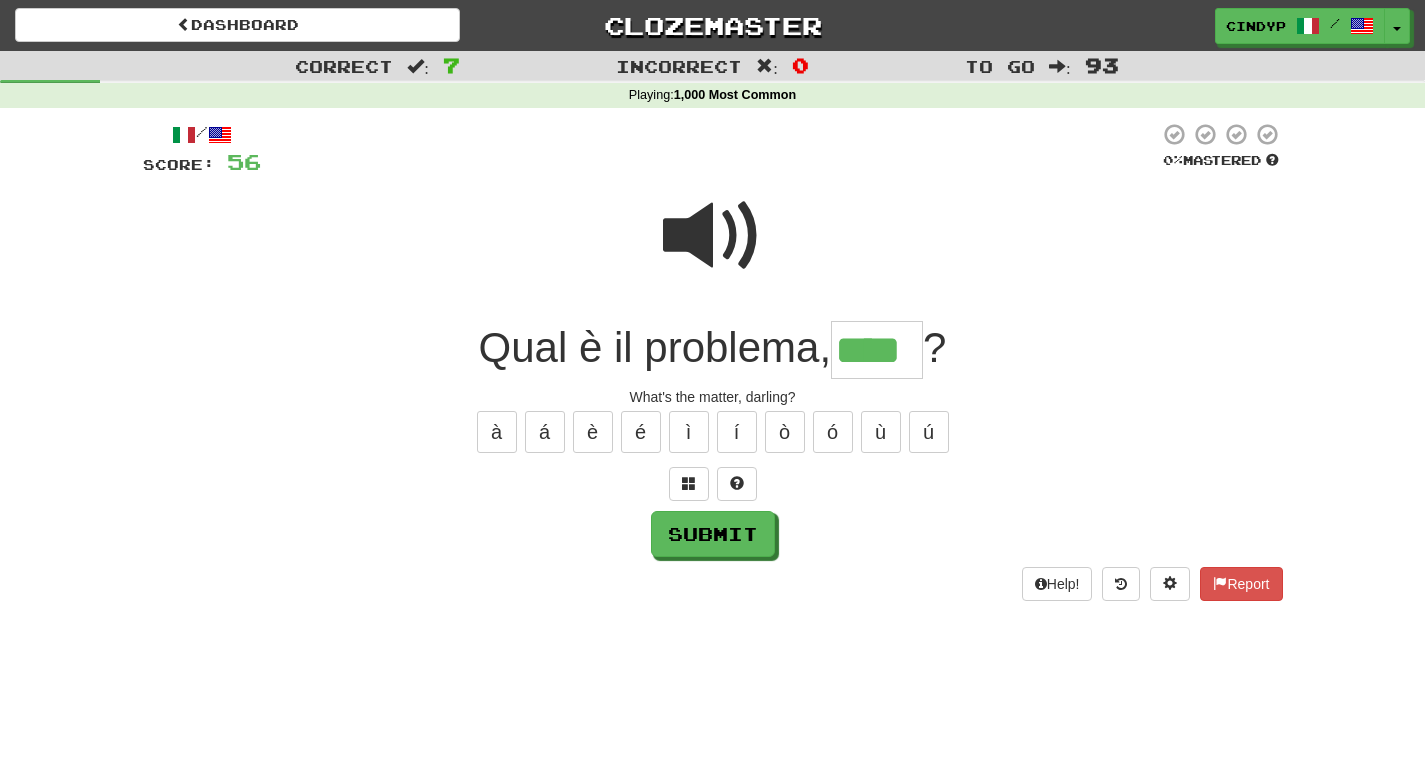 type on "****" 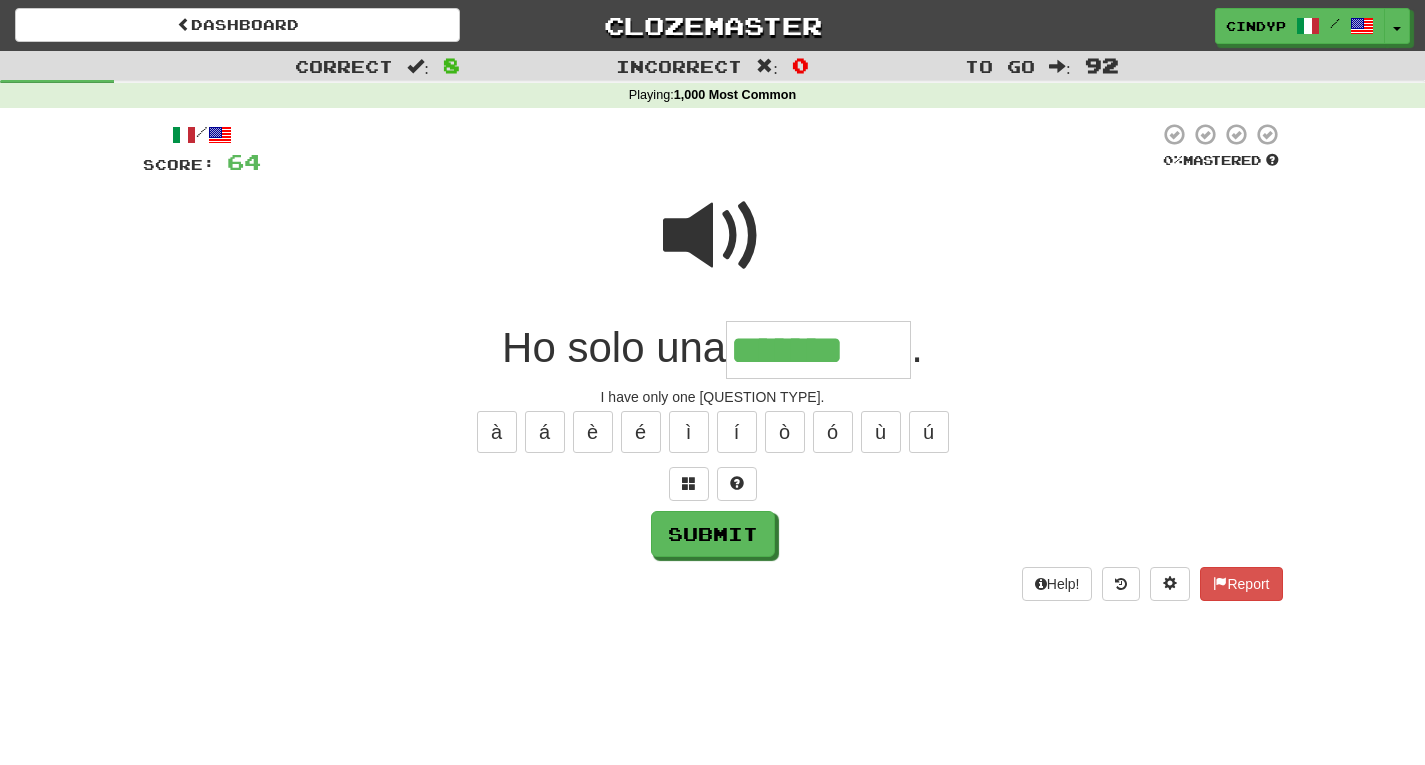 type on "*******" 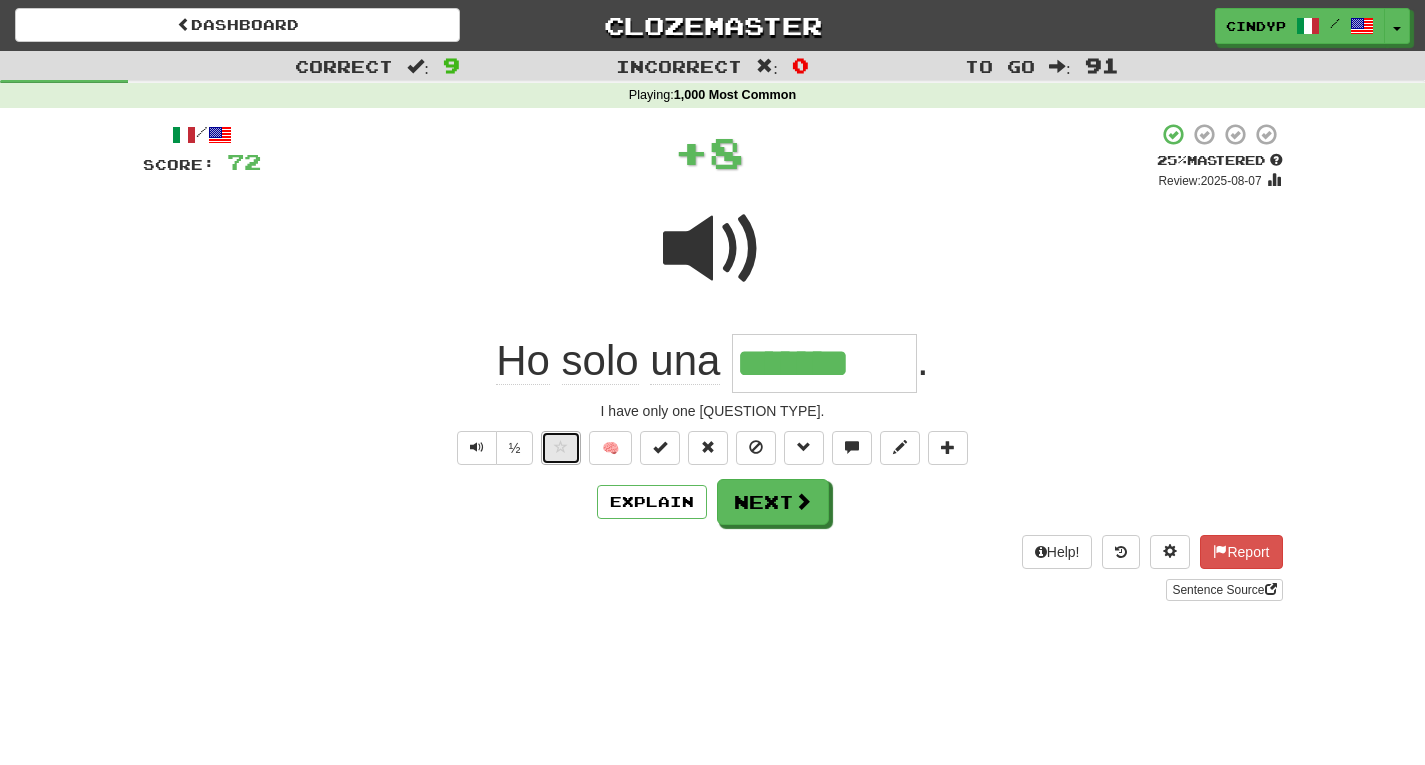 click at bounding box center [561, 448] 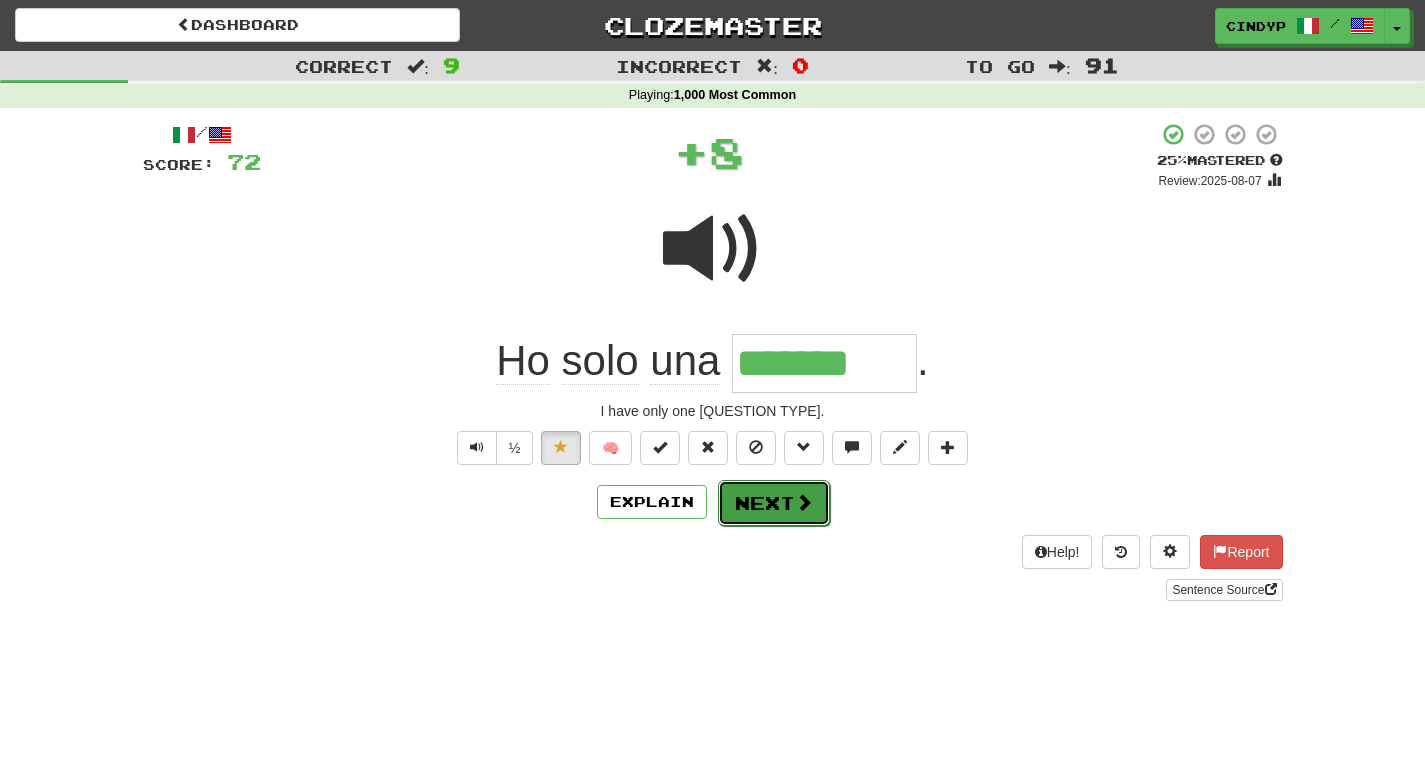 click on "Next" at bounding box center (774, 503) 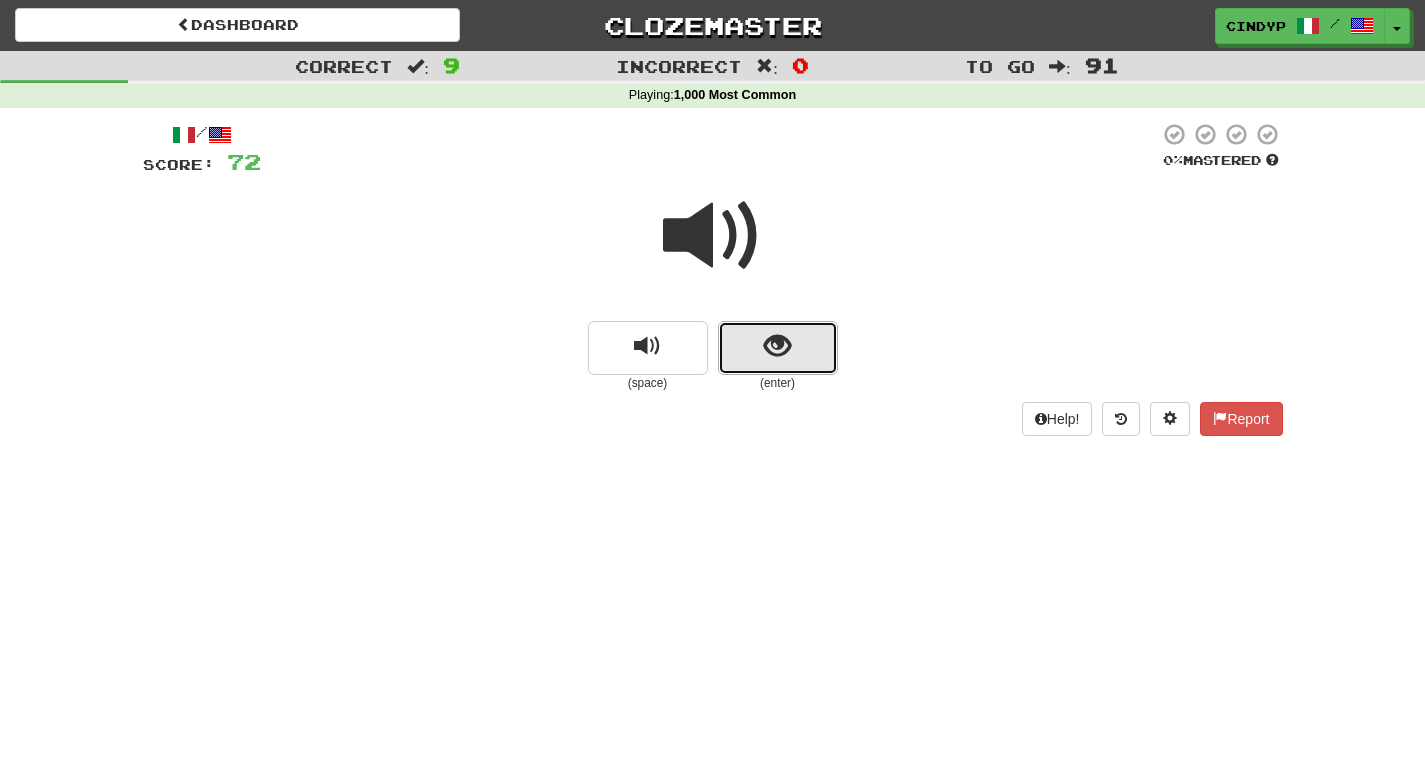 click at bounding box center [778, 348] 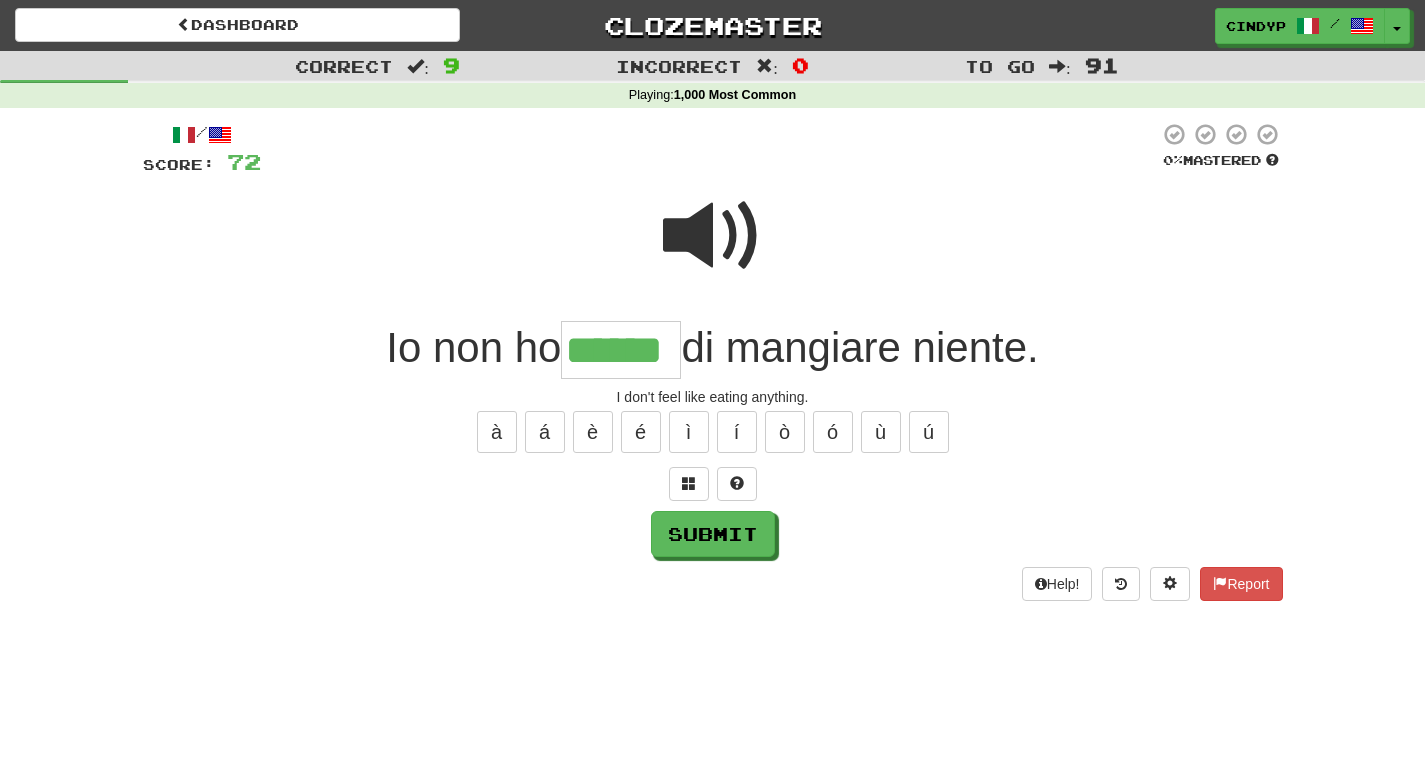 type on "******" 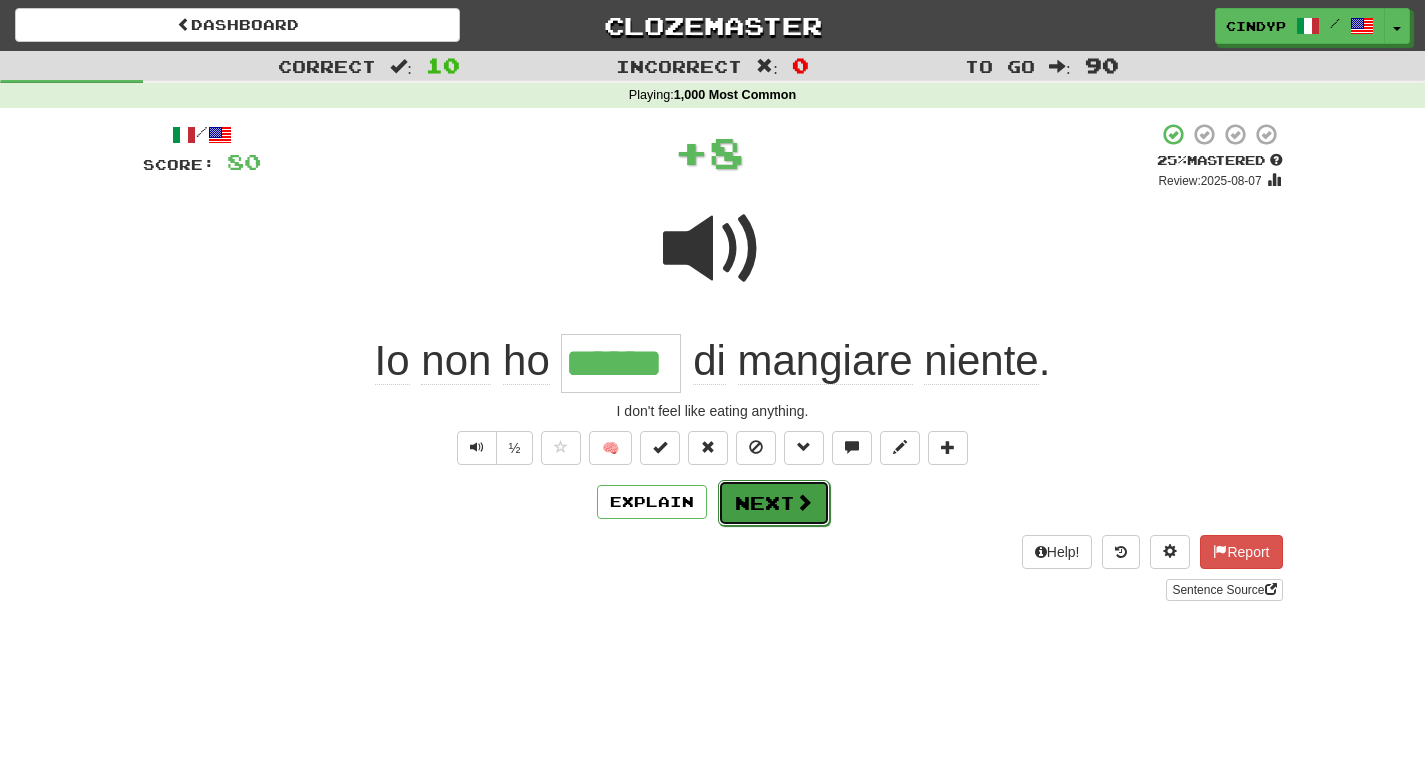click on "Next" at bounding box center (774, 503) 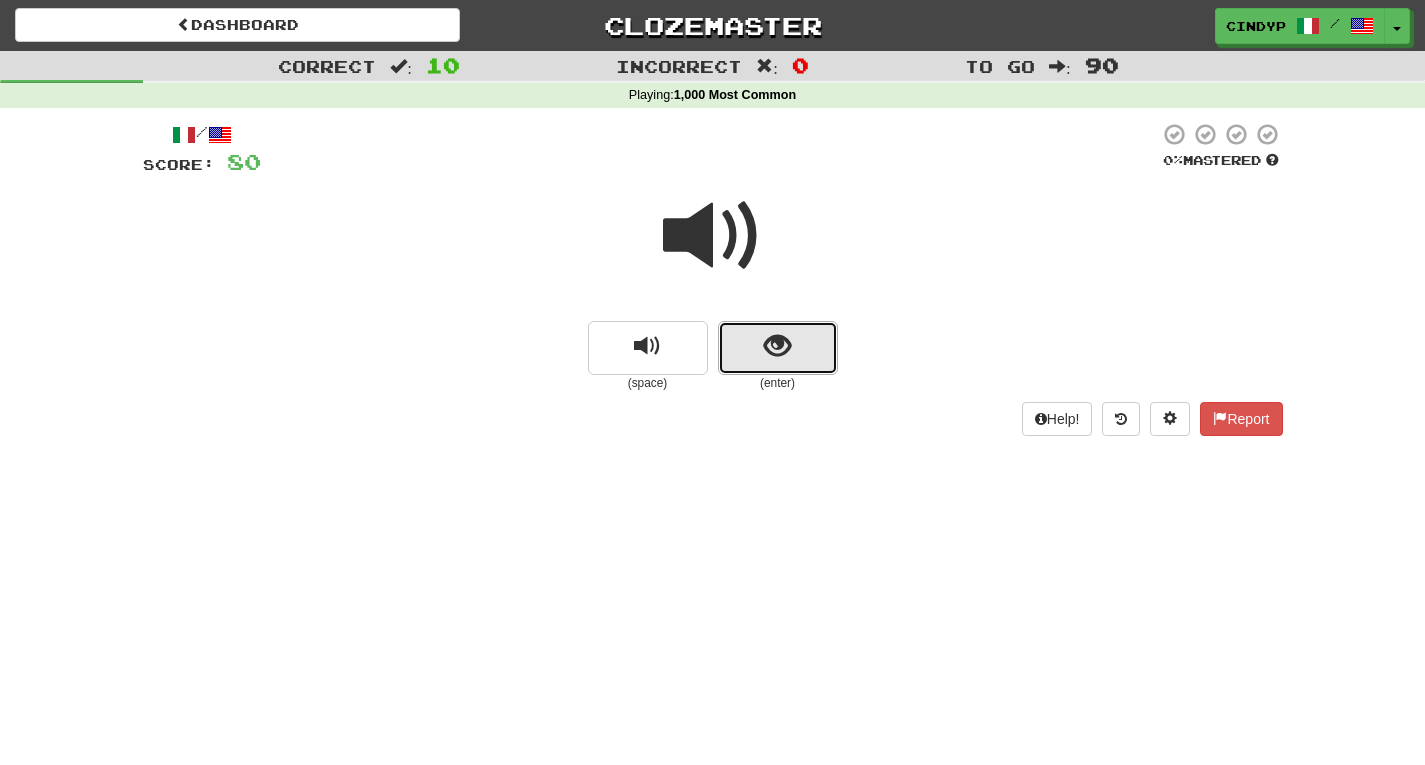 click at bounding box center (778, 348) 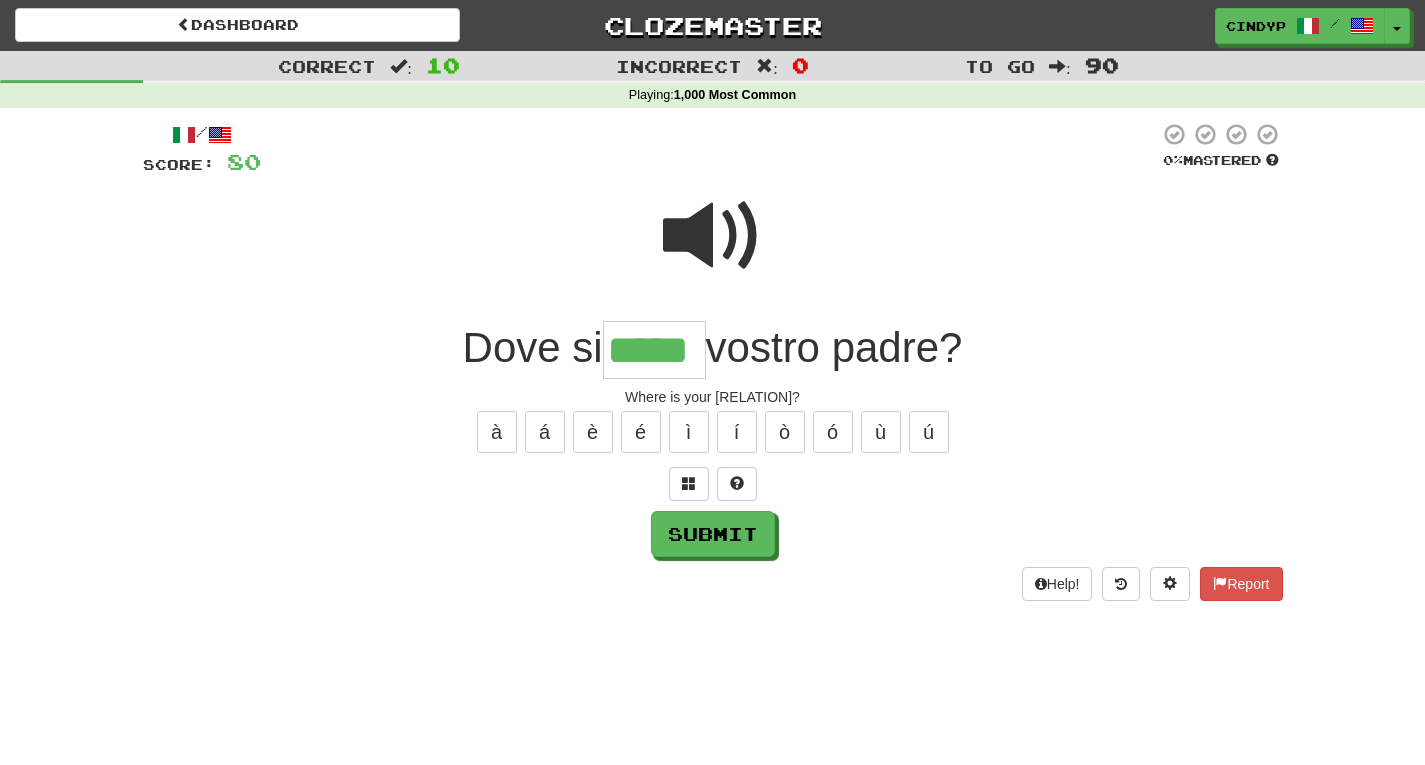 type on "*****" 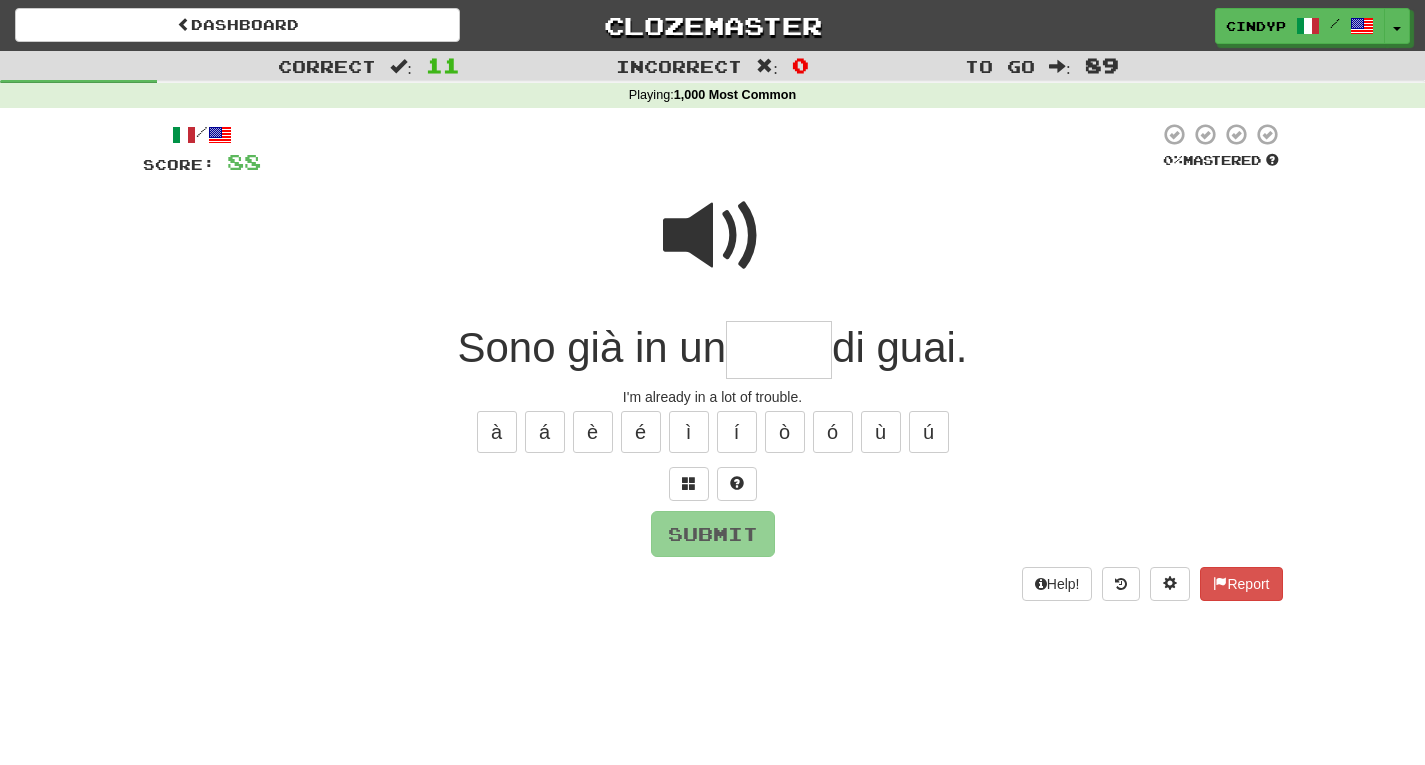 click at bounding box center [713, 236] 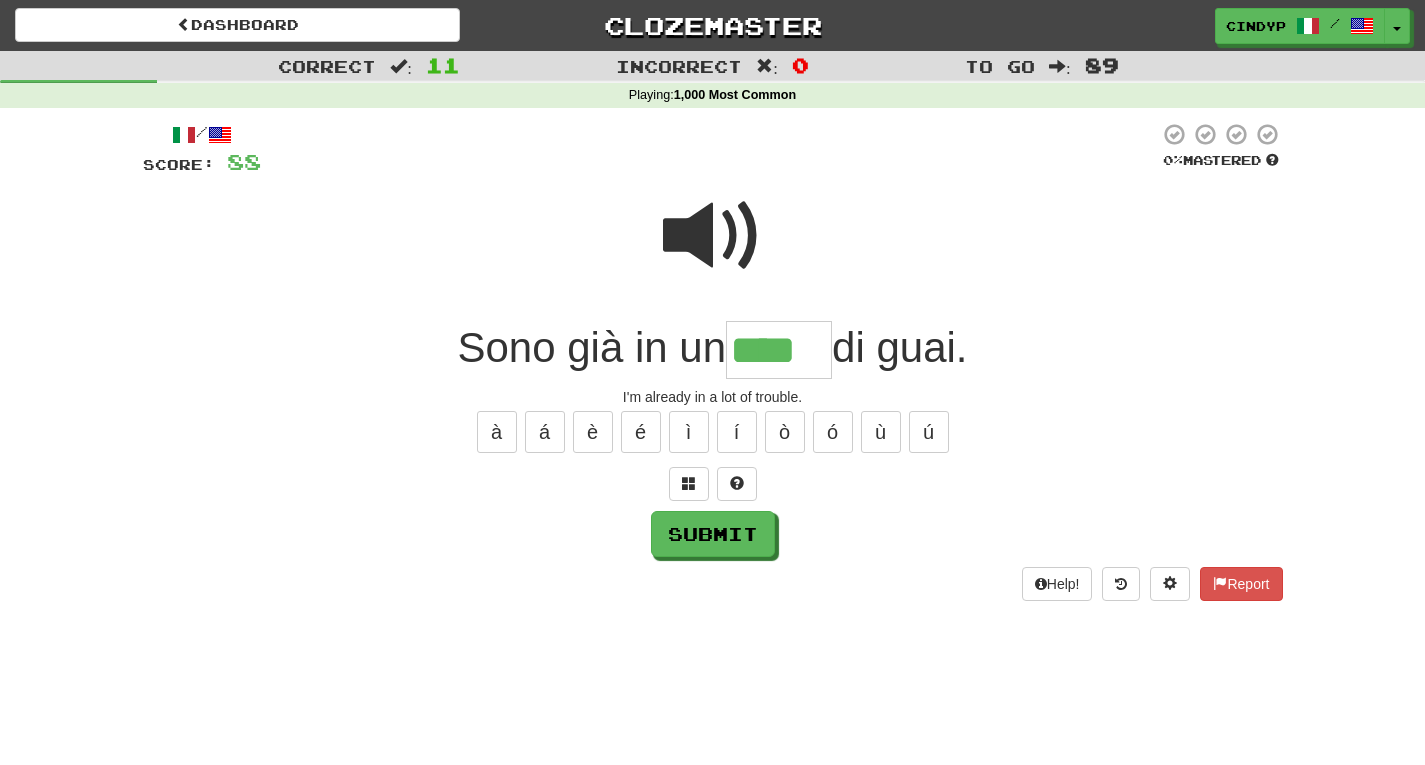 type on "****" 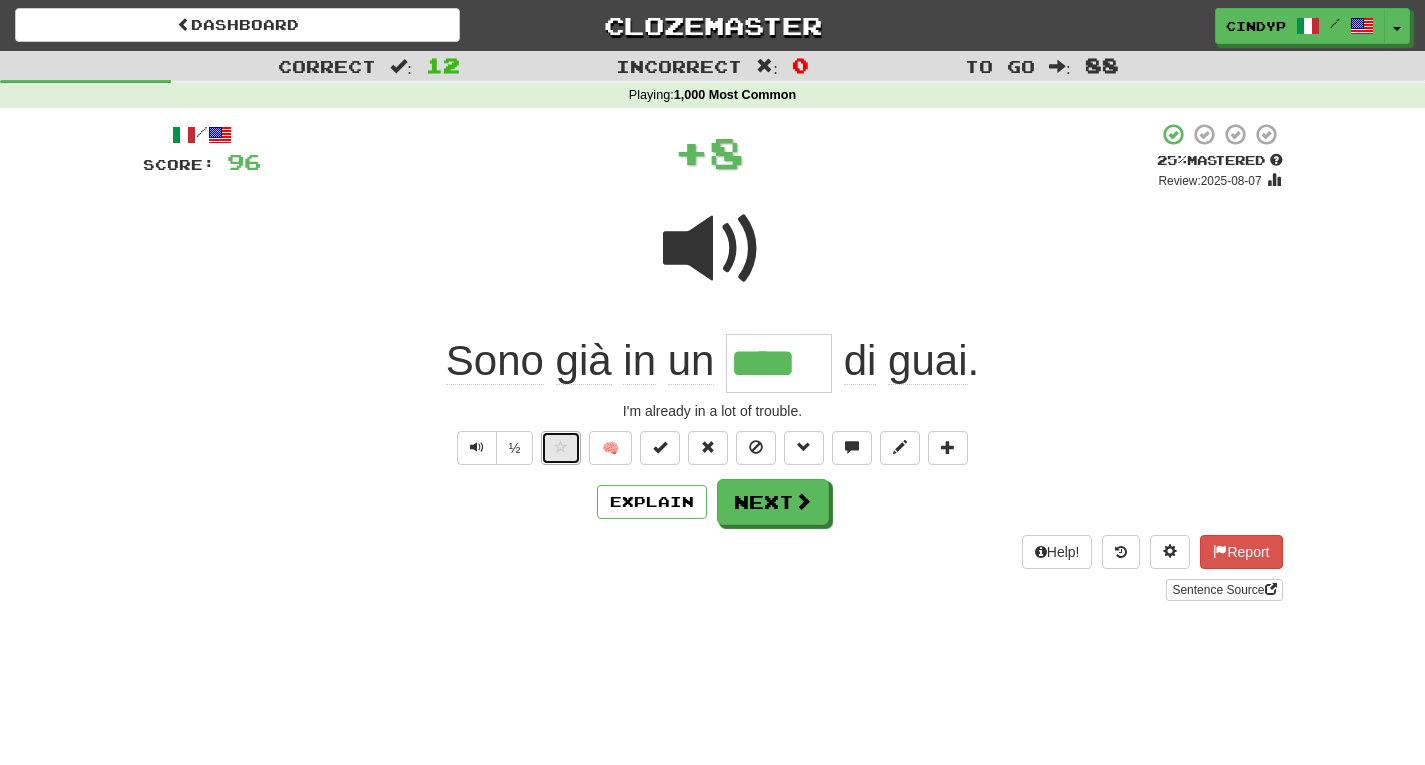 click at bounding box center (561, 448) 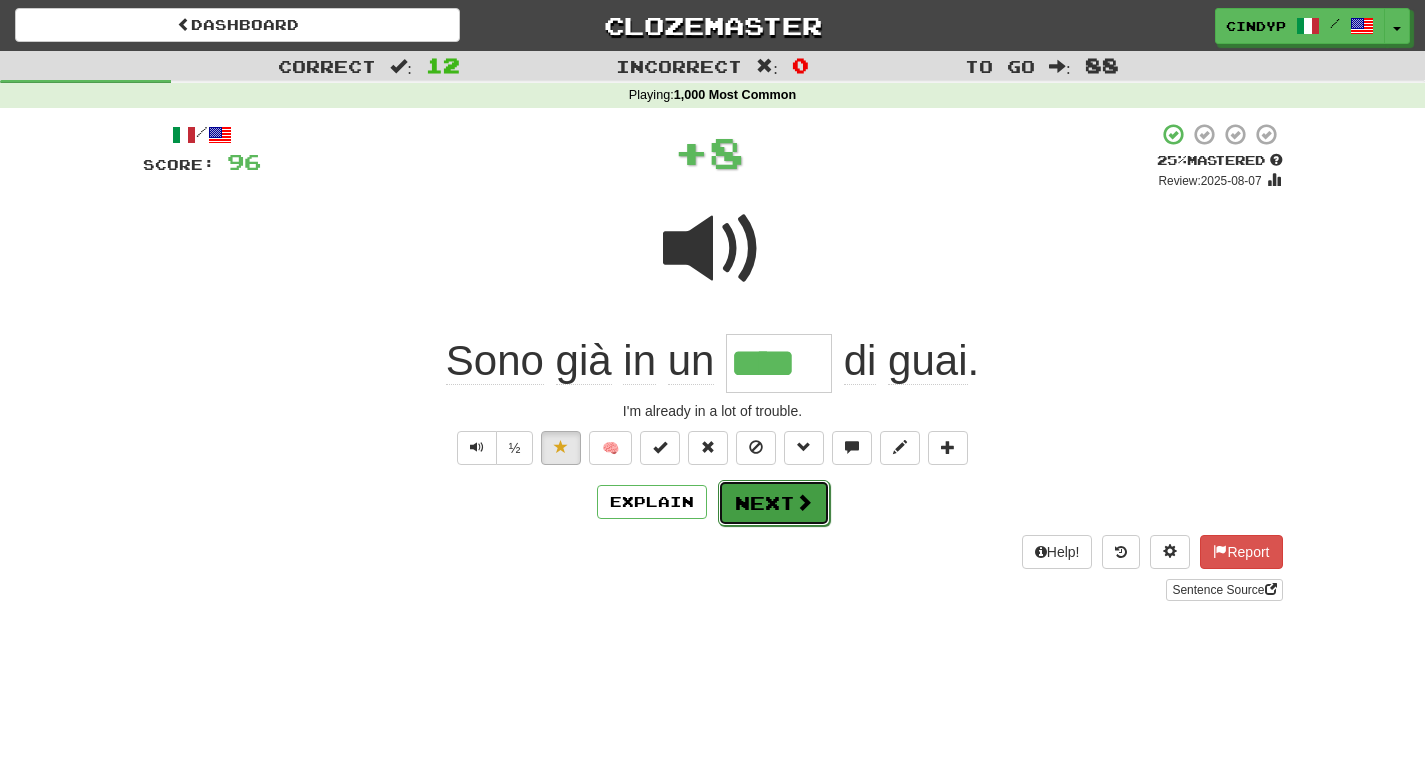 click on "Next" at bounding box center [774, 503] 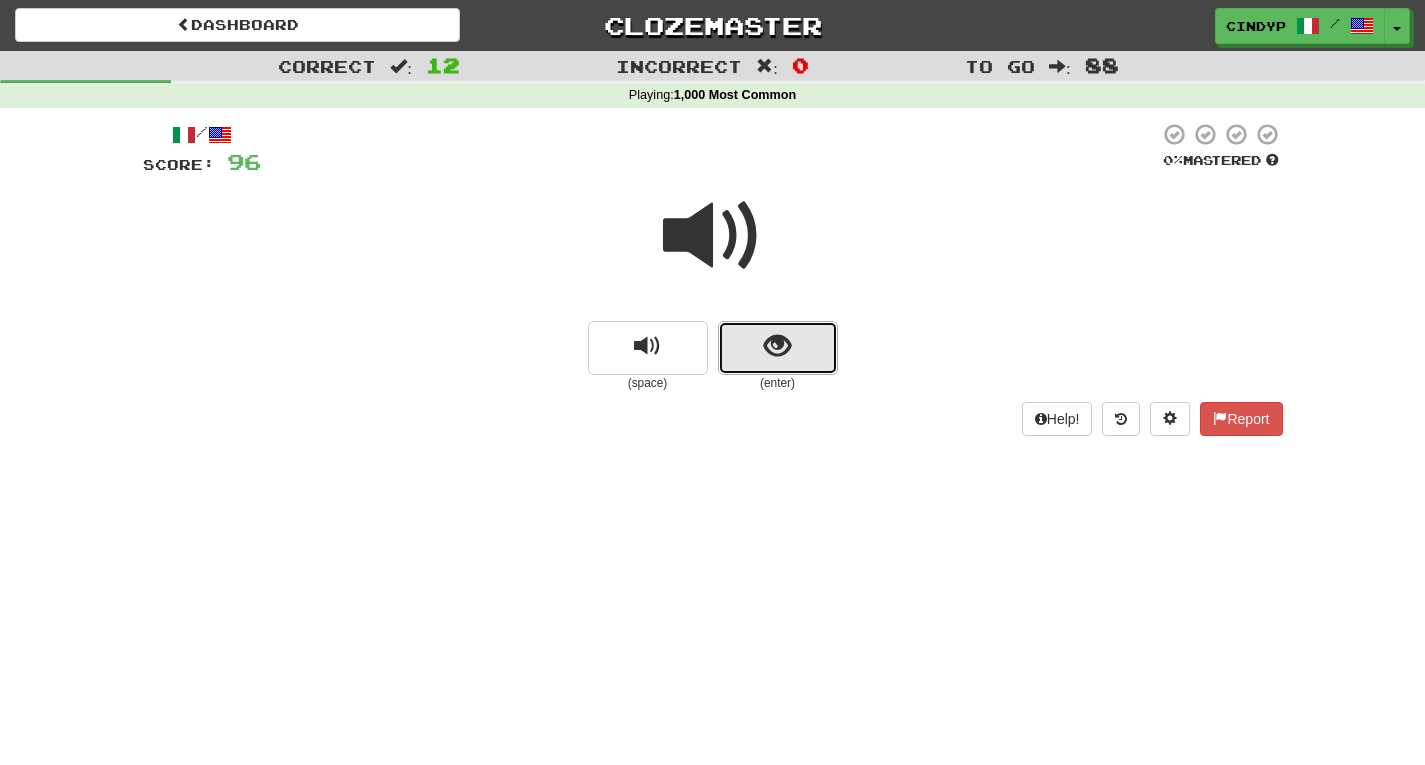 click at bounding box center [778, 348] 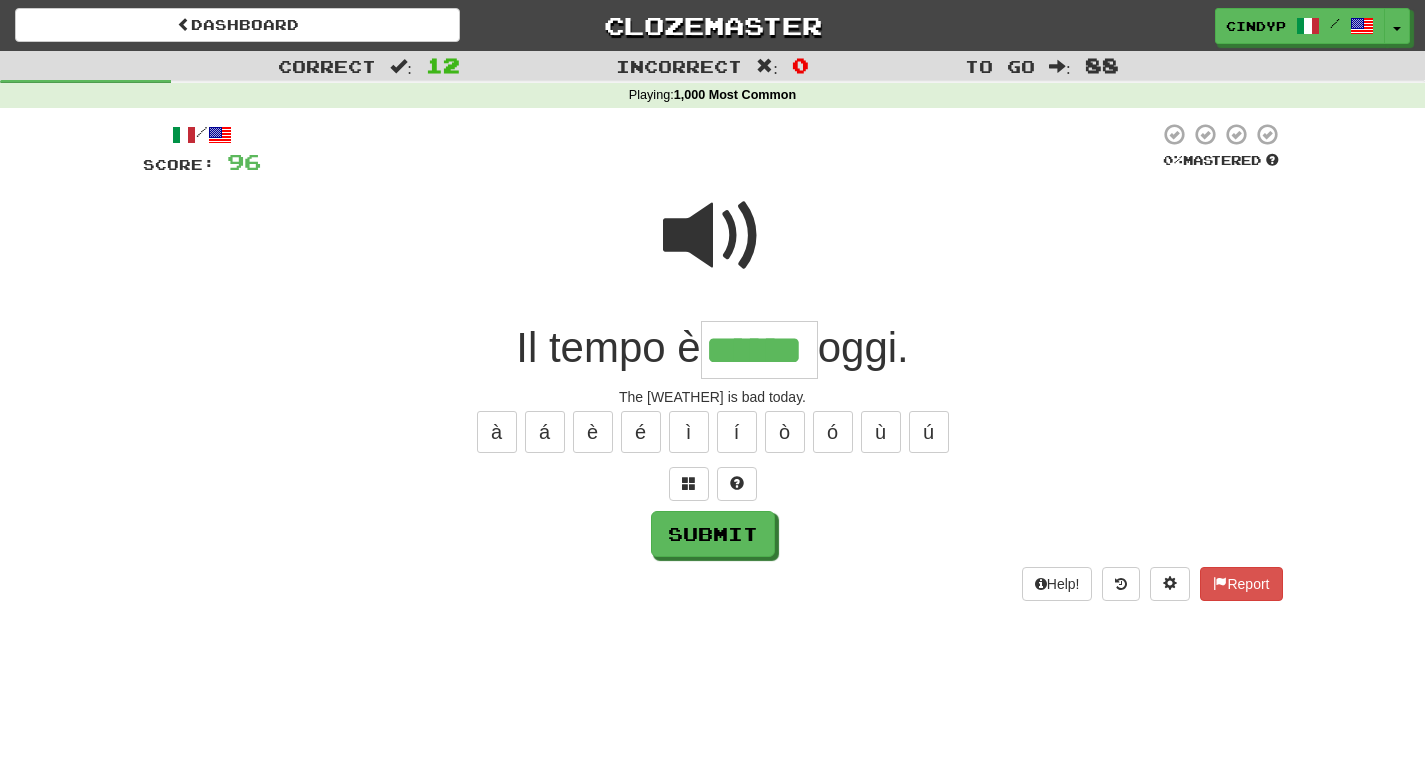 type on "******" 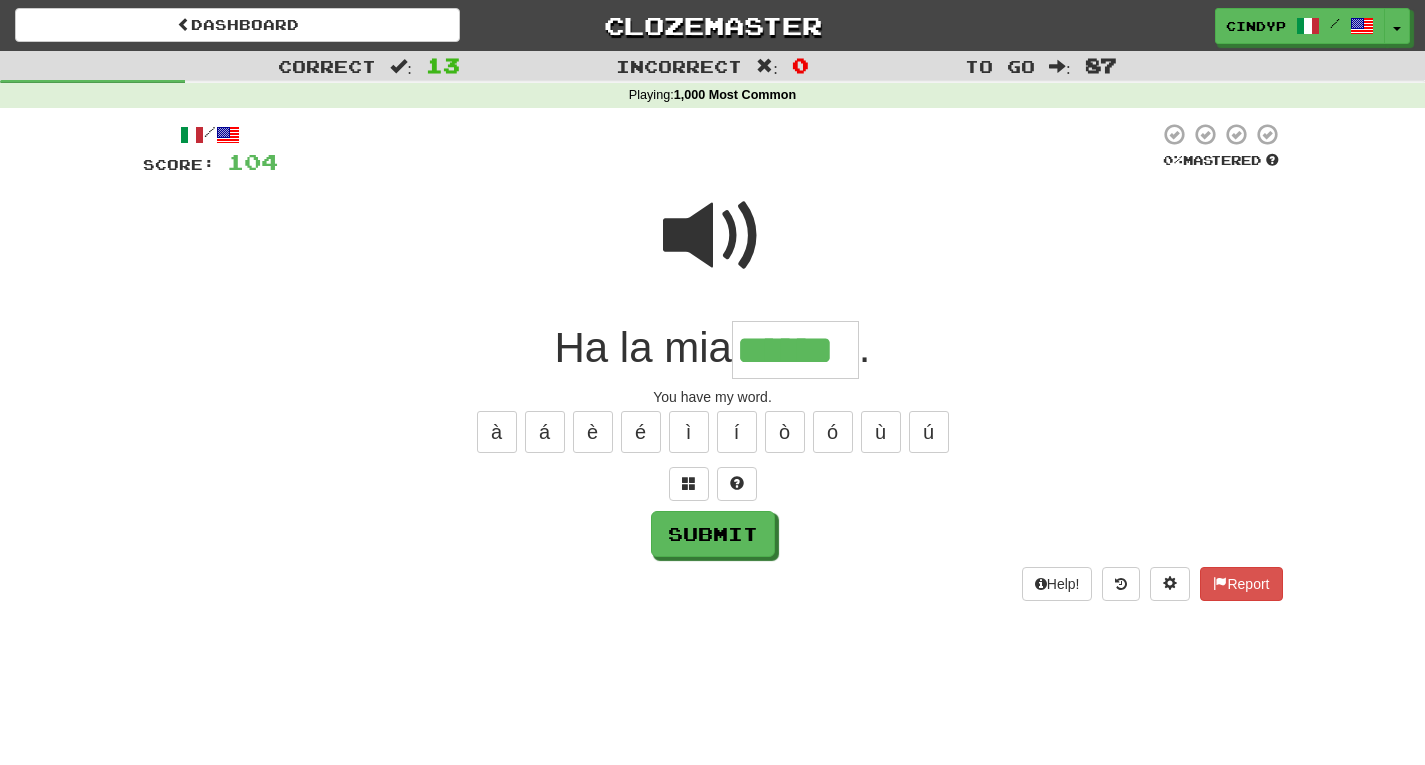 type on "******" 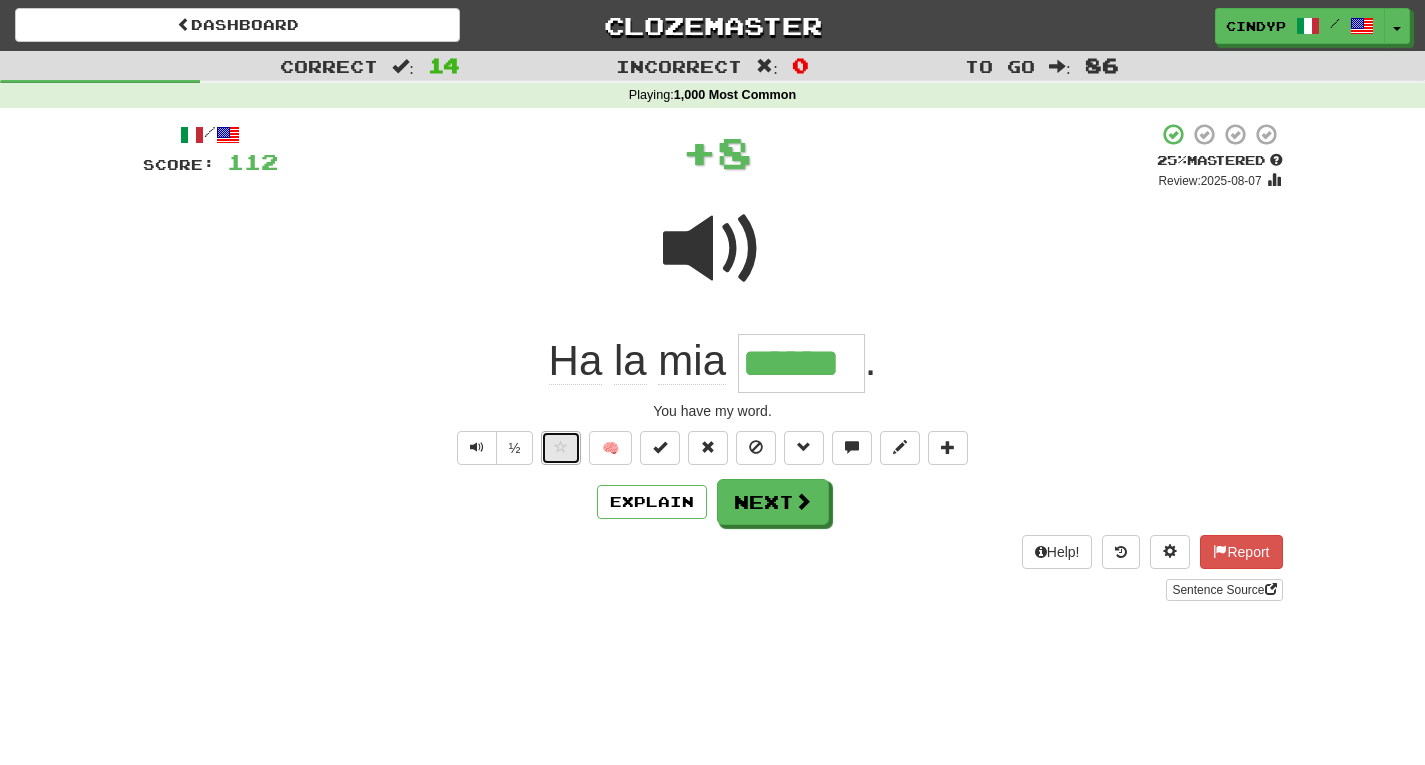click at bounding box center [561, 448] 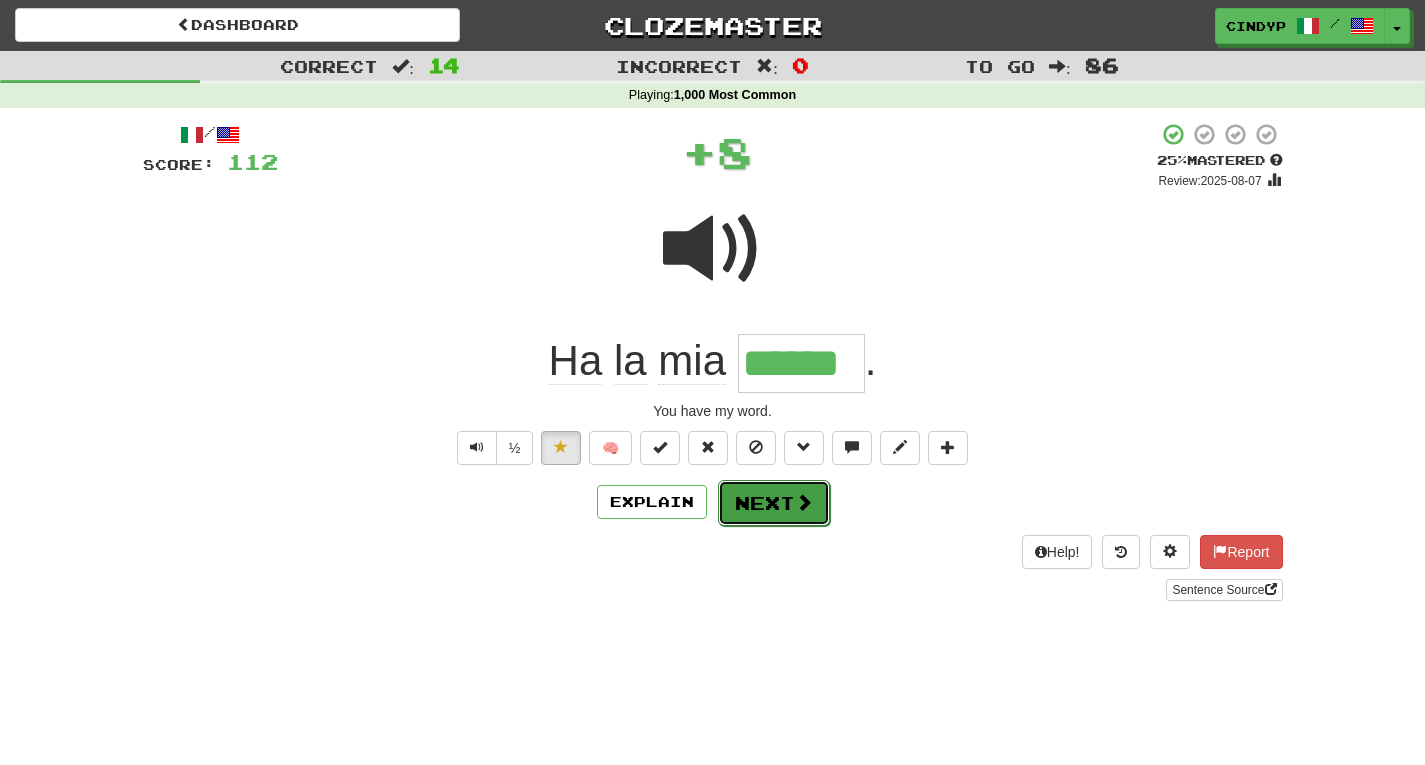 click on "Next" at bounding box center (774, 503) 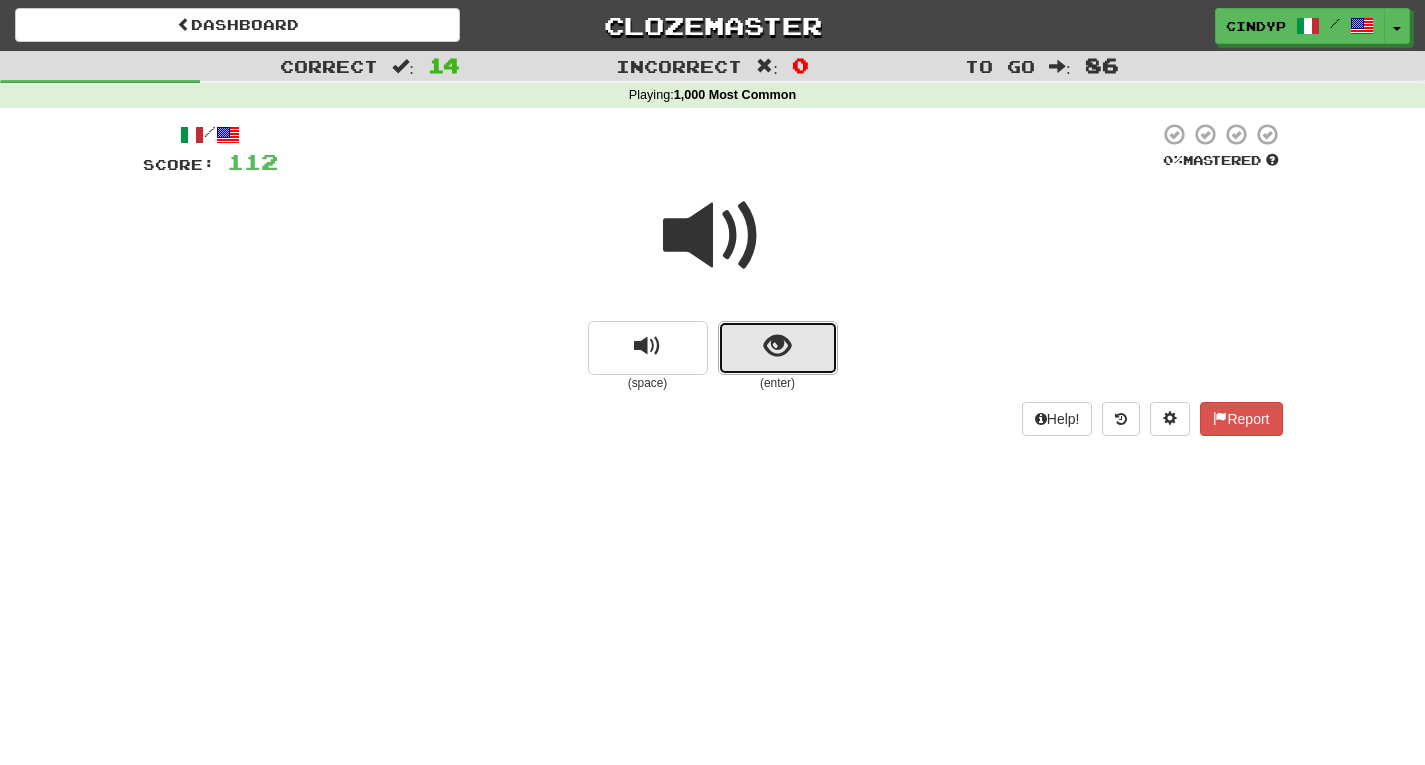 click at bounding box center [778, 348] 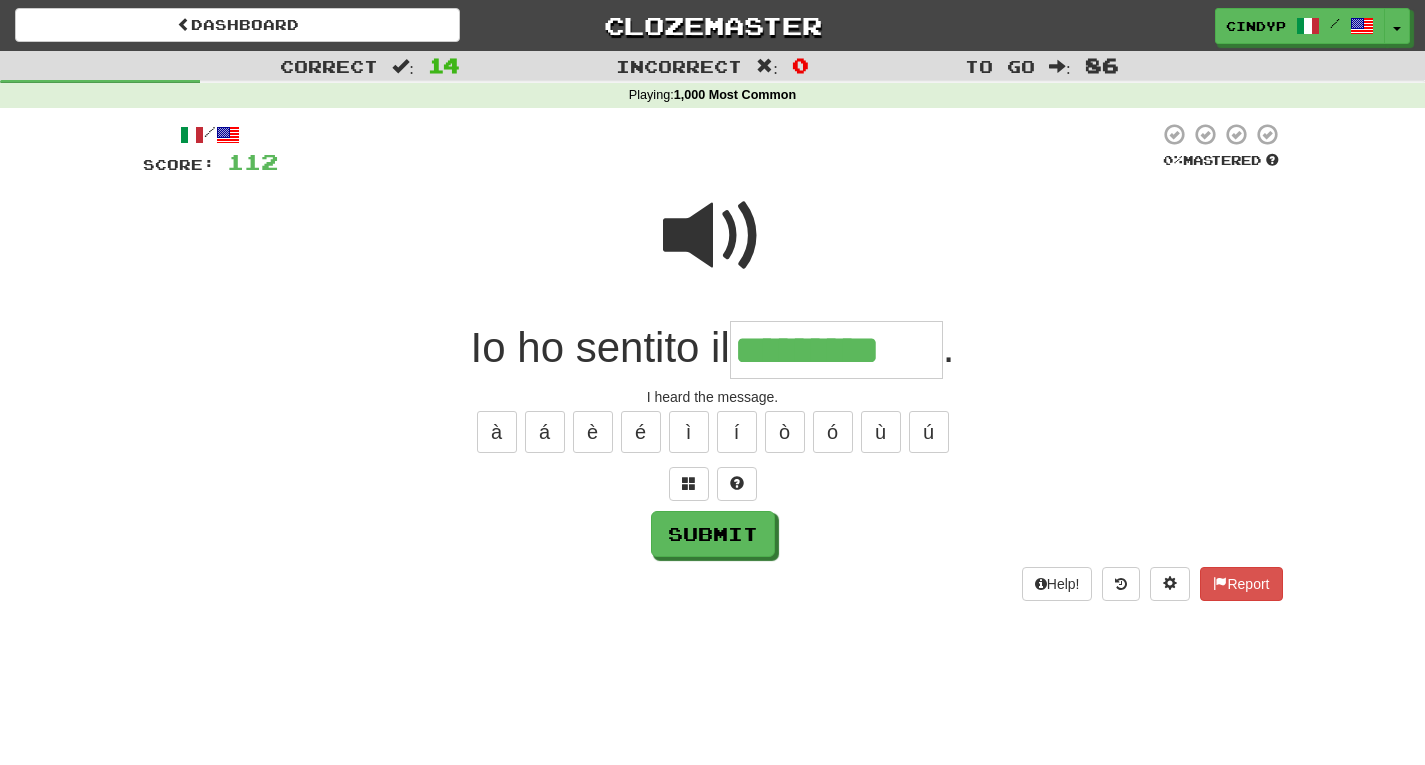 type on "*********" 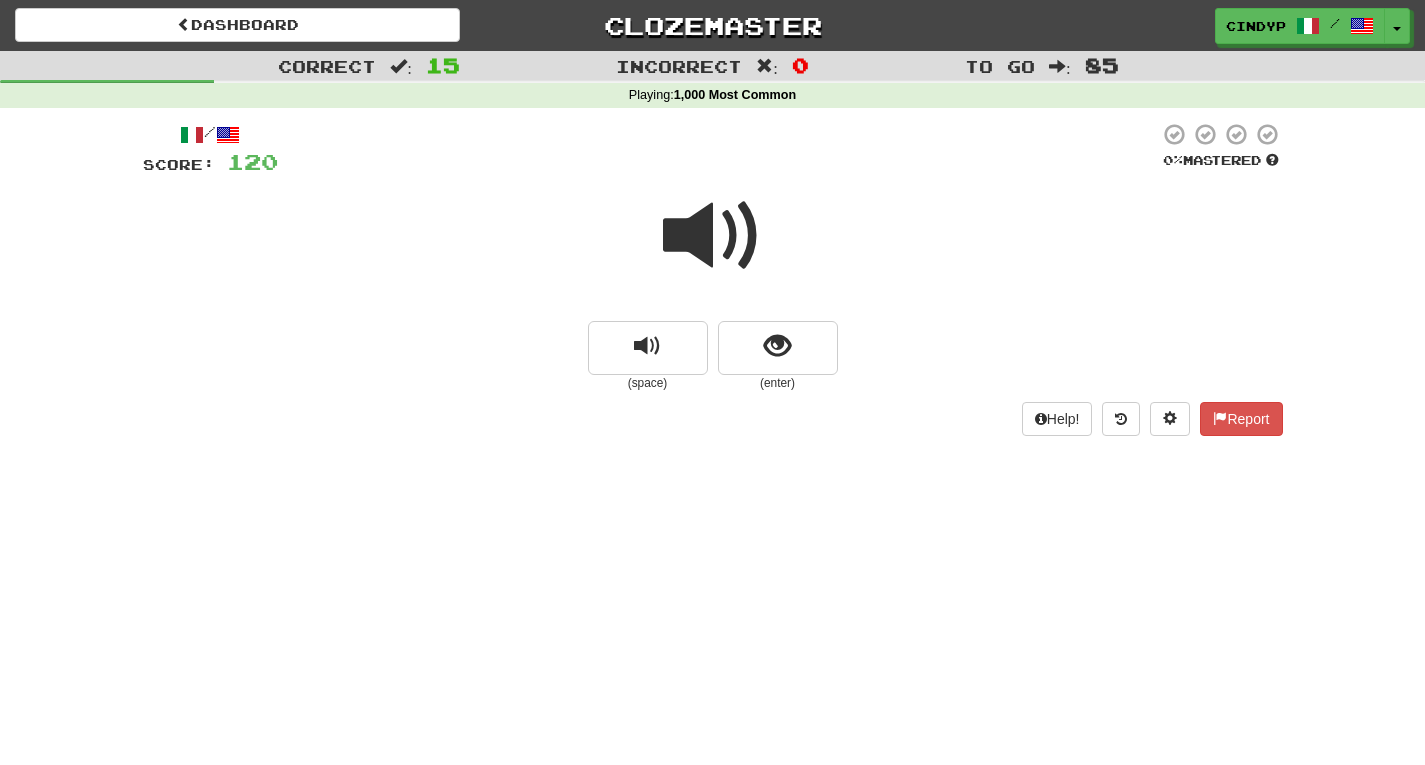 click at bounding box center [713, 236] 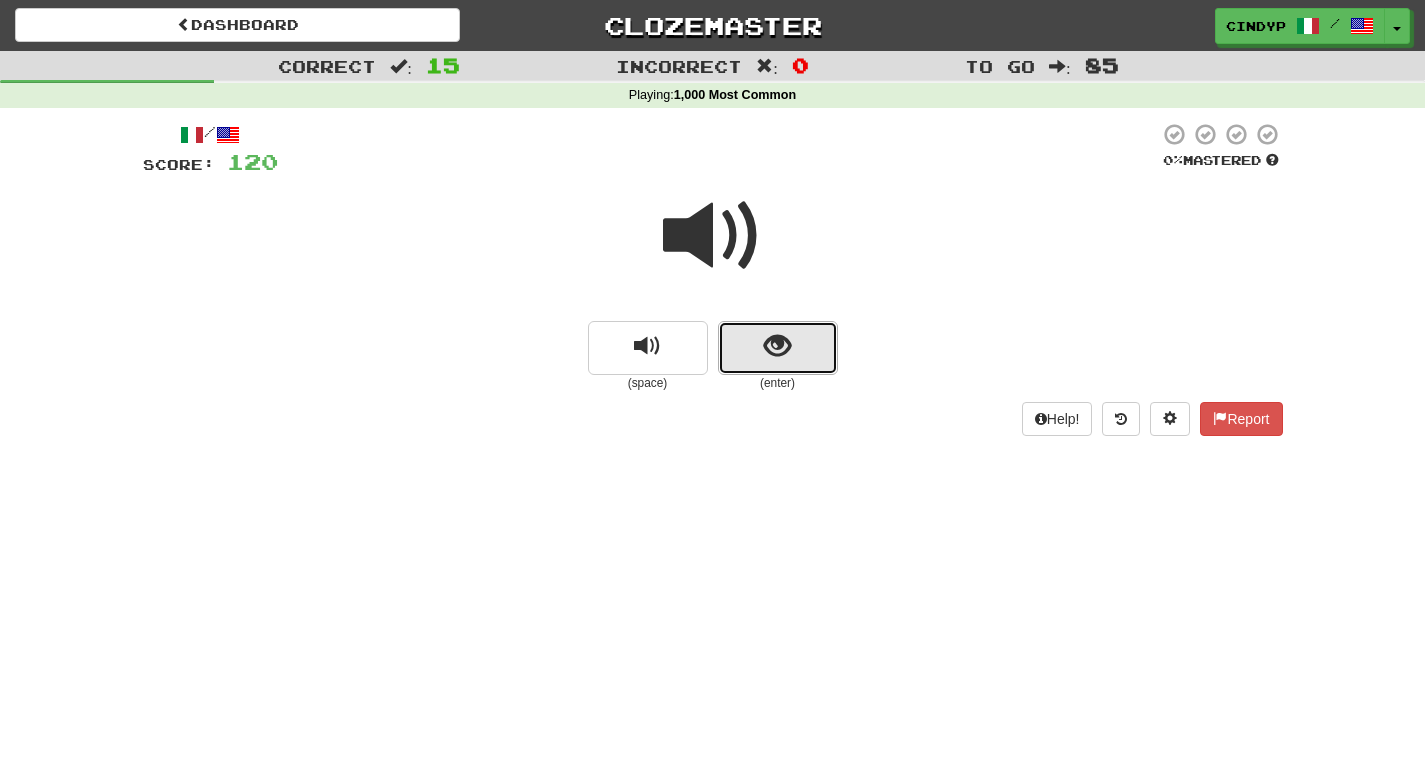 click at bounding box center [777, 346] 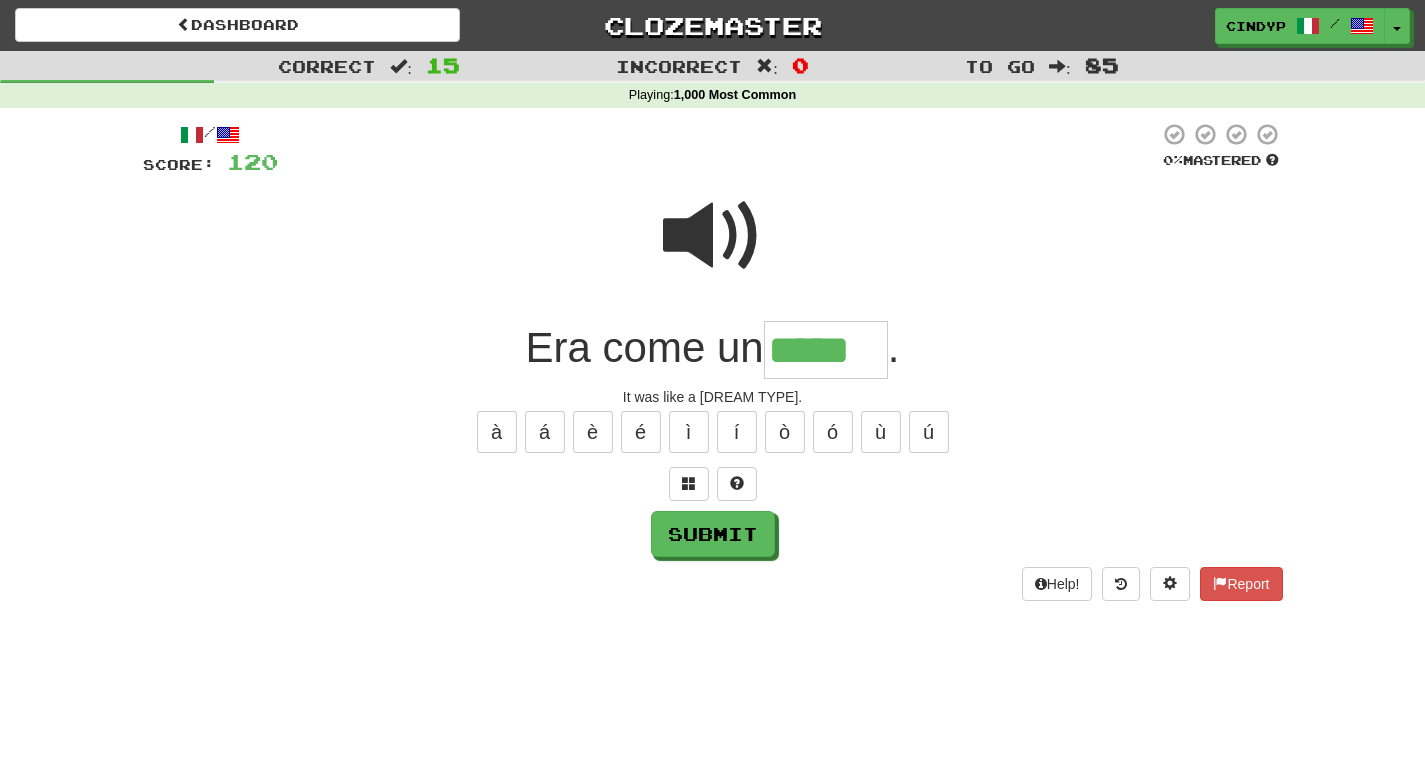 type on "*****" 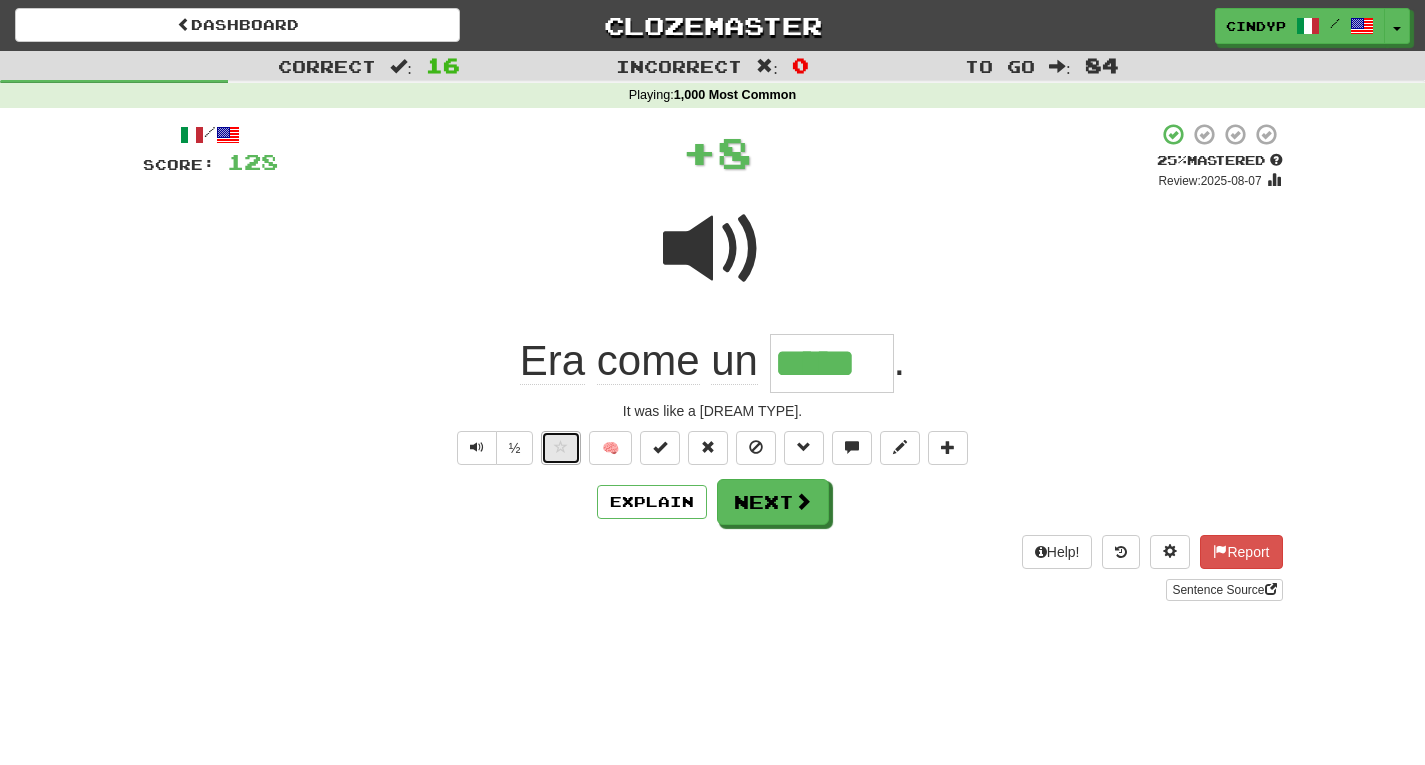 click at bounding box center [561, 447] 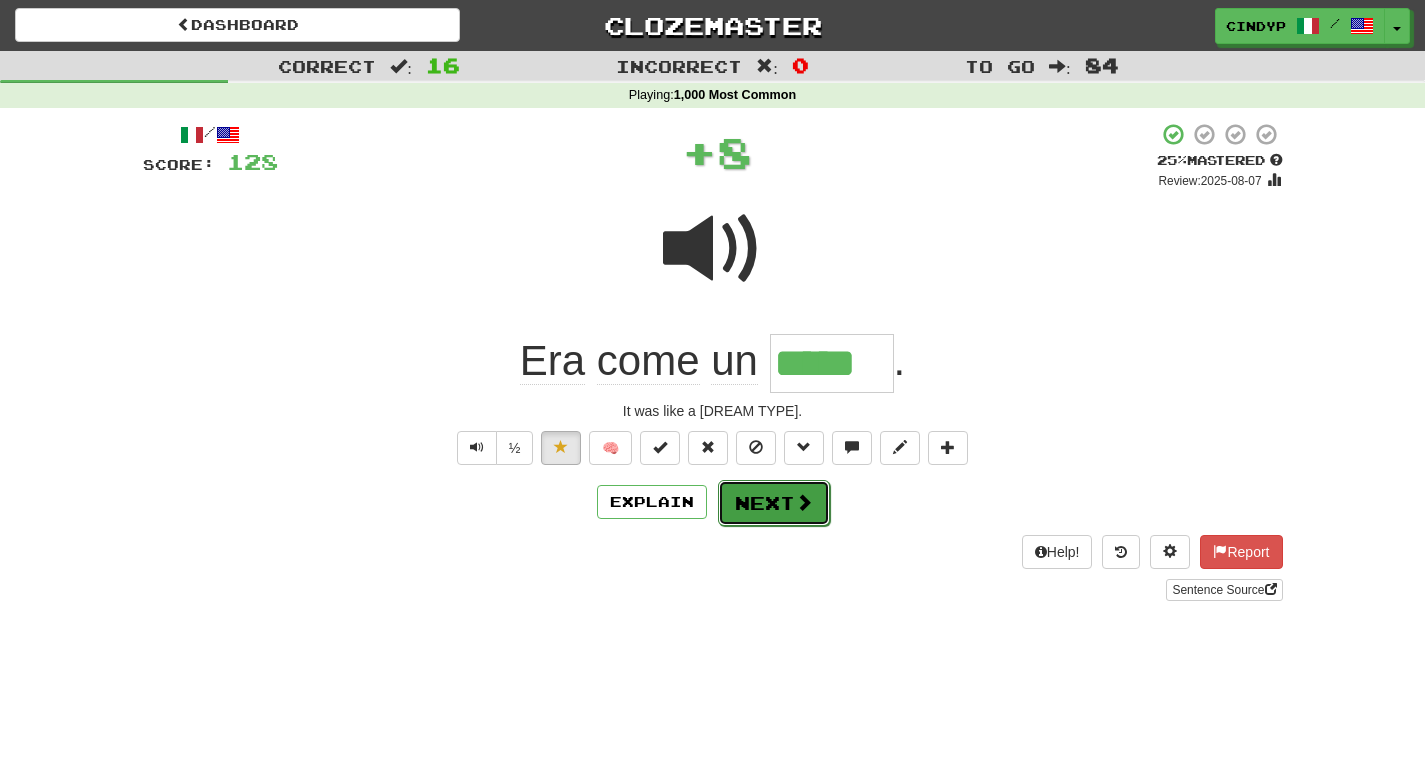 click on "Next" at bounding box center (774, 503) 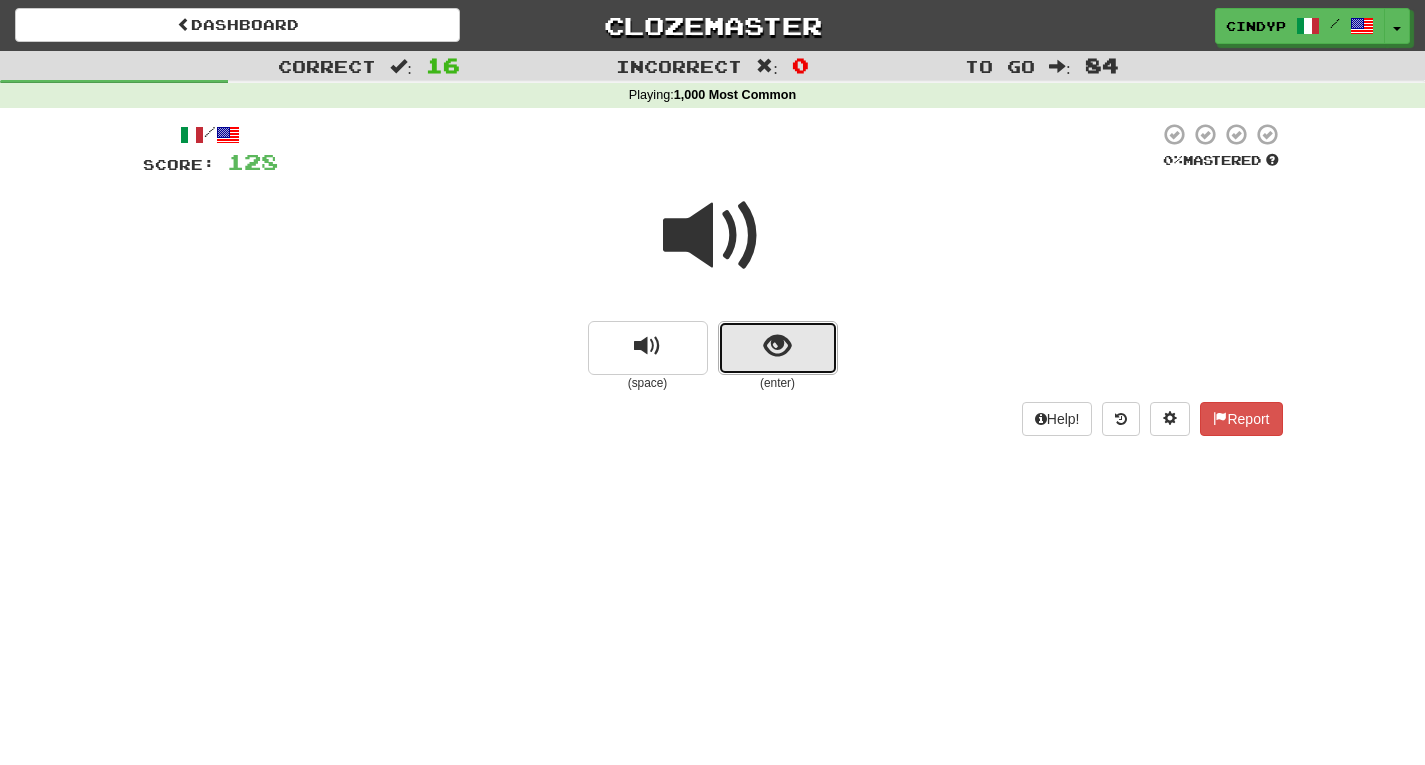 click at bounding box center (778, 348) 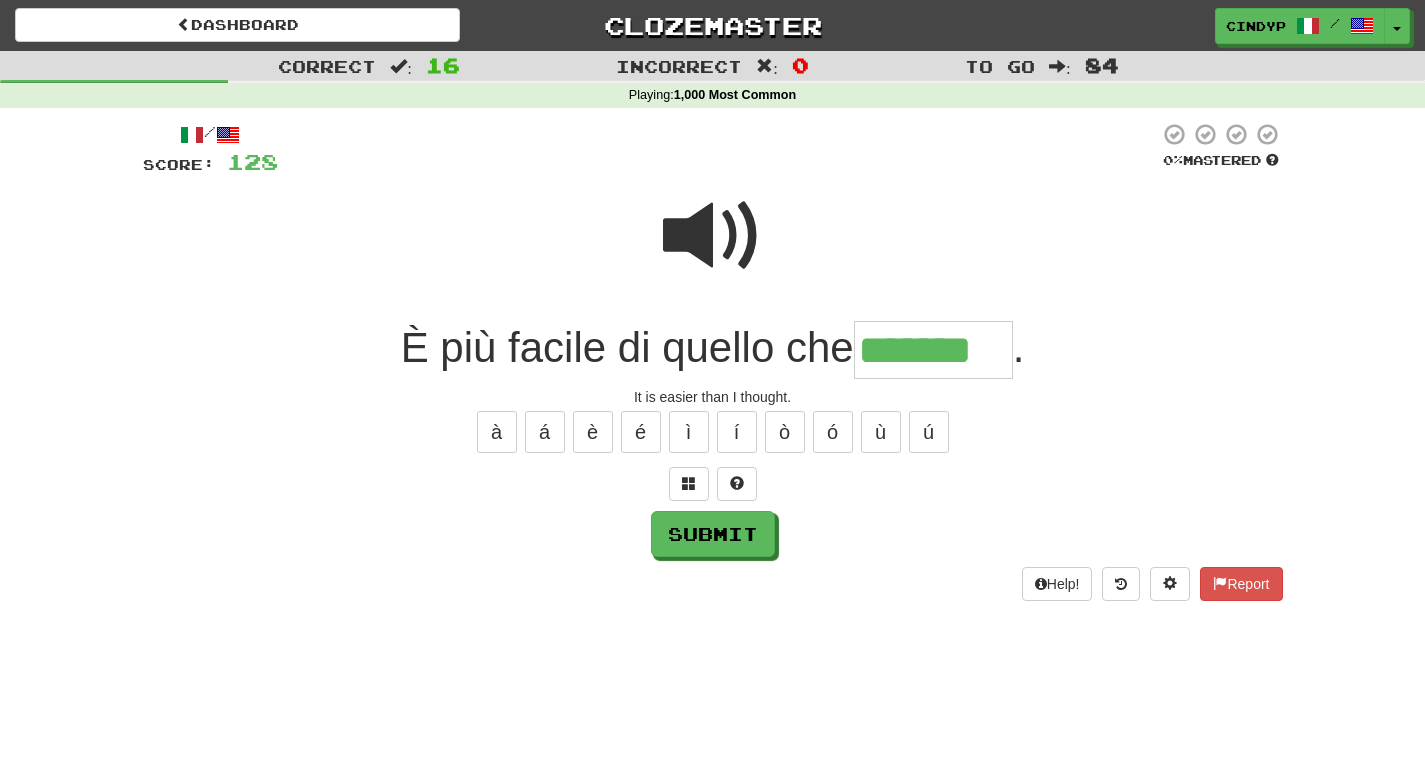 type on "*******" 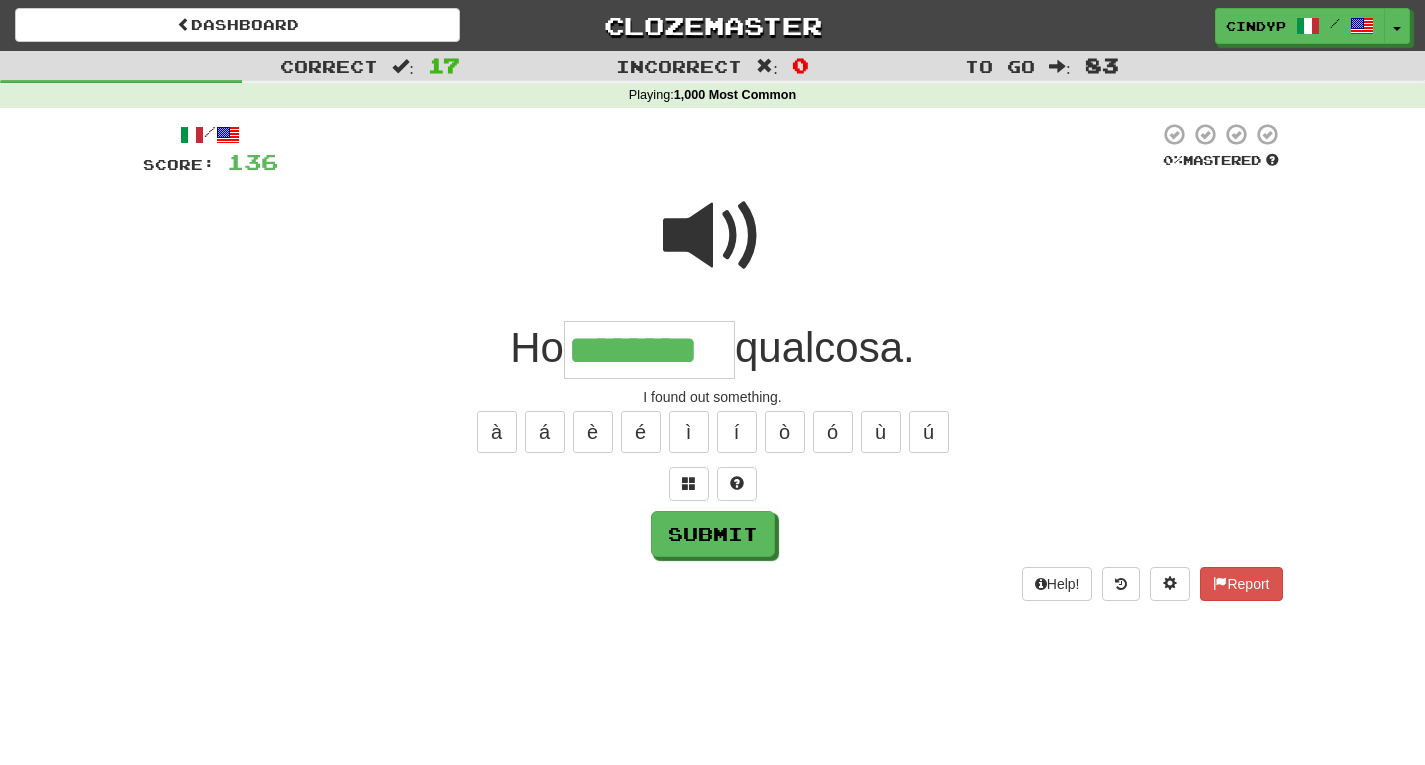 type on "********" 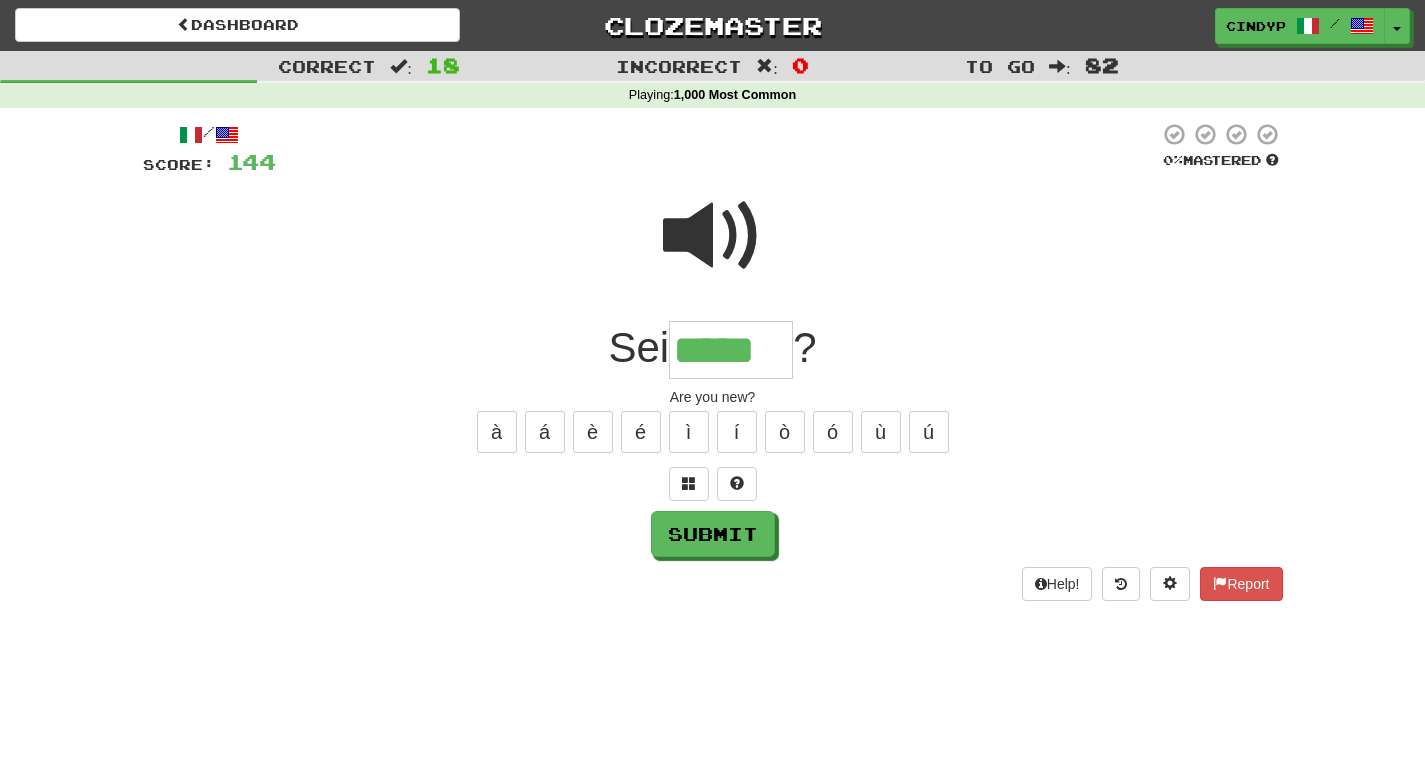 type on "*****" 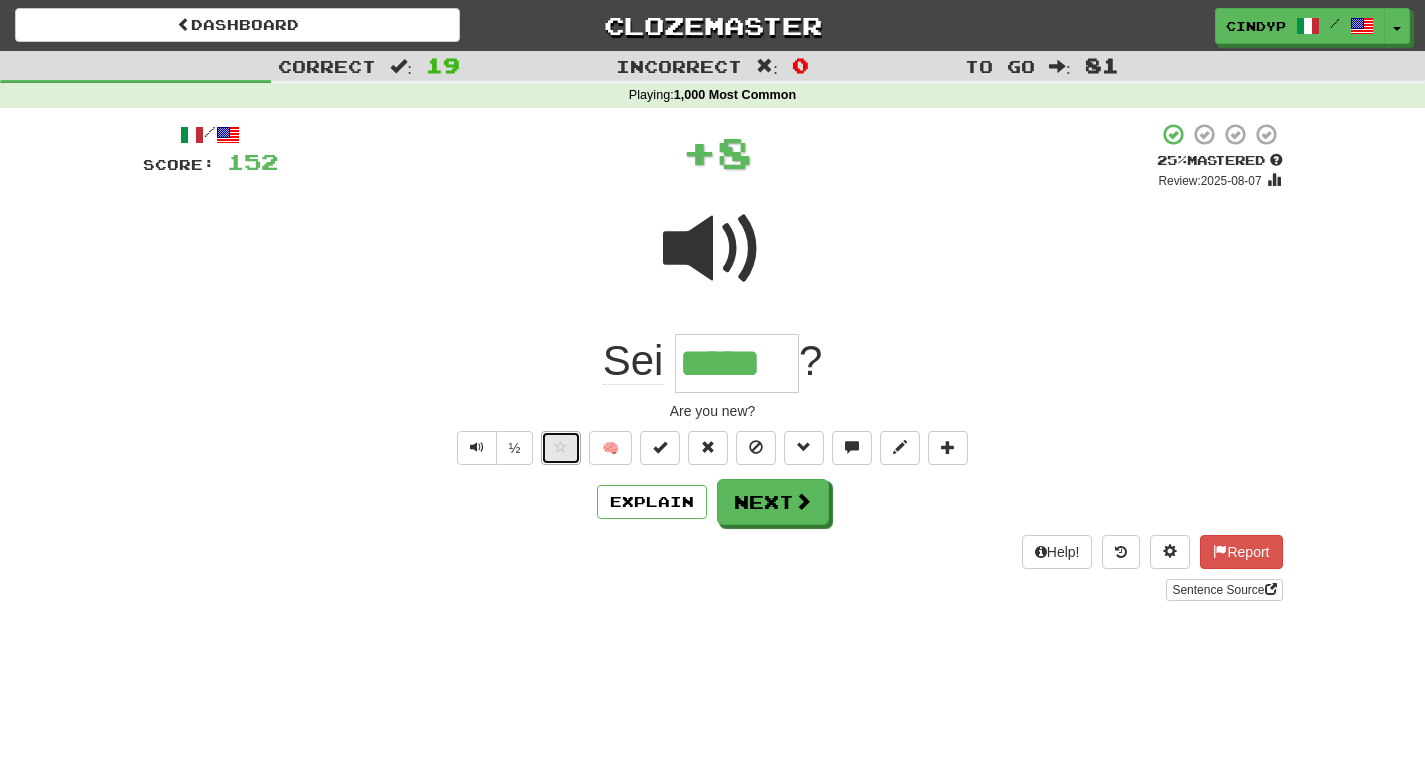click at bounding box center [561, 448] 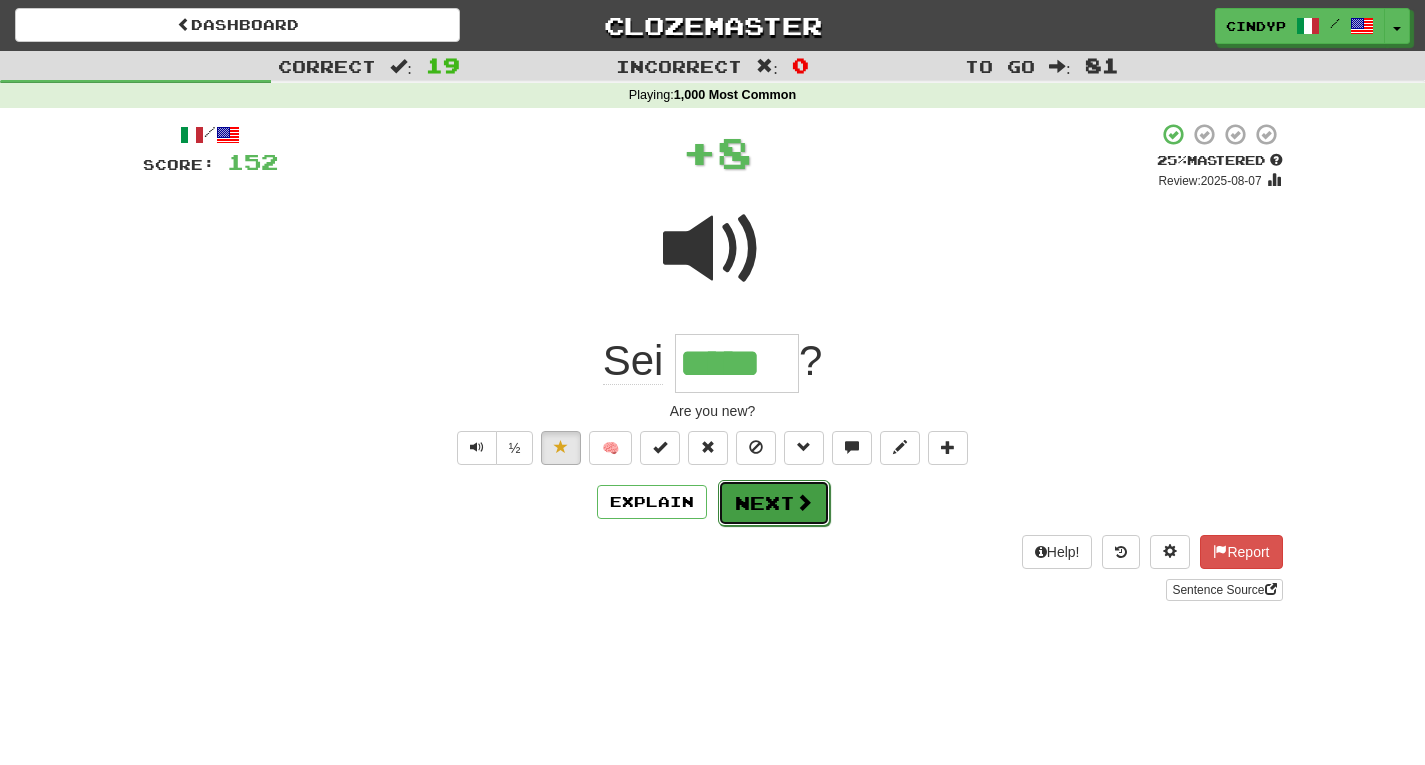 click on "Next" at bounding box center [774, 503] 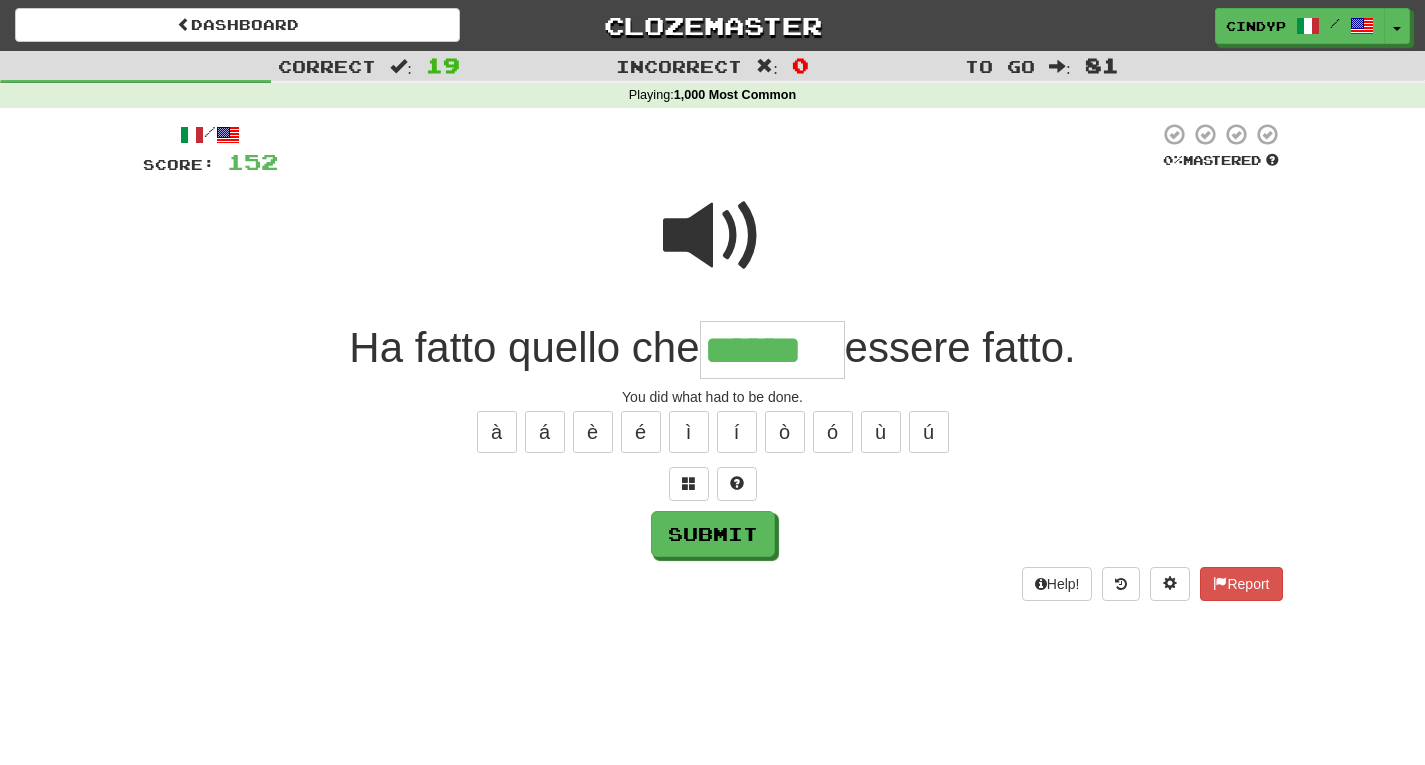 type on "******" 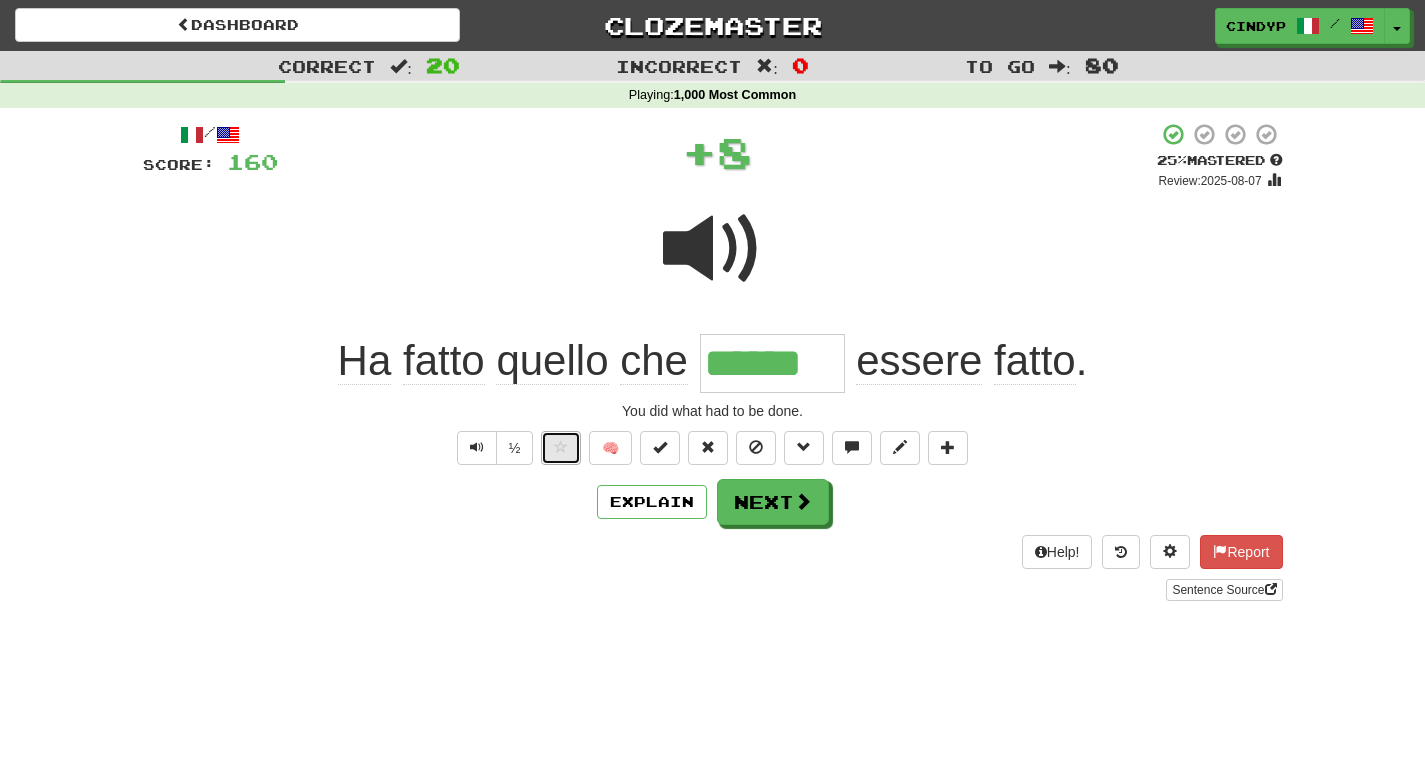 click at bounding box center (561, 448) 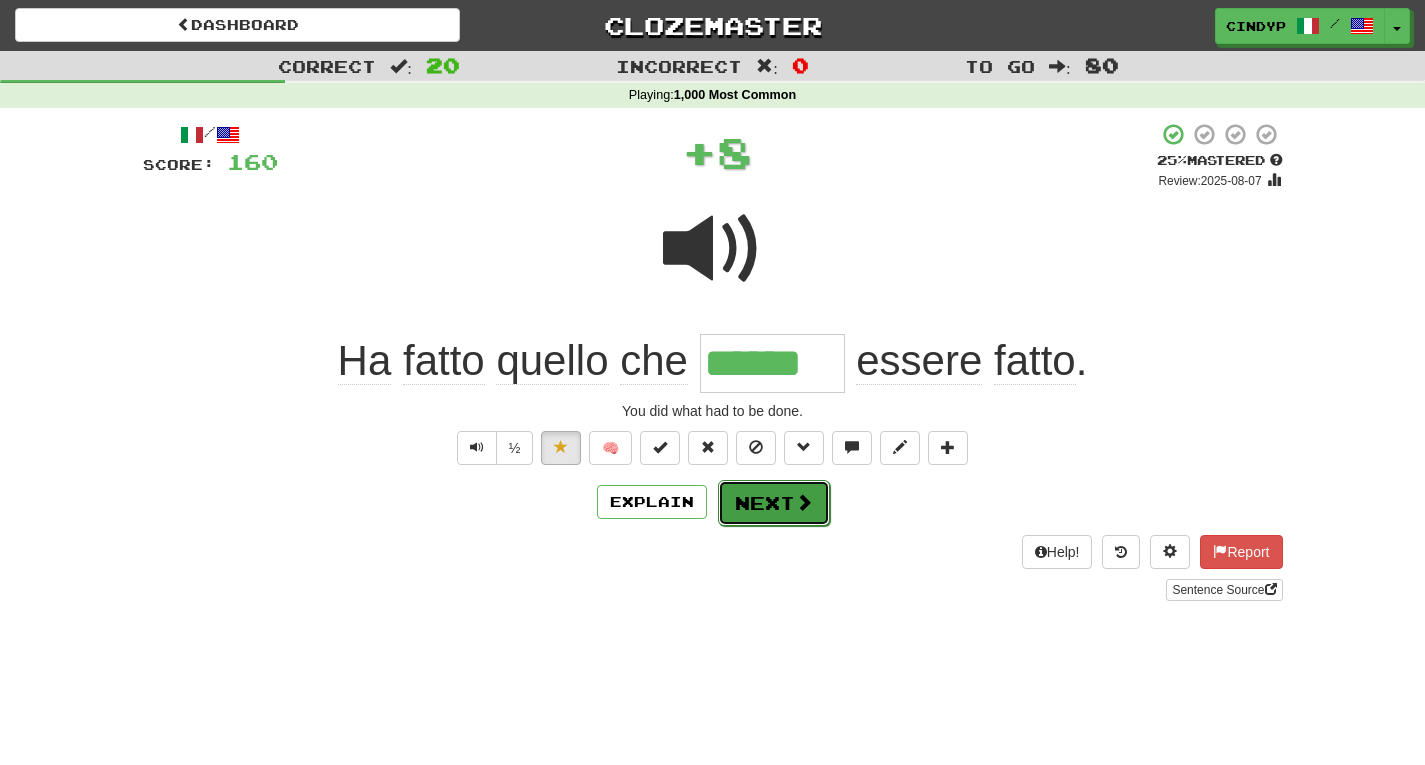 click at bounding box center [804, 502] 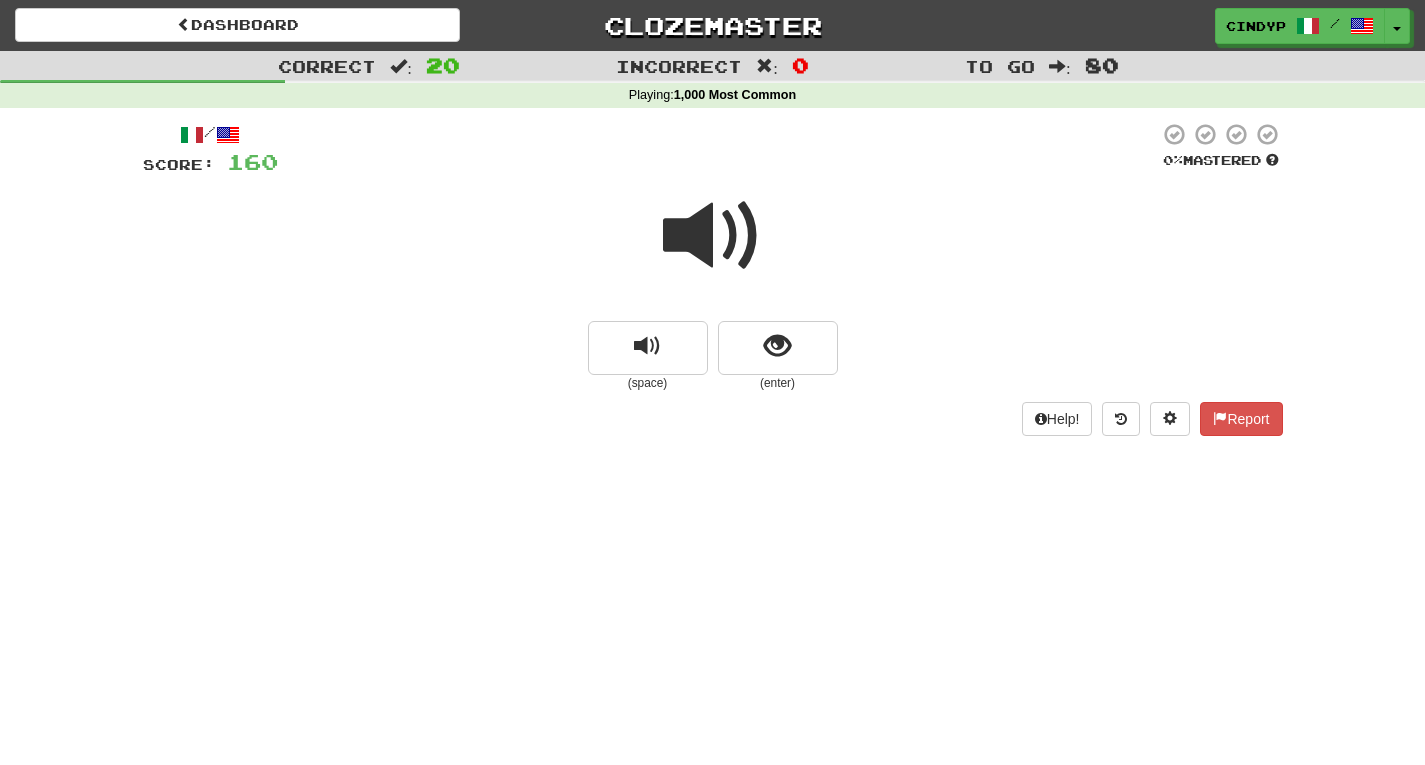 click at bounding box center [713, 236] 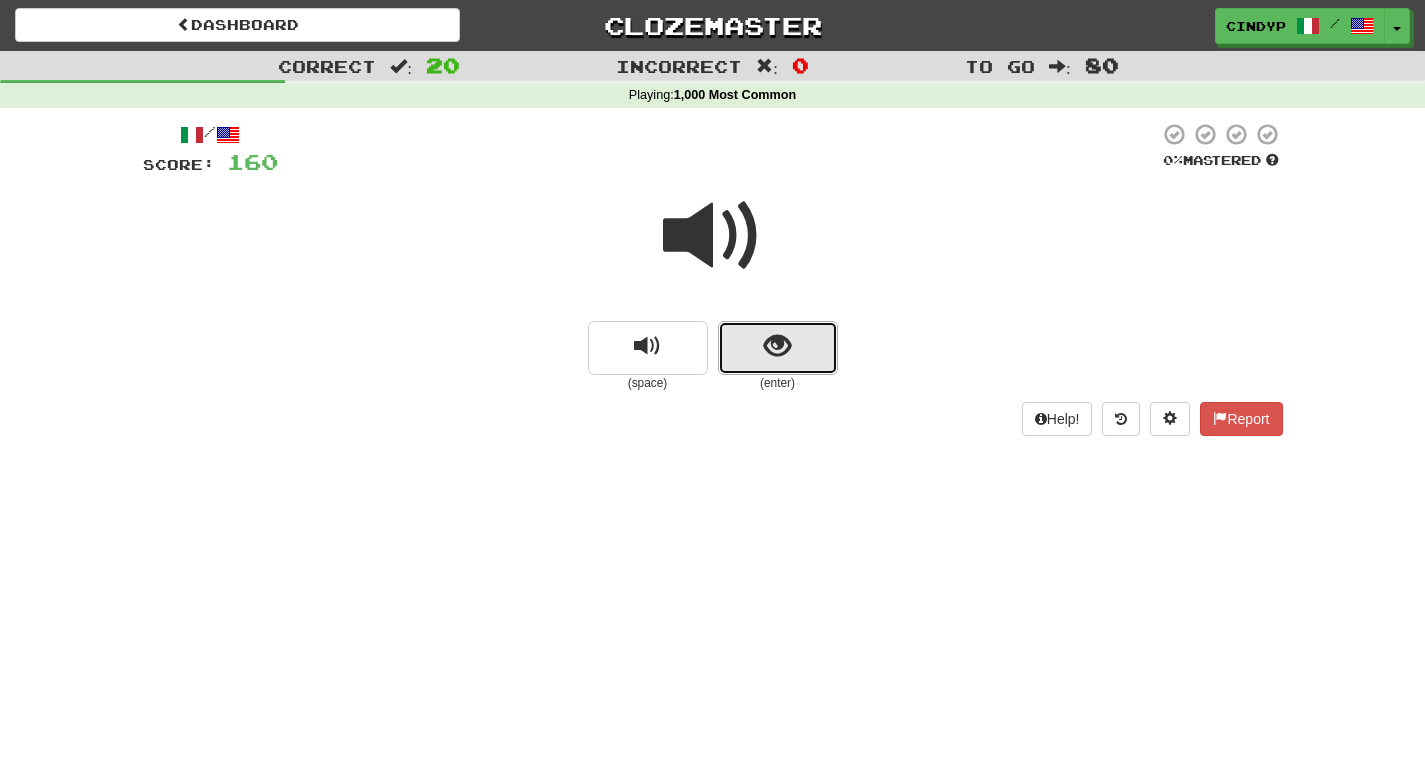 click at bounding box center (778, 348) 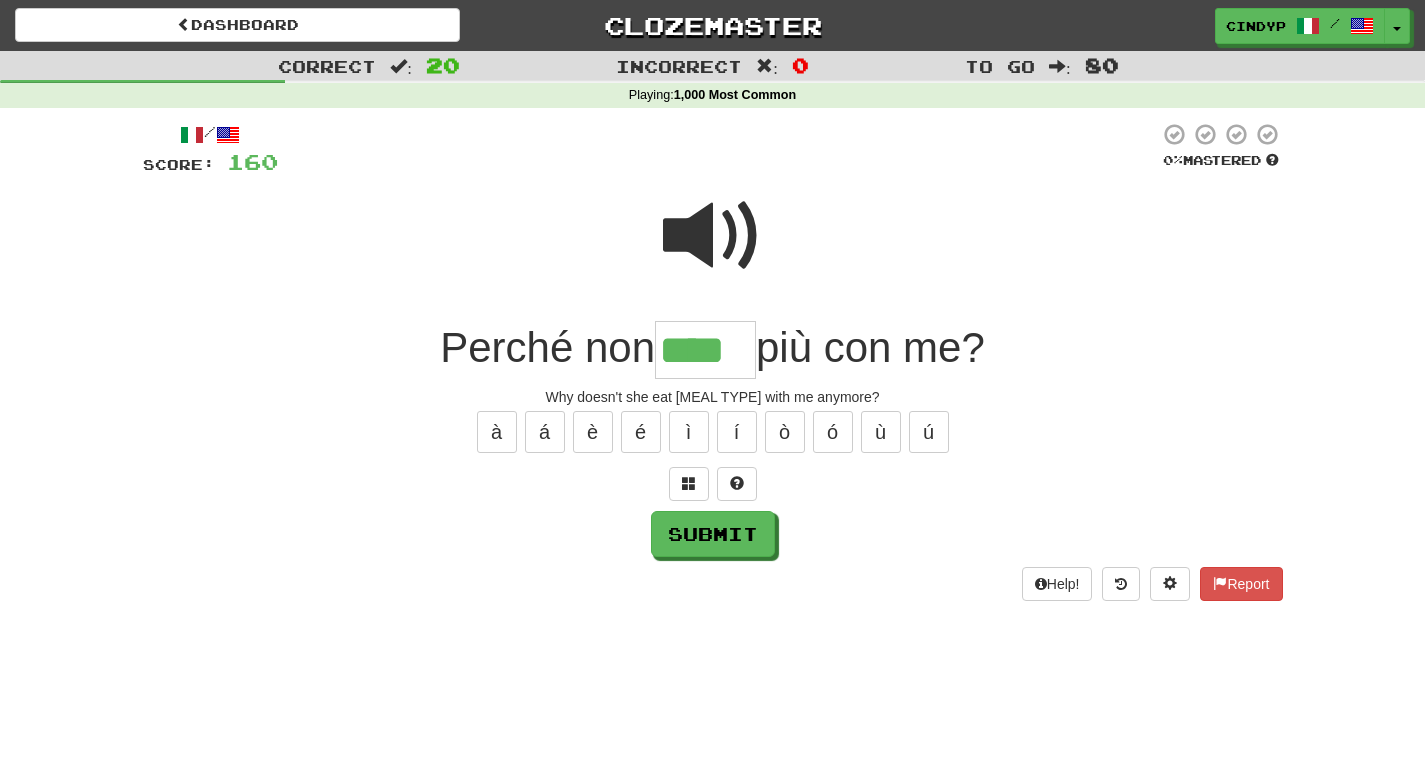 type on "****" 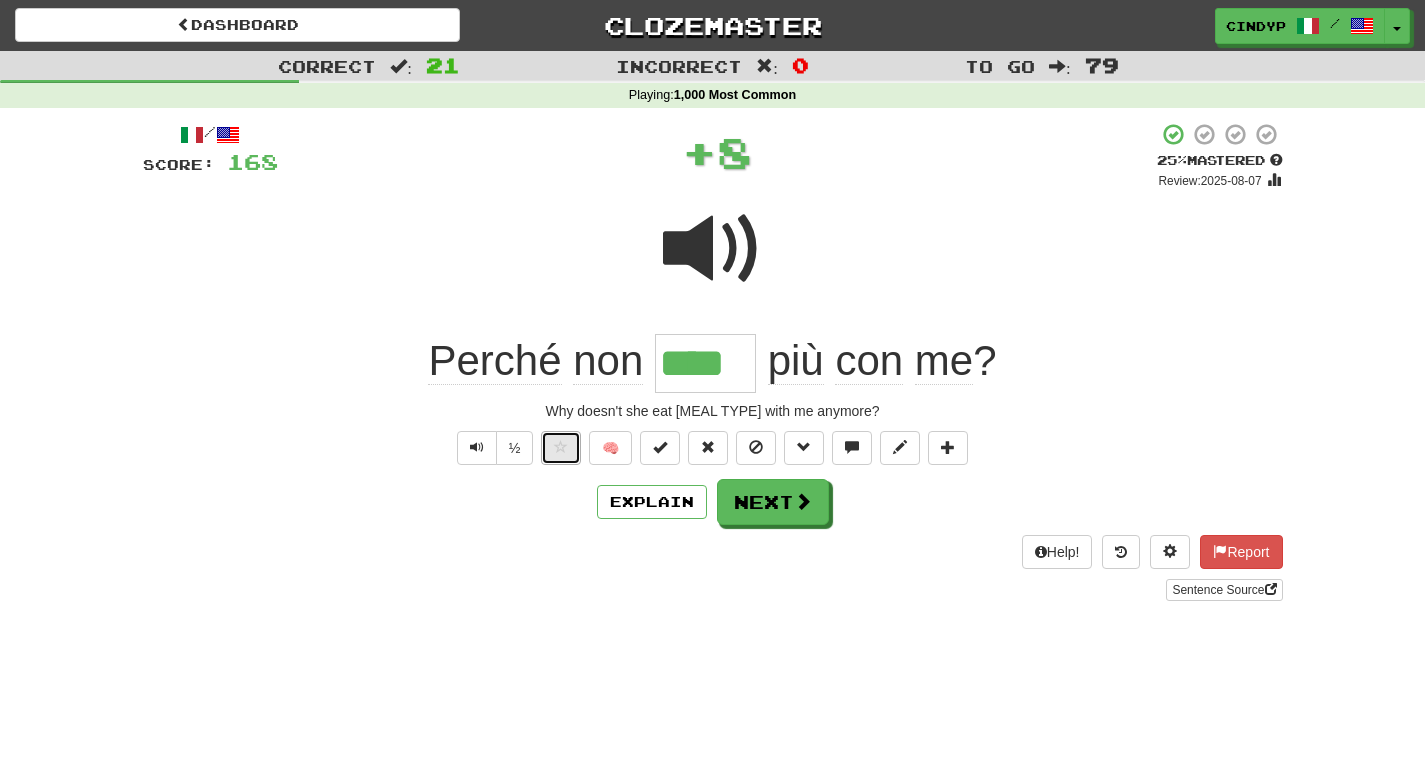 click at bounding box center [561, 448] 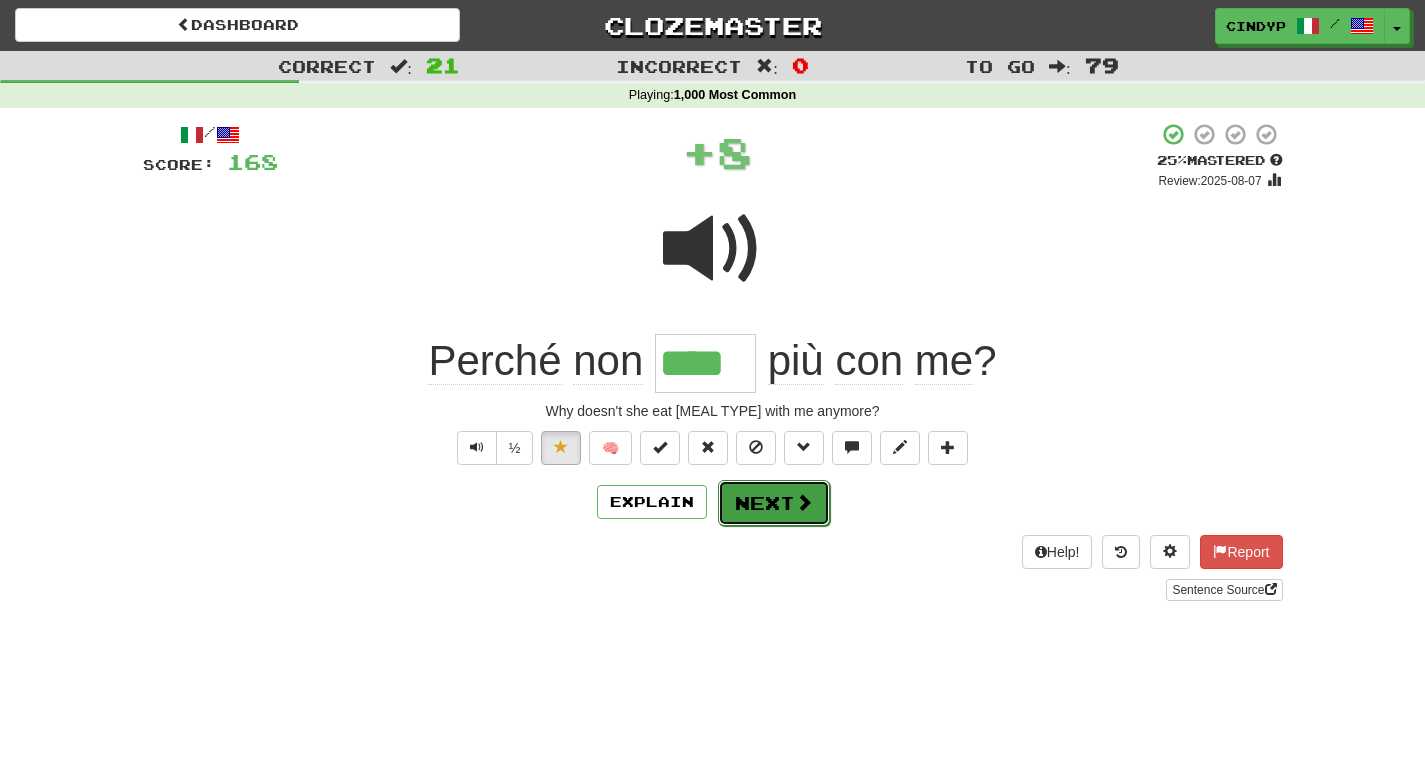 click at bounding box center [804, 502] 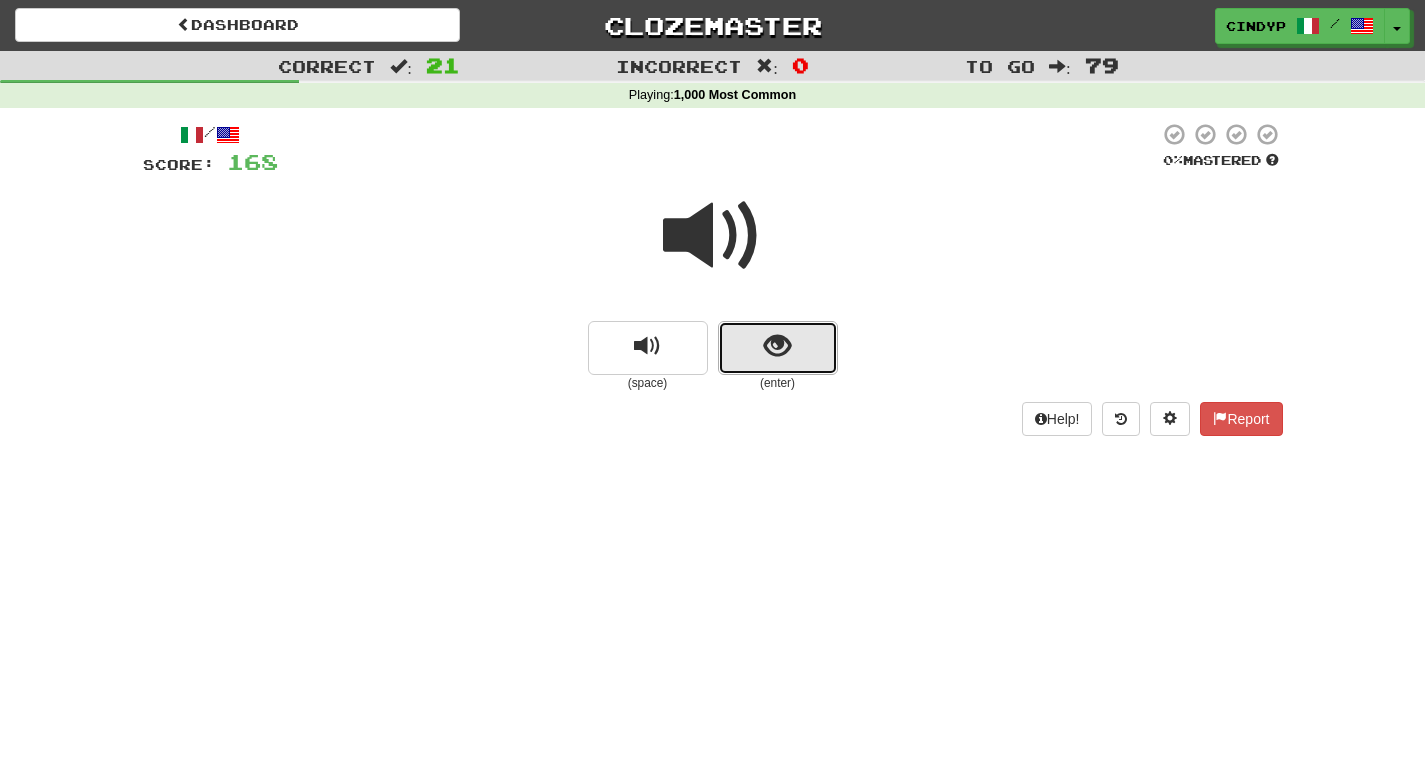 click at bounding box center [778, 348] 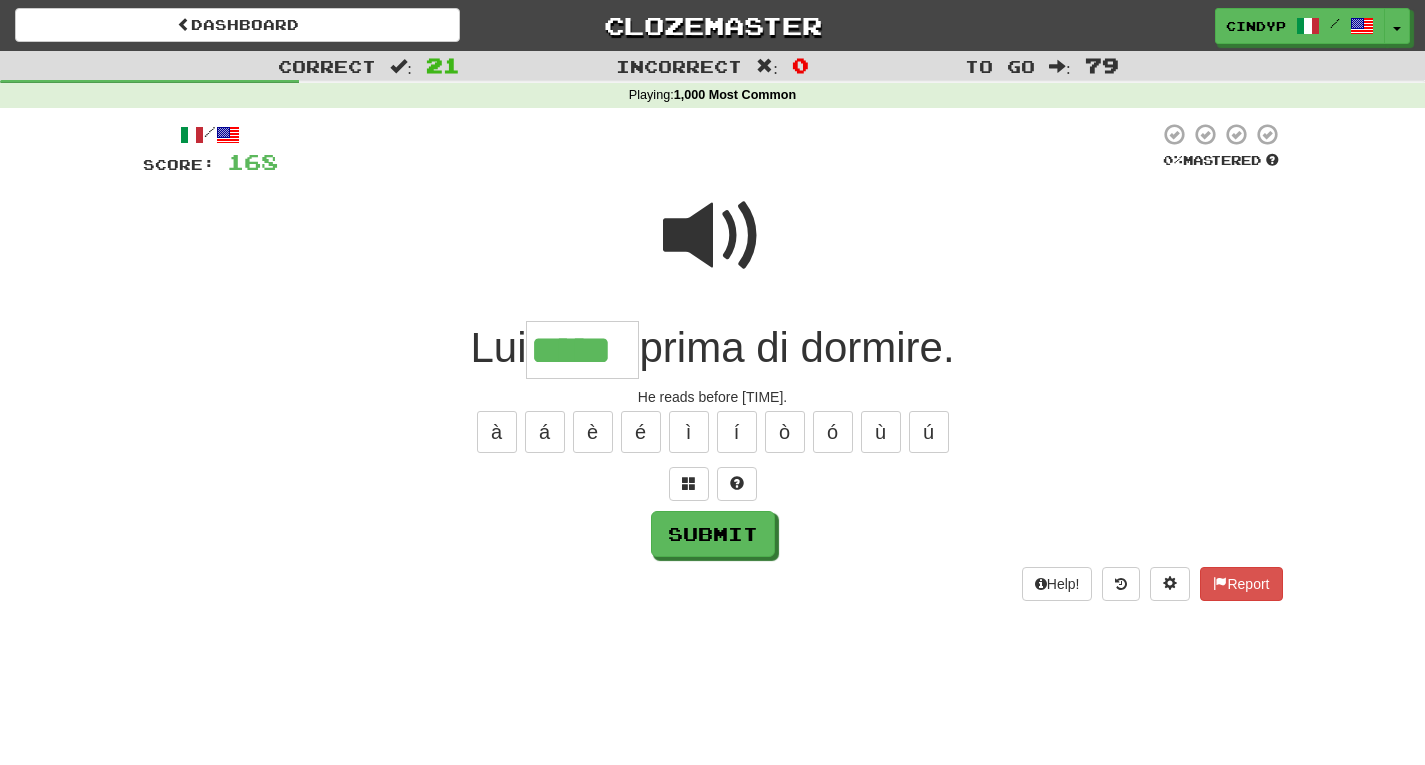 type on "*****" 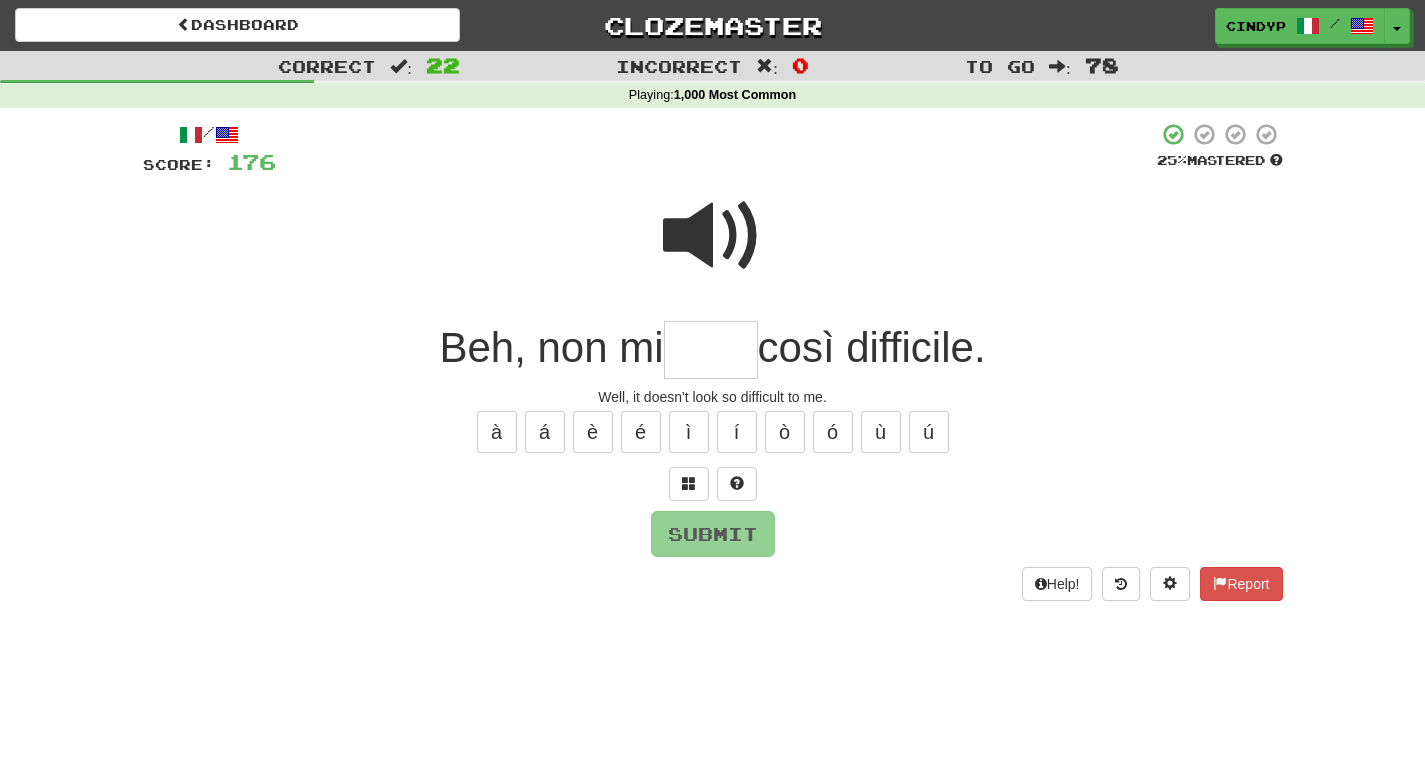 click at bounding box center [713, 249] 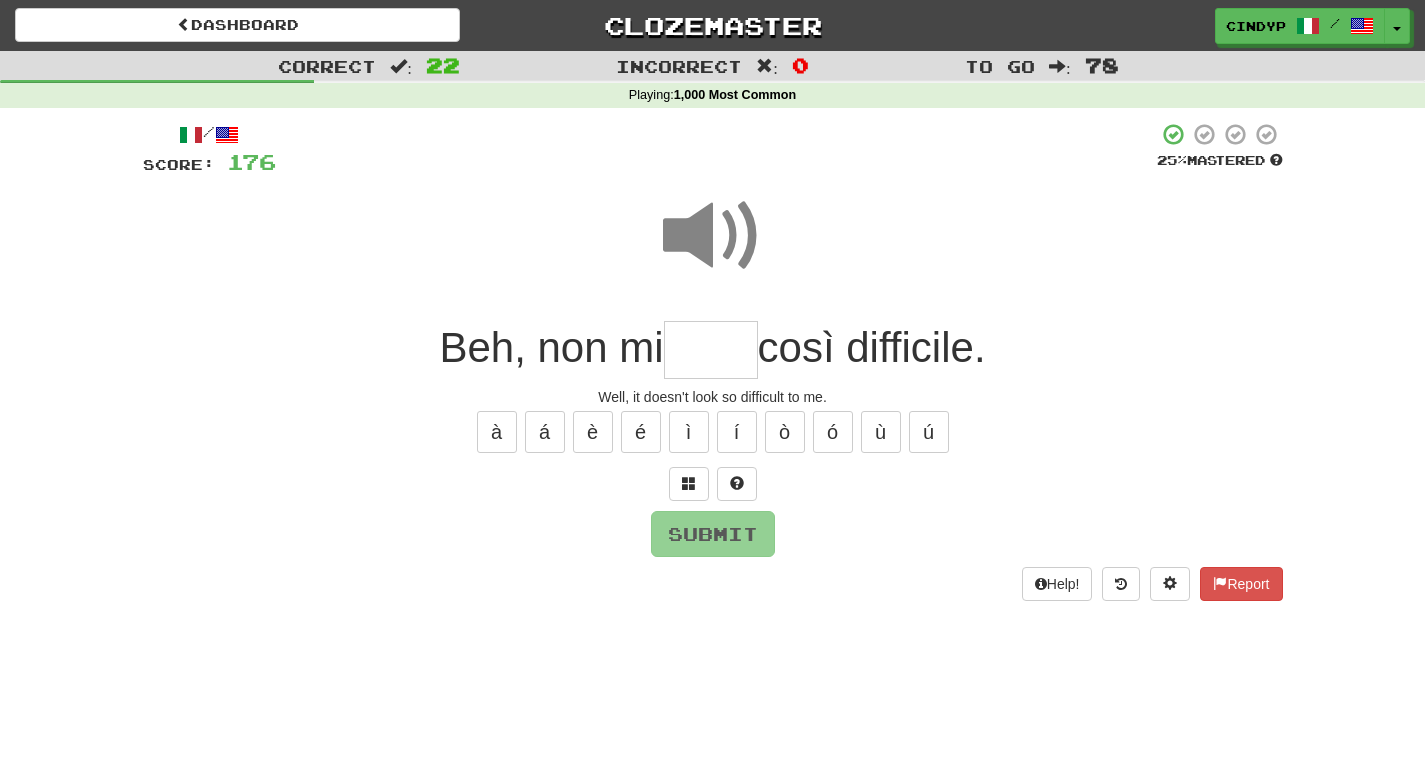 click at bounding box center [711, 350] 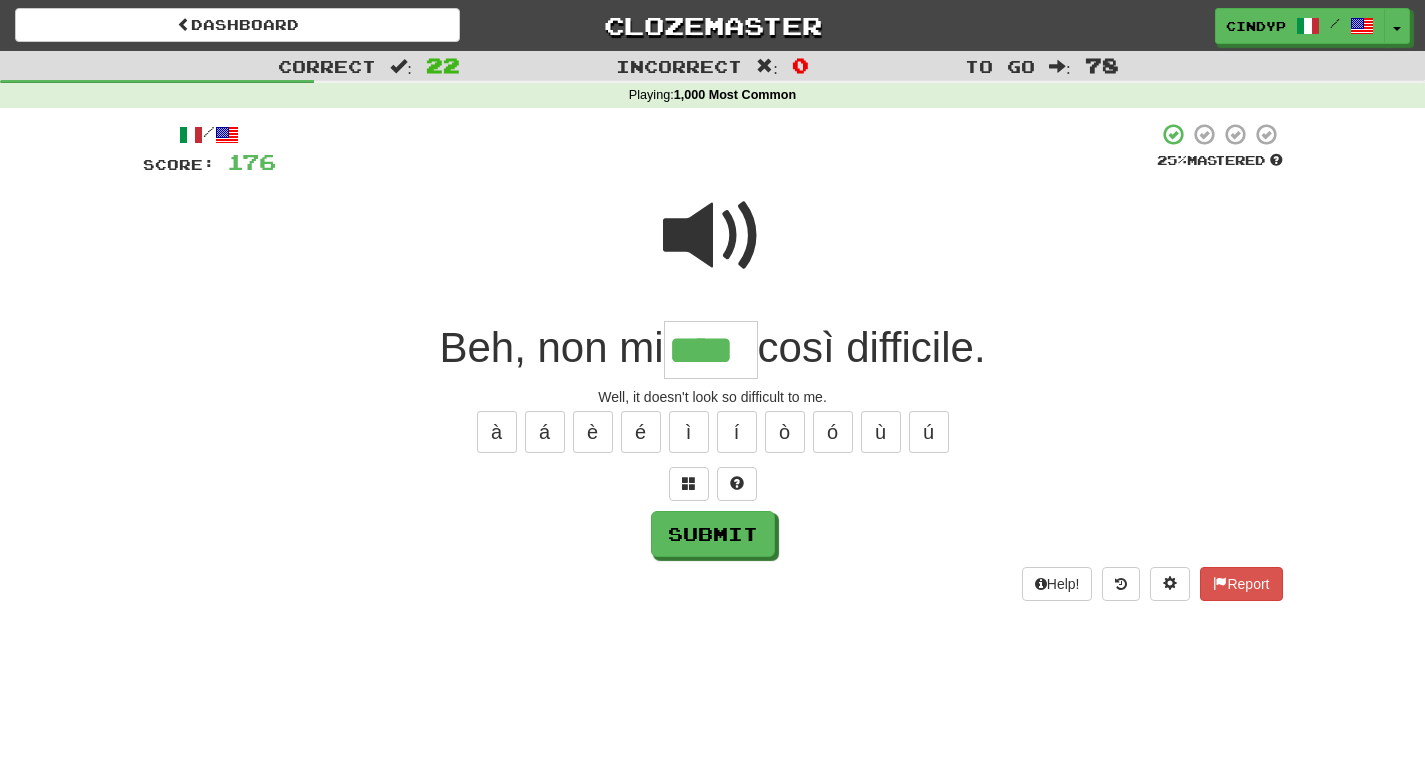 type on "****" 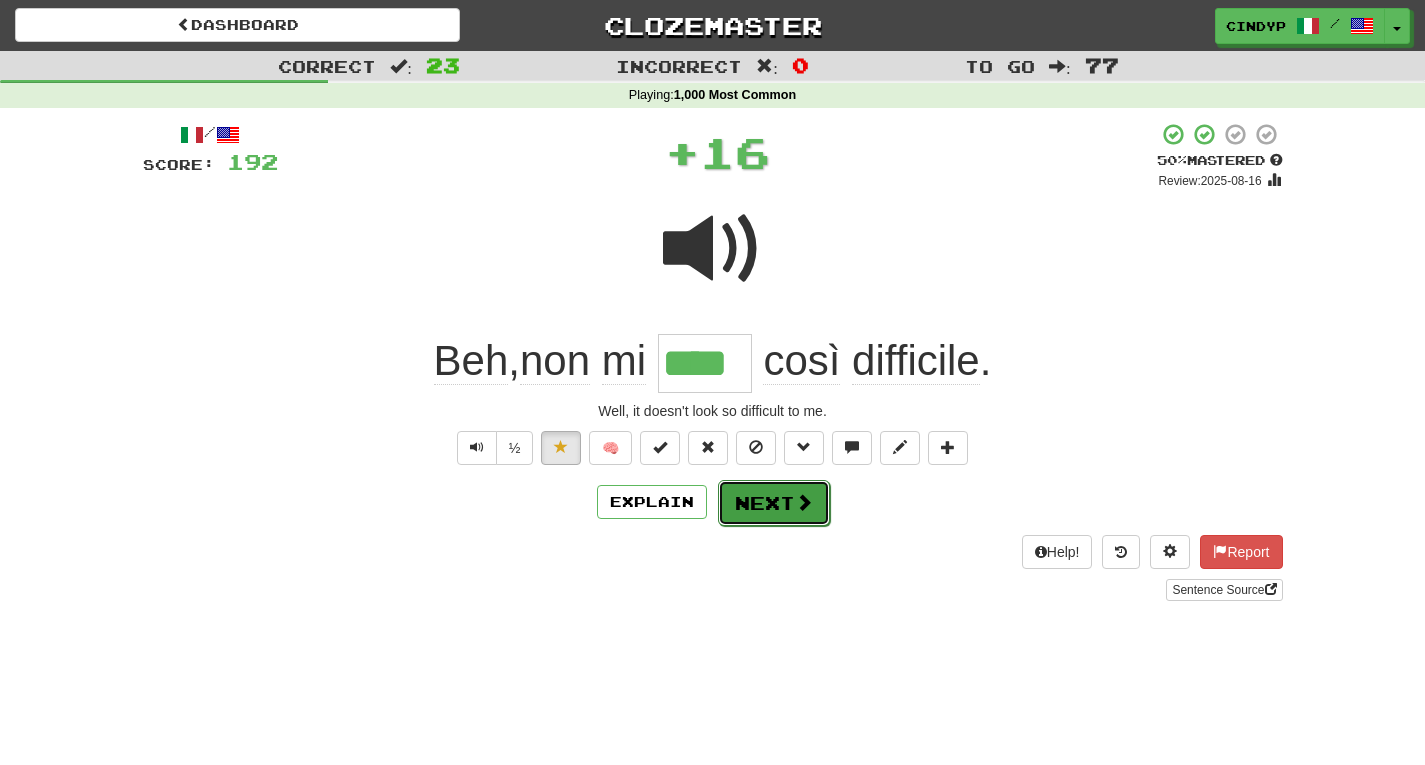 click on "Next" at bounding box center [774, 503] 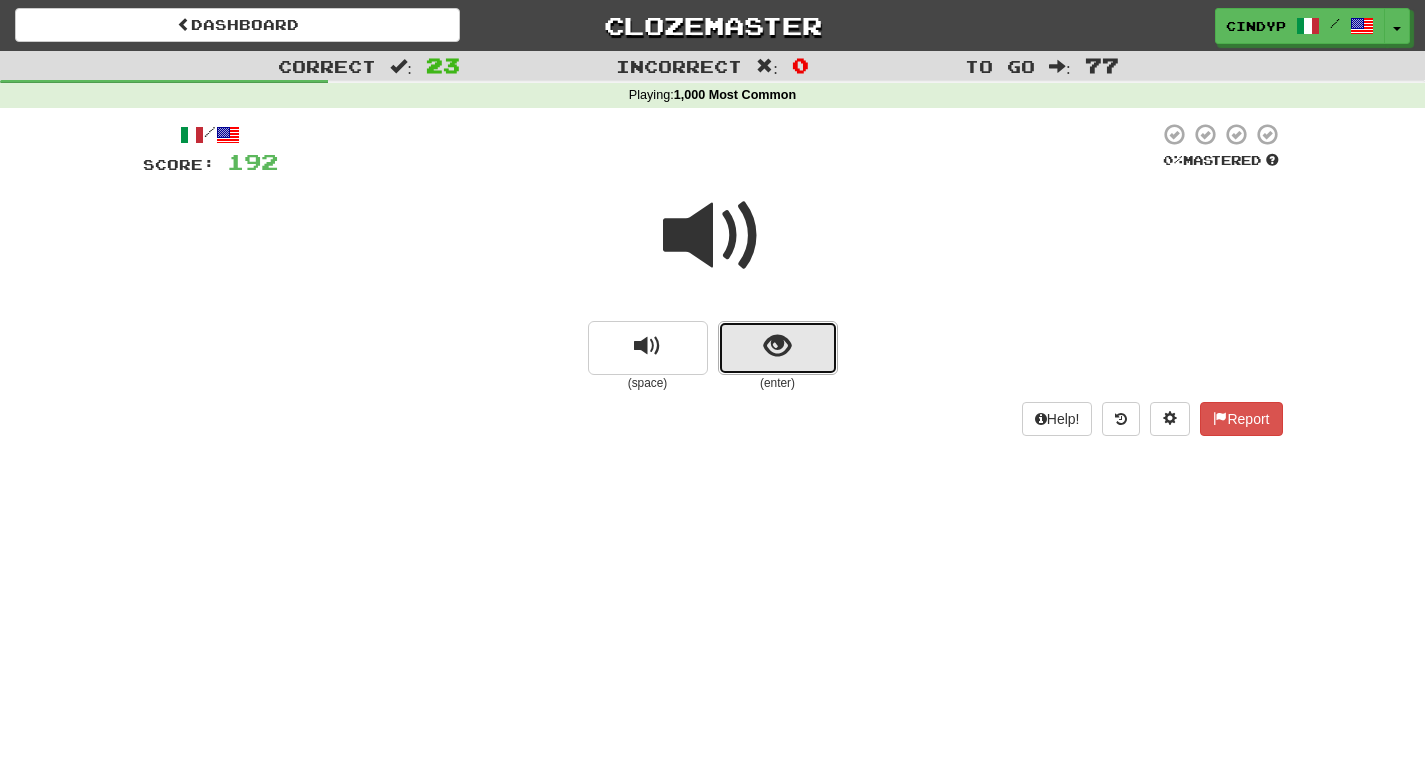 click at bounding box center [778, 348] 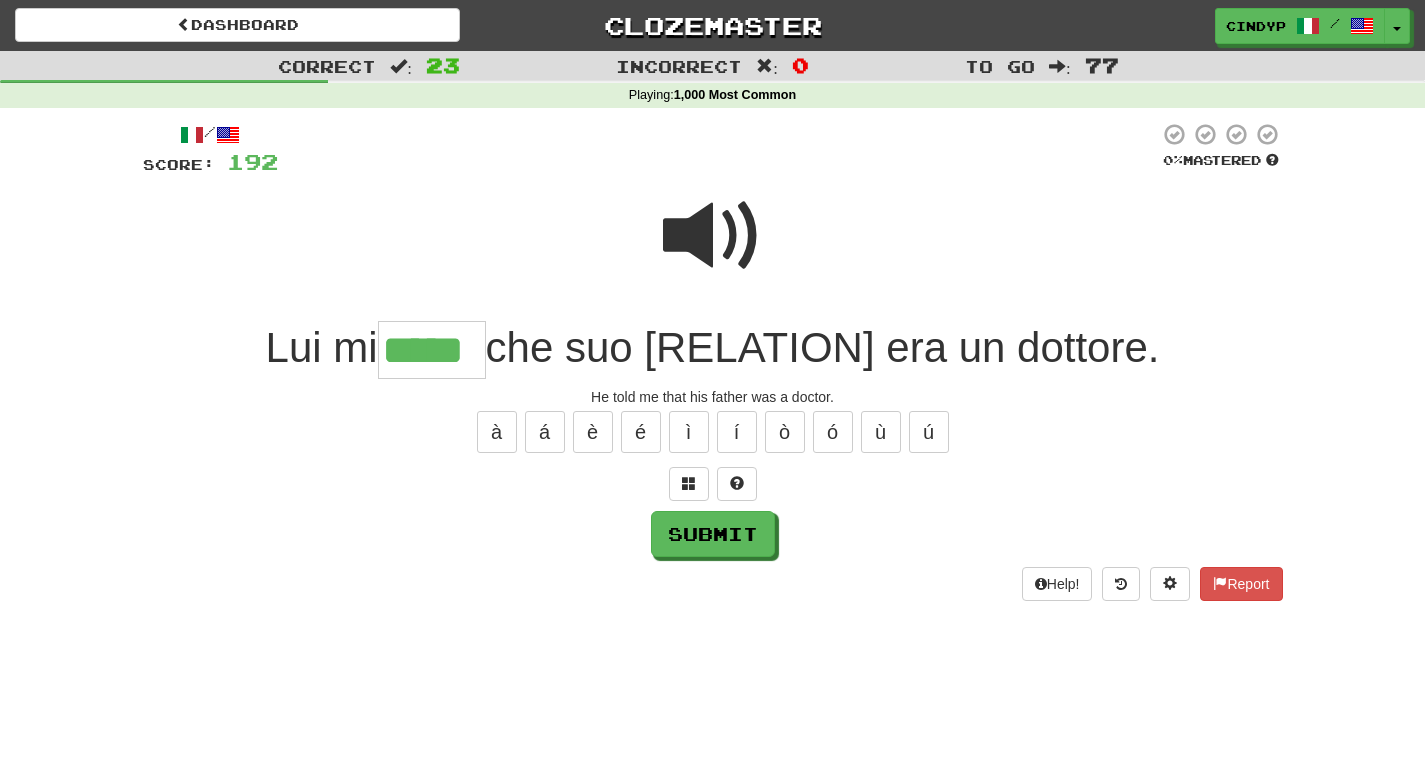 type on "*****" 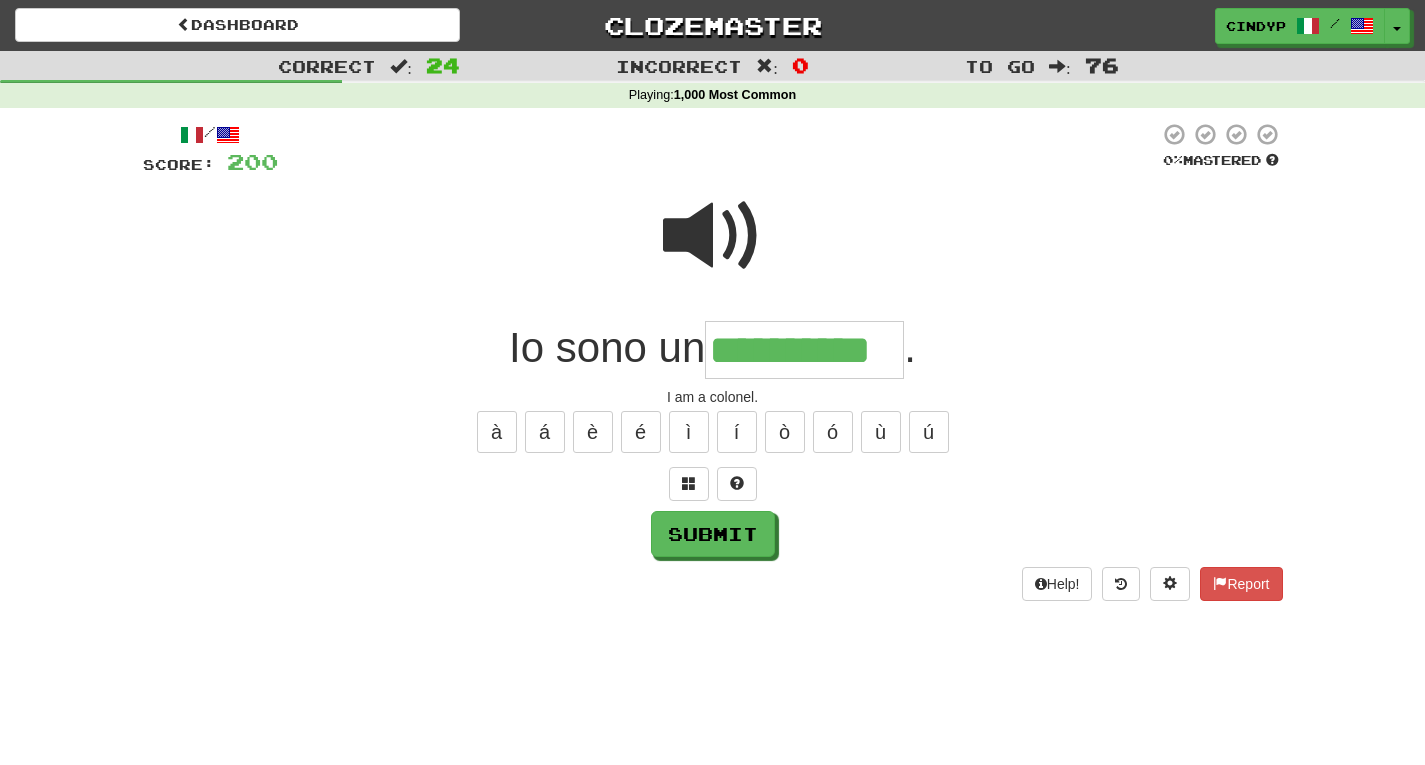 type on "**********" 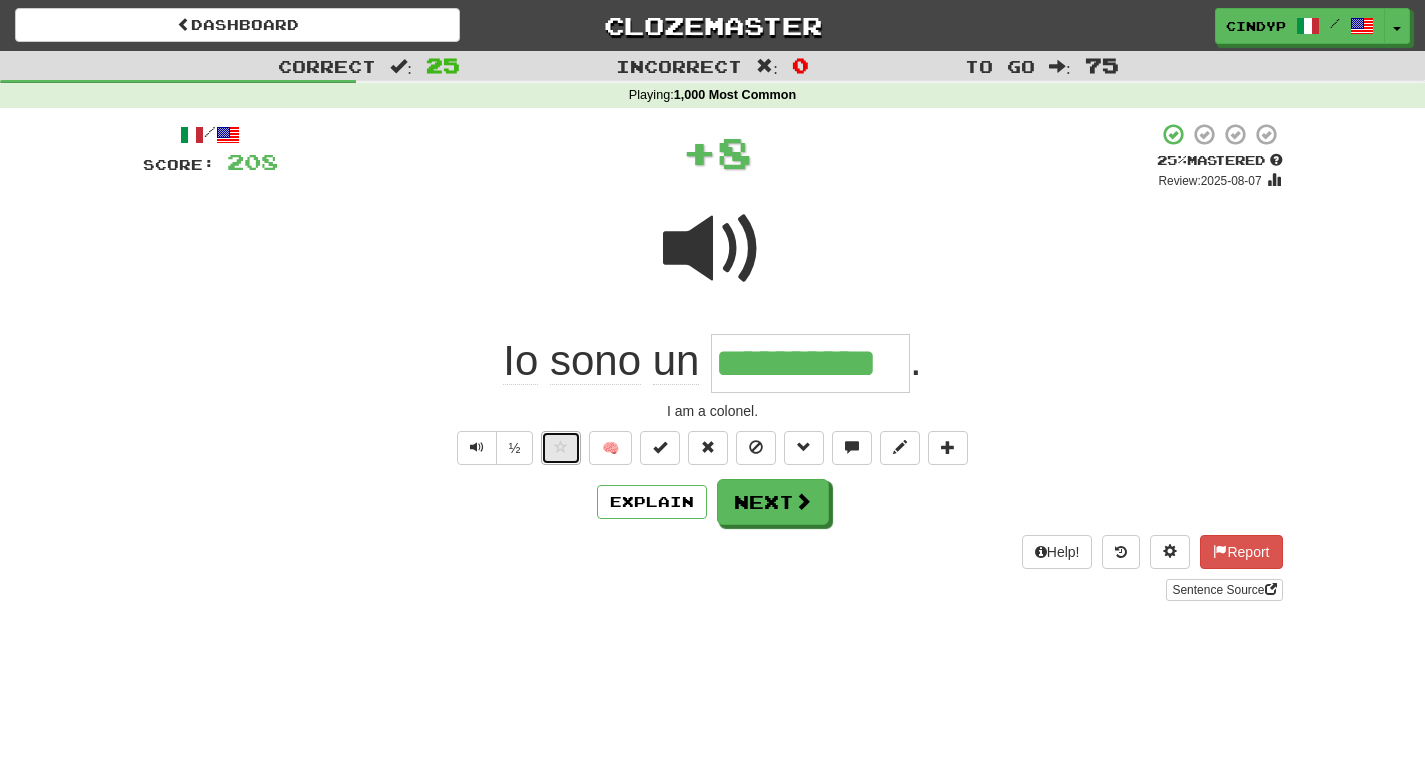 click at bounding box center (561, 448) 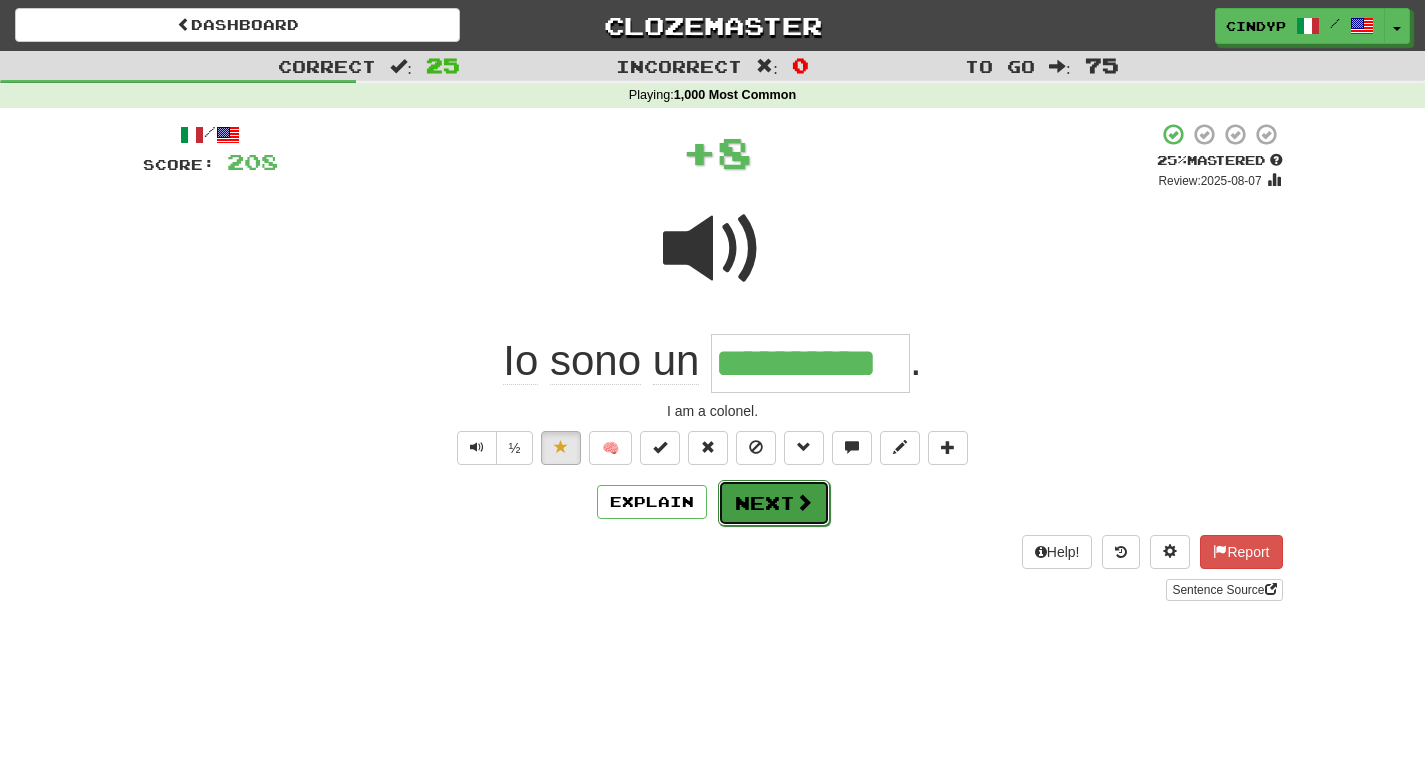 click on "Next" at bounding box center [774, 503] 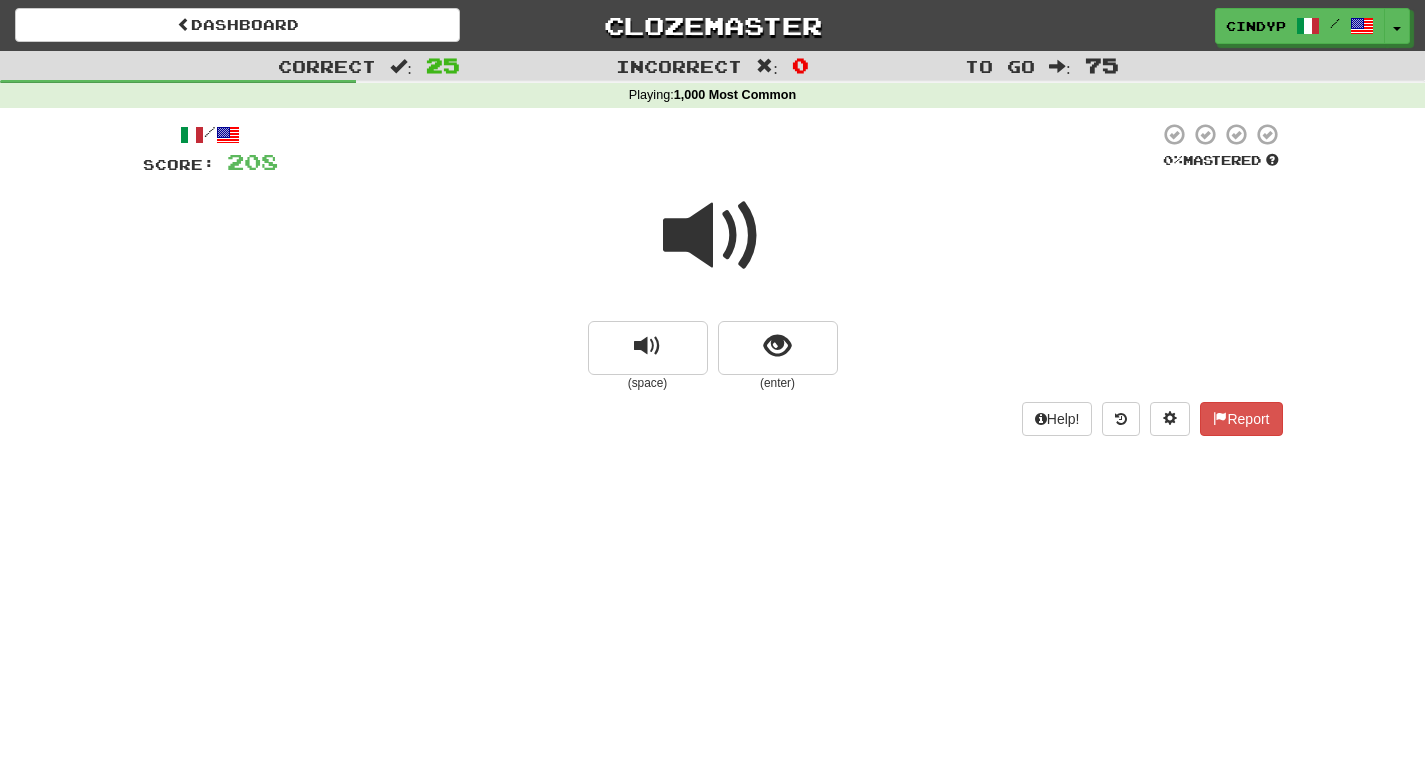 click at bounding box center (713, 236) 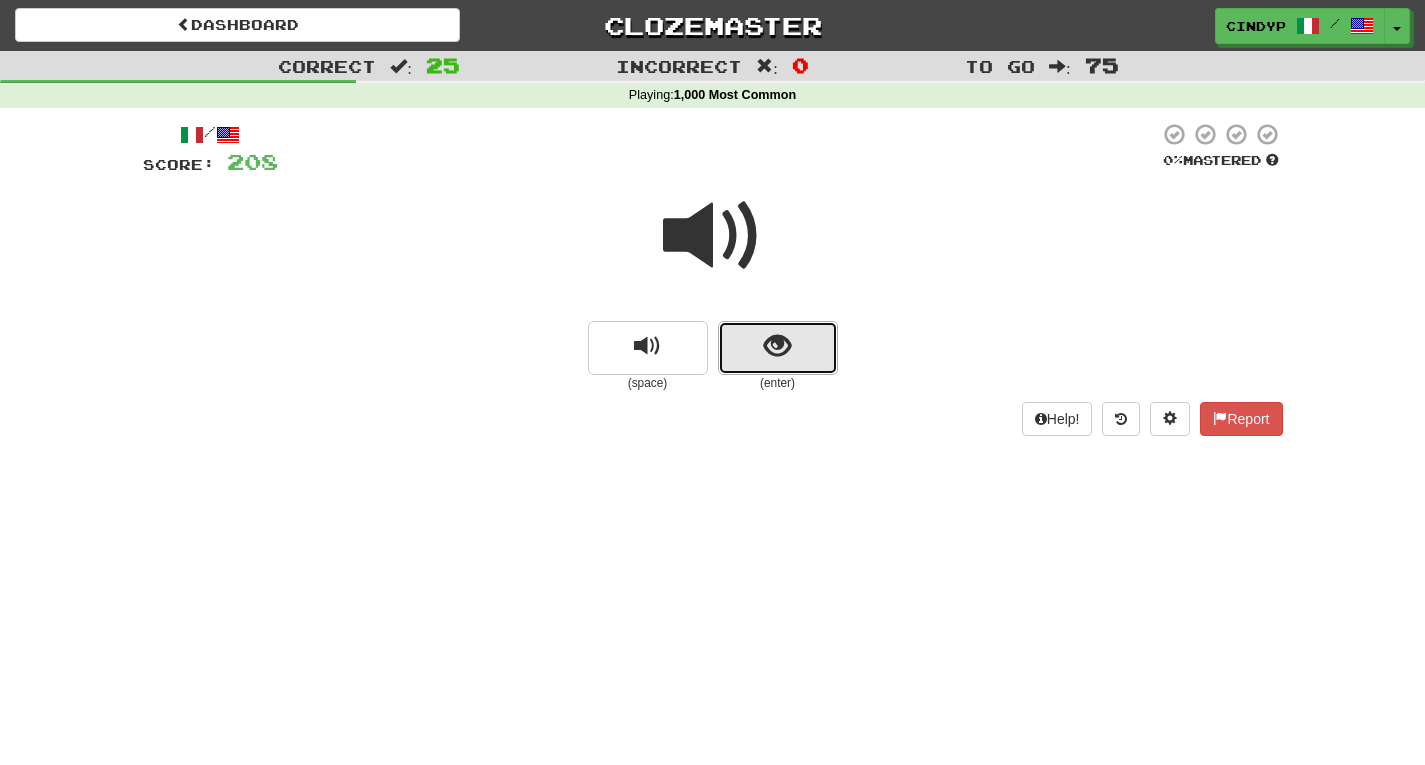 click at bounding box center (778, 348) 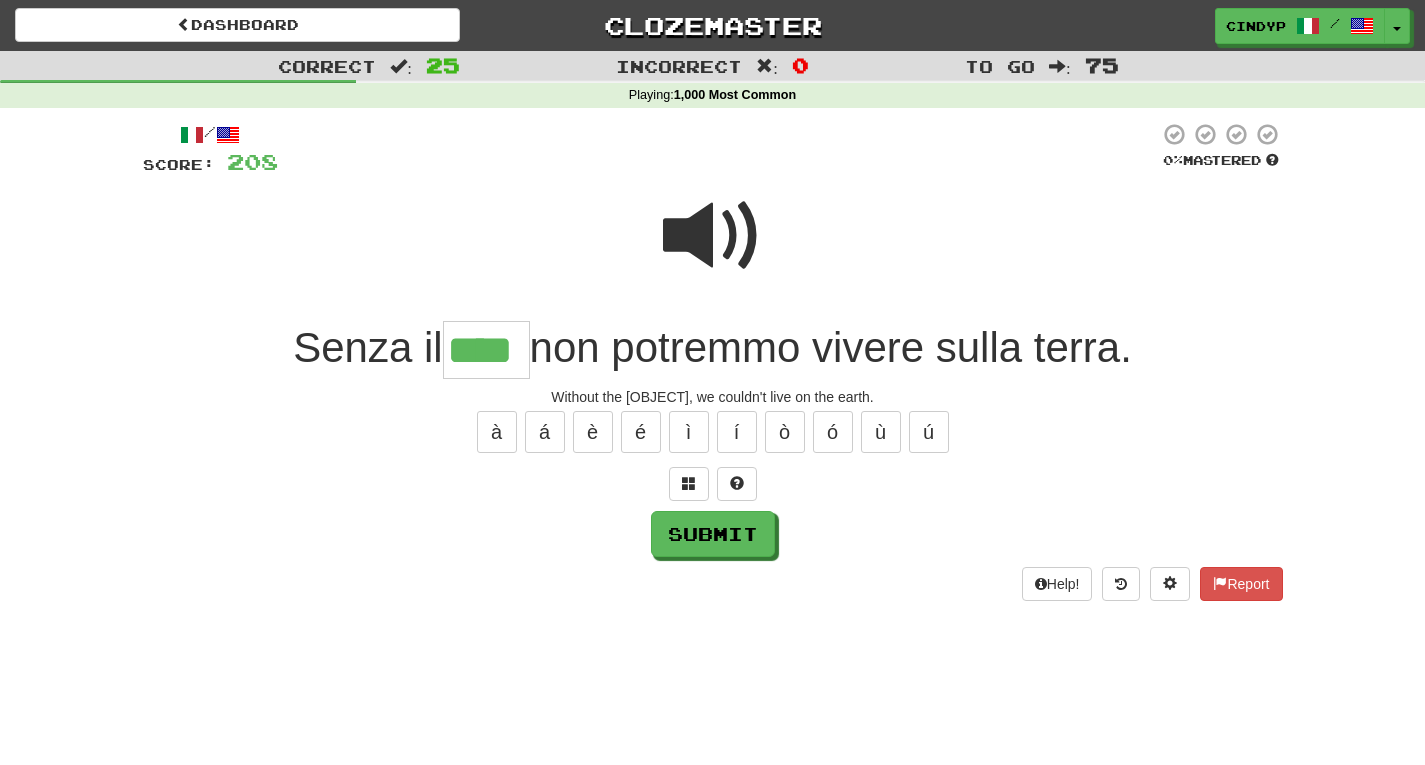 type on "****" 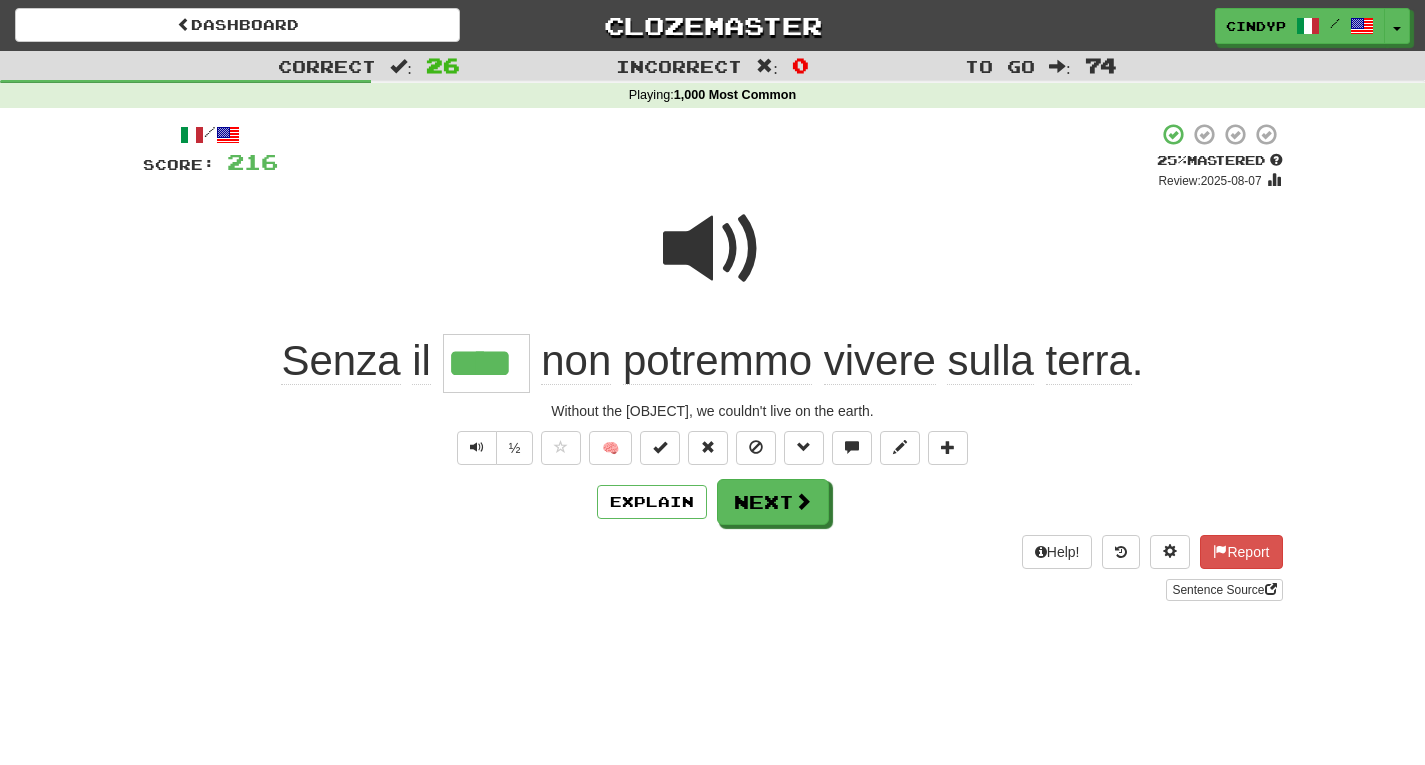 click at bounding box center (713, 249) 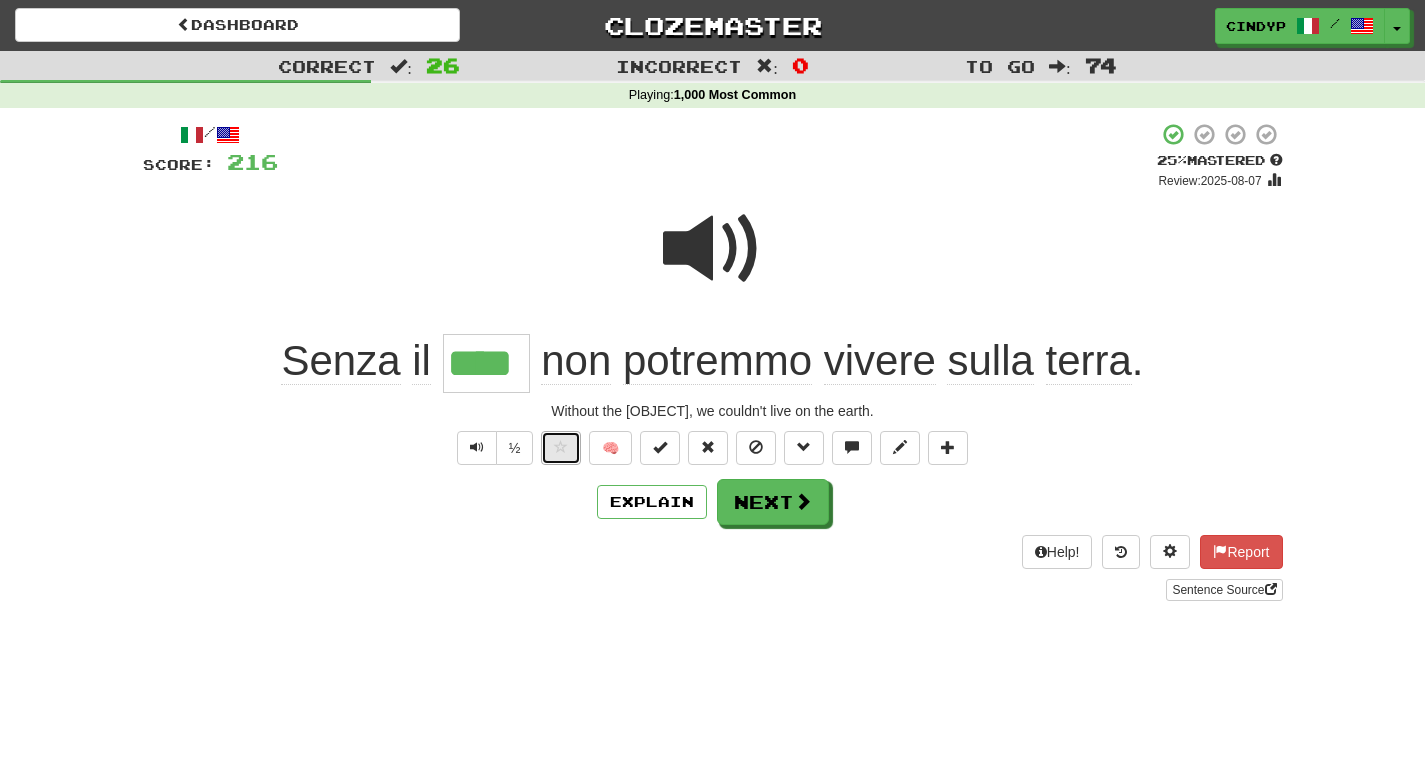 click at bounding box center [561, 447] 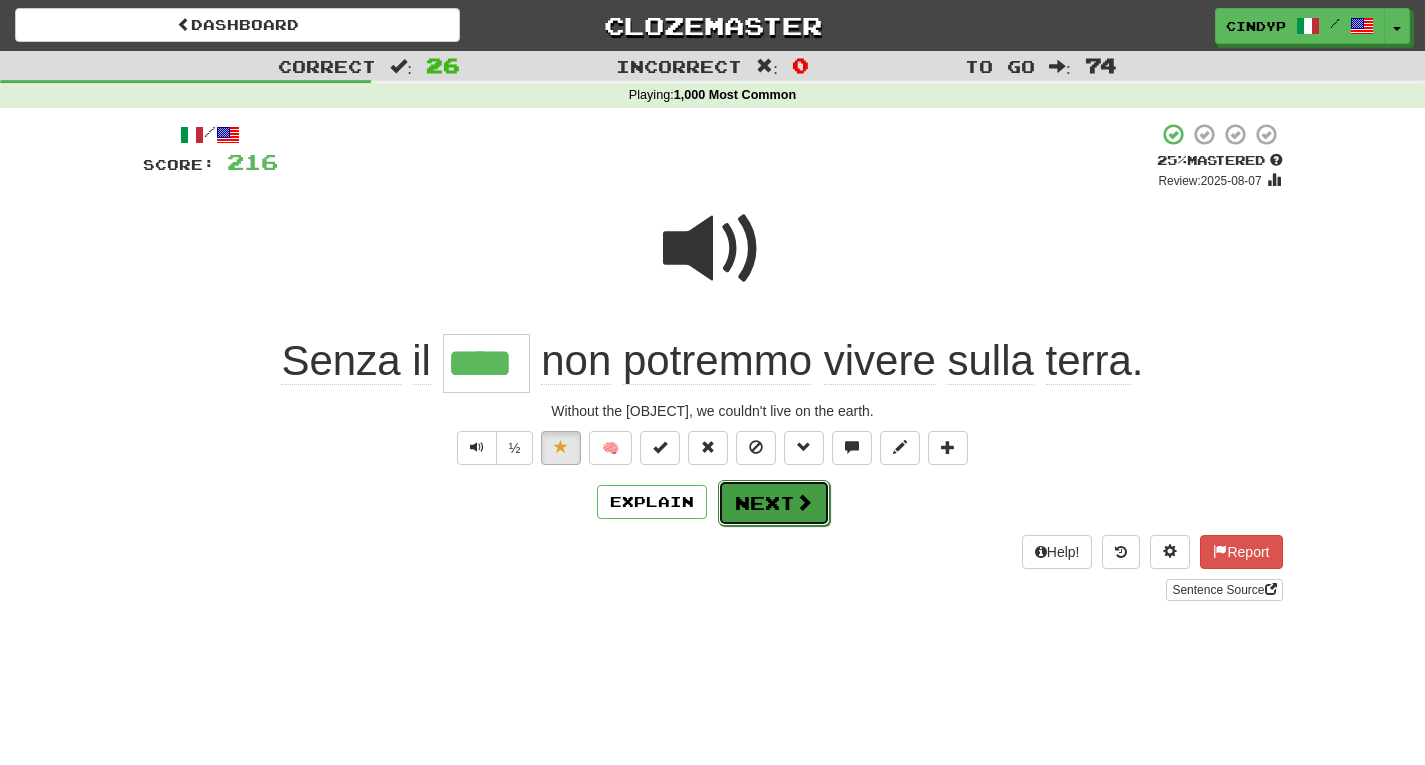 click on "Next" at bounding box center (774, 503) 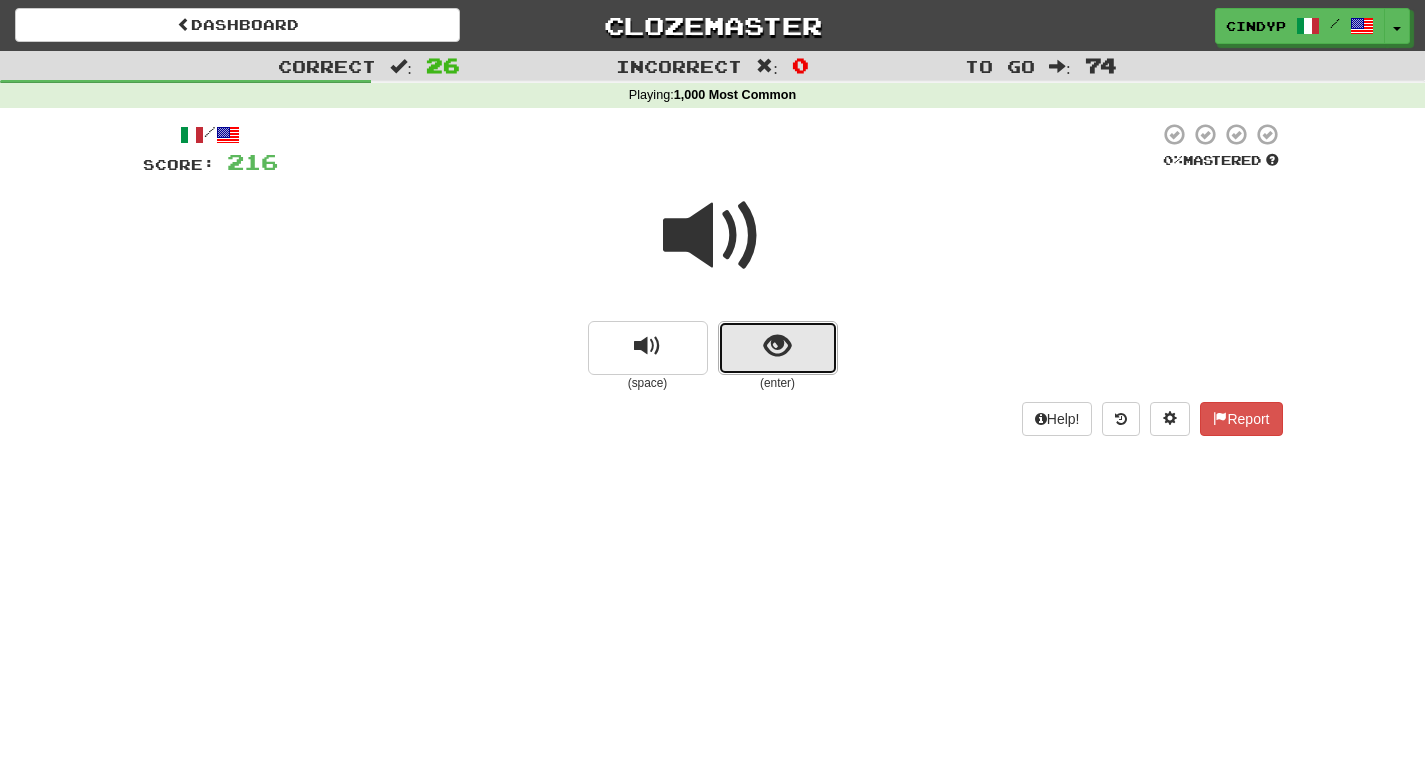 click at bounding box center [778, 348] 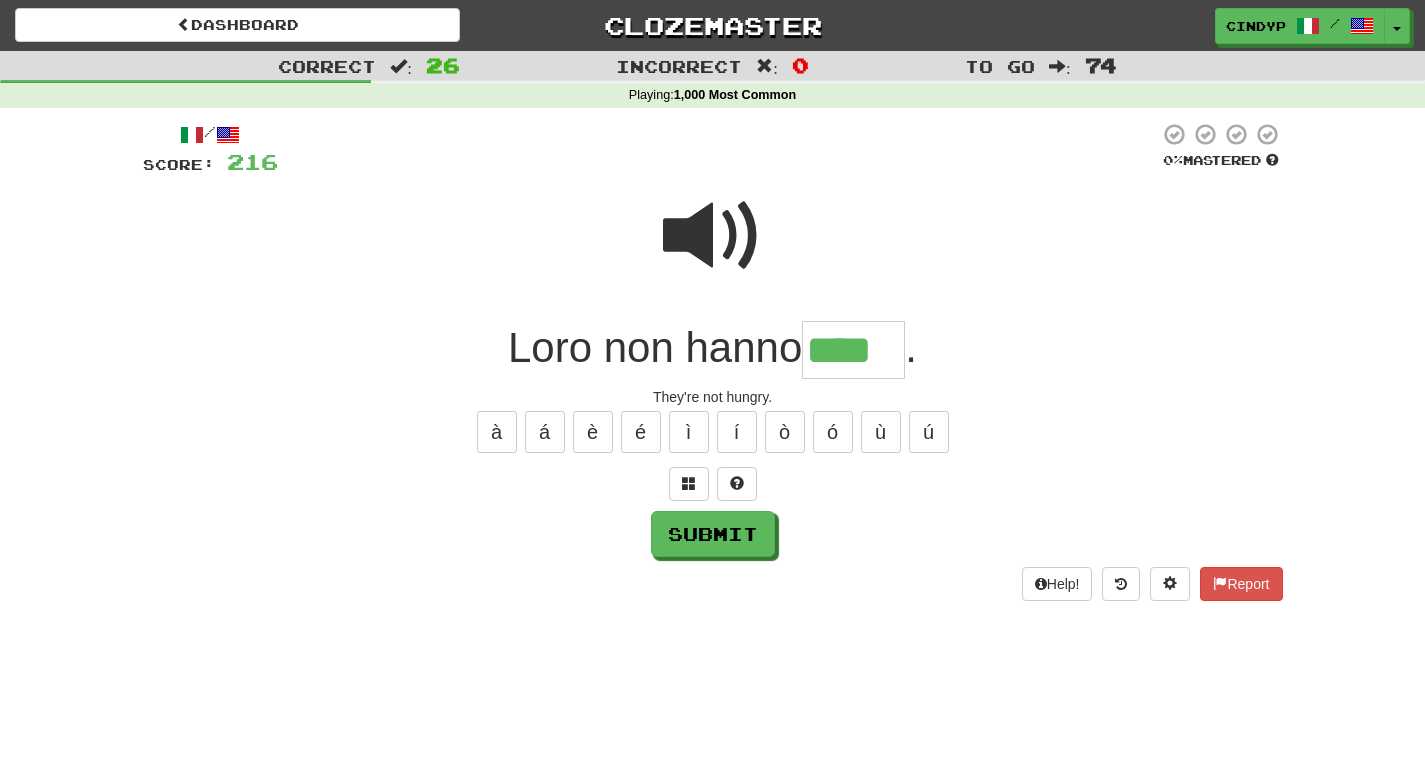 type on "****" 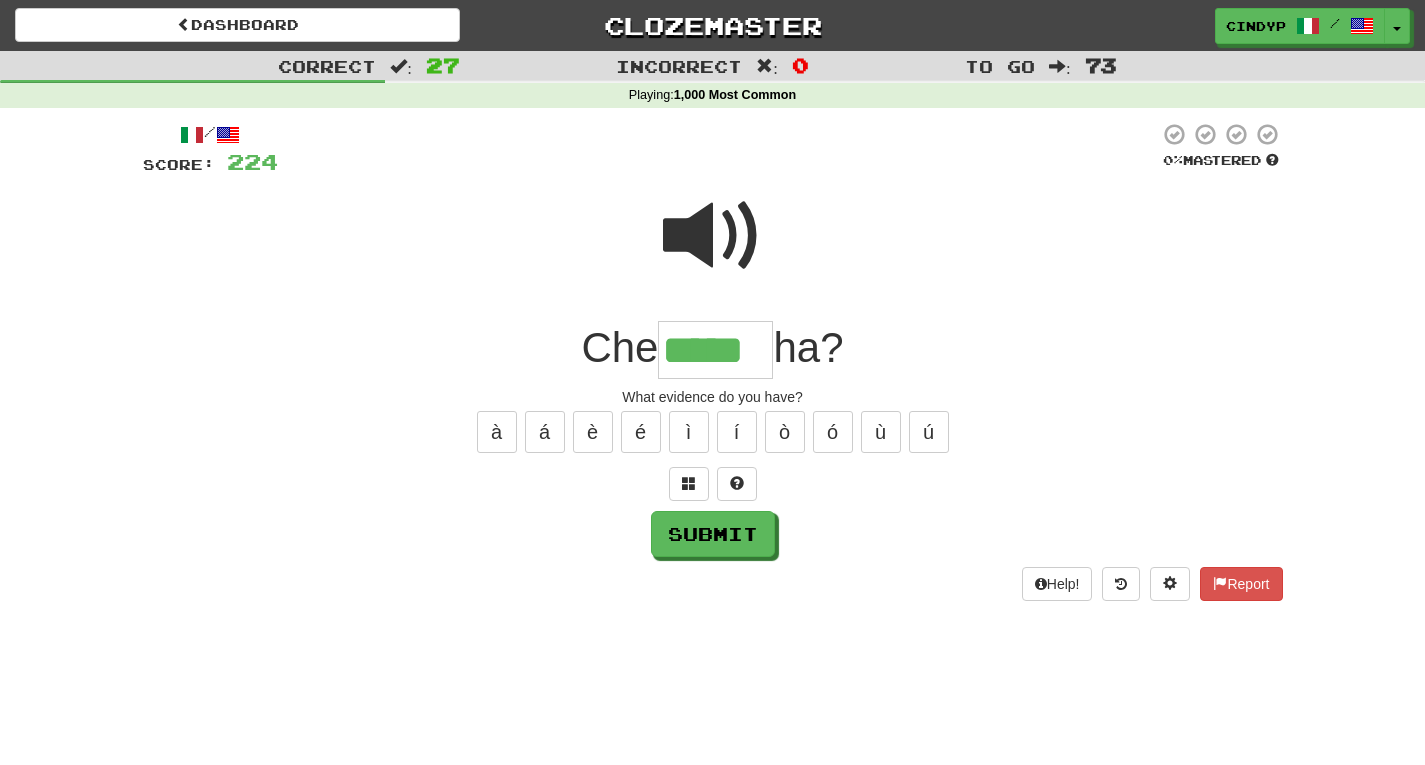type on "*****" 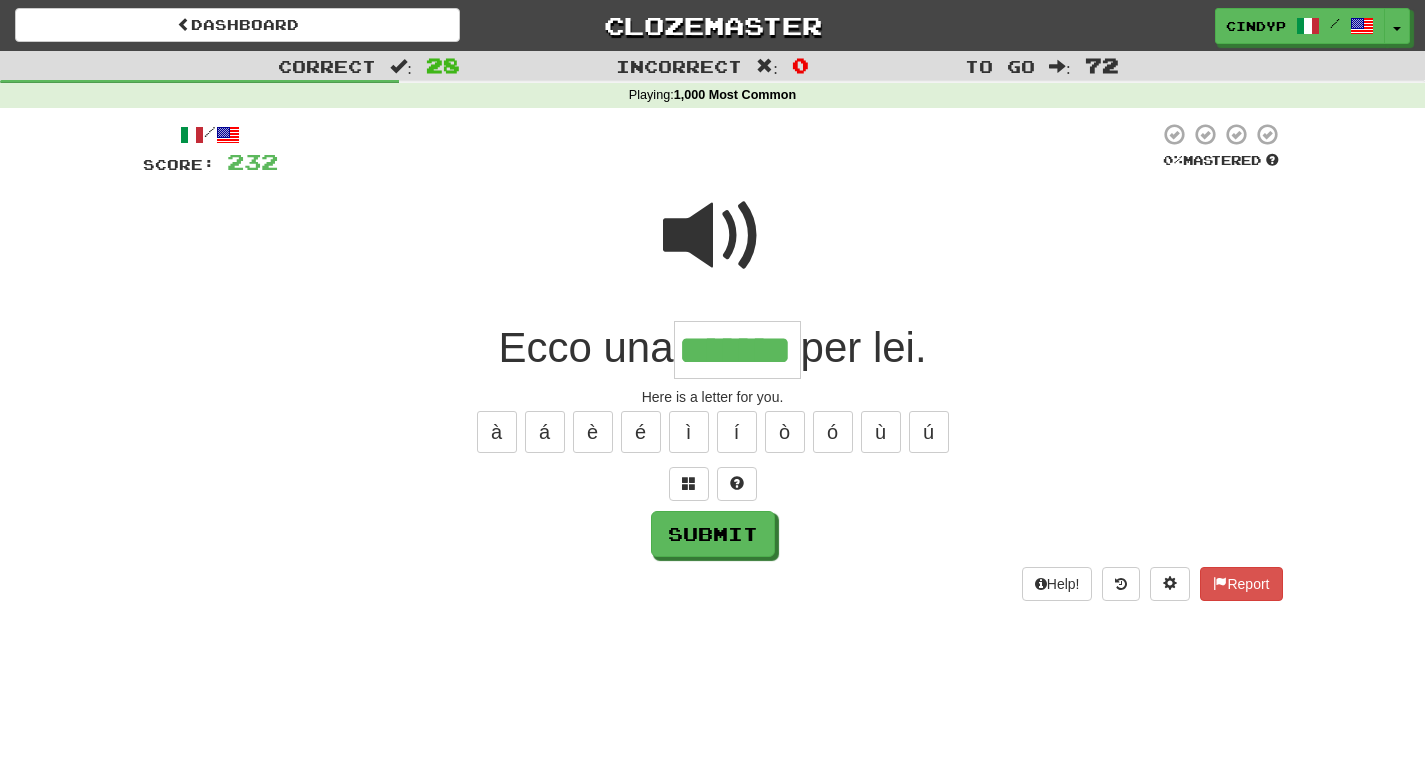type on "*******" 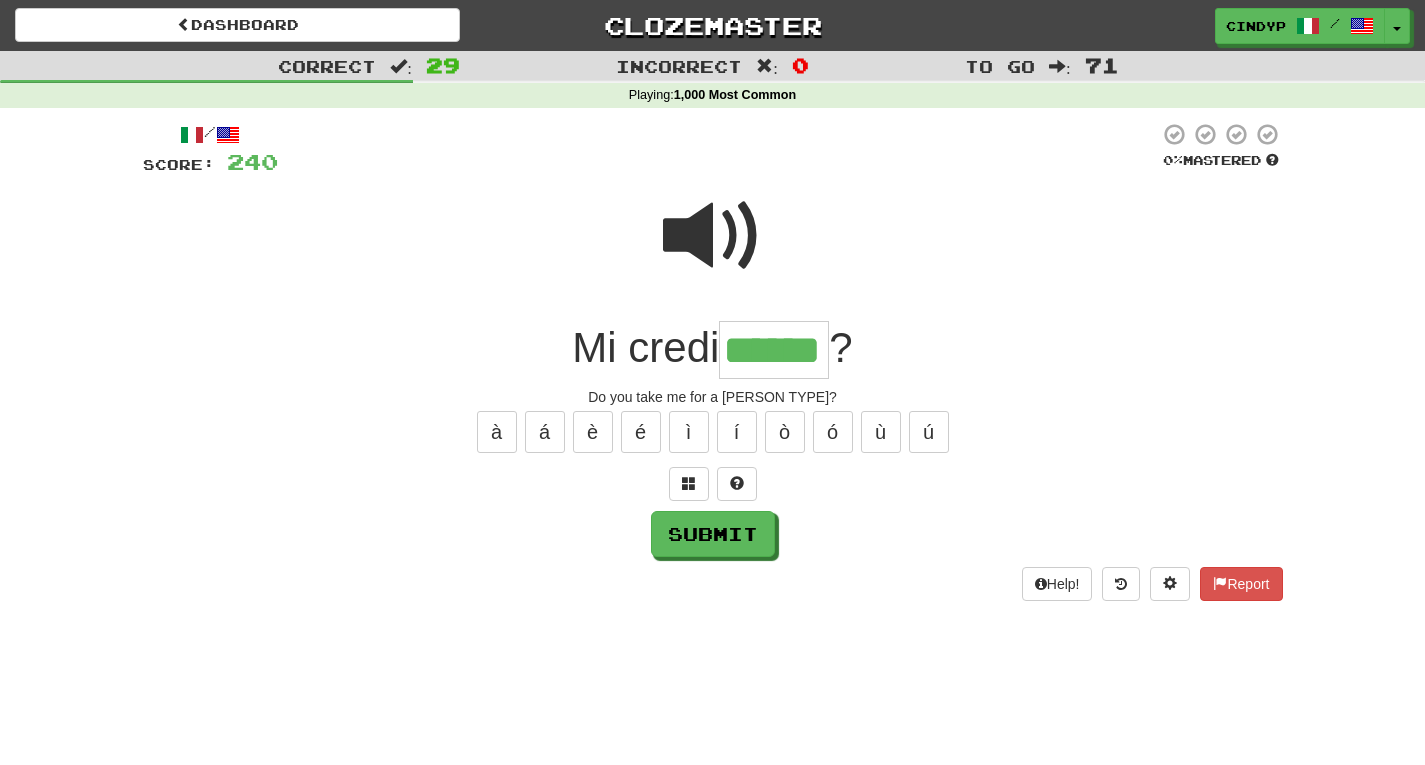 type on "******" 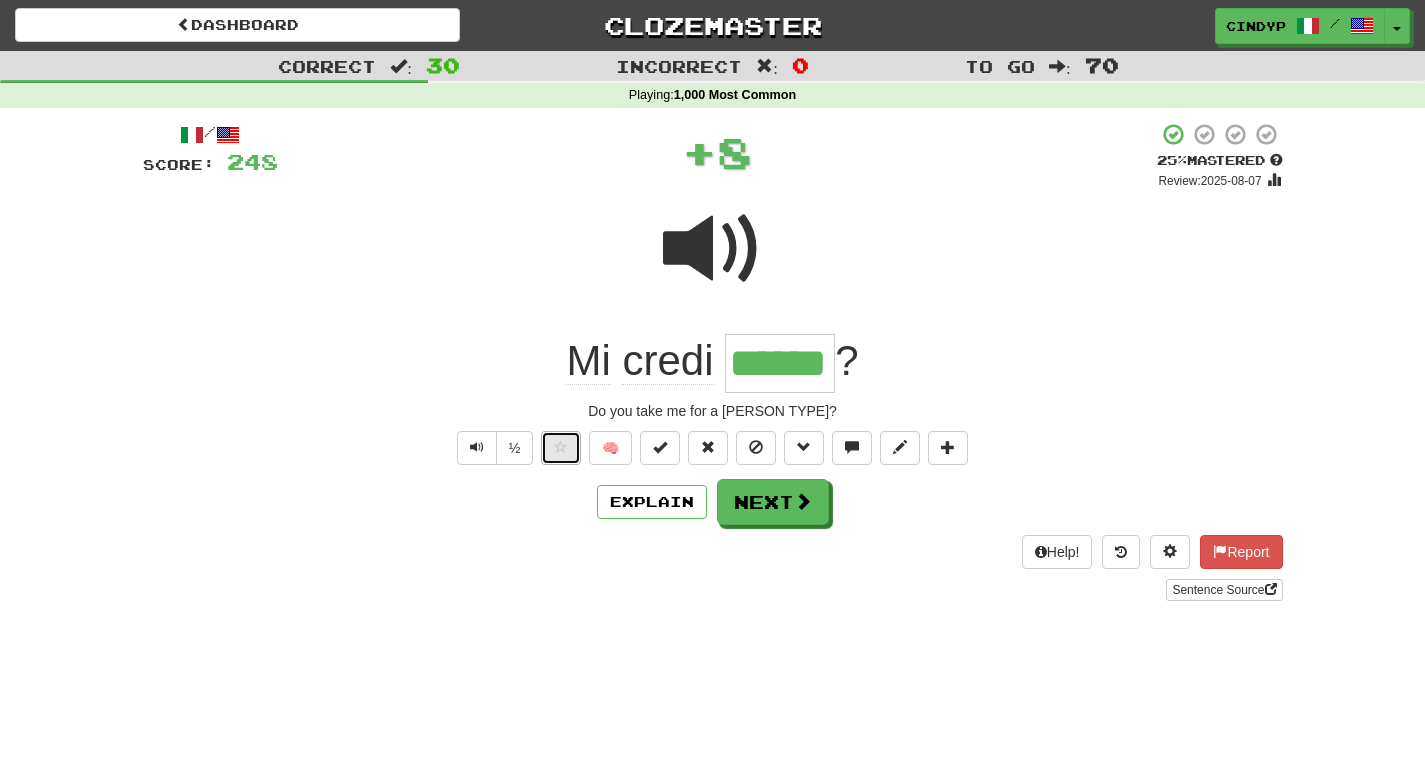 click at bounding box center [561, 448] 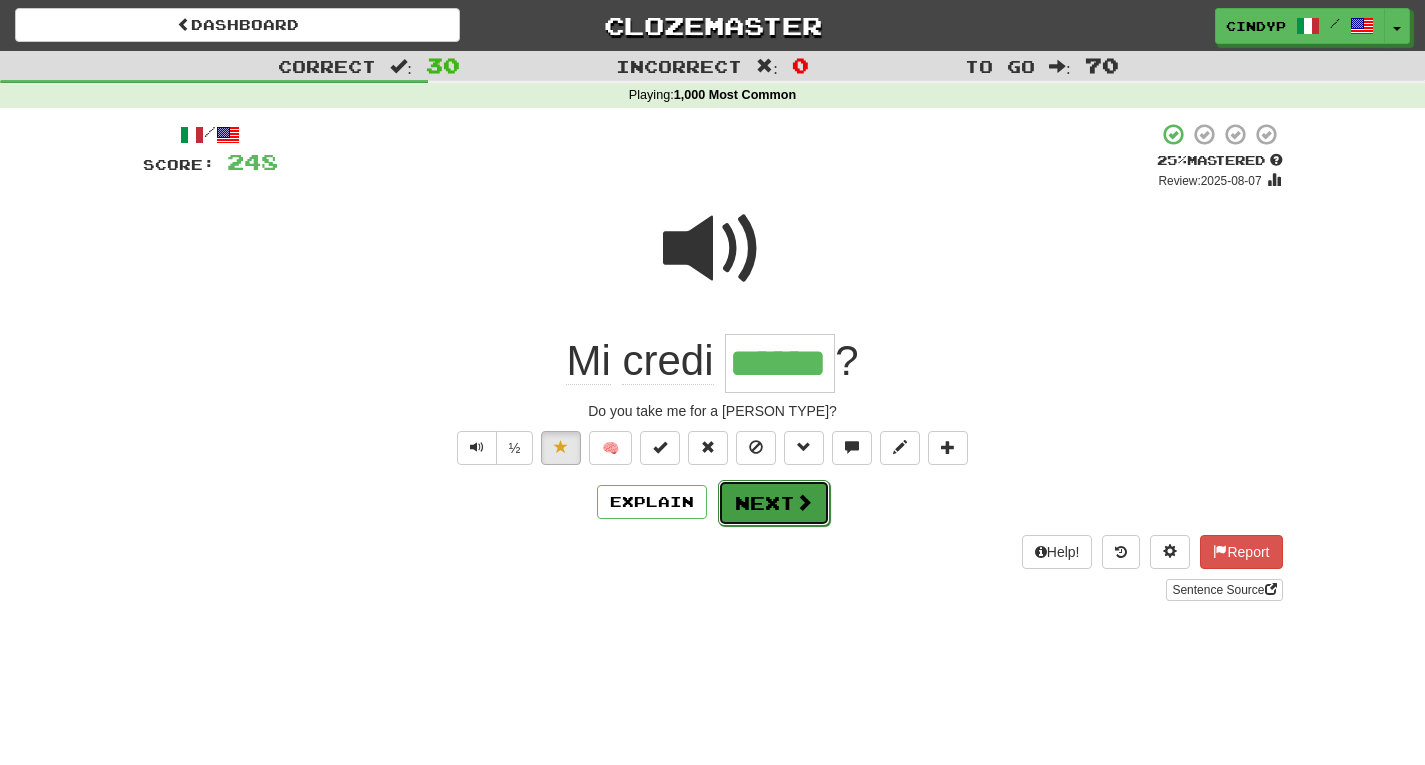 click on "Next" at bounding box center (774, 503) 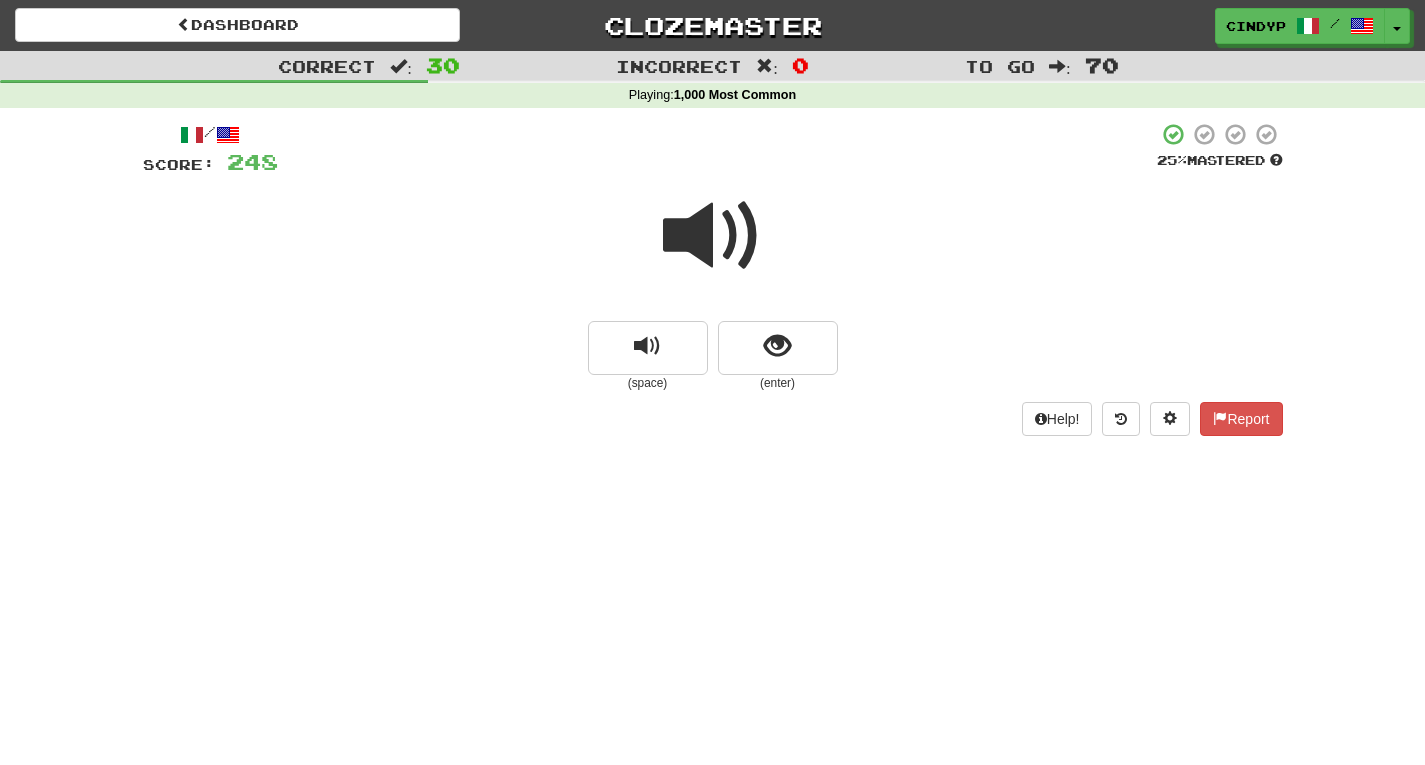 click at bounding box center [713, 236] 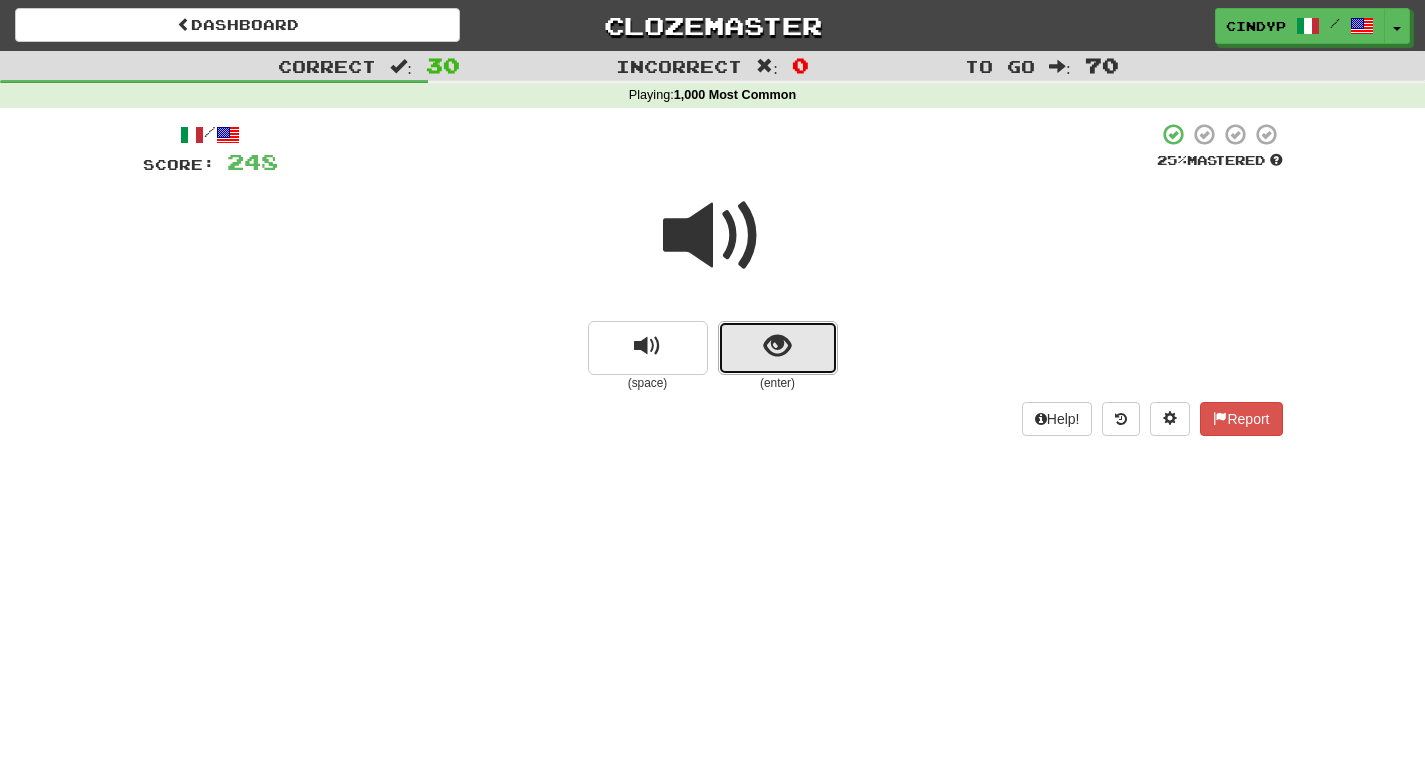 click at bounding box center (778, 348) 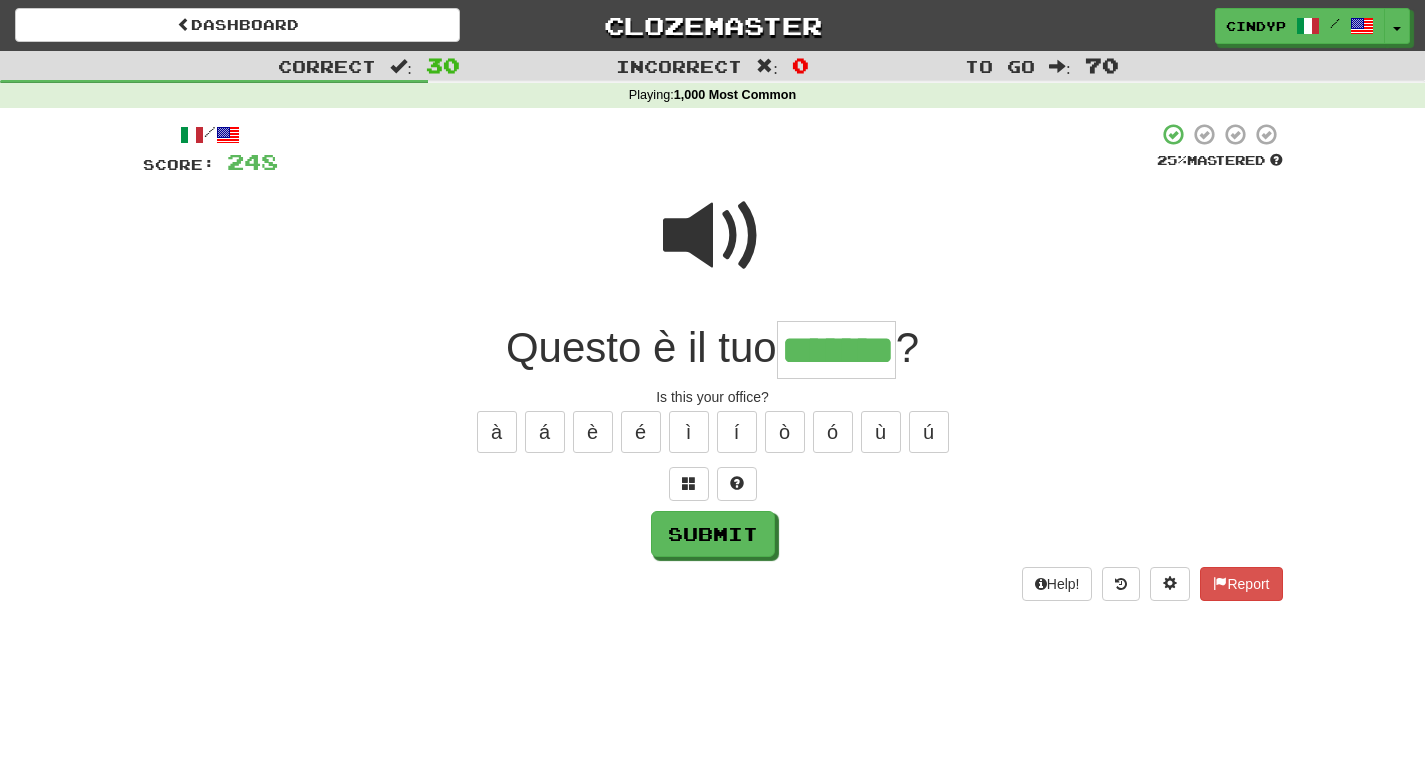 type on "*******" 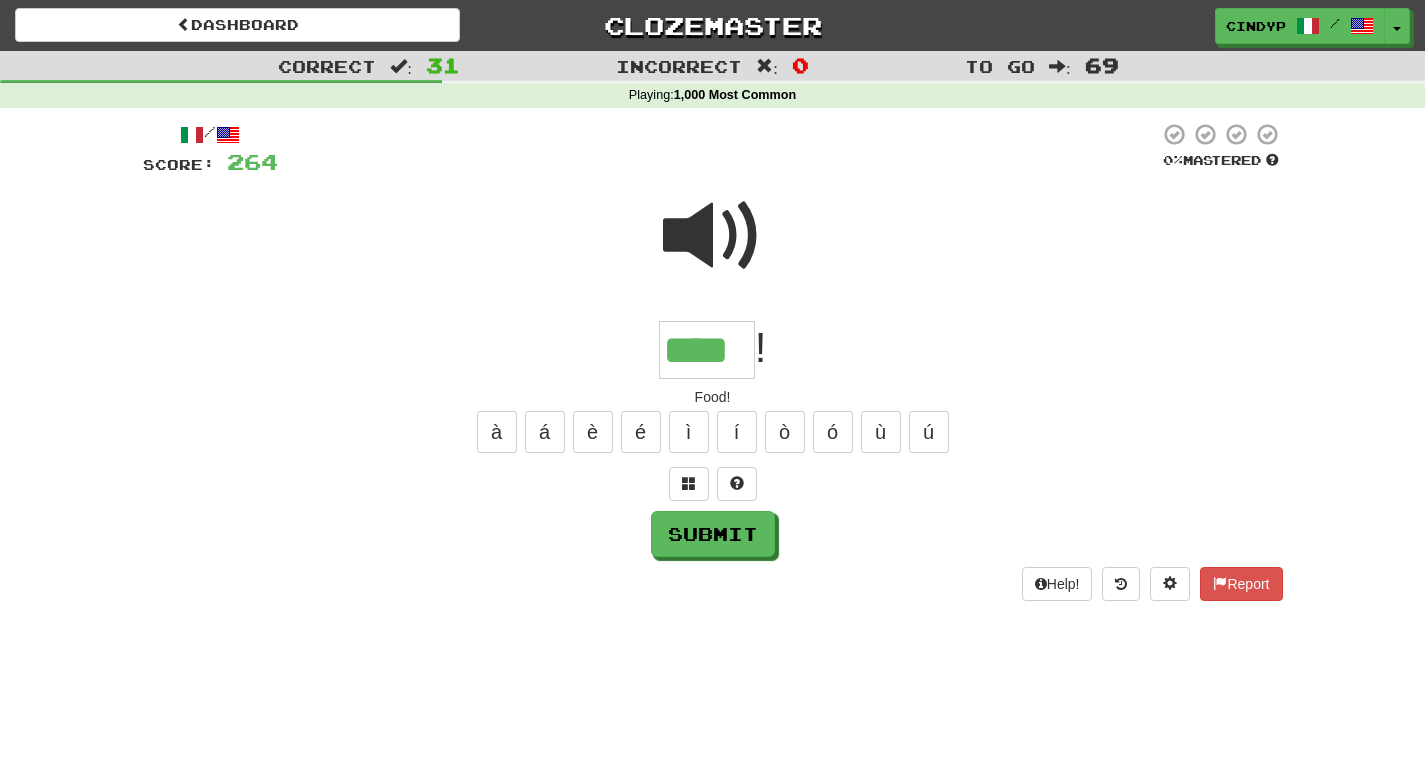 type on "****" 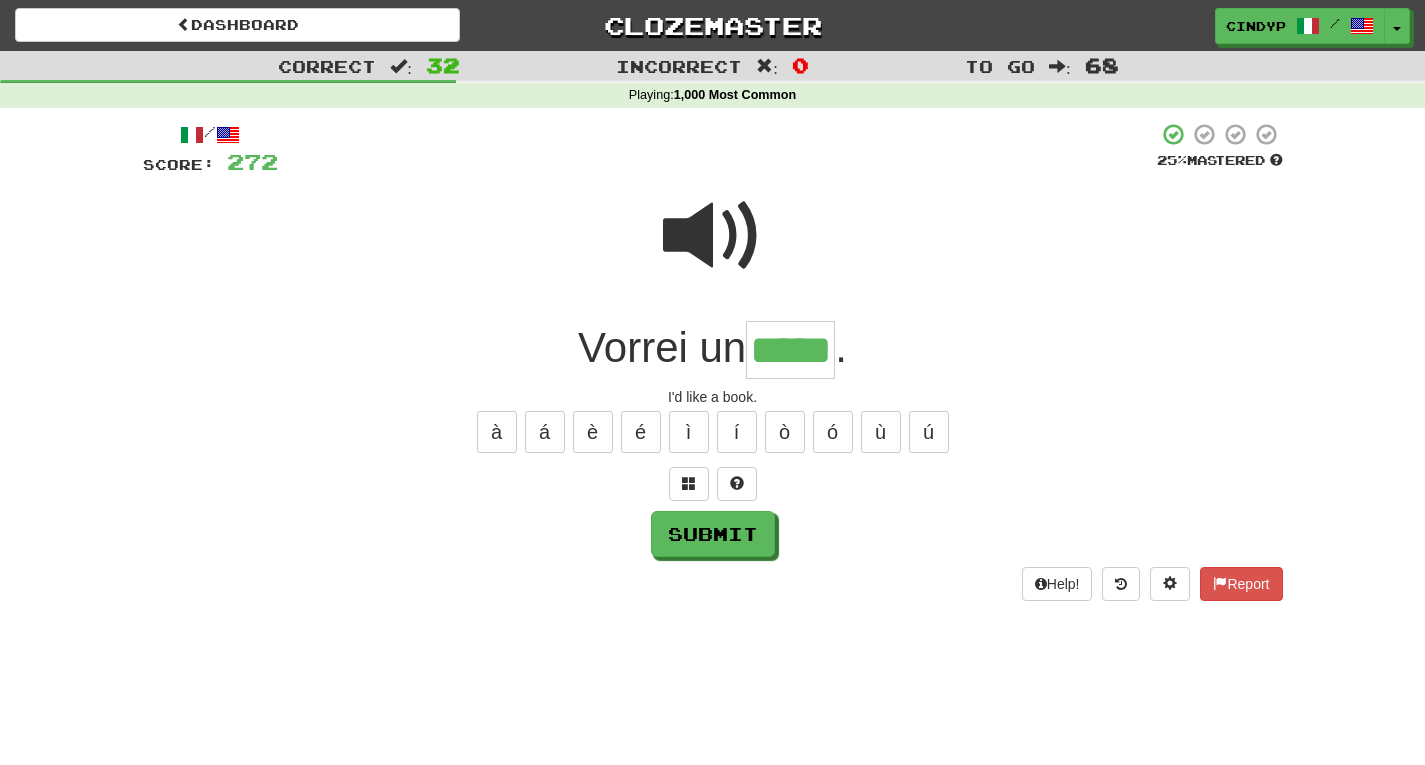 type on "*****" 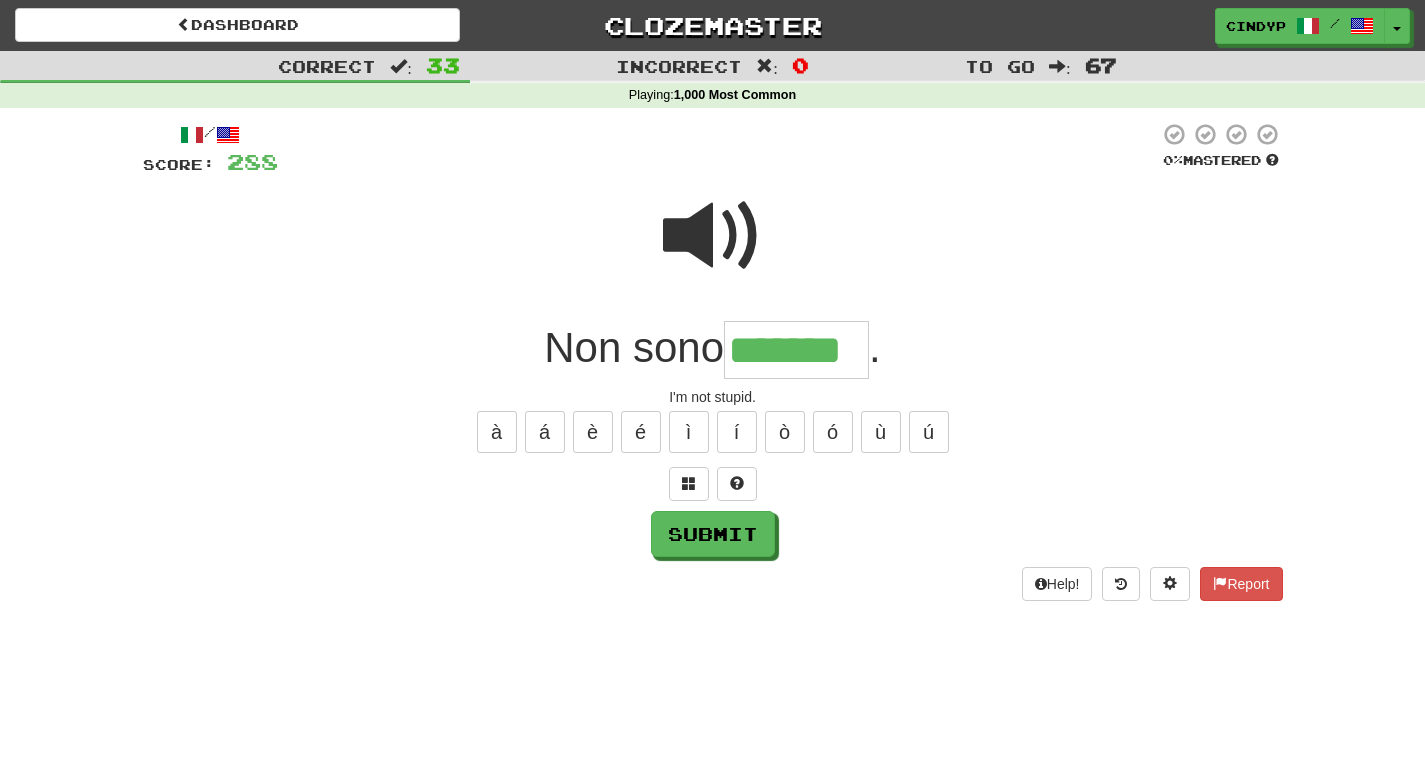 type on "*******" 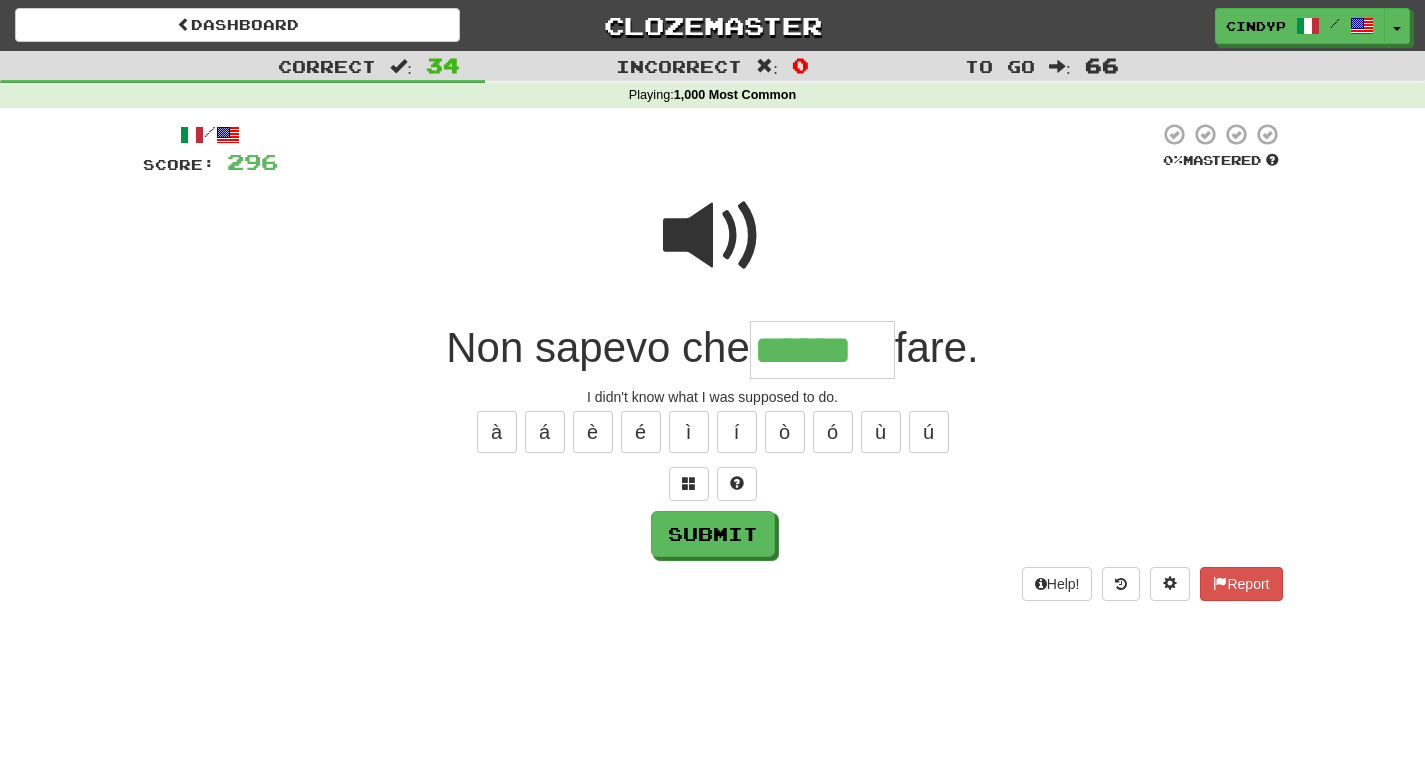 type on "******" 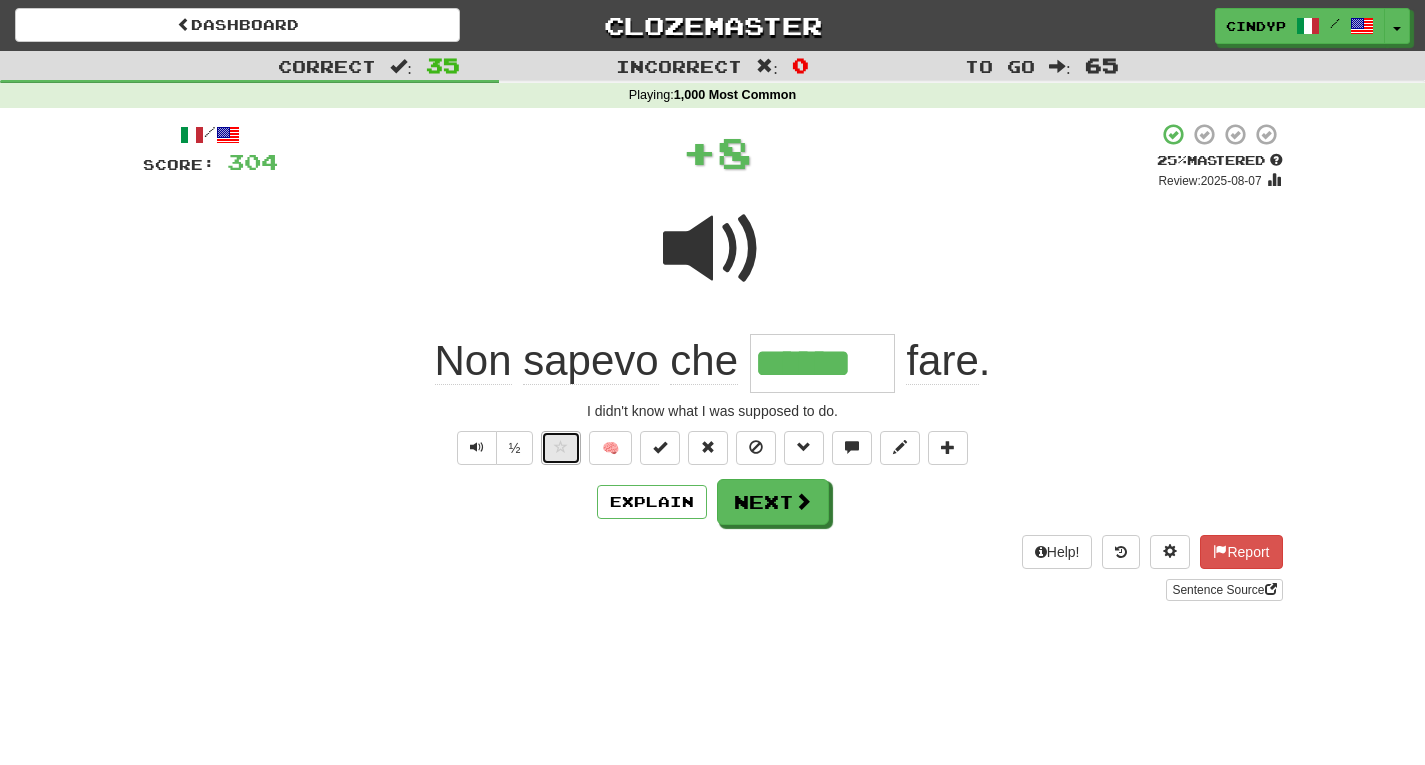 click at bounding box center (561, 448) 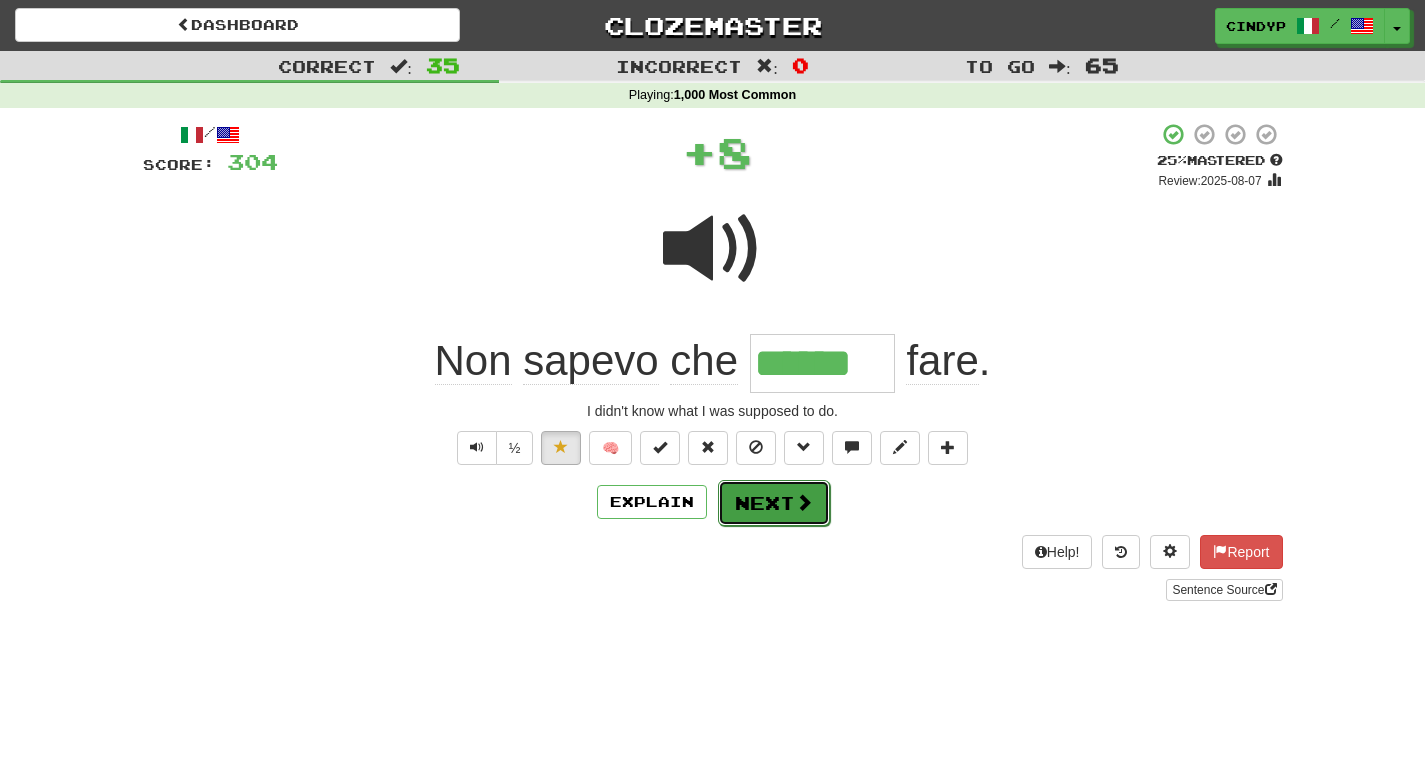 click on "Next" at bounding box center (774, 503) 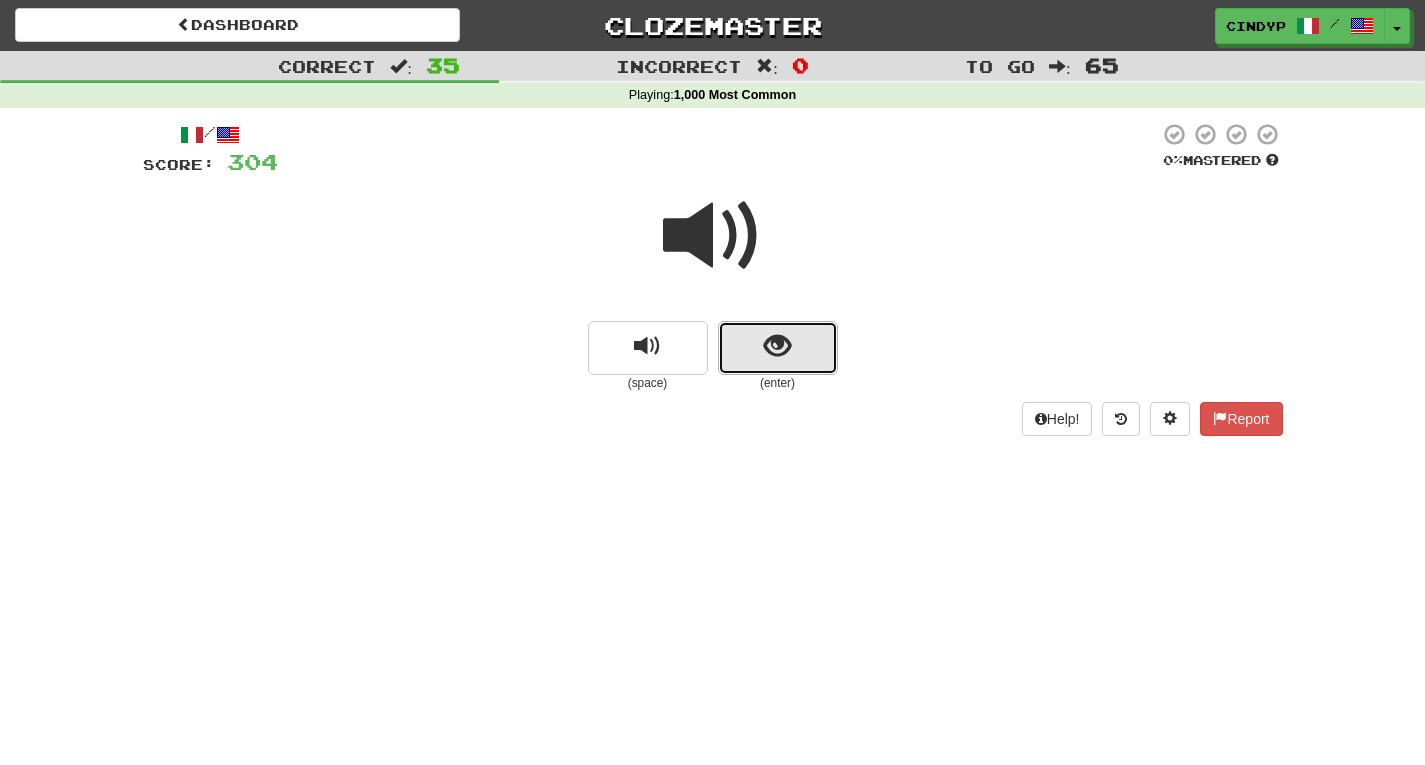 click at bounding box center [778, 348] 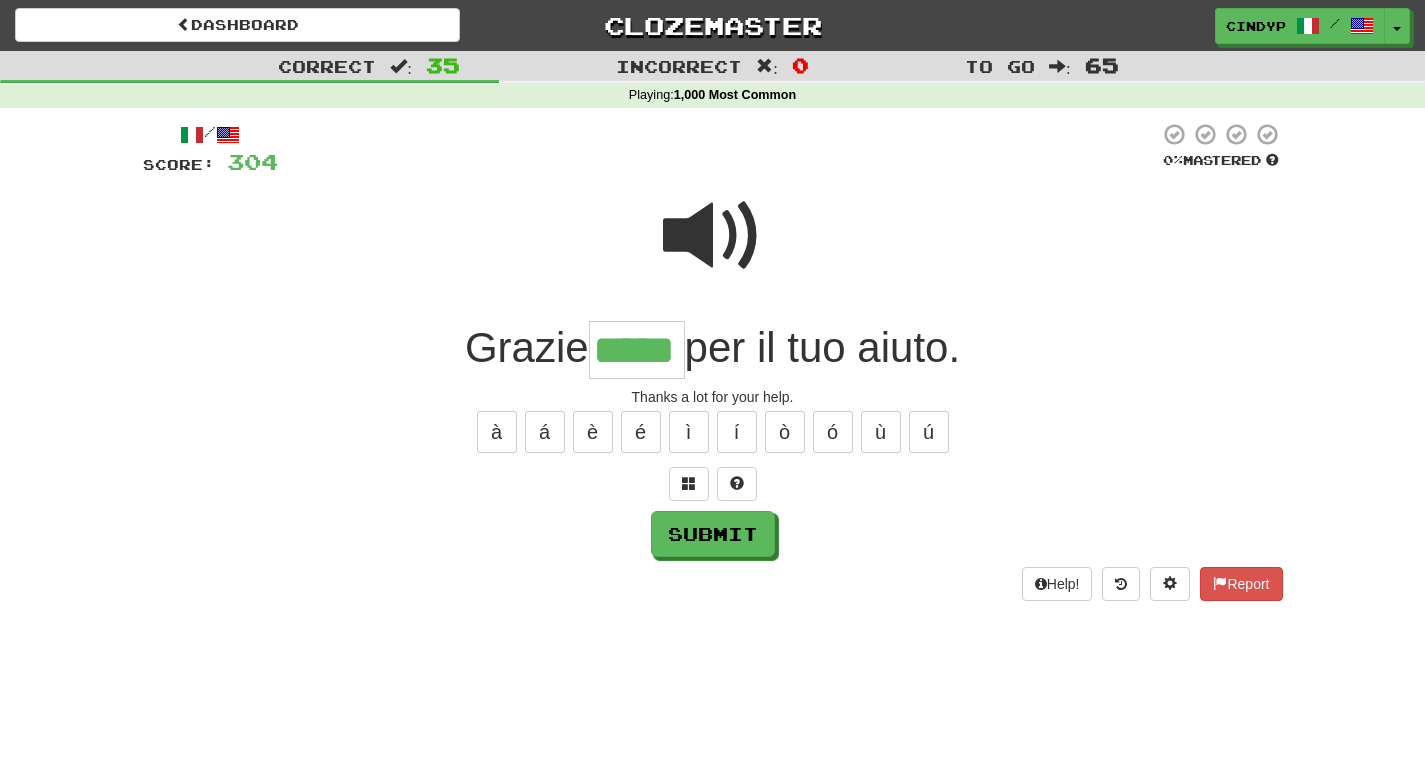 type on "*****" 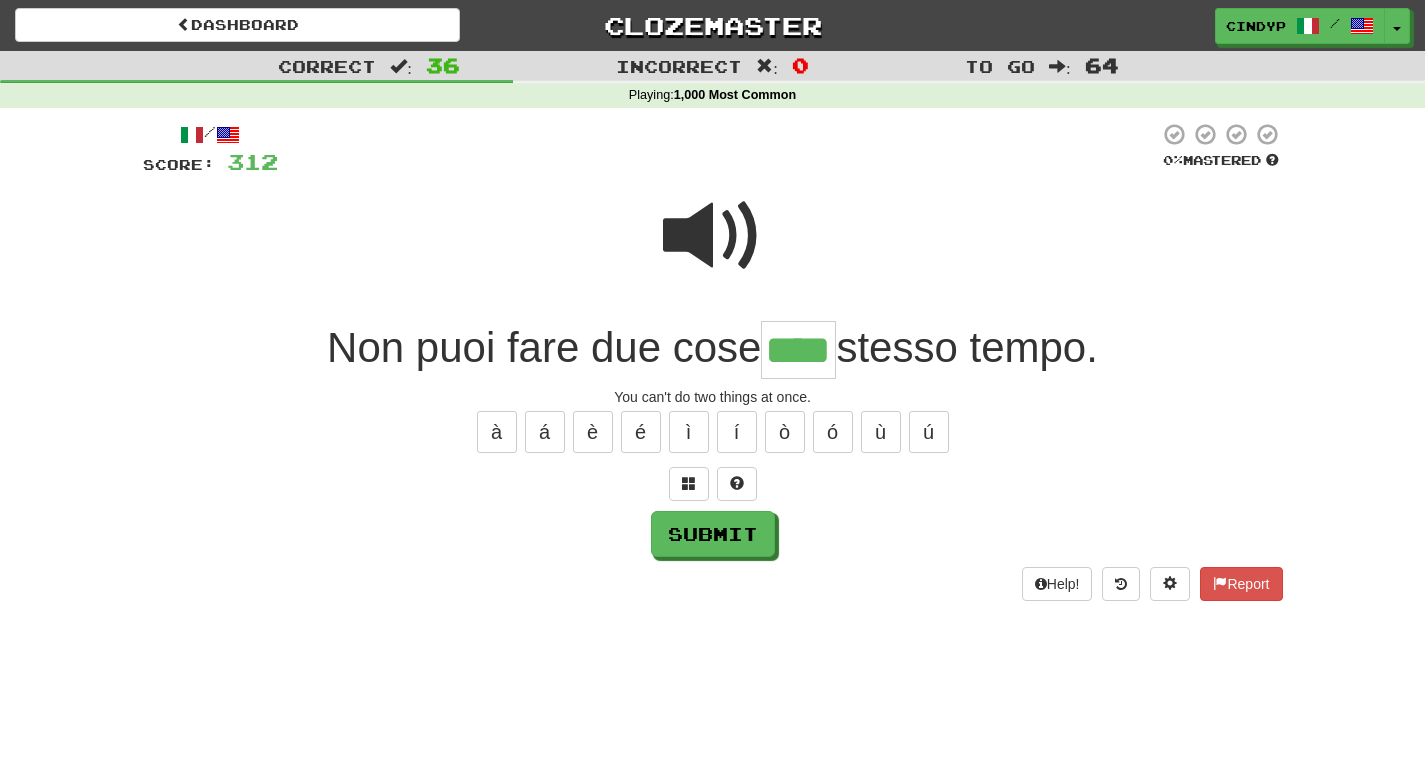 type on "****" 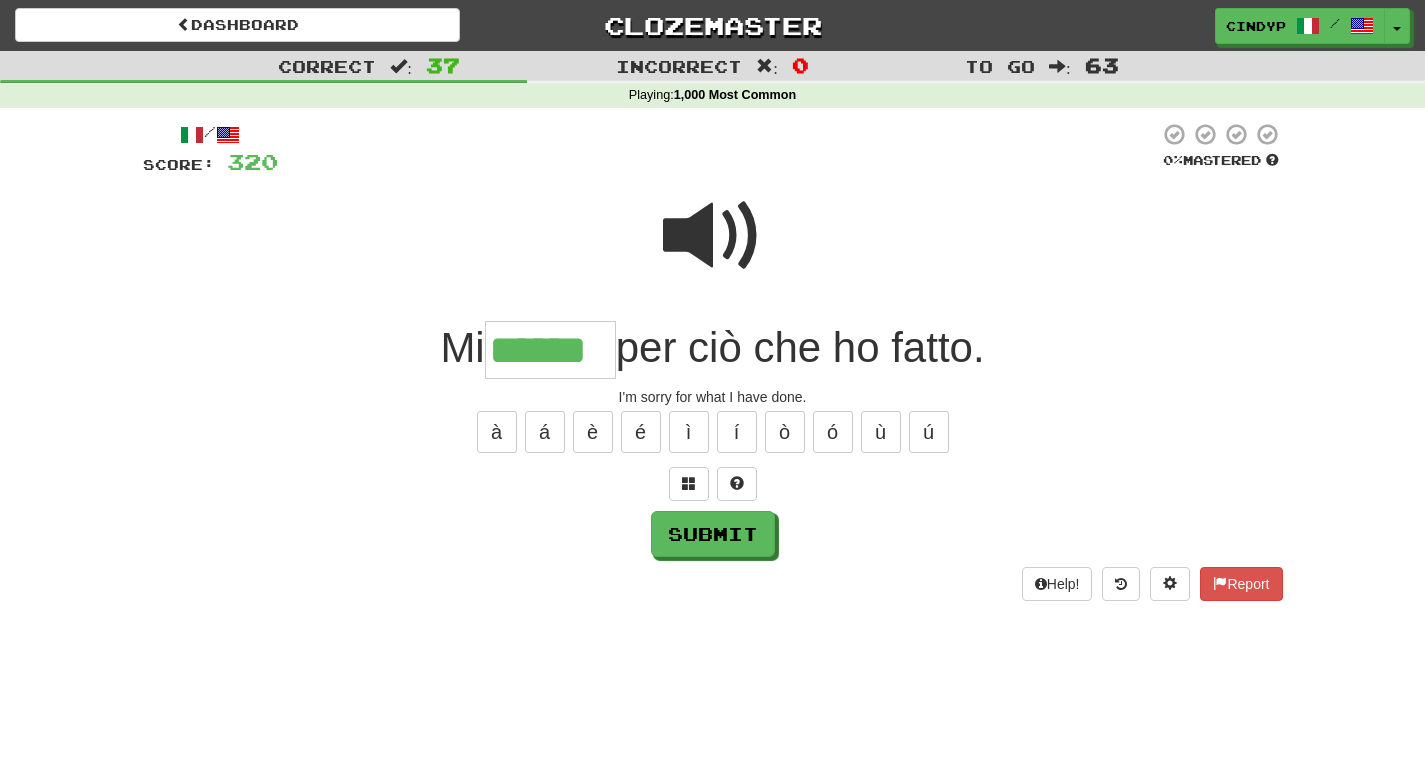 type on "******" 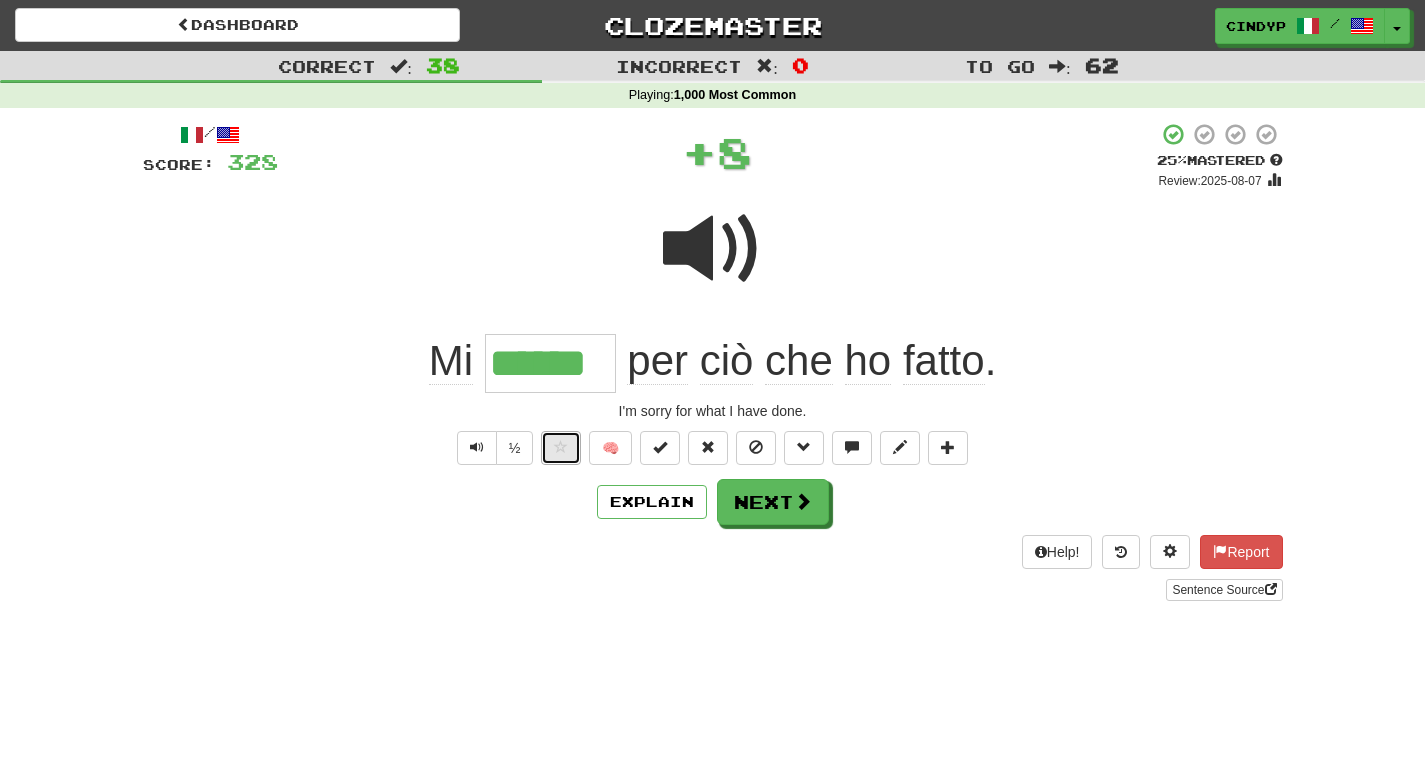 click at bounding box center [561, 447] 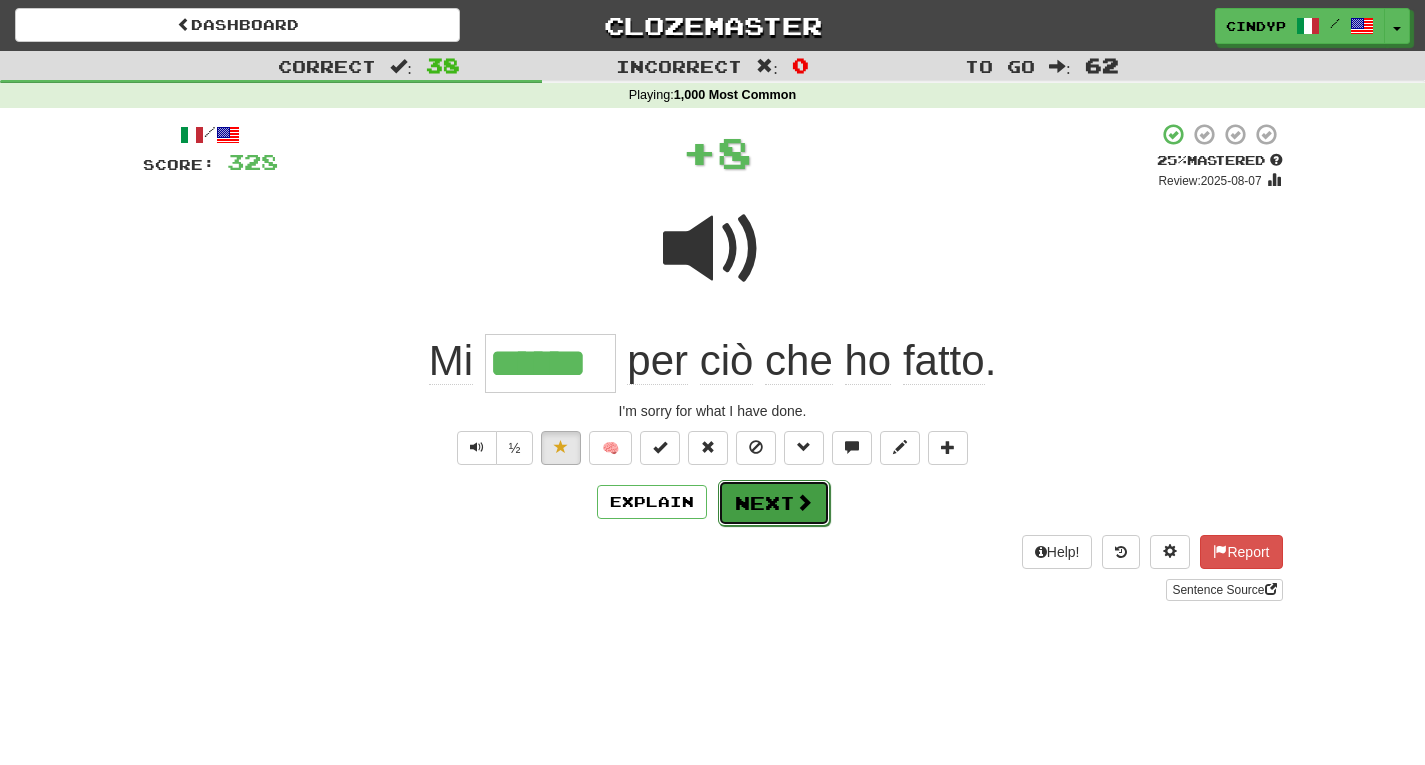 click on "Next" at bounding box center (774, 503) 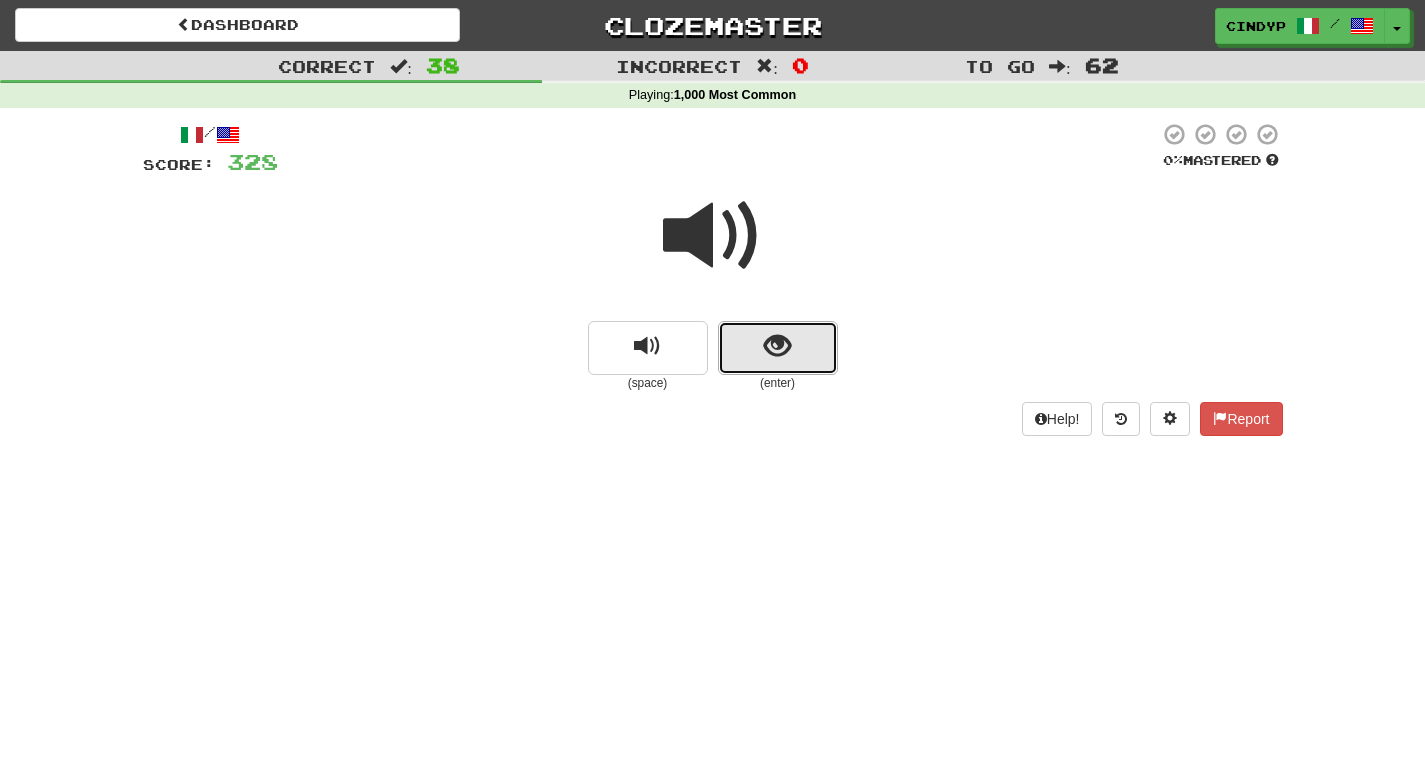 click at bounding box center [778, 348] 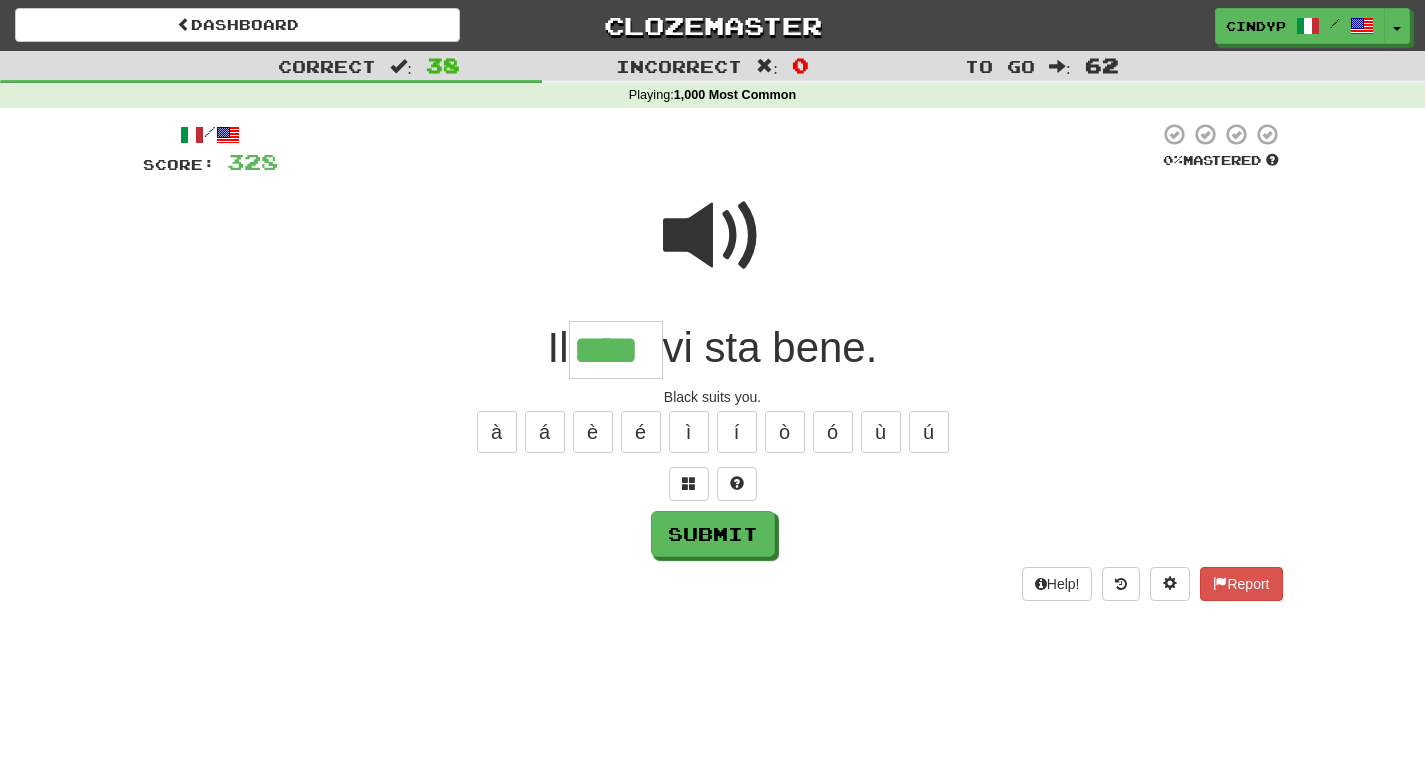 type on "****" 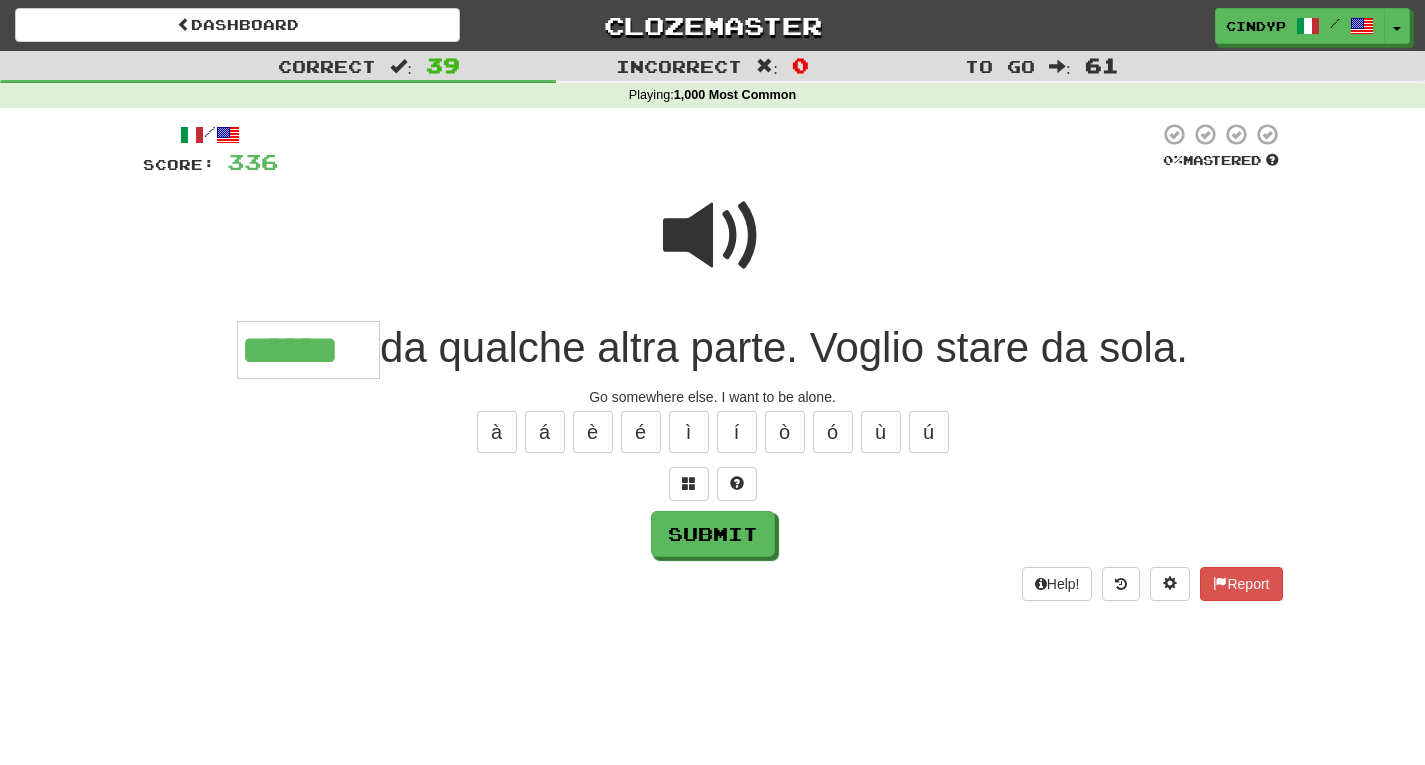 type on "******" 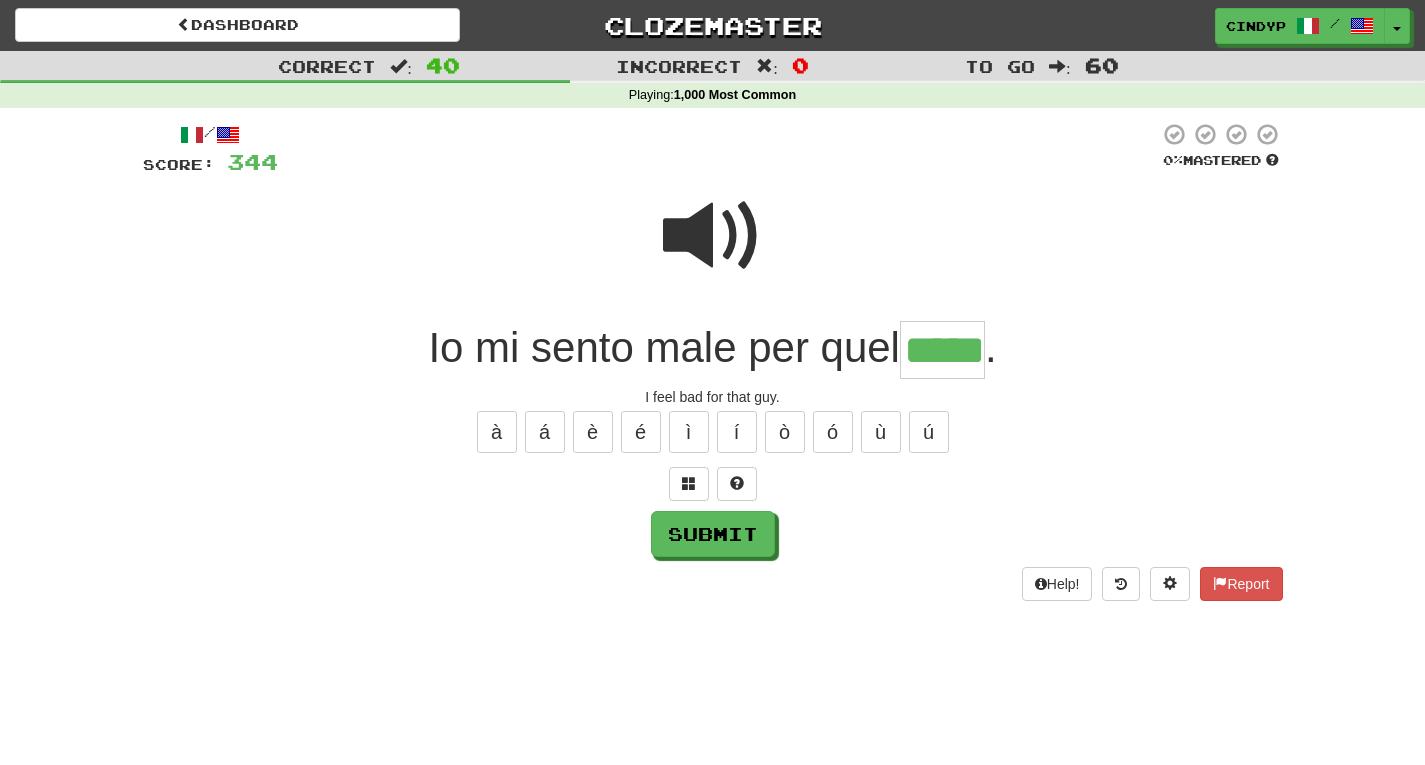 type on "*****" 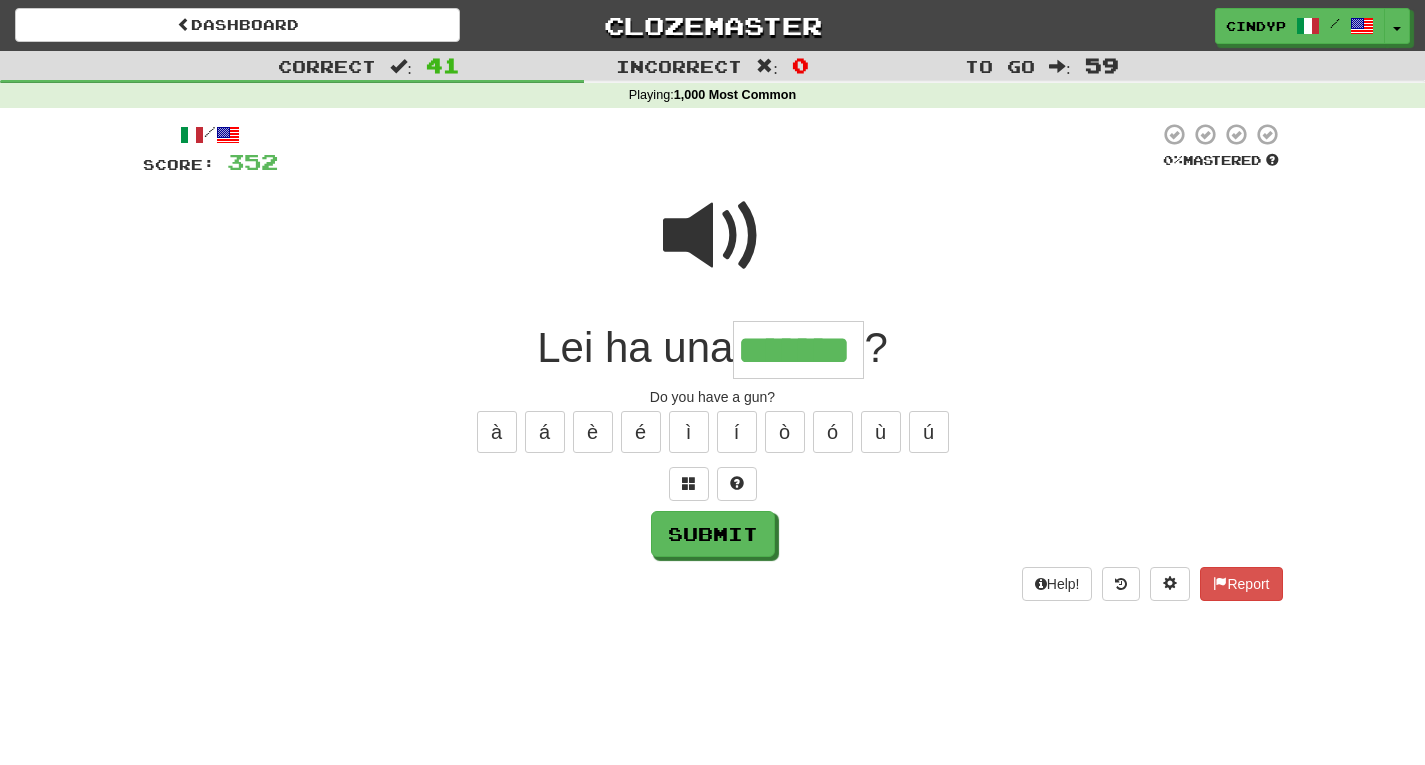type on "*******" 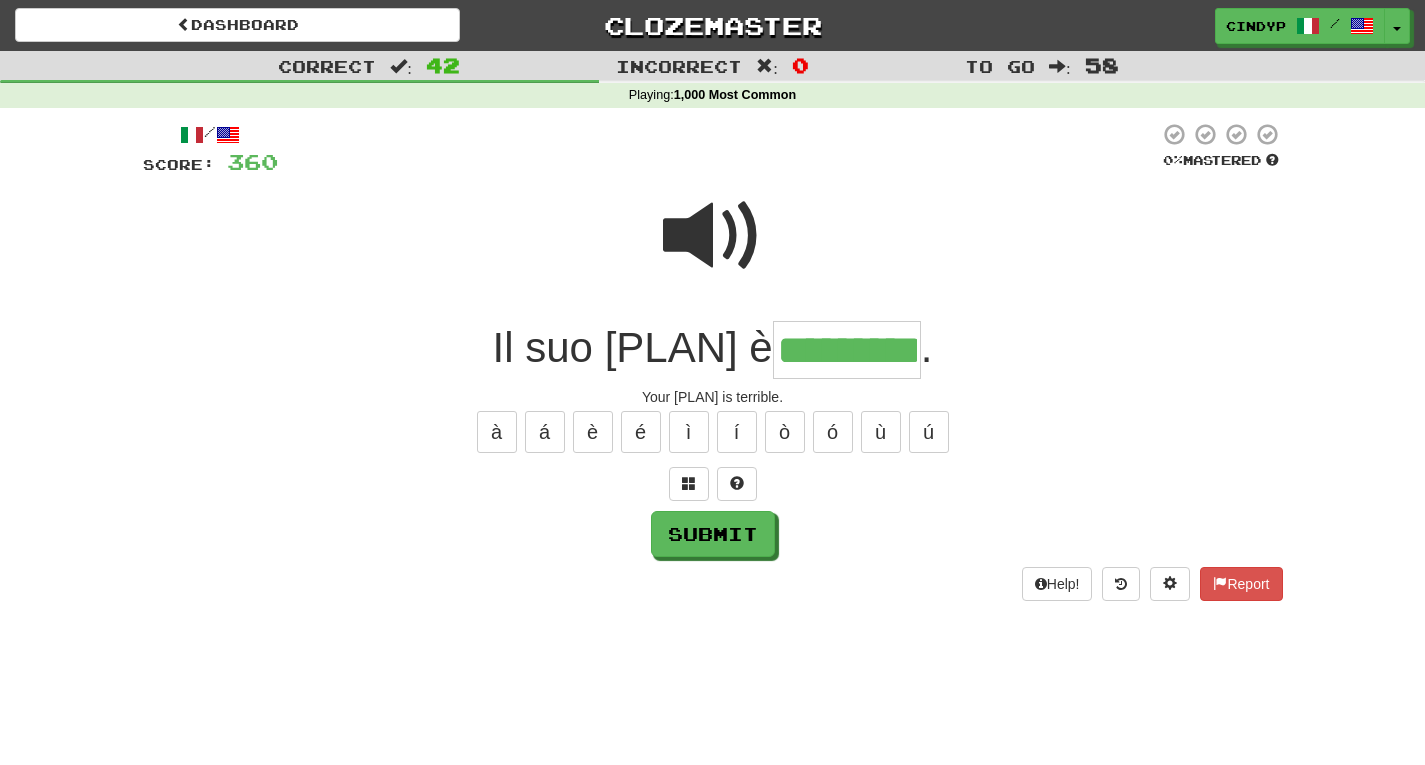 type on "*********" 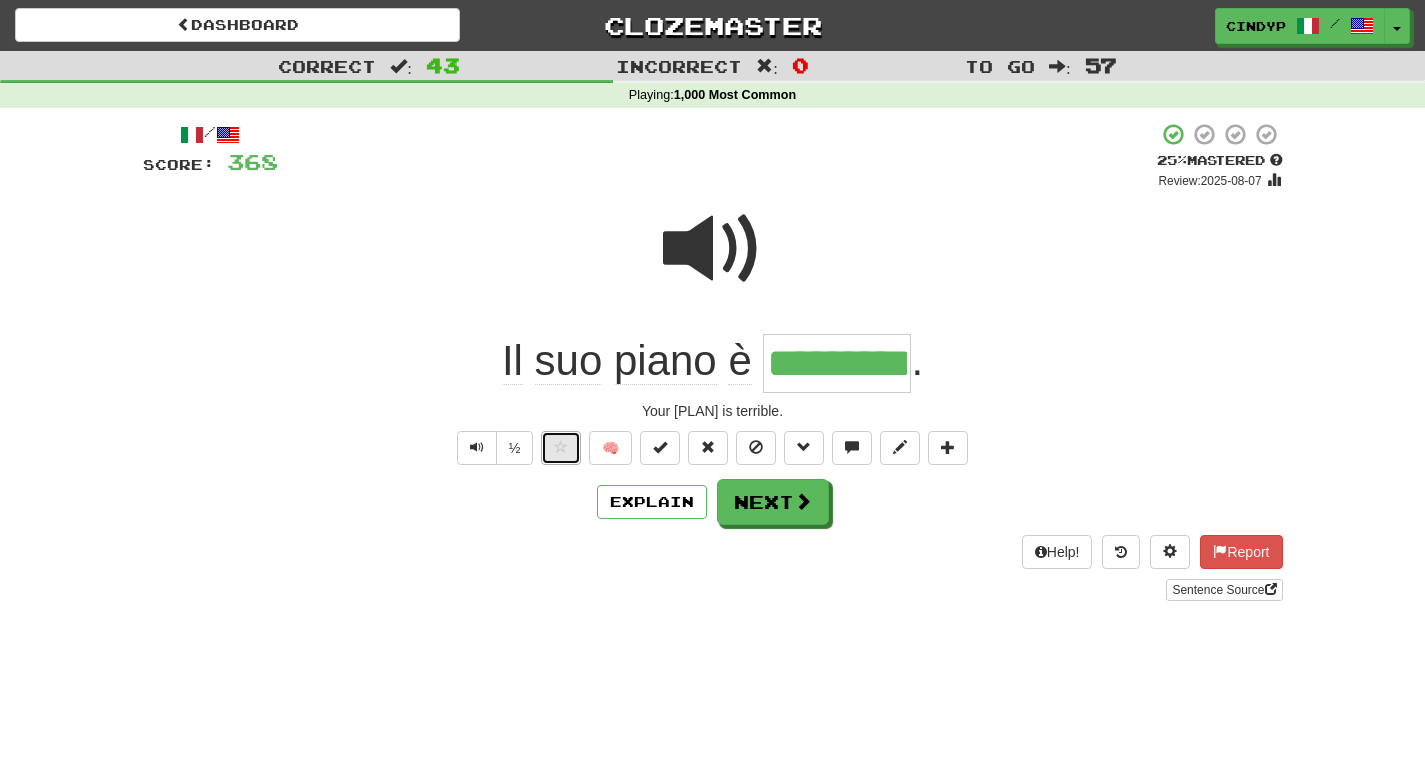 click at bounding box center [561, 447] 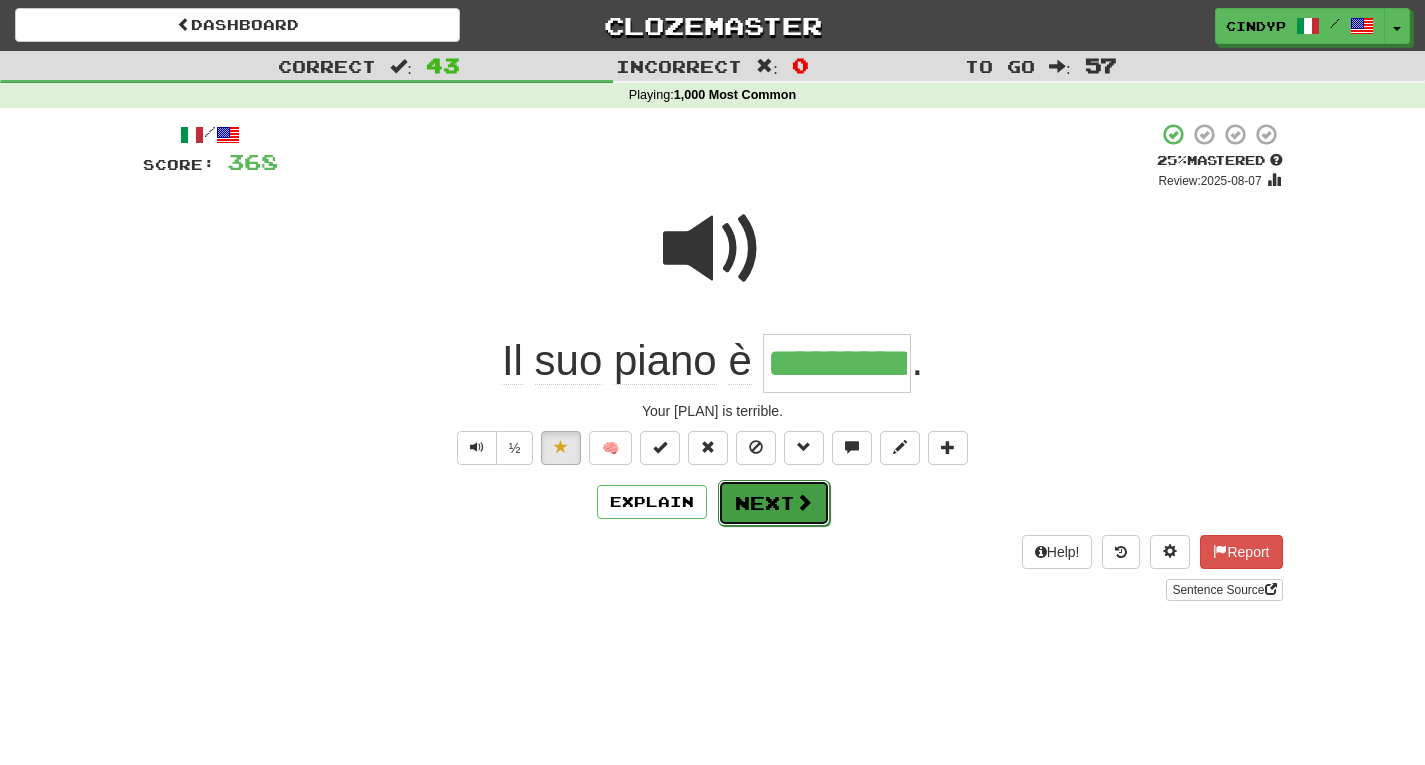 click on "Next" at bounding box center (774, 503) 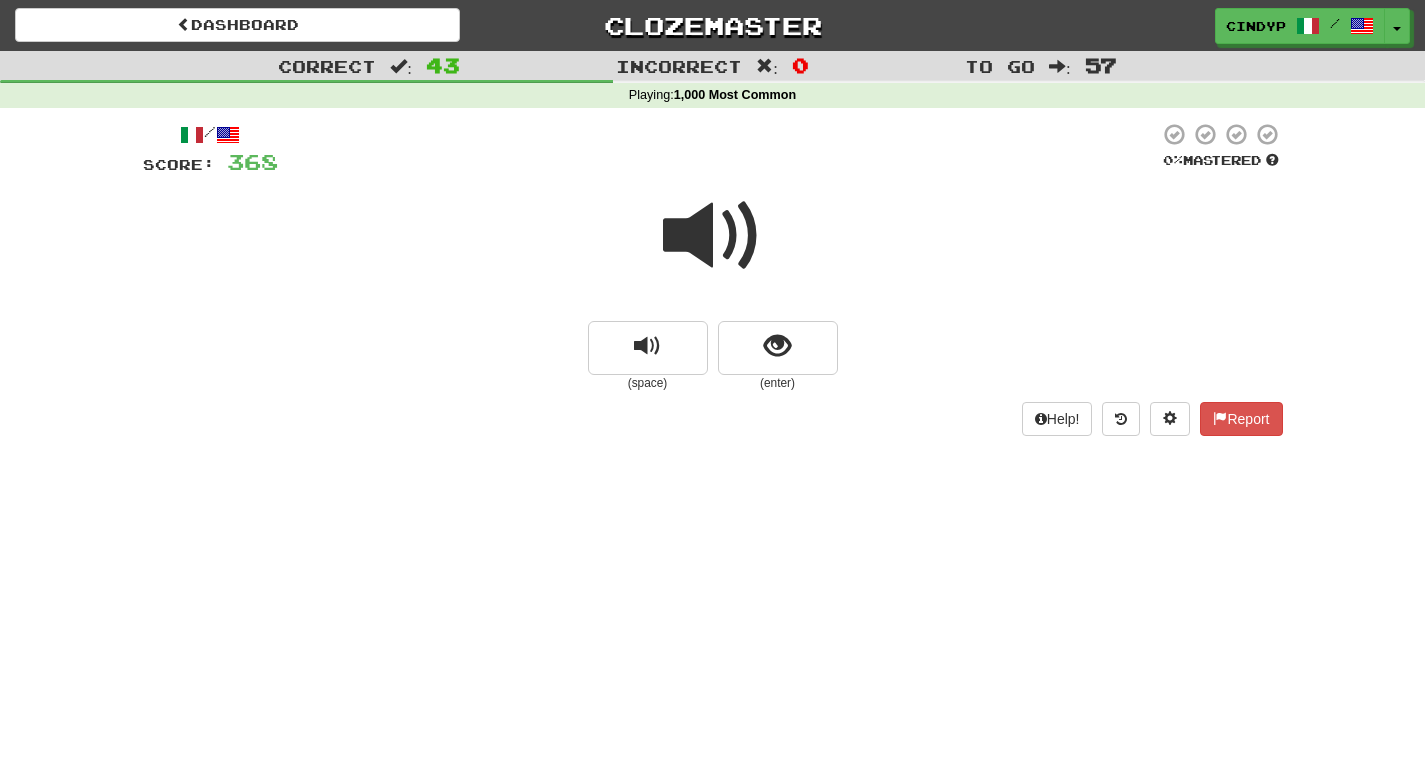click at bounding box center (713, 236) 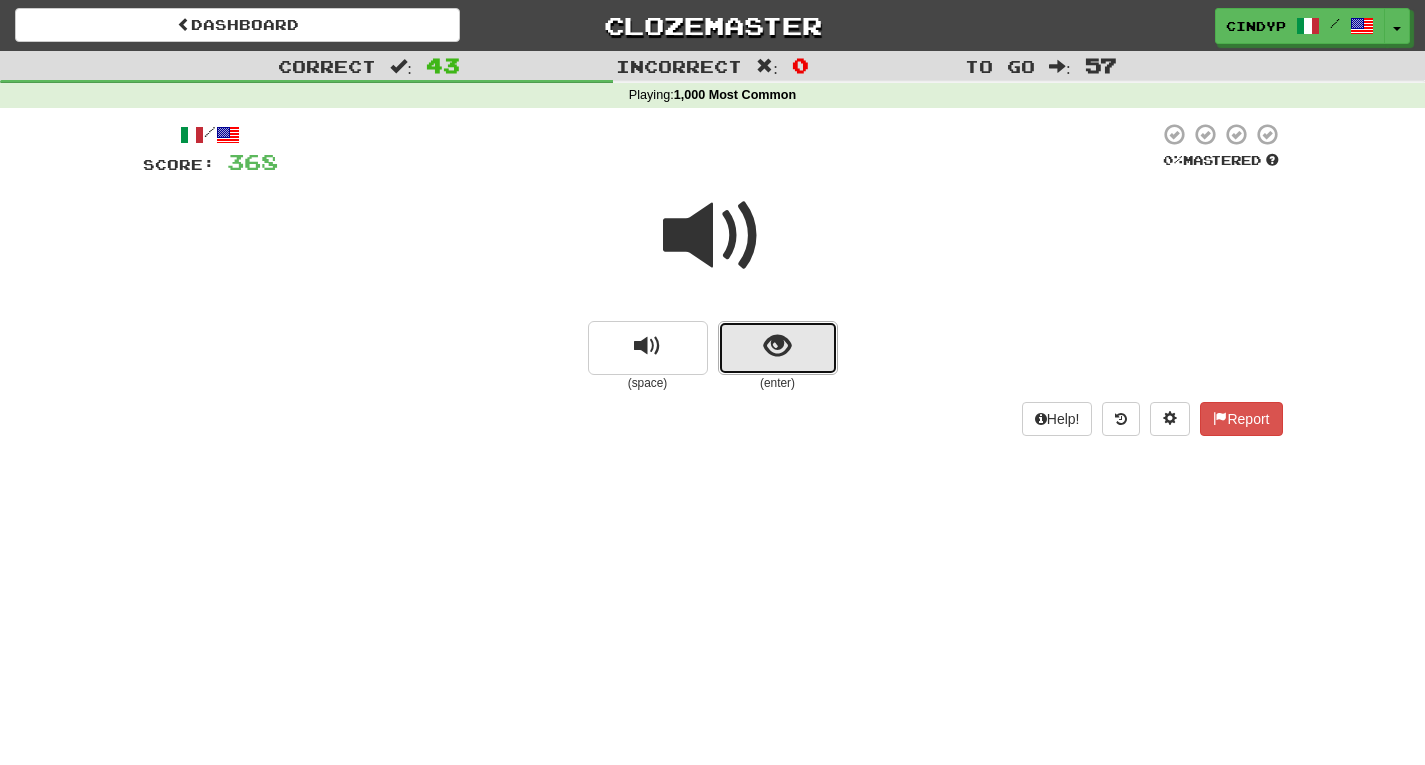 click at bounding box center (777, 346) 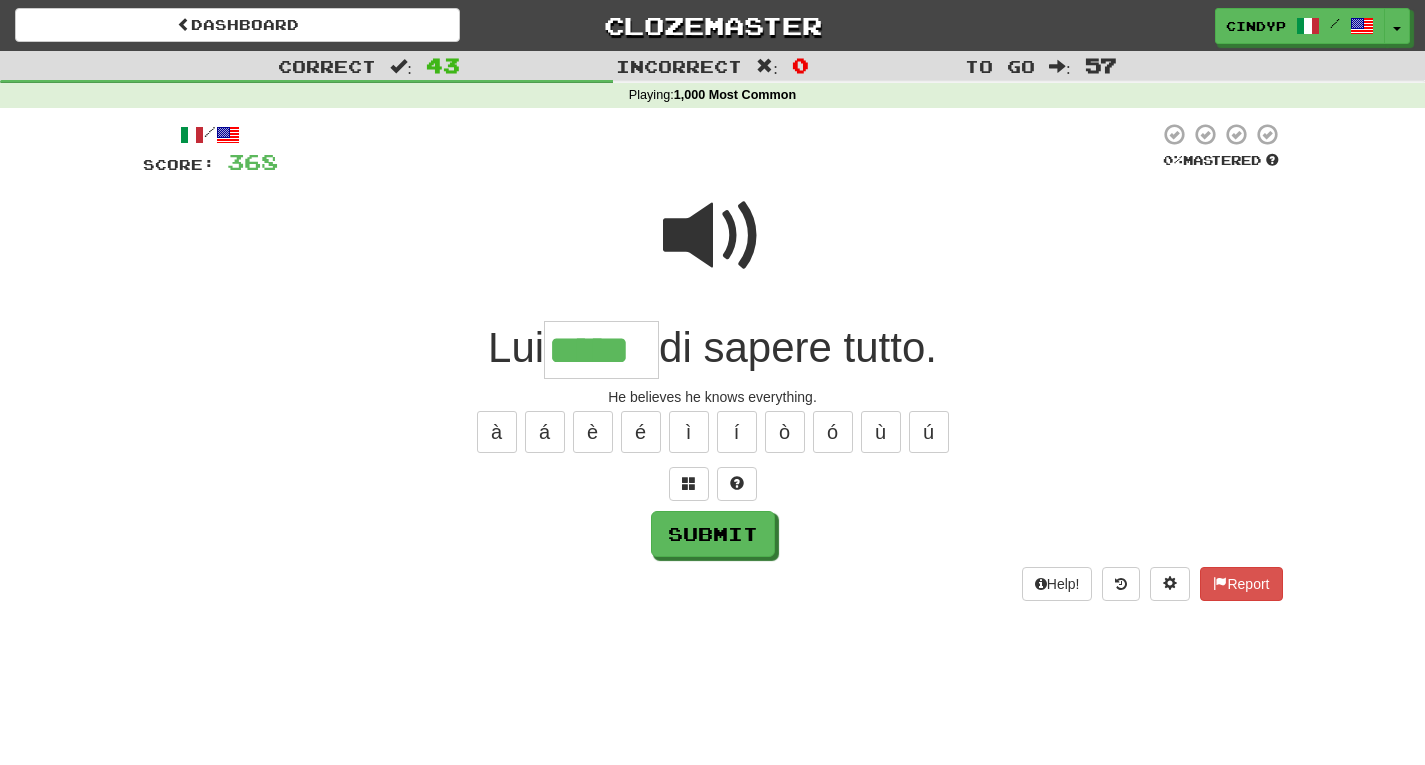 type on "*****" 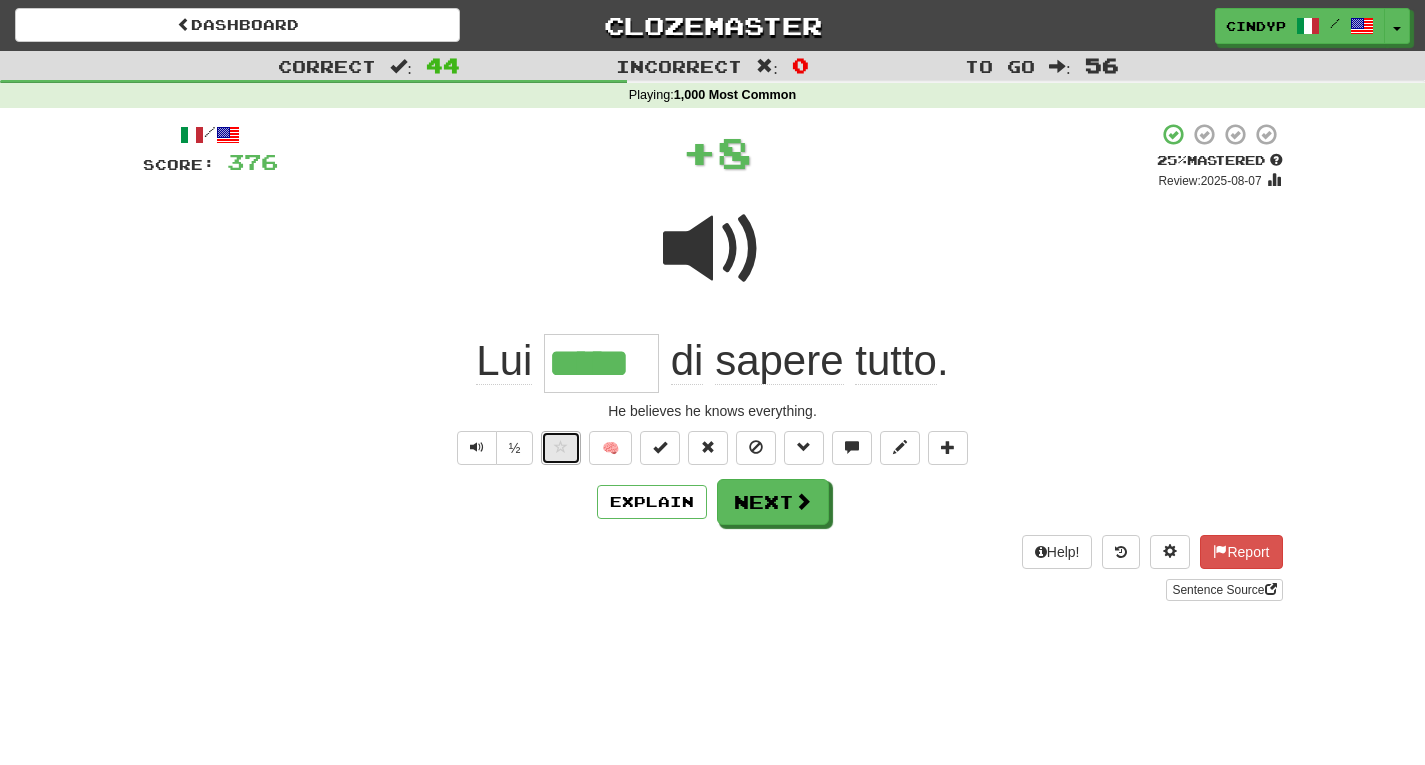 click at bounding box center [561, 447] 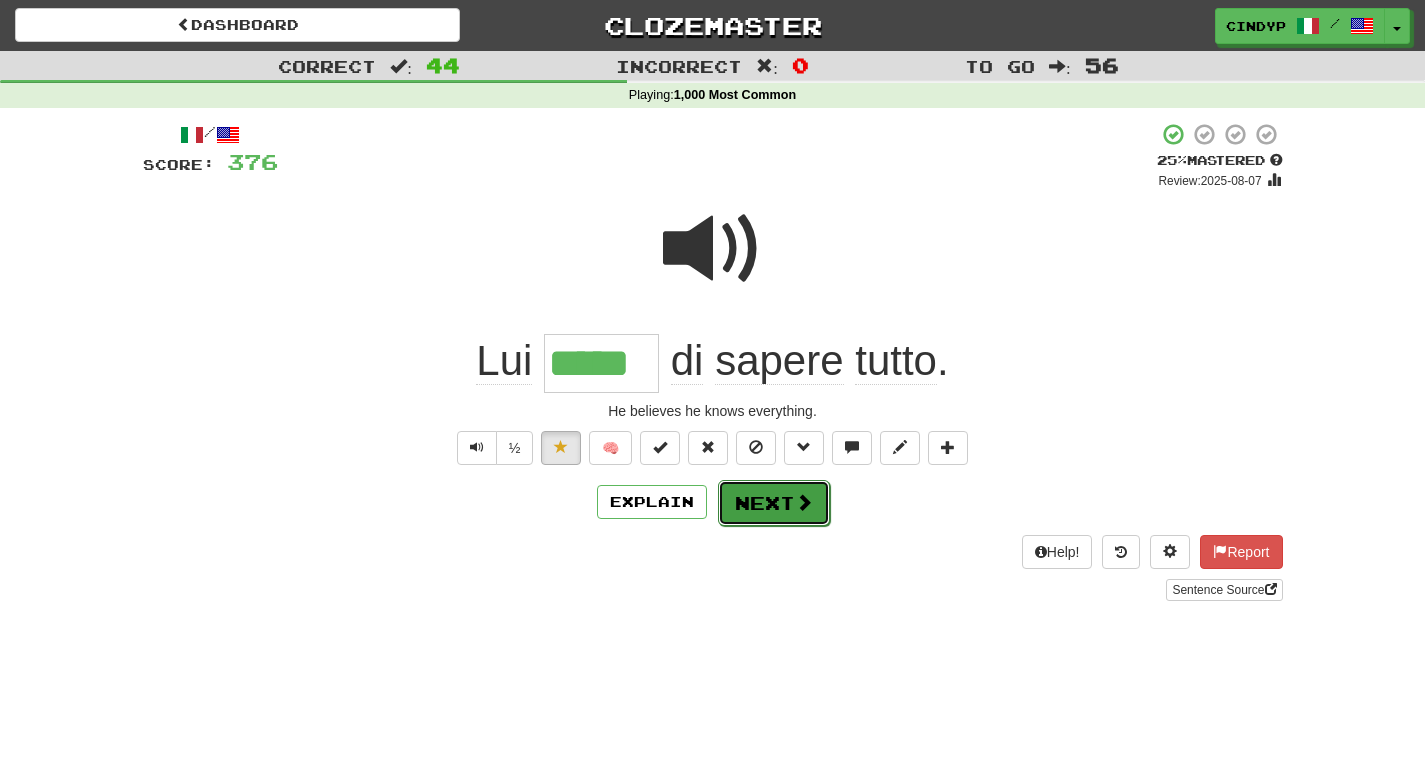 click on "Next" at bounding box center [774, 503] 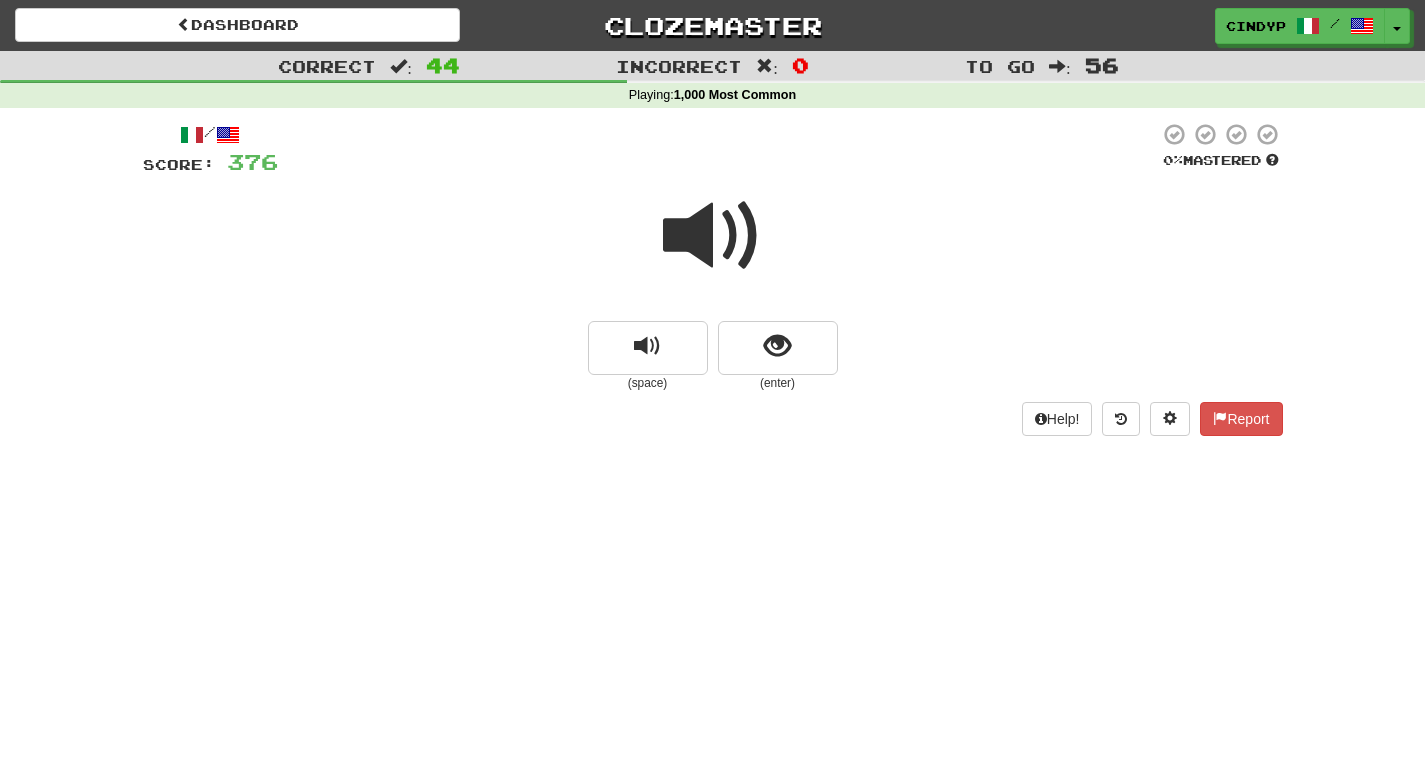 click at bounding box center [713, 236] 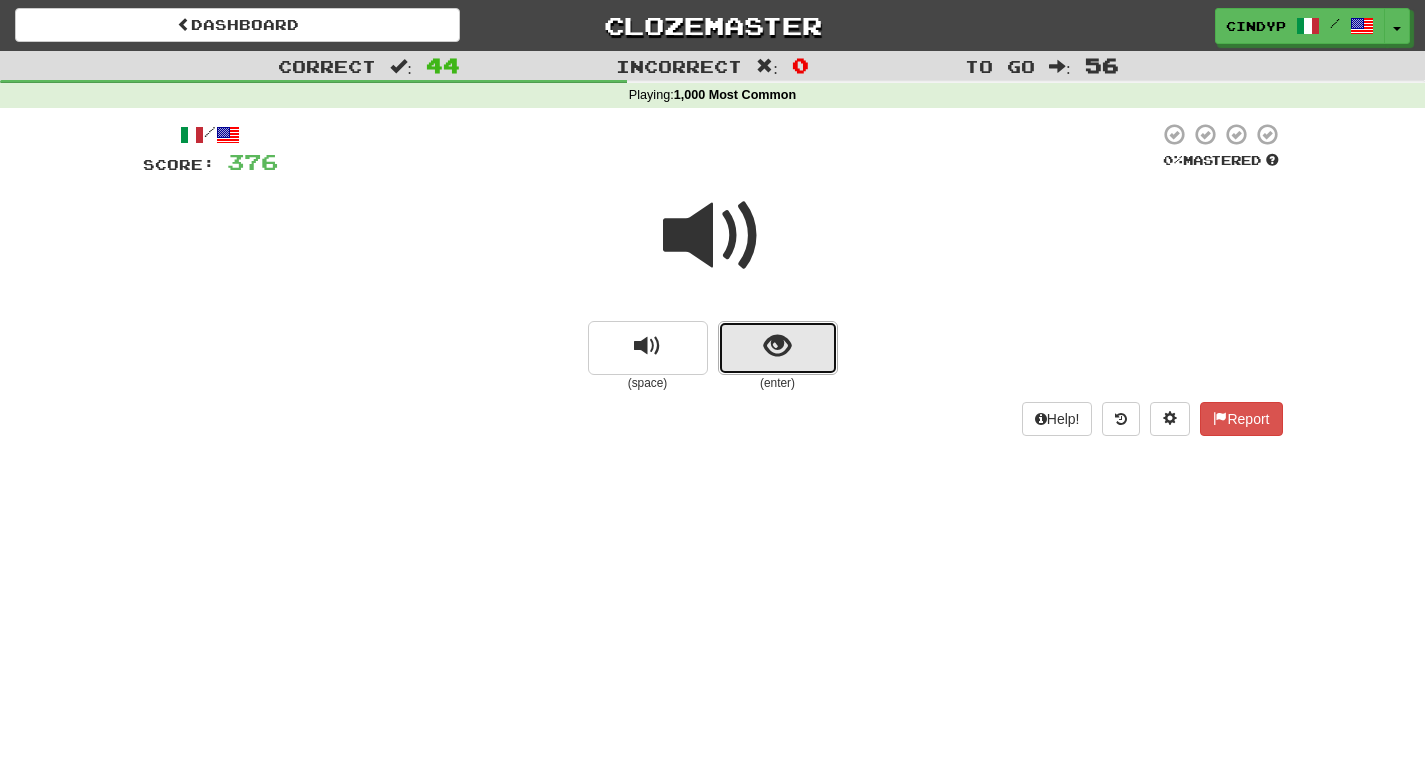 click at bounding box center [778, 348] 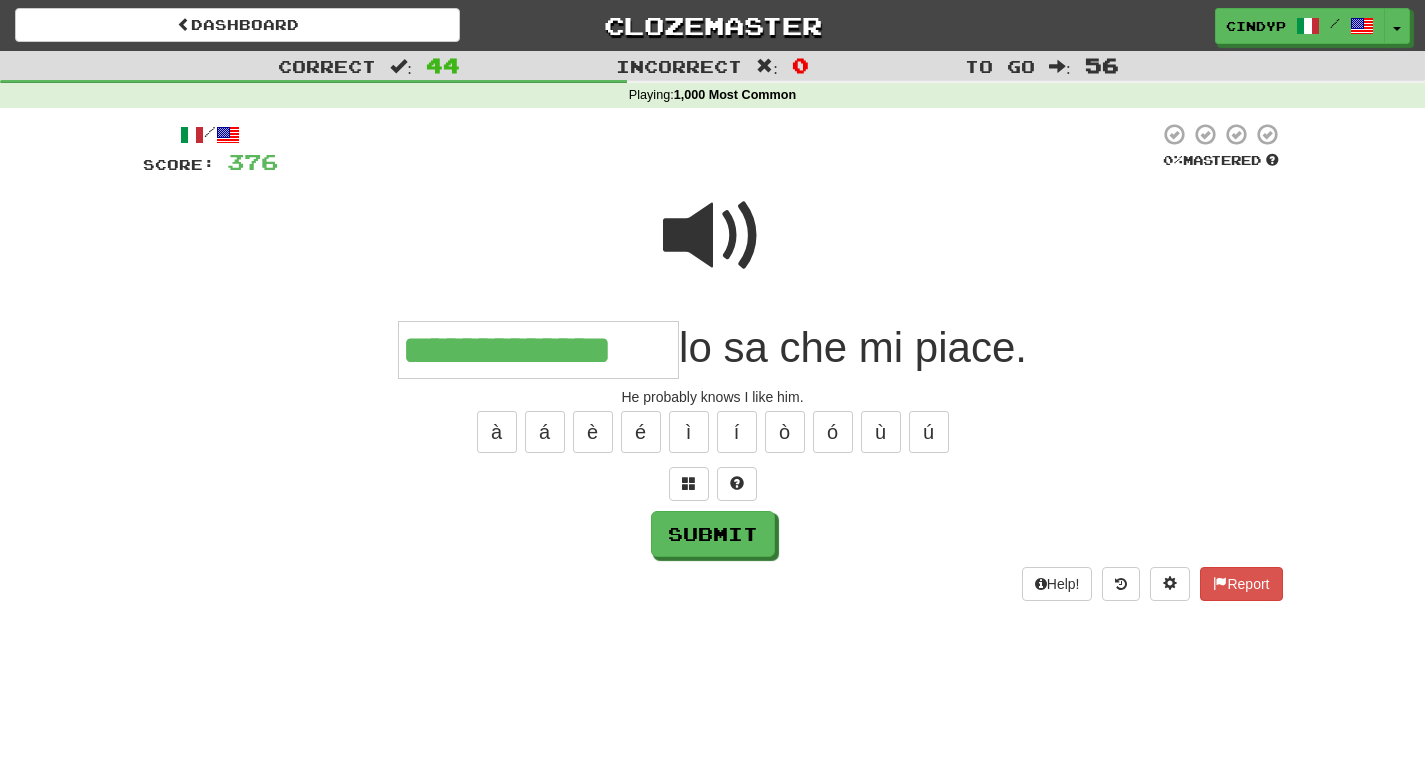 type on "**********" 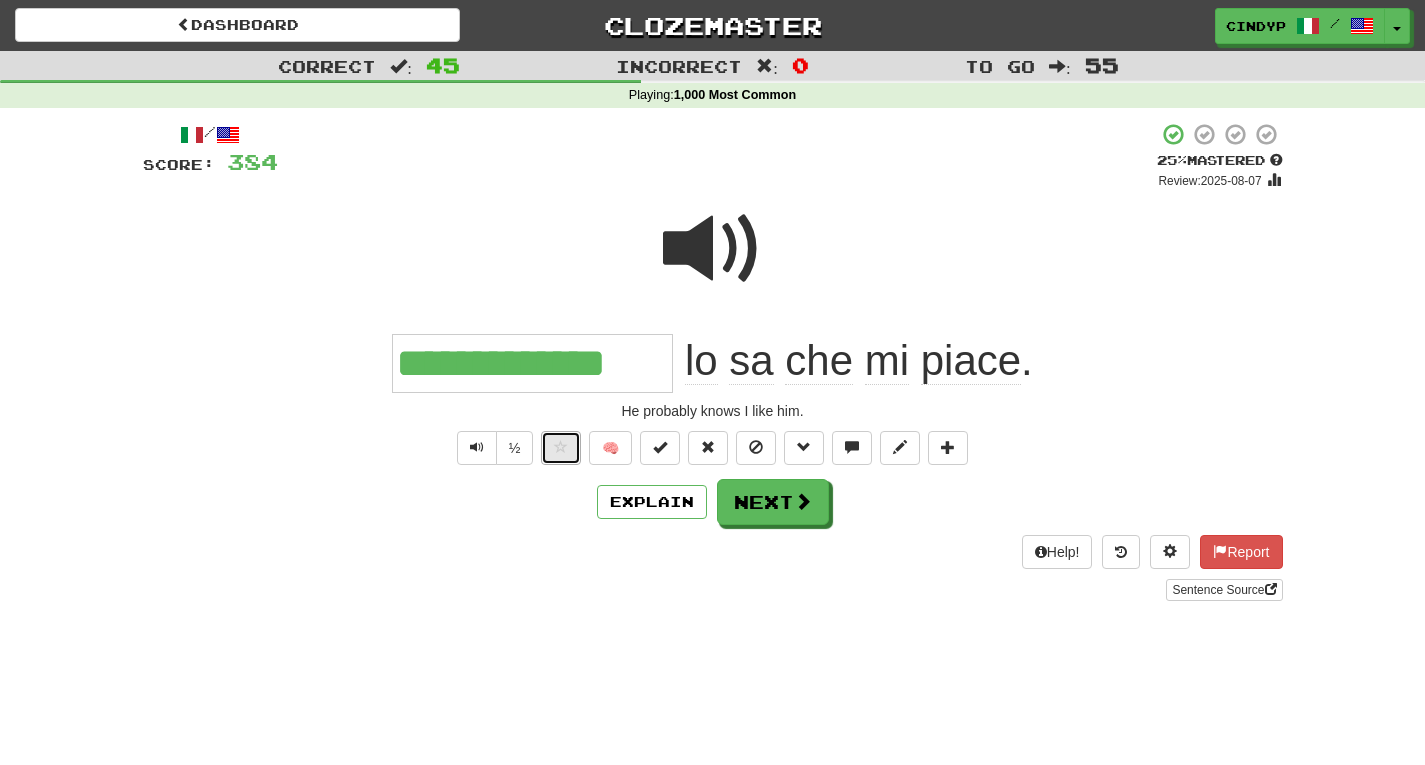 click at bounding box center (561, 448) 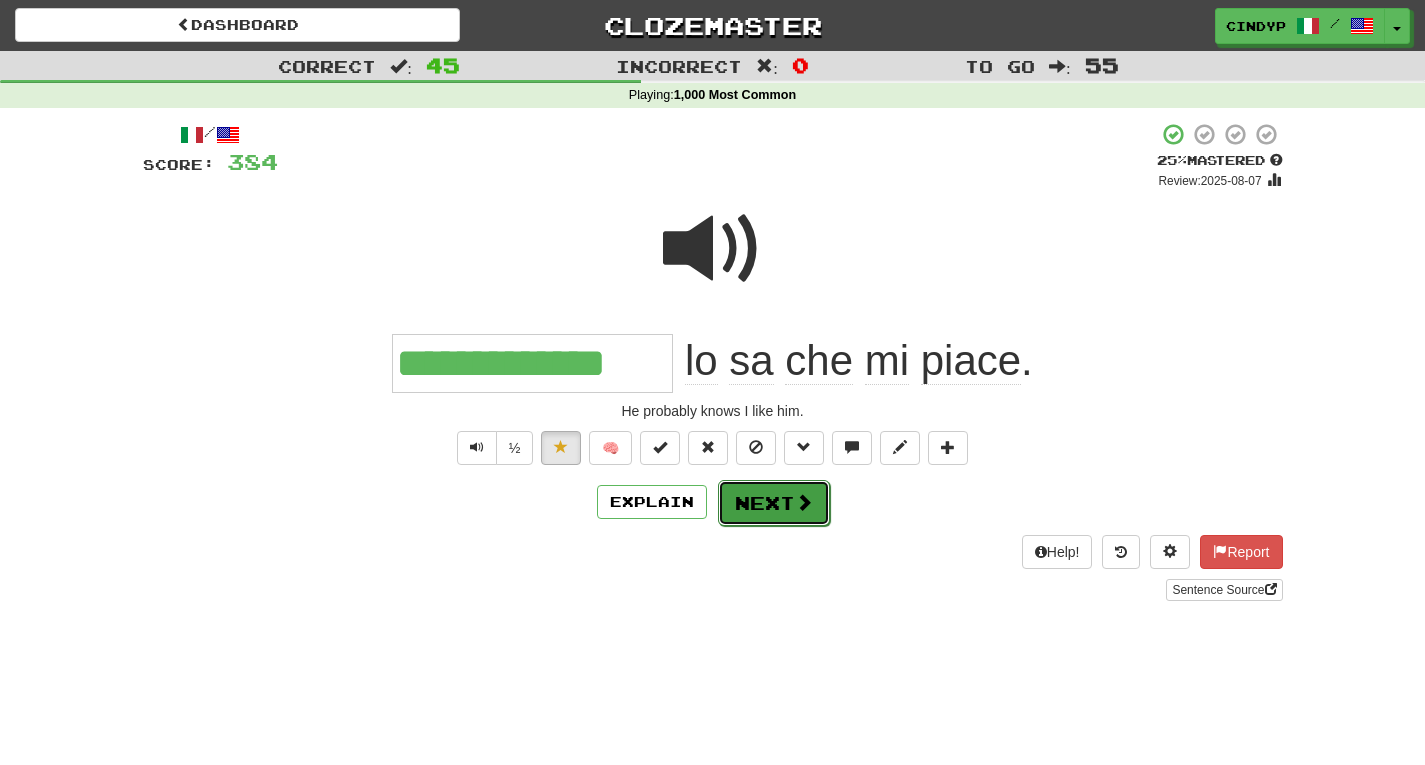 click on "Next" at bounding box center [774, 503] 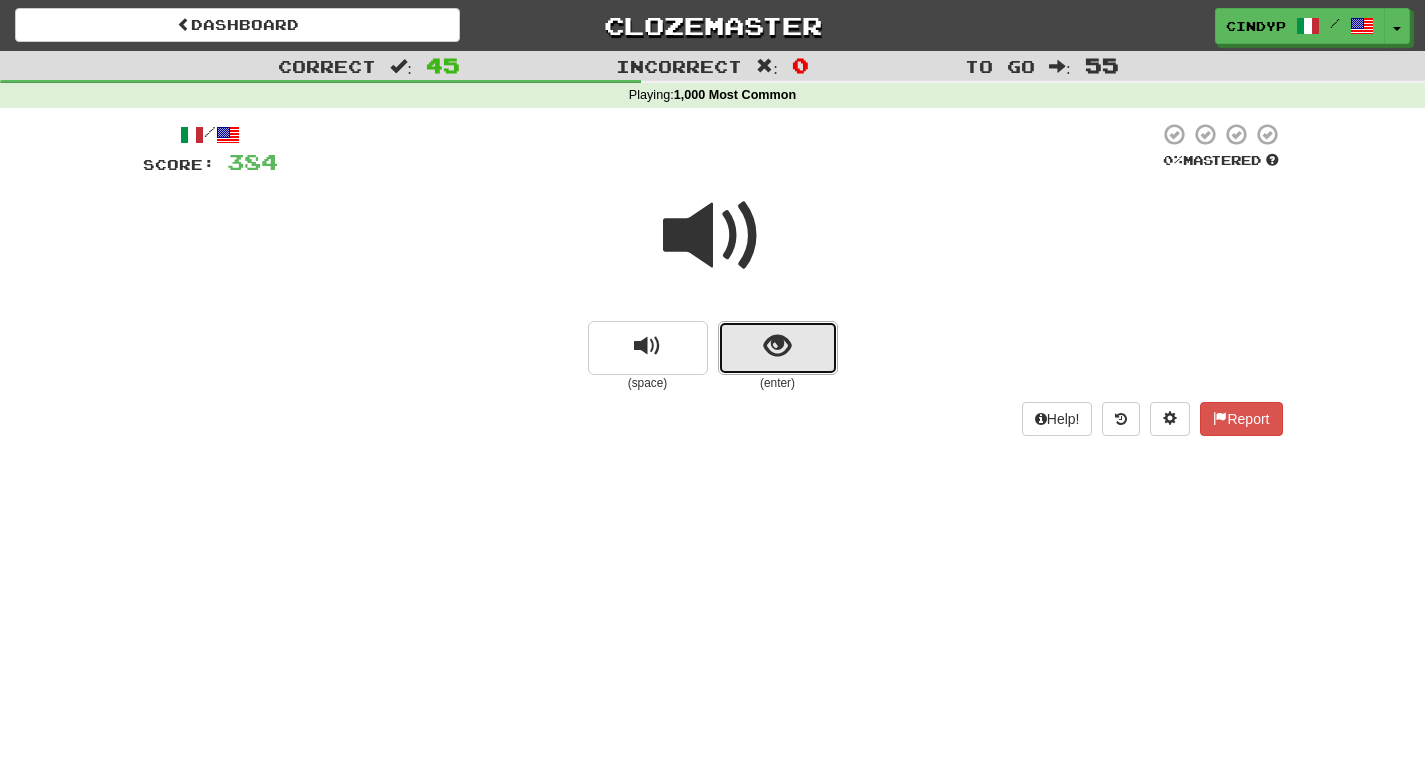 click at bounding box center (778, 348) 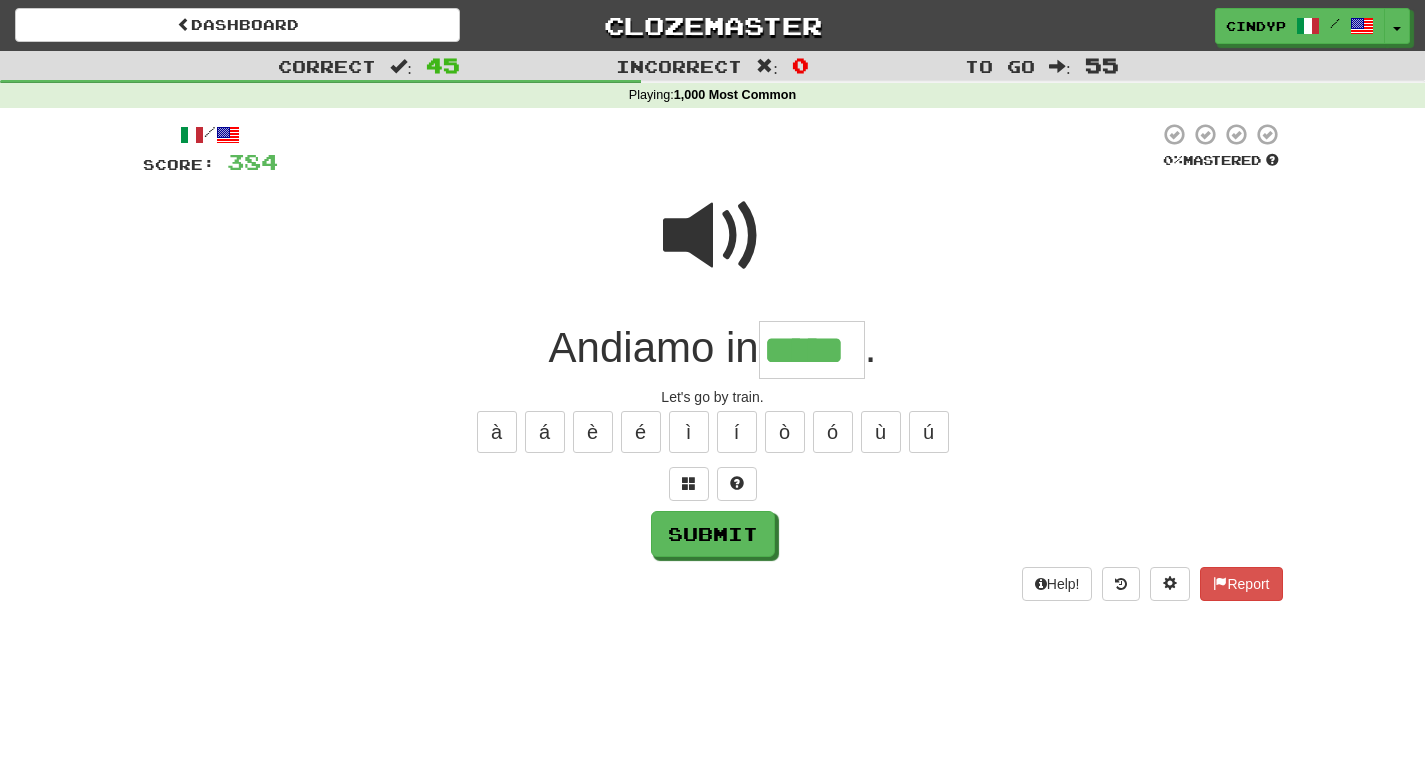 type on "*****" 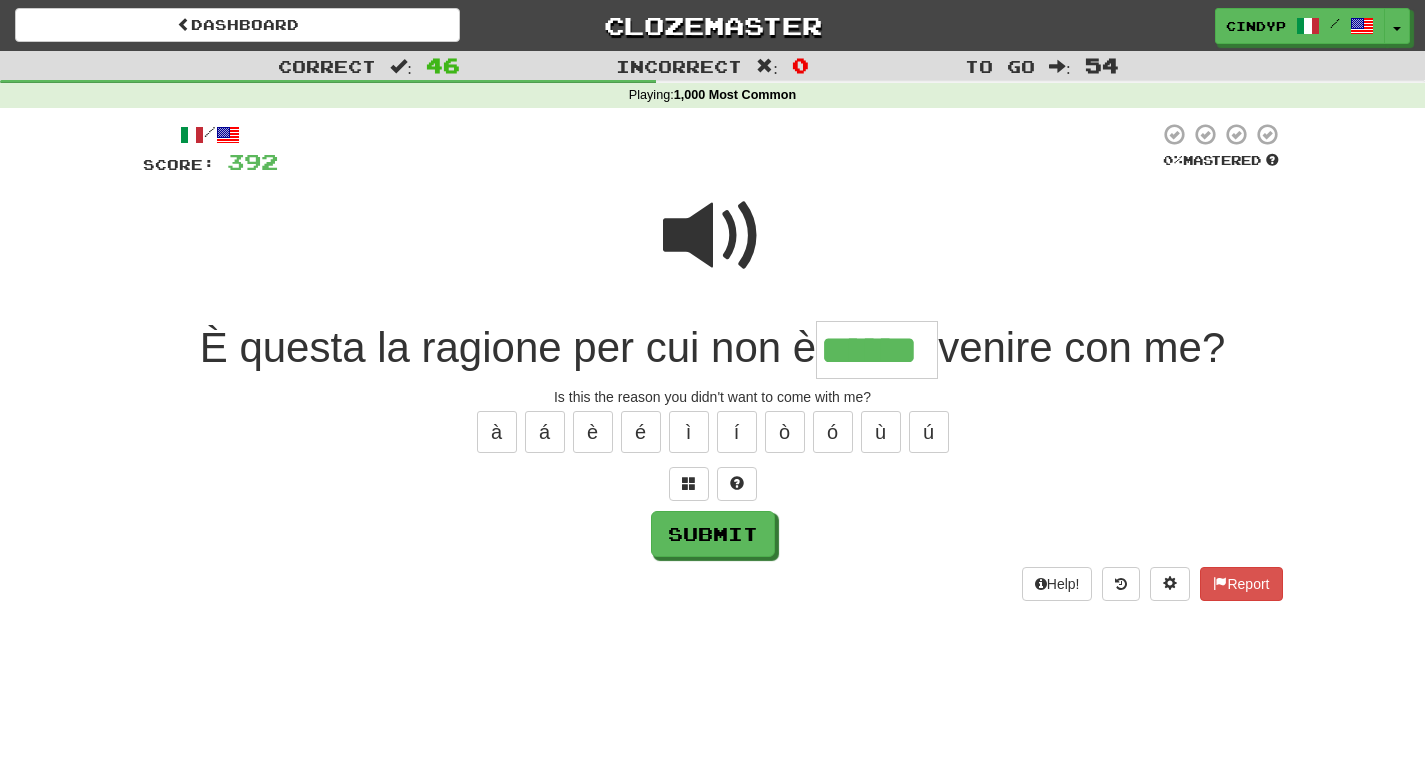 type on "******" 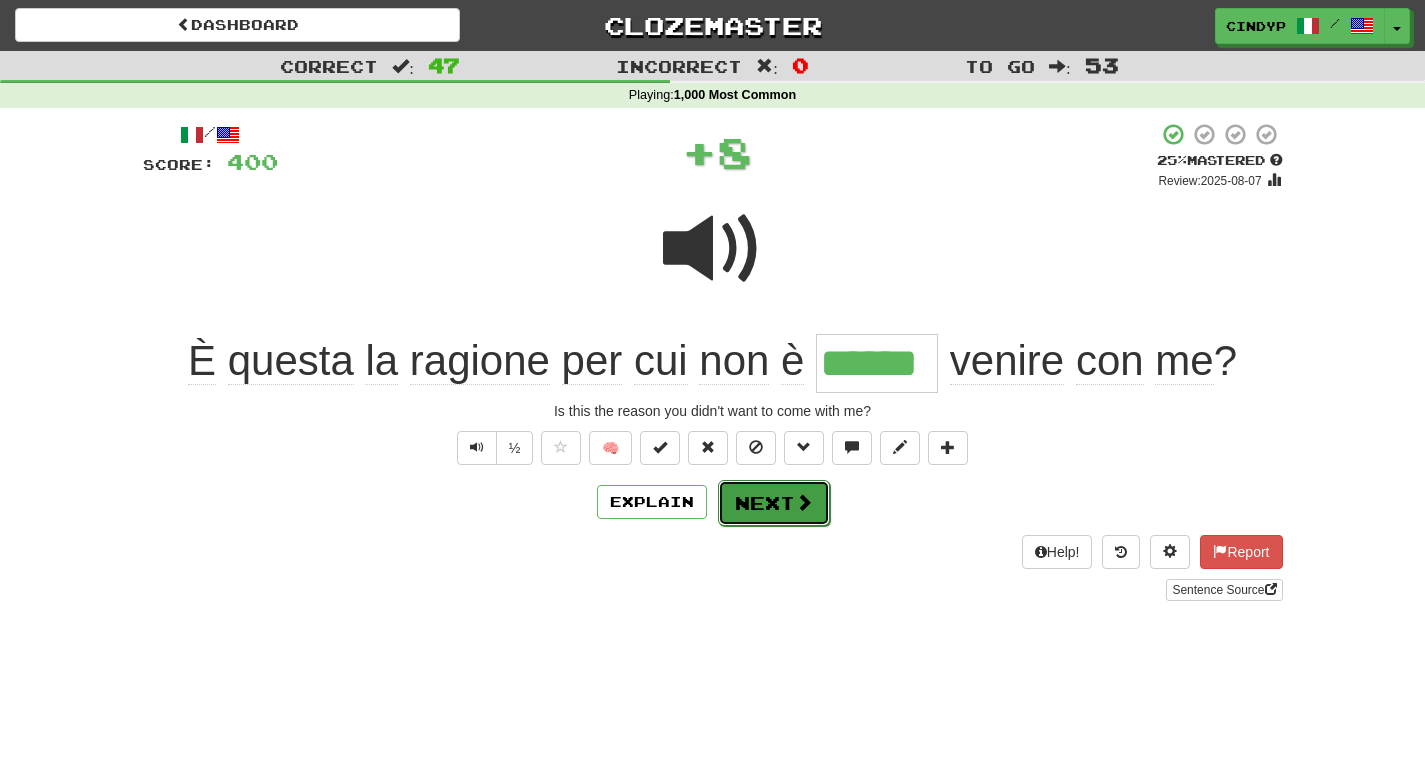 click on "Next" at bounding box center [774, 503] 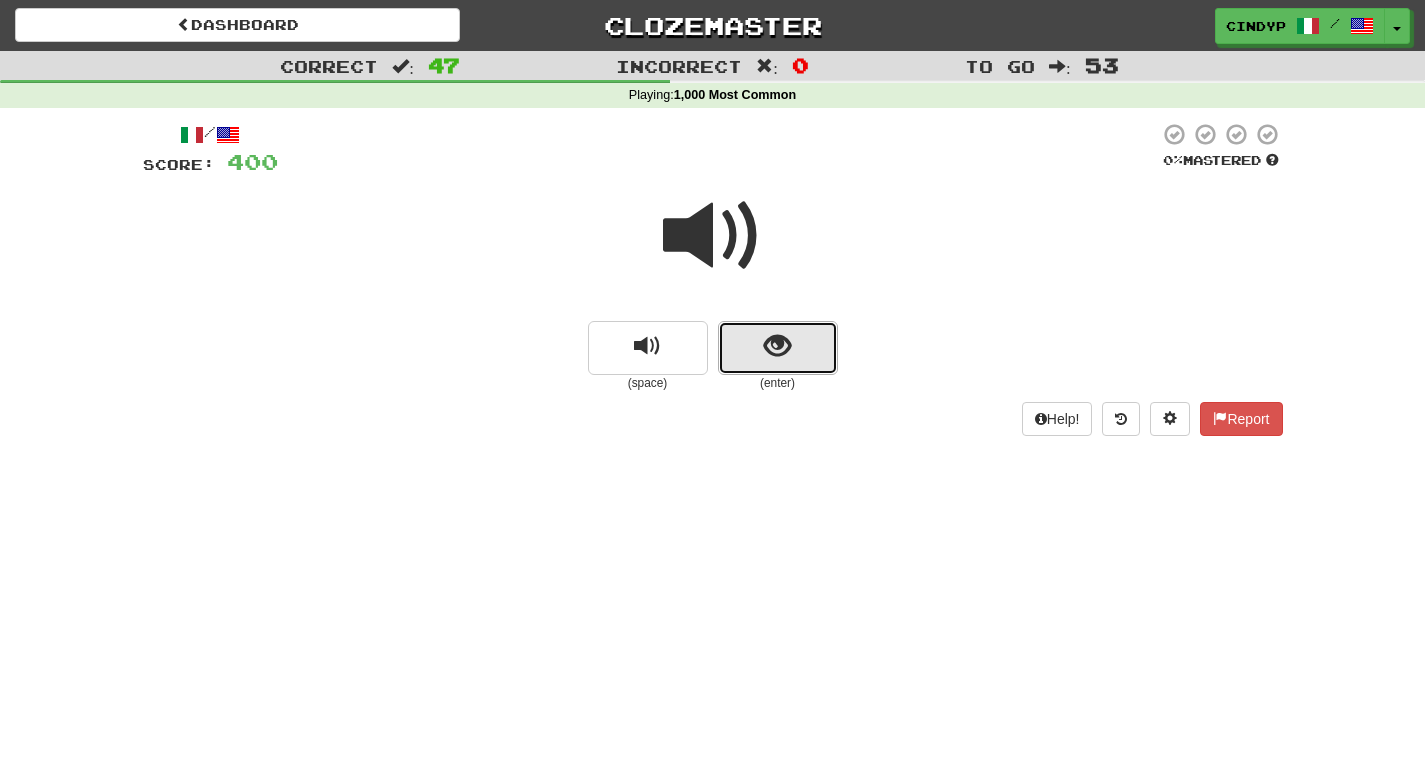 click at bounding box center [778, 348] 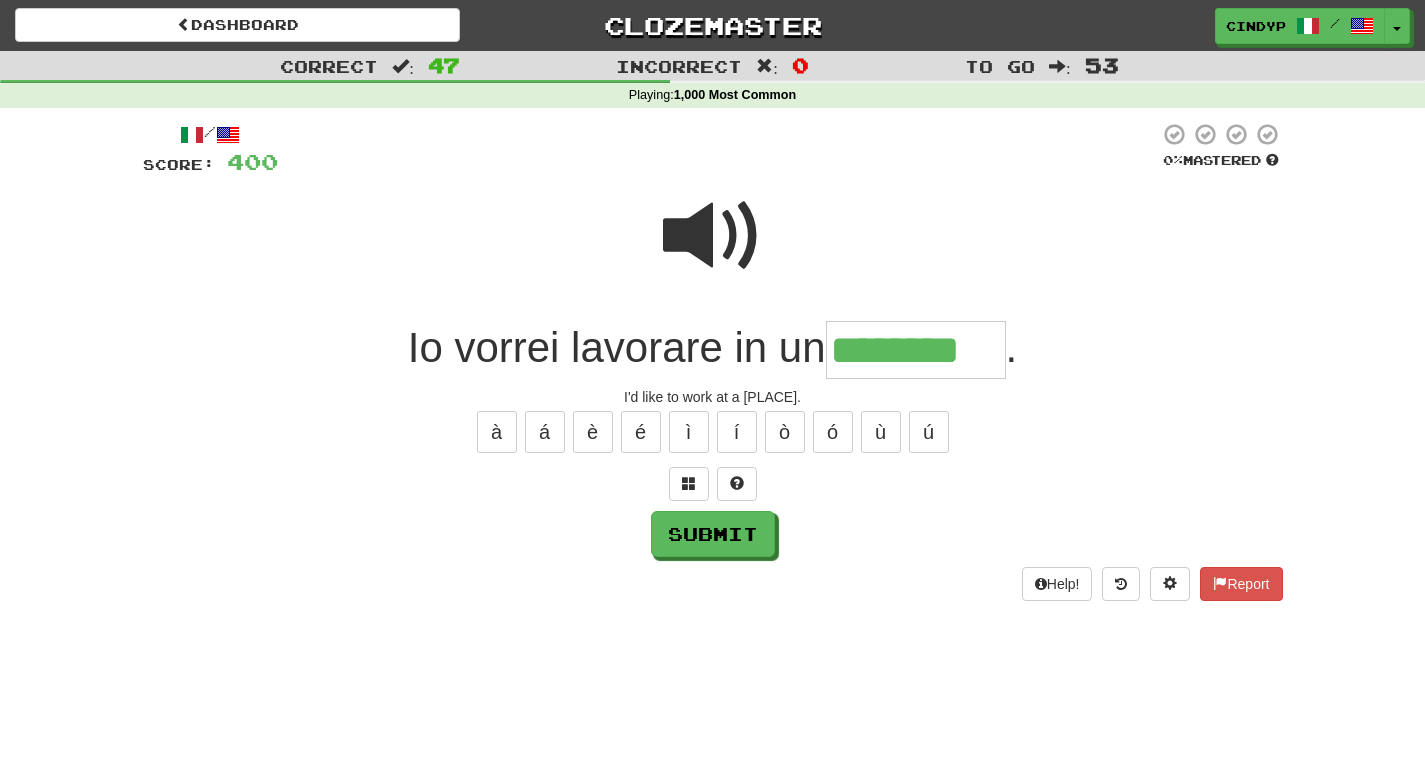 type on "********" 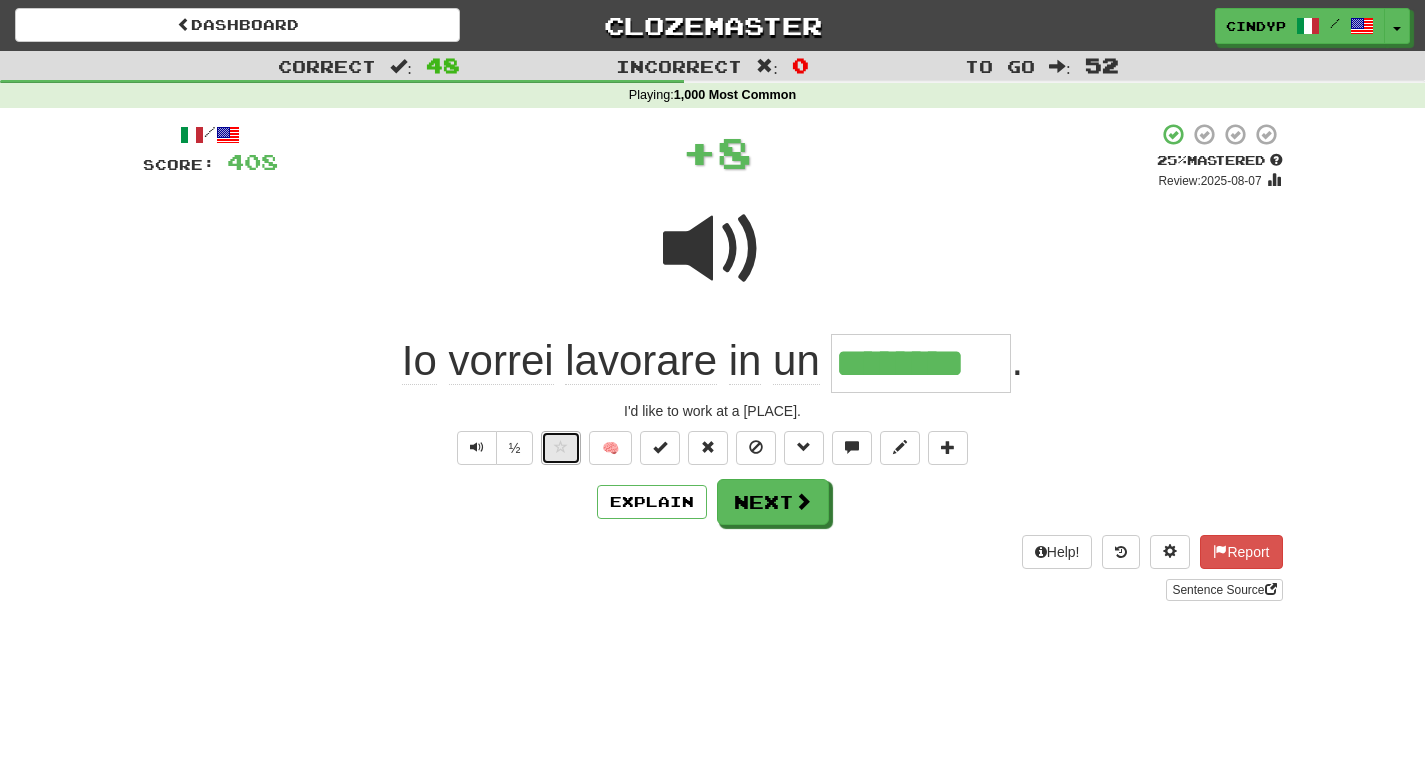 click at bounding box center (561, 447) 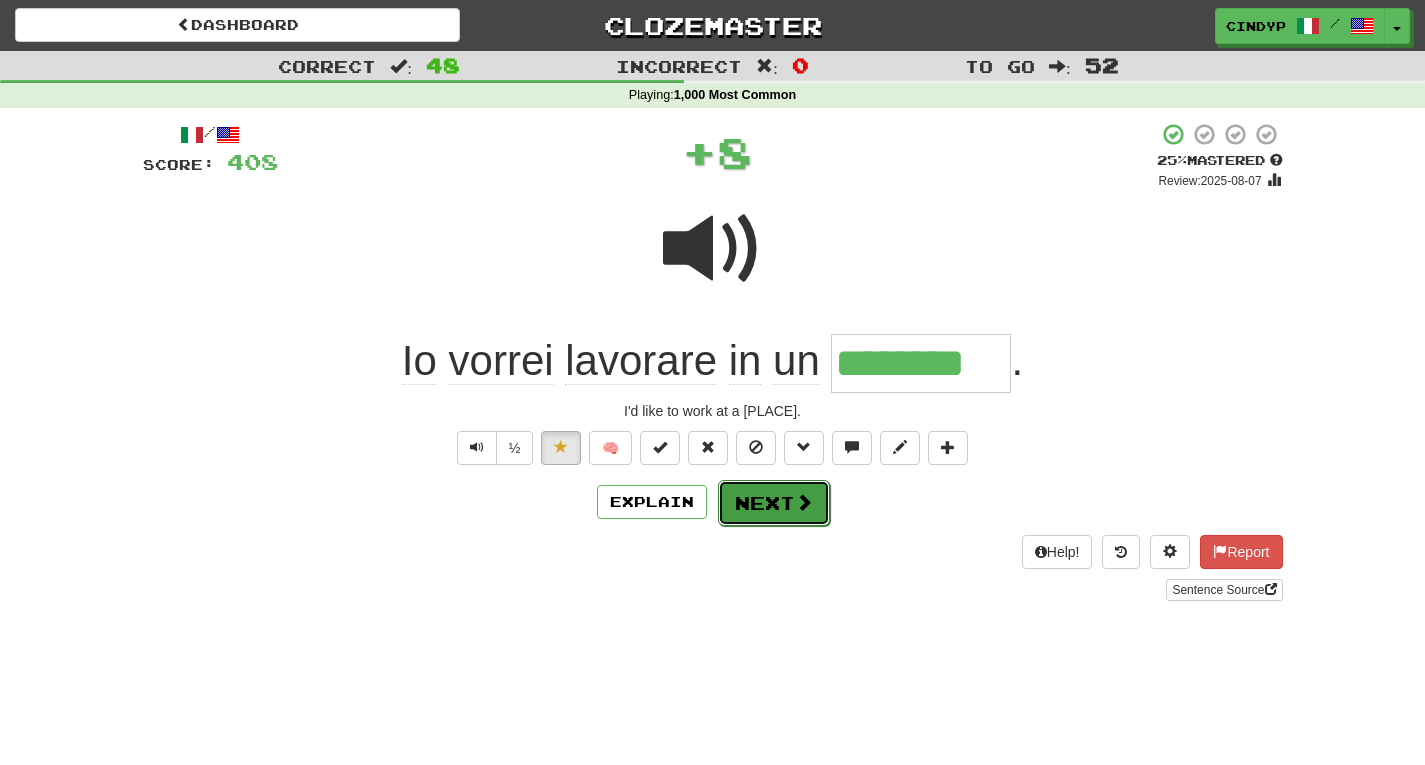 click on "Next" at bounding box center (774, 503) 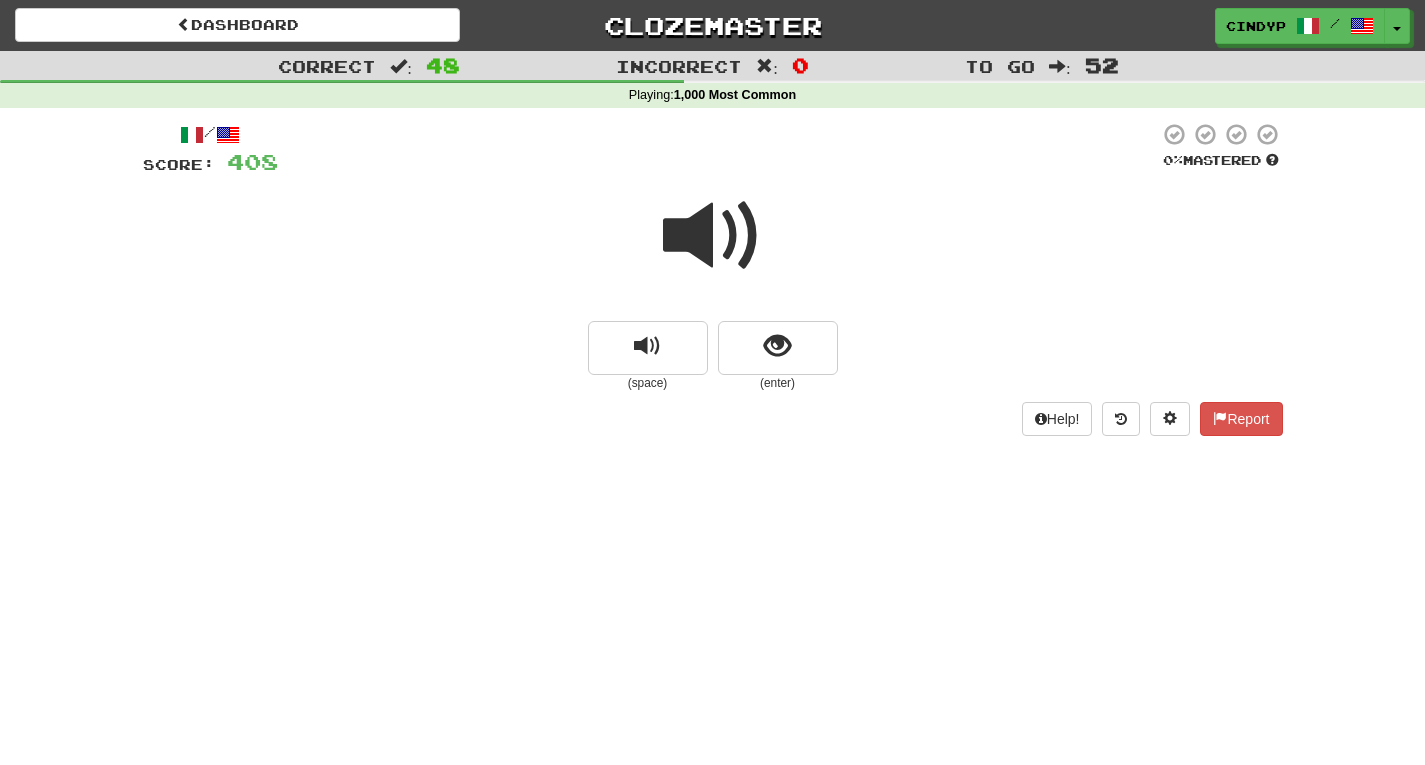 click at bounding box center [713, 236] 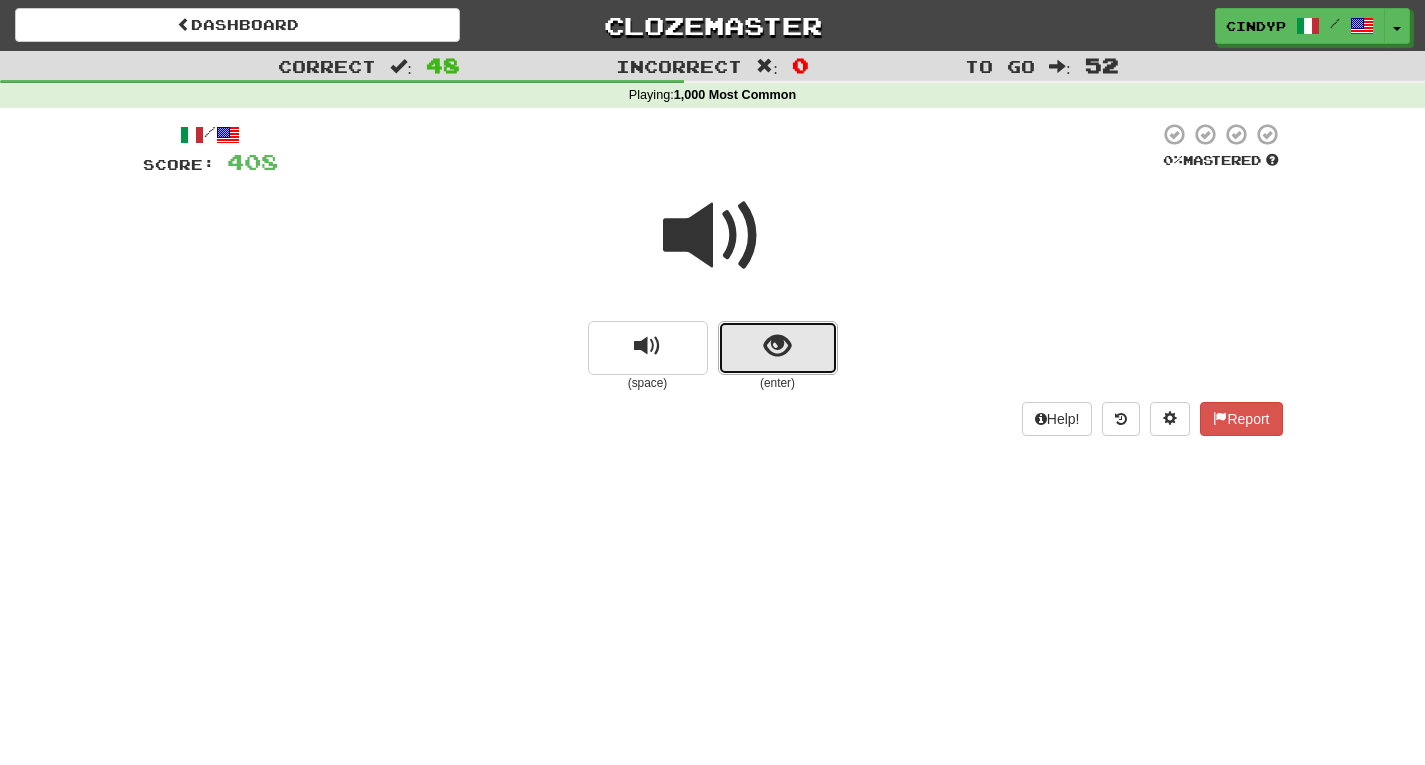 click at bounding box center [778, 348] 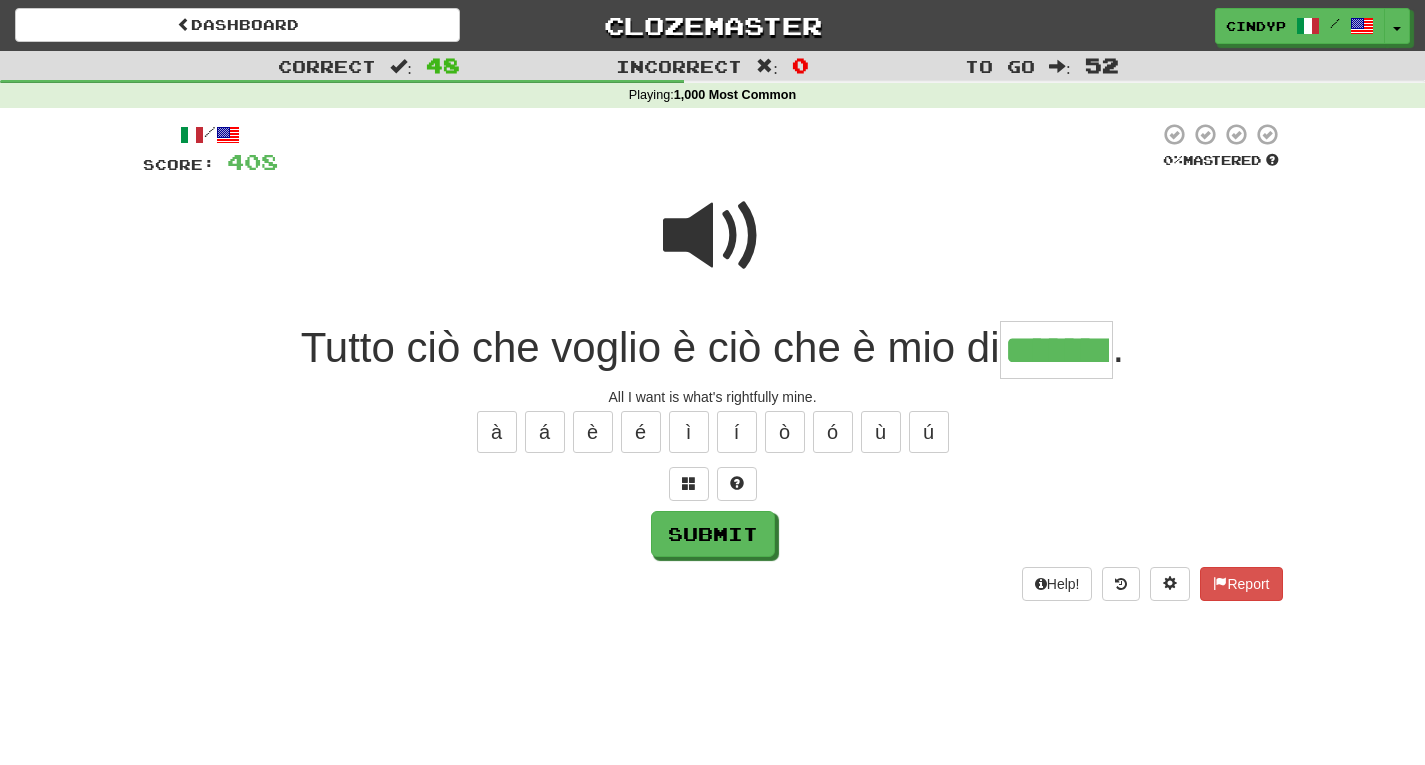 type on "*******" 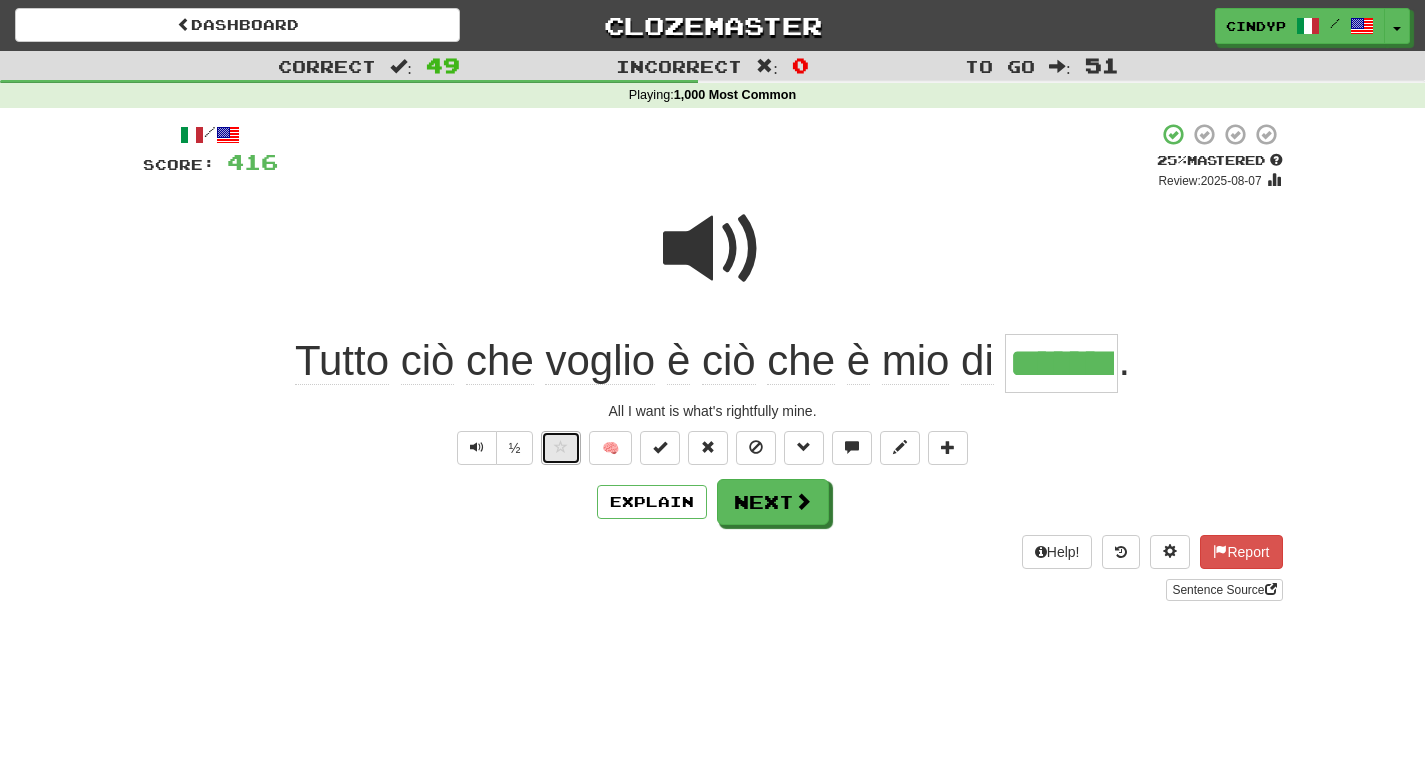 click at bounding box center [561, 448] 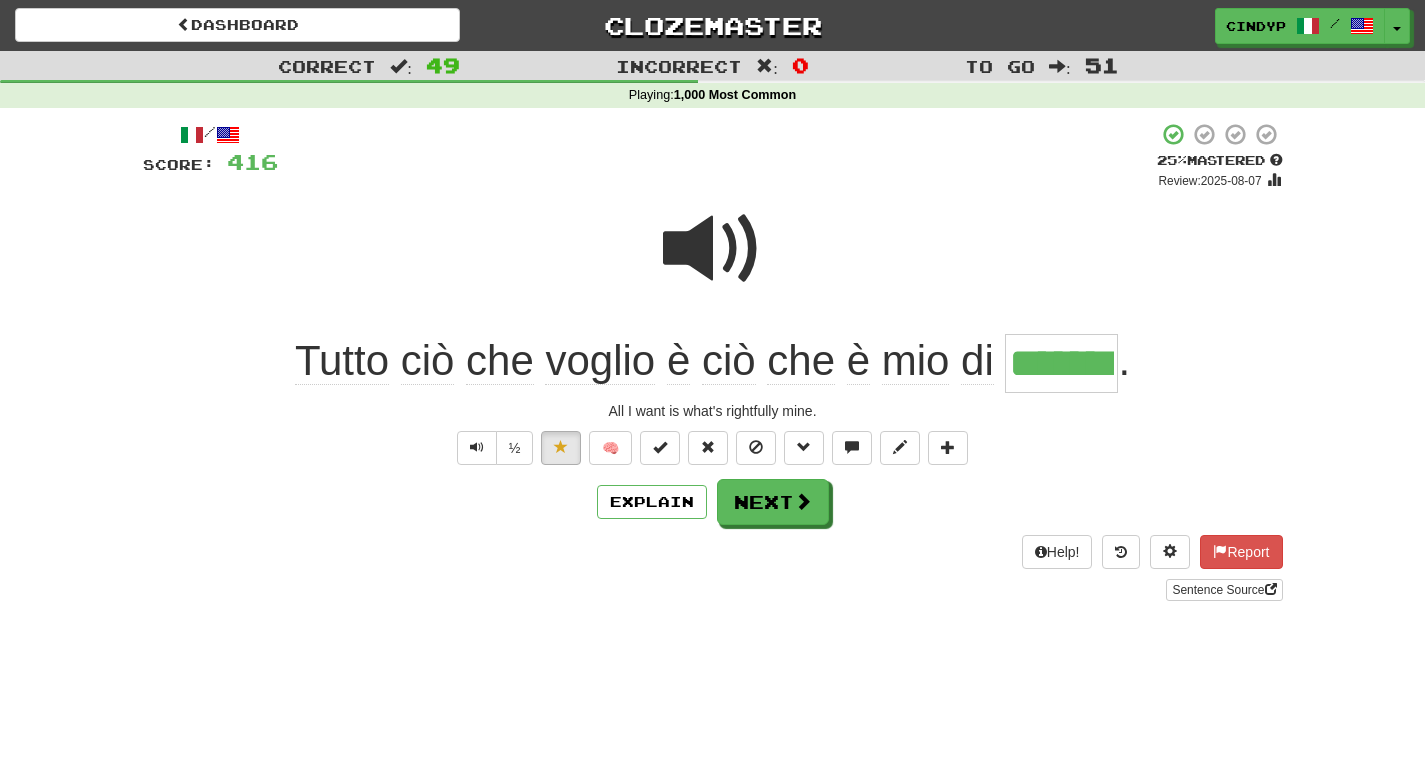 click on "Explain Next" at bounding box center [713, 502] 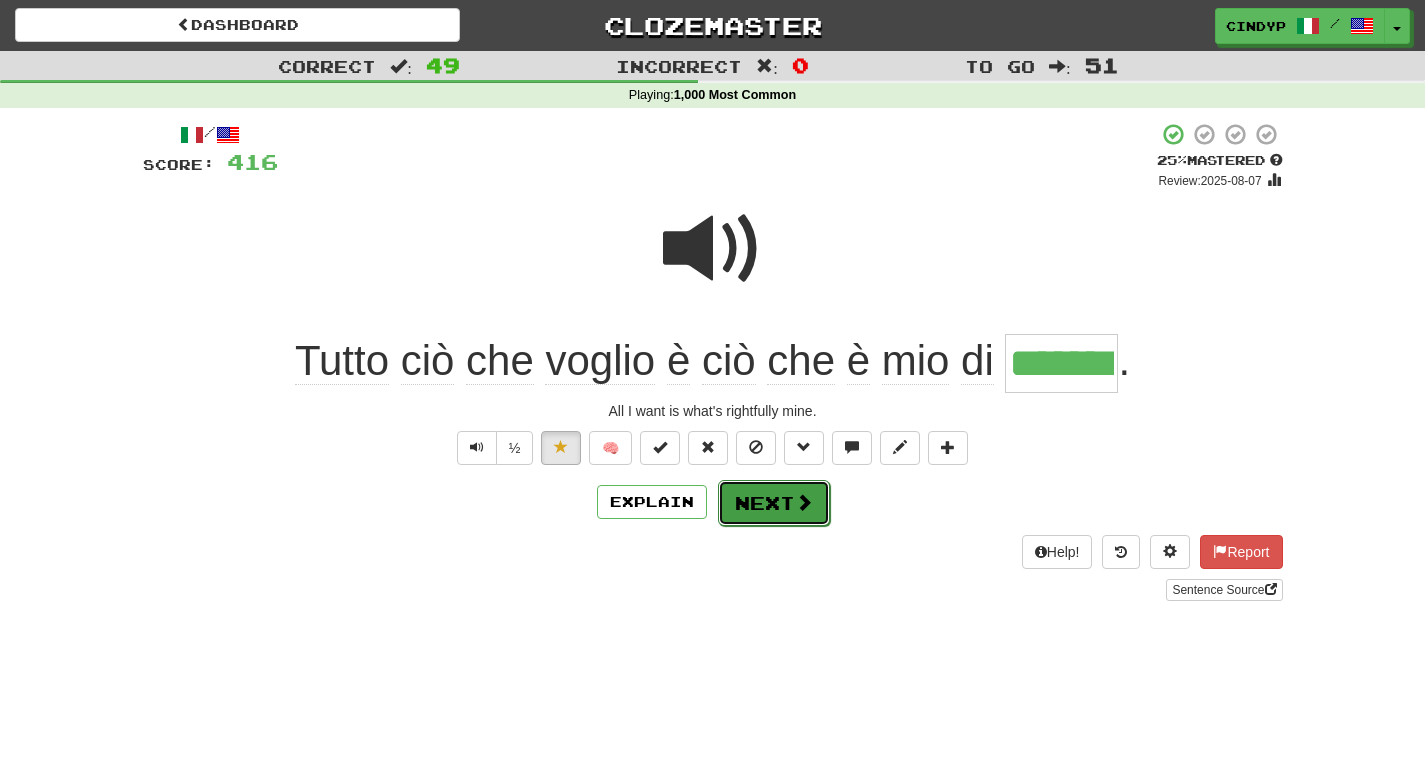 click at bounding box center [804, 502] 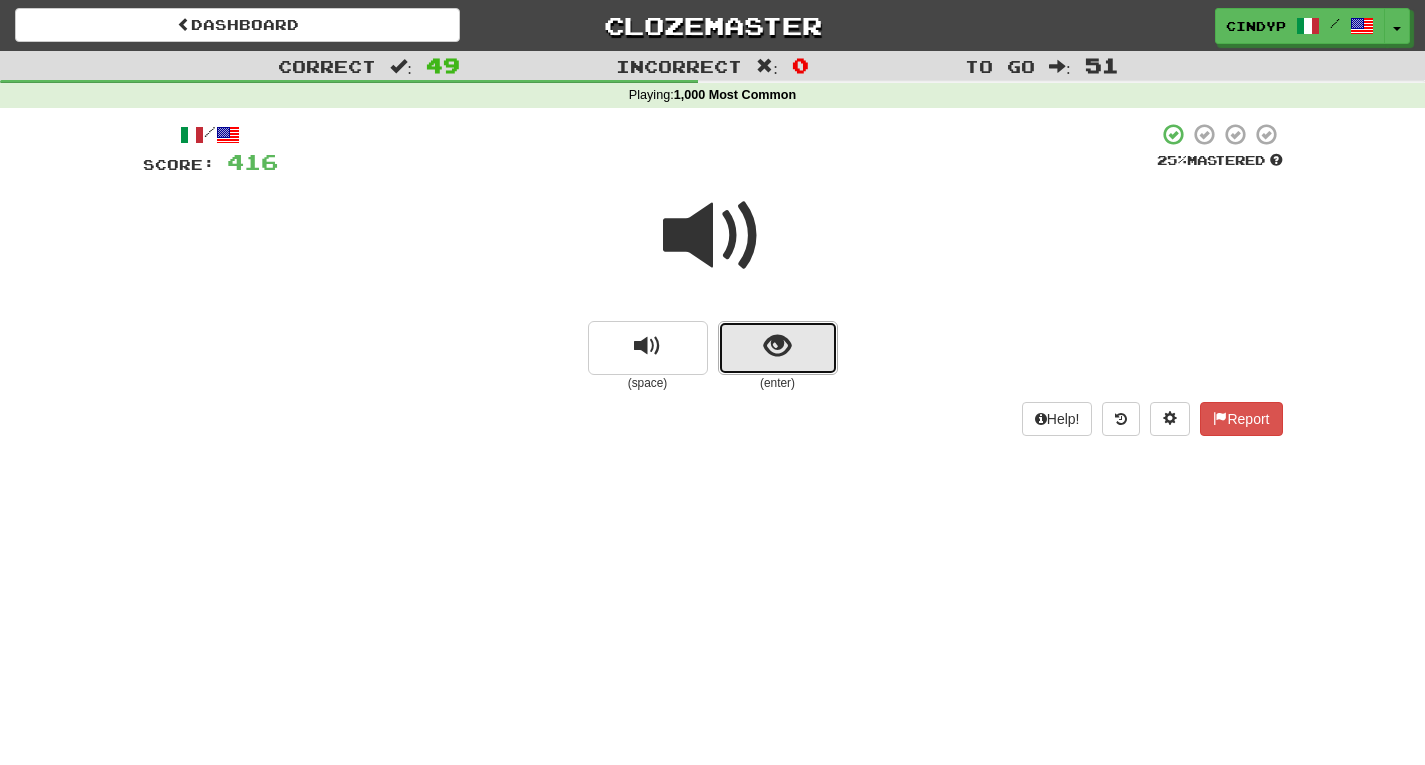 click at bounding box center (778, 348) 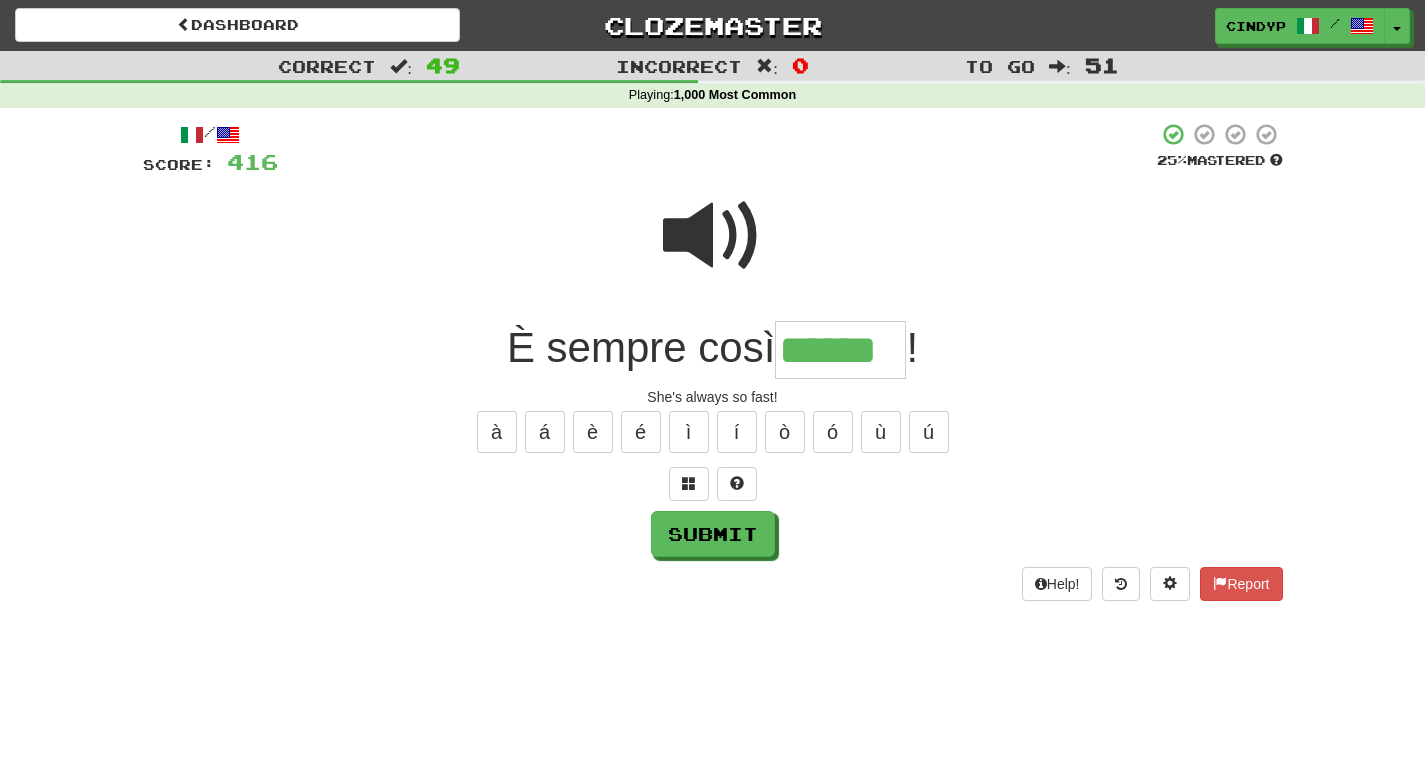 type on "******" 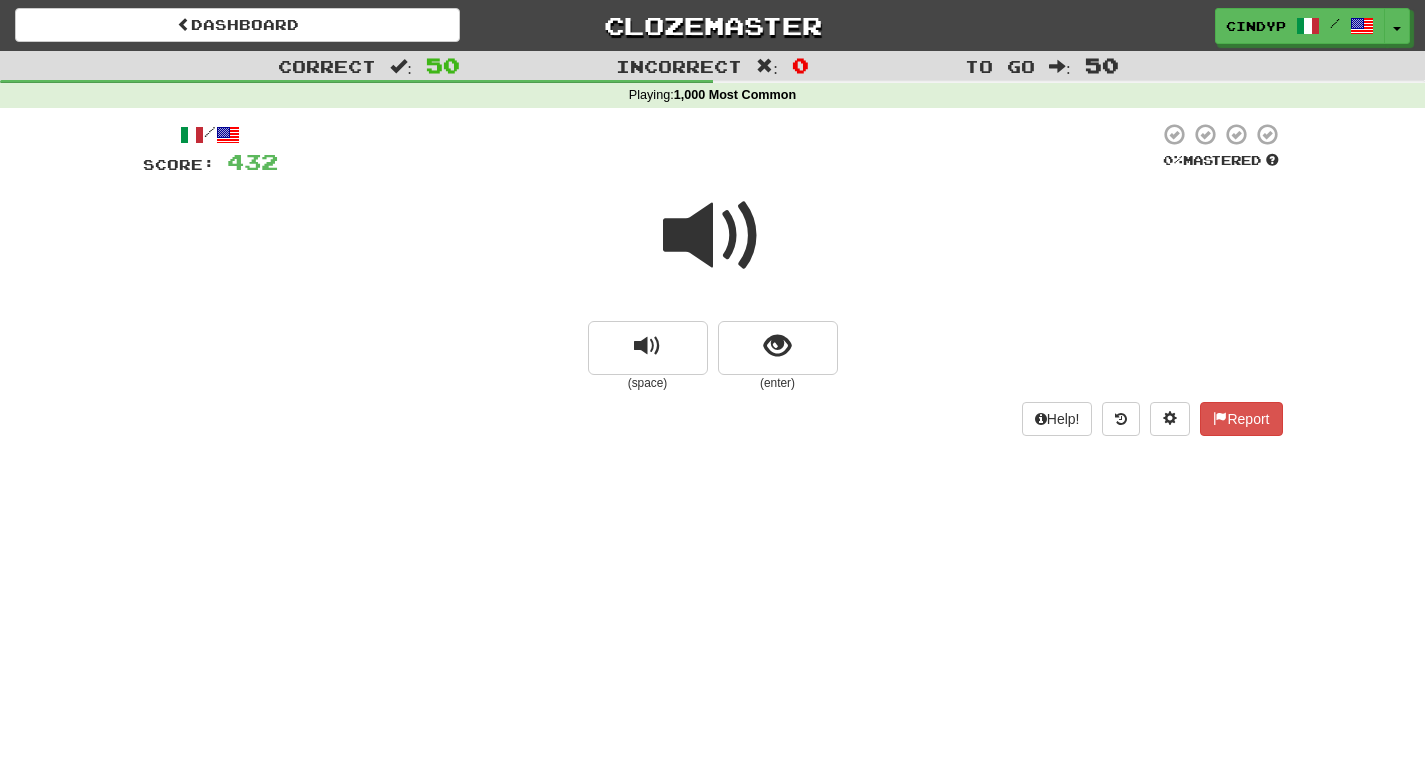click at bounding box center (713, 236) 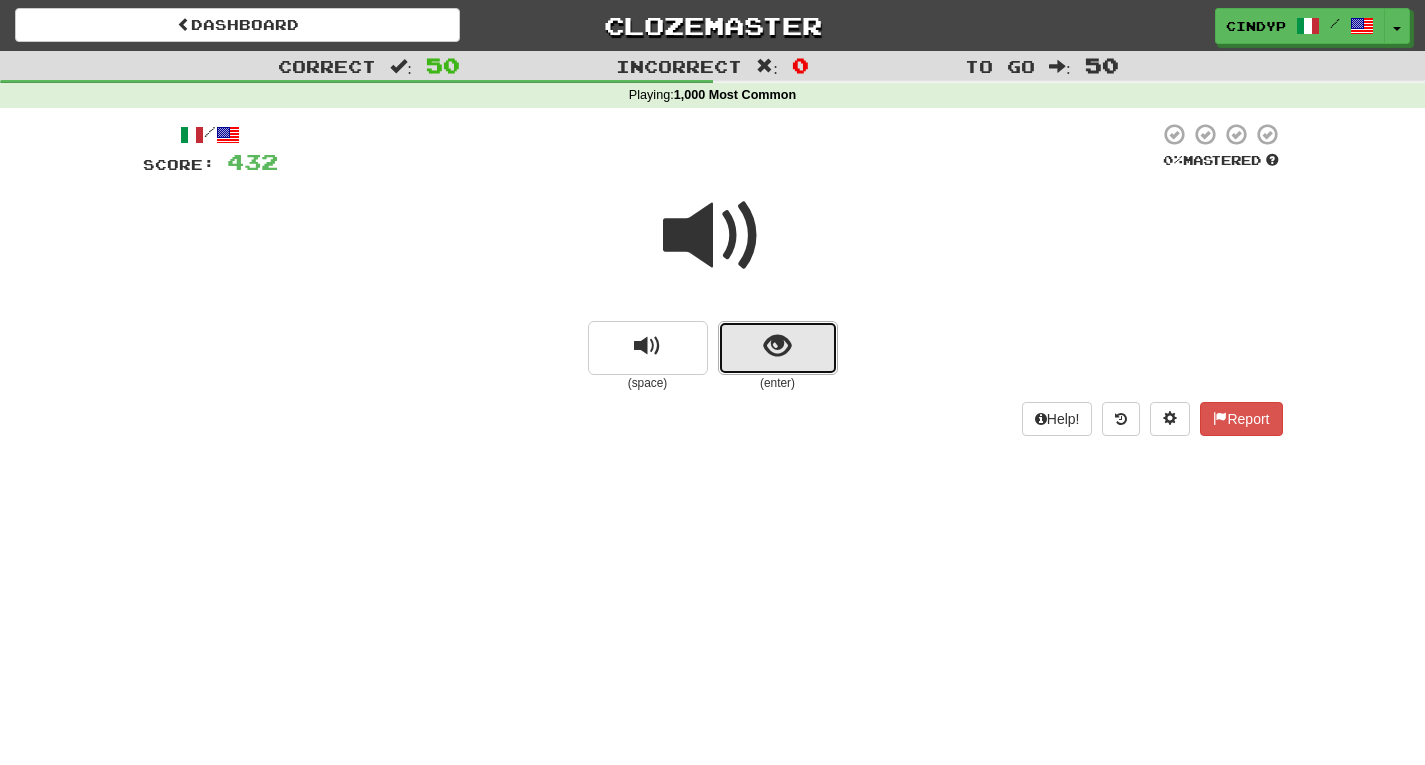 click at bounding box center [777, 346] 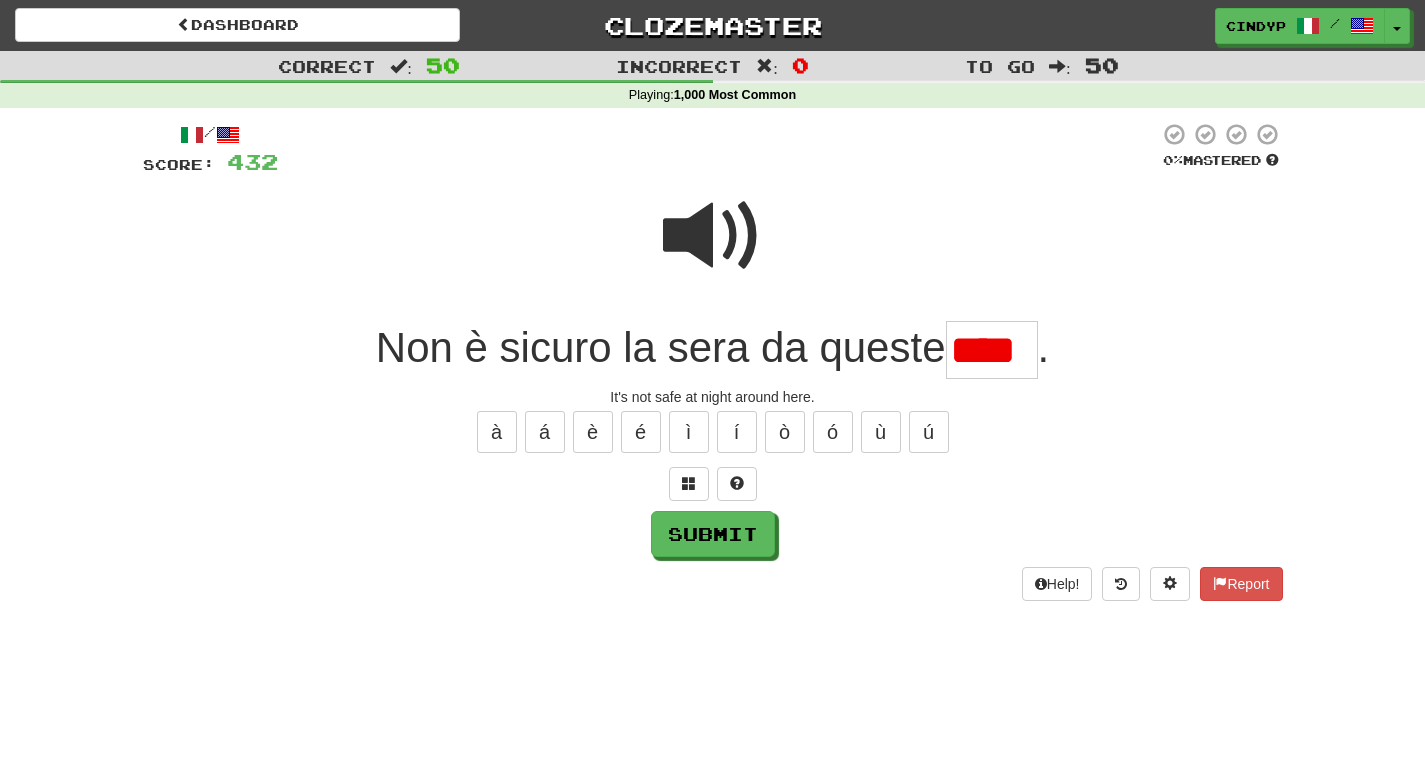scroll, scrollTop: 0, scrollLeft: 0, axis: both 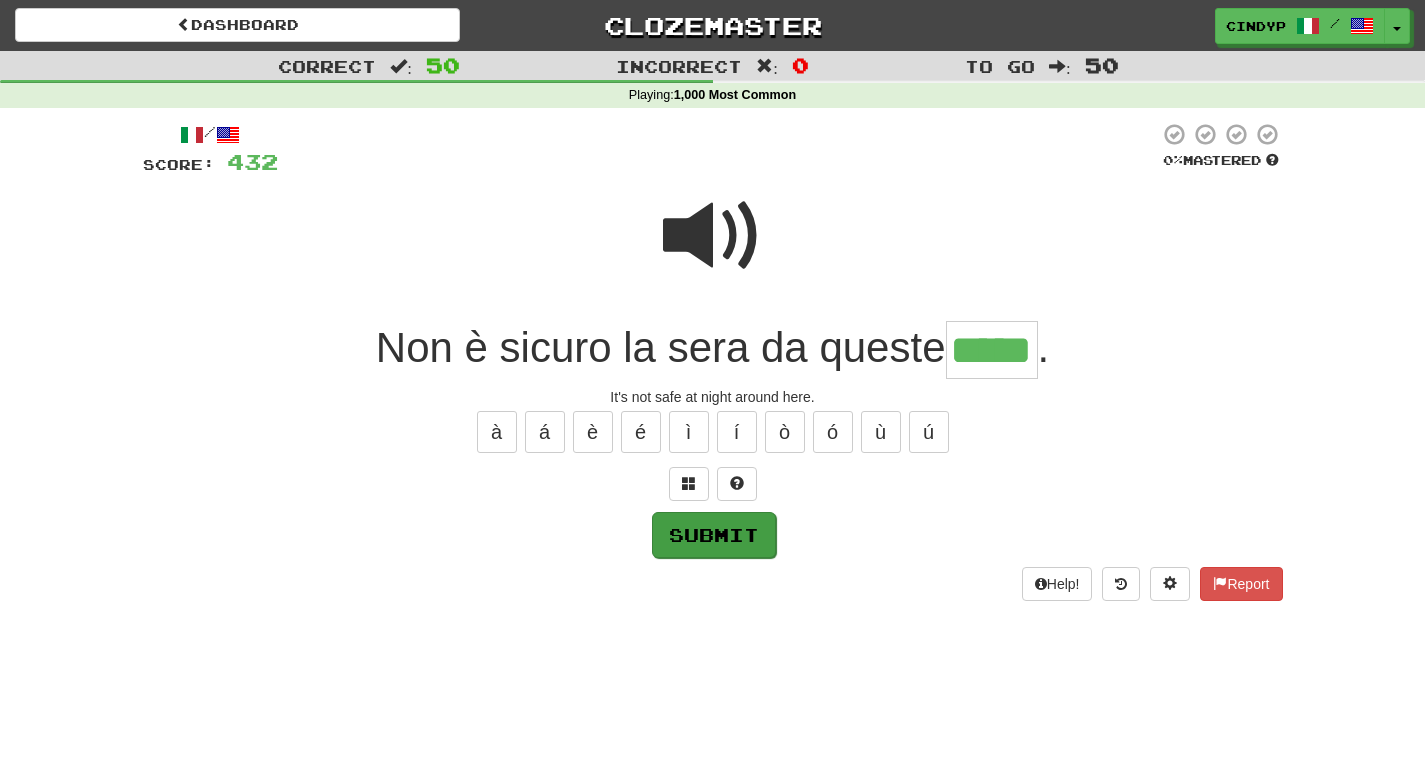 type on "*****" 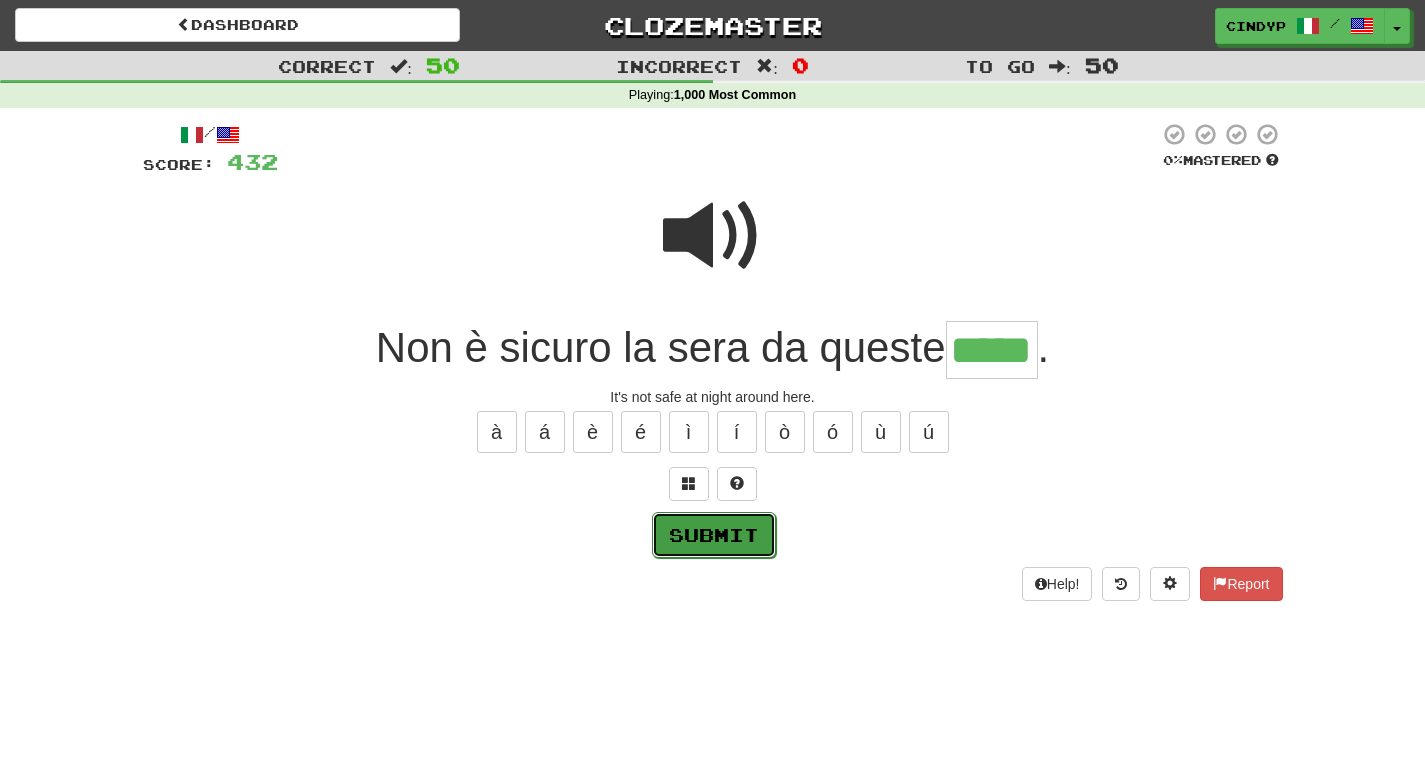 click on "Submit" at bounding box center (714, 535) 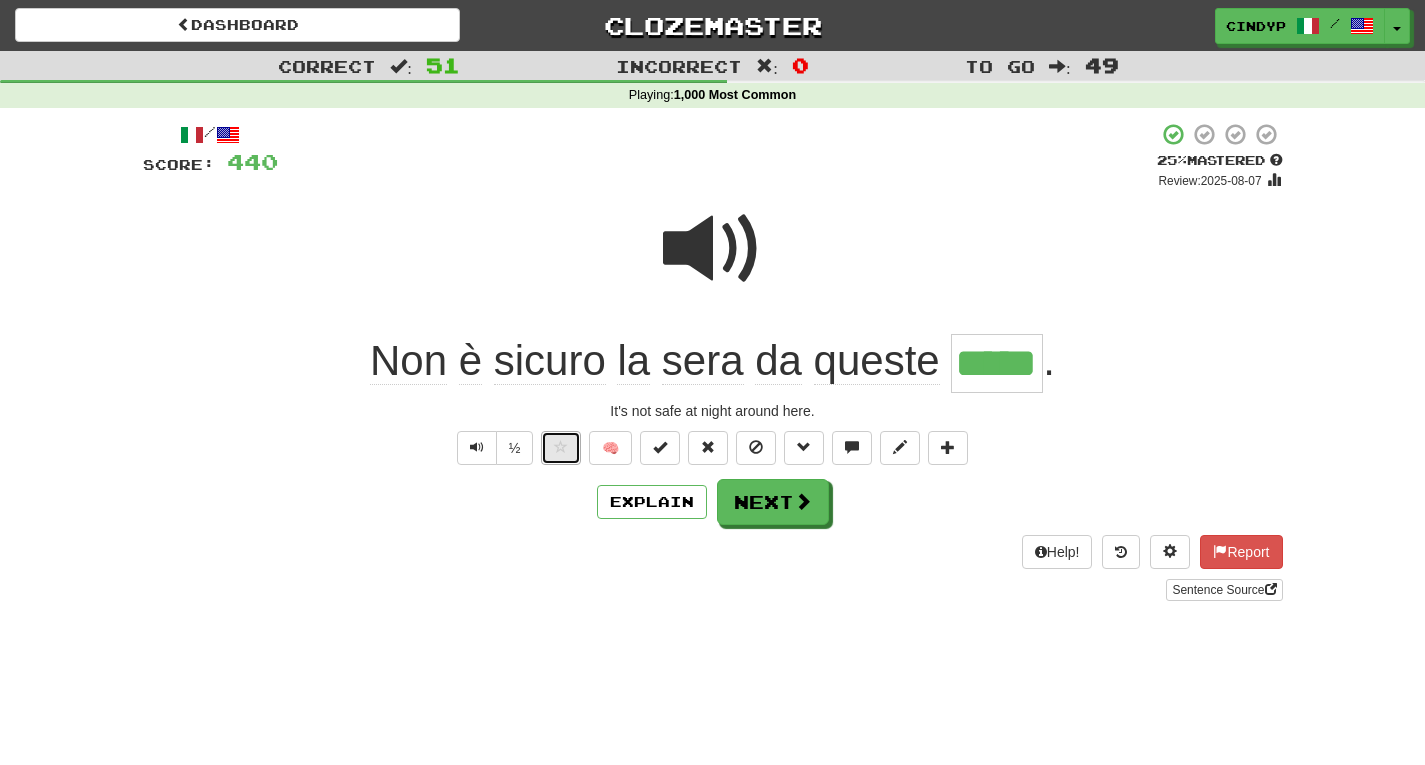 click at bounding box center (561, 448) 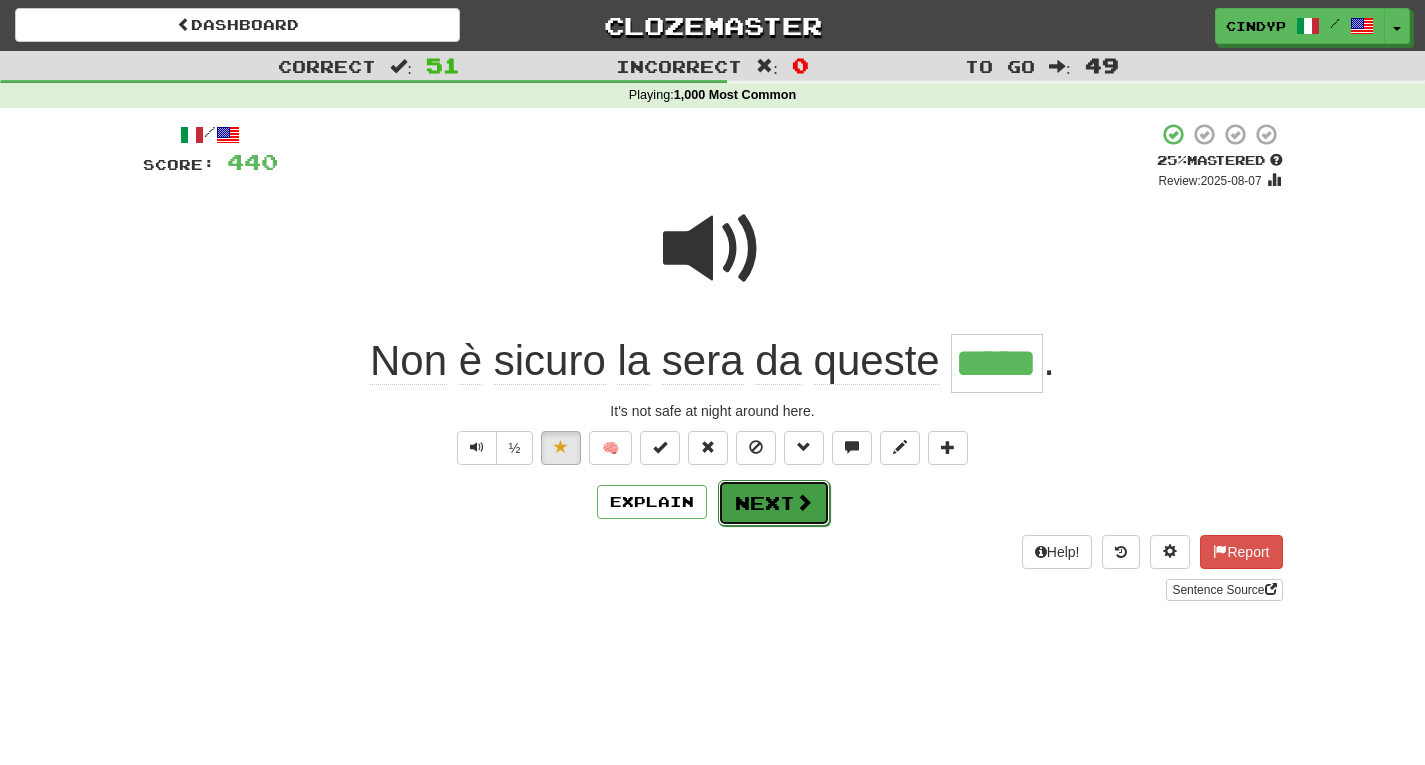 click on "Next" at bounding box center [774, 503] 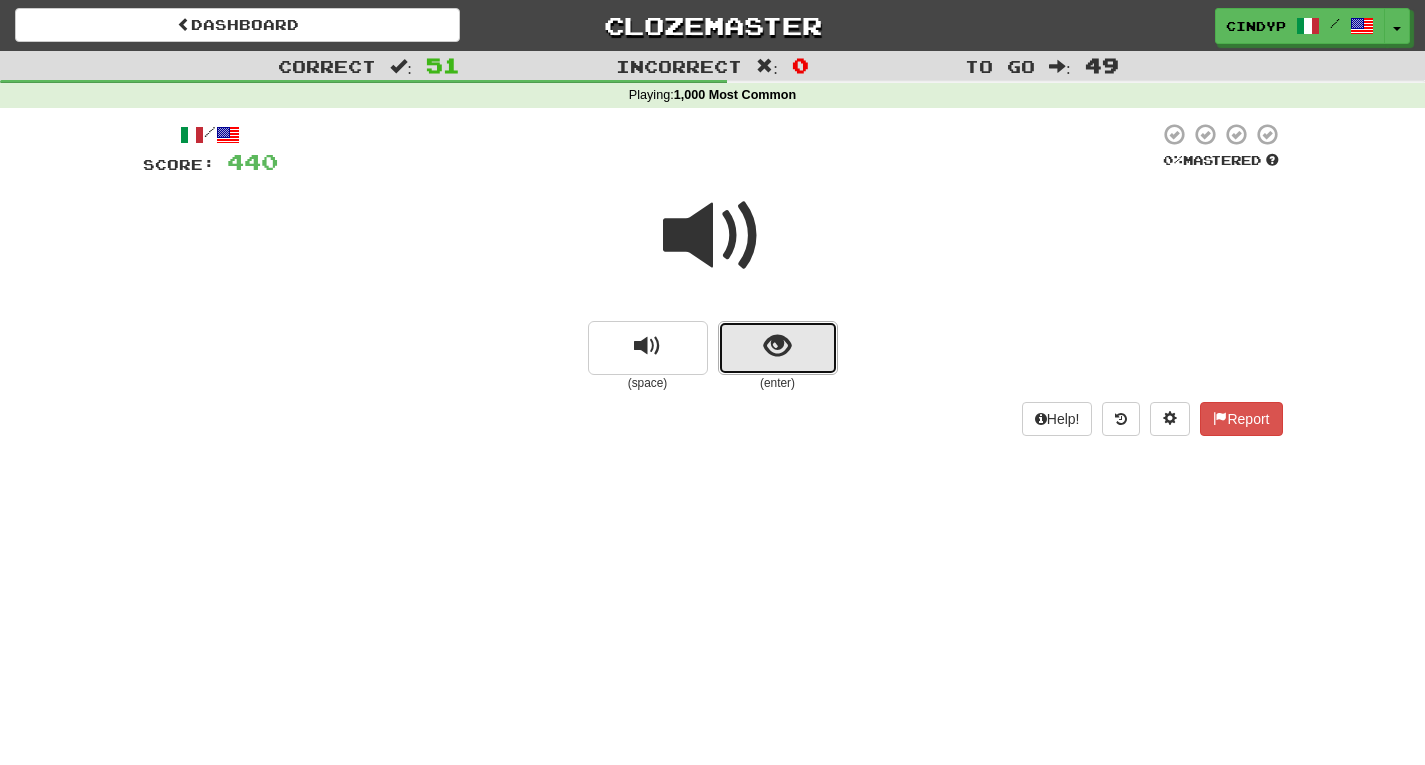 click at bounding box center [778, 348] 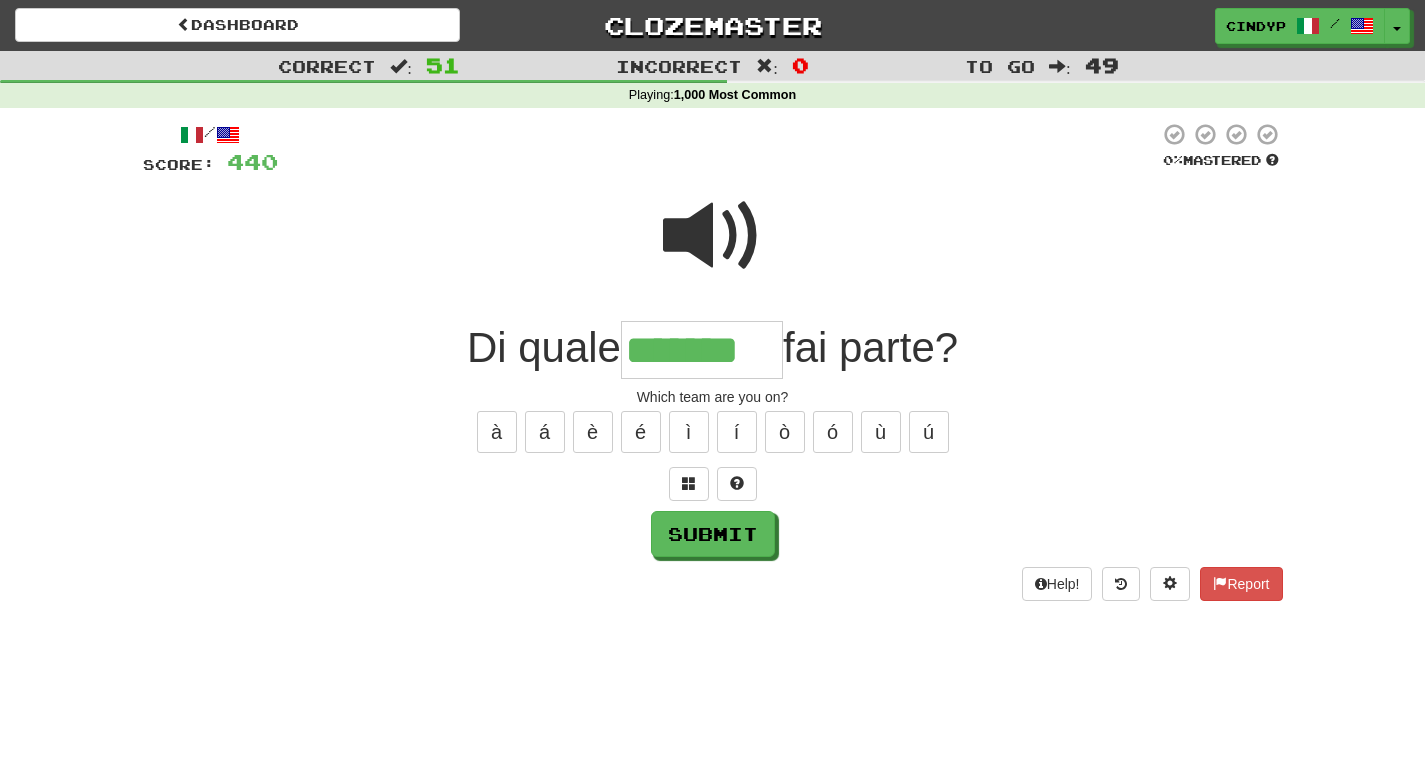 type on "*******" 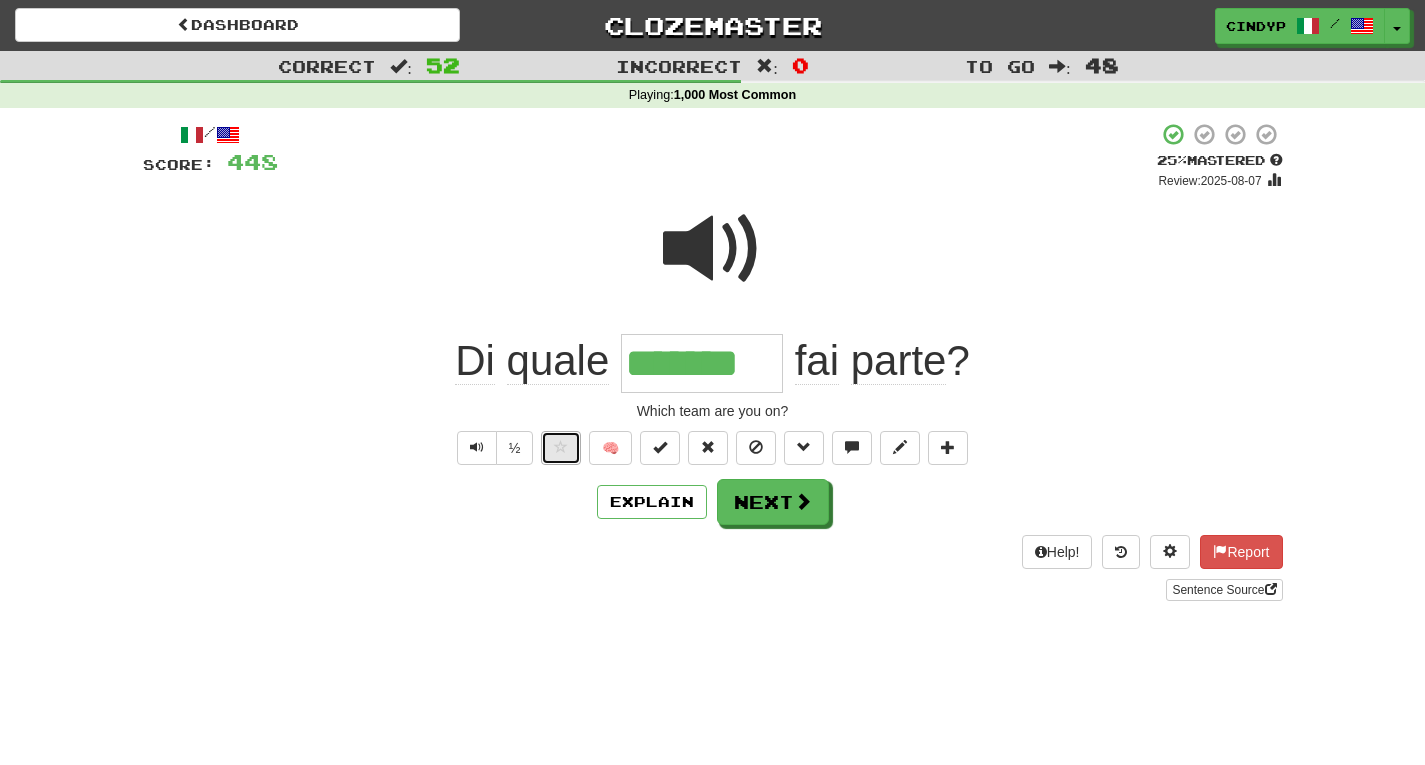 click at bounding box center [561, 447] 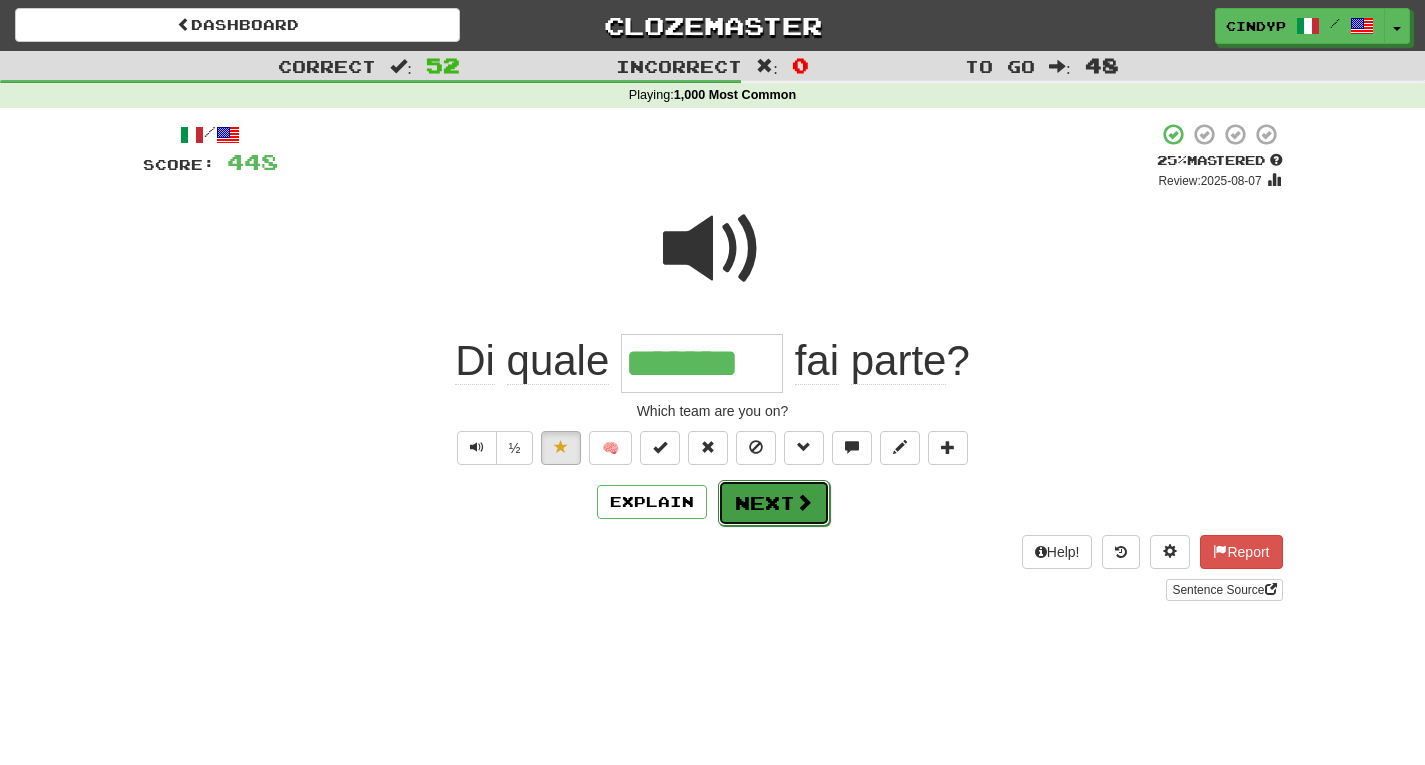 click on "Next" at bounding box center [774, 503] 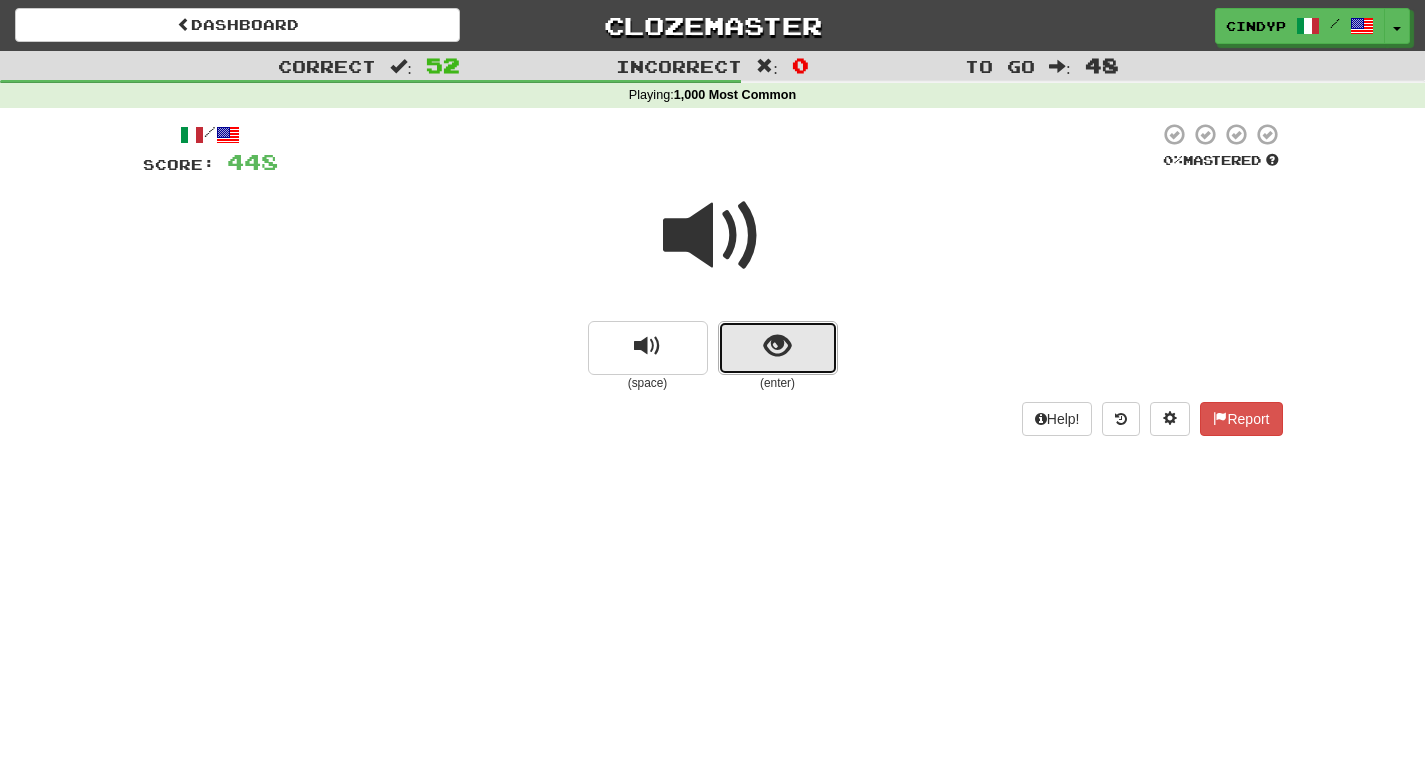 click at bounding box center (777, 346) 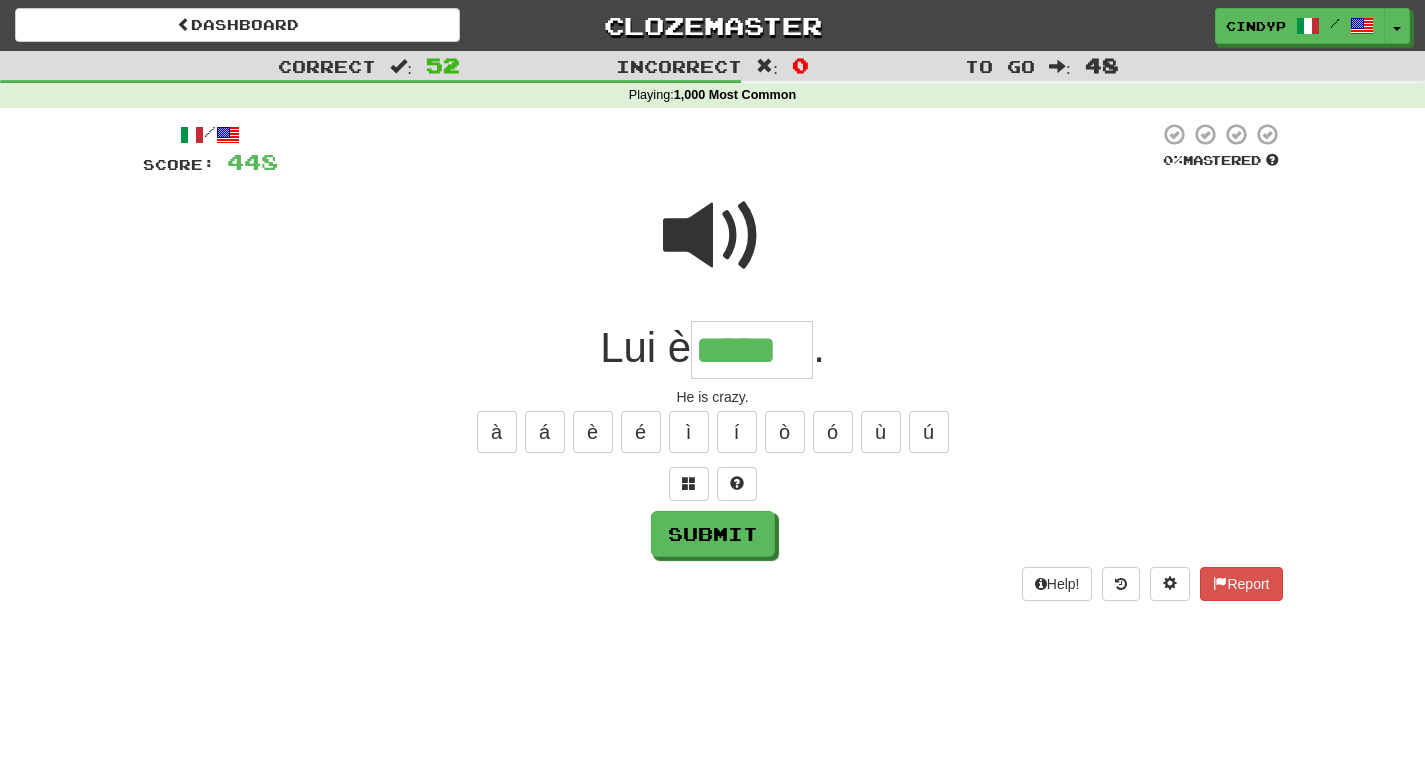 type on "*****" 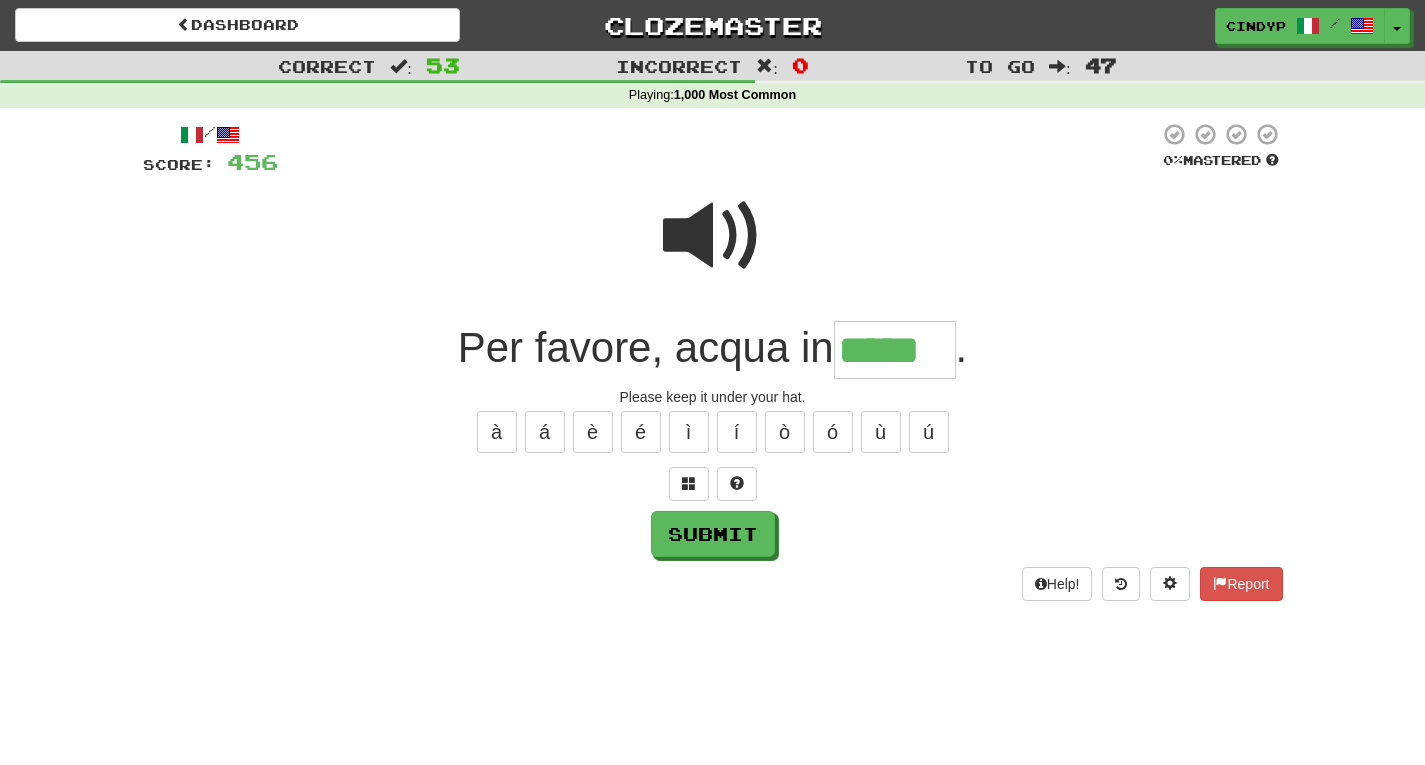type on "*****" 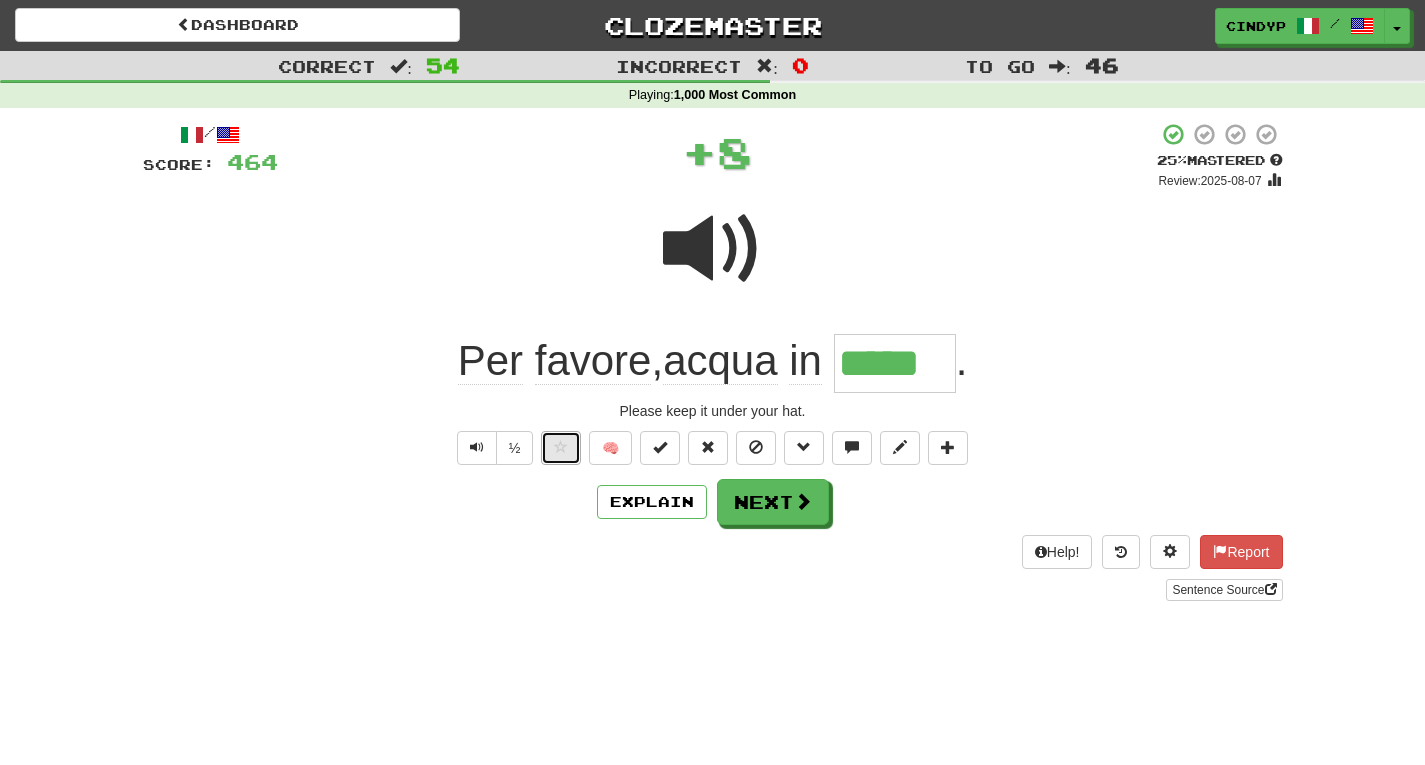 click at bounding box center [561, 448] 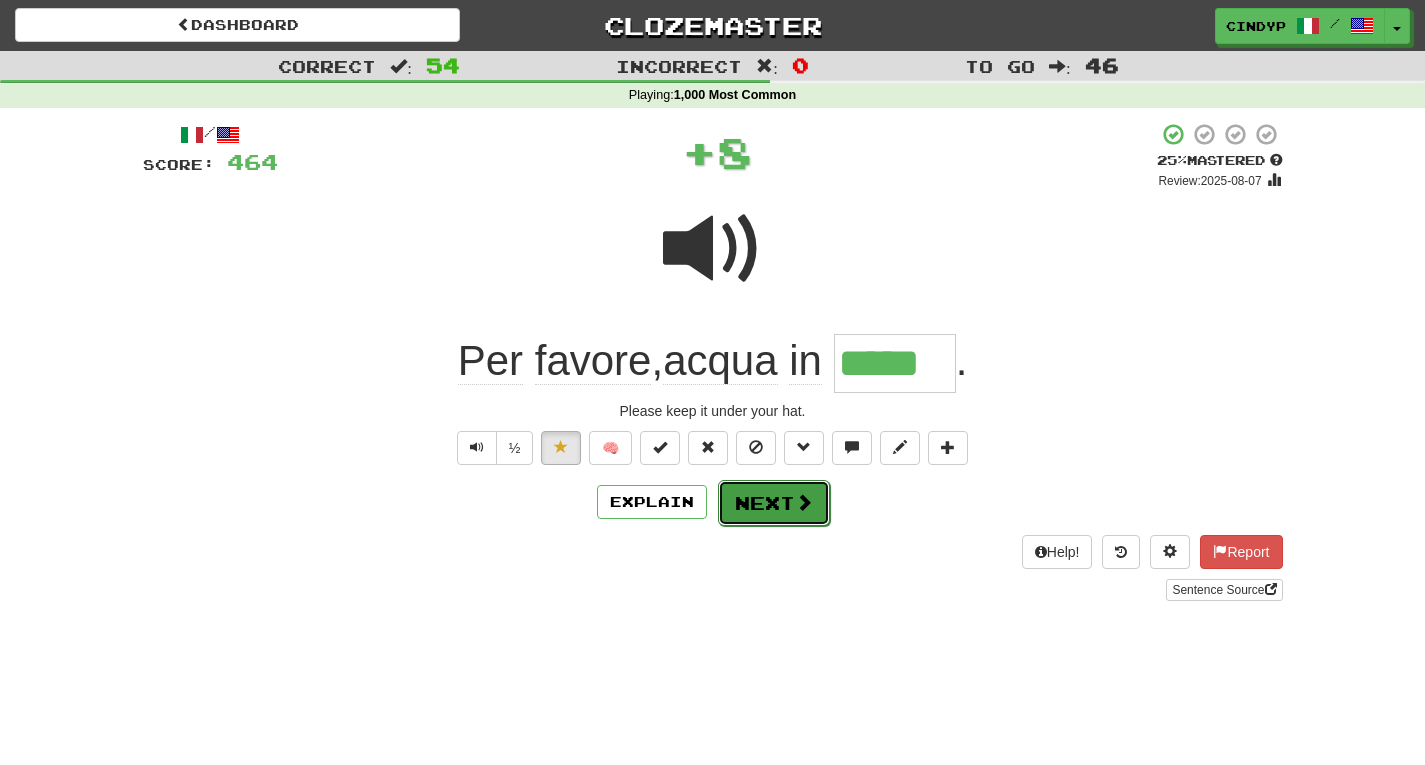 click on "Next" at bounding box center [774, 503] 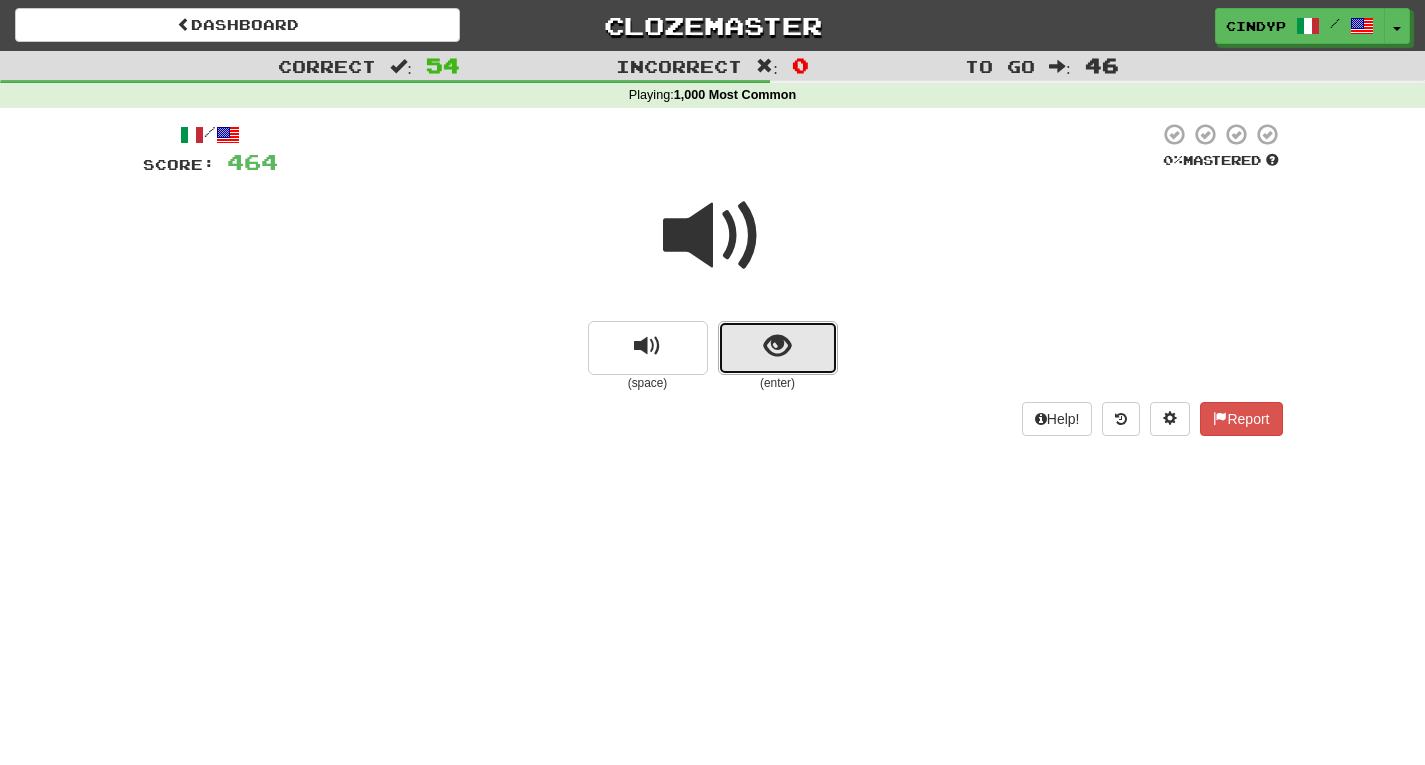 click at bounding box center (778, 348) 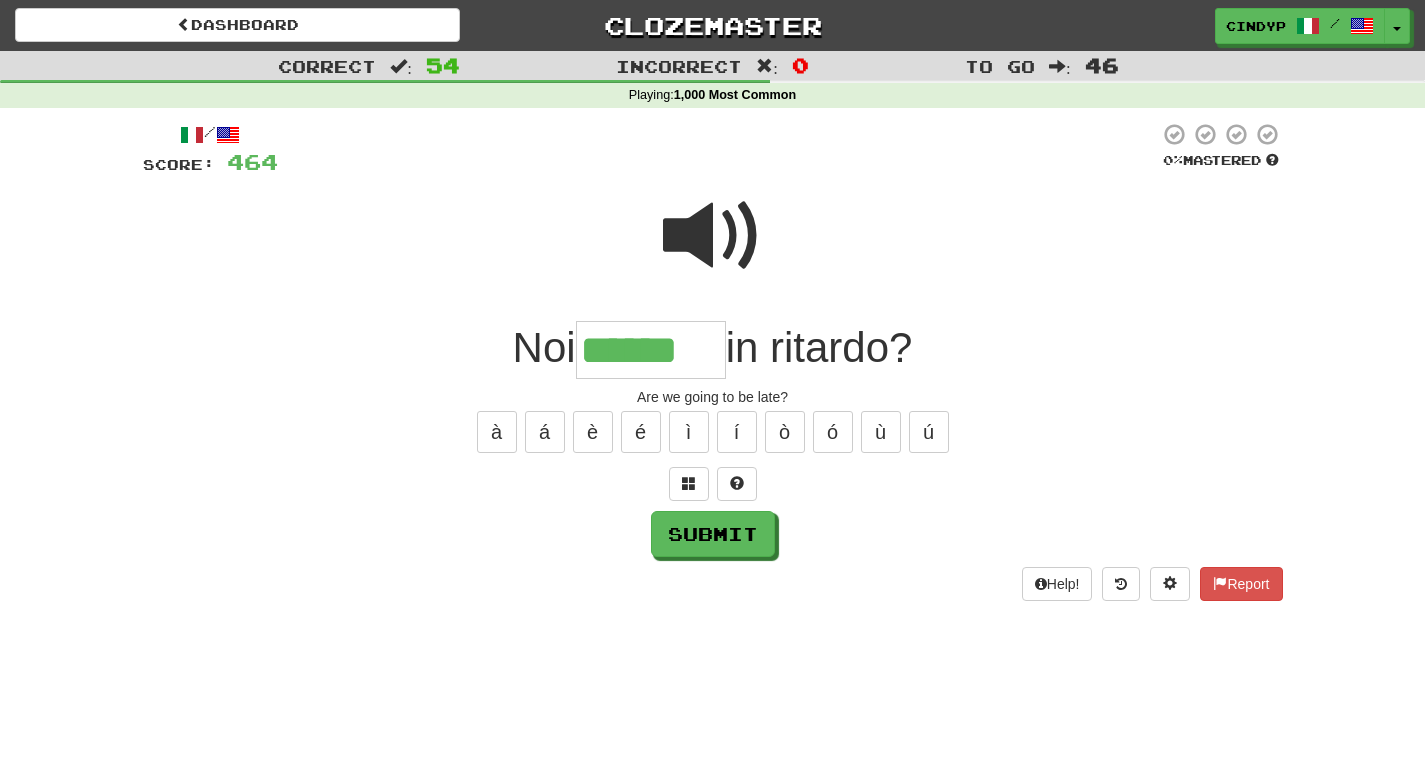 type on "******" 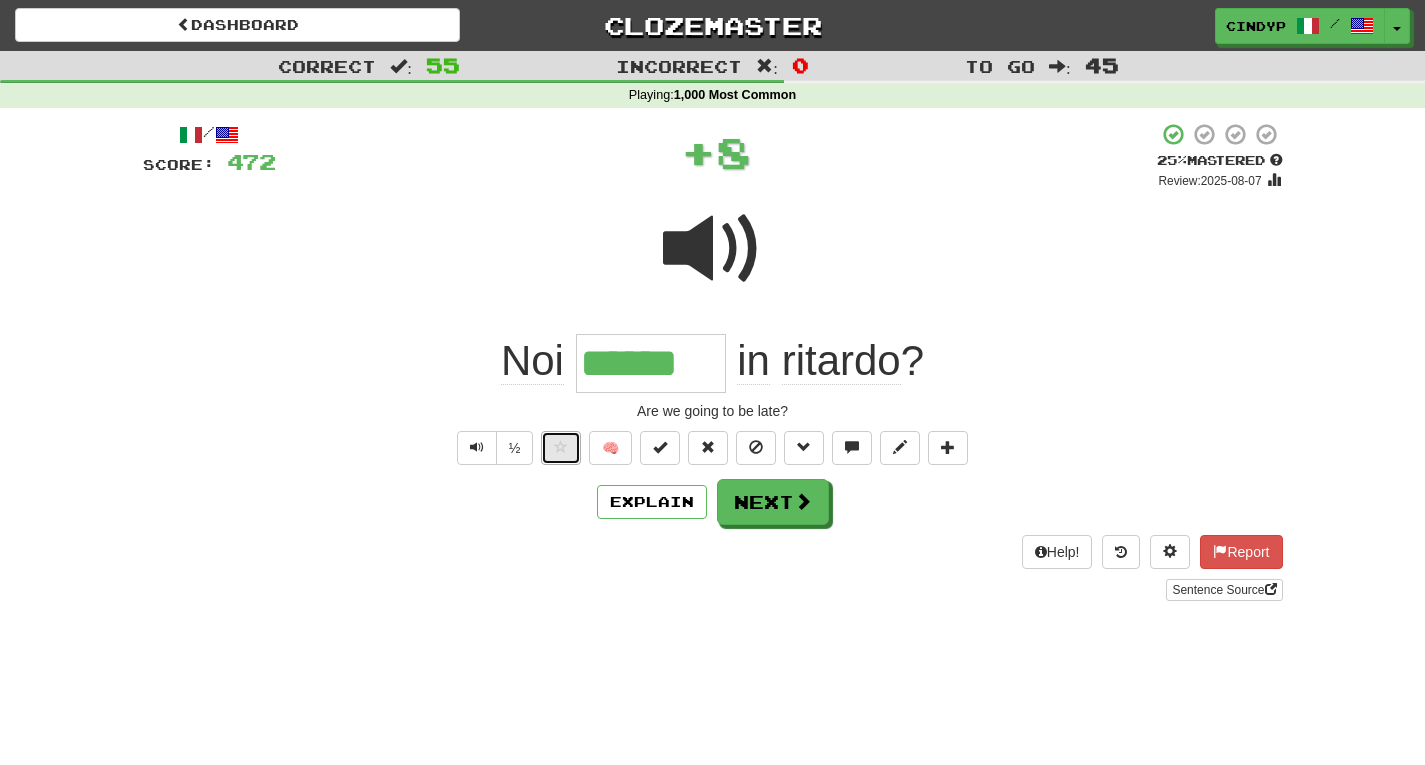 click at bounding box center (561, 447) 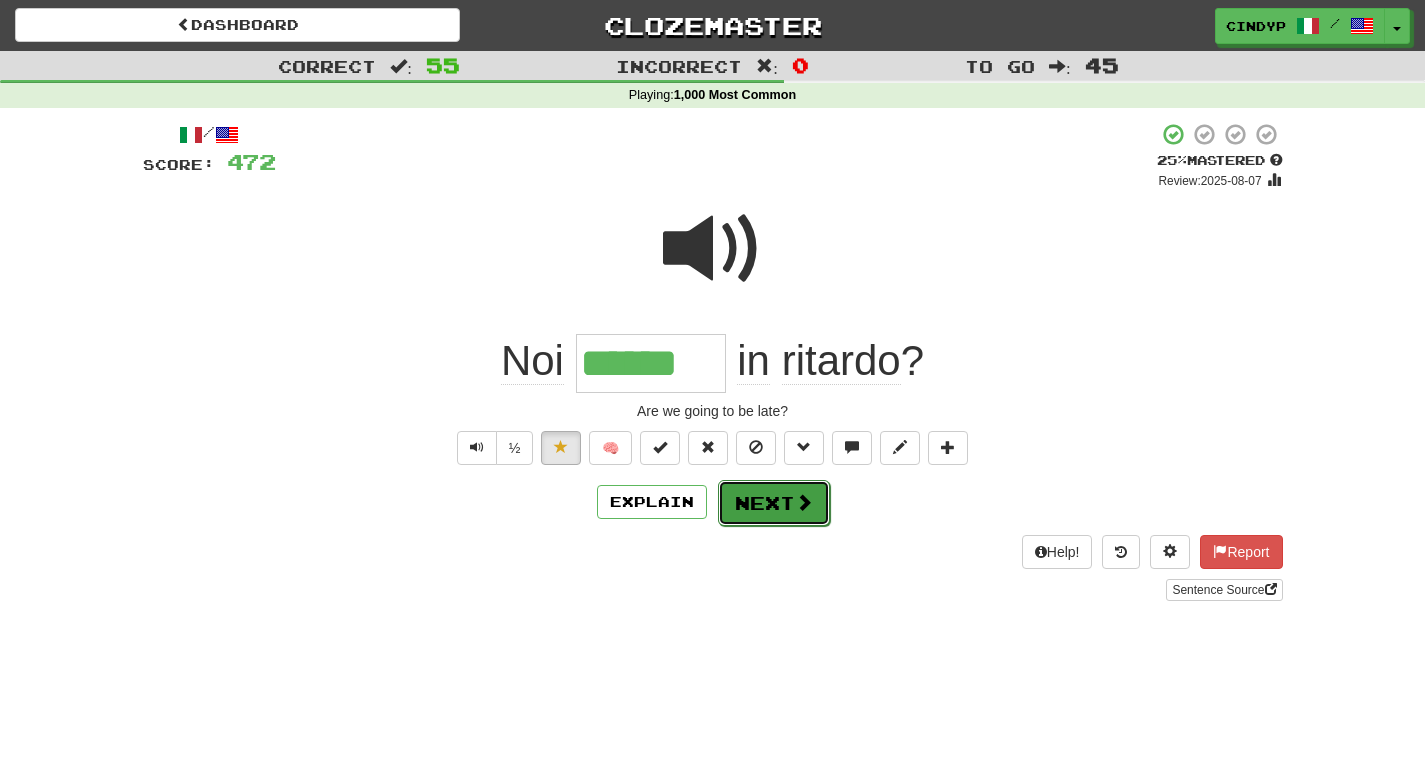 click on "Next" at bounding box center [774, 503] 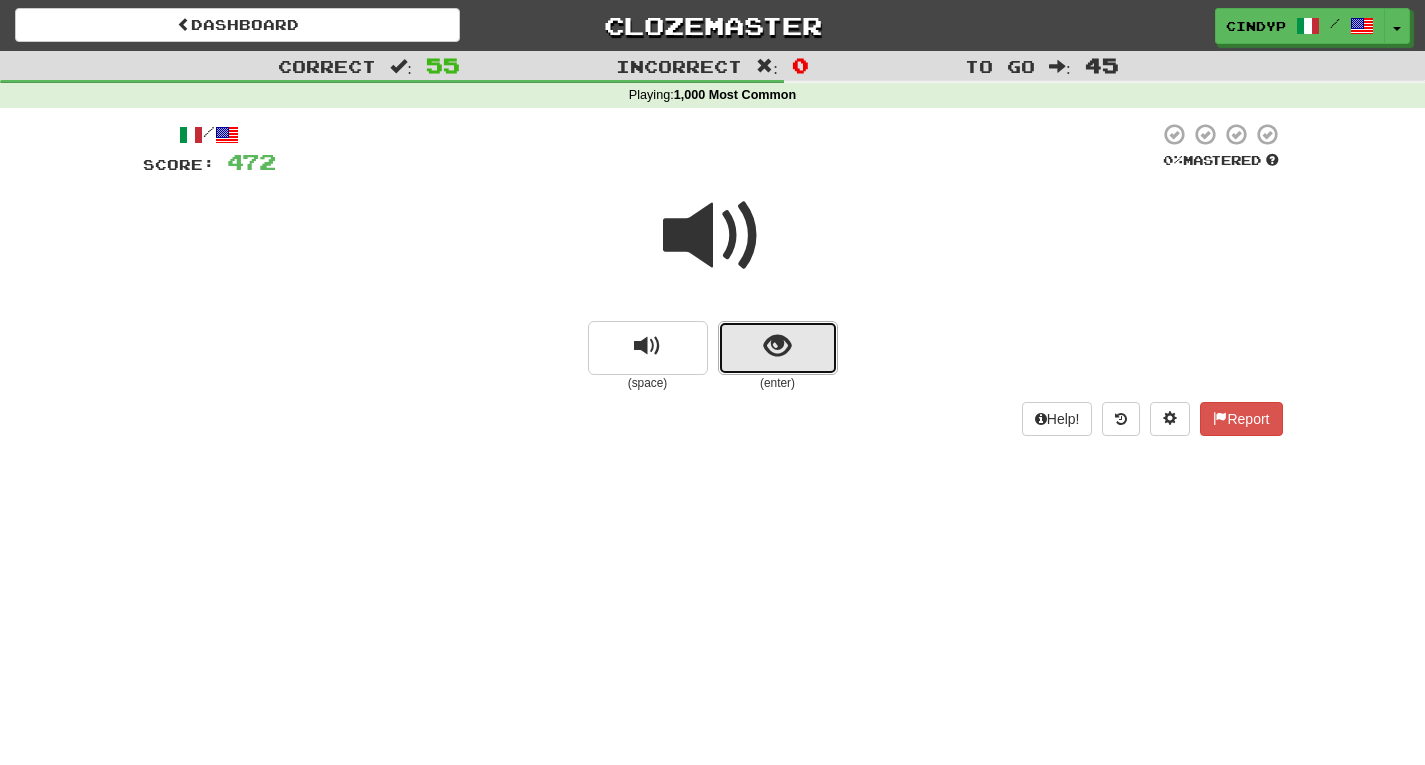 click at bounding box center (778, 348) 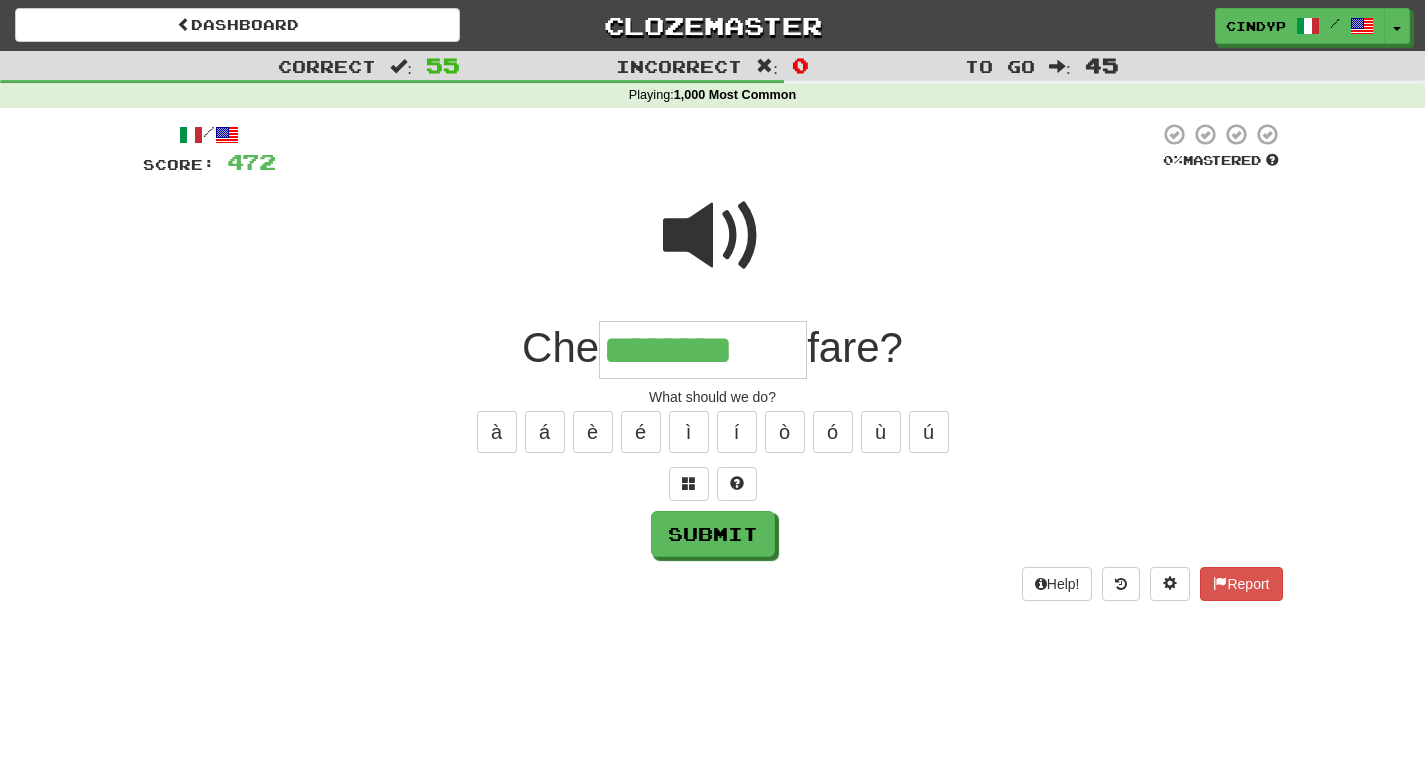 type on "********" 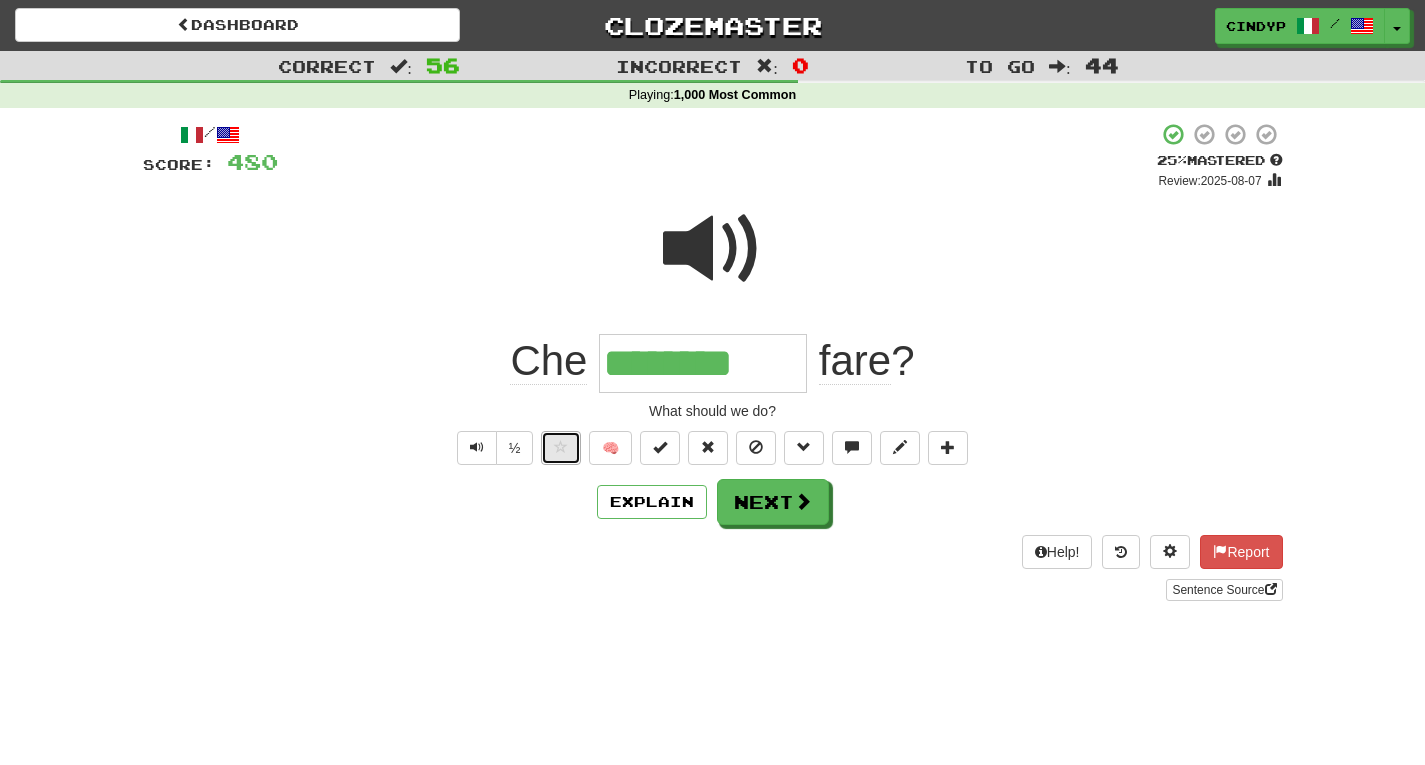 click at bounding box center [561, 447] 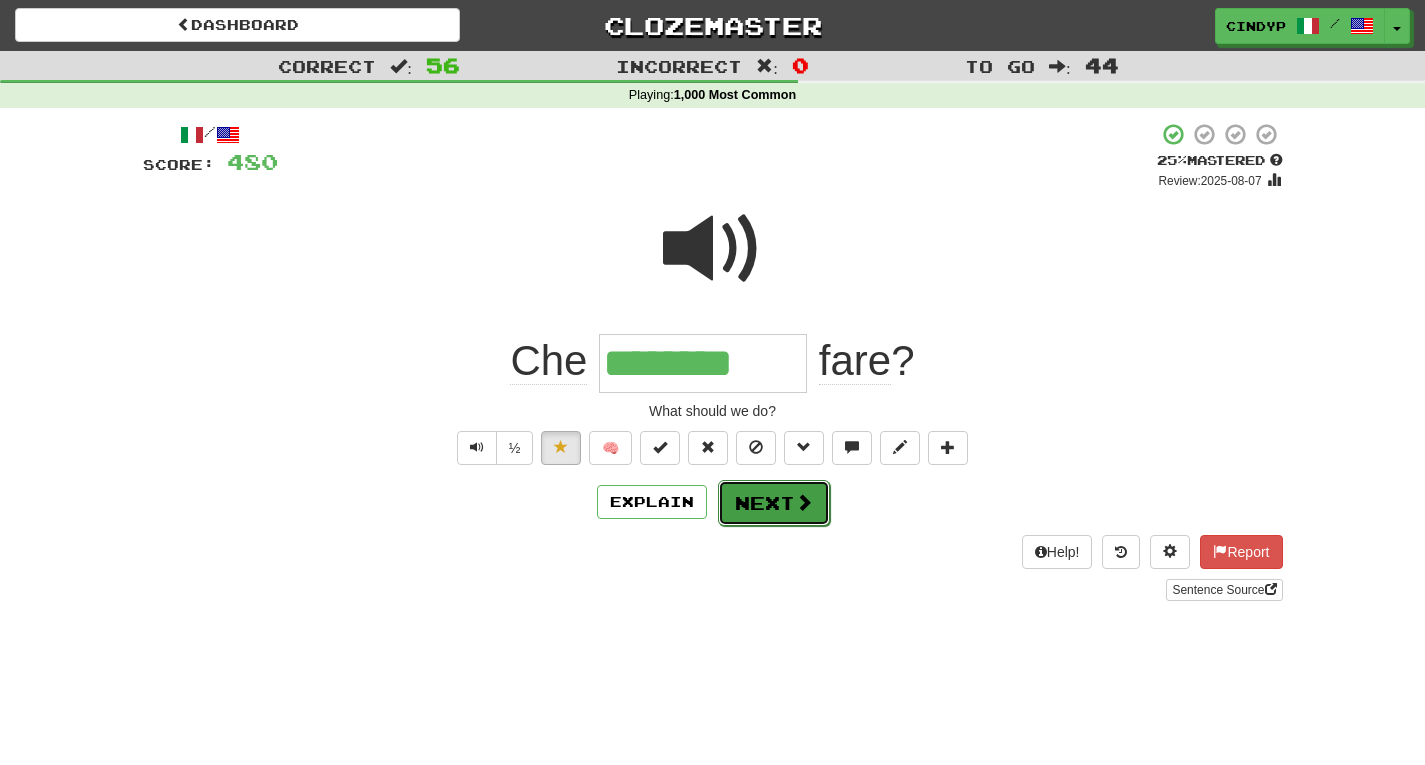 click on "Next" at bounding box center (774, 503) 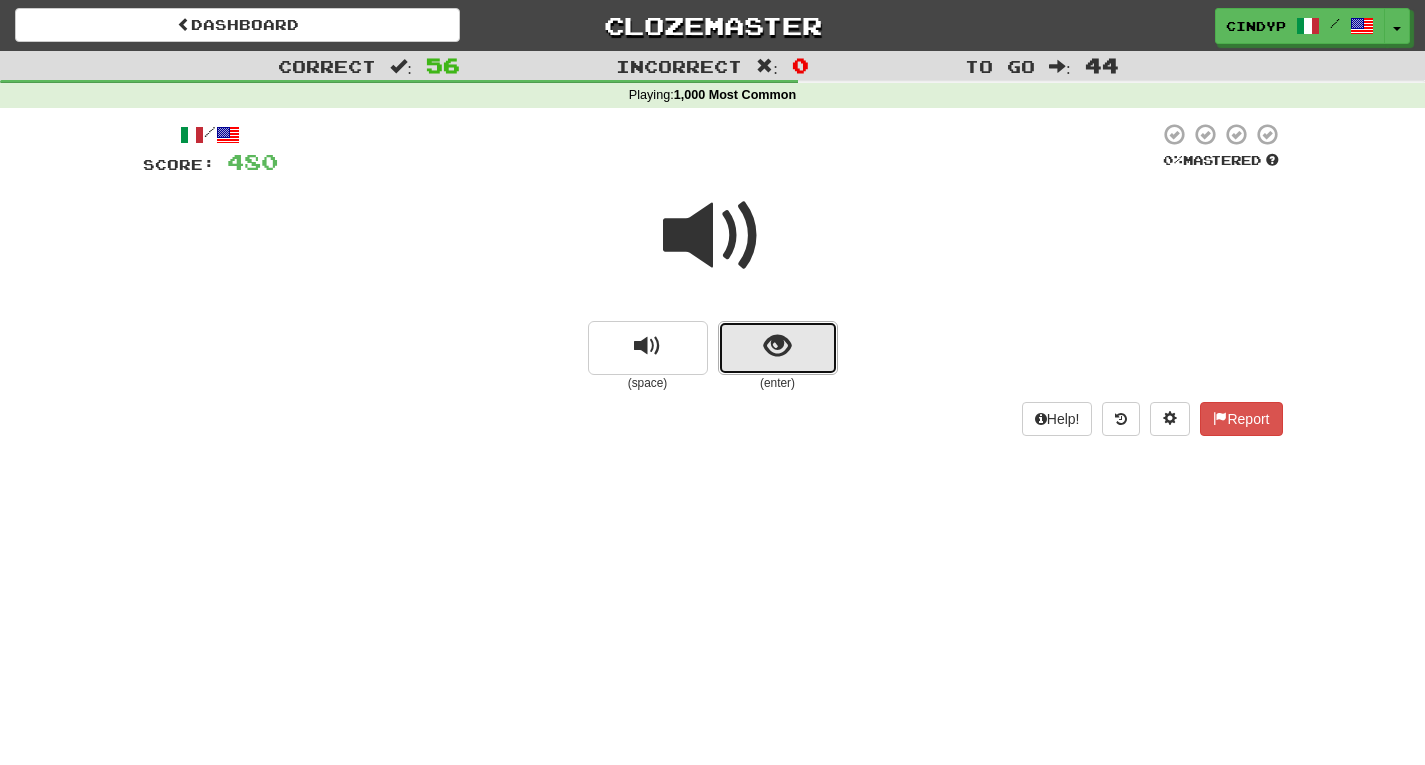 click at bounding box center (778, 348) 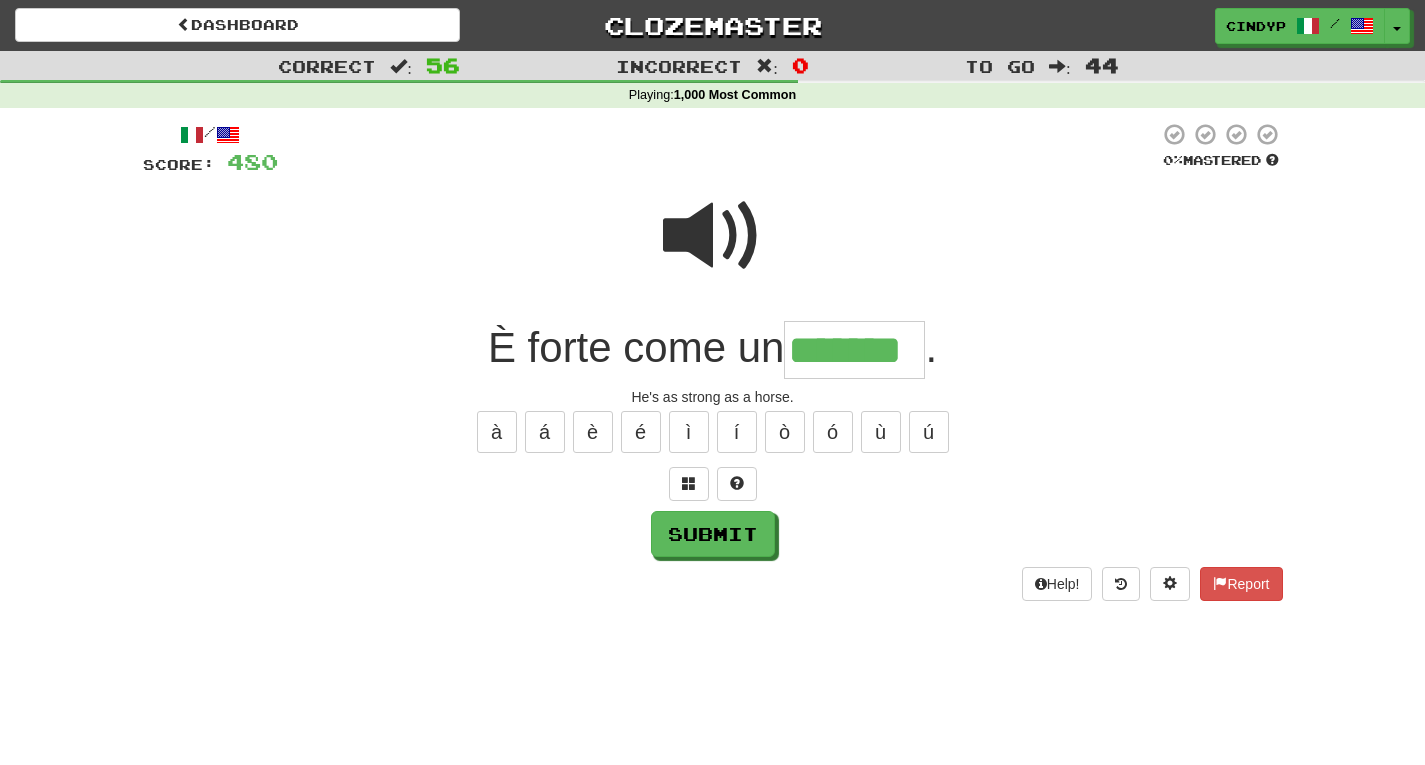 type on "*******" 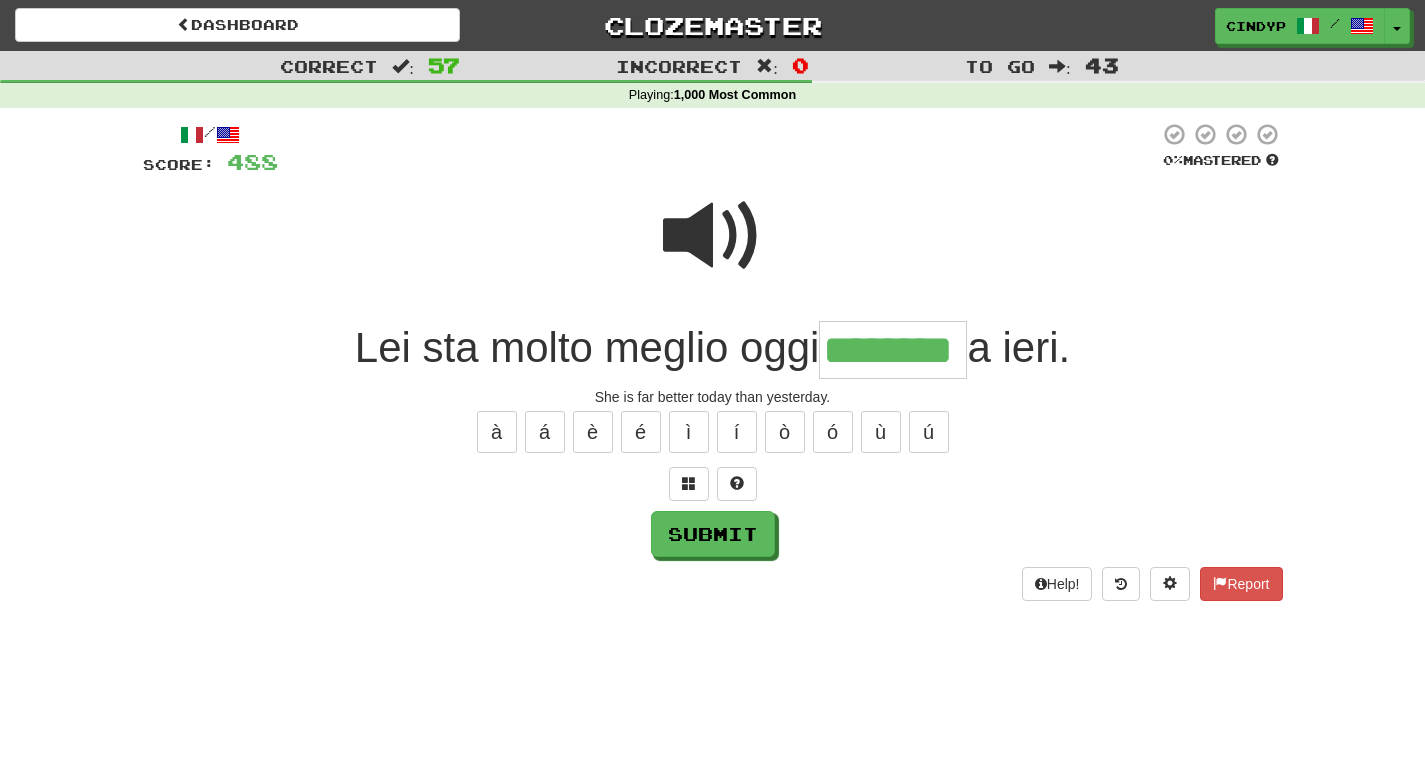 type on "********" 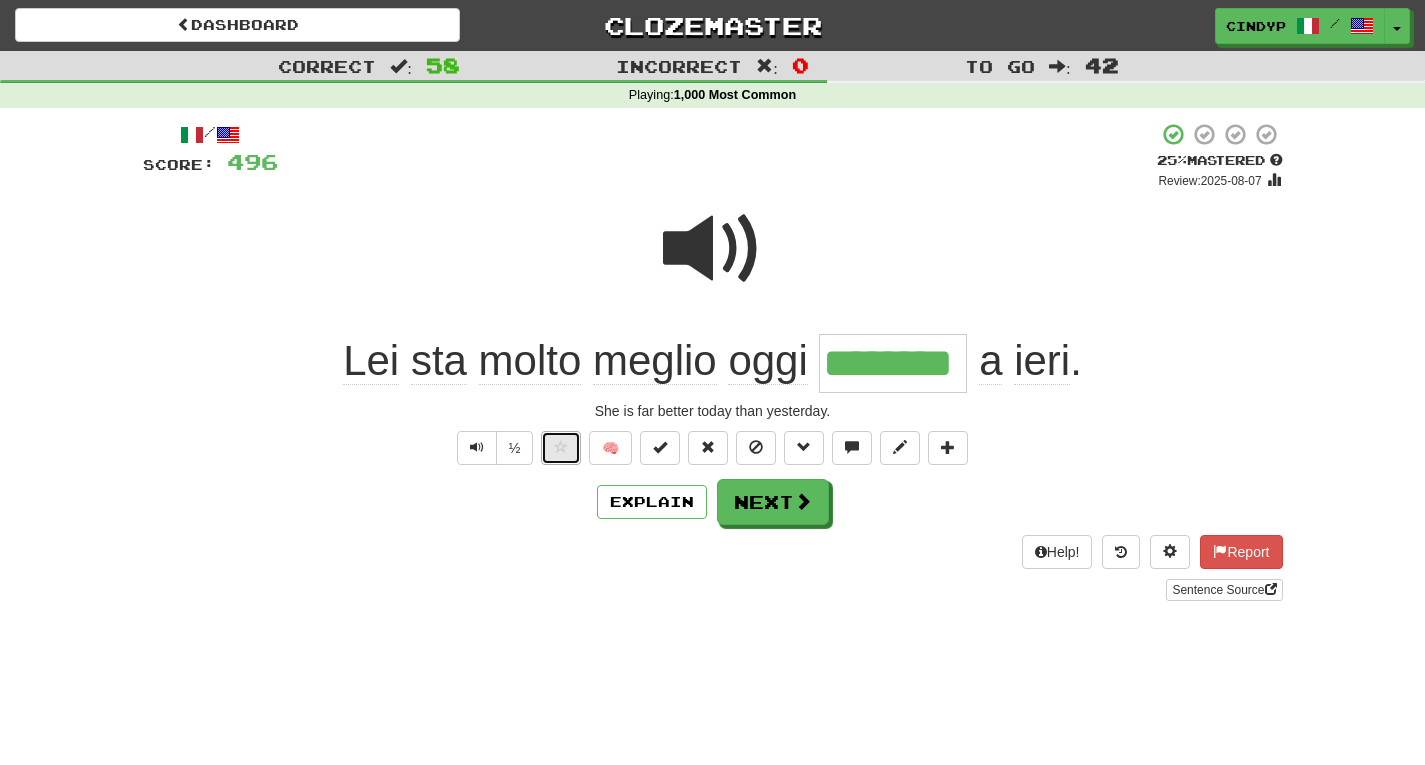 click at bounding box center (561, 448) 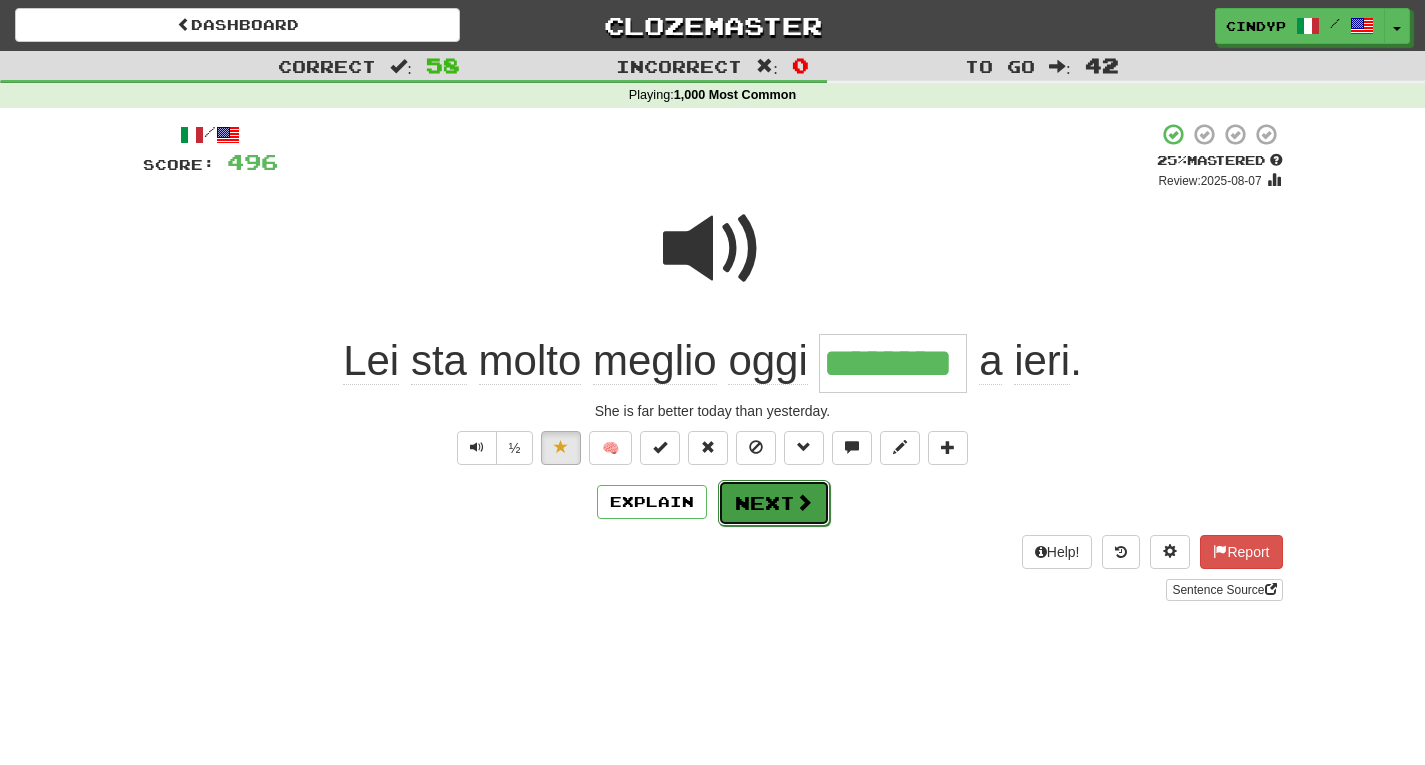 click on "Next" at bounding box center [774, 503] 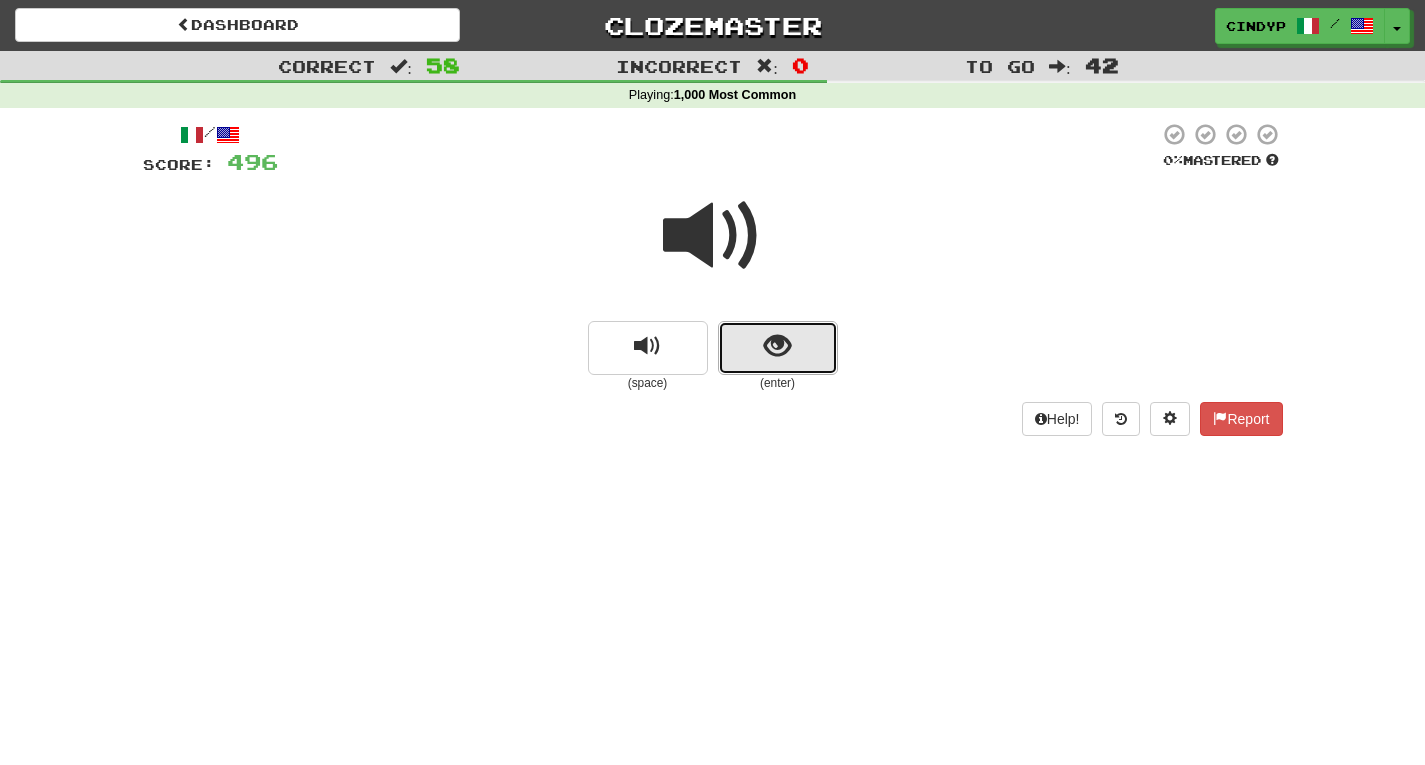 click at bounding box center (778, 348) 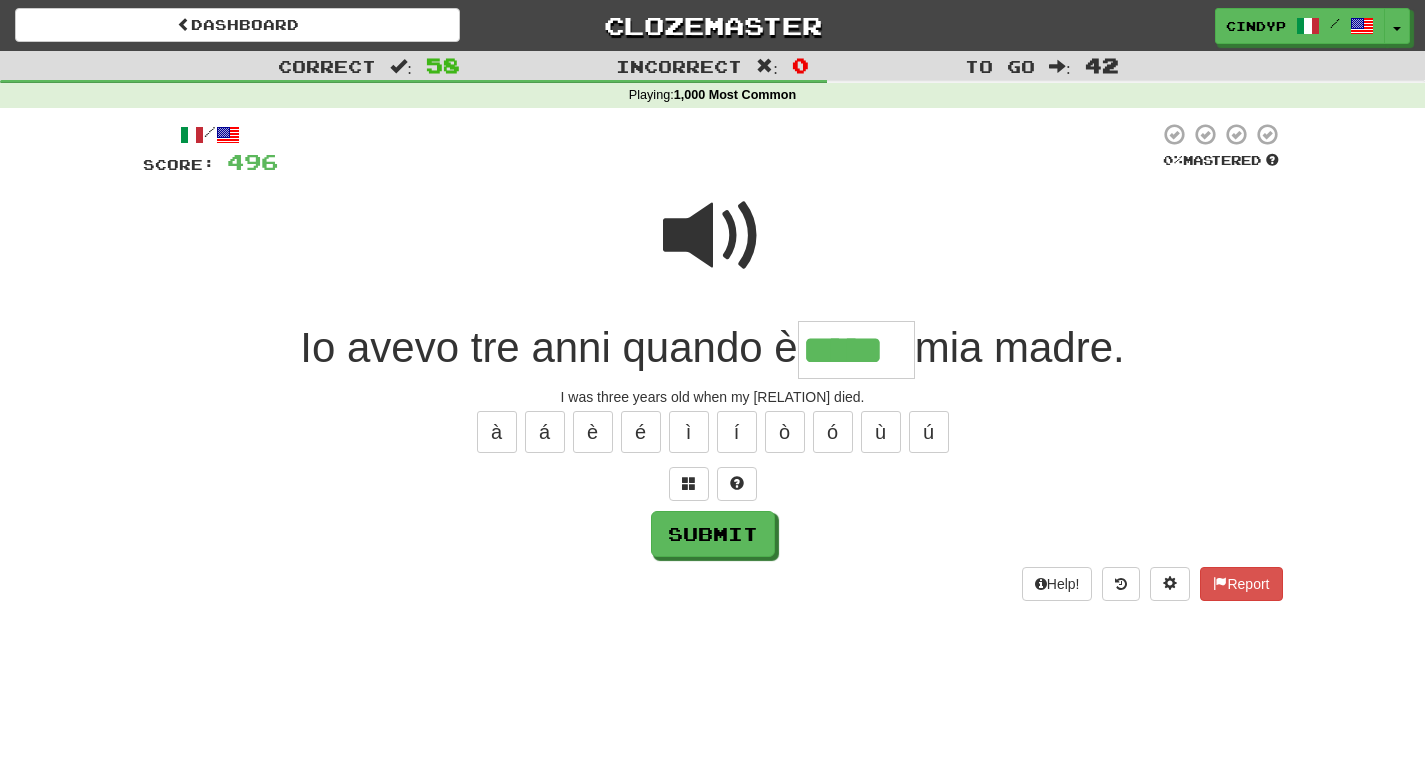 type on "*****" 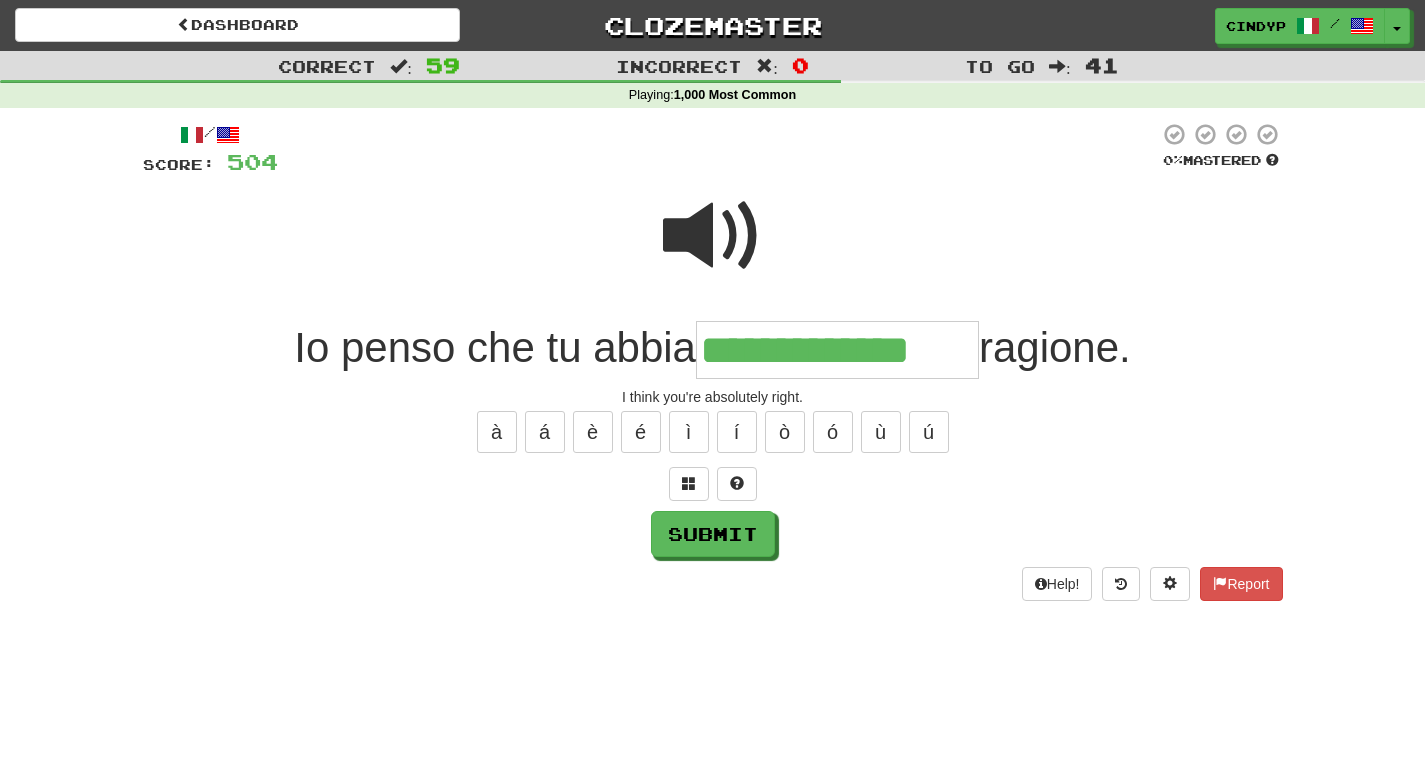 type on "**********" 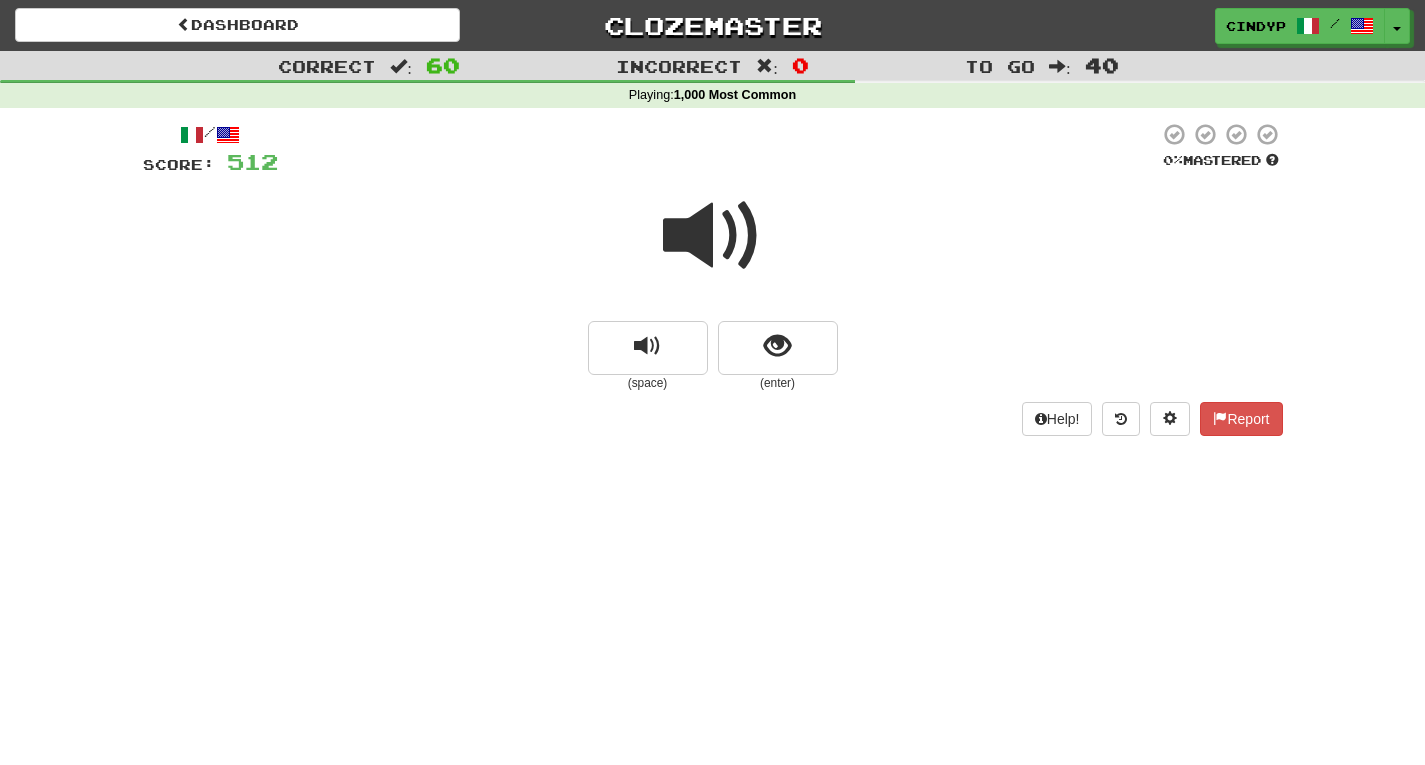click at bounding box center [713, 236] 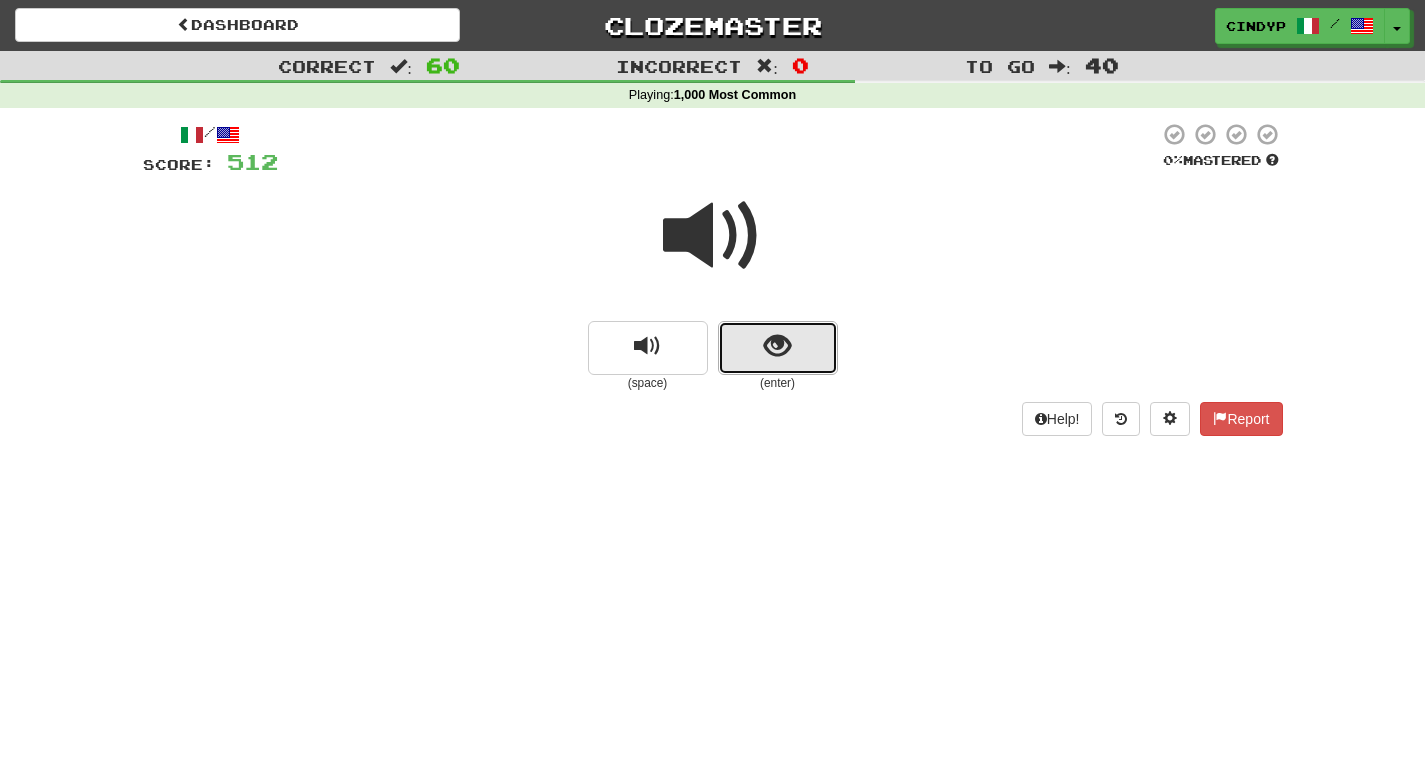 click at bounding box center [777, 346] 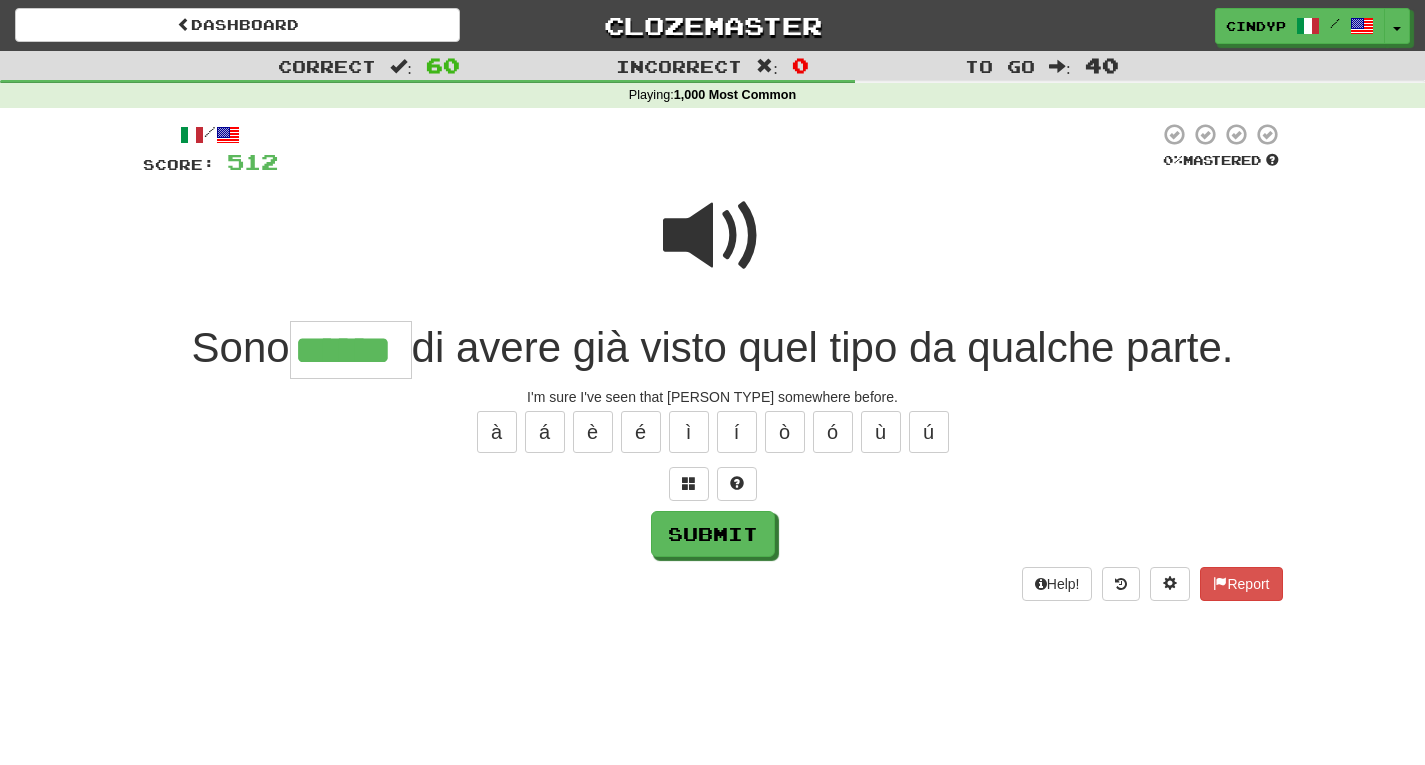 type on "******" 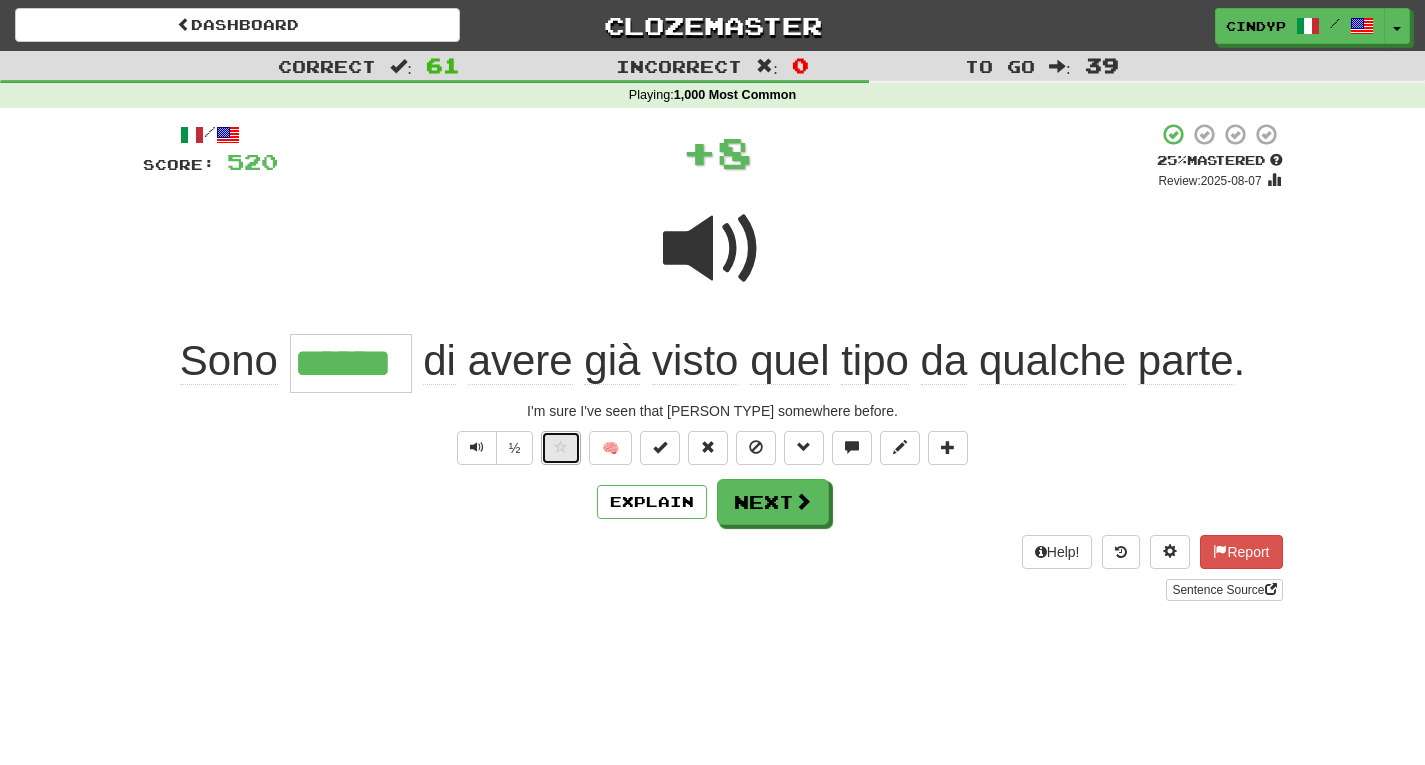 click at bounding box center [561, 447] 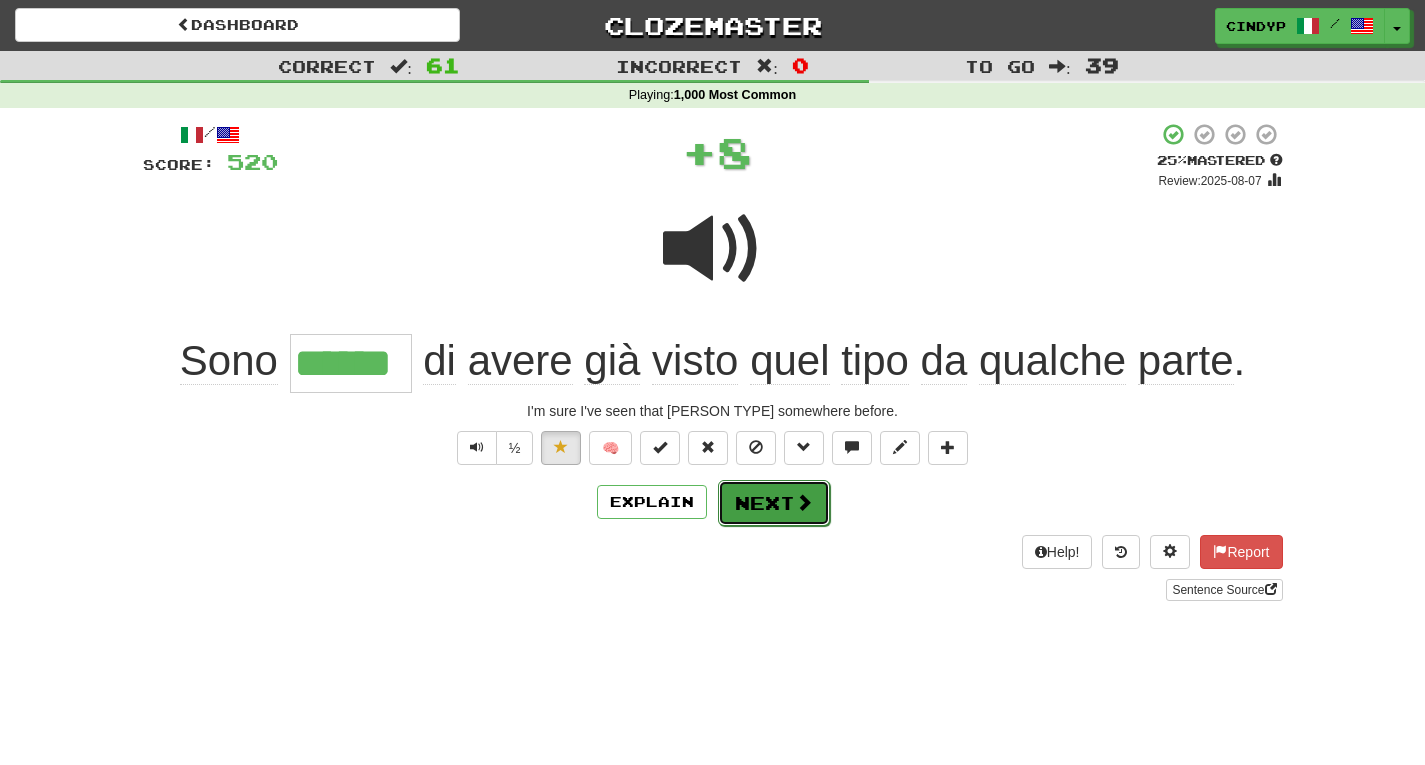 click on "Next" at bounding box center (774, 503) 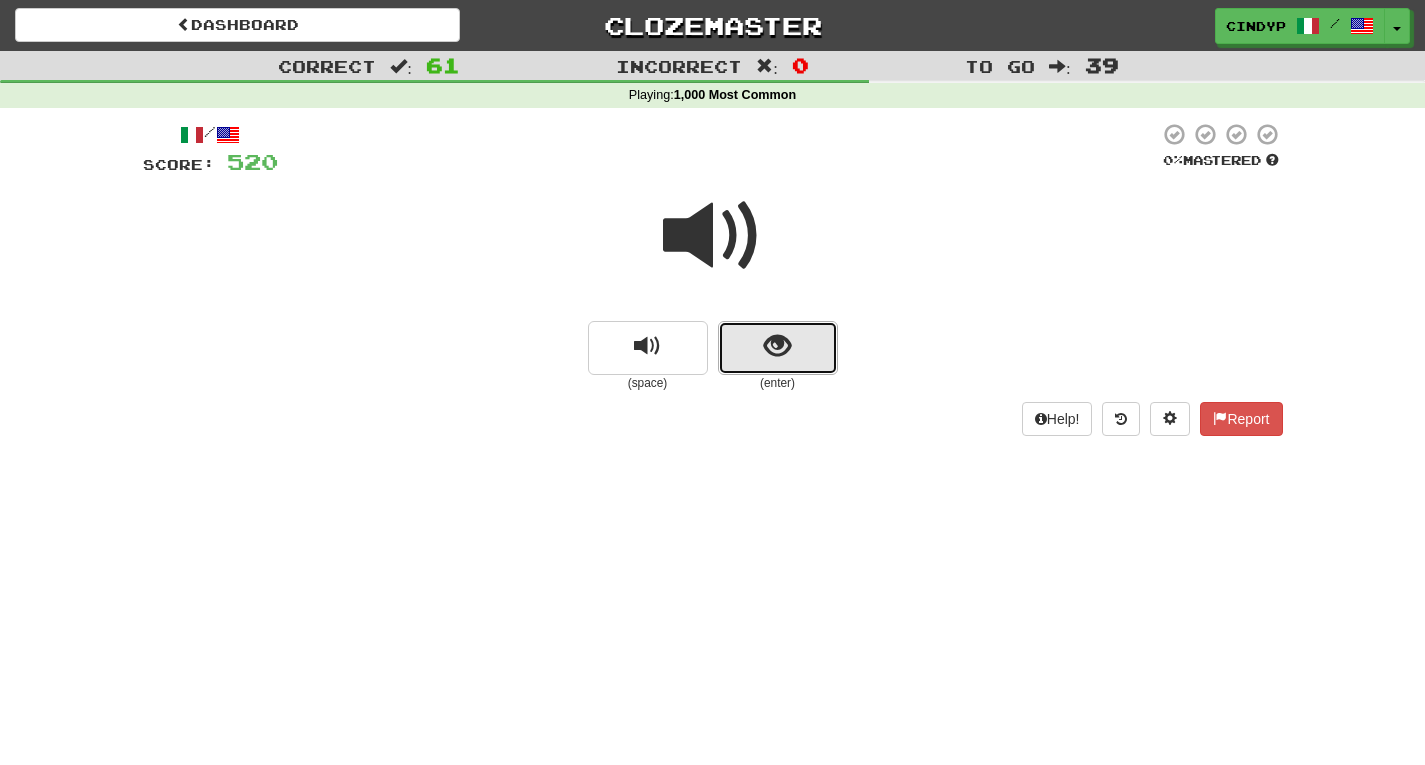 click at bounding box center (778, 348) 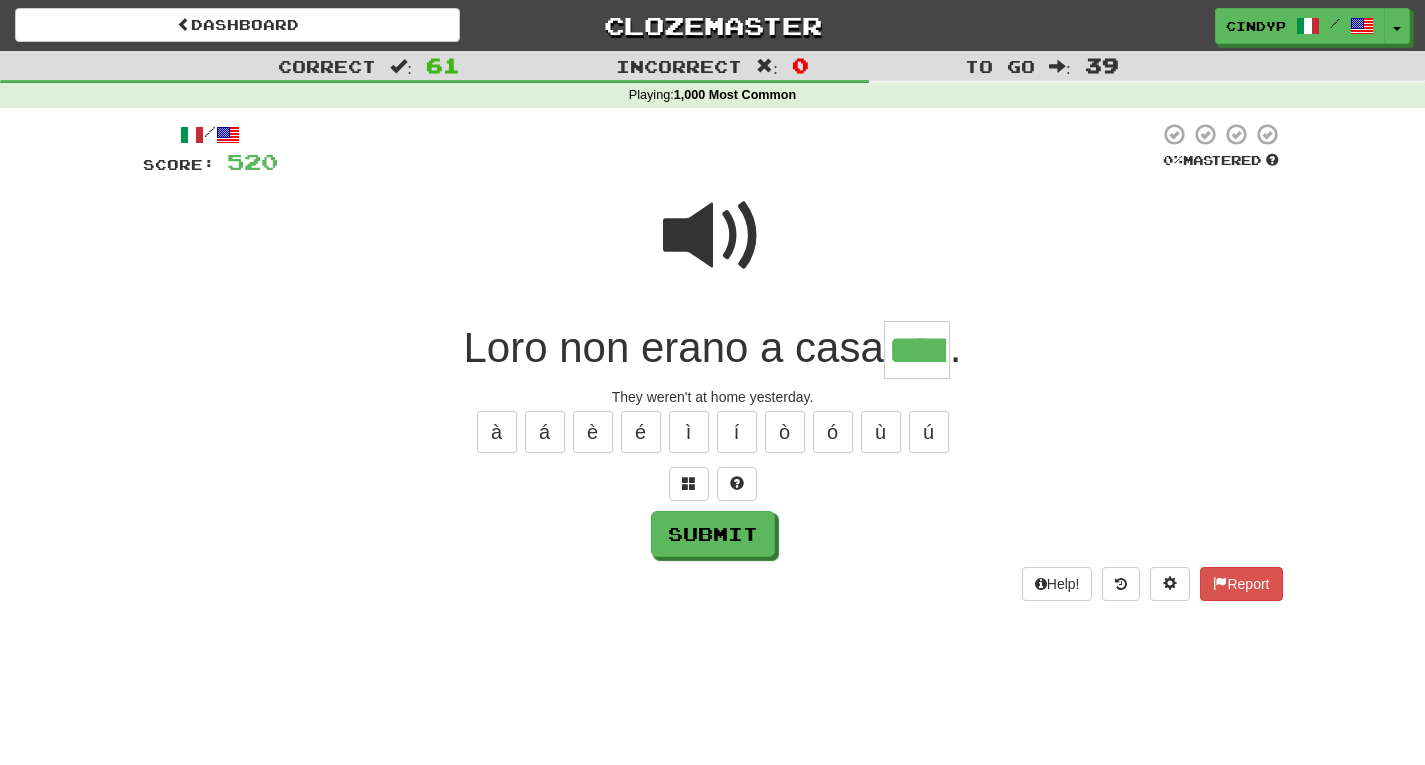 type on "****" 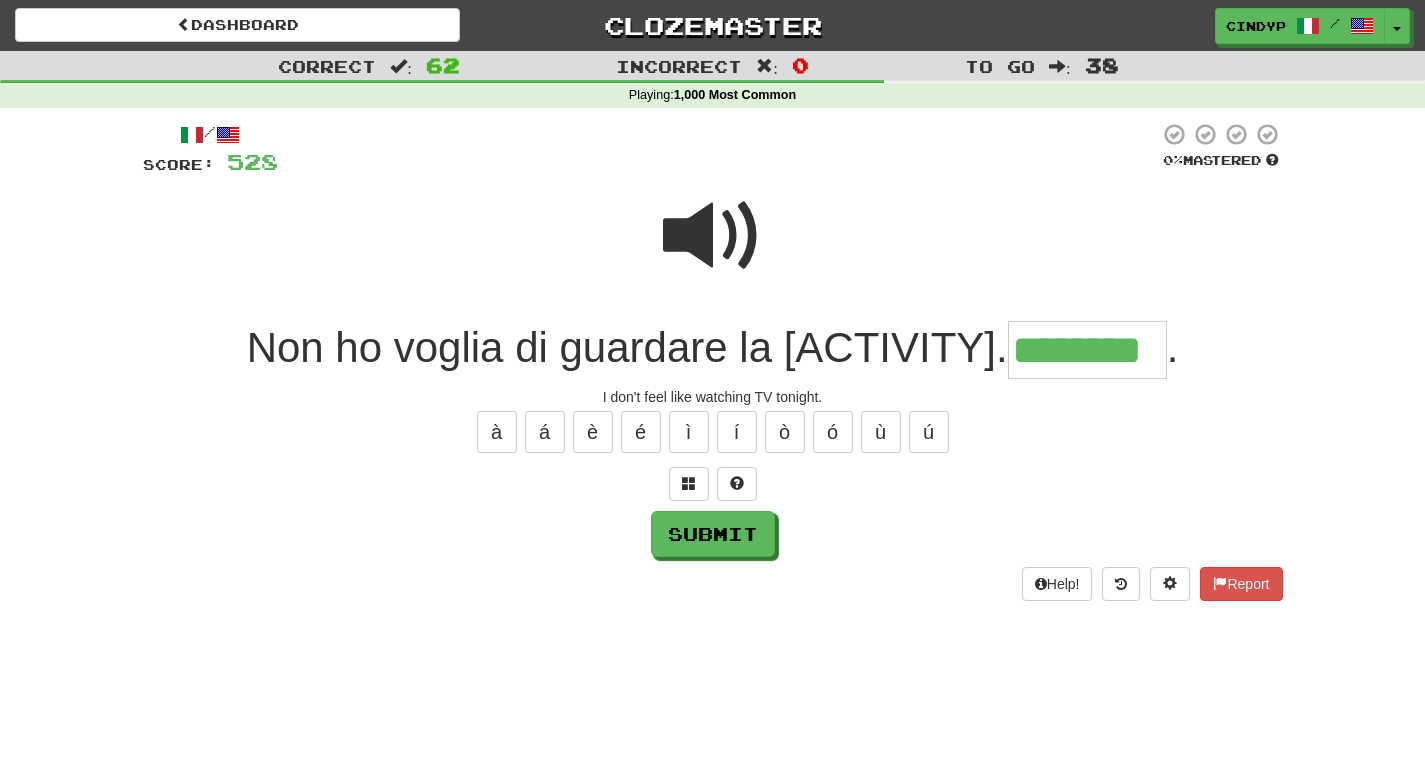 type on "********" 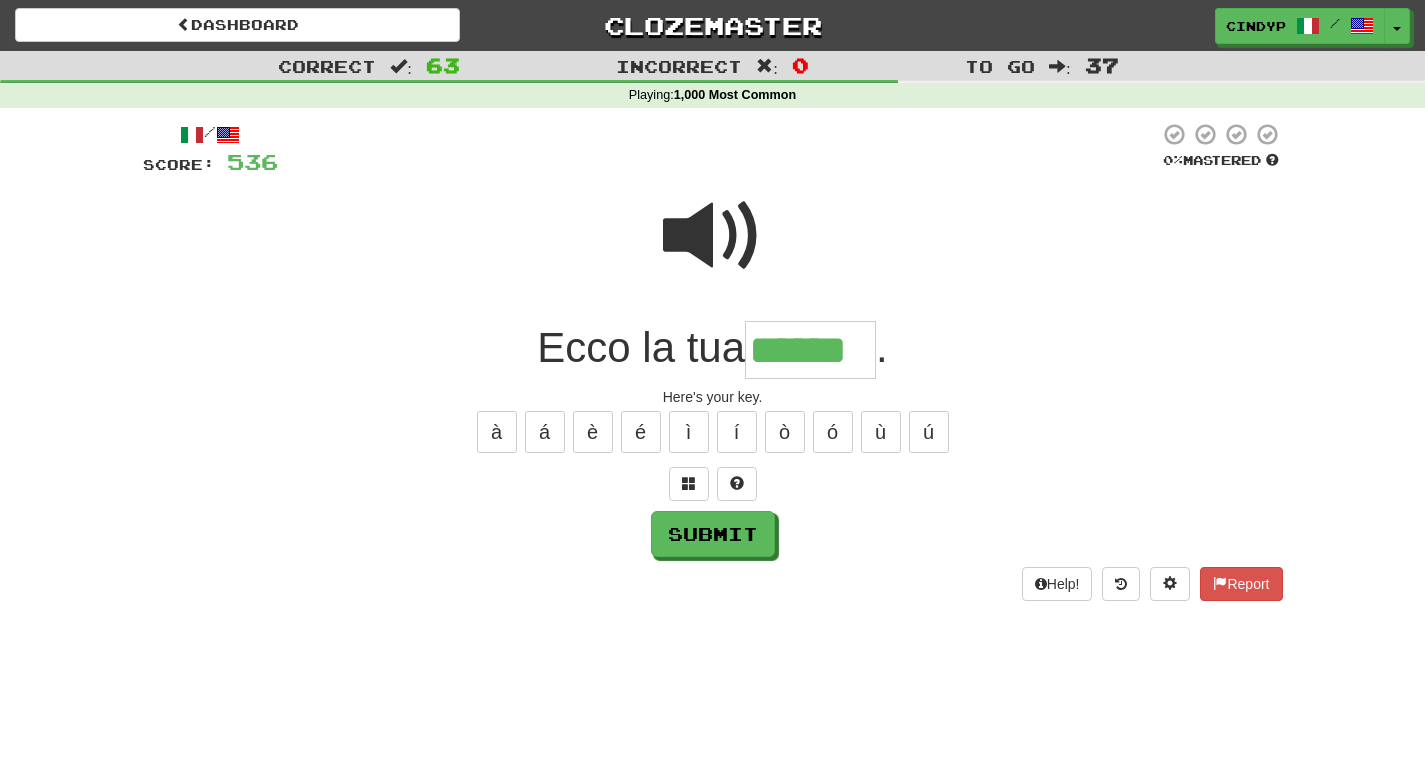 type on "******" 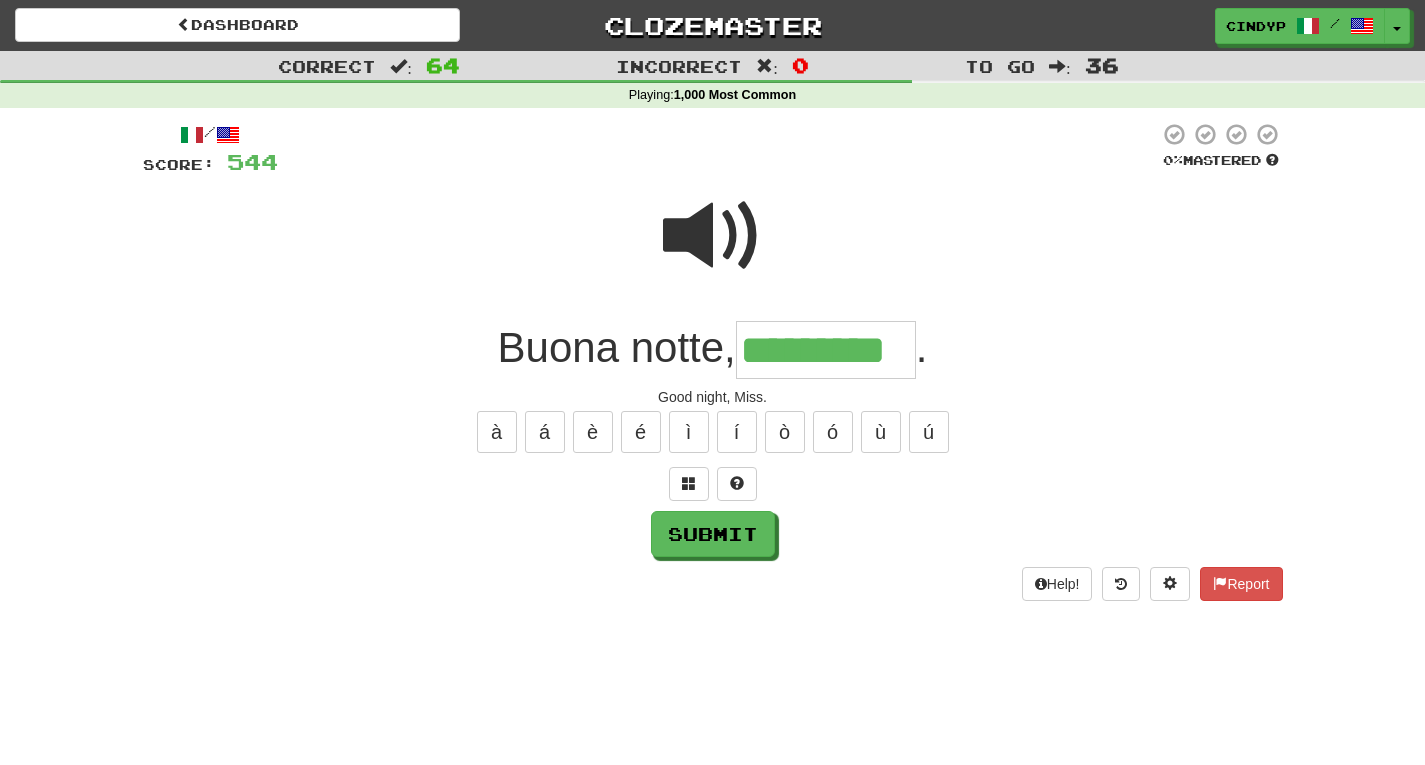 type on "*********" 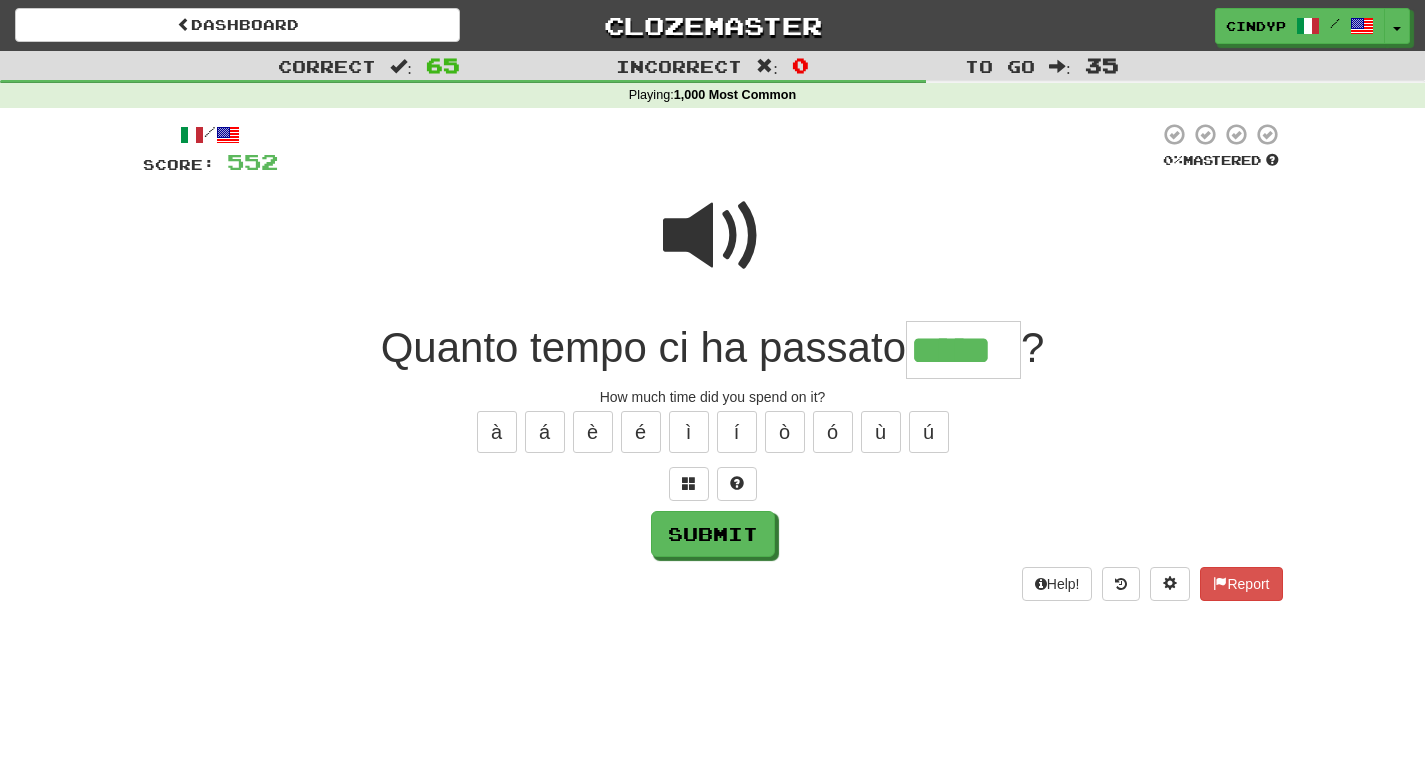 type on "*****" 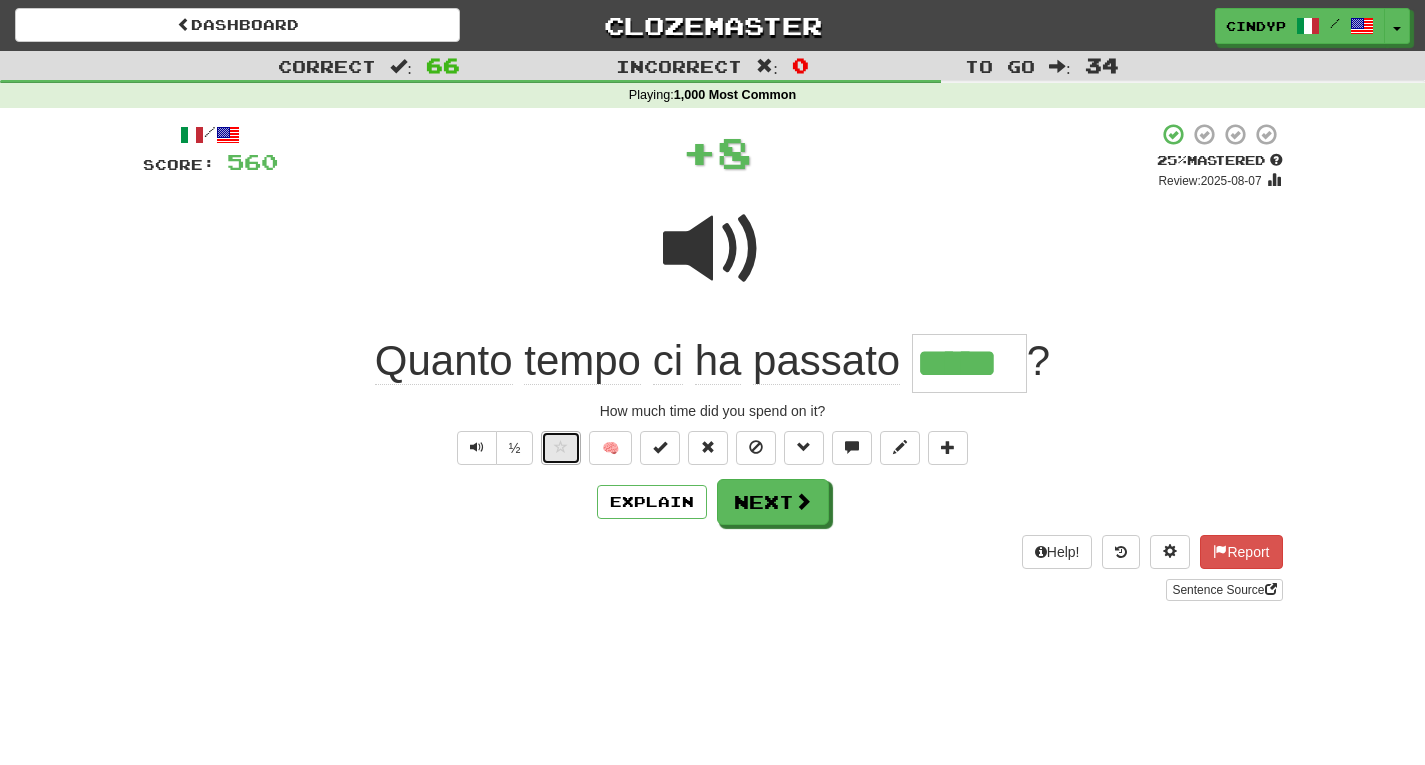 click at bounding box center (561, 447) 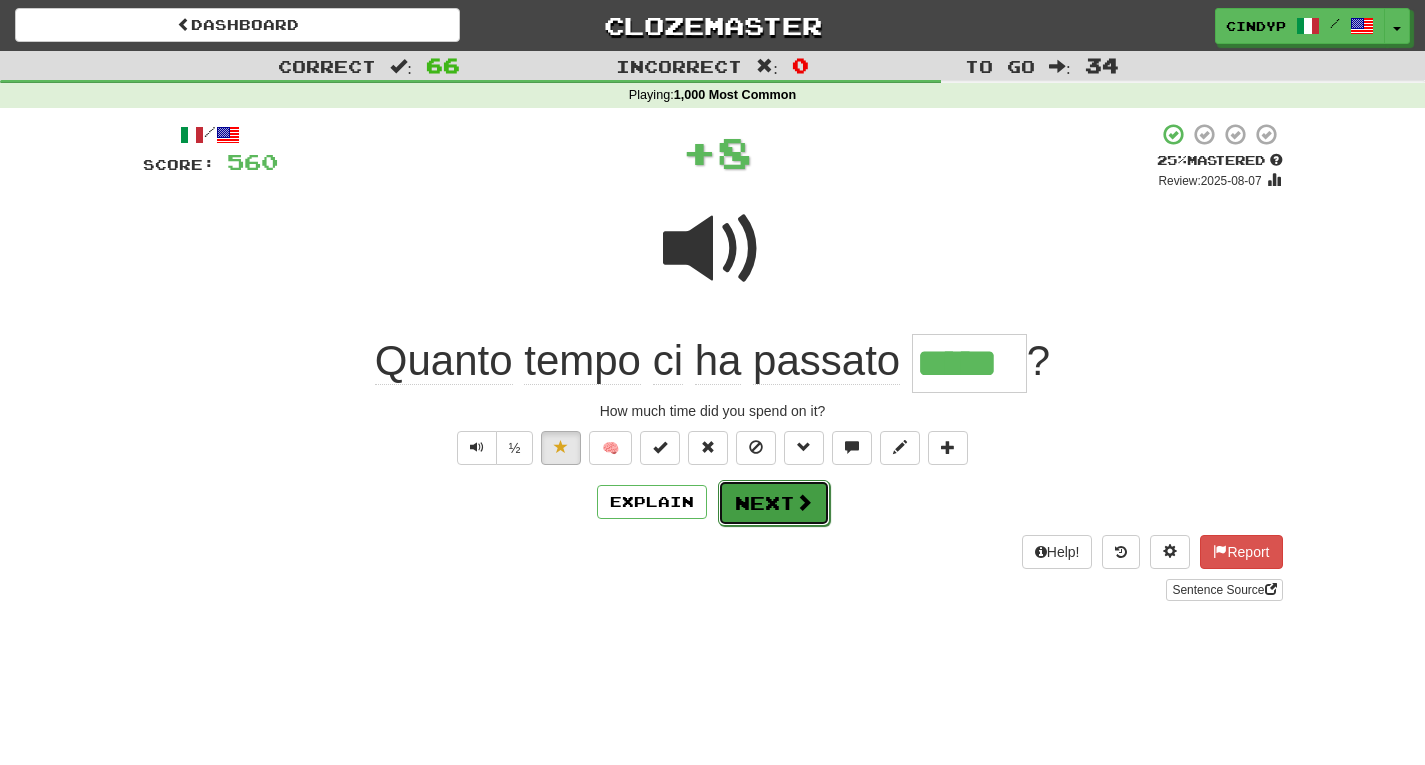 click on "Next" at bounding box center (774, 503) 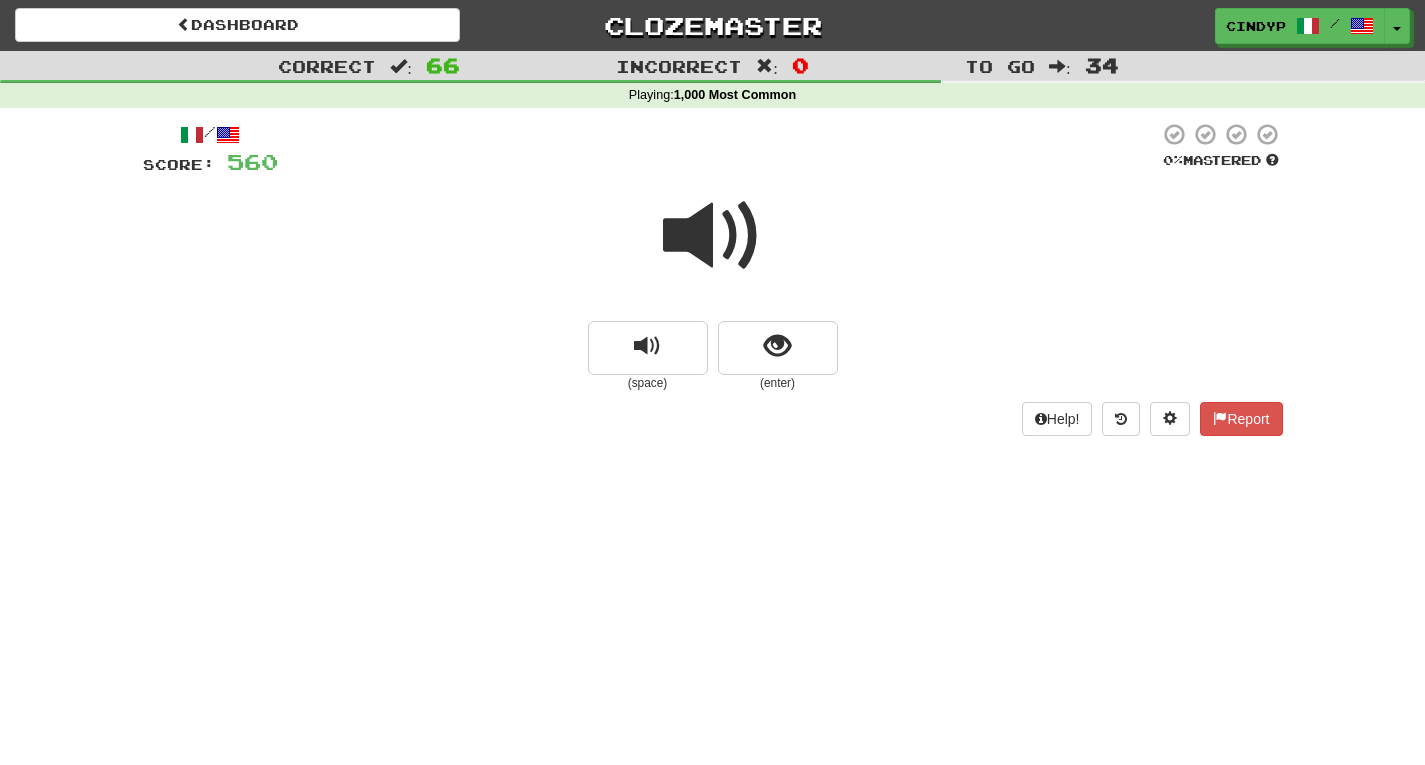 click on "(enter)" at bounding box center (778, 383) 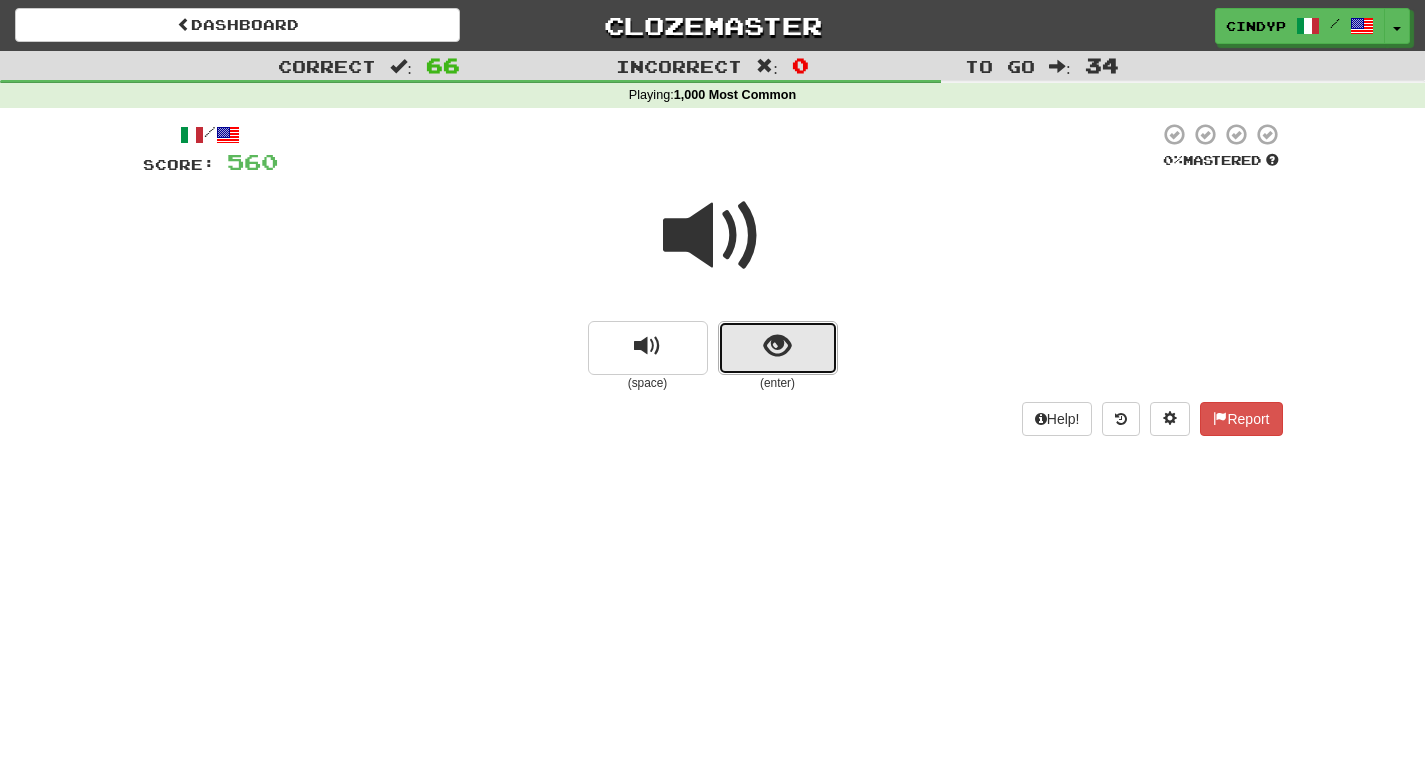 click at bounding box center (778, 348) 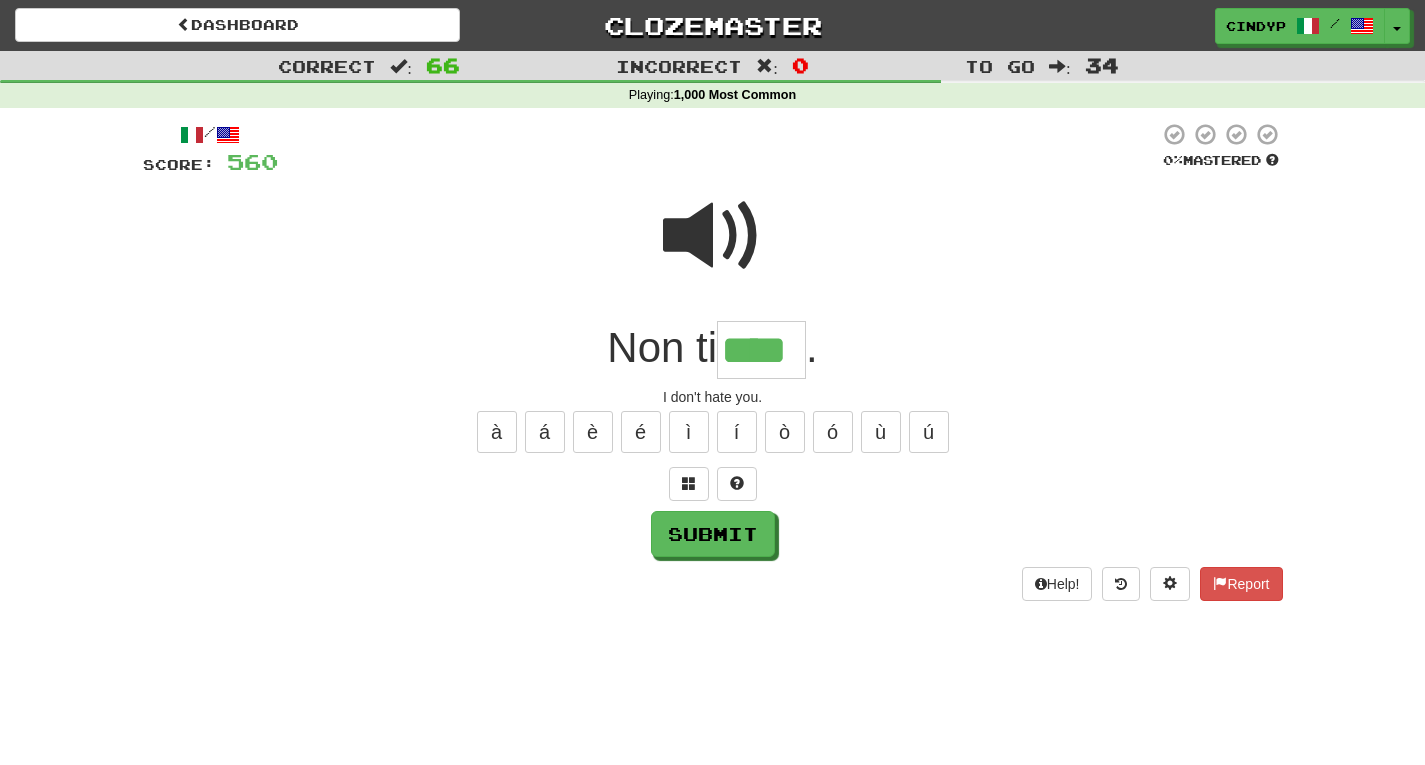 type on "****" 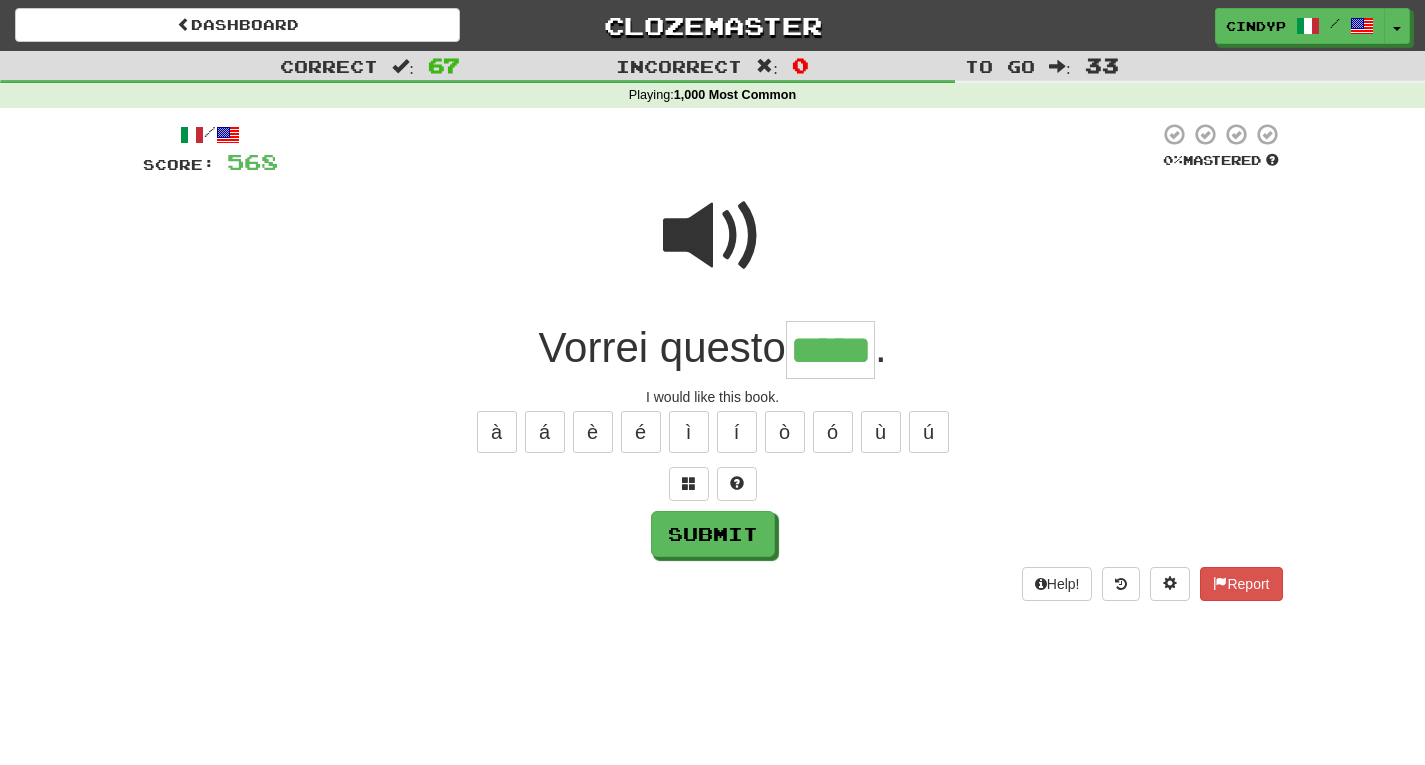type on "*****" 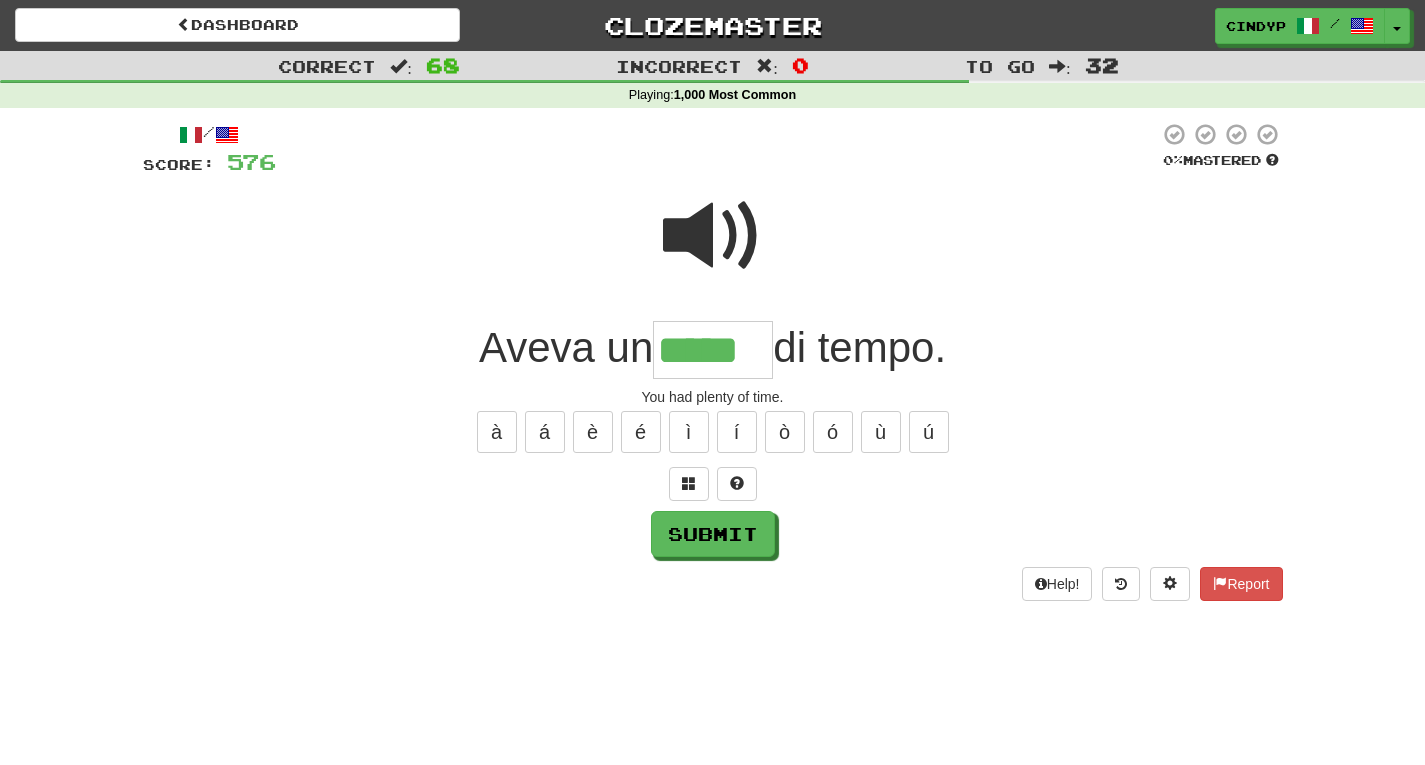 type on "*****" 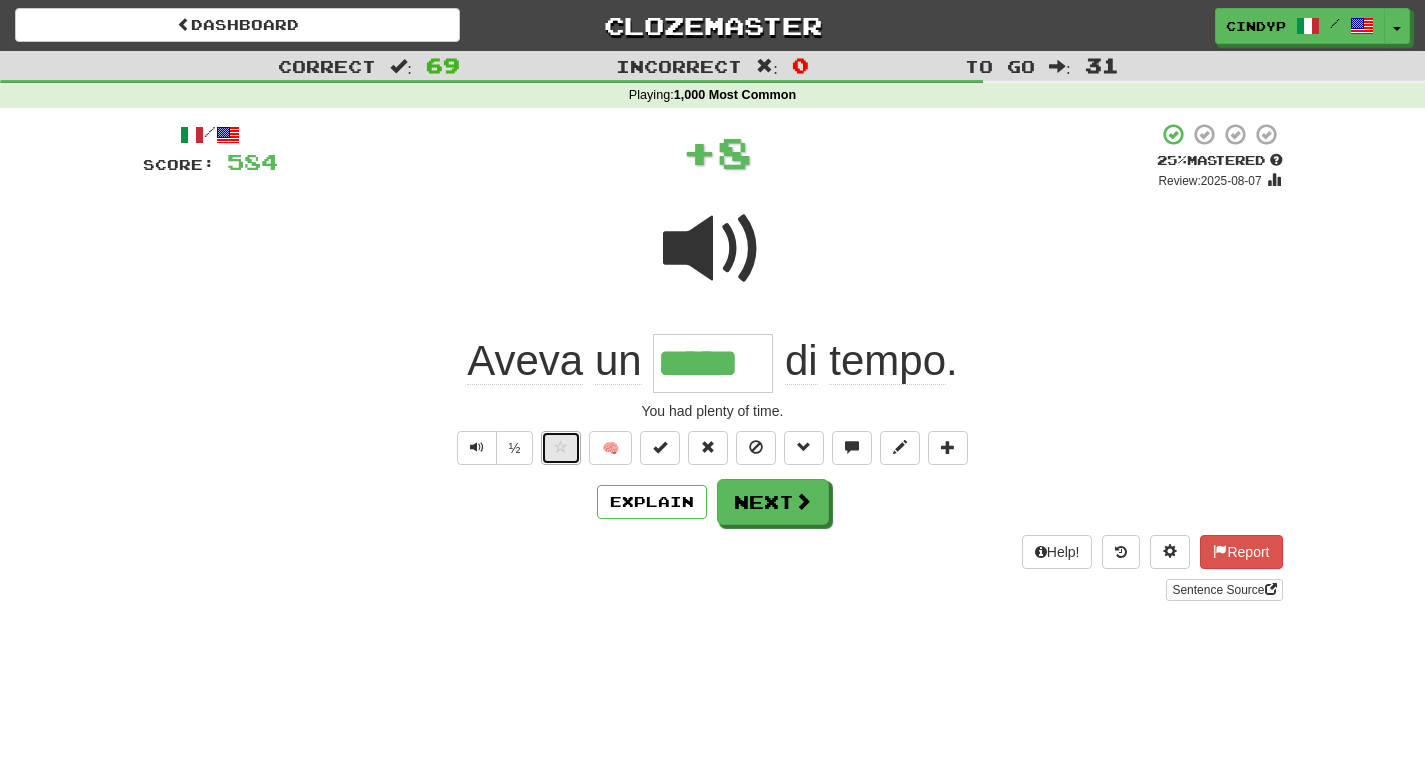 click at bounding box center [561, 448] 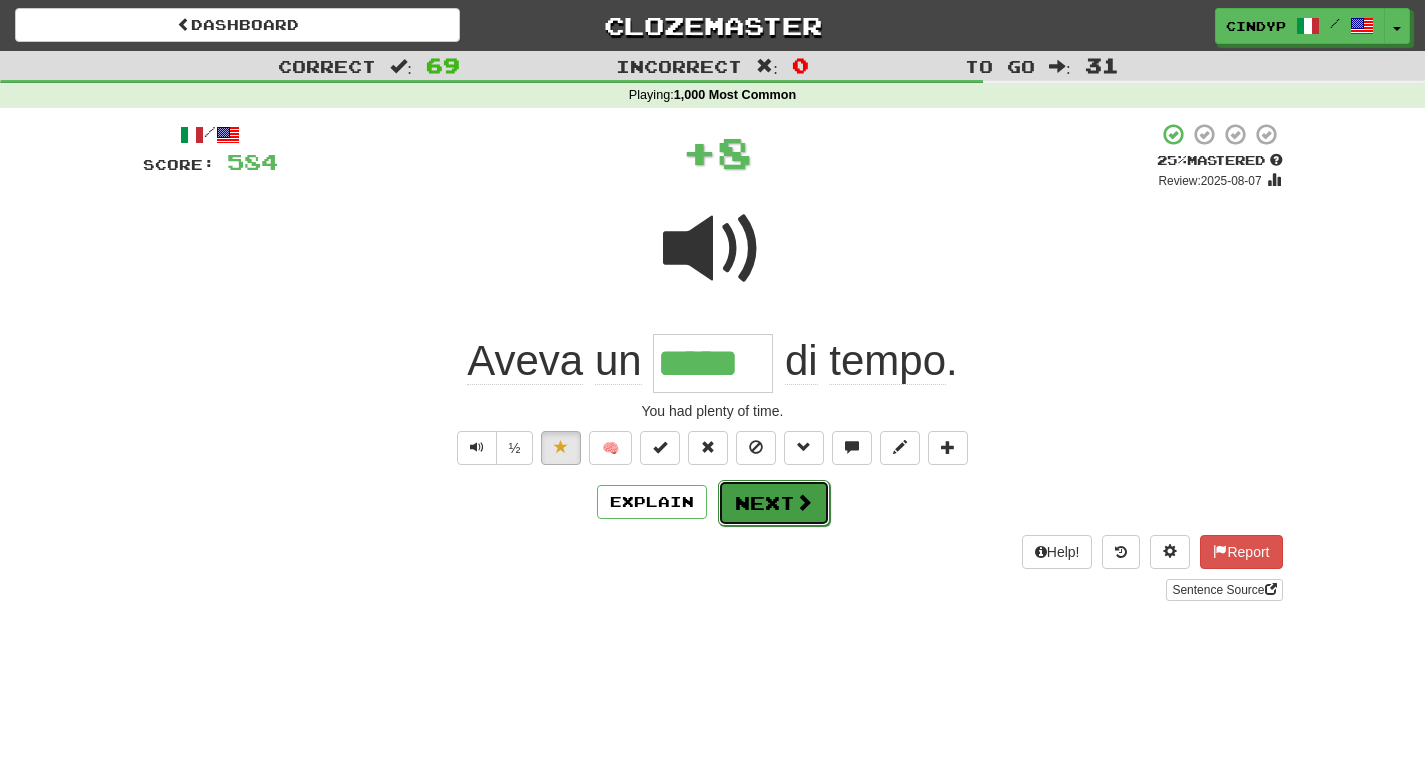click on "Next" at bounding box center [774, 503] 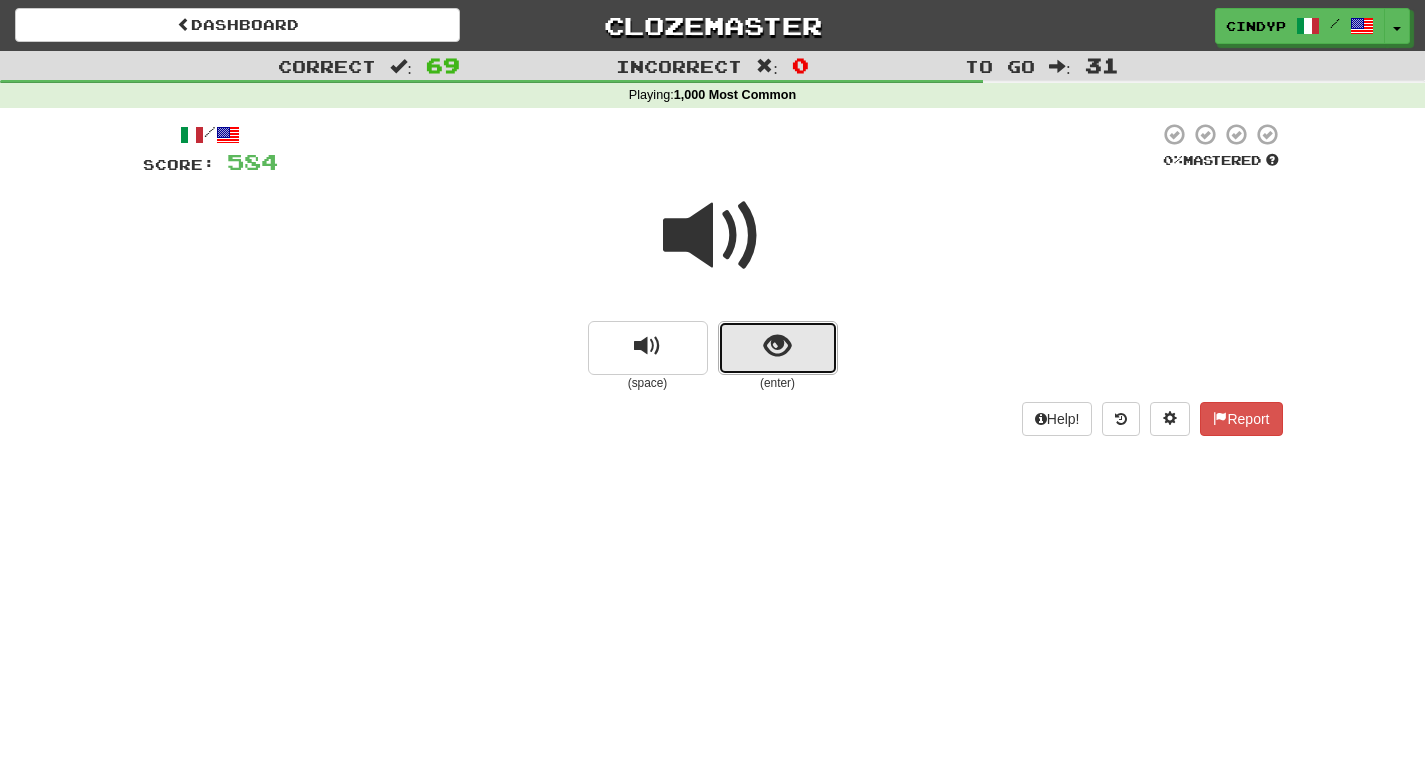 click at bounding box center (778, 348) 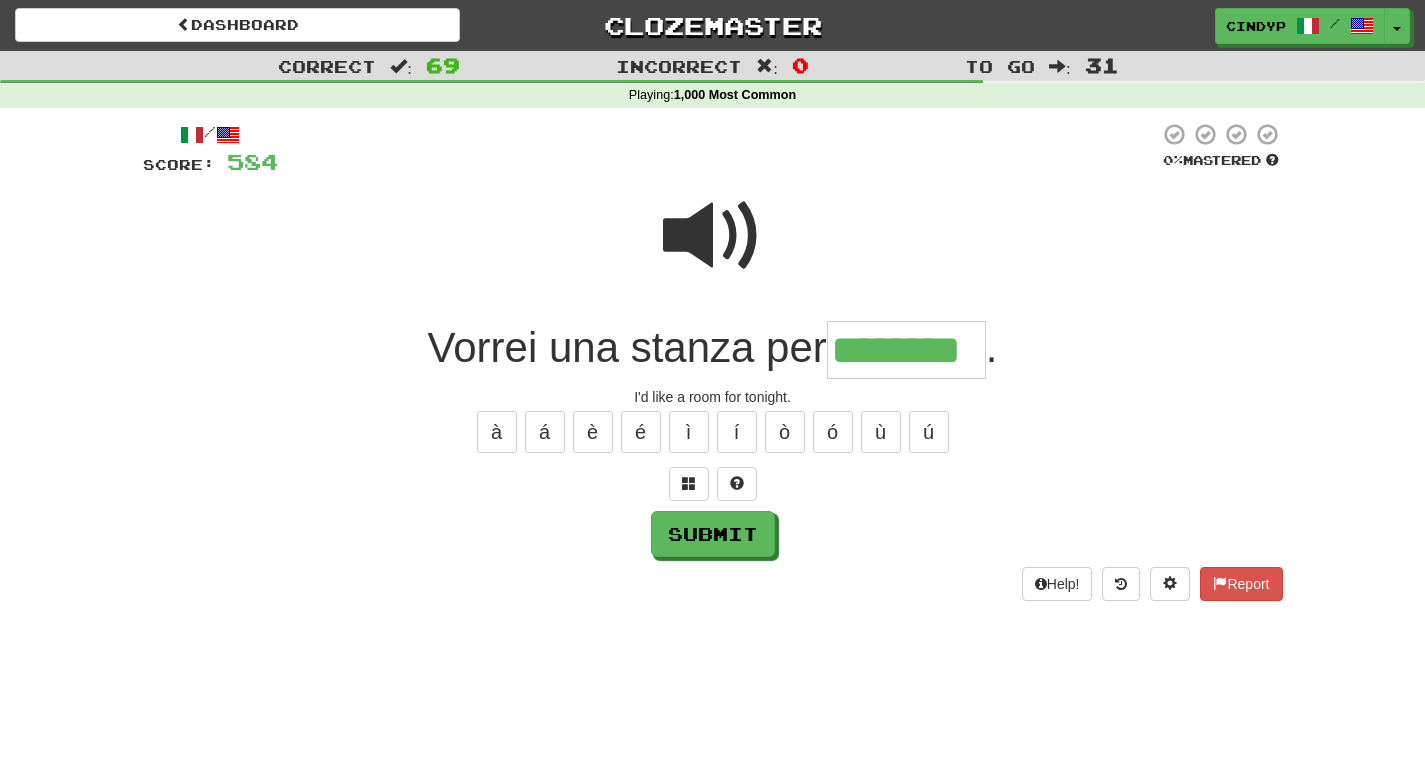 type on "********" 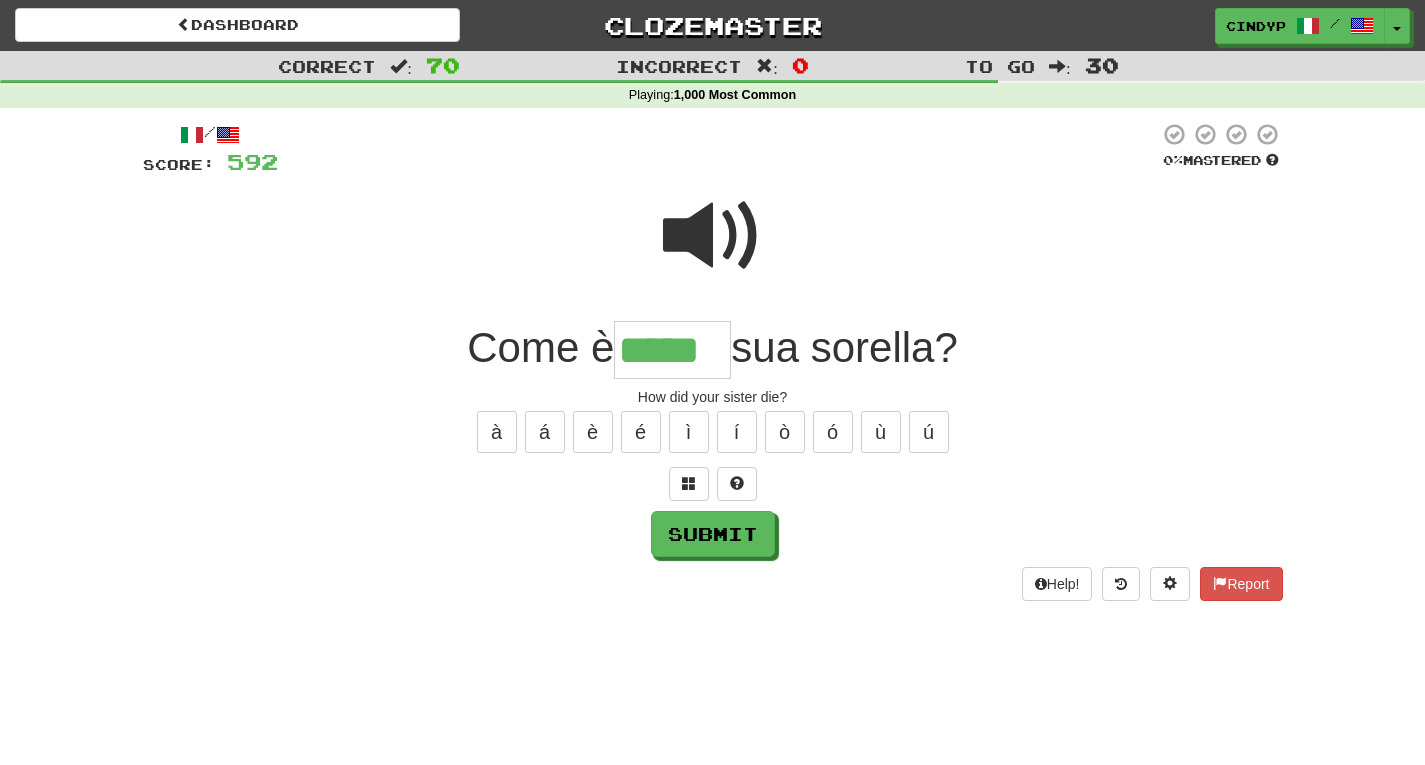 type on "*****" 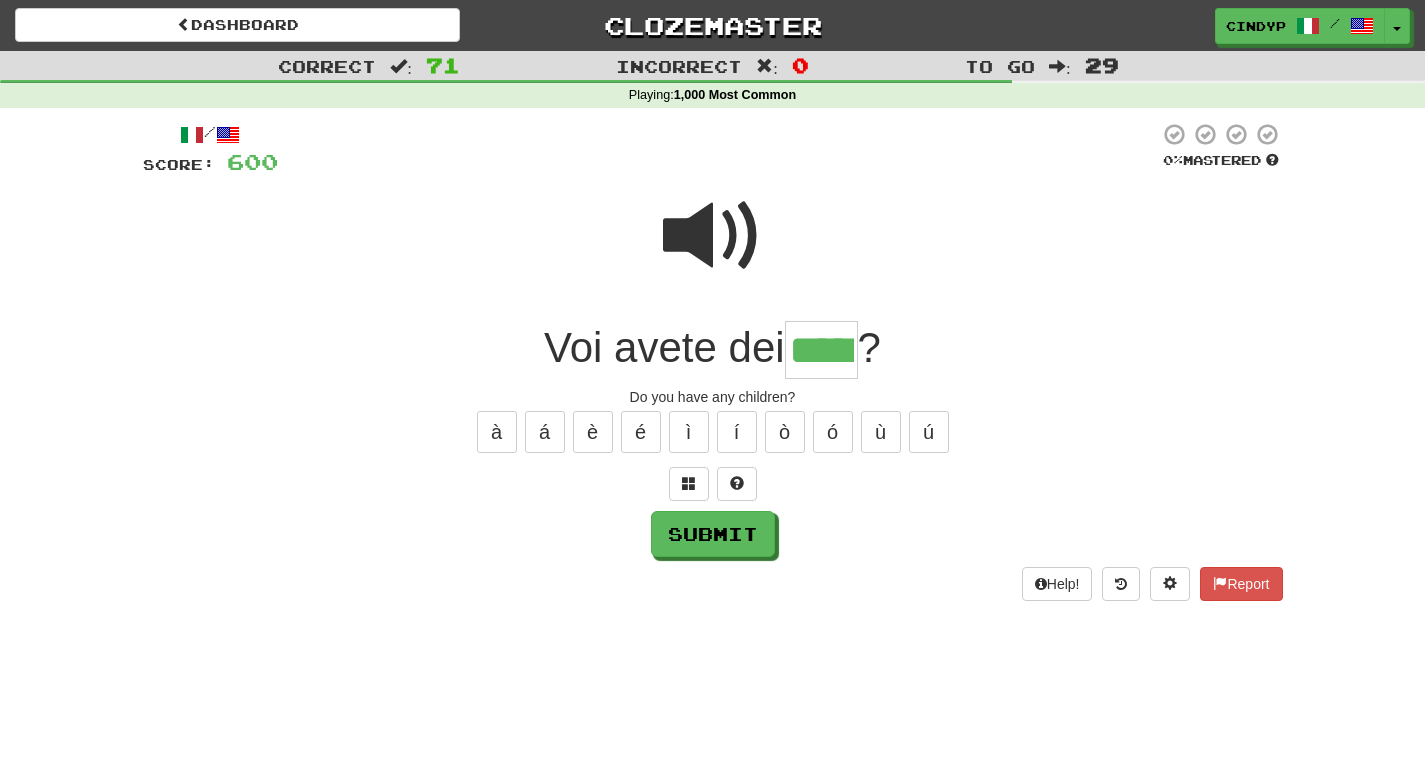 type on "*****" 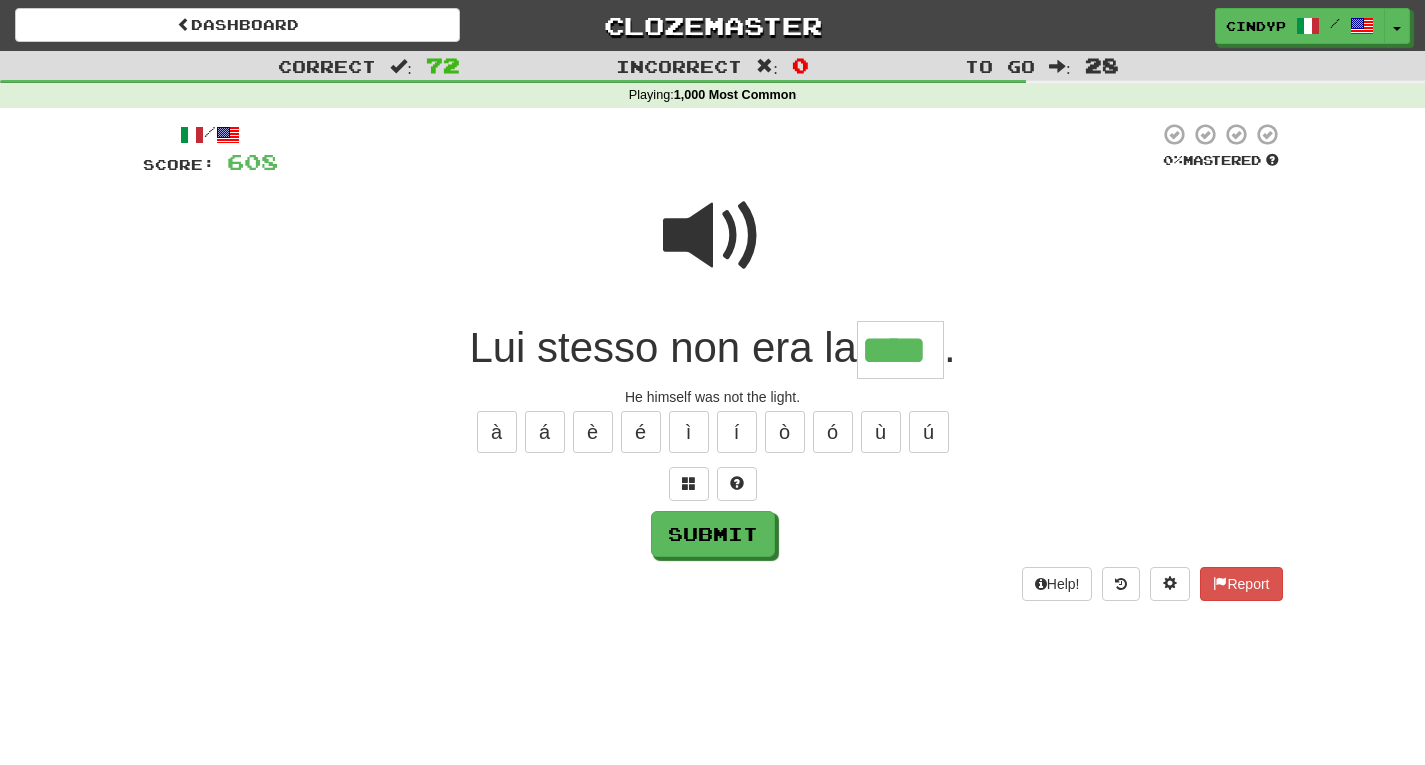 type on "****" 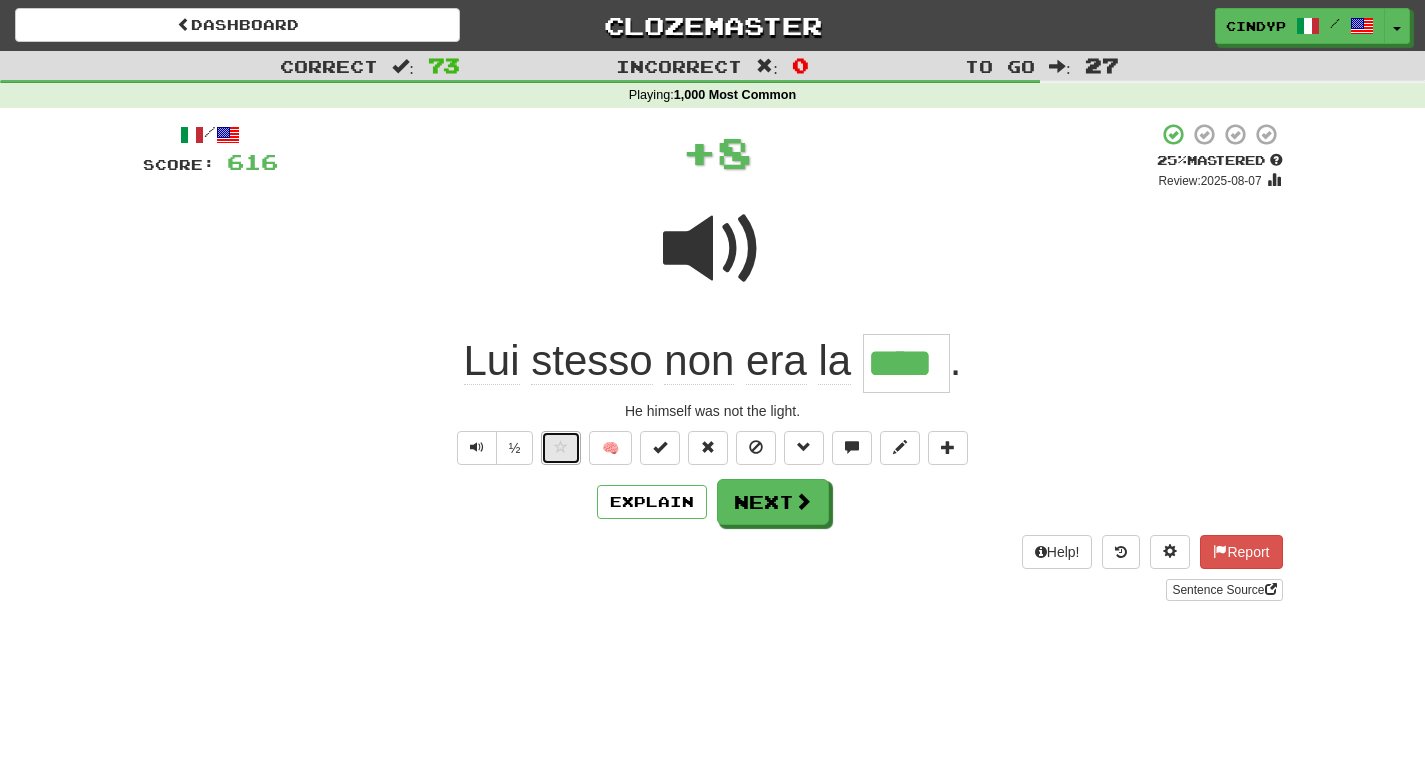 click at bounding box center (561, 448) 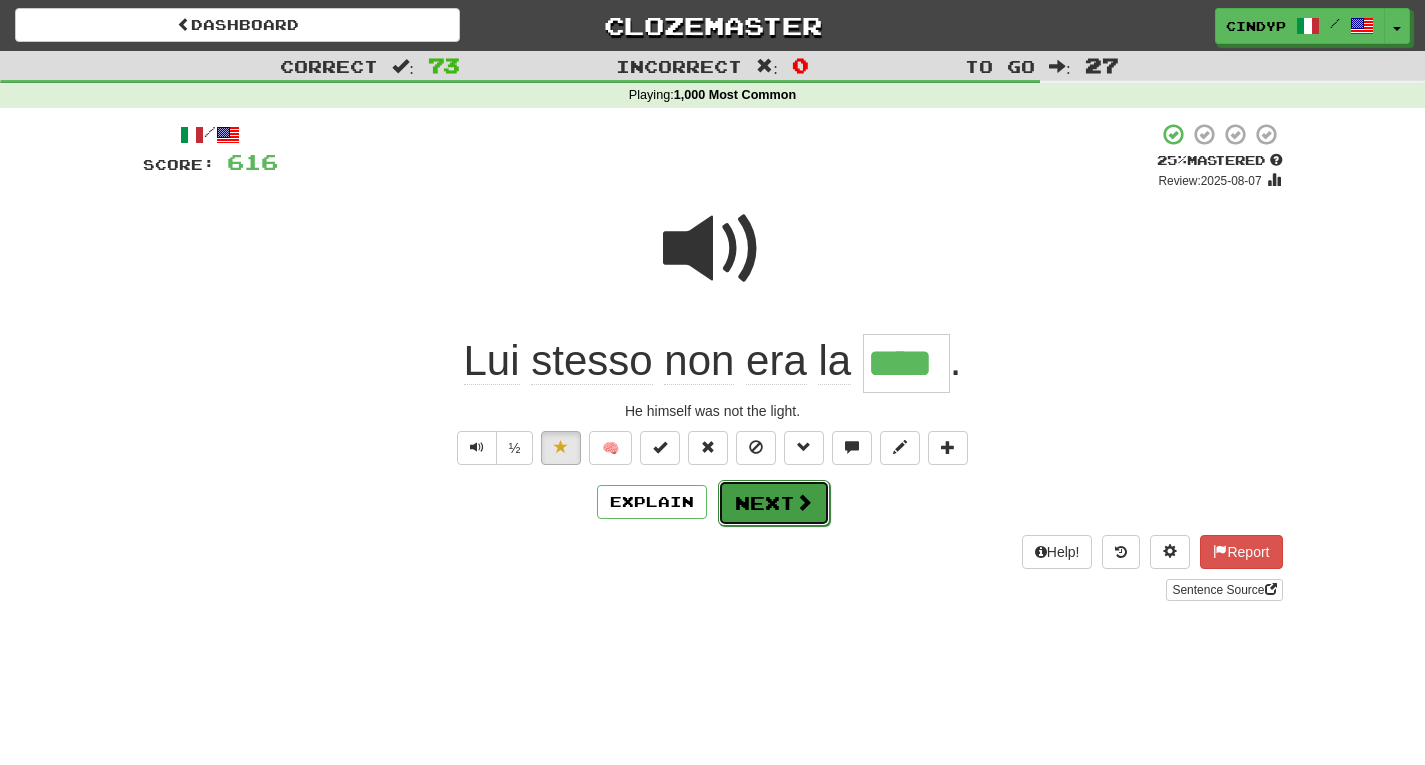 click on "Next" at bounding box center (774, 503) 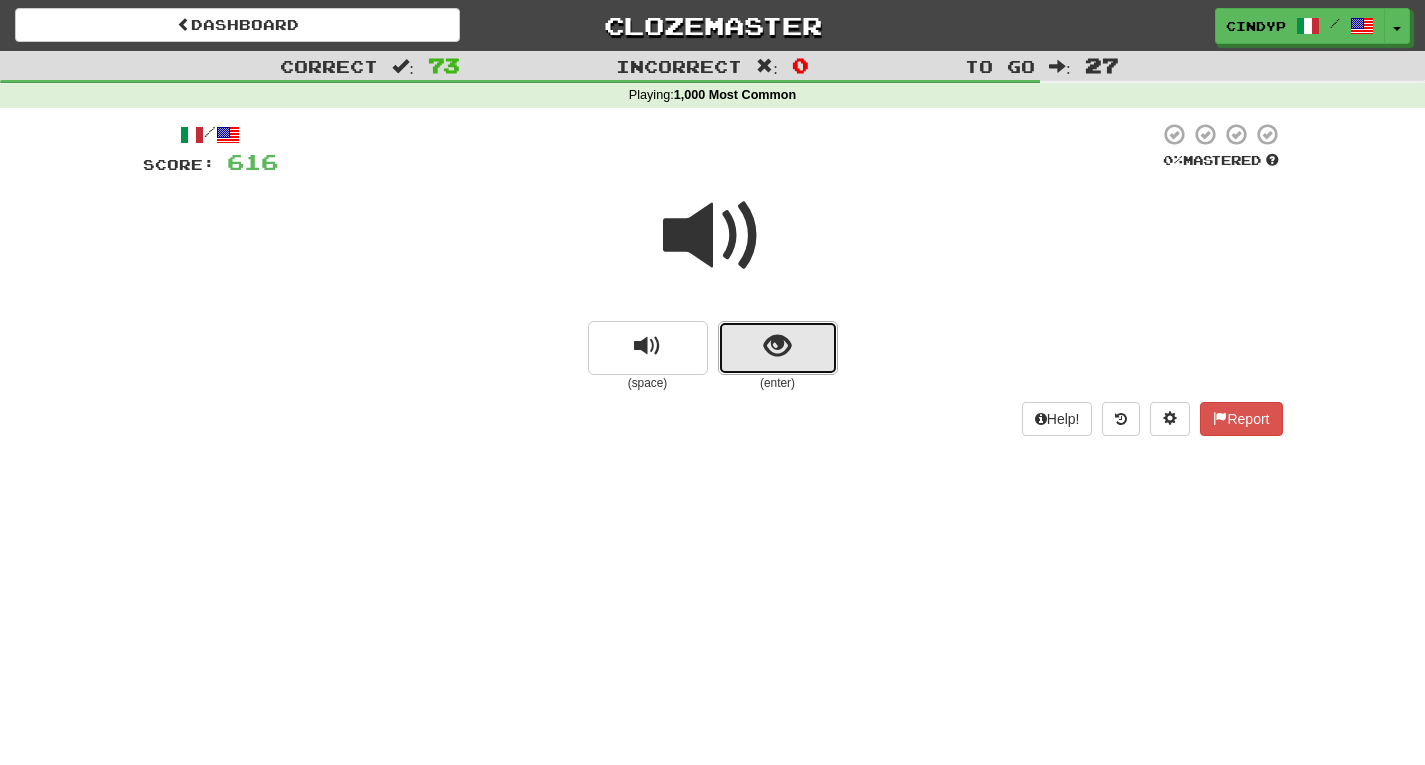 click at bounding box center (778, 348) 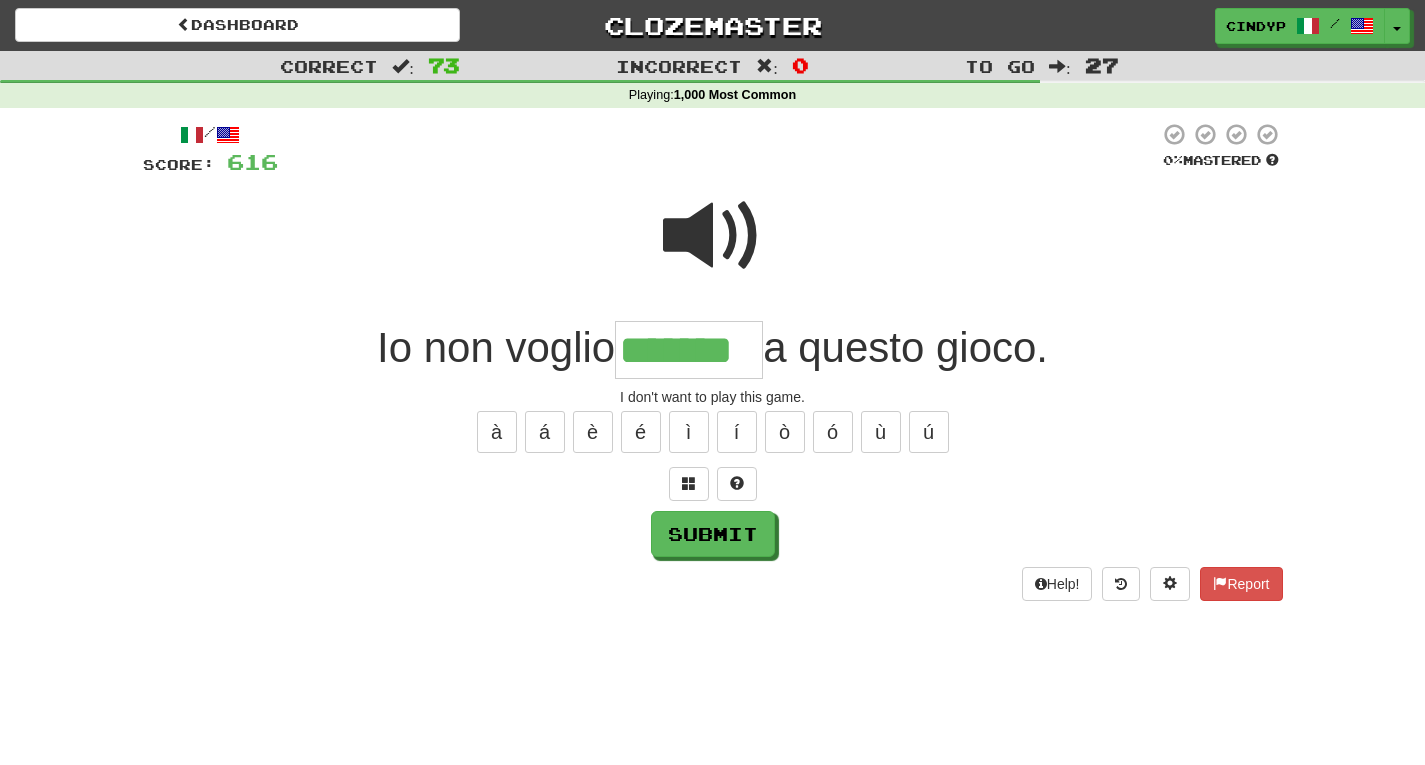 type on "*******" 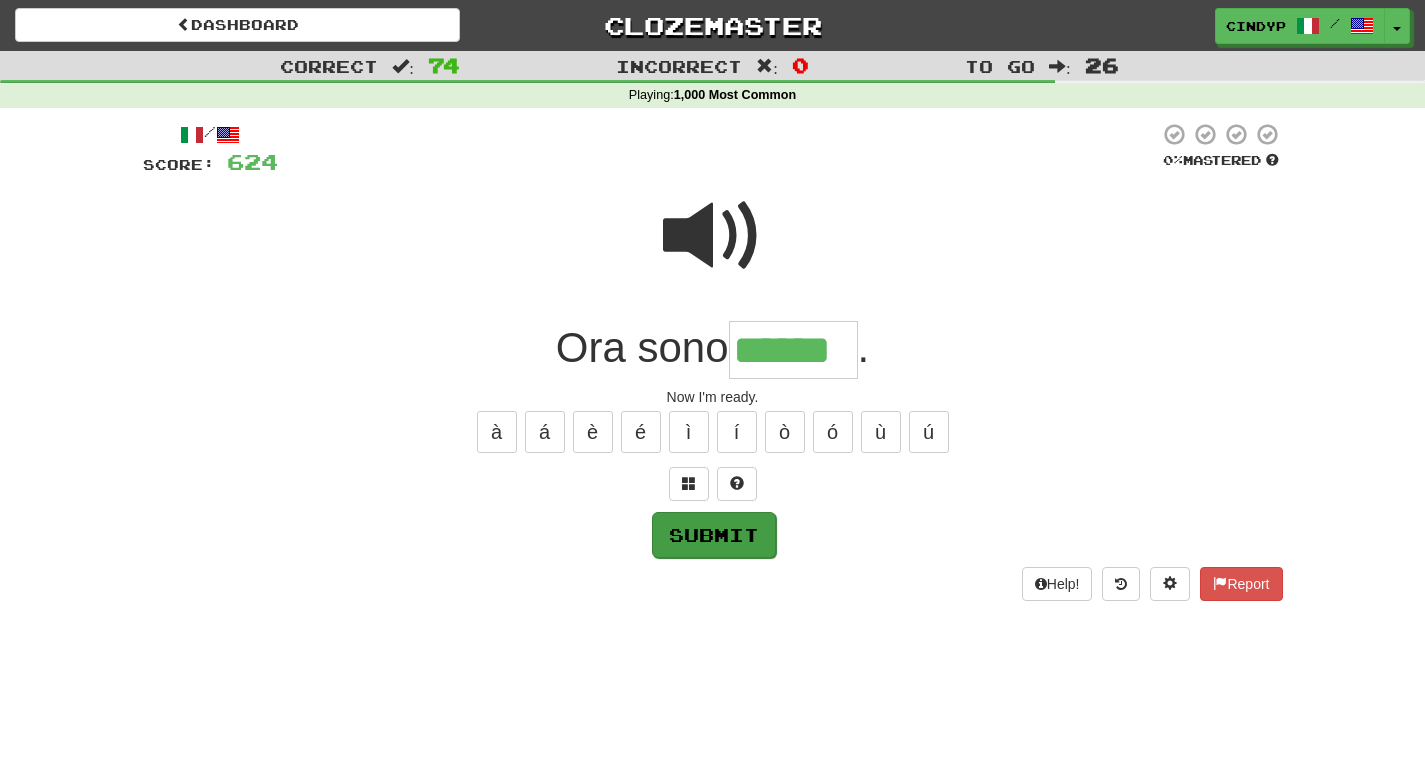 type on "******" 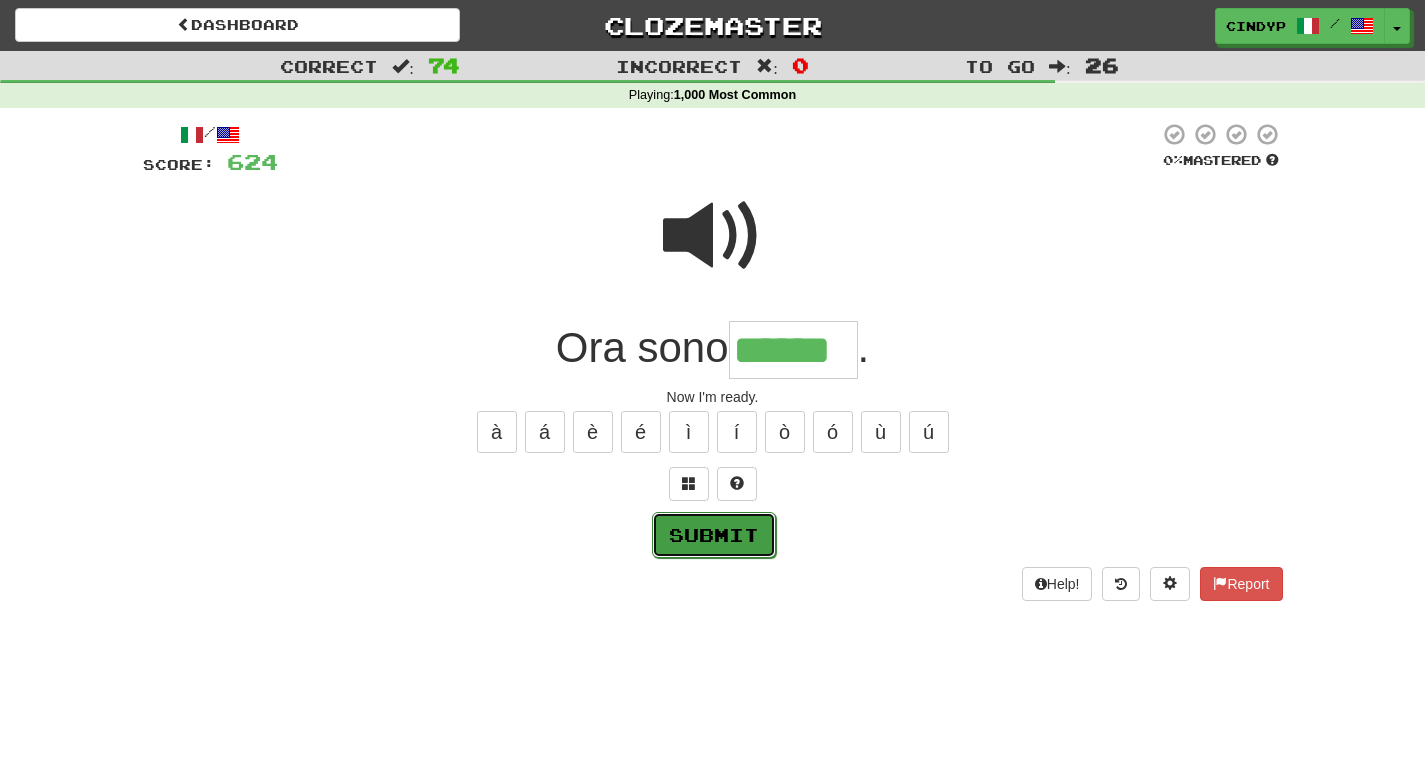 click on "Submit" at bounding box center [714, 535] 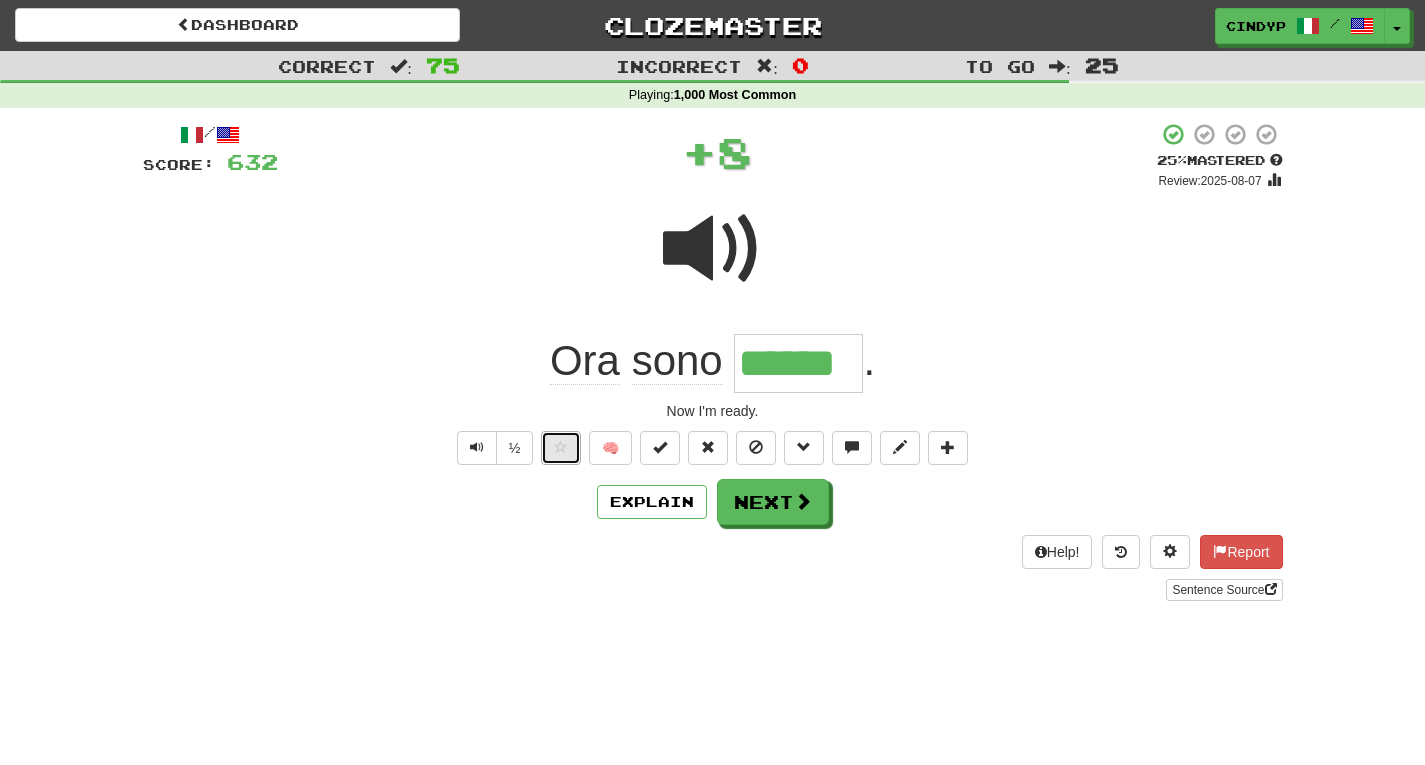 click at bounding box center [561, 447] 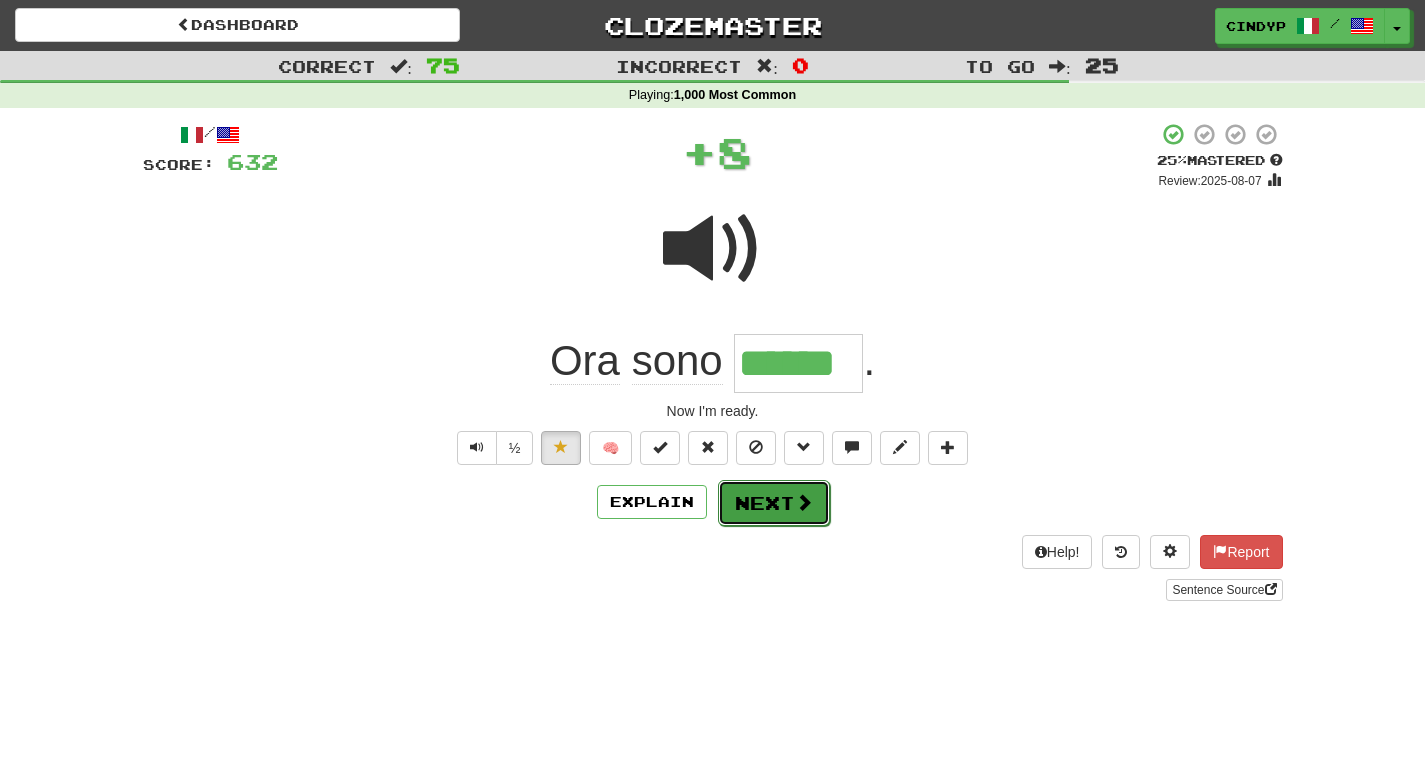 click on "Next" at bounding box center (774, 503) 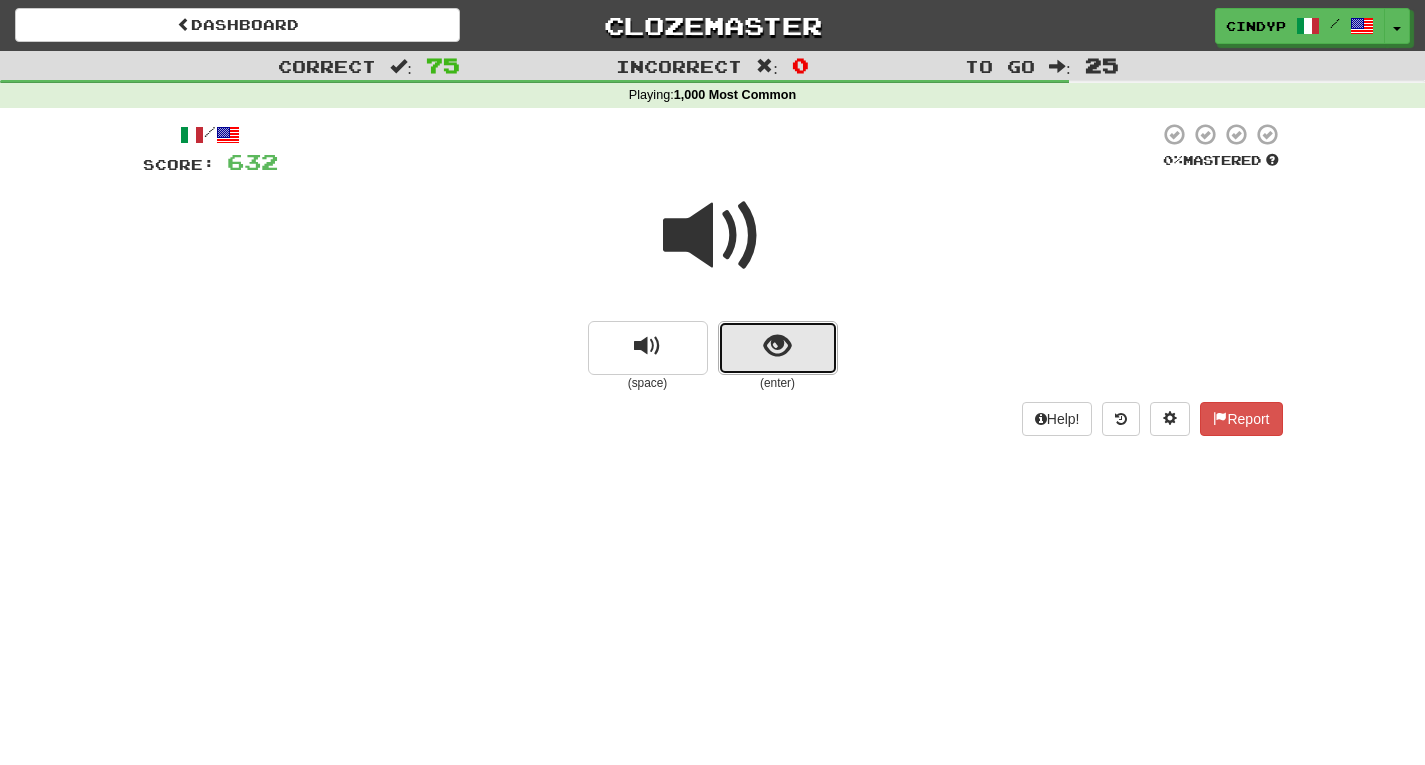 click at bounding box center [778, 348] 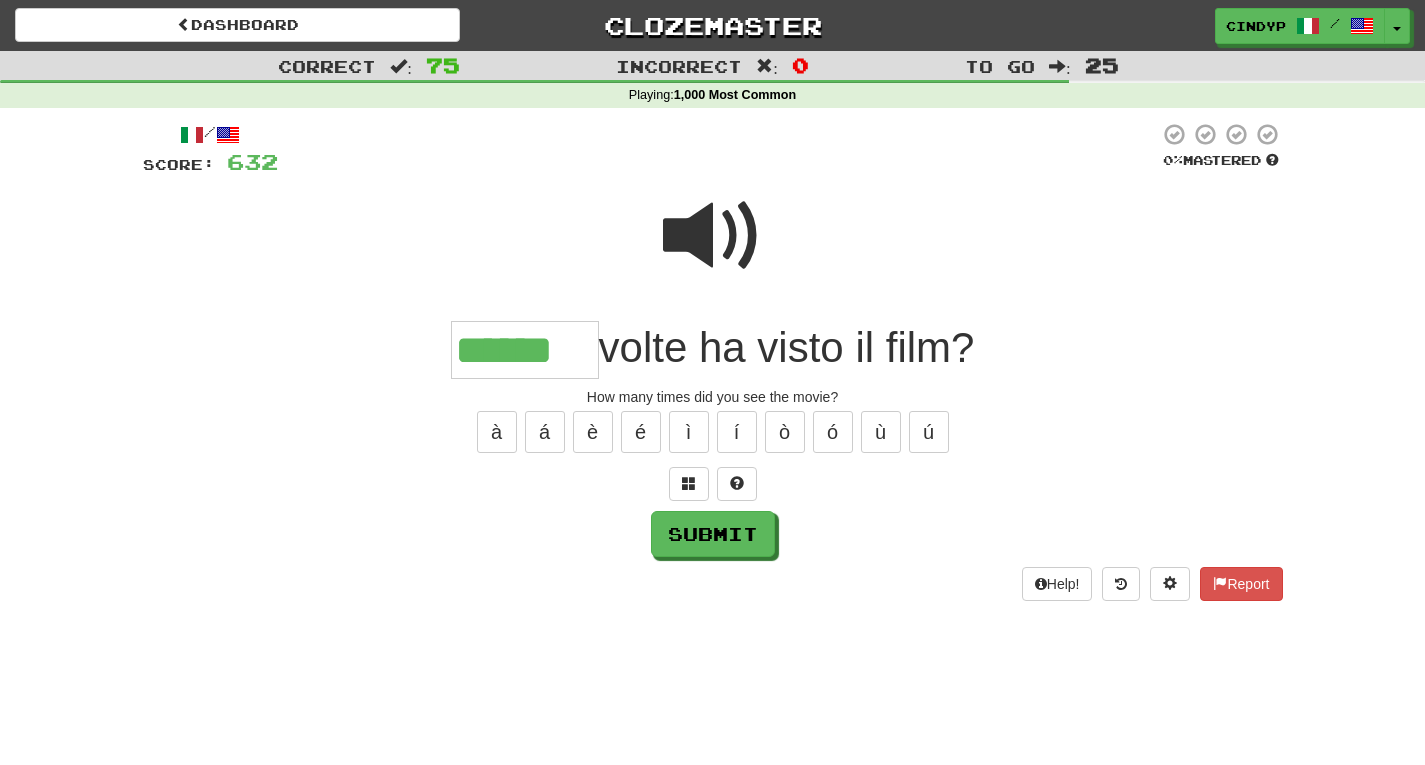 type on "******" 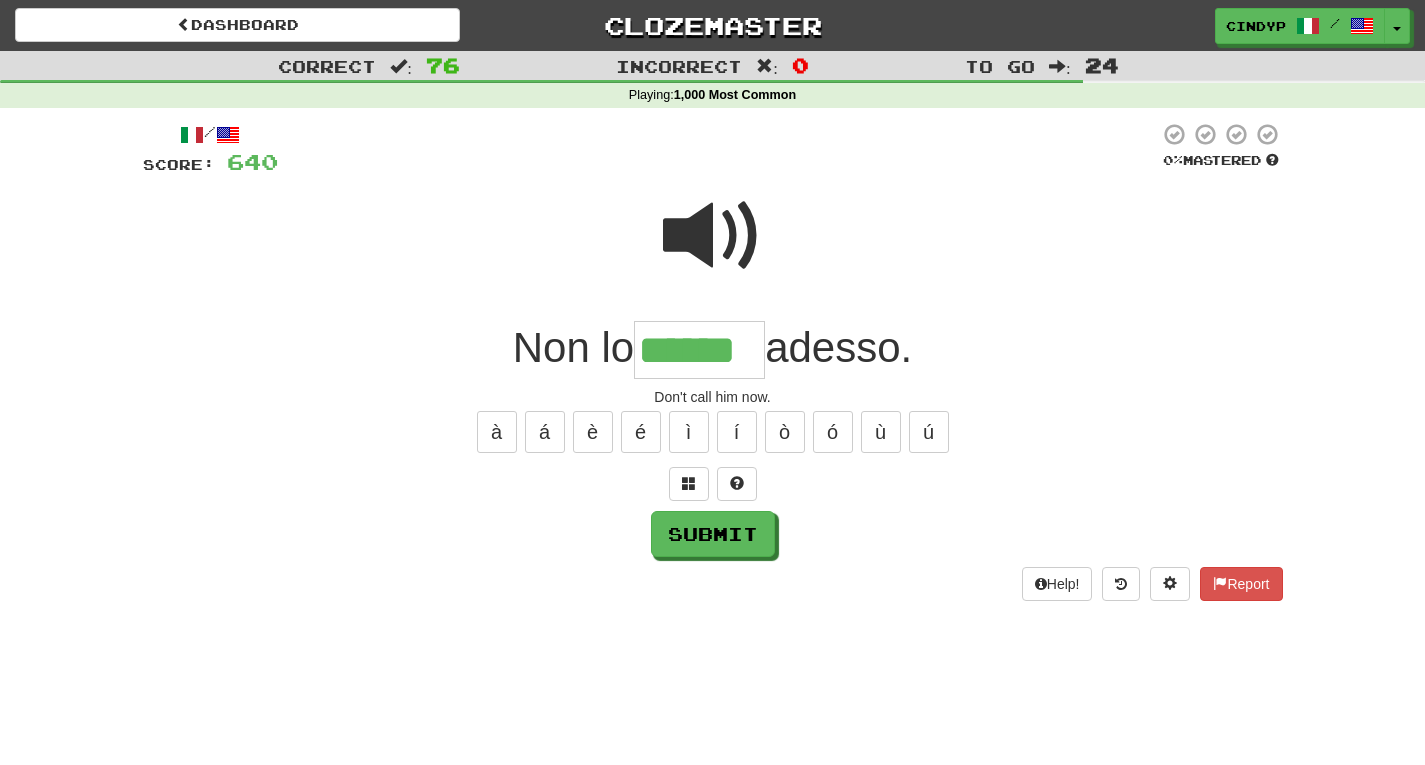 type on "******" 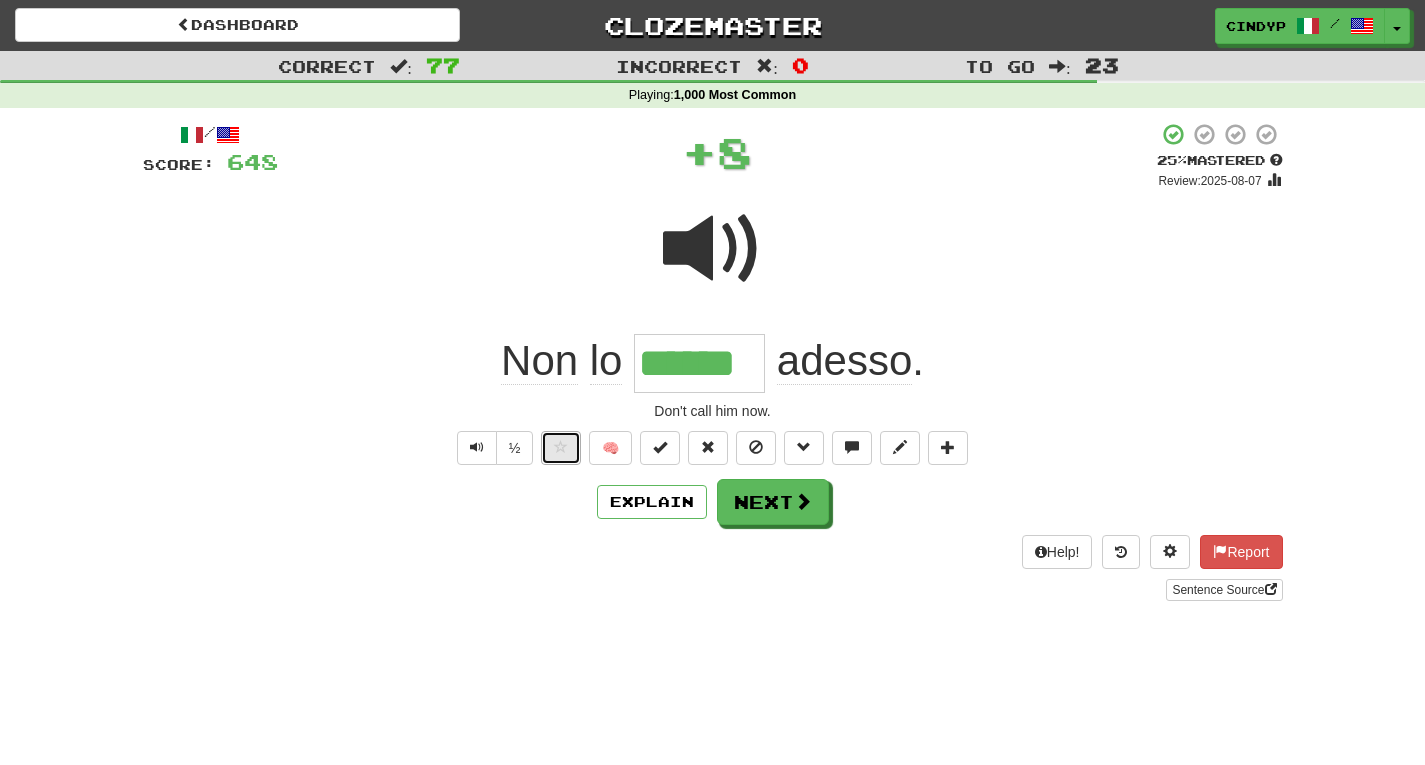 click at bounding box center (561, 447) 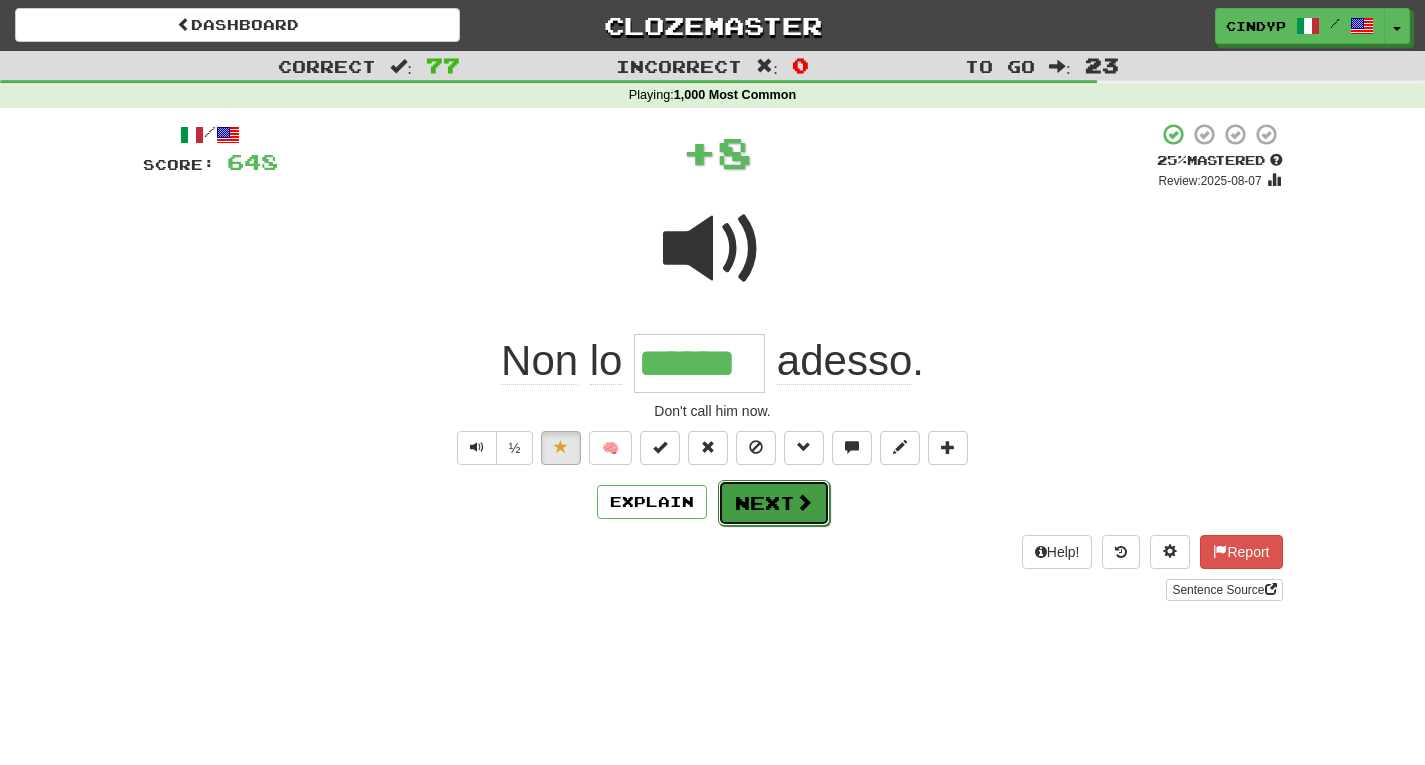 click on "Next" at bounding box center [774, 503] 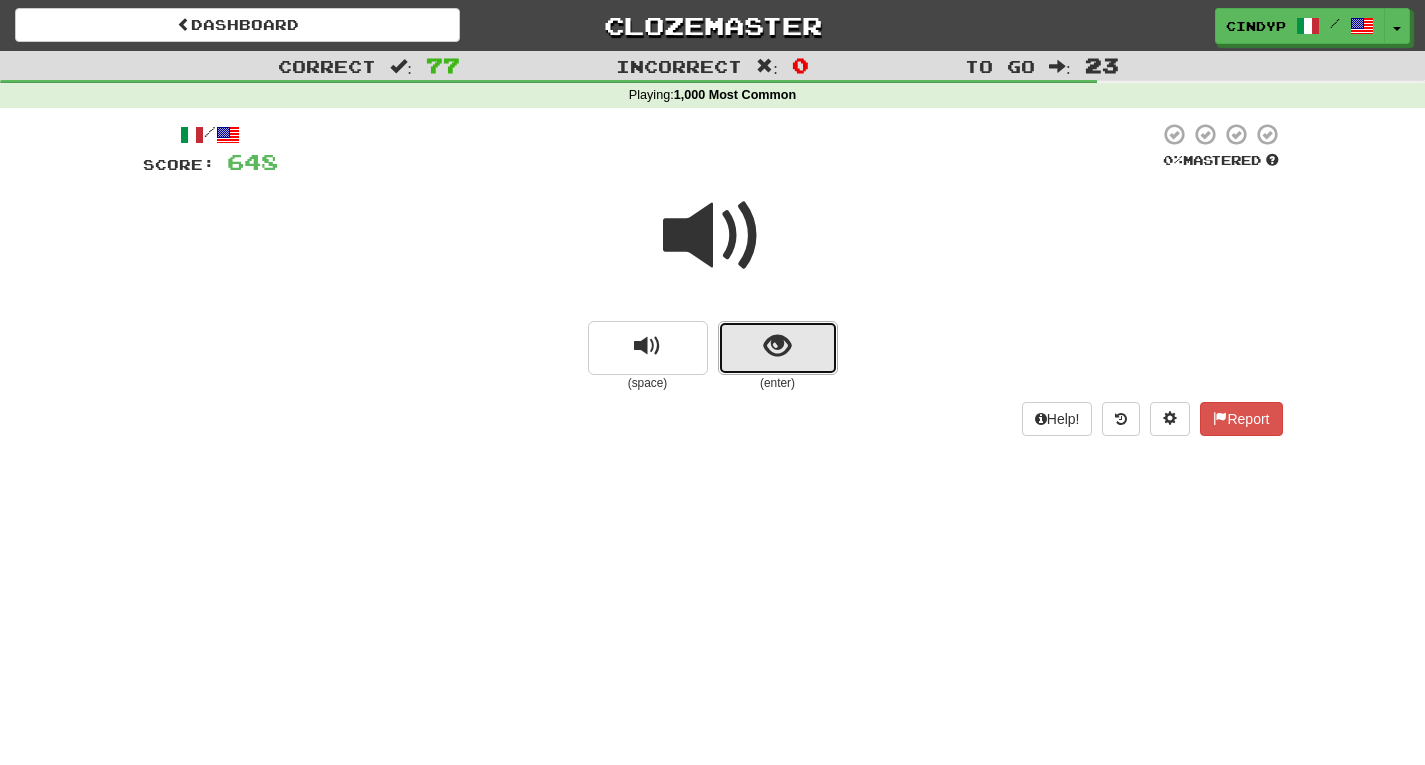 click at bounding box center [778, 348] 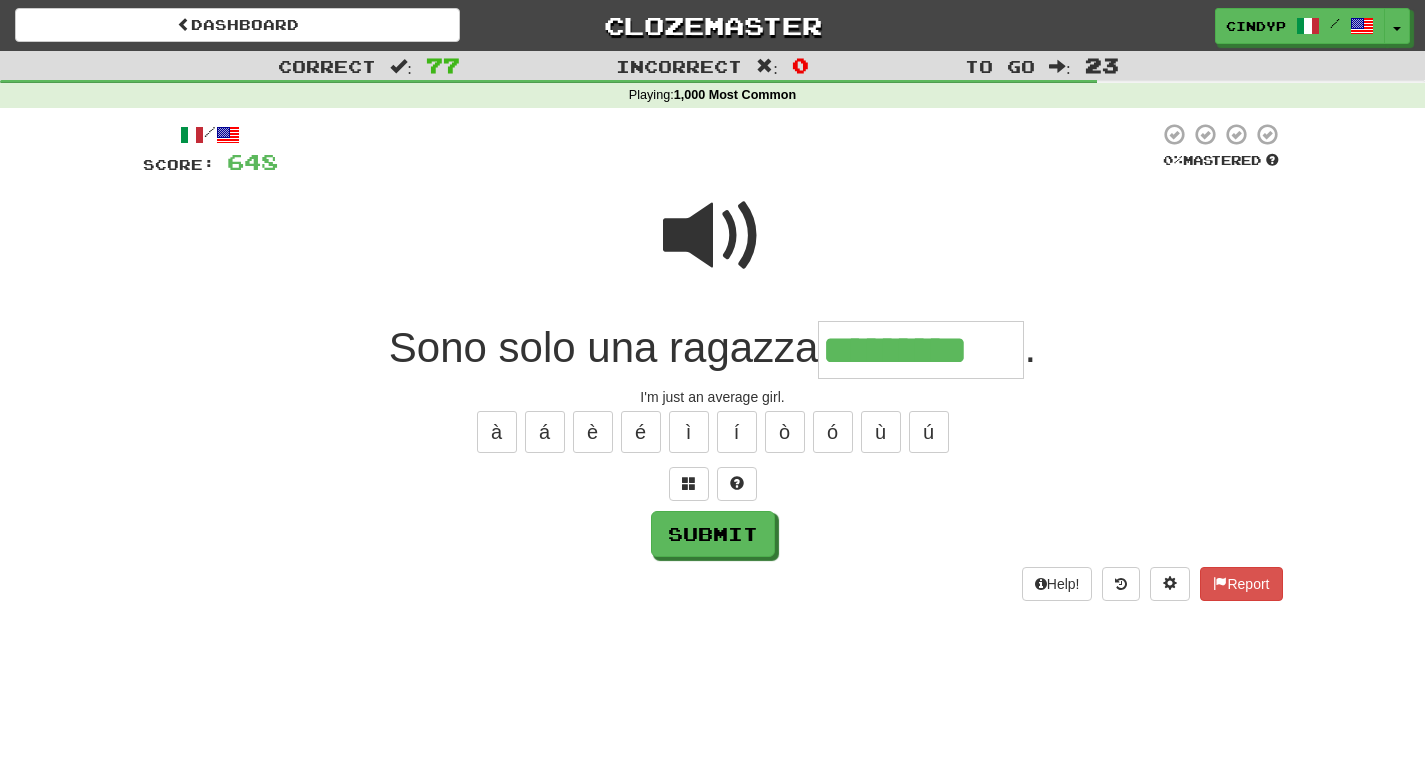 type on "*********" 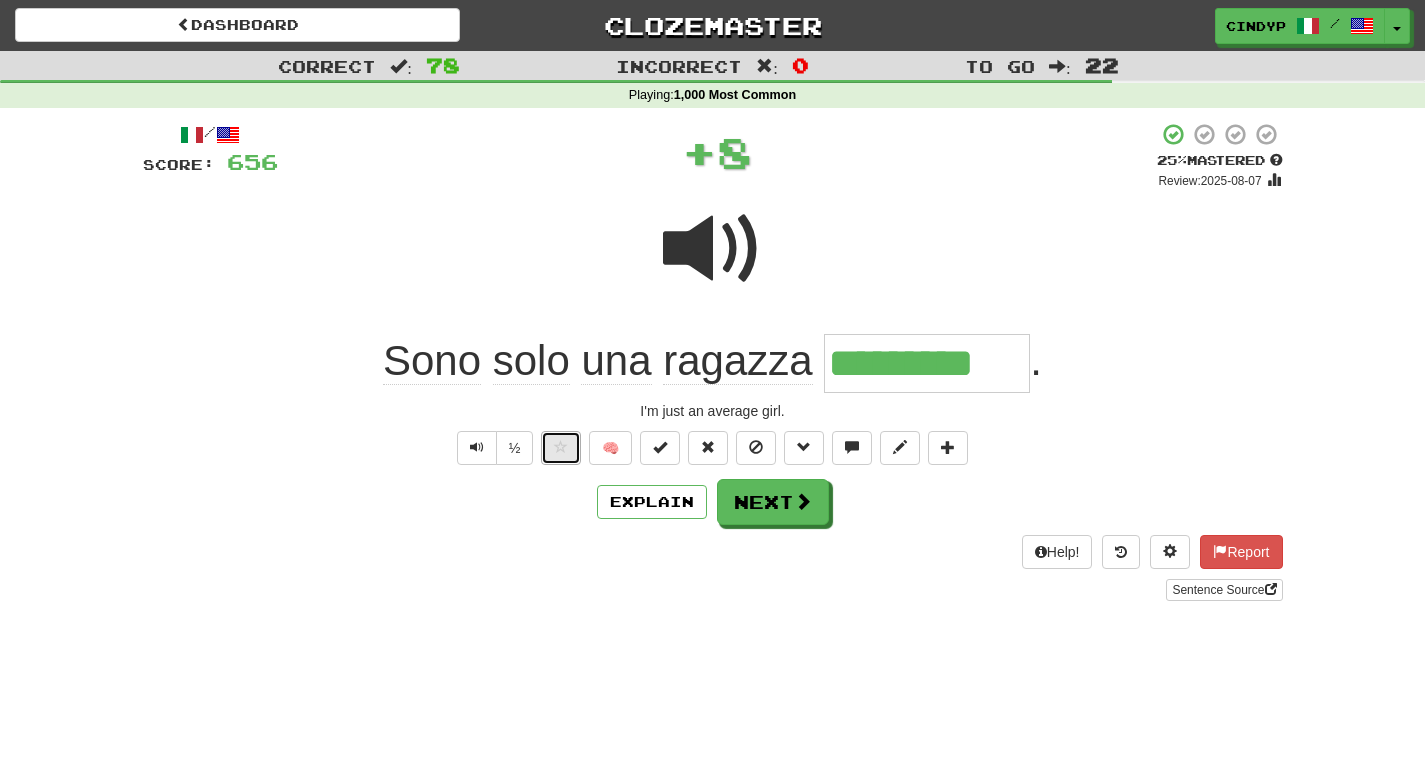 click at bounding box center (561, 447) 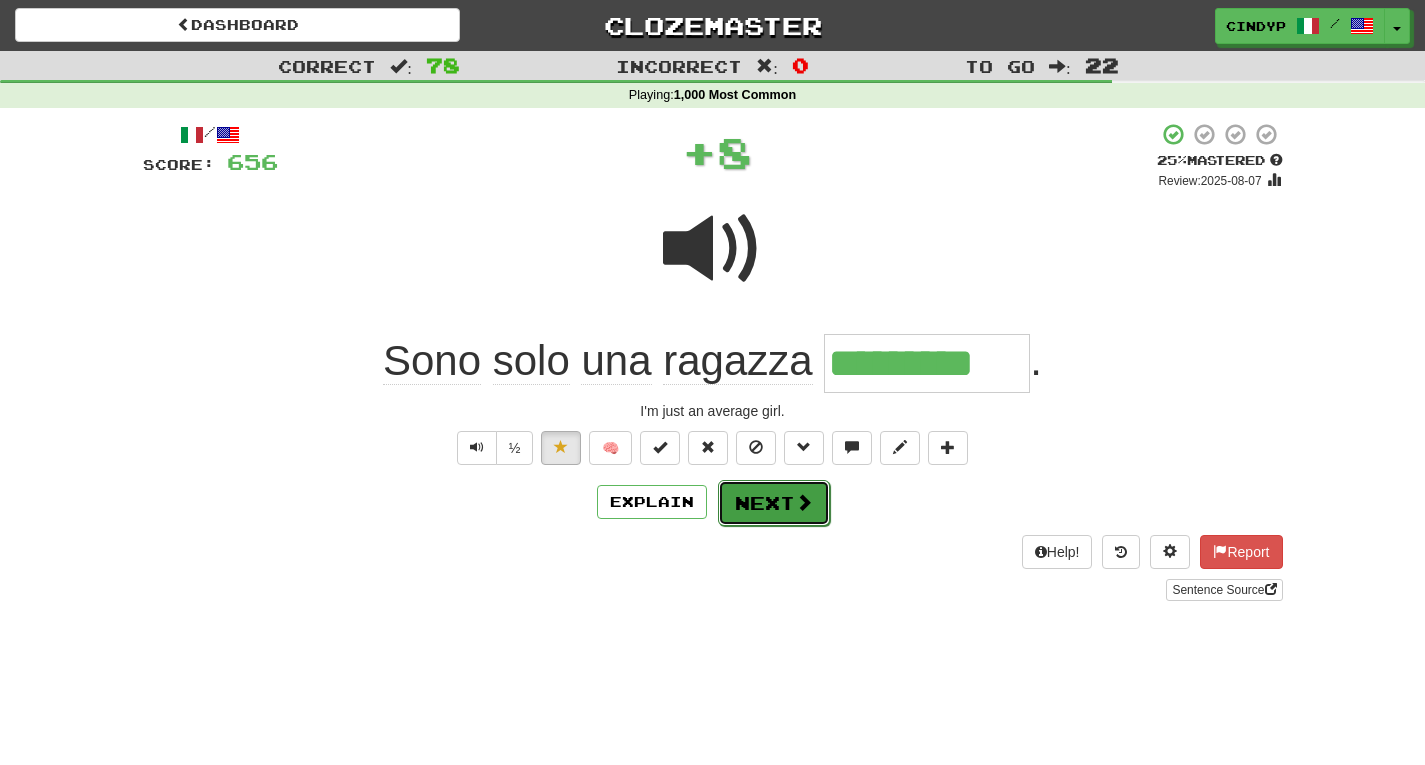 click on "Next" at bounding box center [774, 503] 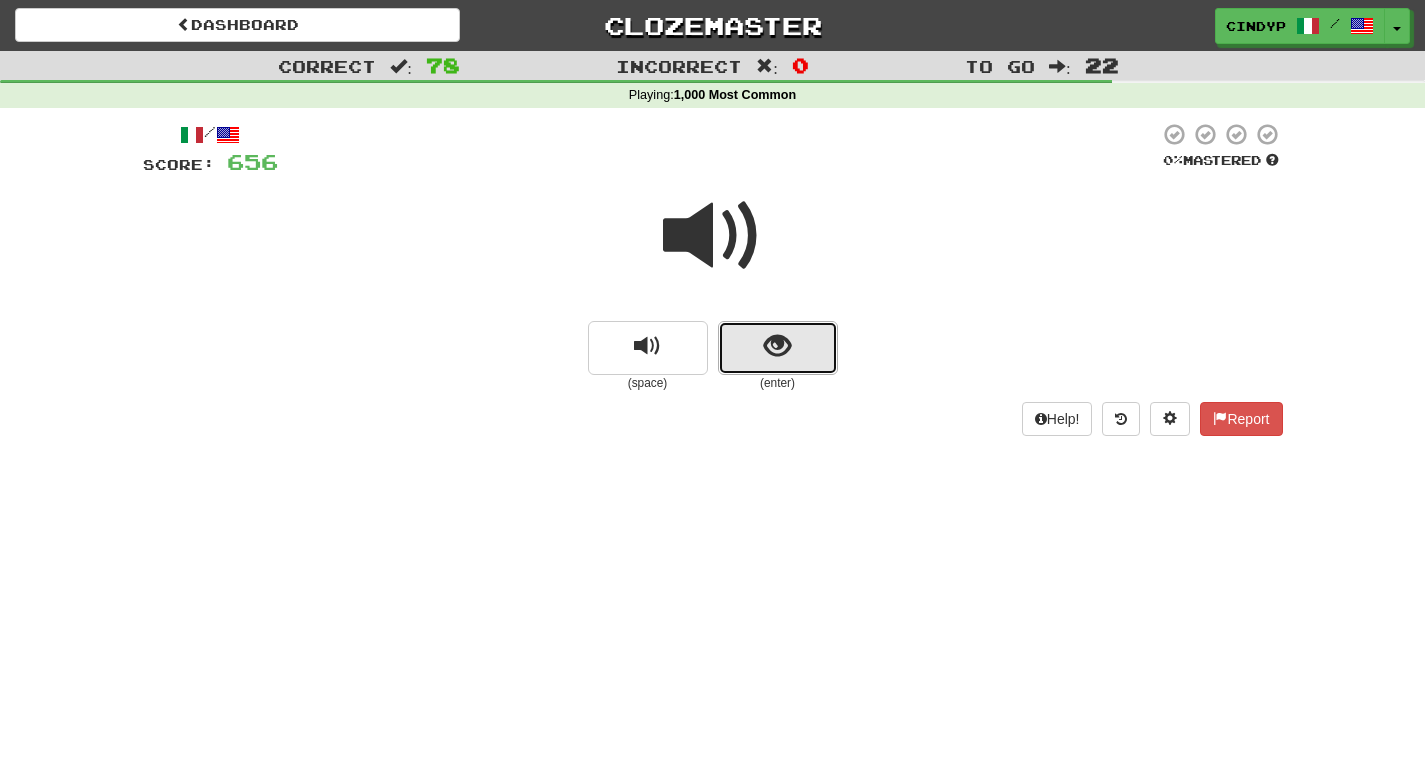 click at bounding box center [778, 348] 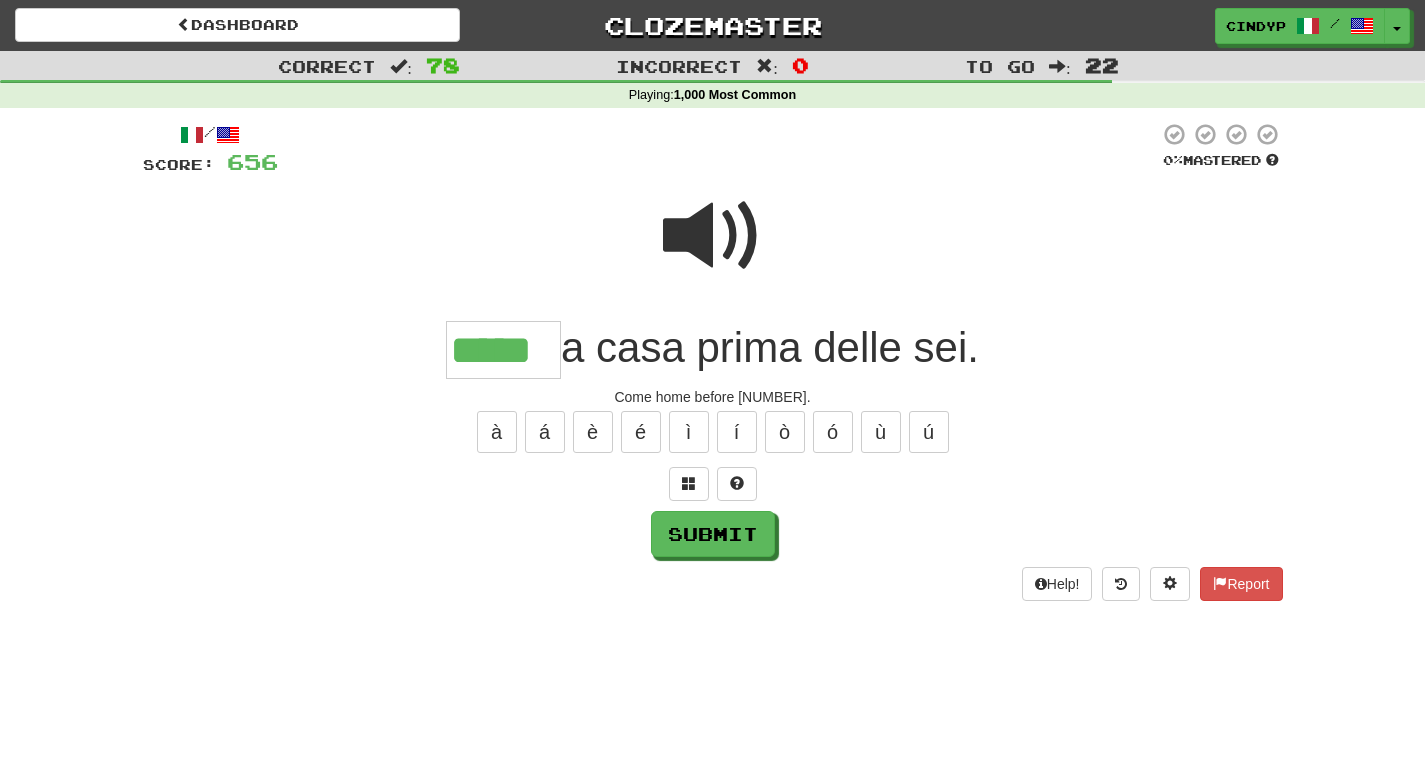 type on "*****" 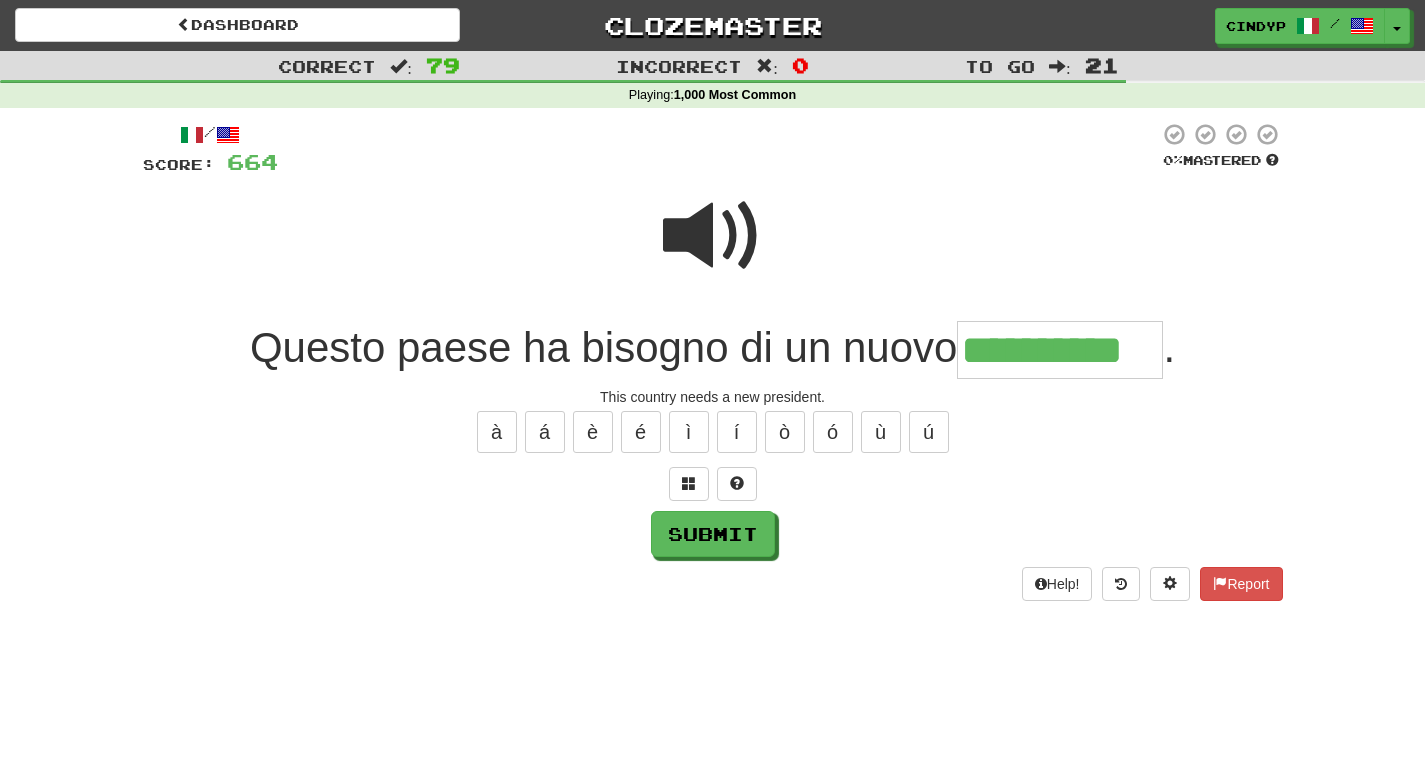 type on "**********" 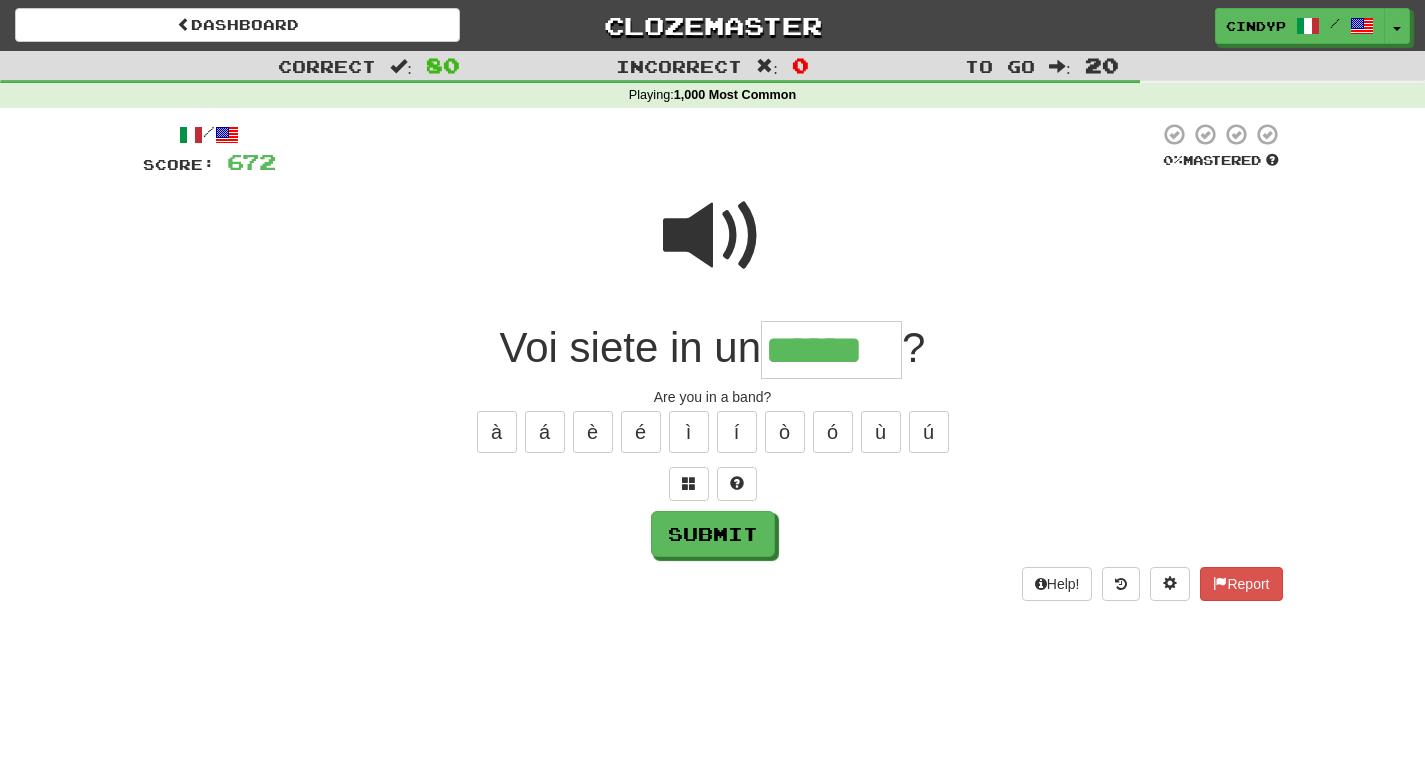 type on "******" 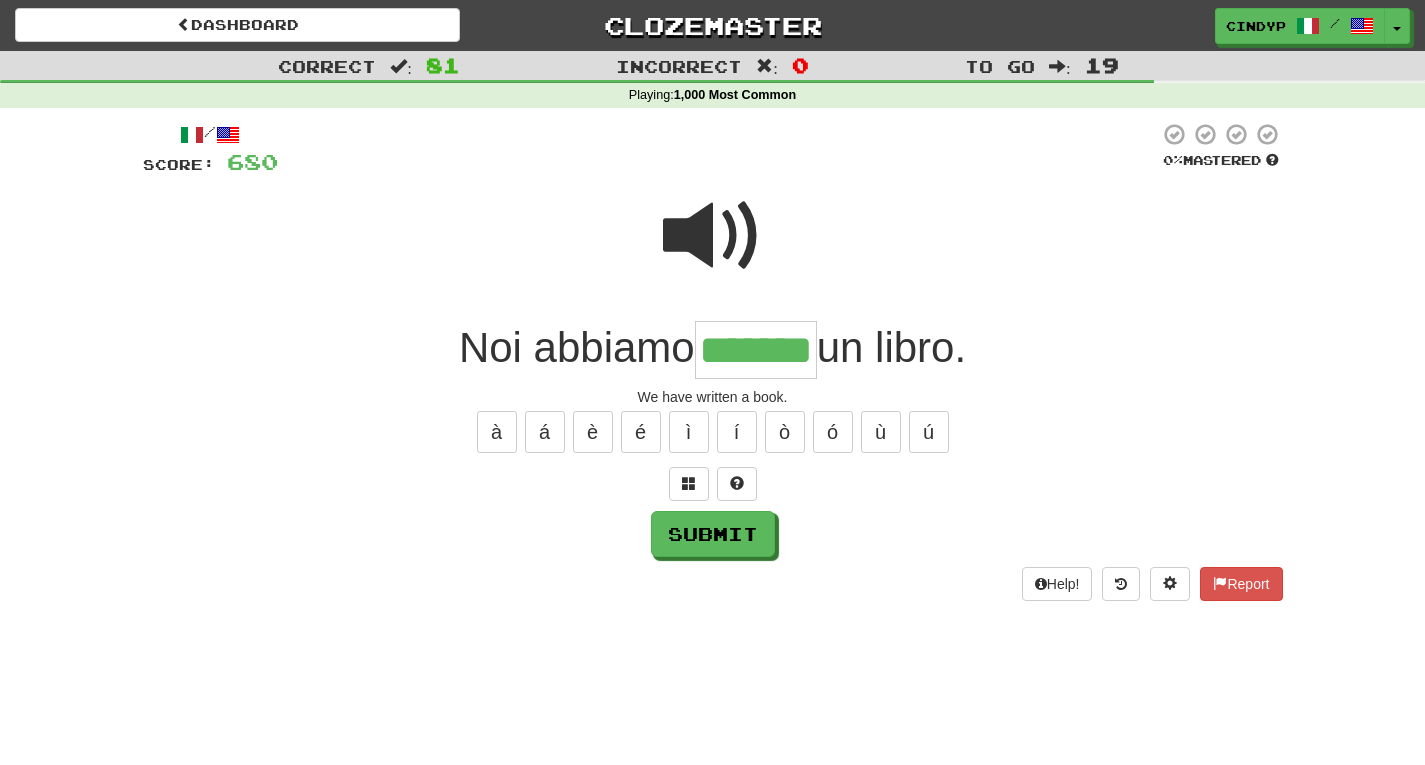 type on "*******" 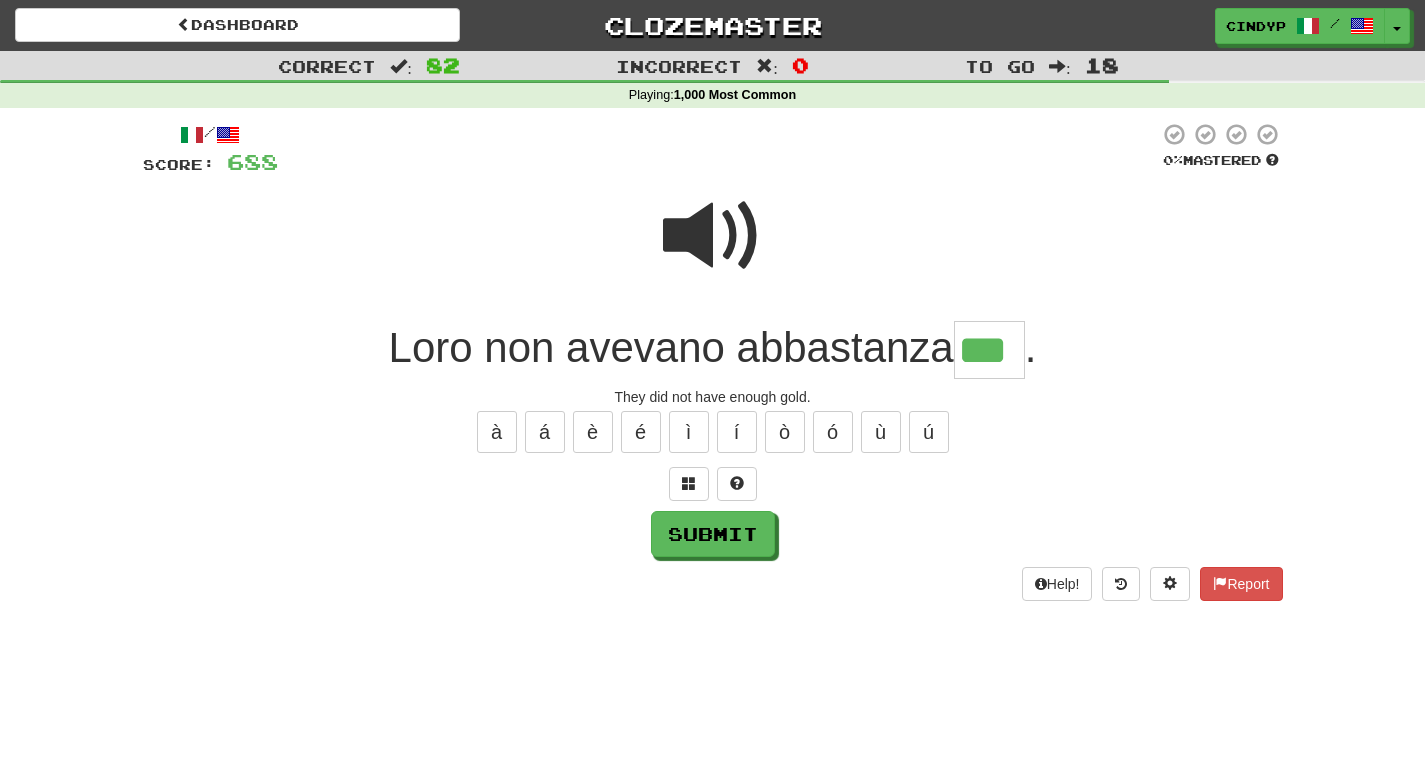 type on "***" 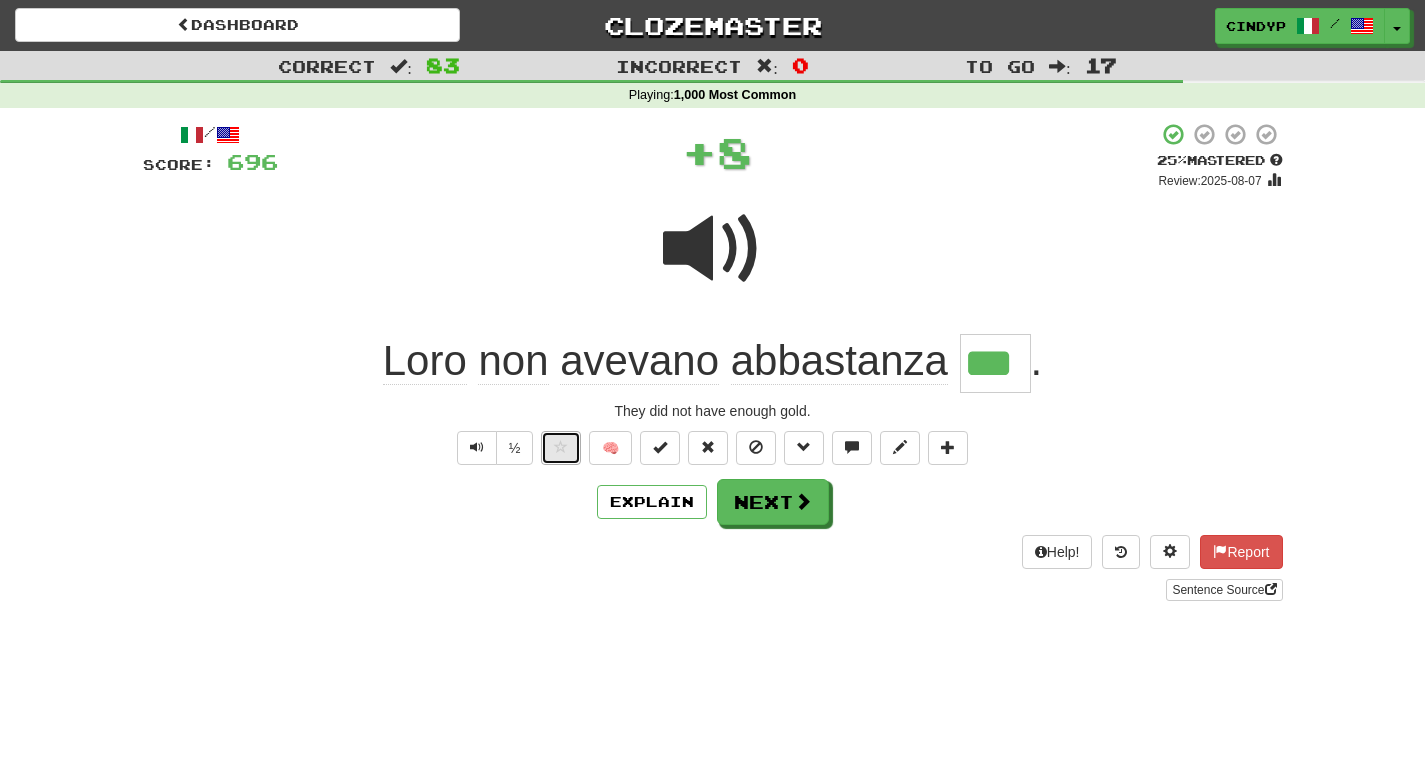 click at bounding box center [561, 447] 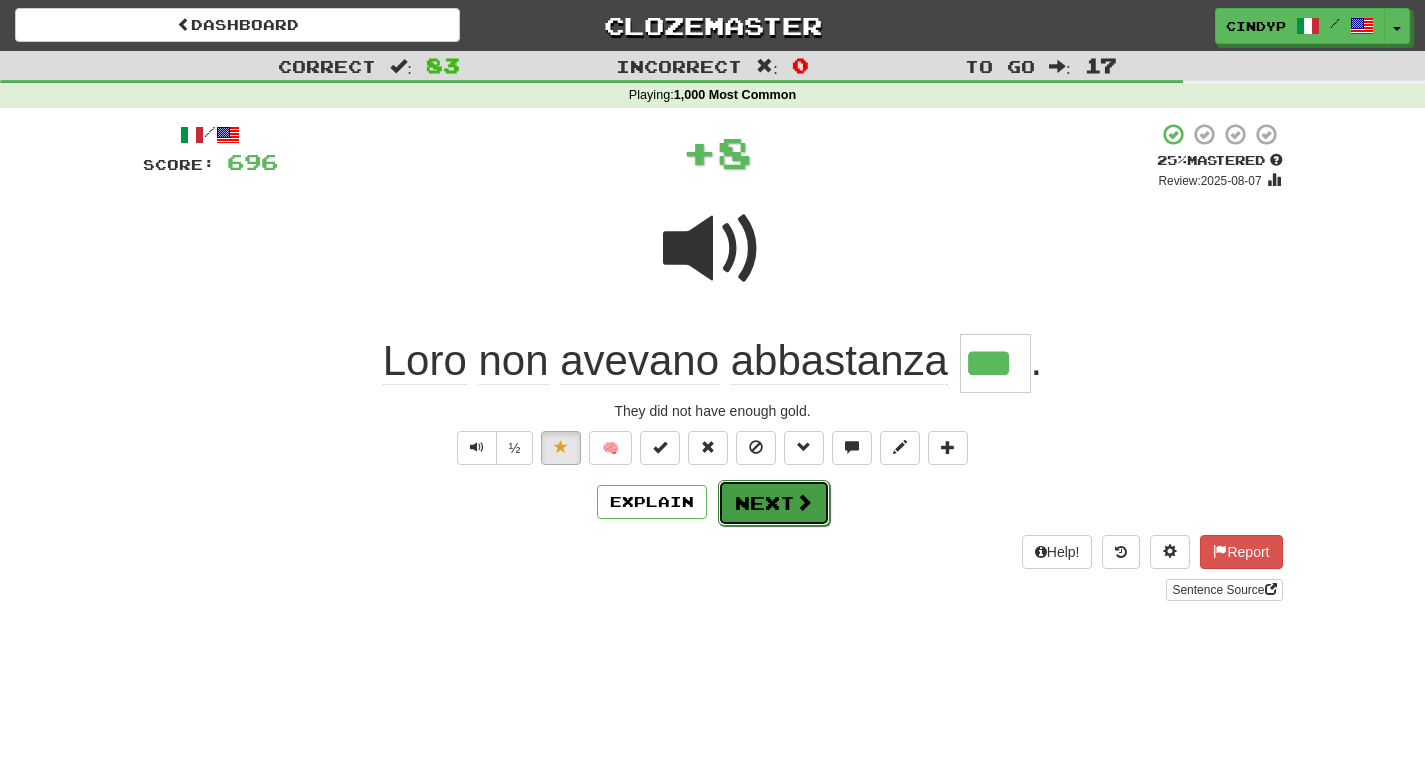 click on "Next" at bounding box center [774, 503] 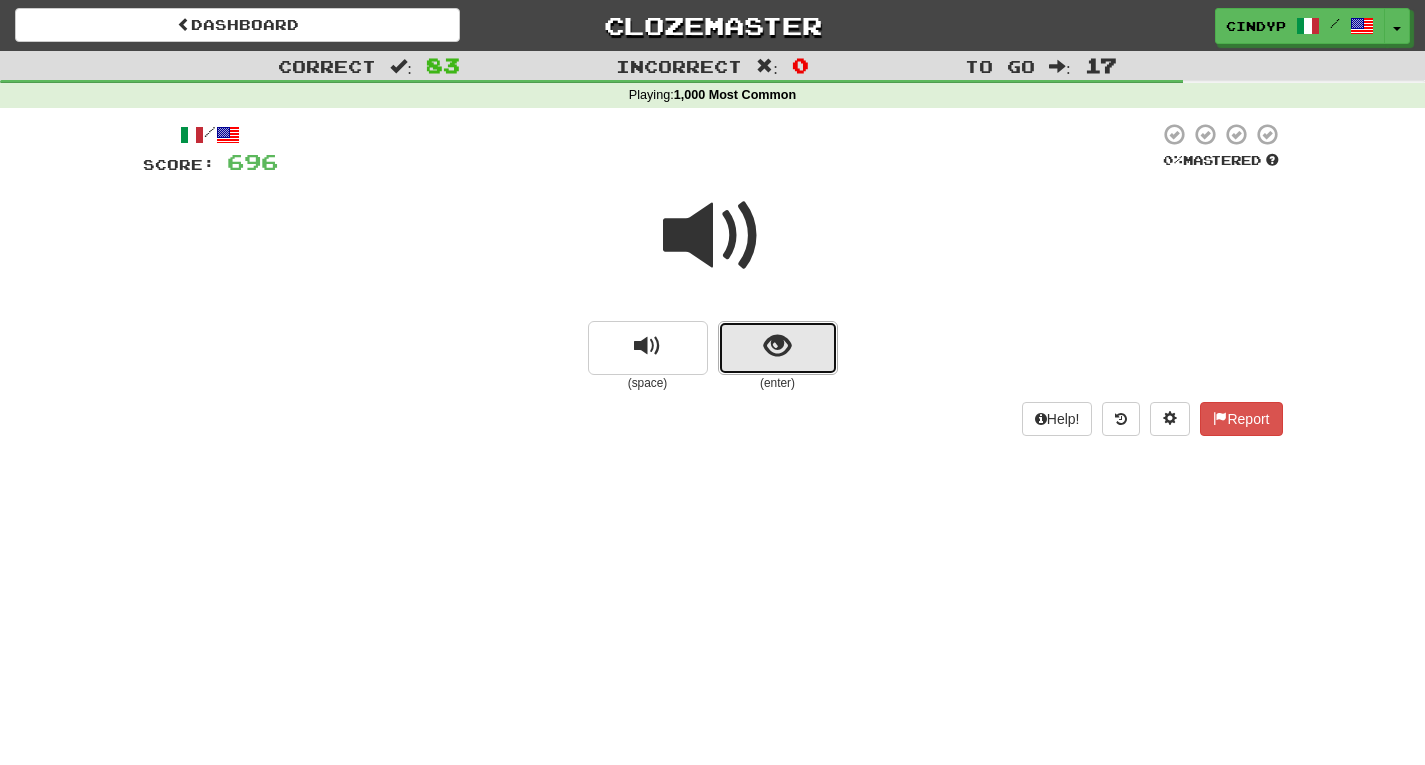 click at bounding box center (778, 348) 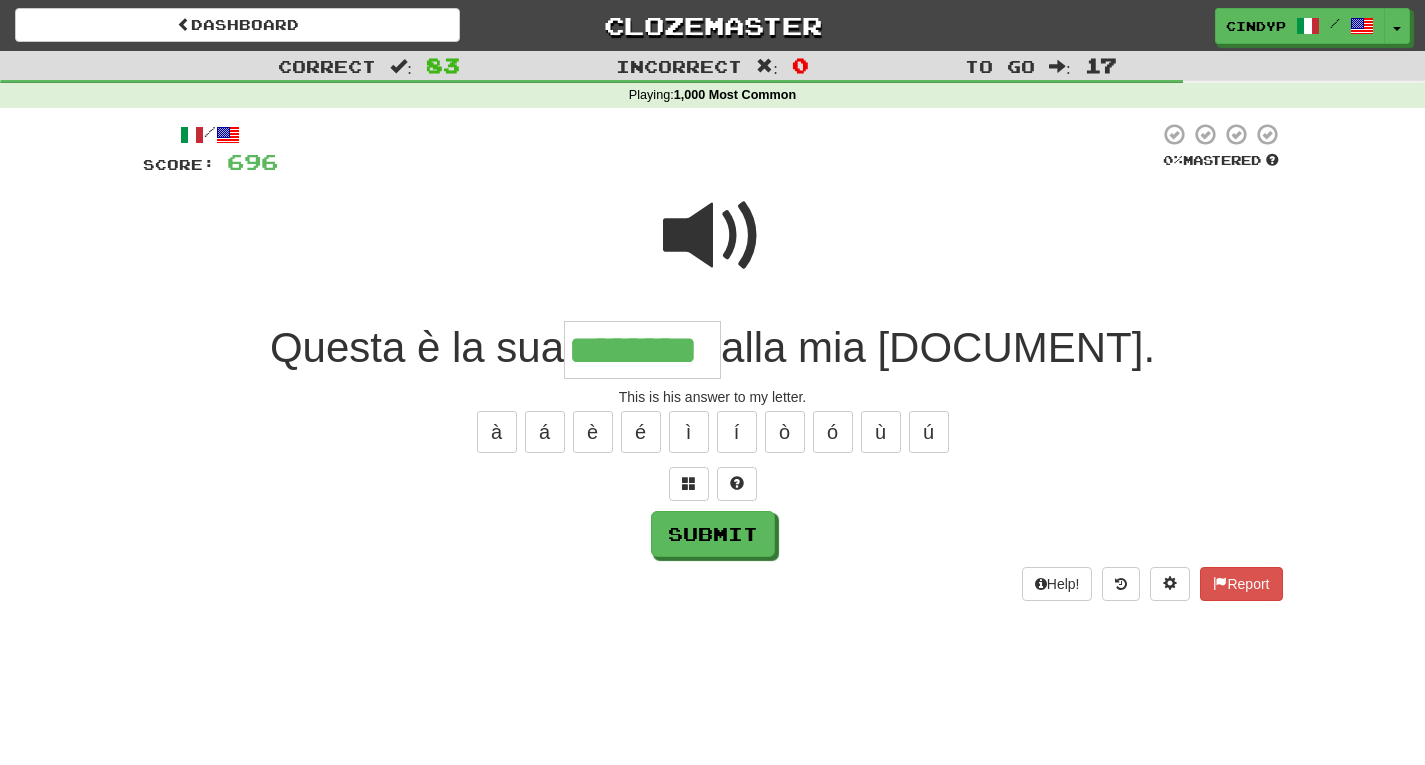 type on "********" 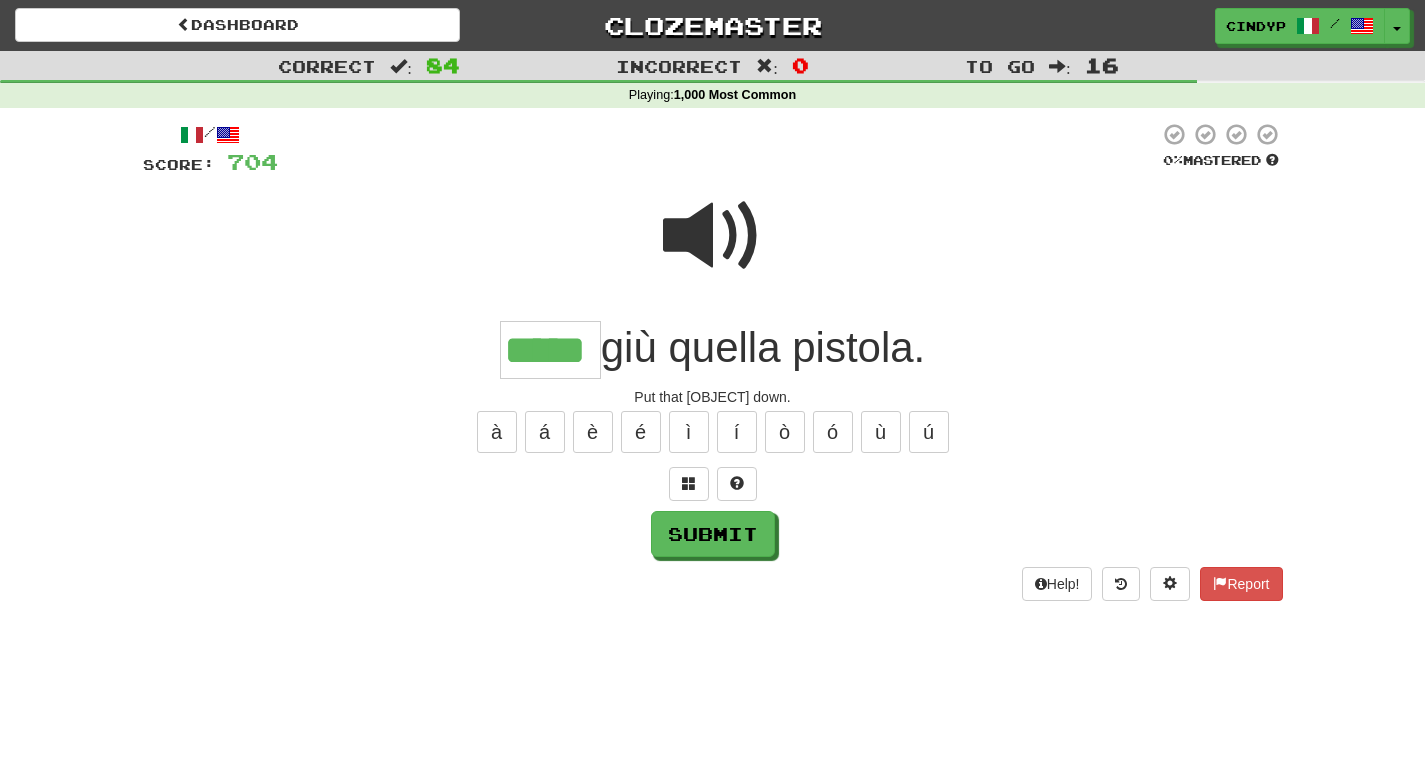 type on "*****" 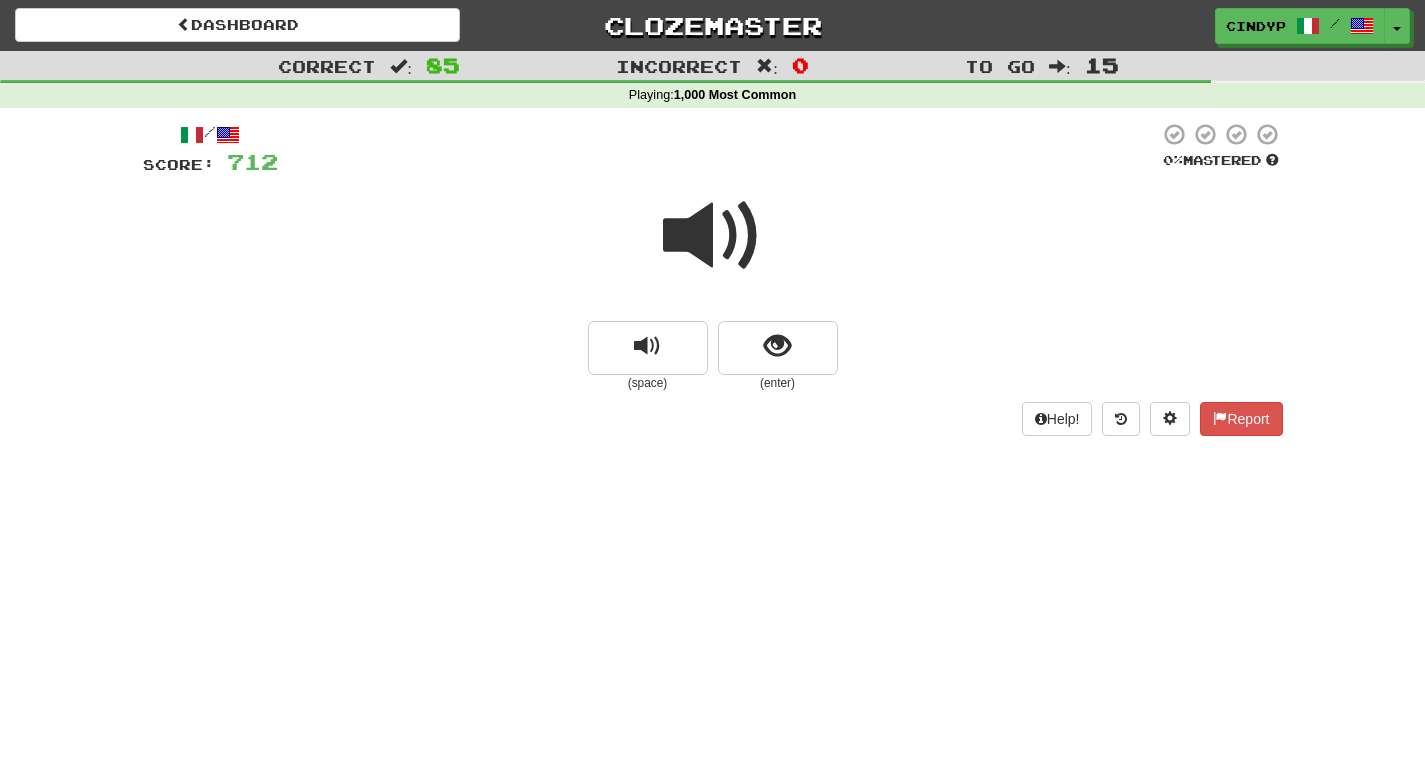 click at bounding box center (713, 236) 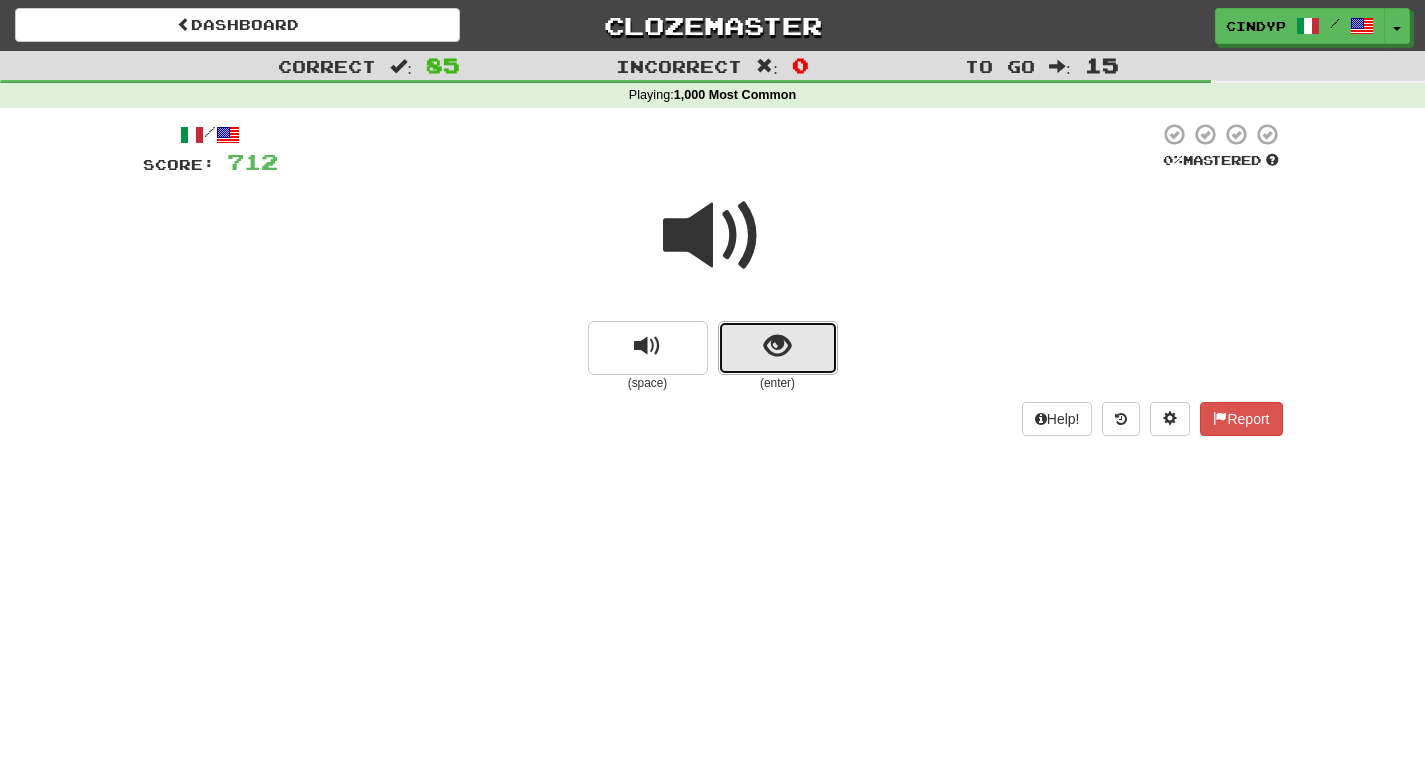 click at bounding box center [778, 348] 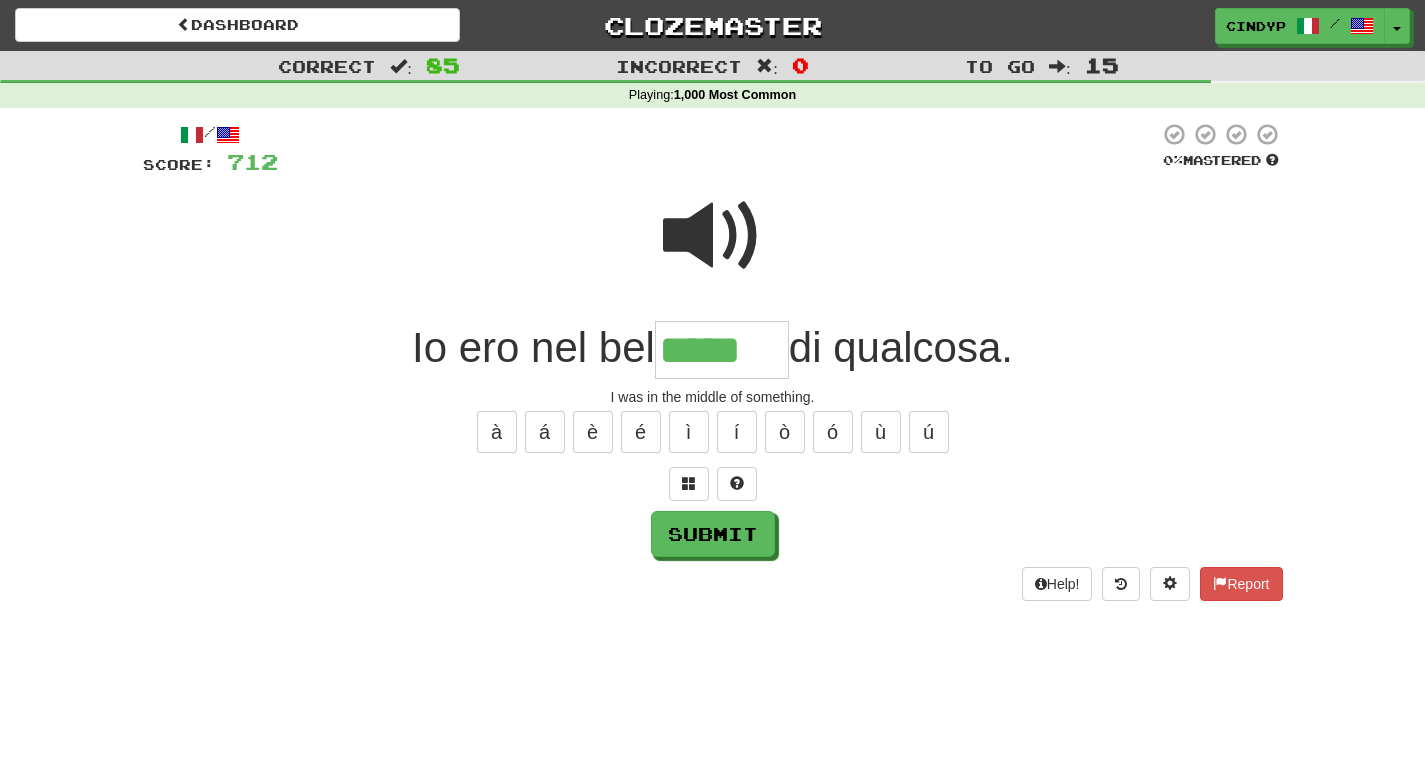 type on "*****" 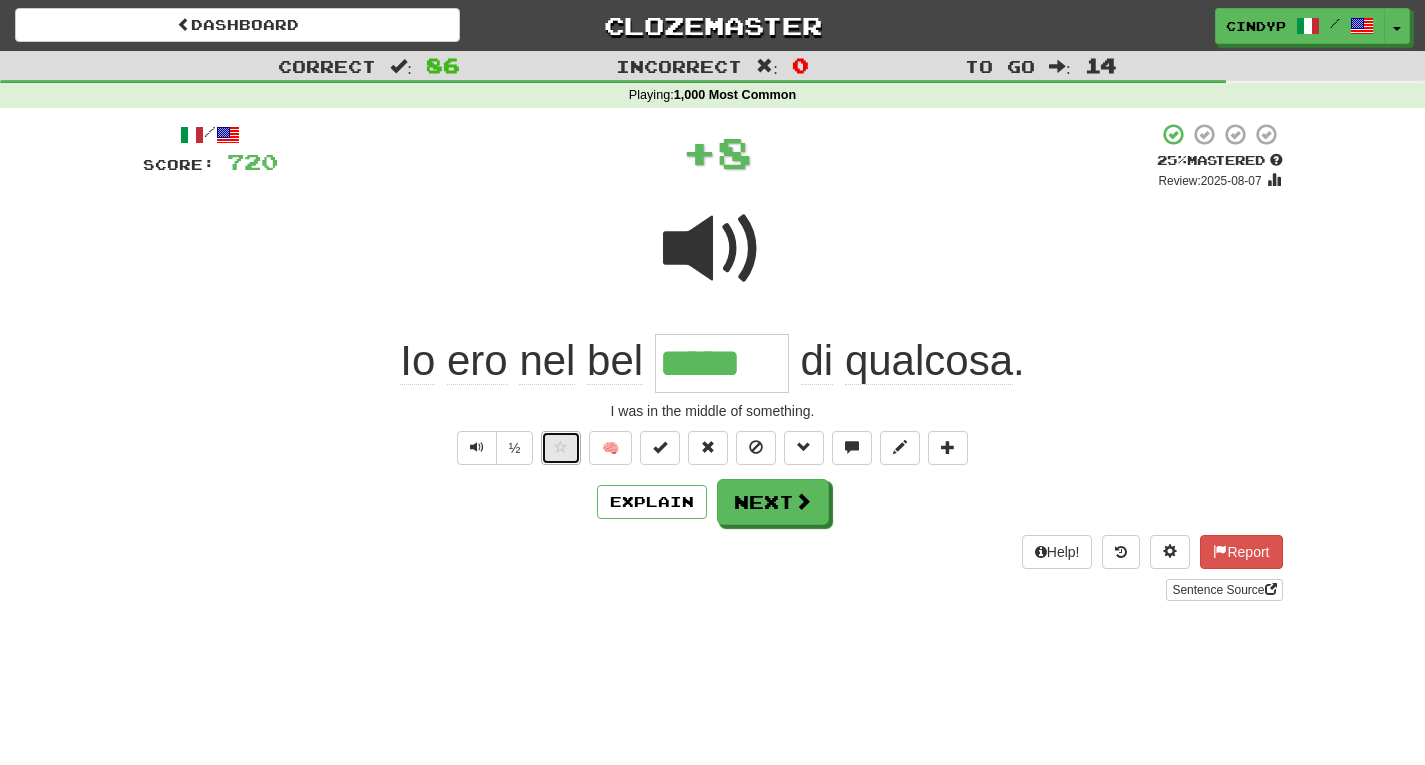 click at bounding box center (561, 448) 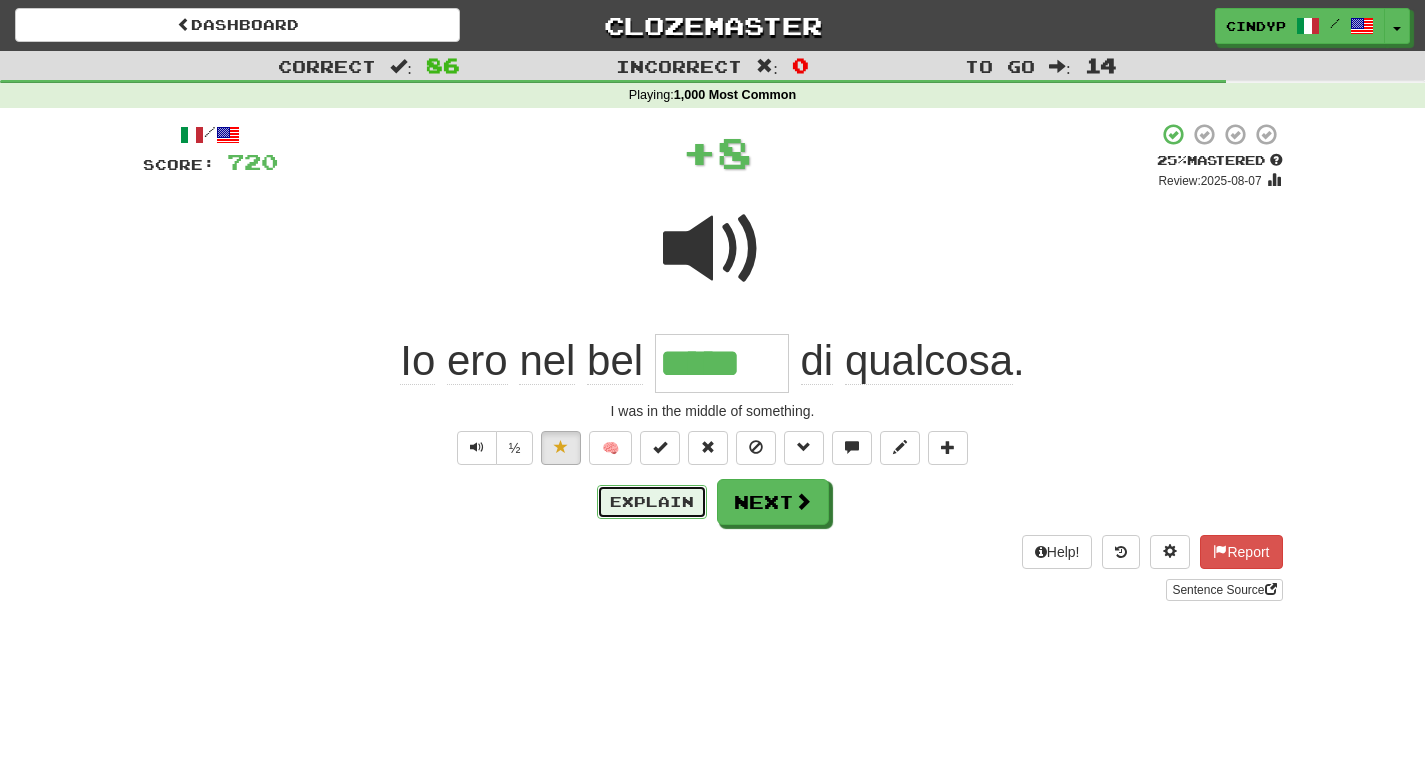 click on "Explain" at bounding box center (652, 502) 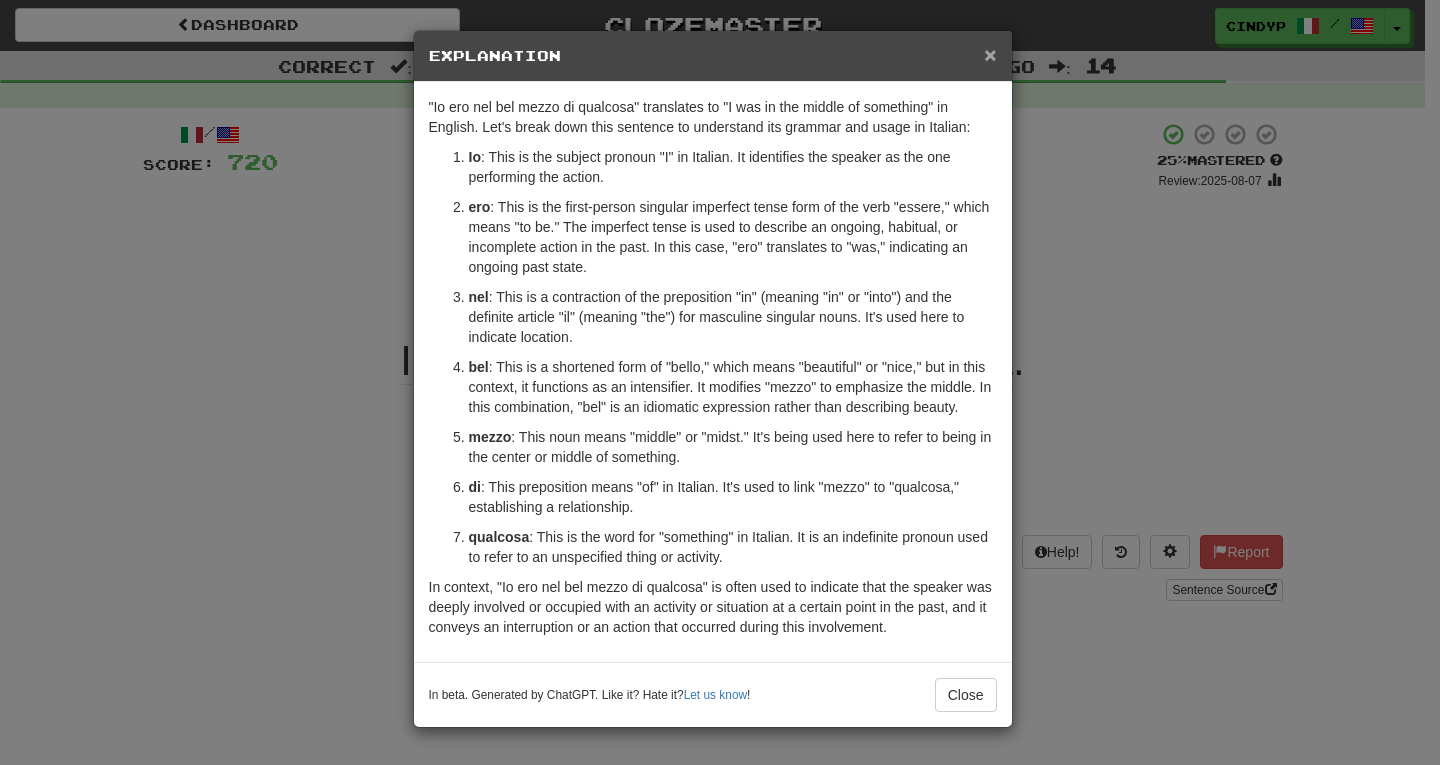 click on "×" at bounding box center [990, 54] 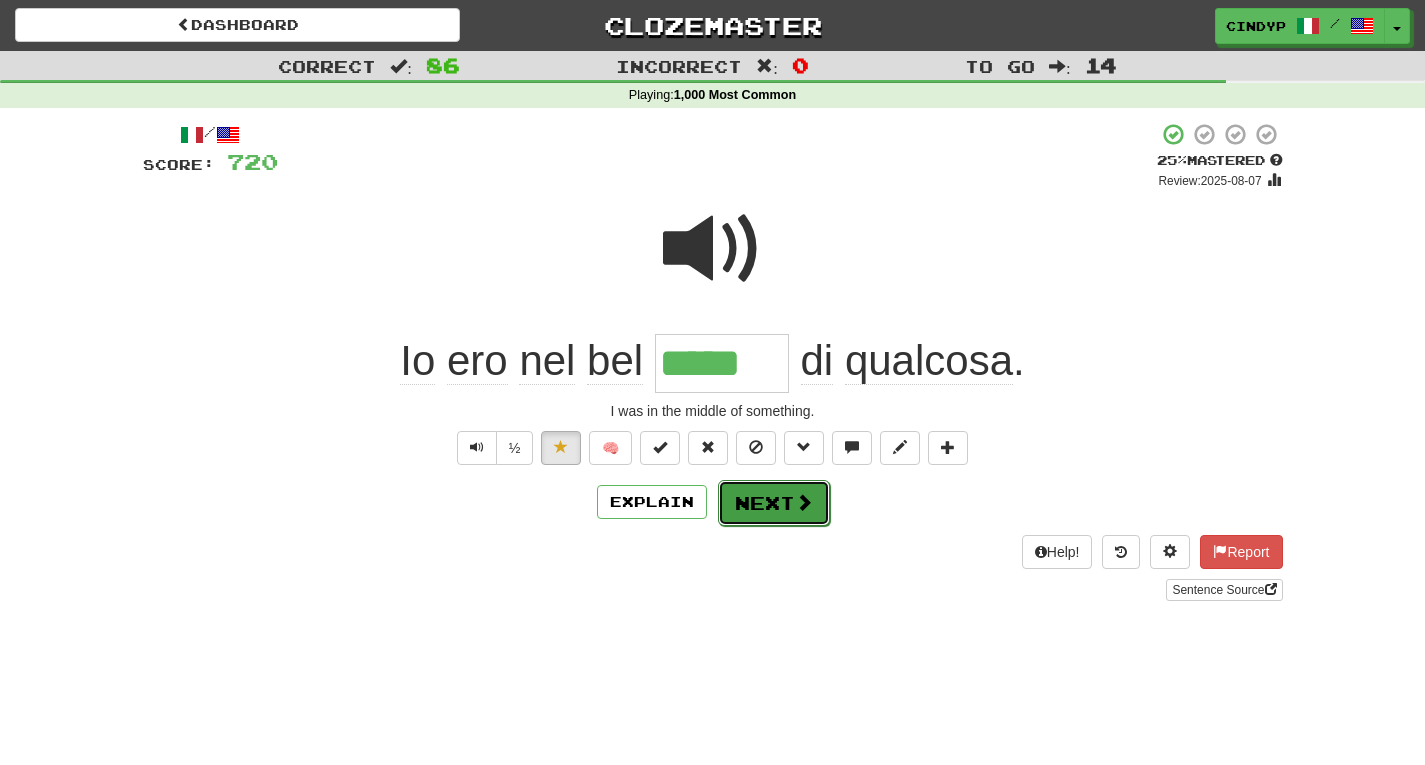 click on "Next" at bounding box center (774, 503) 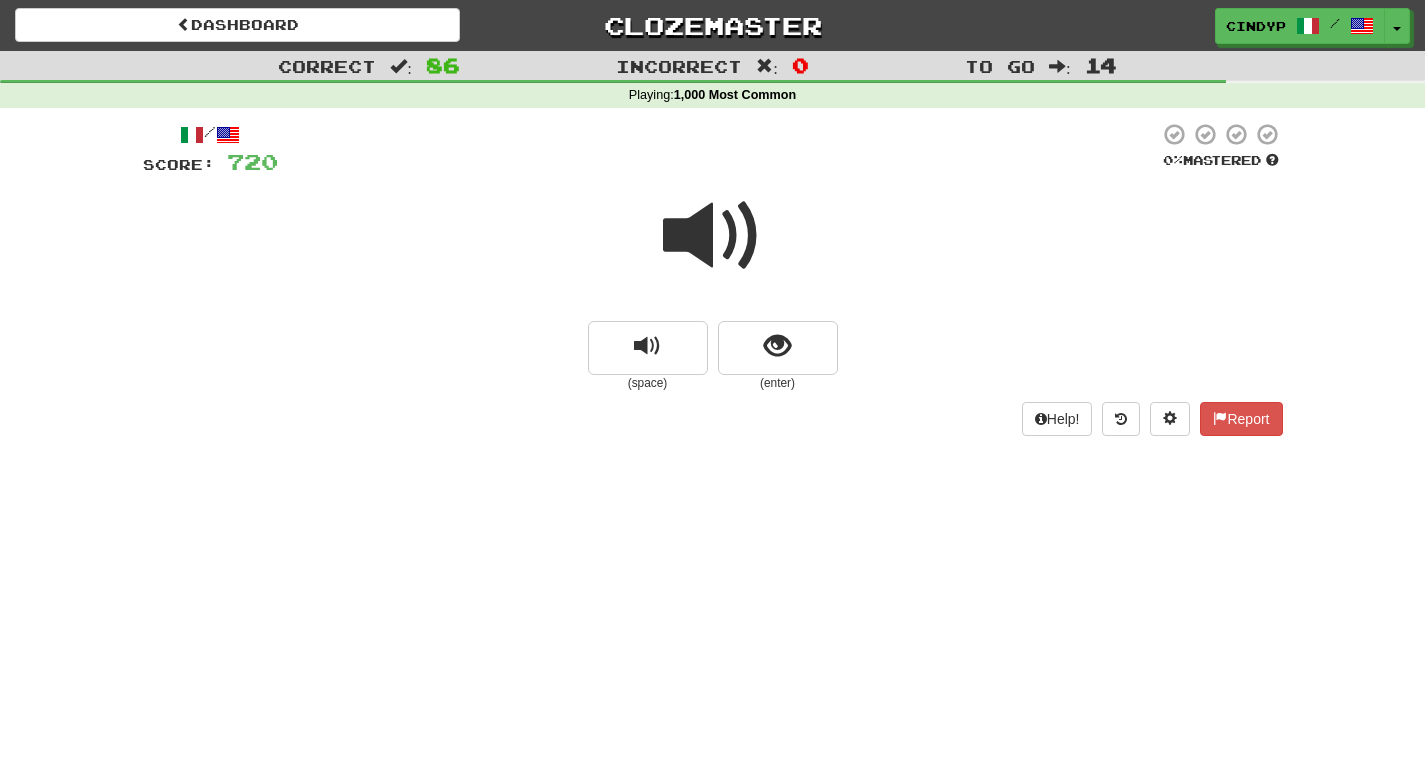 click at bounding box center (713, 236) 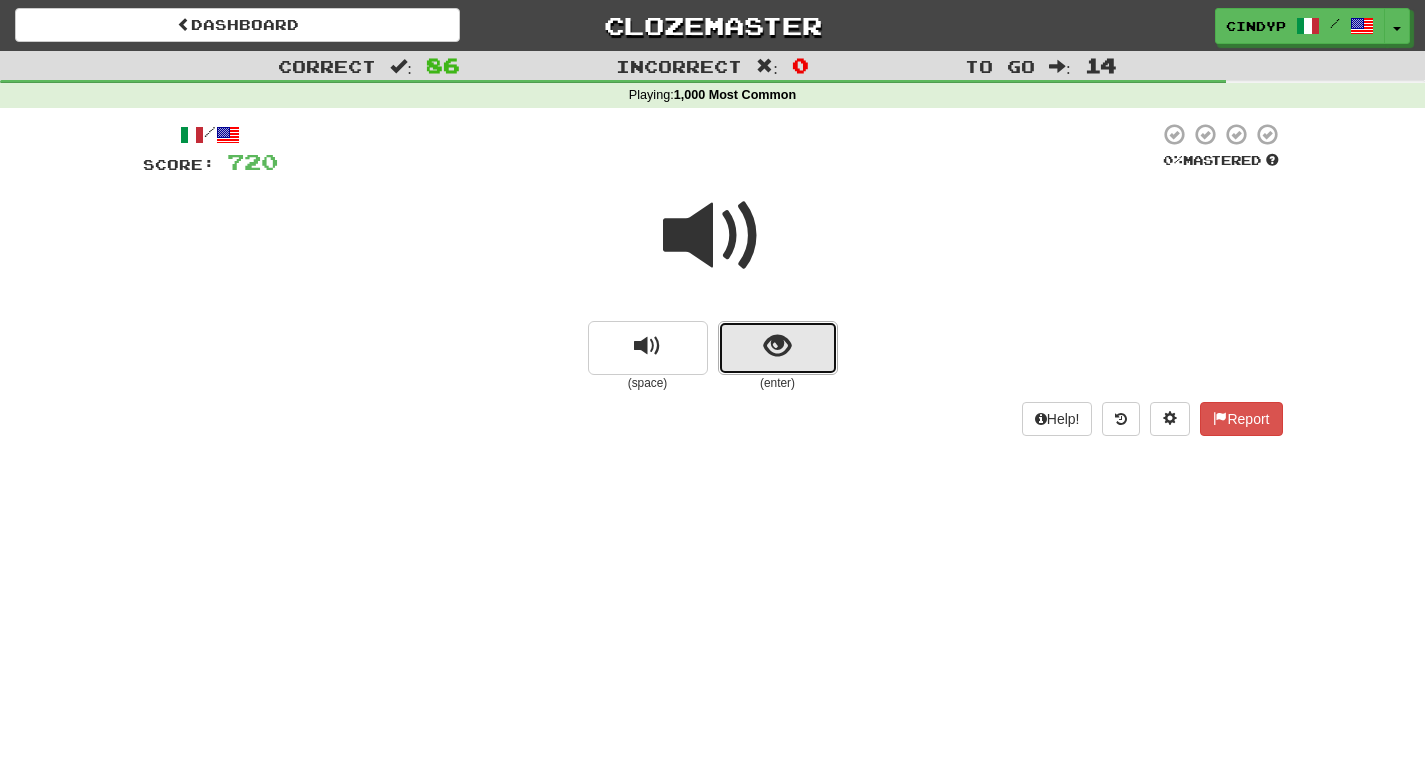 click at bounding box center (777, 346) 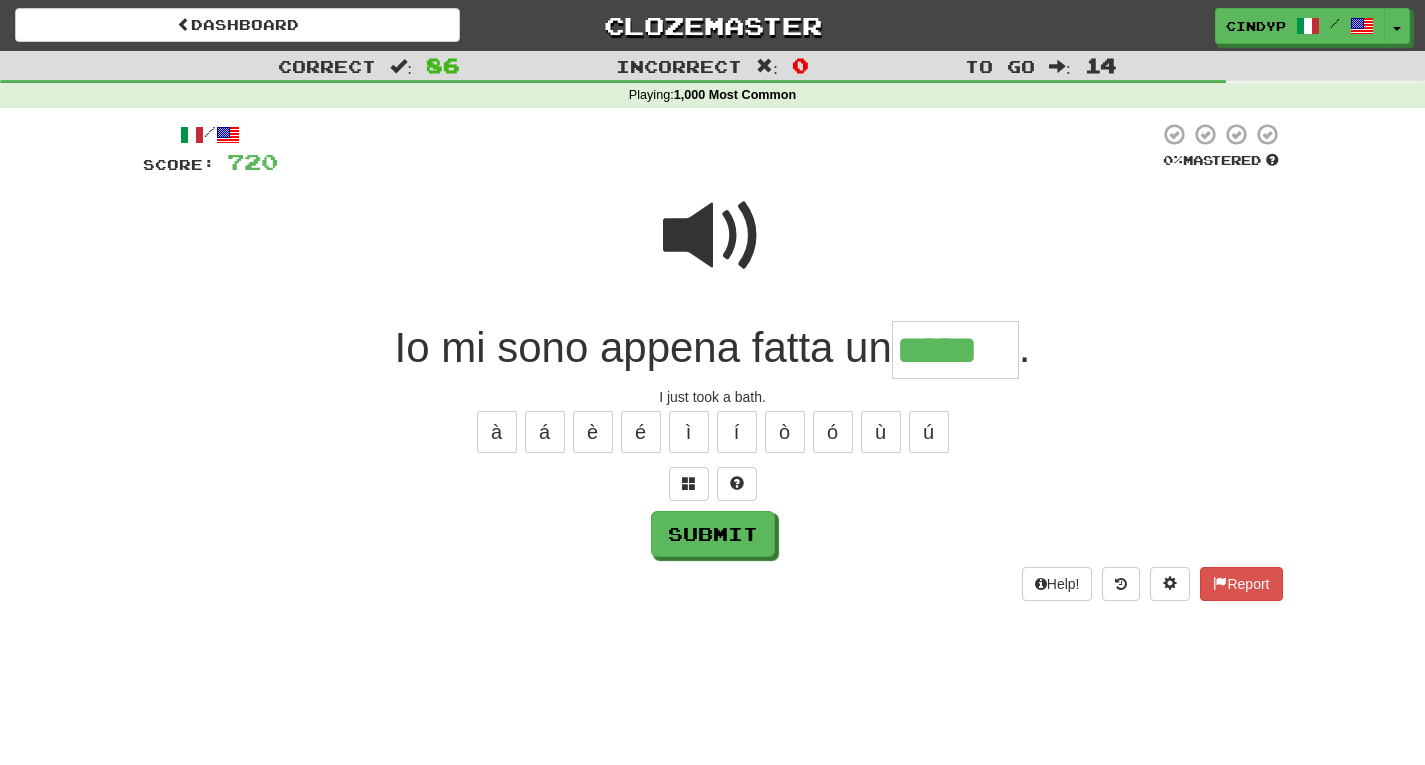 type on "*****" 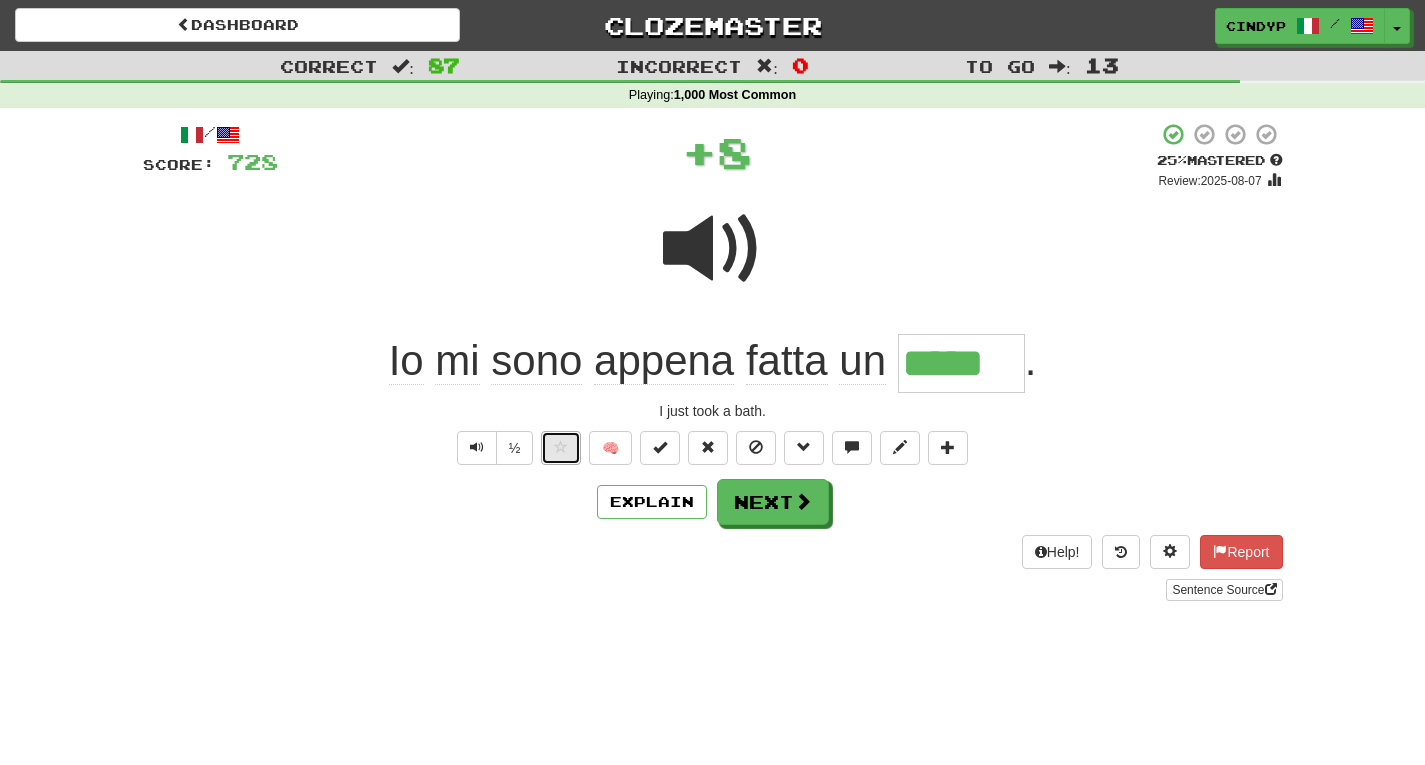 click at bounding box center (561, 448) 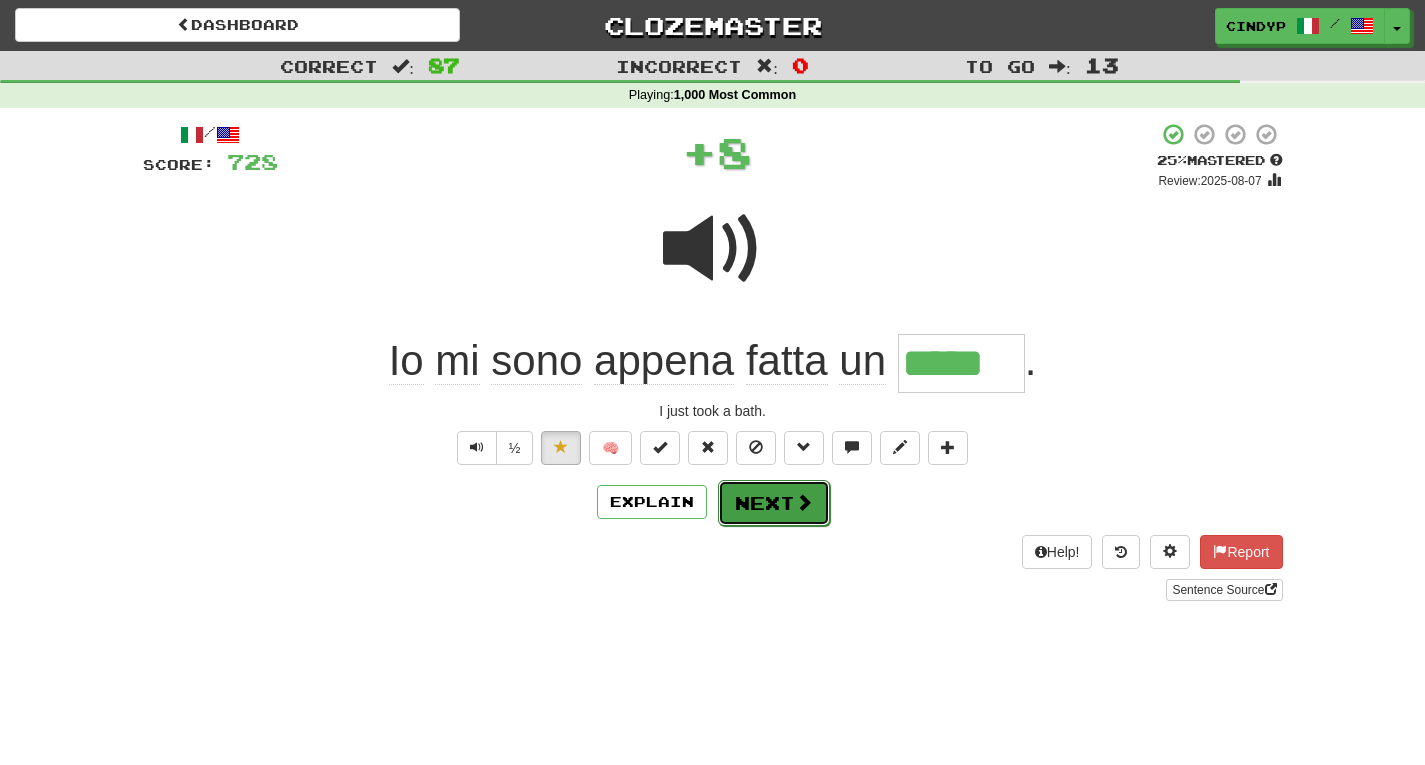 click on "Next" at bounding box center (774, 503) 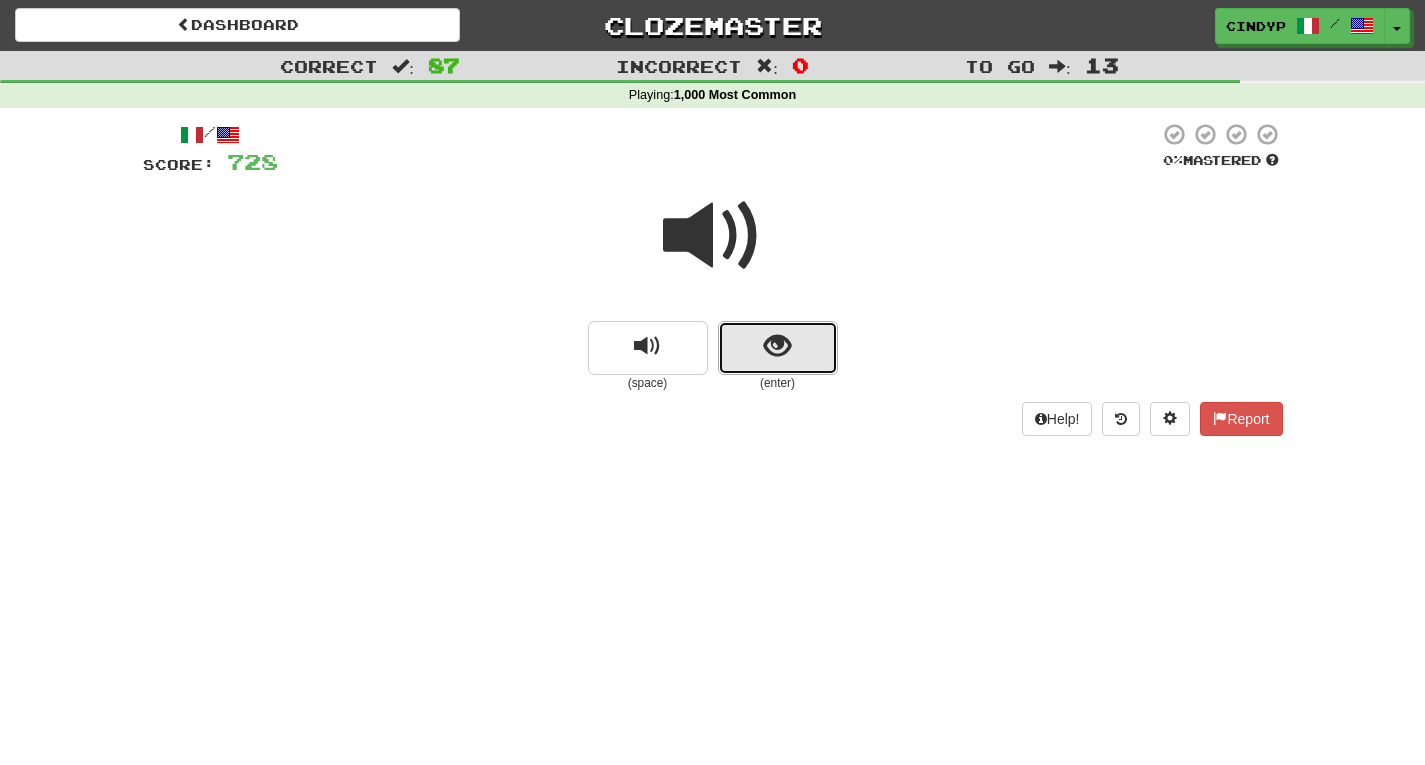 click at bounding box center [778, 348] 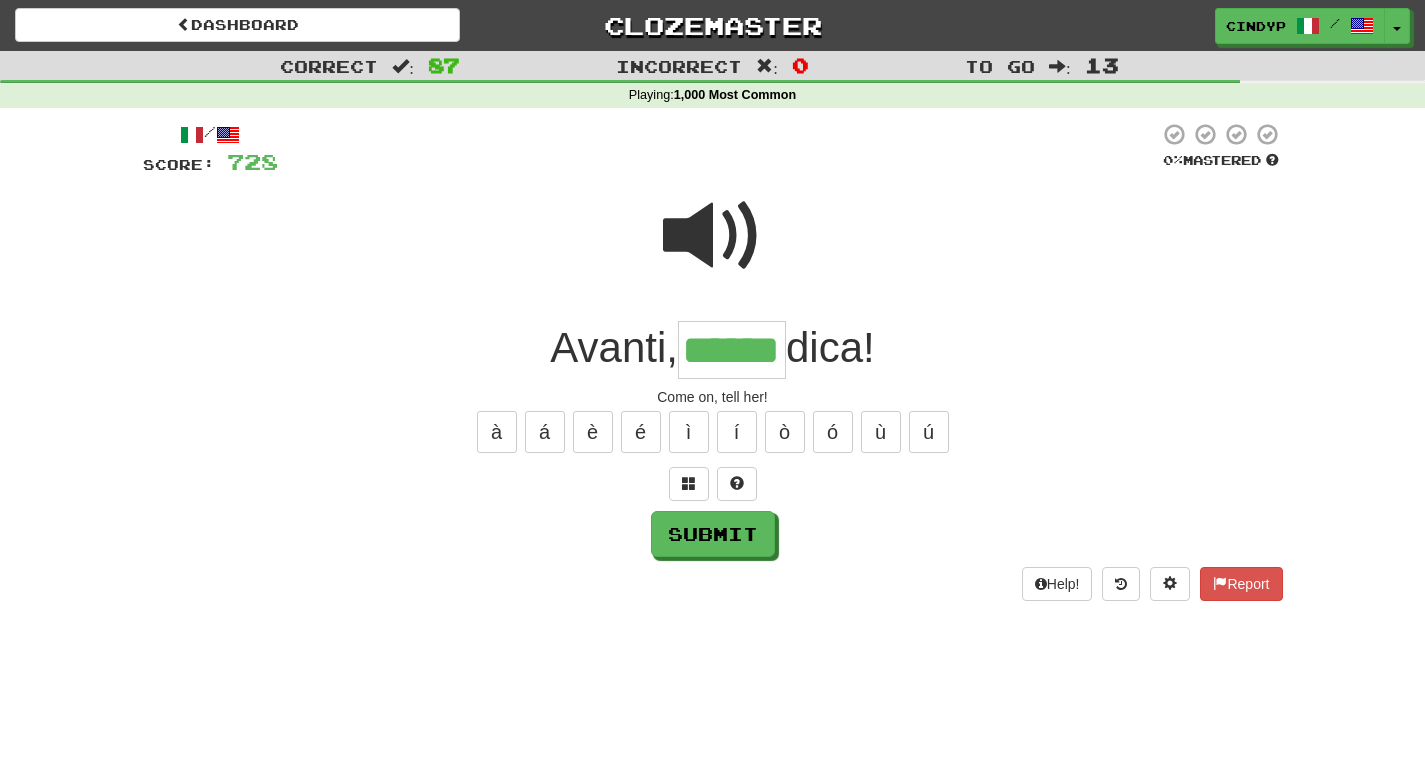 type on "******" 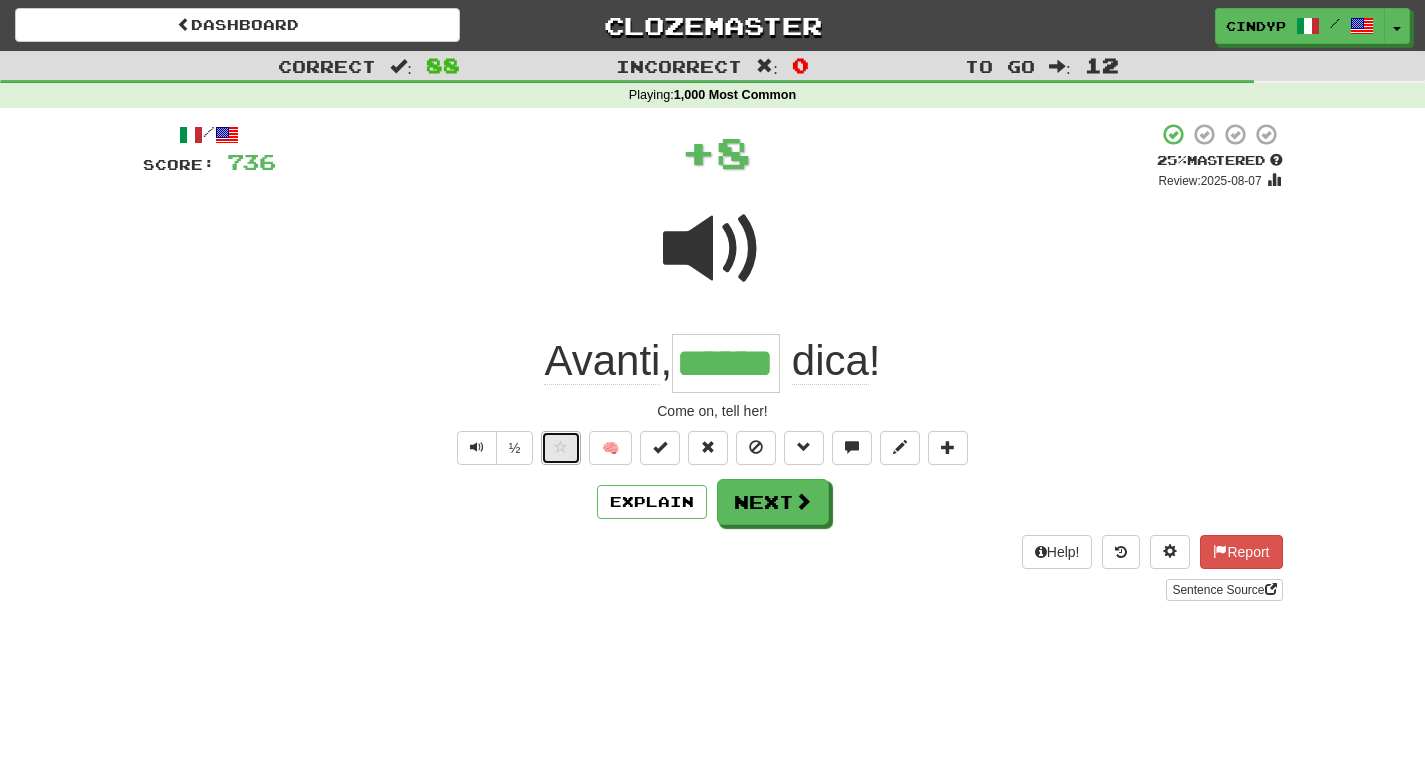 click at bounding box center [561, 448] 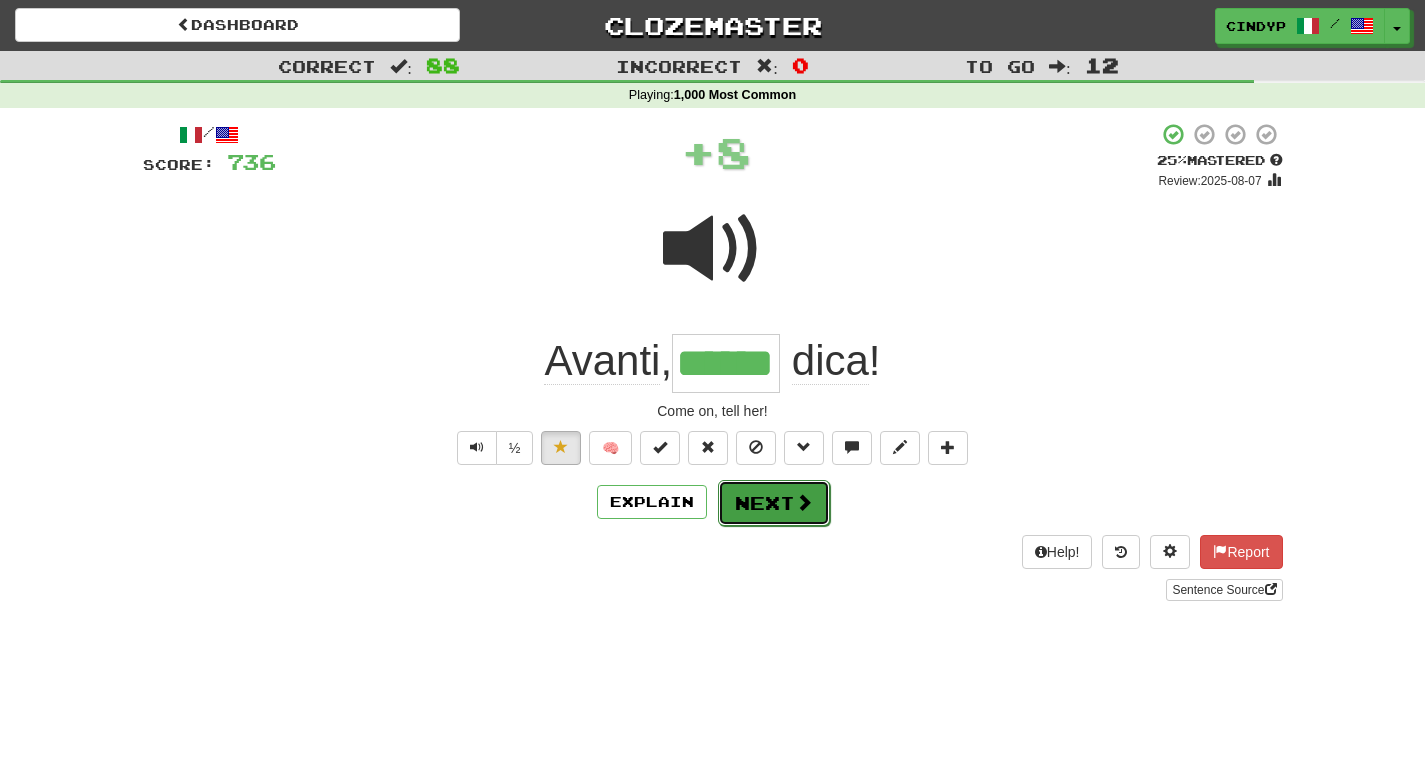 click on "Next" at bounding box center [774, 503] 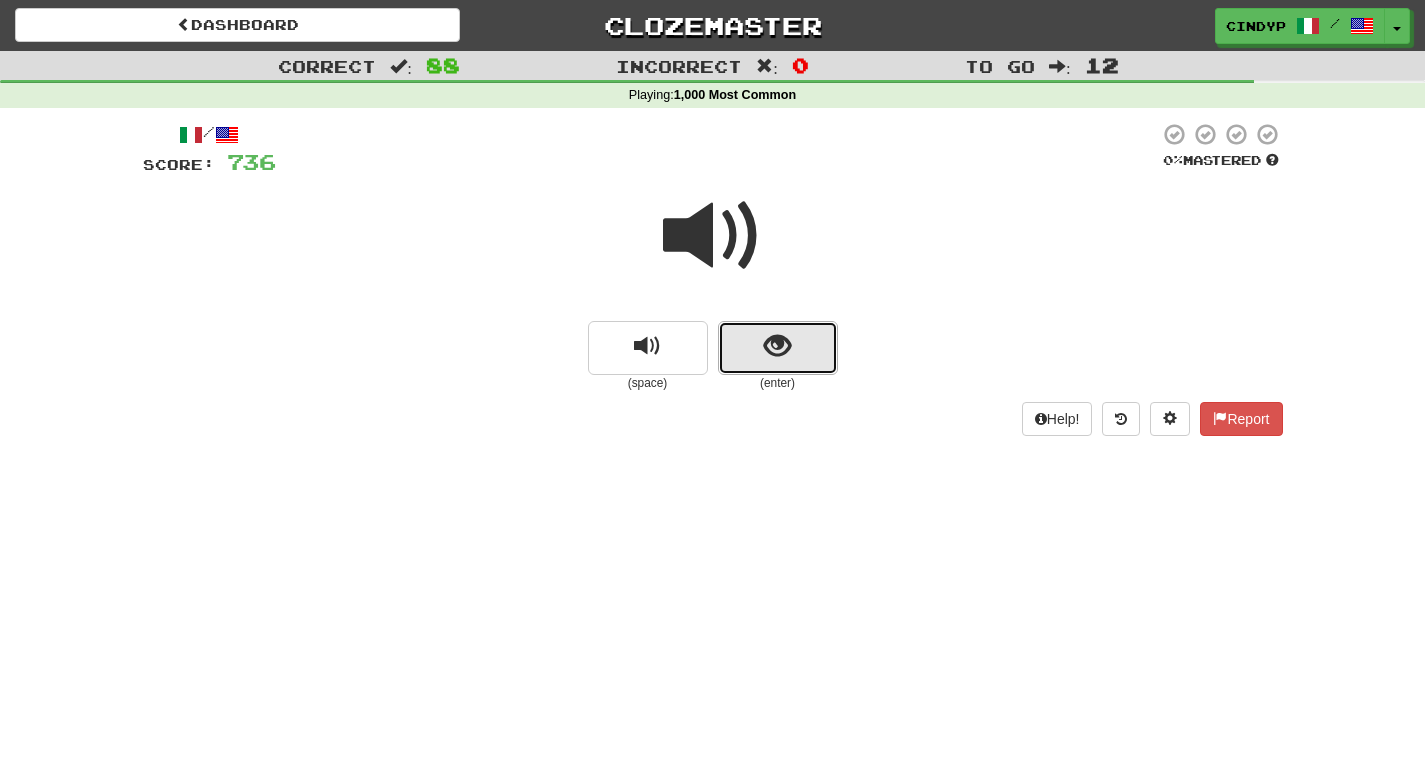 click at bounding box center (778, 348) 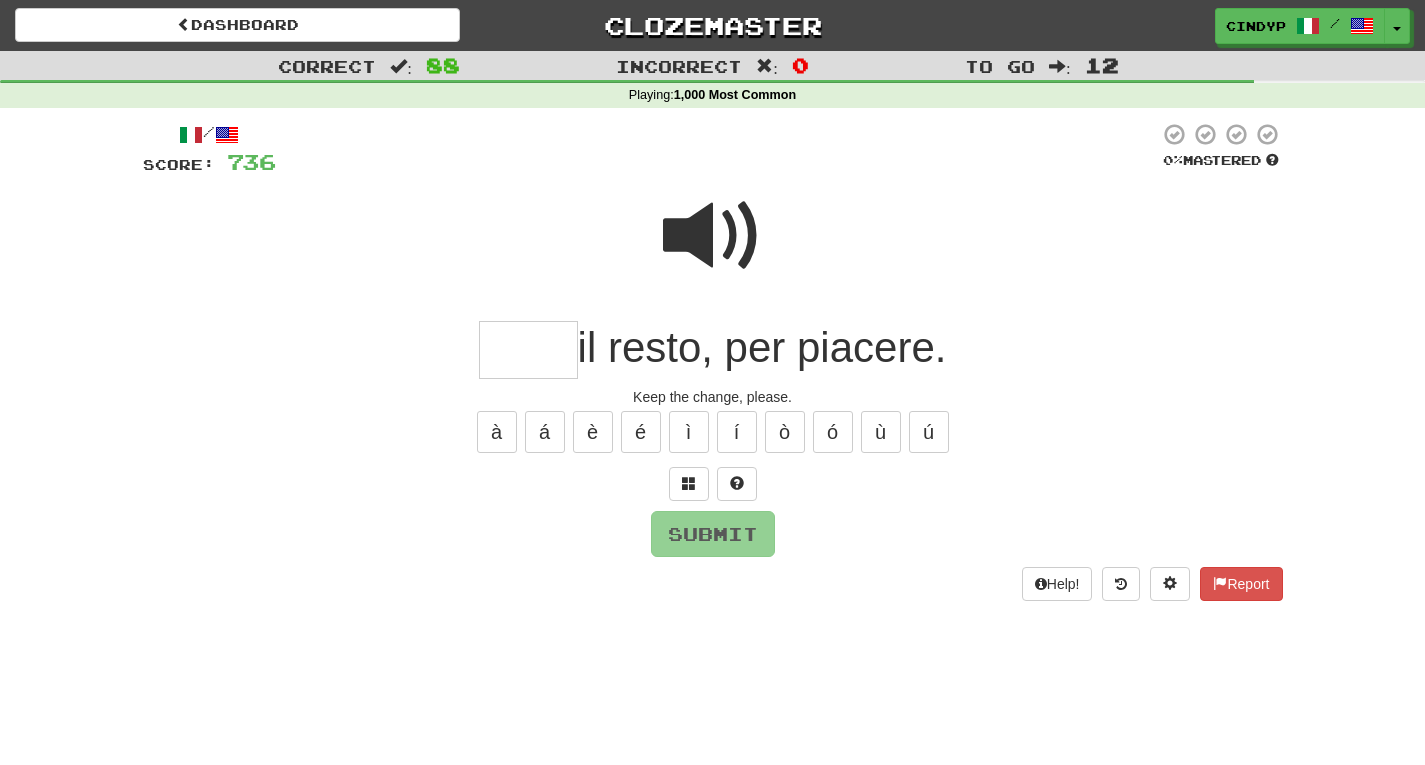 type on "*" 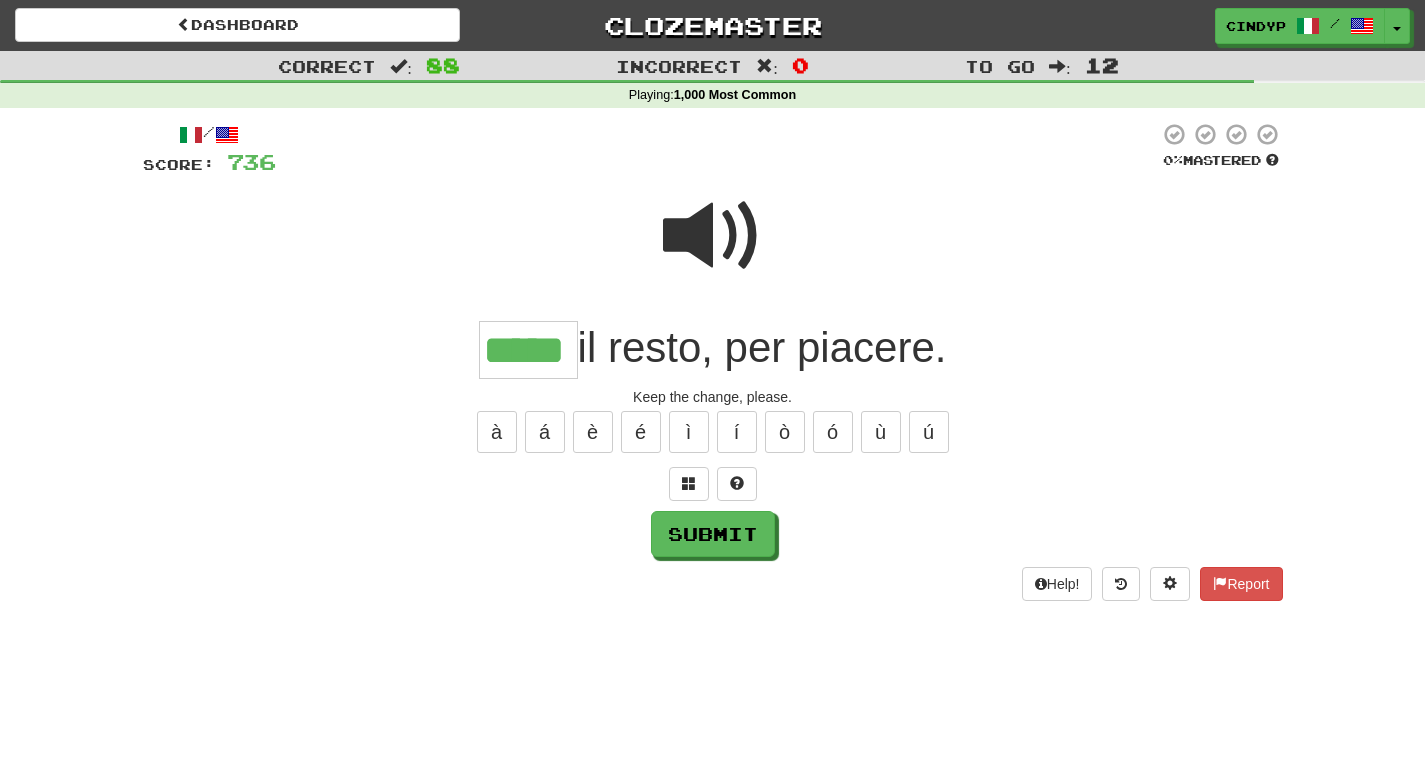 type on "*****" 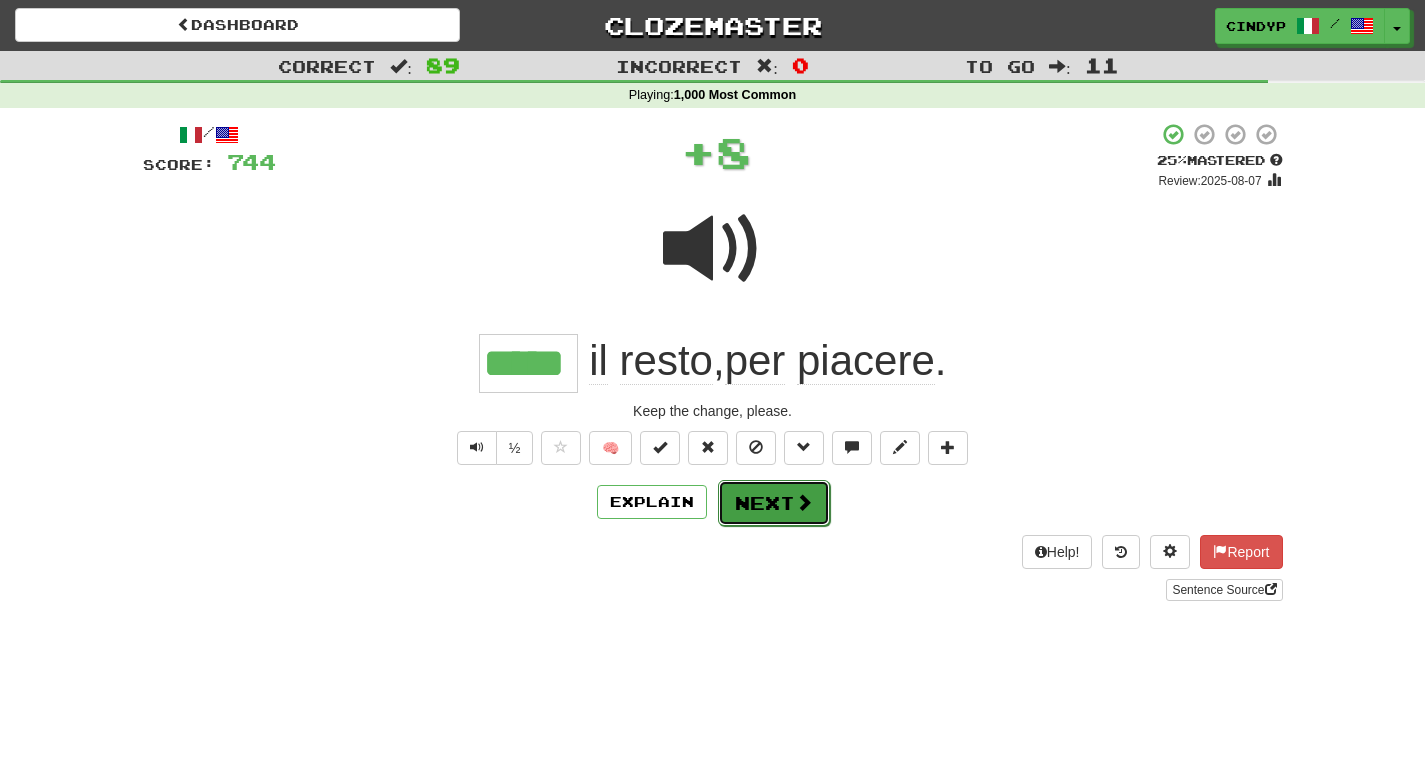 click on "Next" at bounding box center (774, 503) 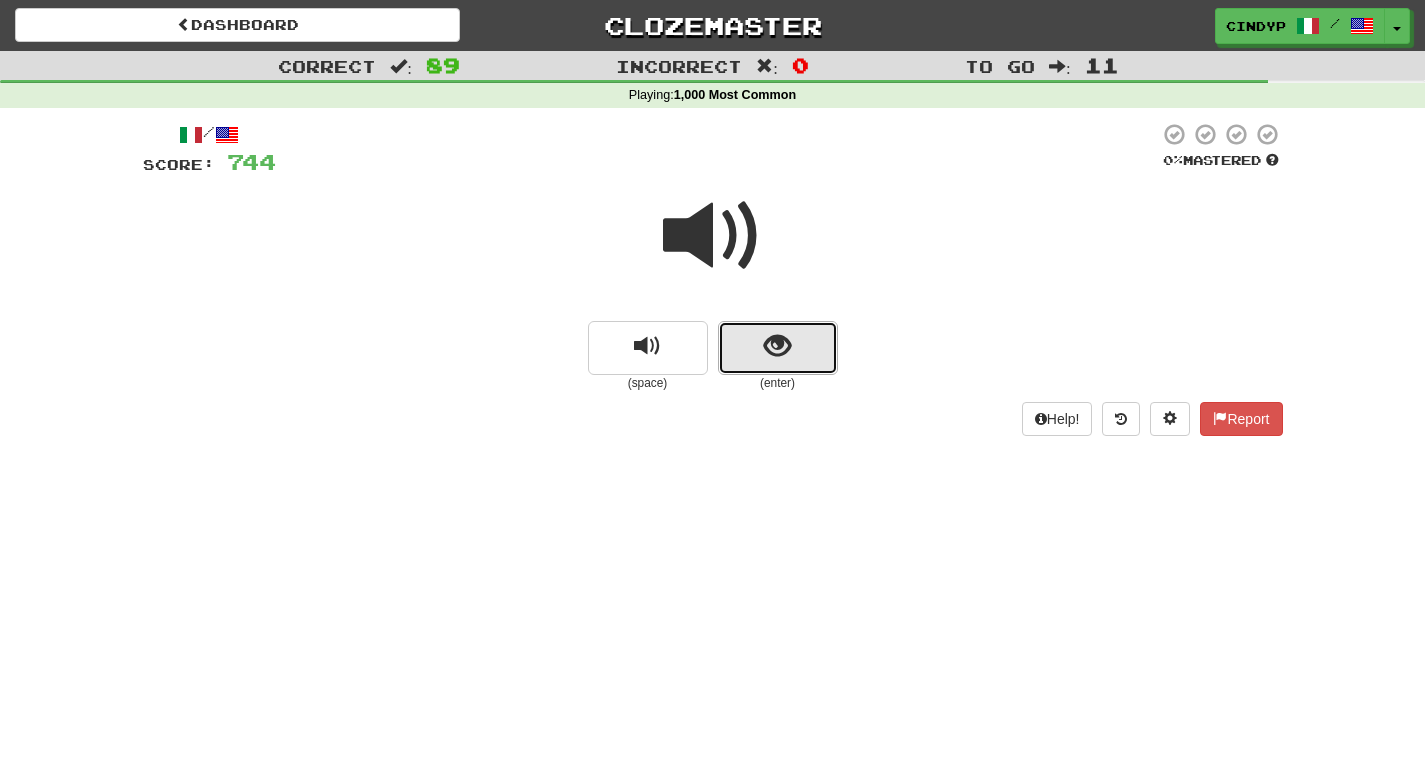 click at bounding box center (778, 348) 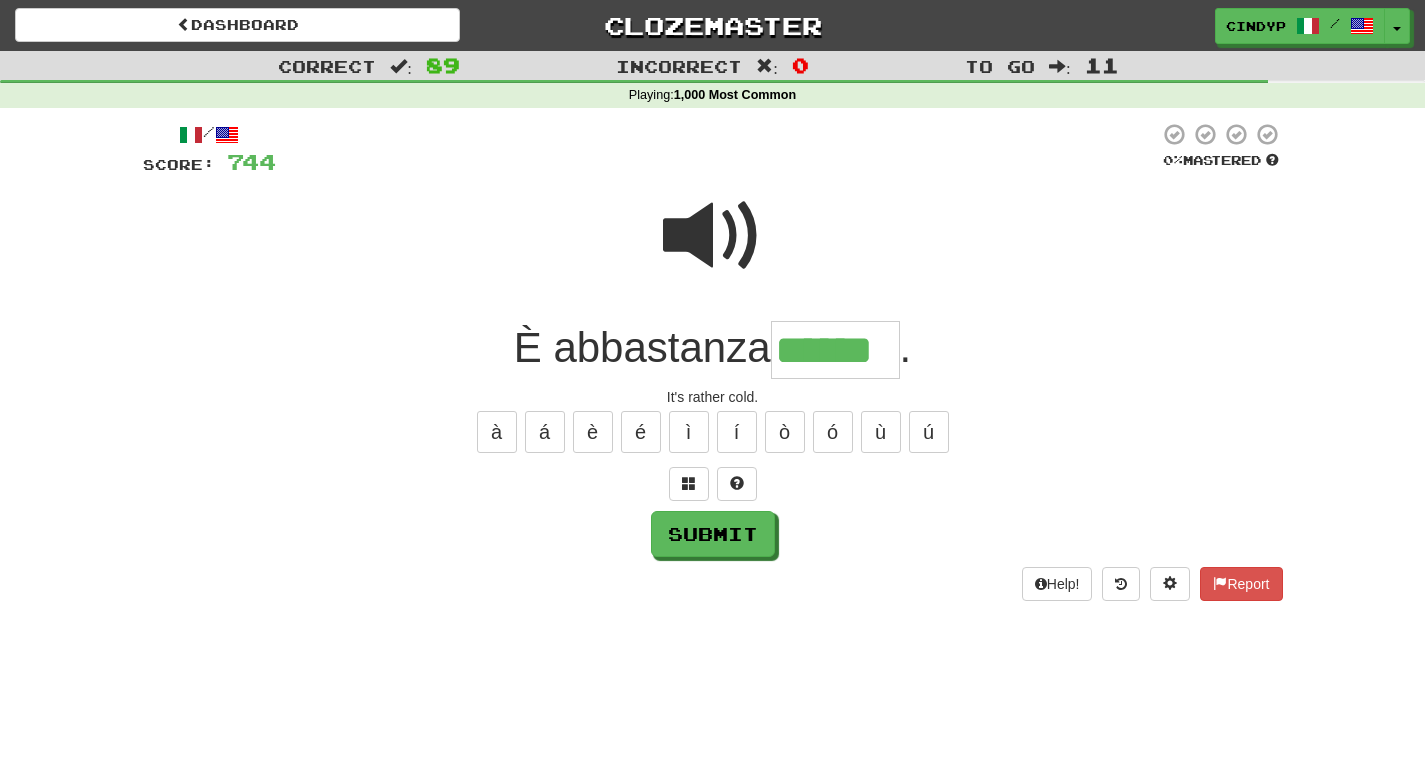 type on "******" 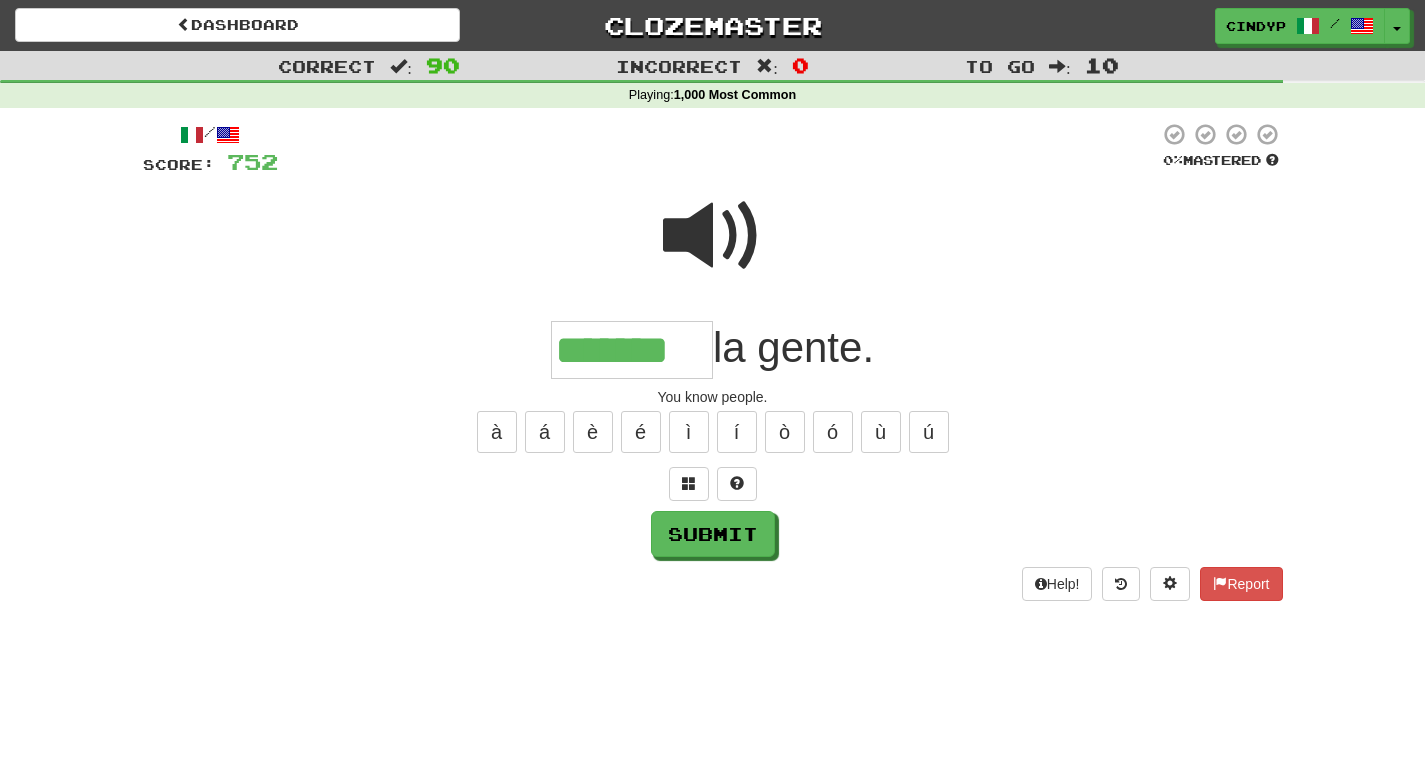 type on "*******" 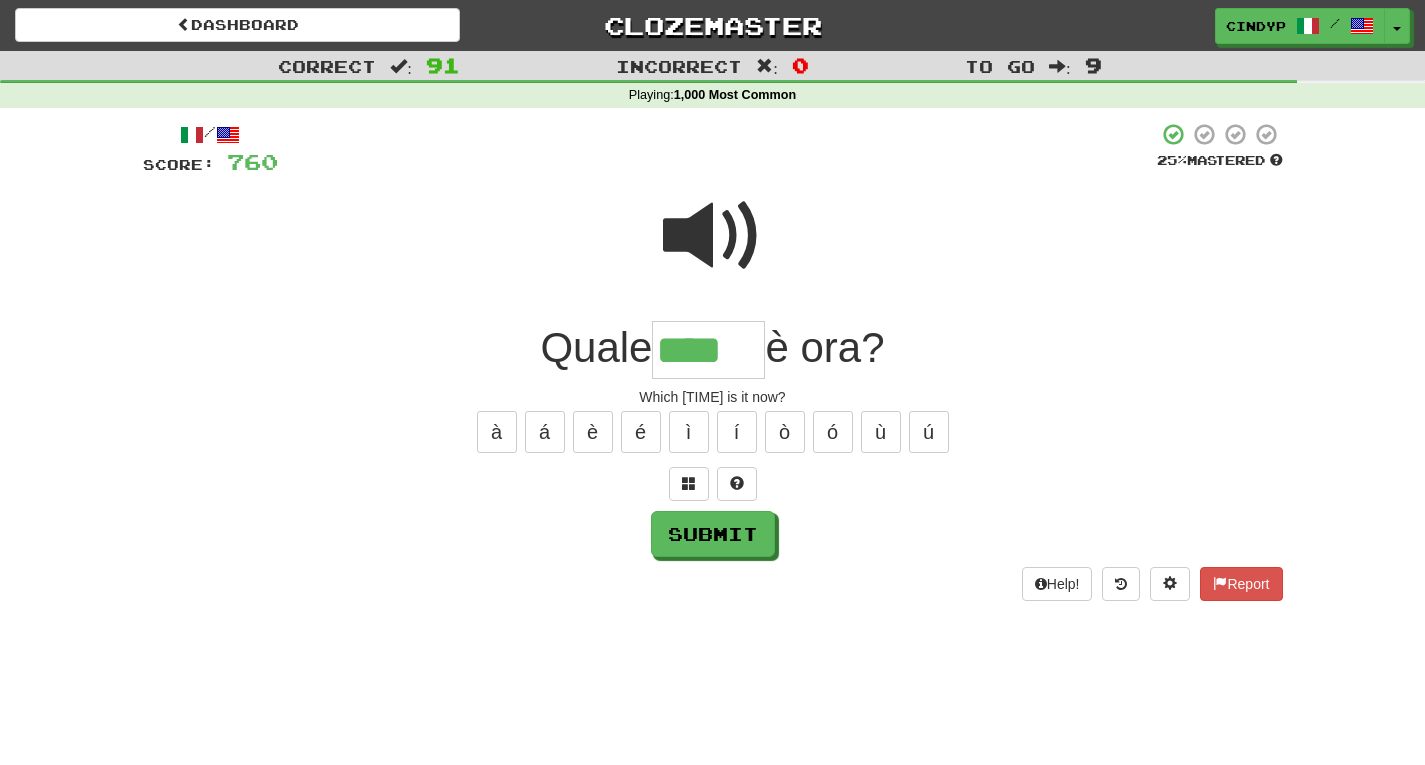 type on "****" 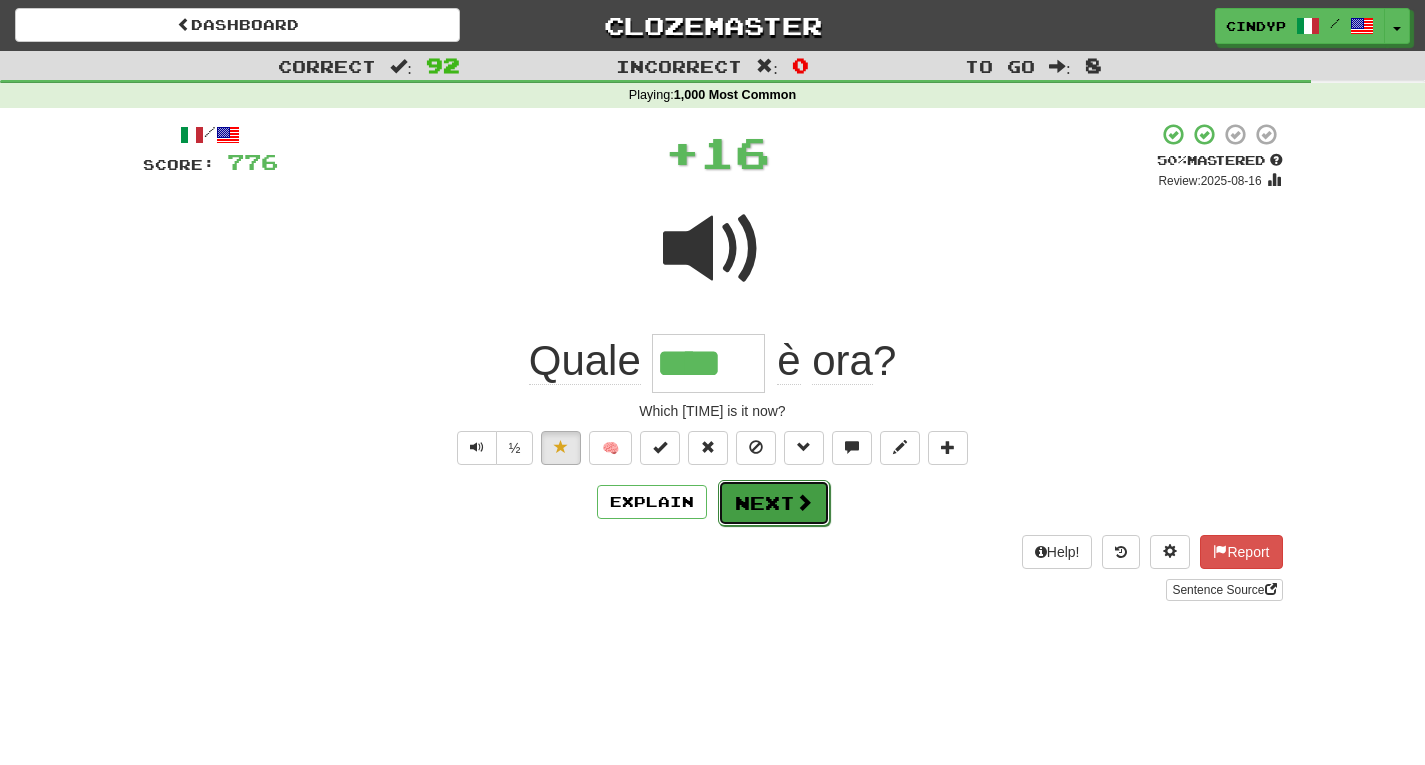 click on "Next" at bounding box center [774, 503] 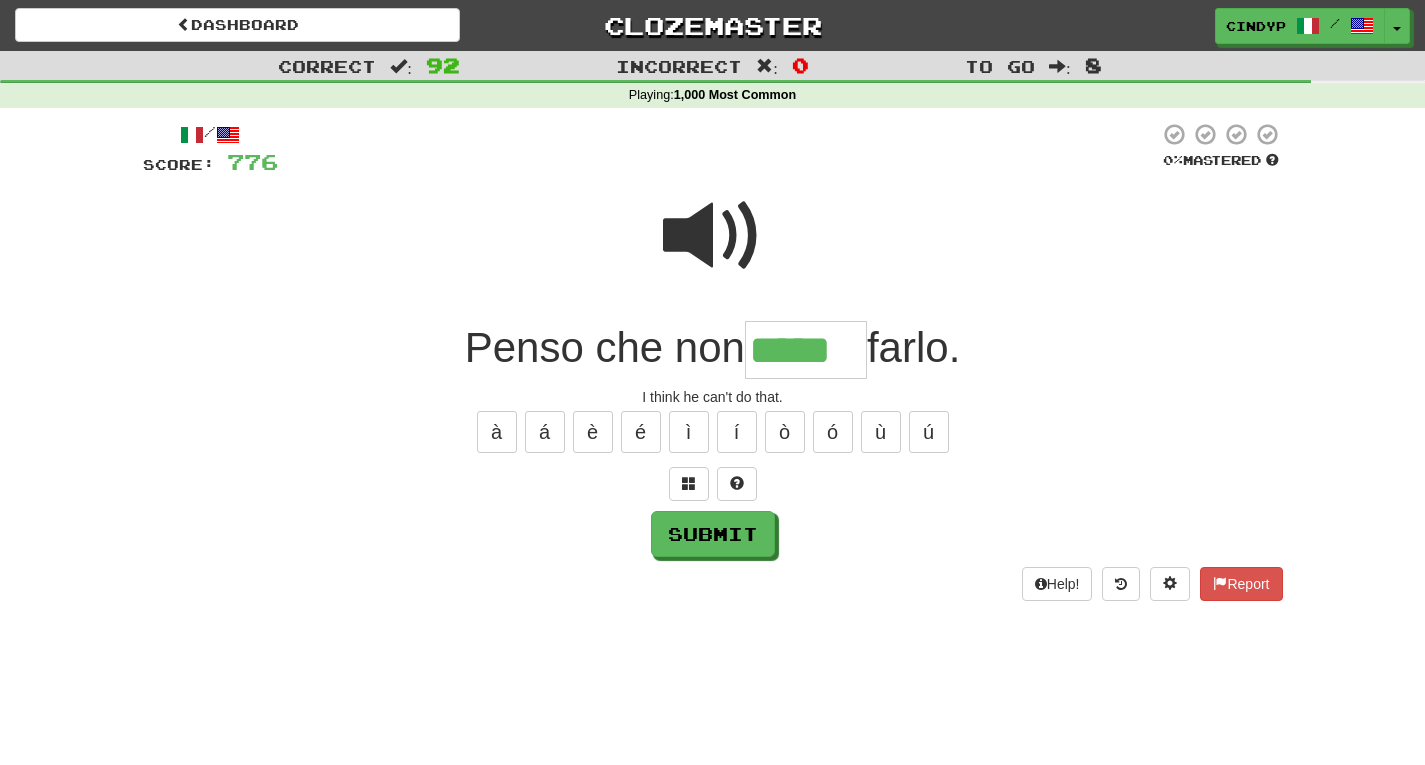 type on "*****" 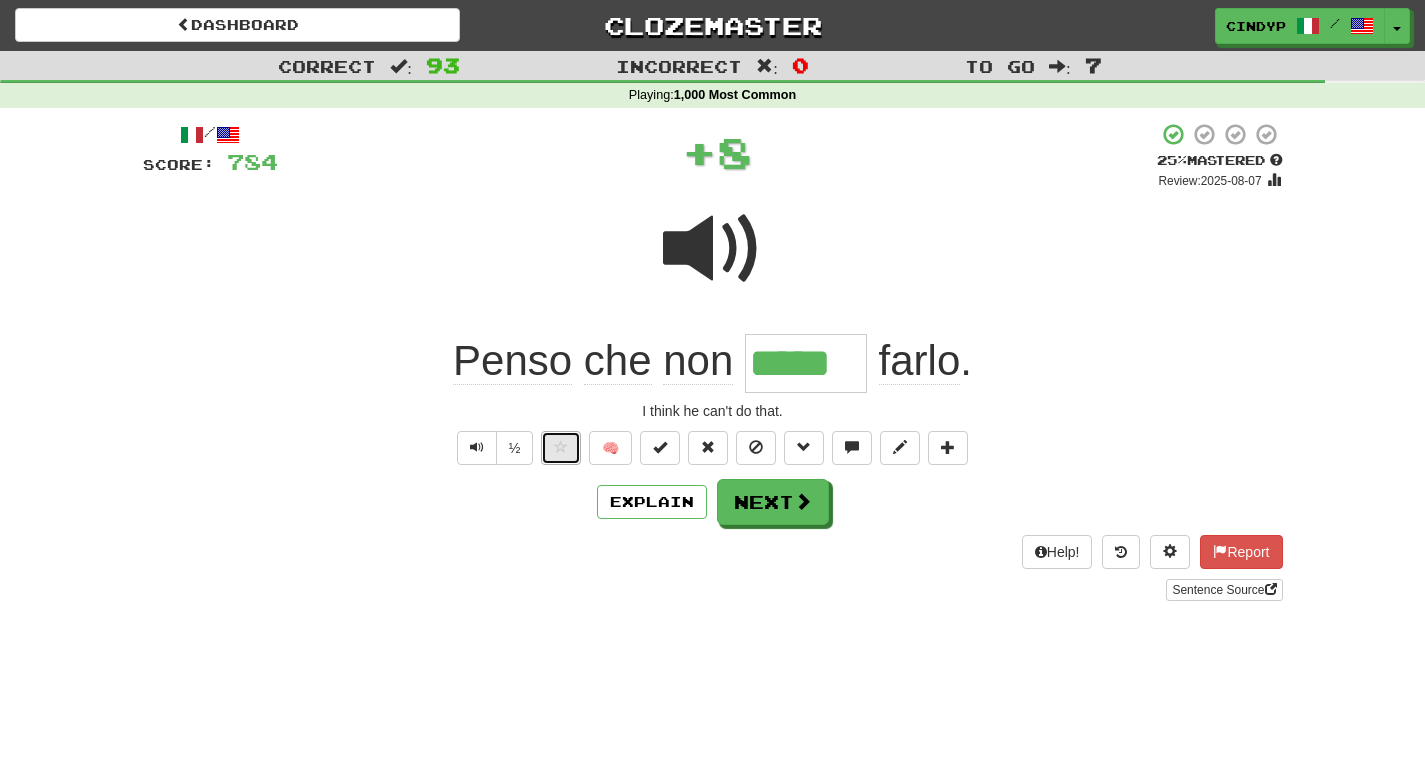 click at bounding box center (561, 448) 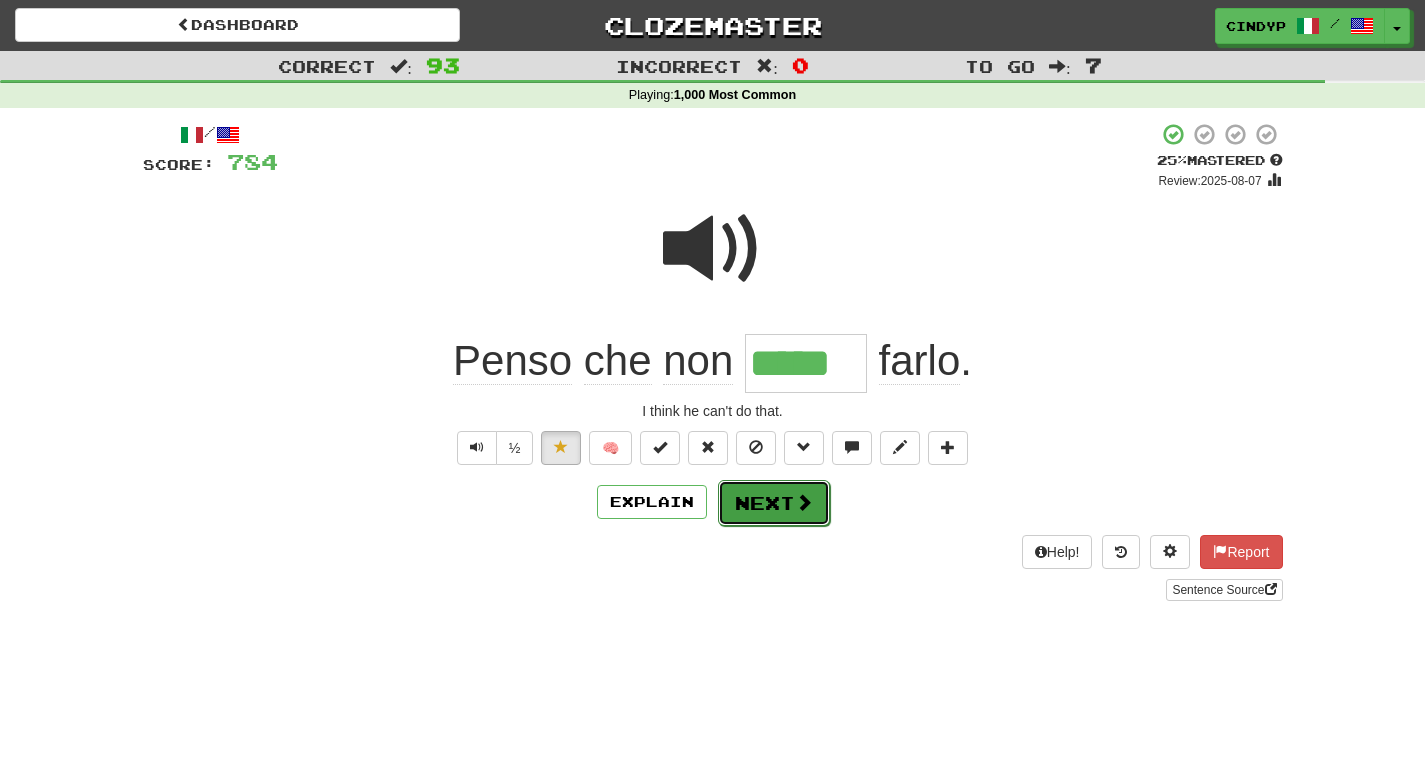 click on "Next" at bounding box center [774, 503] 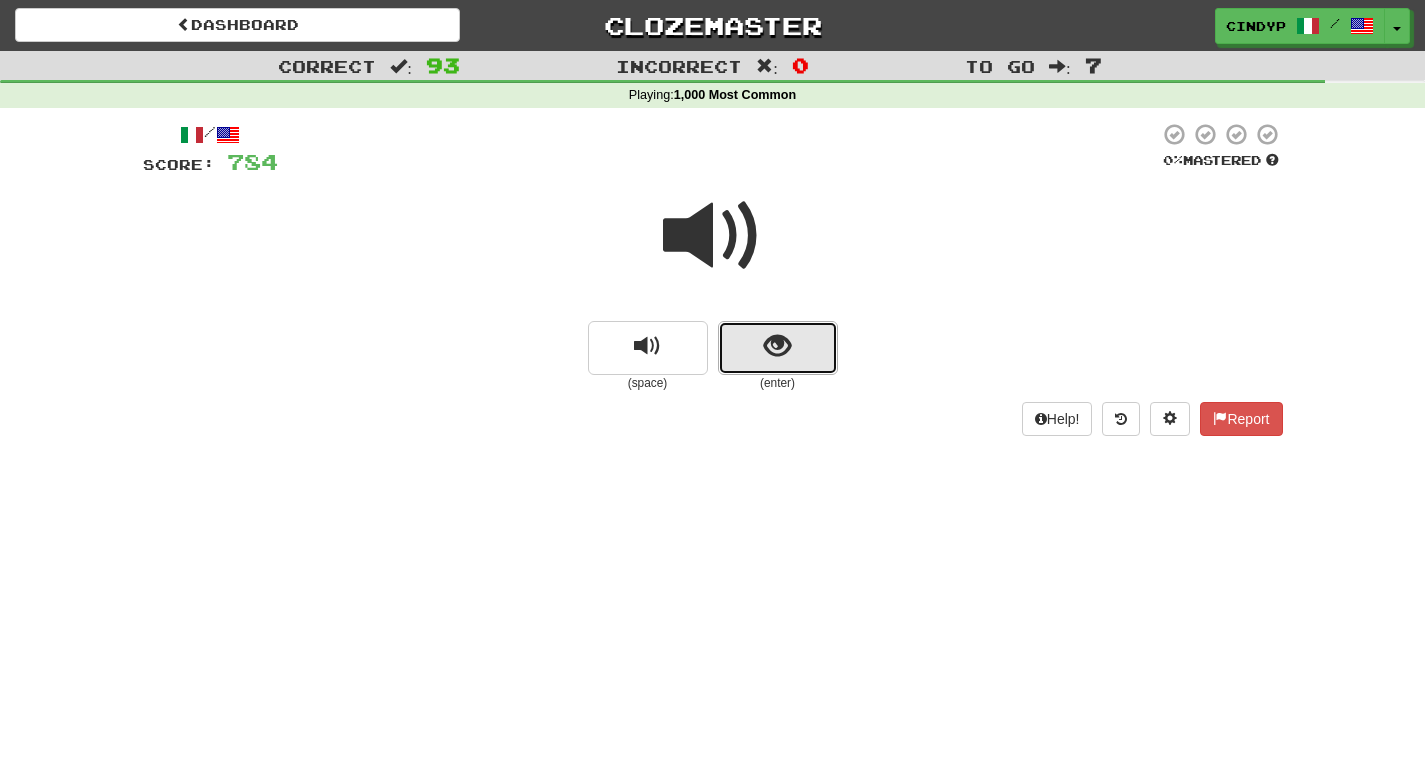 click at bounding box center (778, 348) 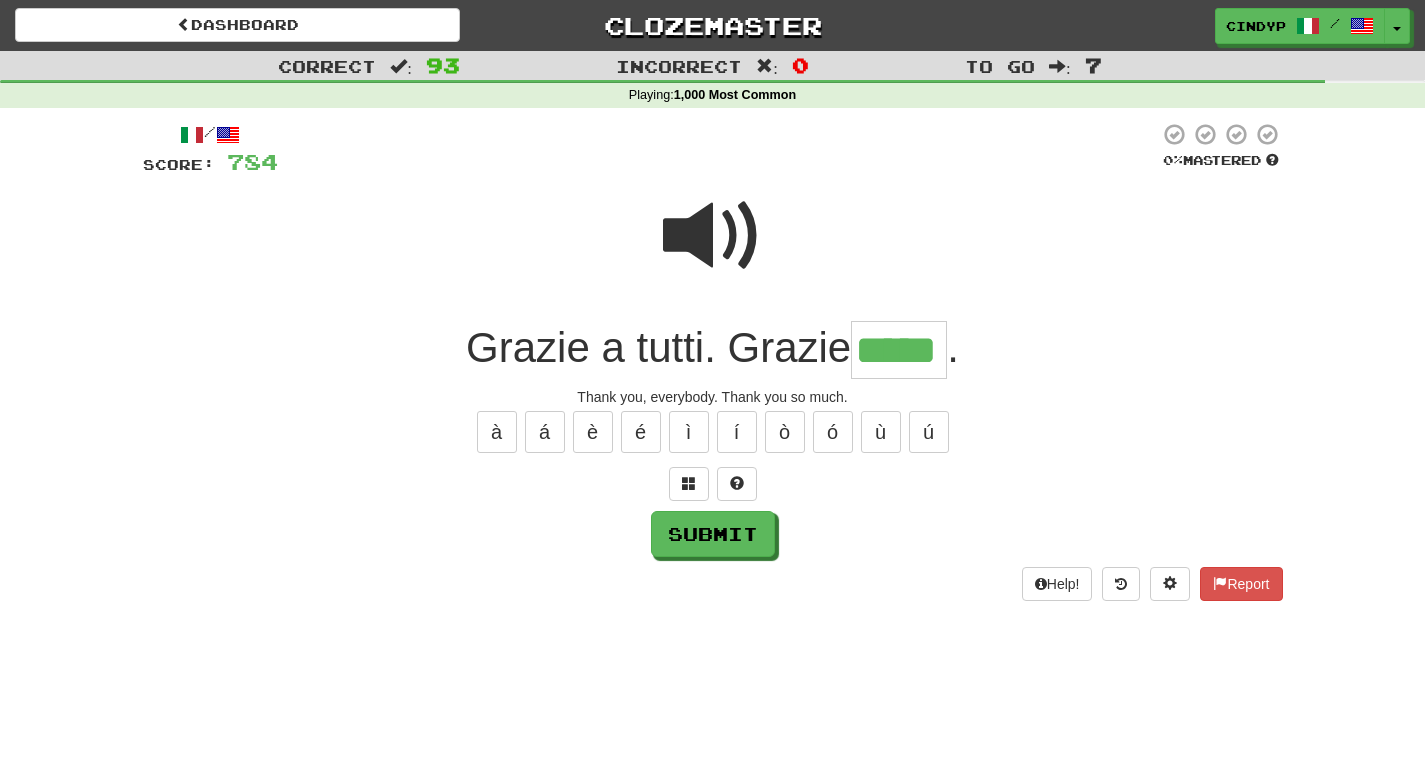 type on "*****" 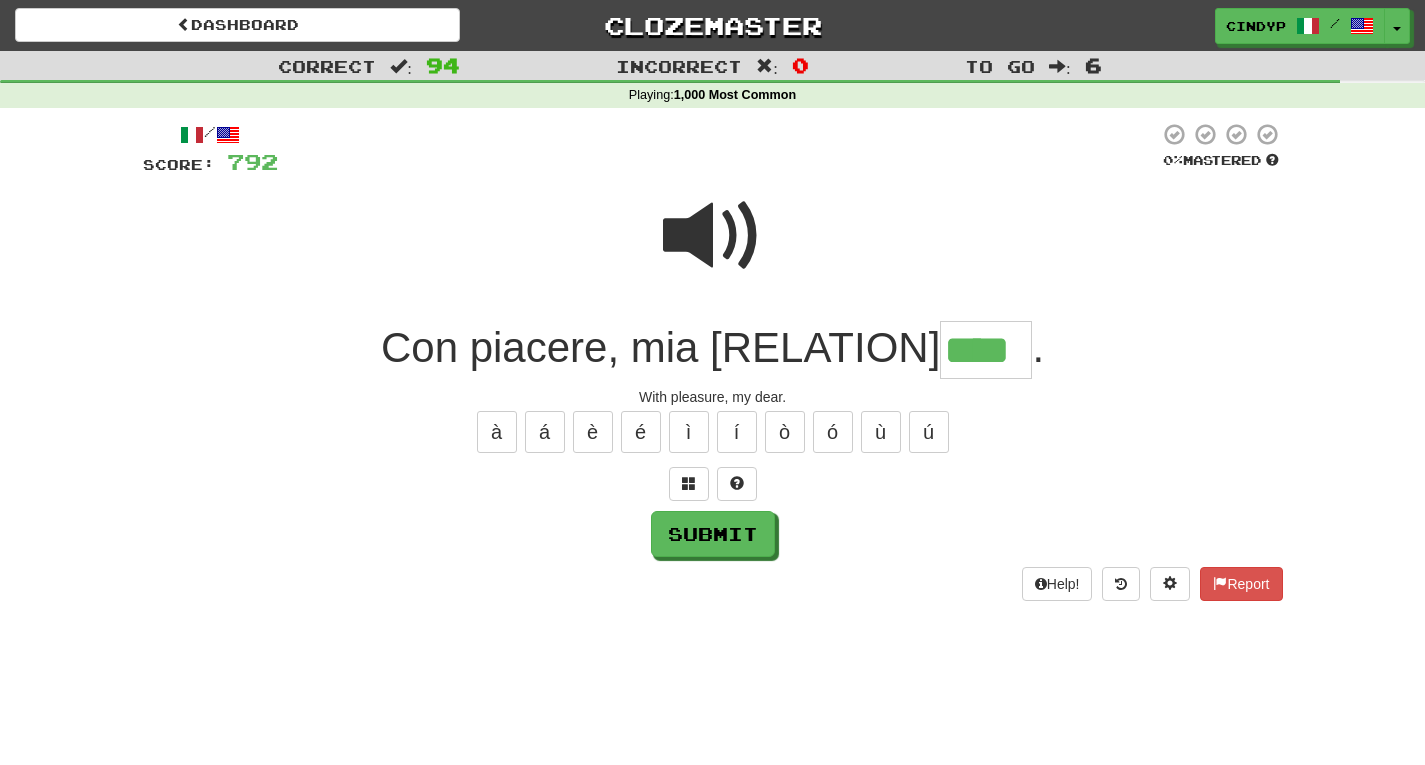 type on "****" 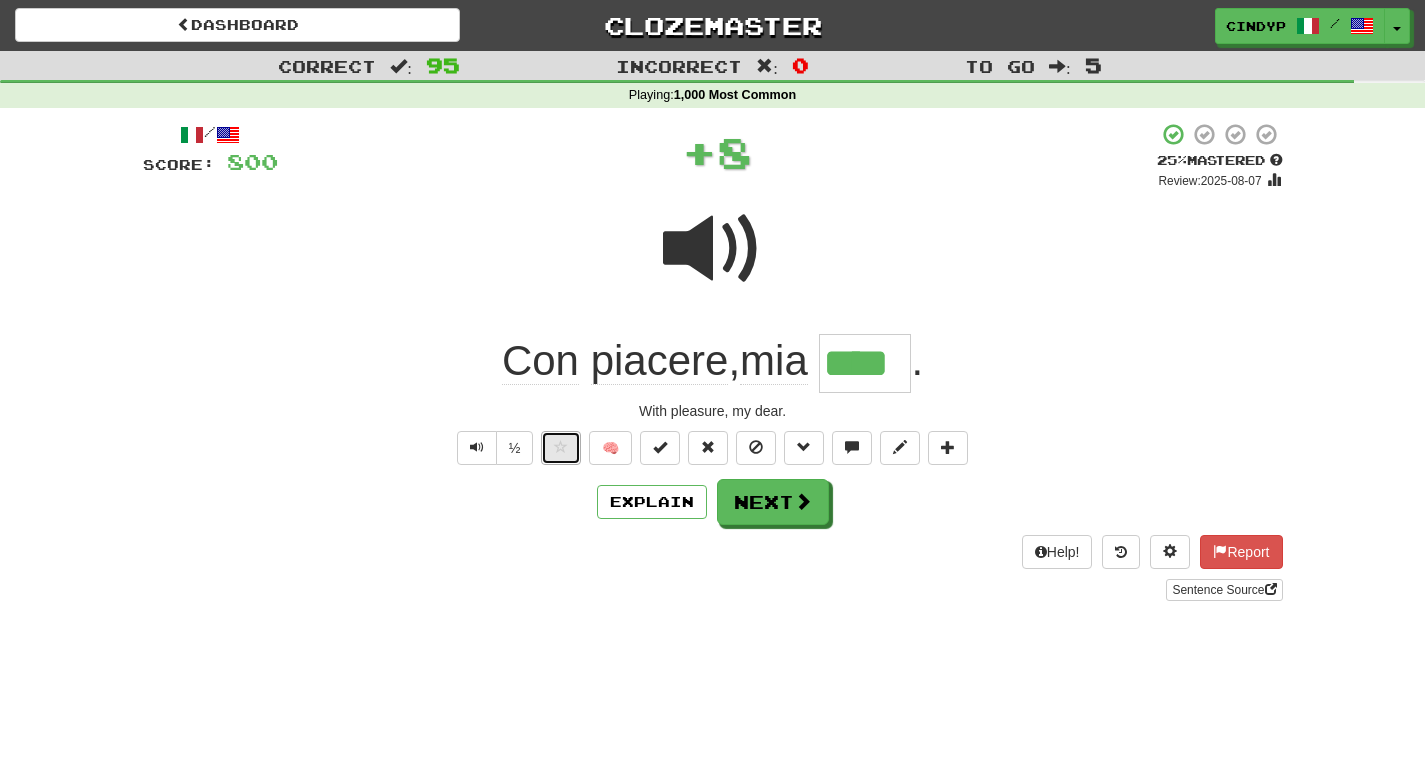 click at bounding box center [561, 448] 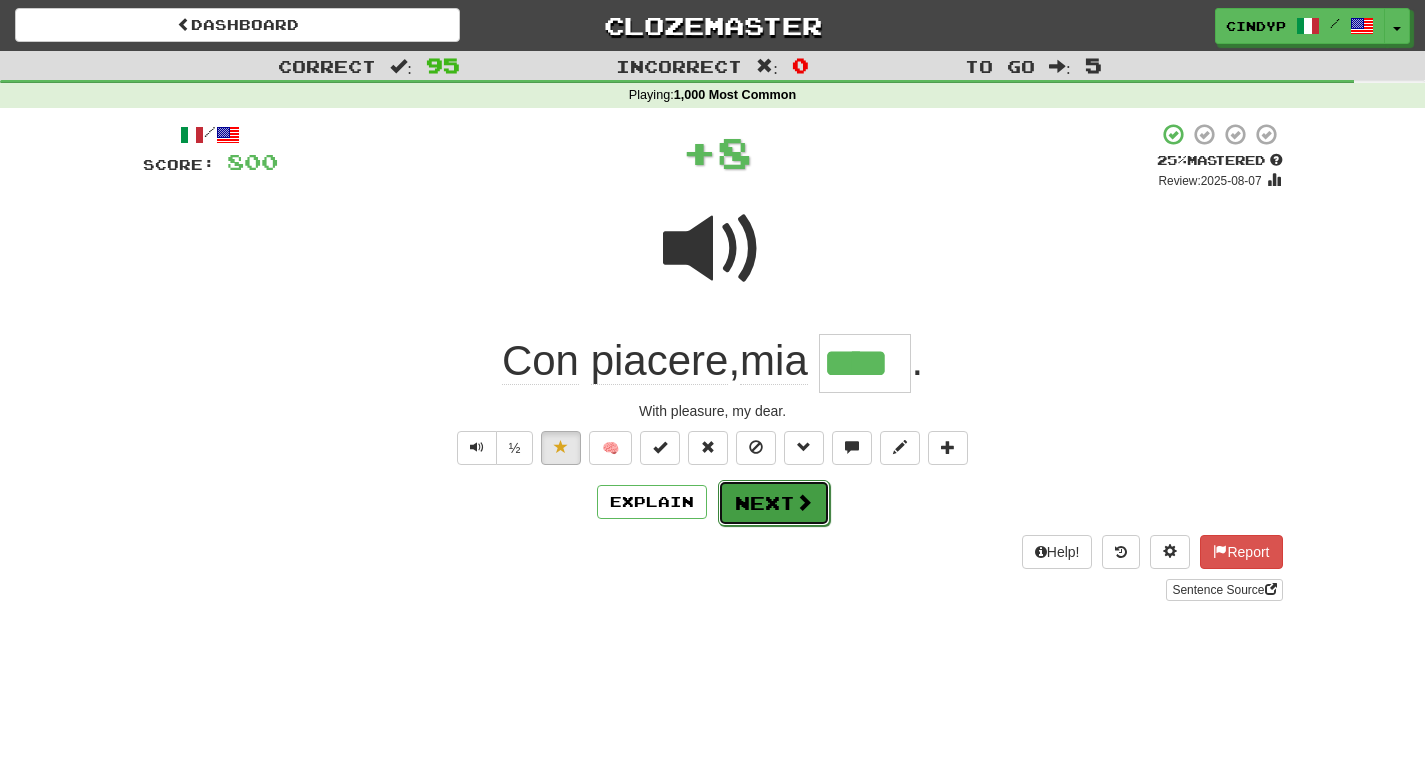 click on "Next" at bounding box center (774, 503) 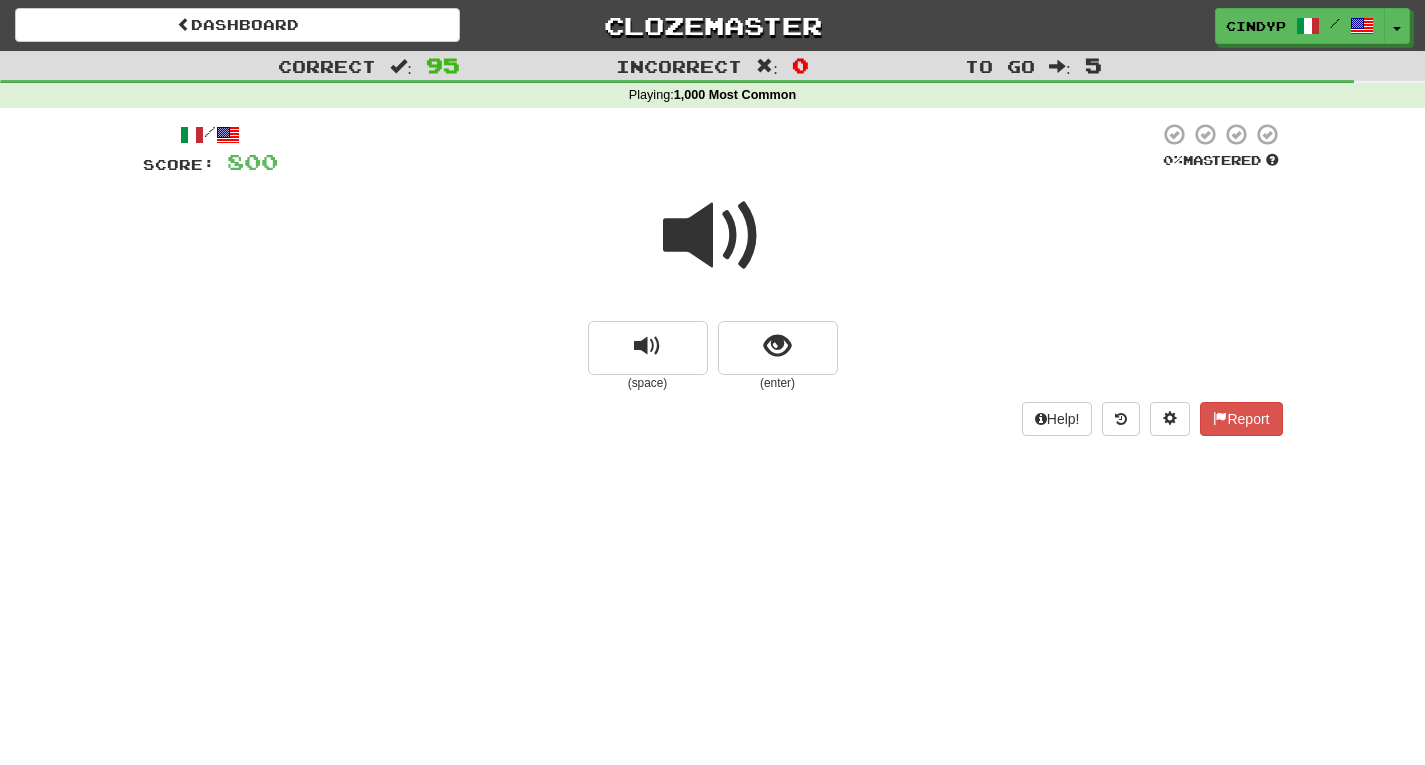 click at bounding box center (713, 236) 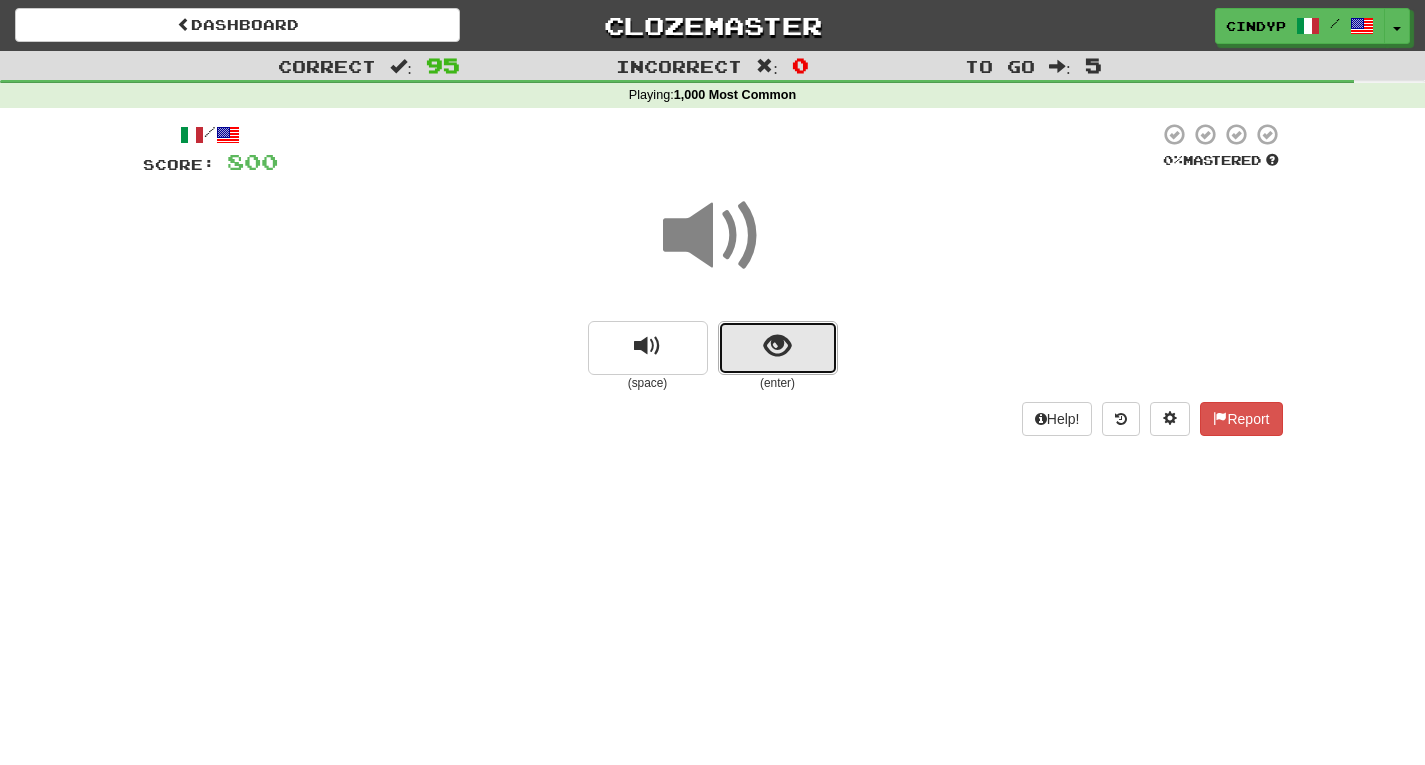 click at bounding box center [778, 348] 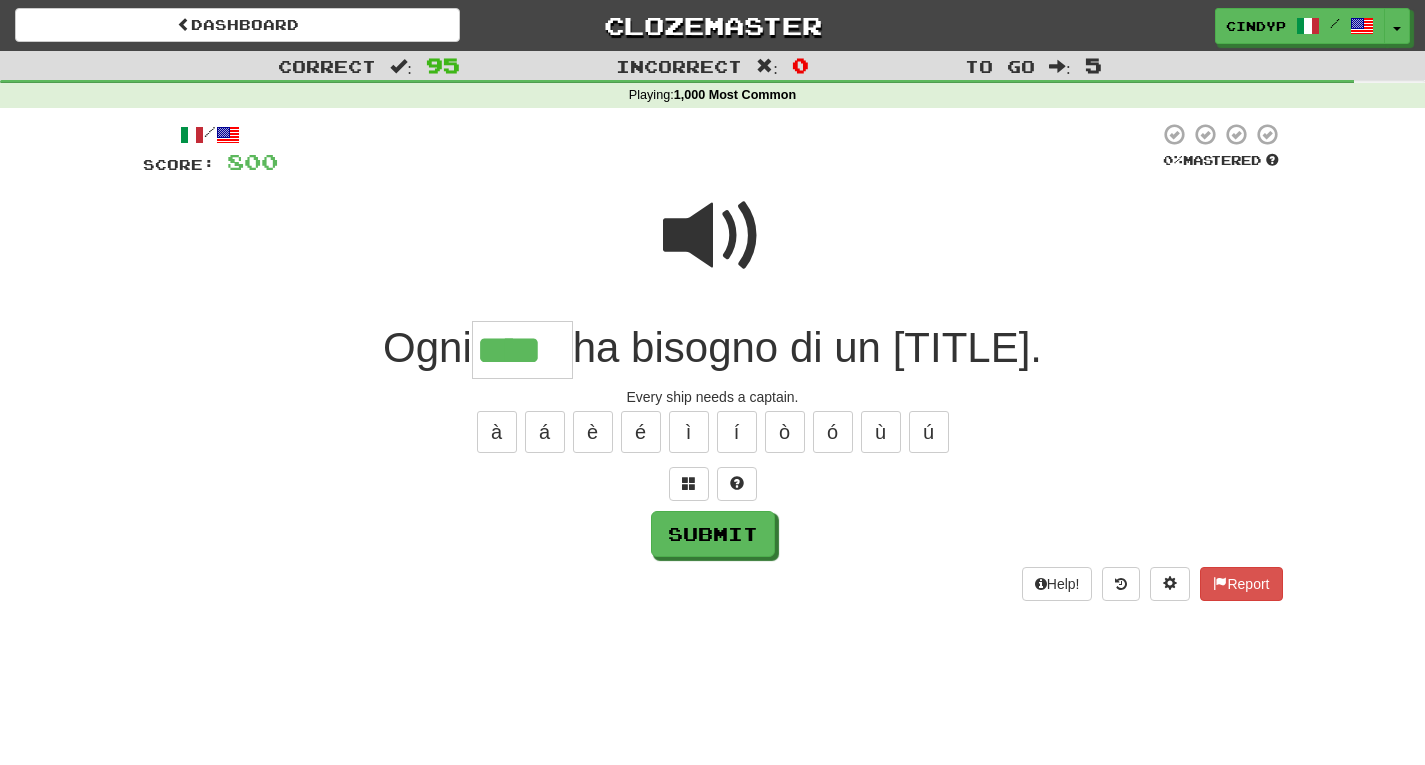 type on "****" 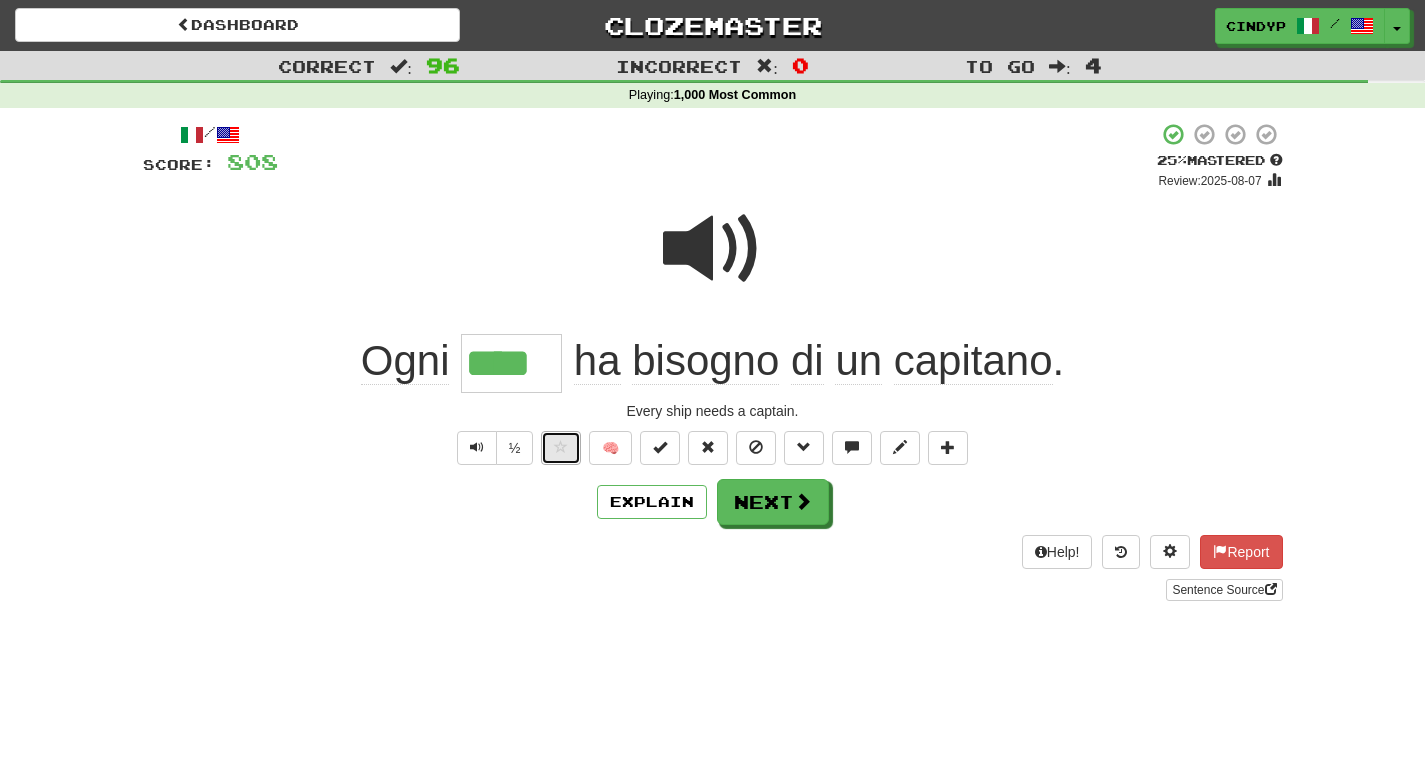 click at bounding box center [561, 447] 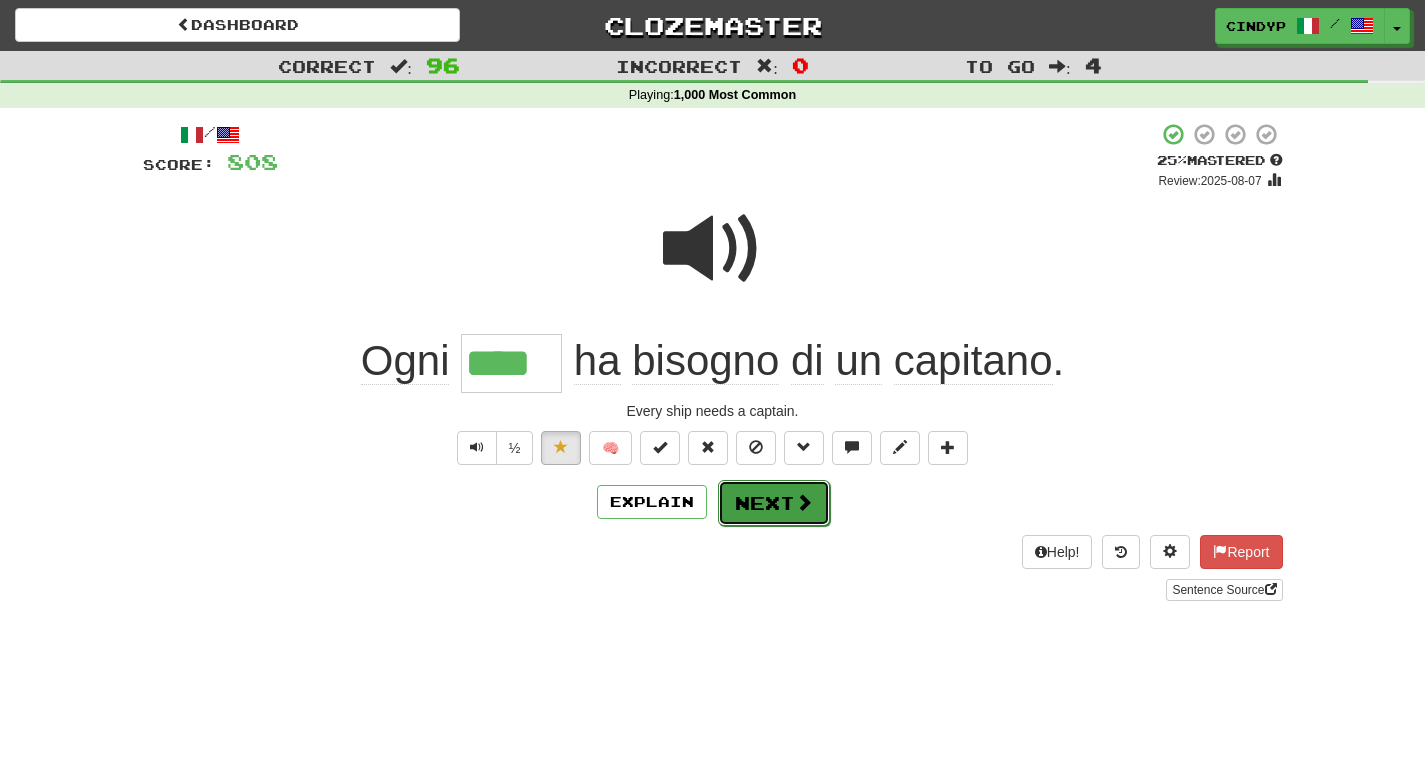 click on "Next" at bounding box center (774, 503) 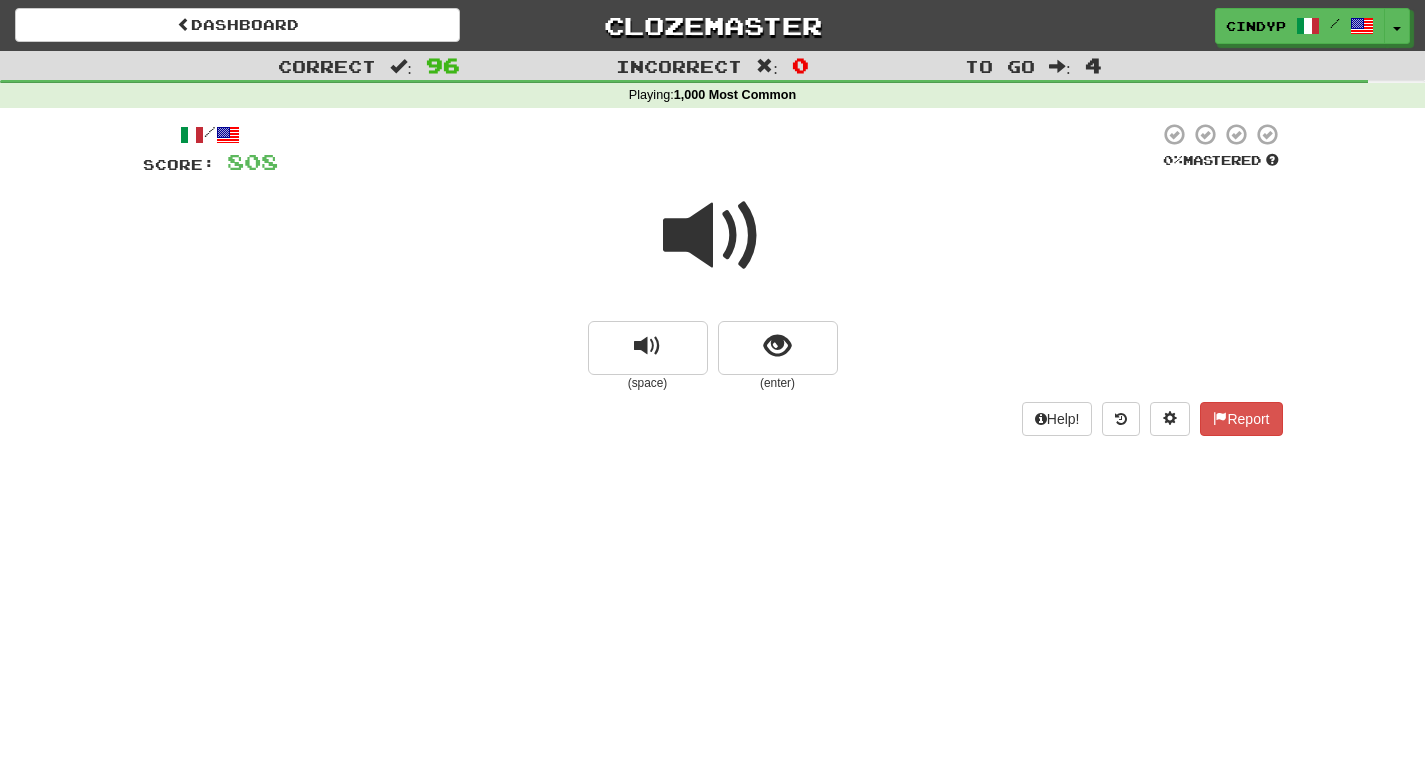 click at bounding box center (713, 236) 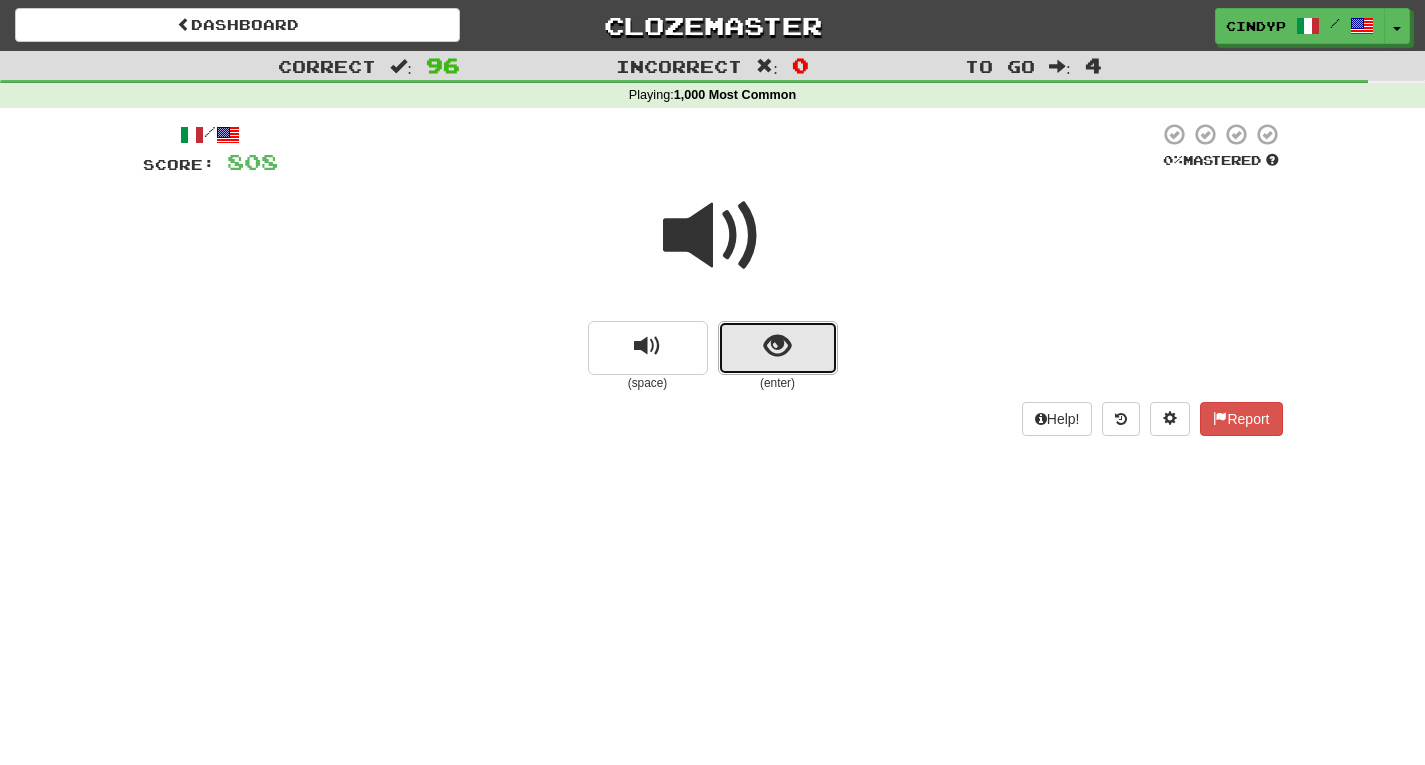 click at bounding box center (777, 346) 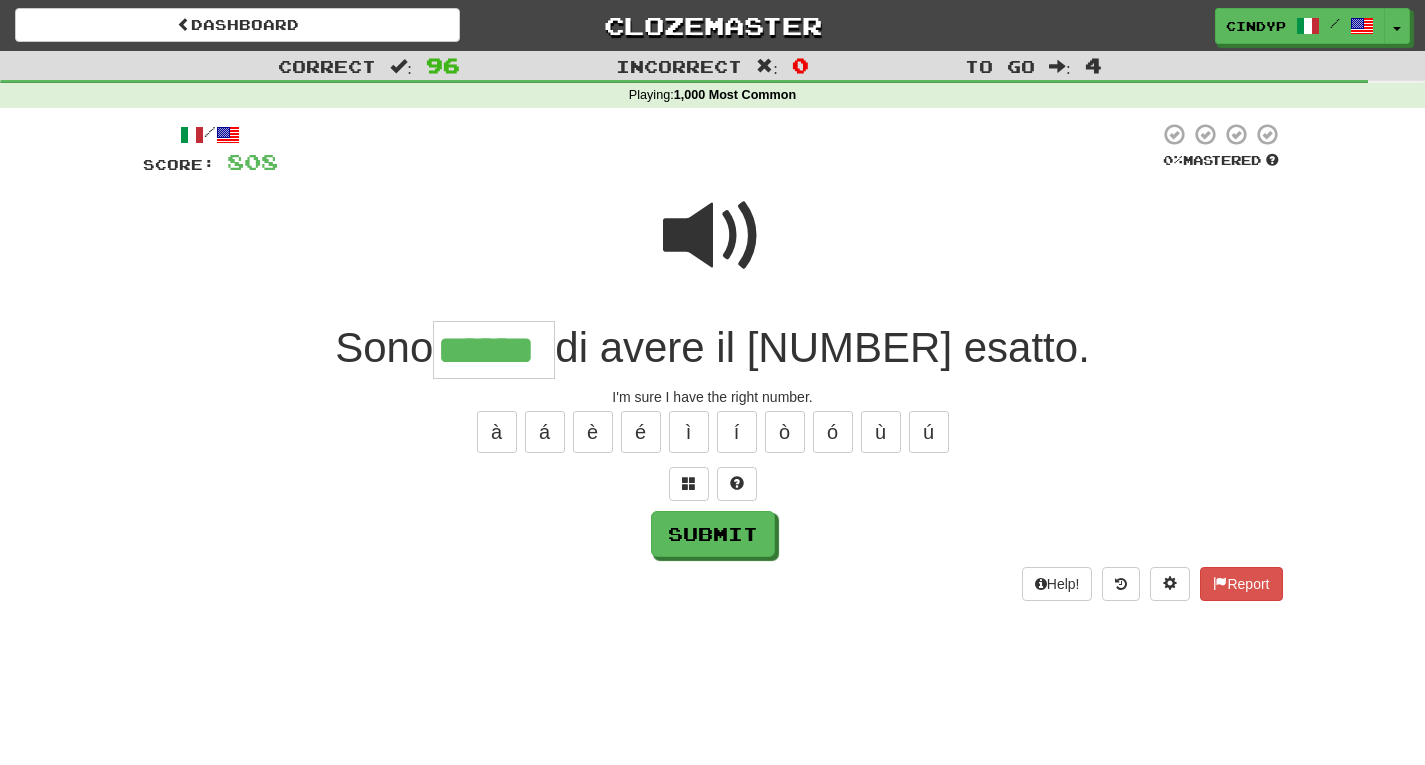 type on "******" 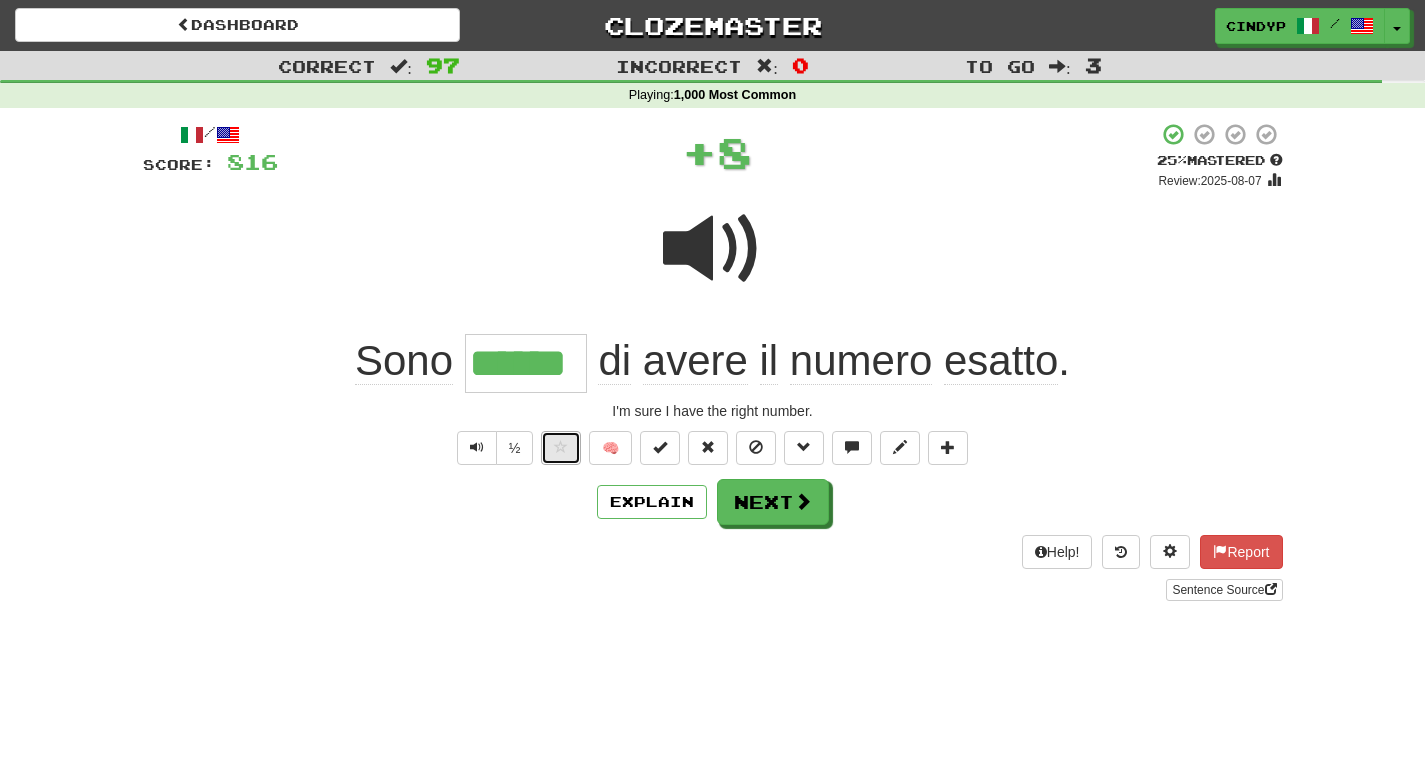 click at bounding box center (561, 448) 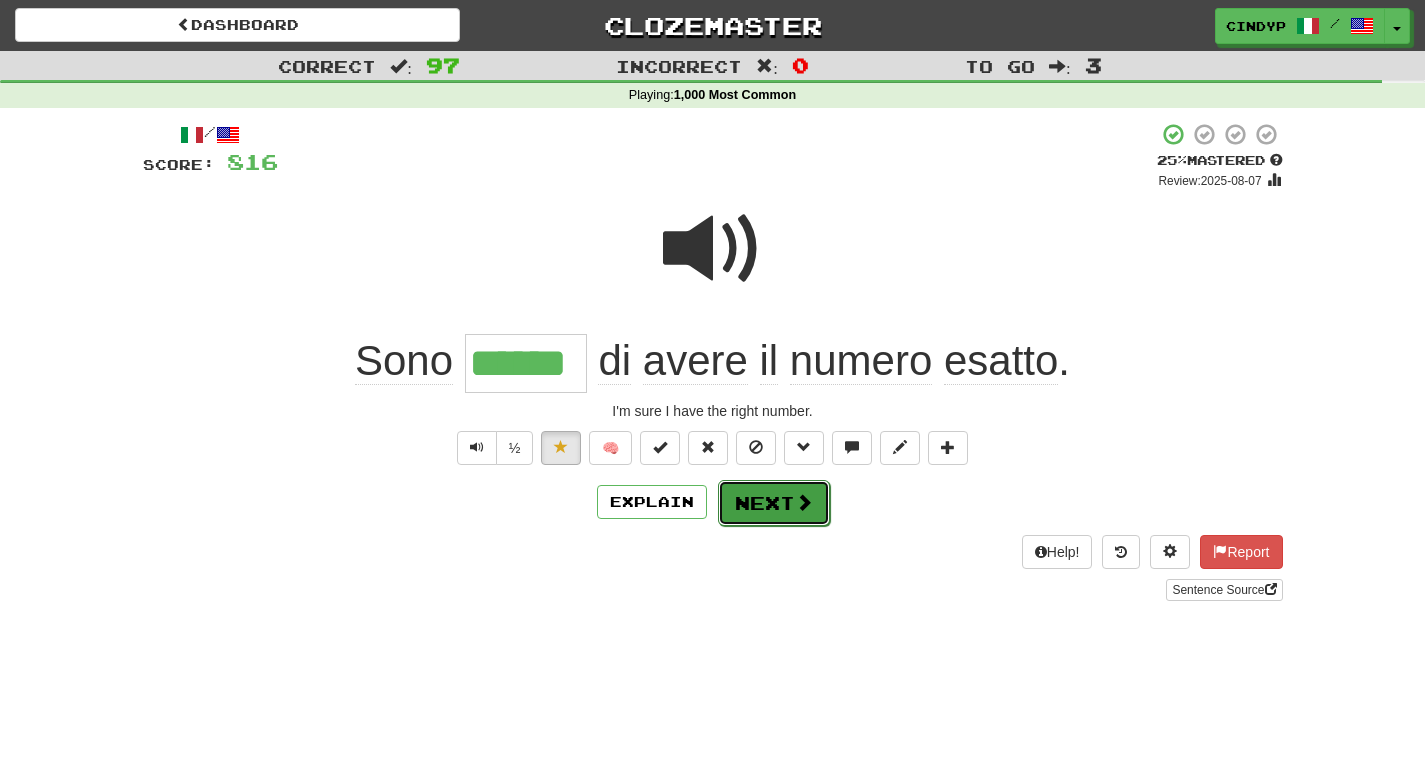 click on "Next" at bounding box center (774, 503) 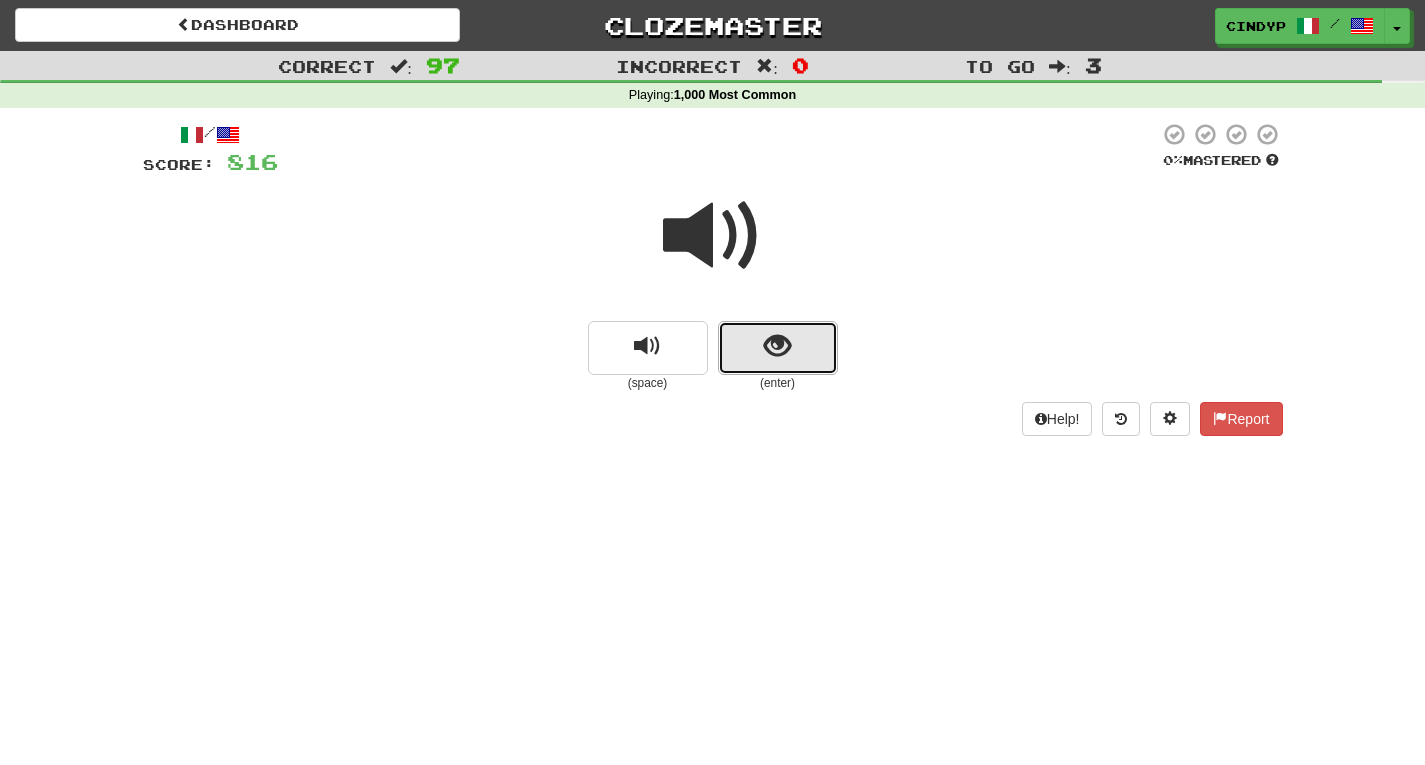 click at bounding box center [777, 346] 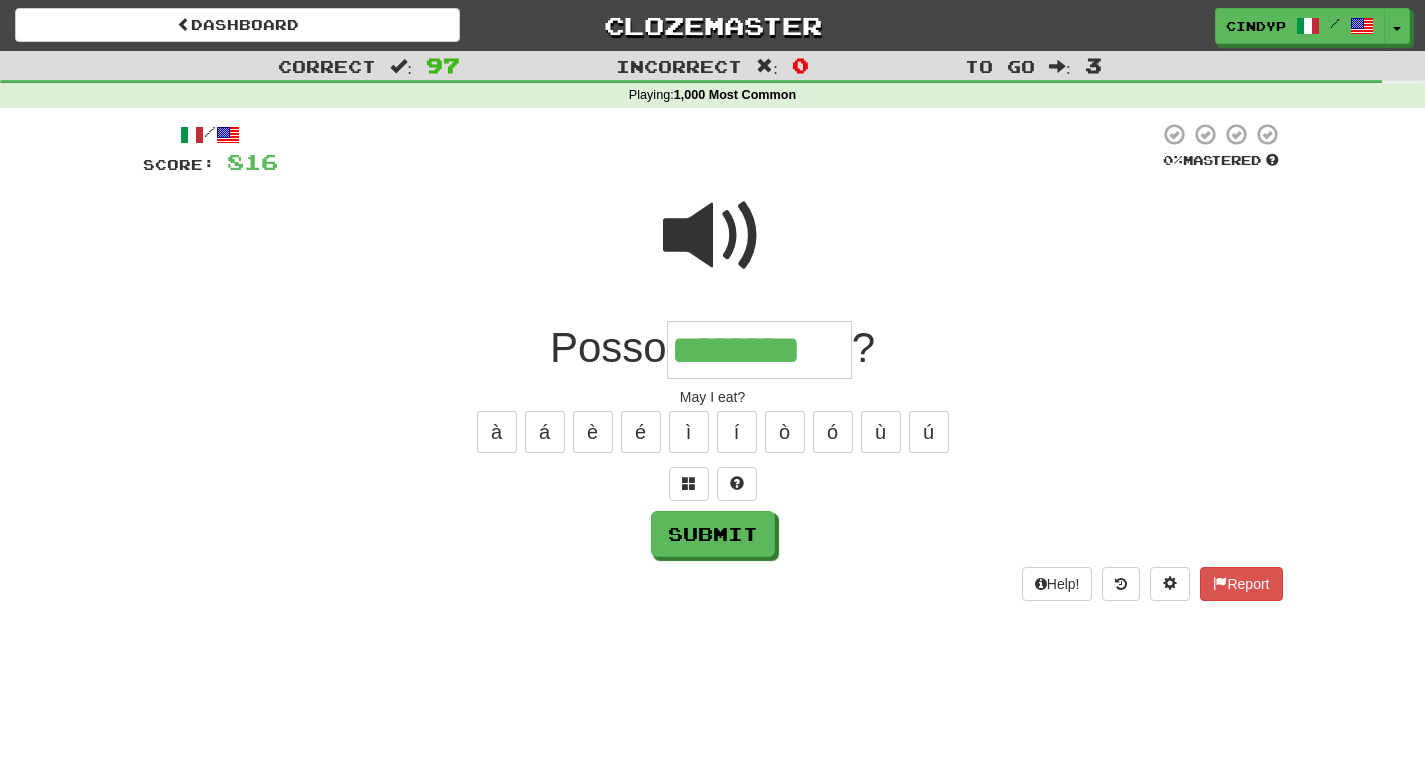 type on "********" 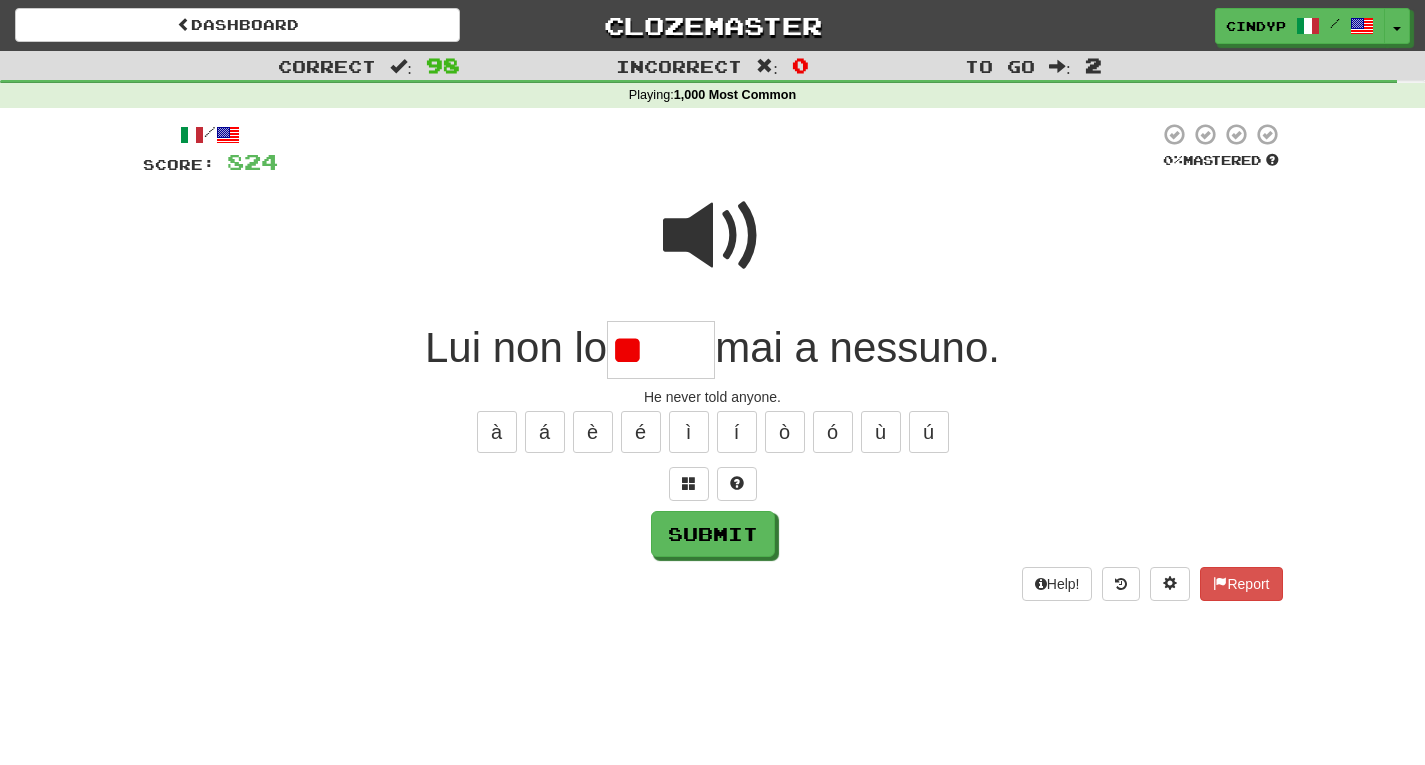 type on "*" 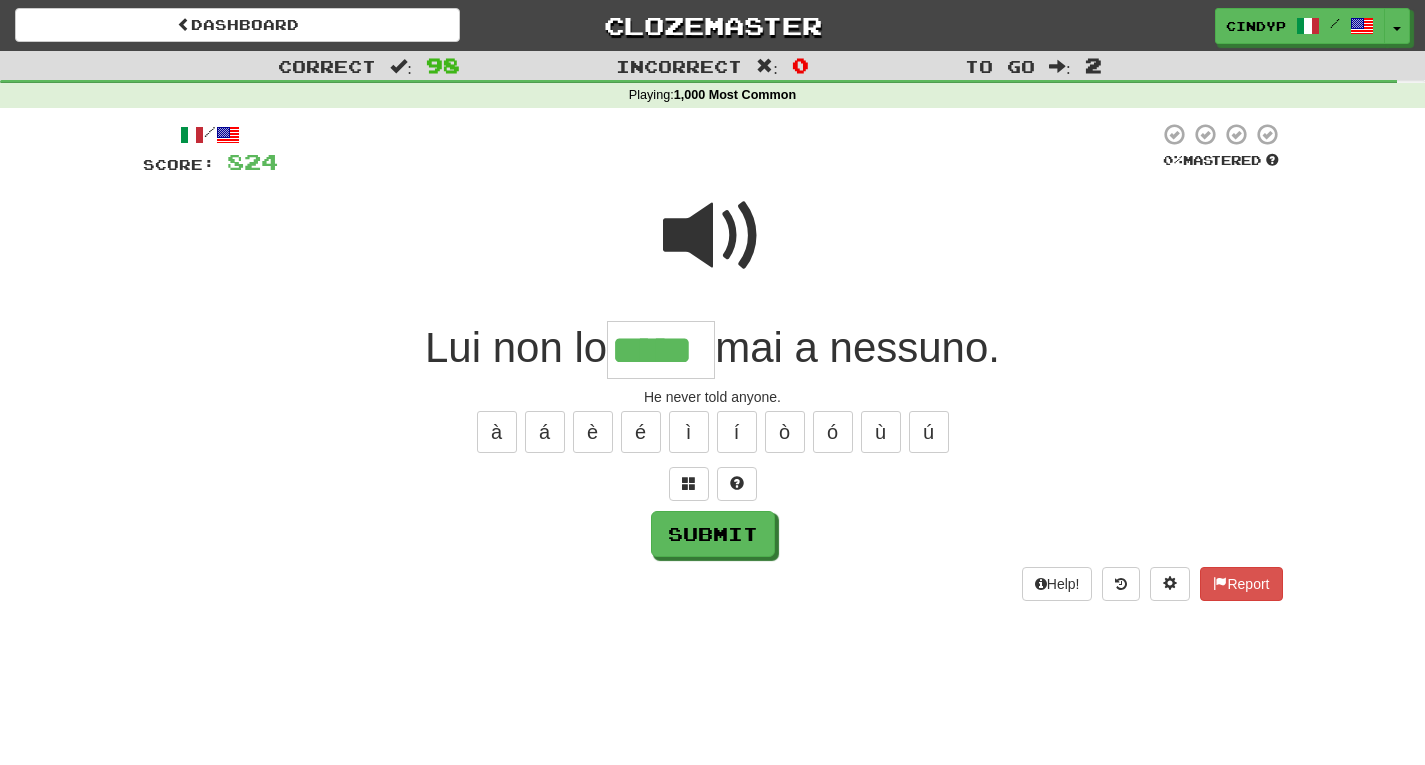 type on "*****" 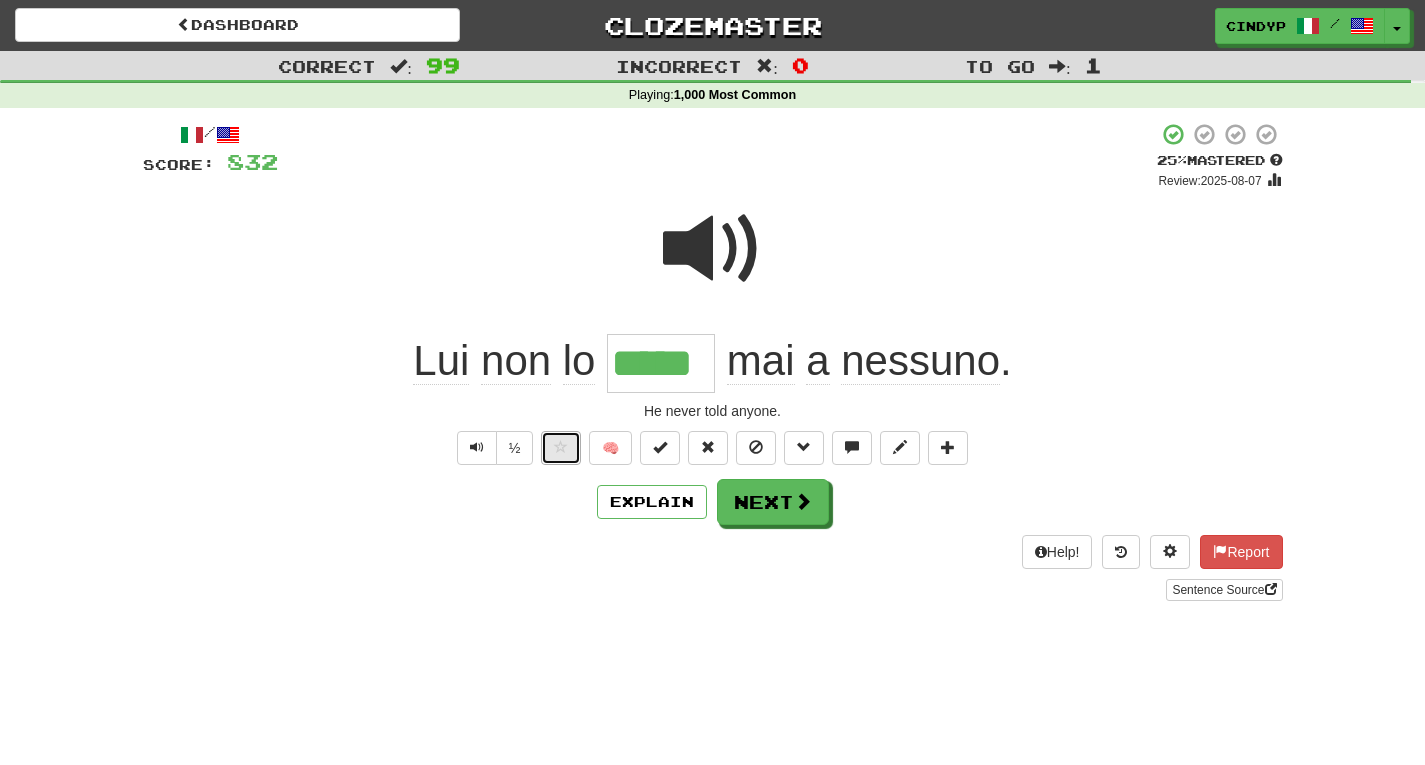 click at bounding box center [561, 447] 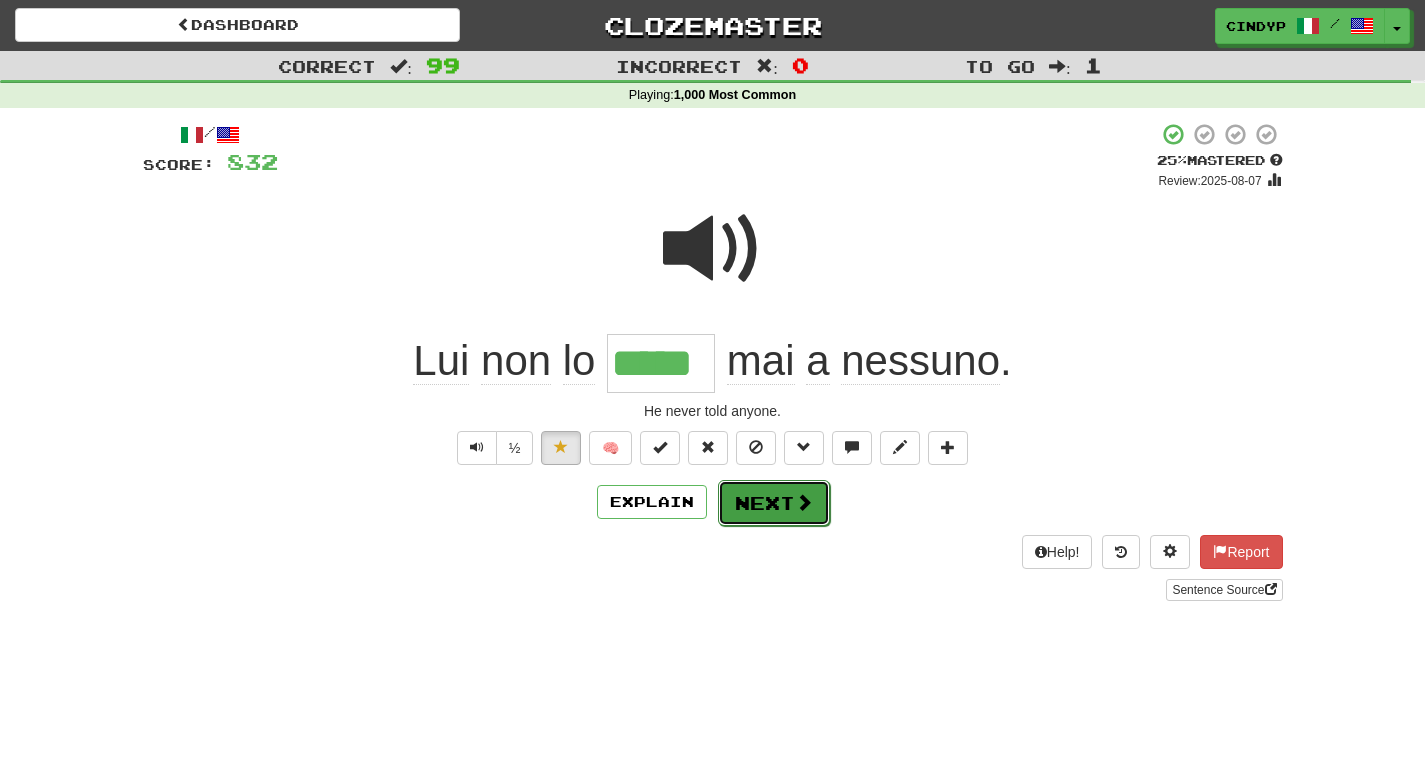 click on "Next" at bounding box center (774, 503) 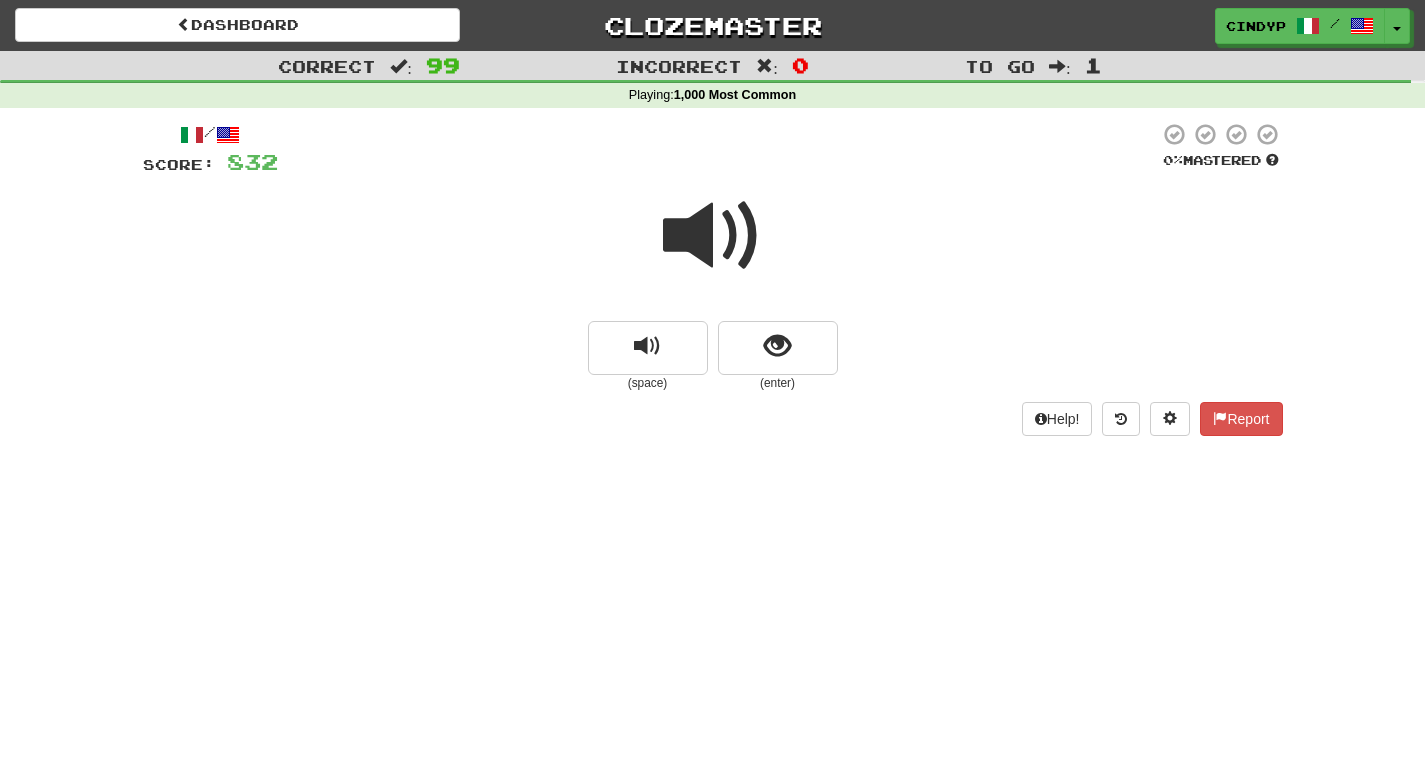 click at bounding box center [713, 236] 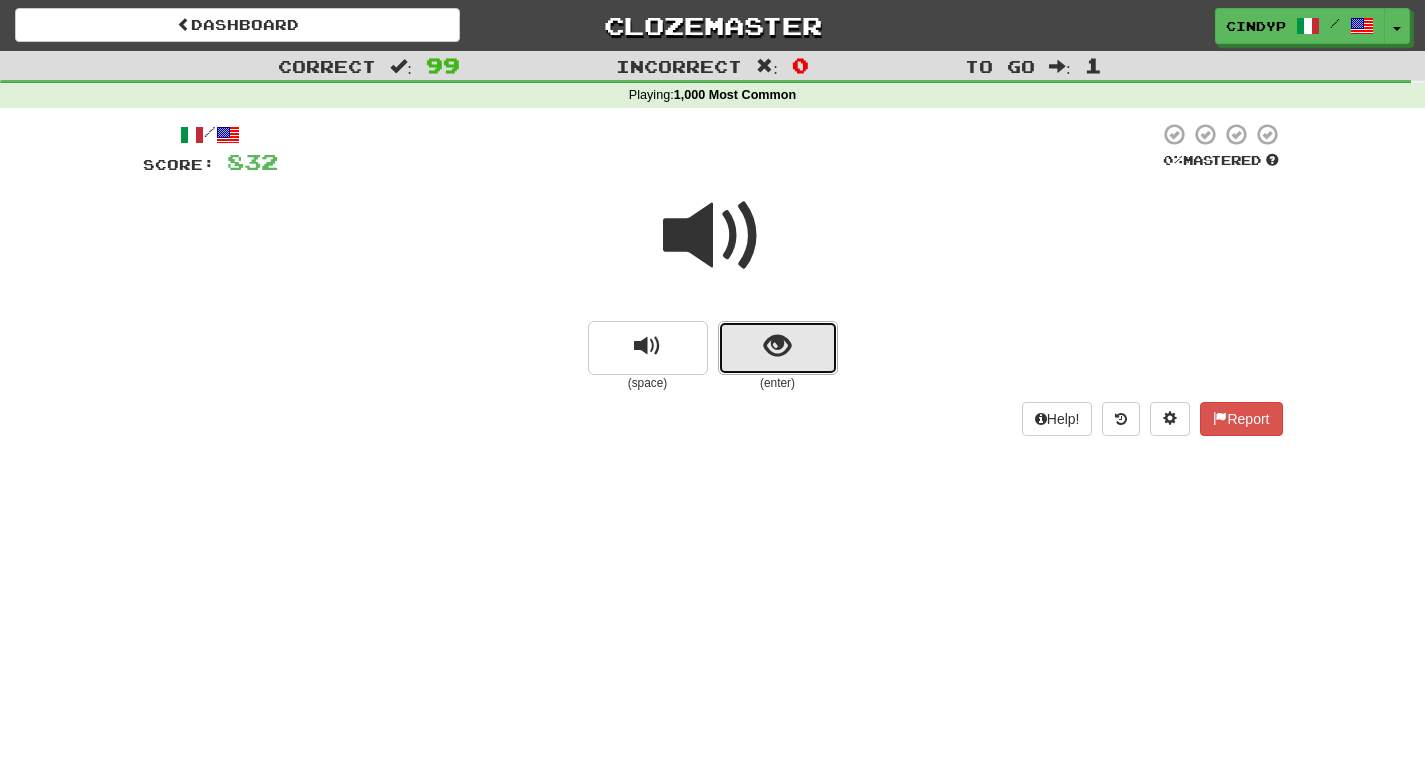 click at bounding box center (778, 348) 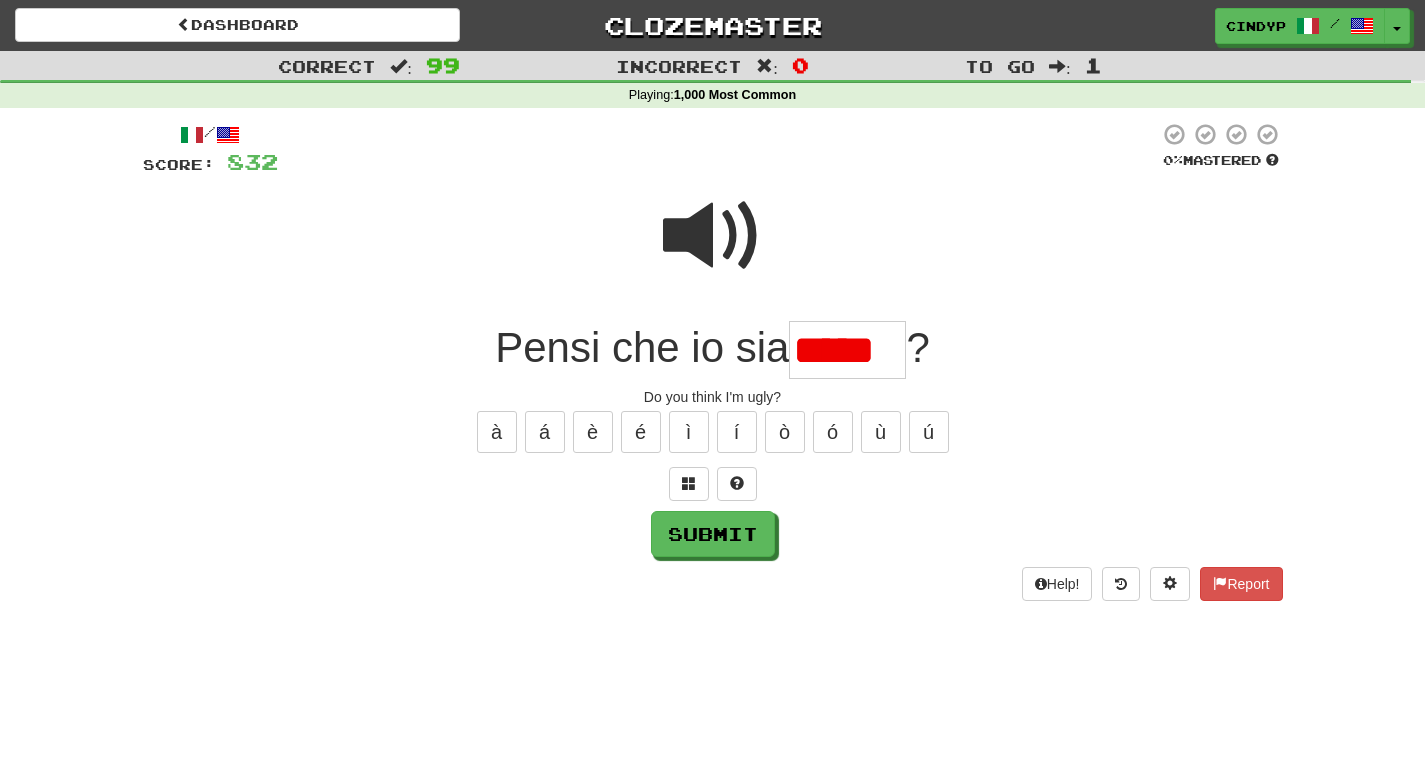 scroll, scrollTop: 0, scrollLeft: 0, axis: both 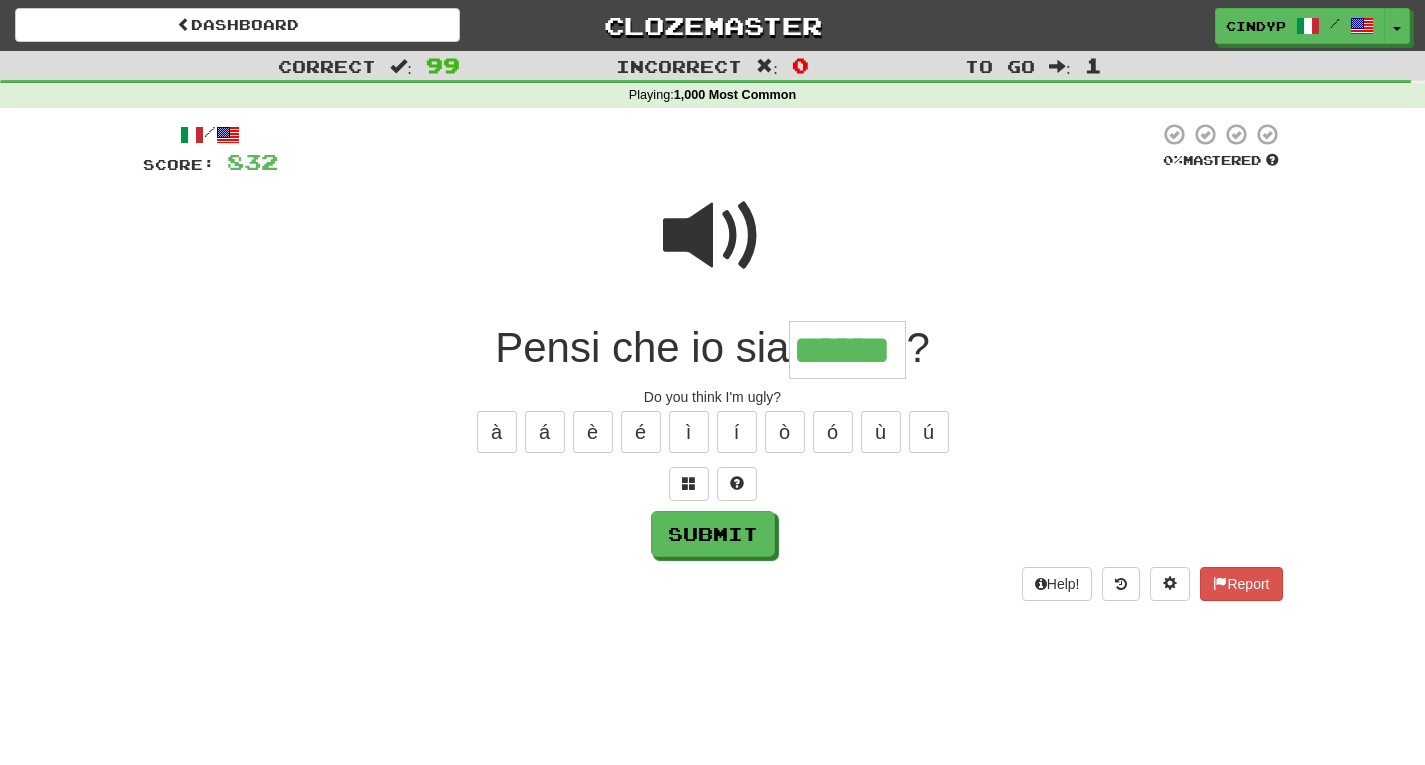 type on "******" 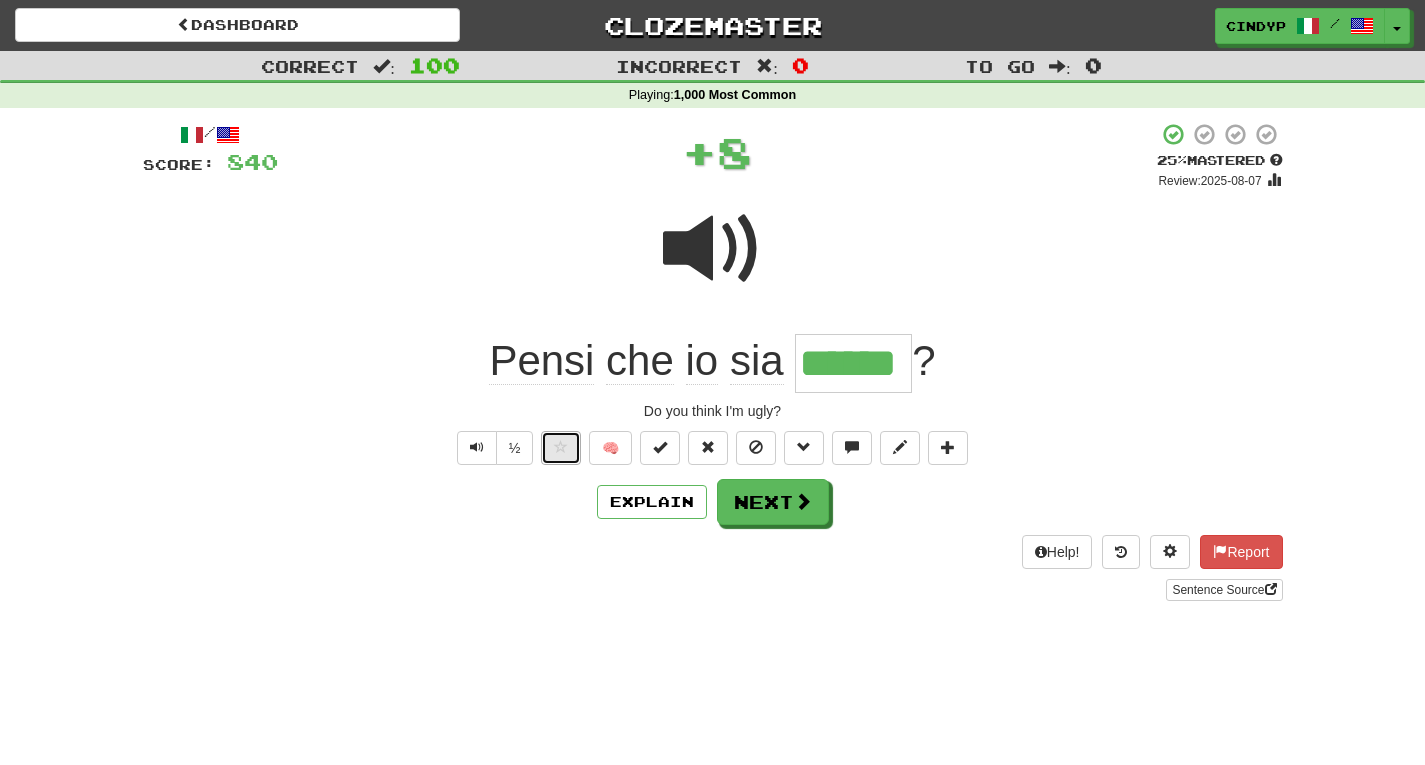 click at bounding box center [561, 448] 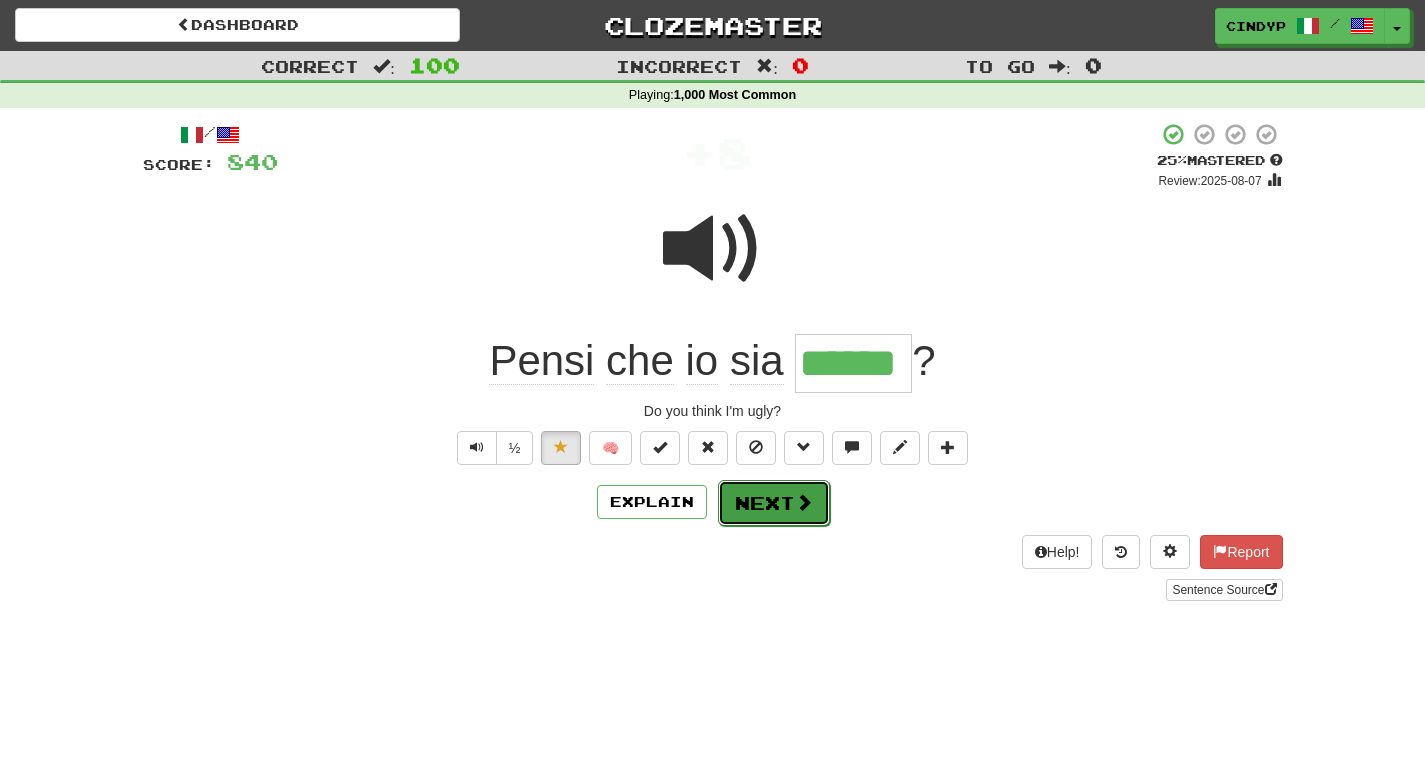 click on "Next" at bounding box center (774, 503) 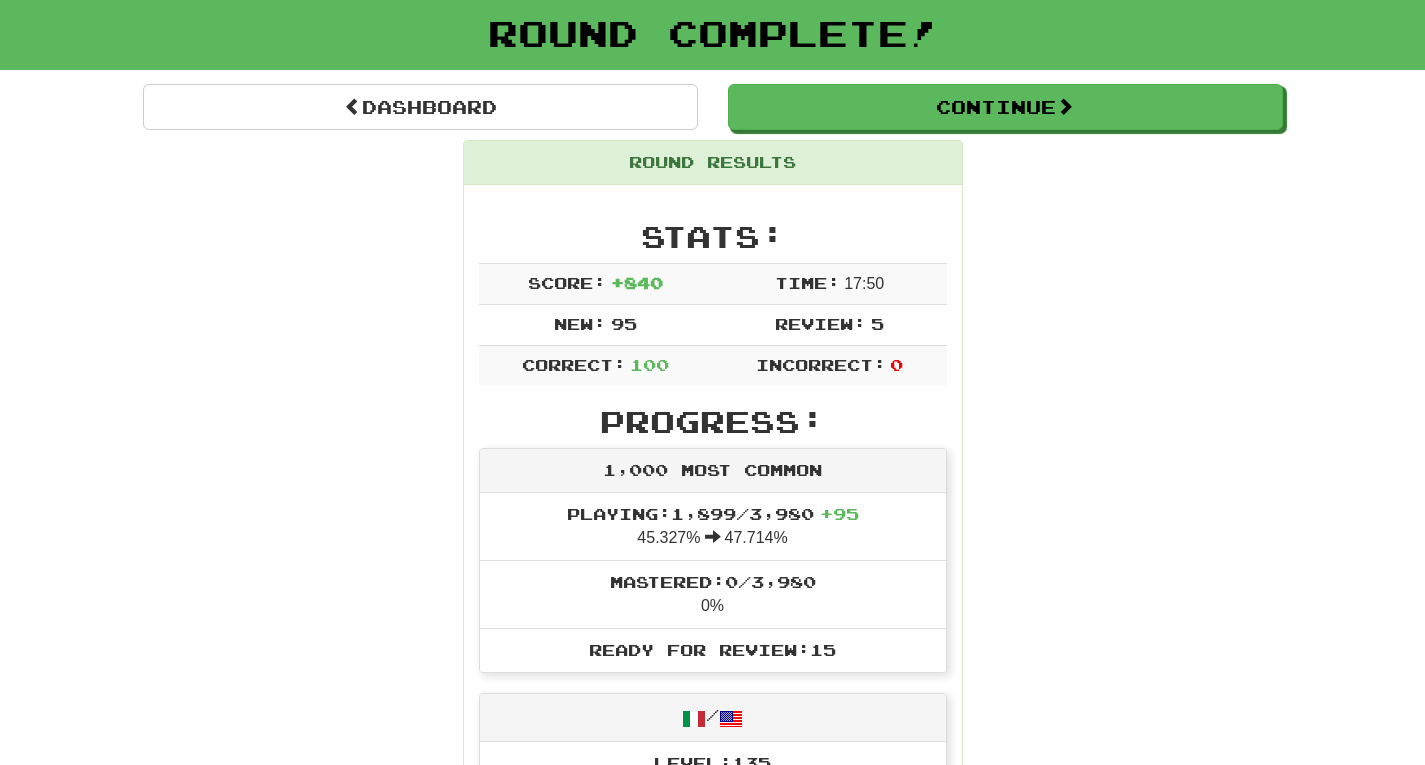 scroll, scrollTop: 108, scrollLeft: 0, axis: vertical 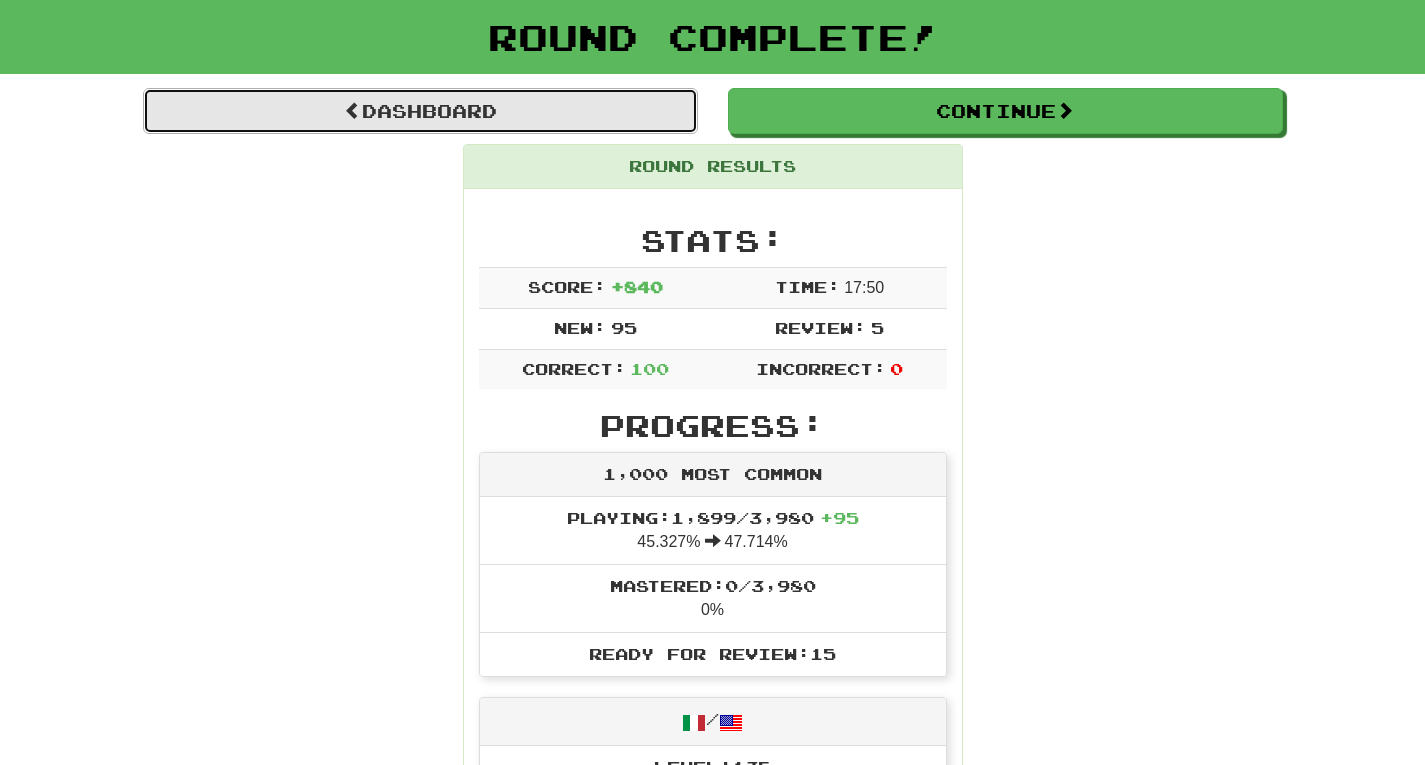 click on "Dashboard" at bounding box center [420, 111] 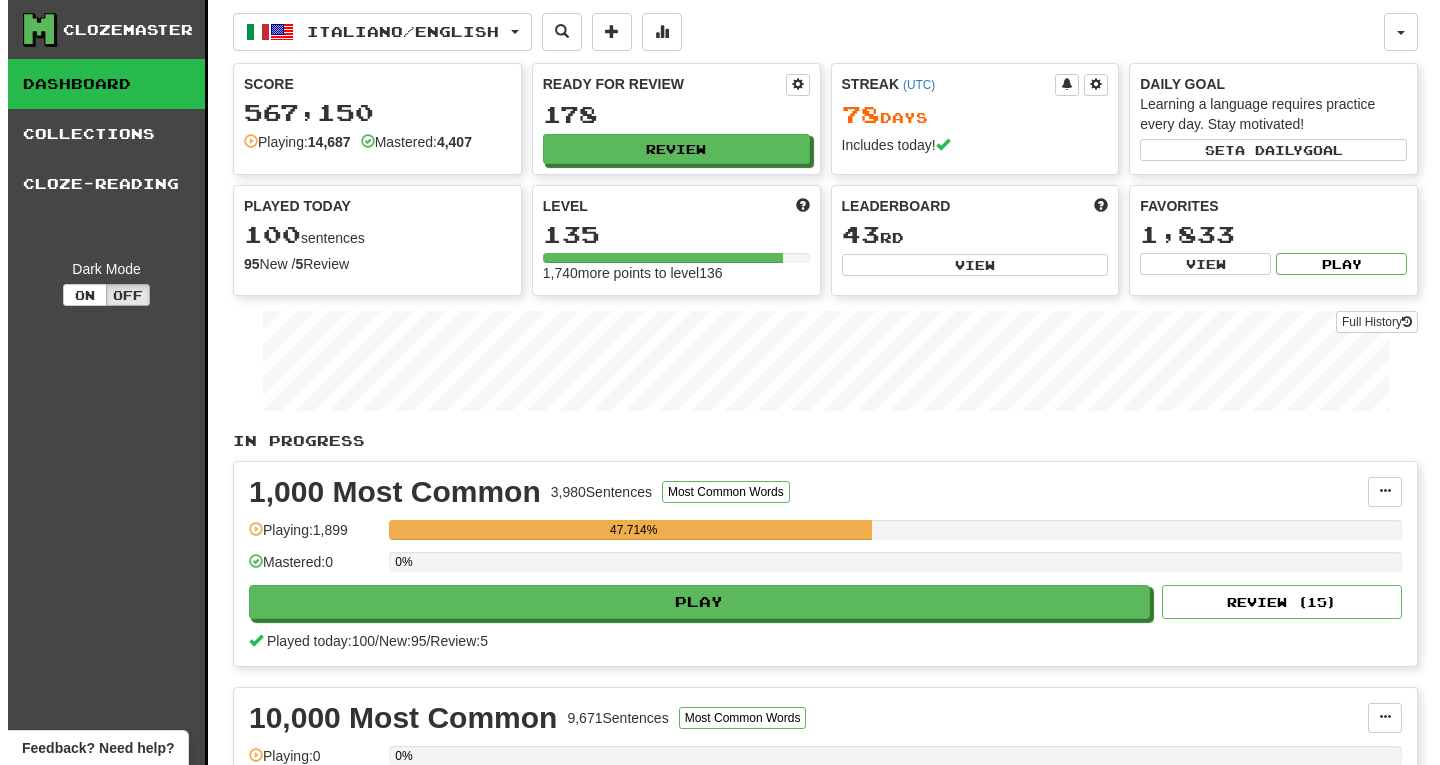 scroll, scrollTop: 0, scrollLeft: 0, axis: both 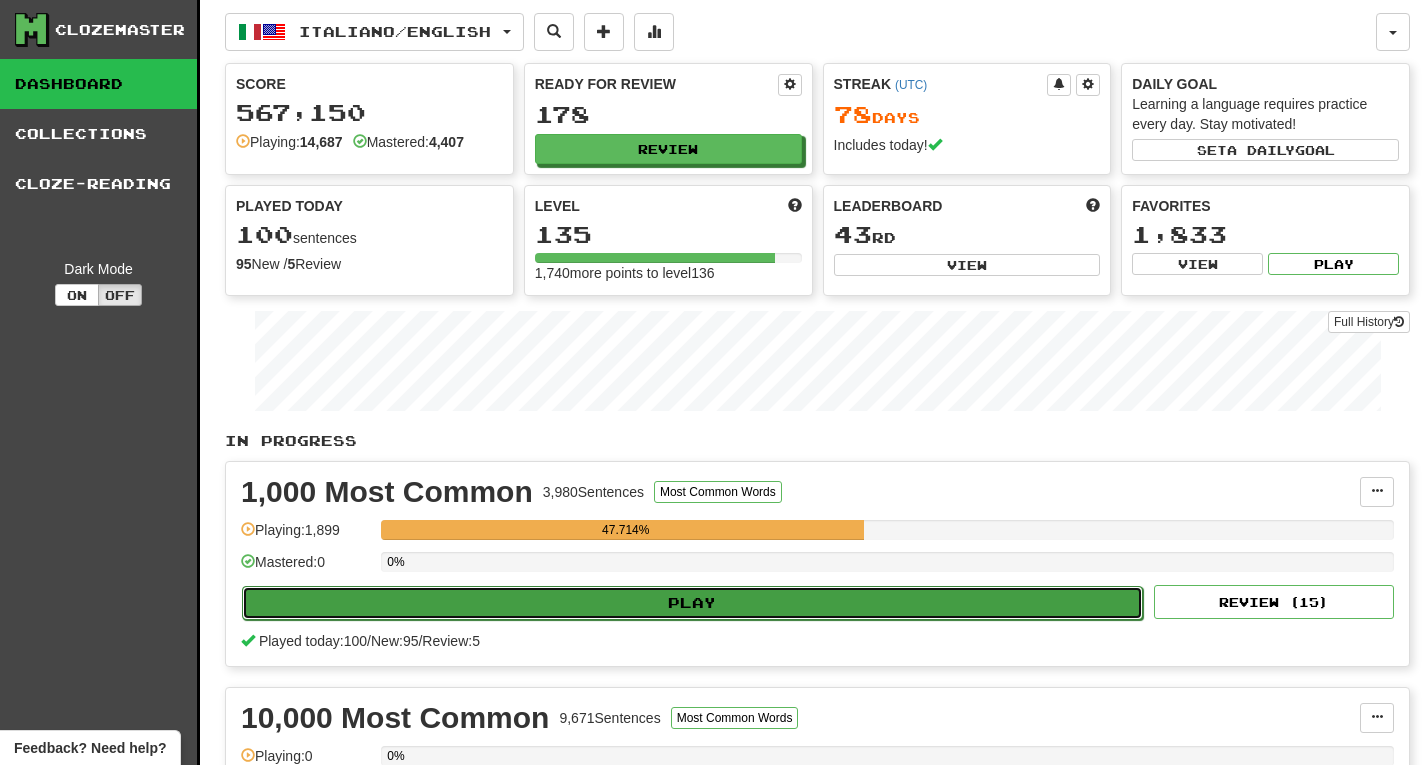 click on "Play" at bounding box center [692, 603] 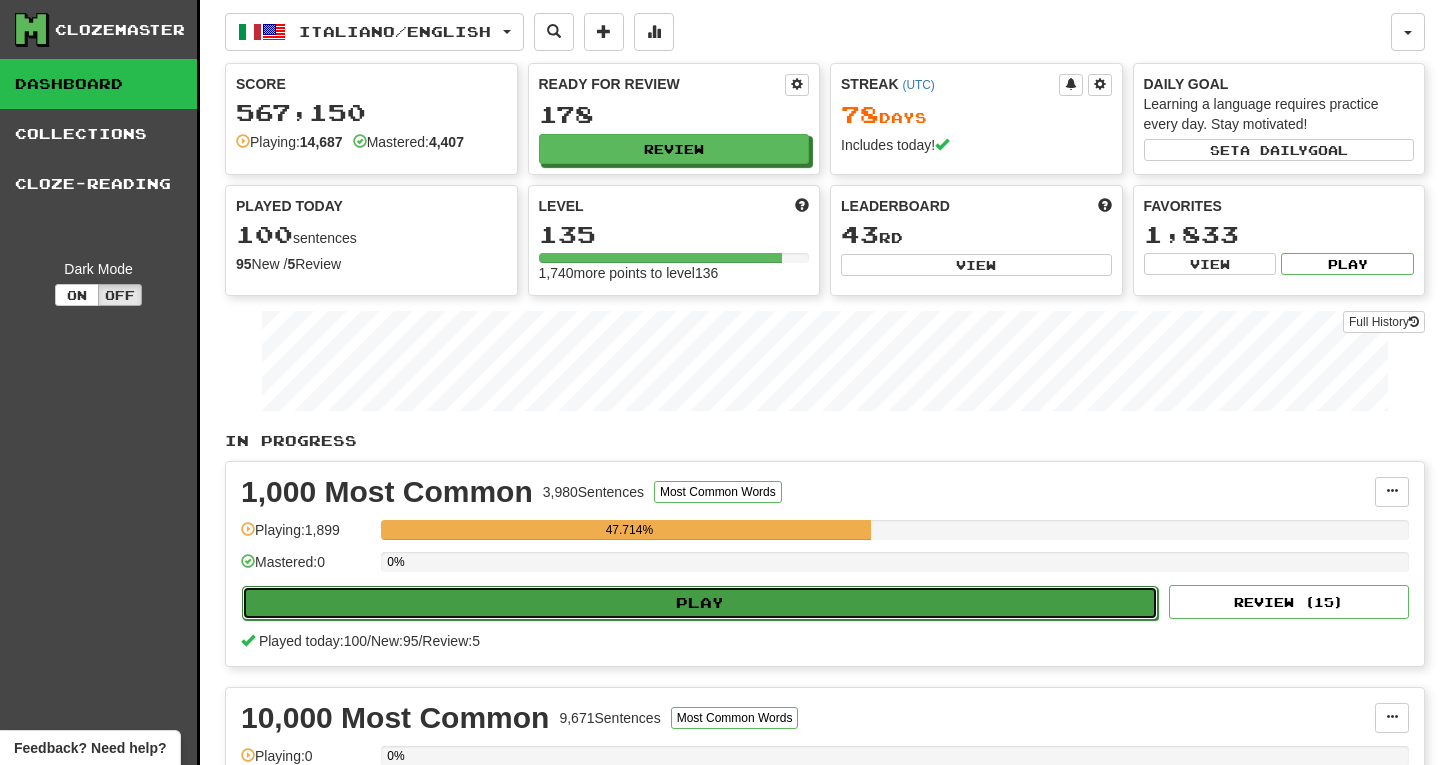 select on "***" 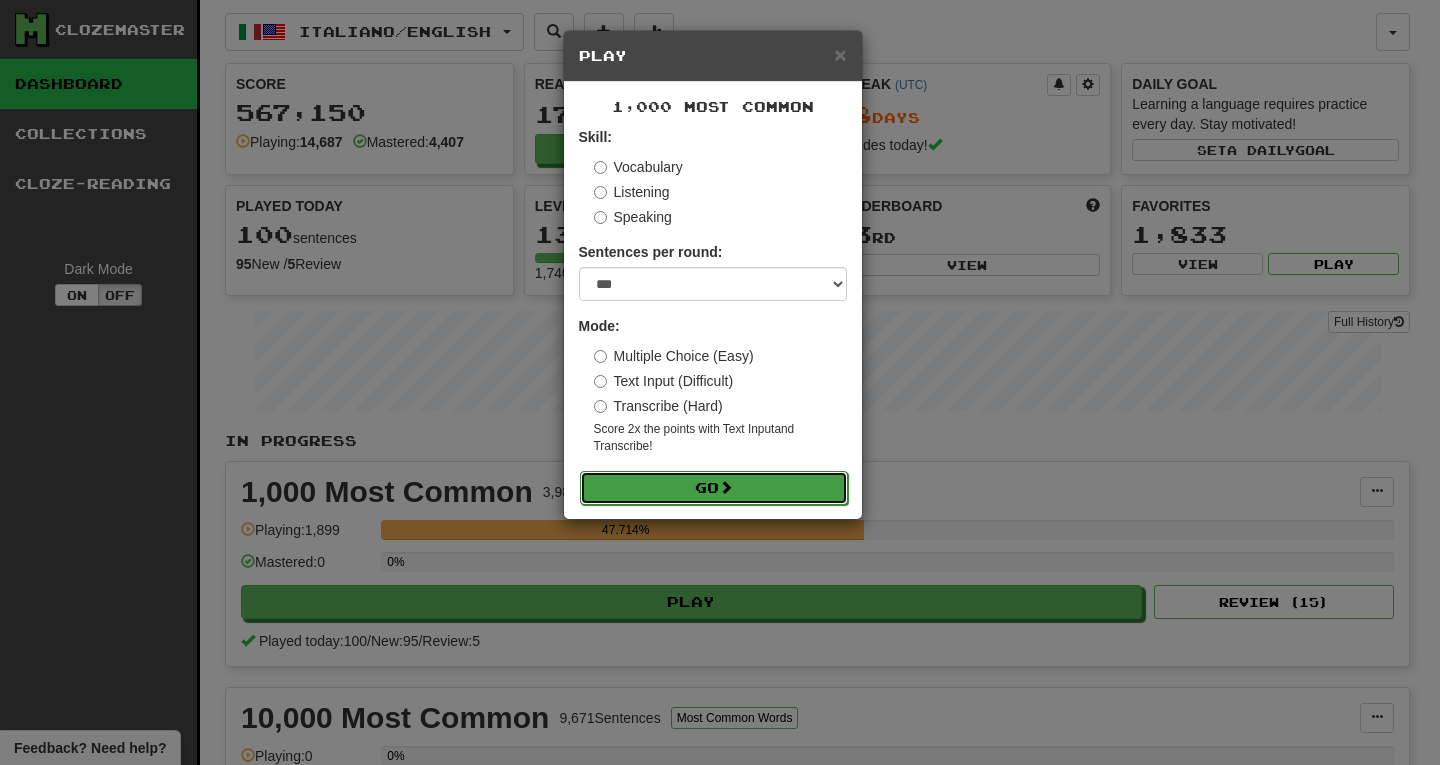 click on "Go" at bounding box center [714, 488] 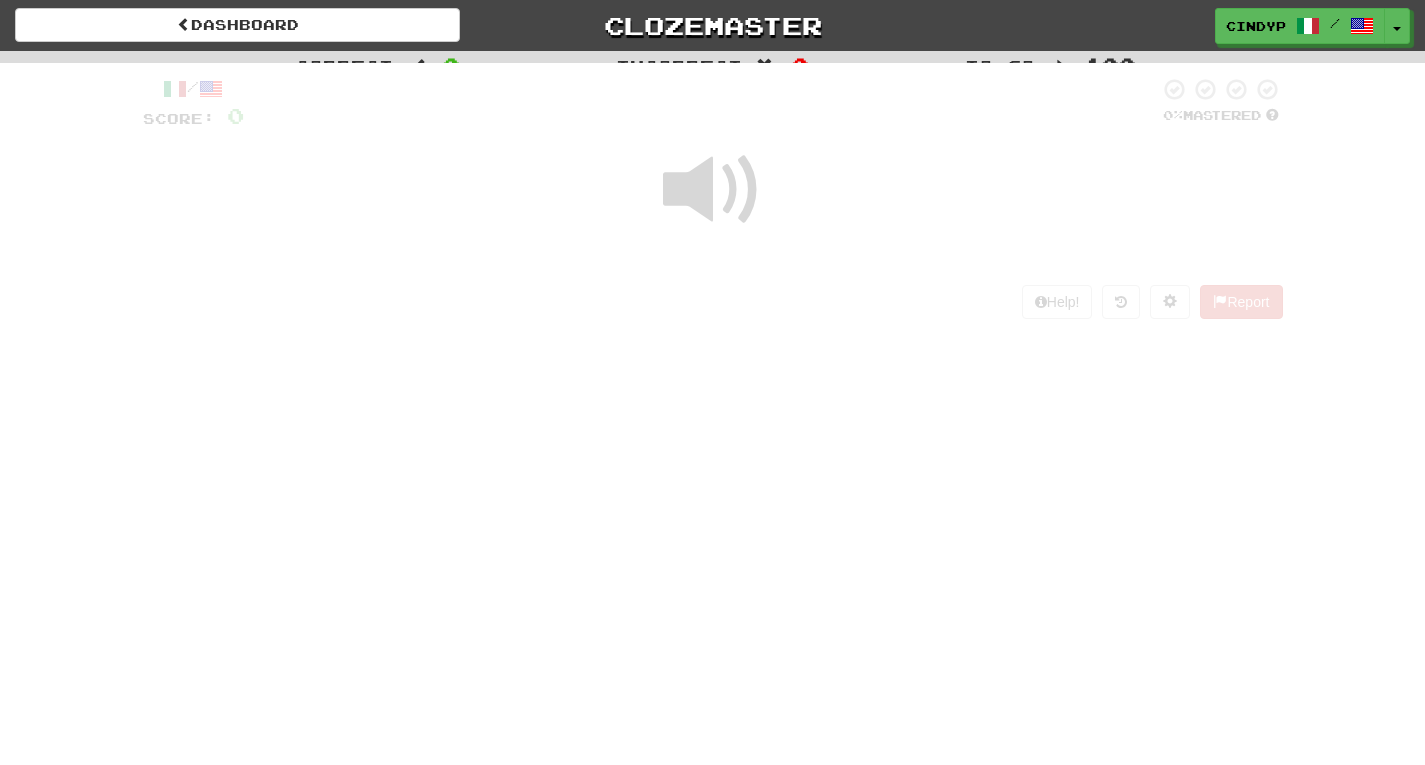 scroll, scrollTop: 0, scrollLeft: 0, axis: both 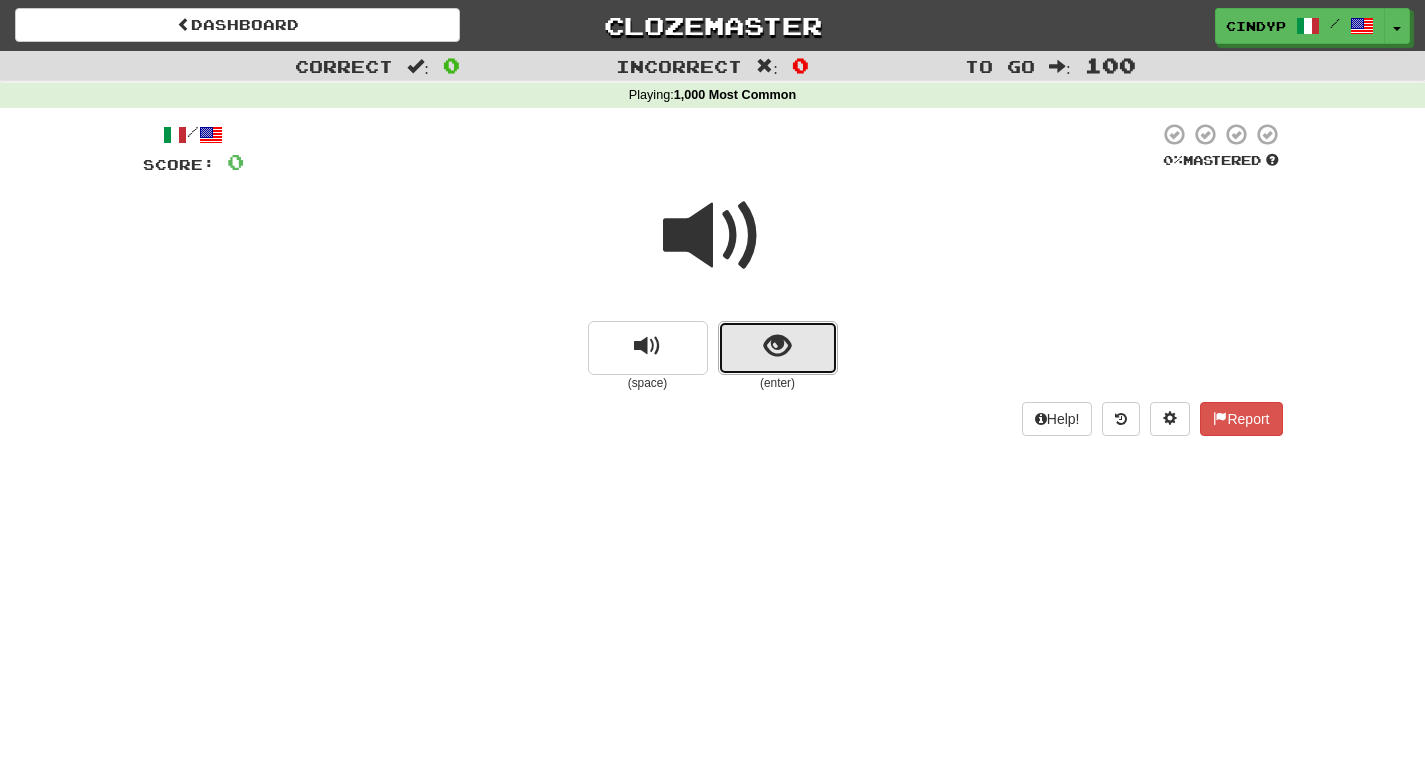 click at bounding box center [777, 346] 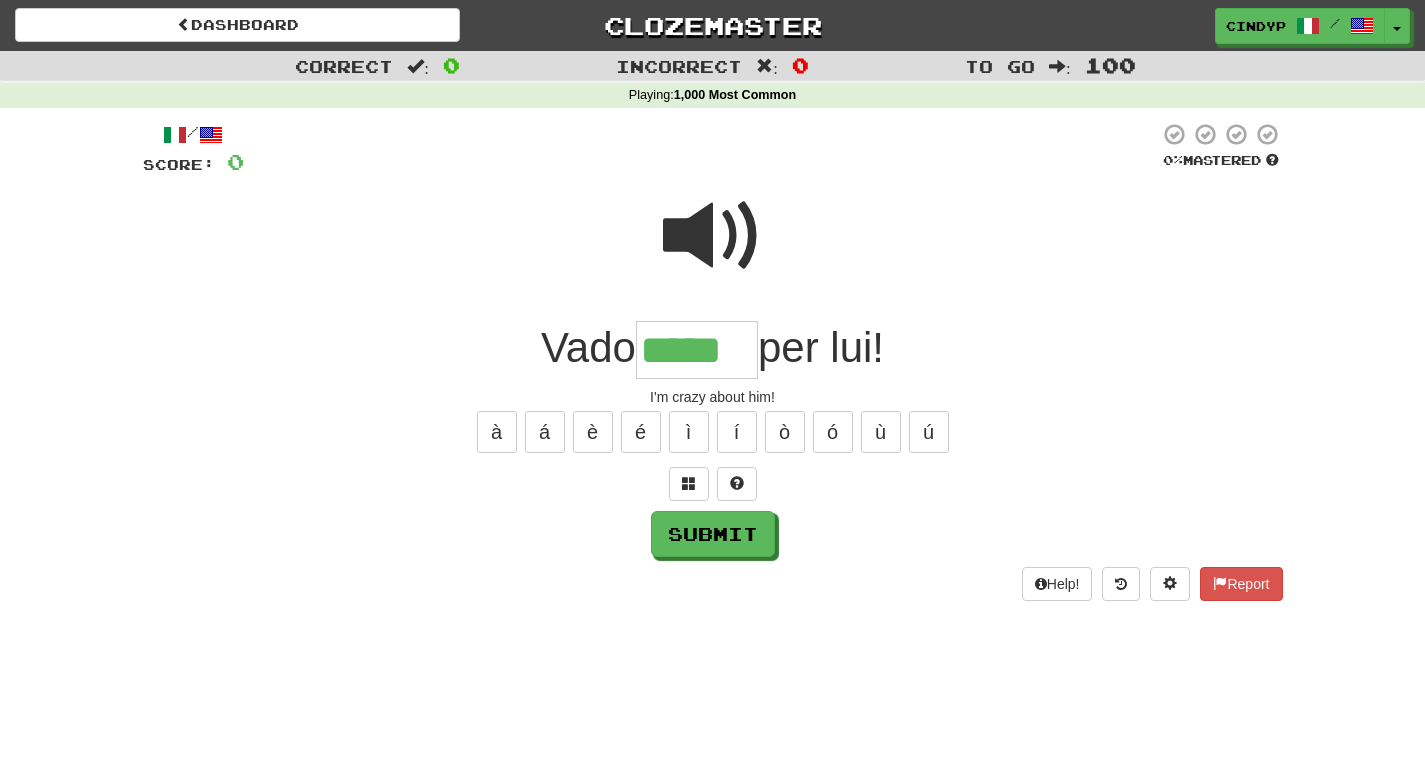 type on "*****" 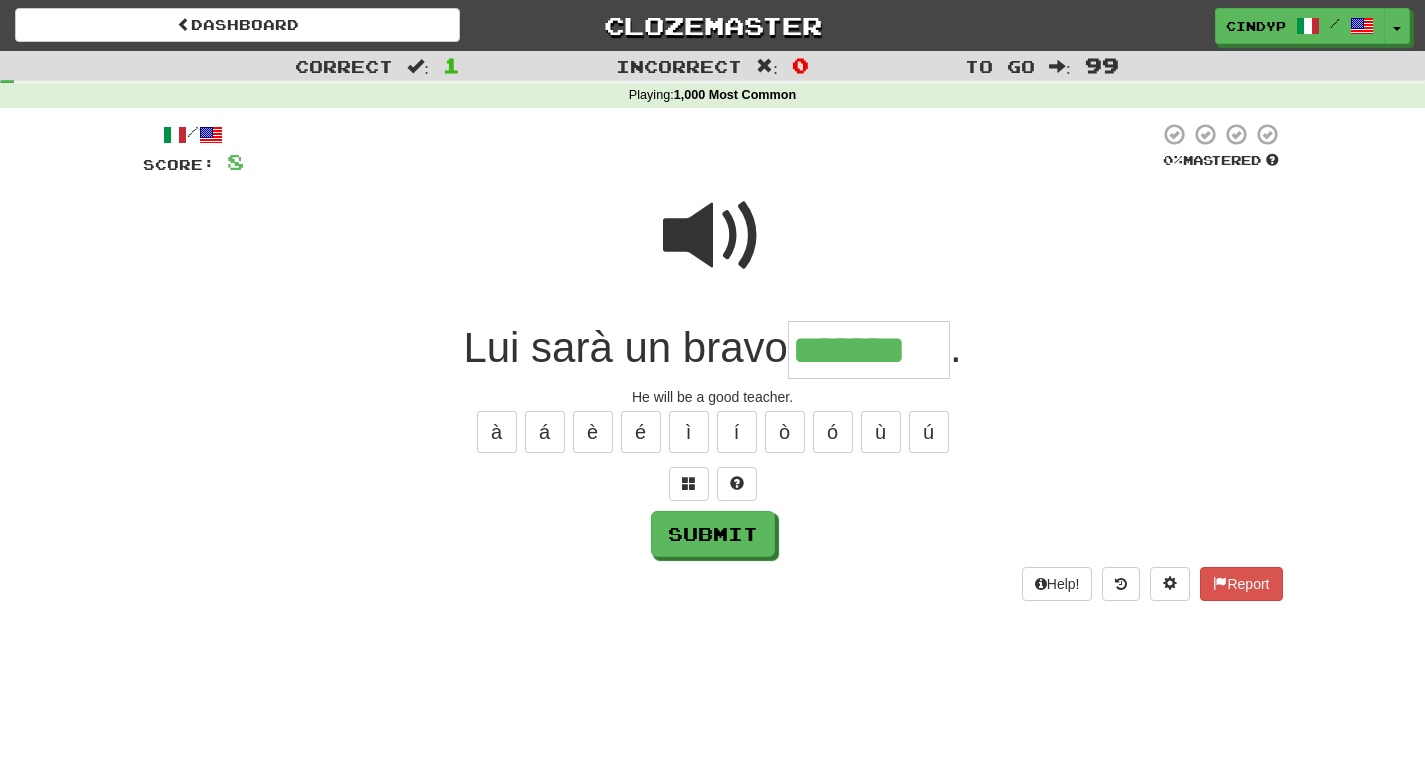 type on "*******" 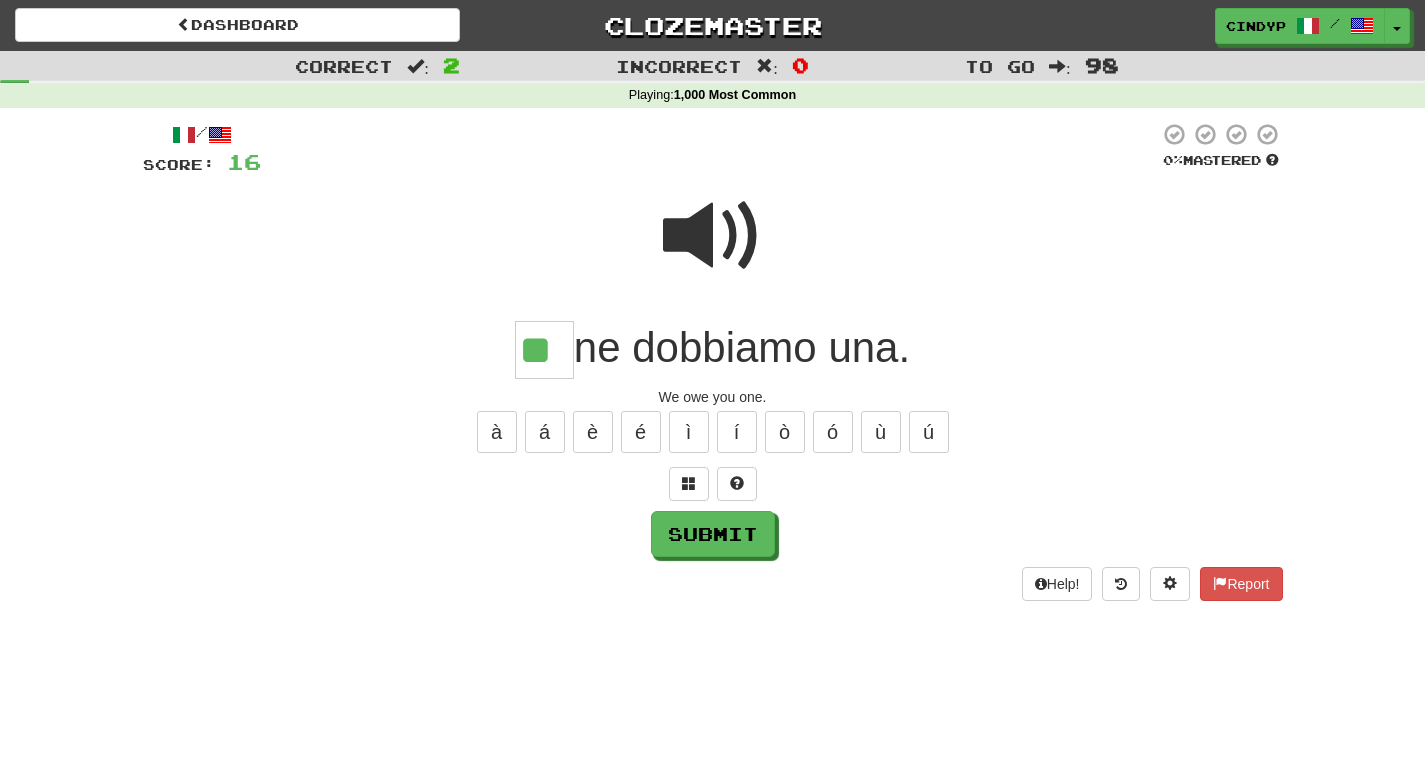 type on "**" 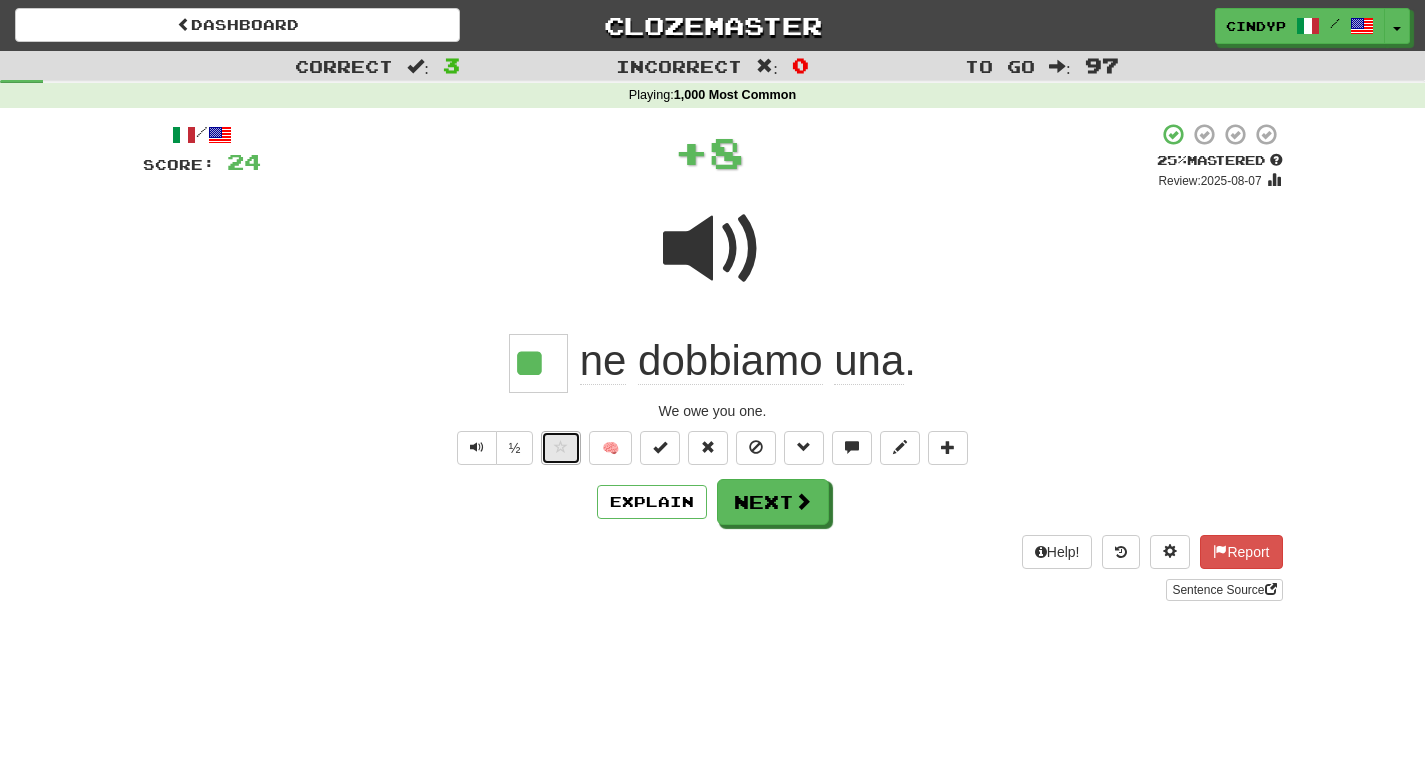click at bounding box center (561, 448) 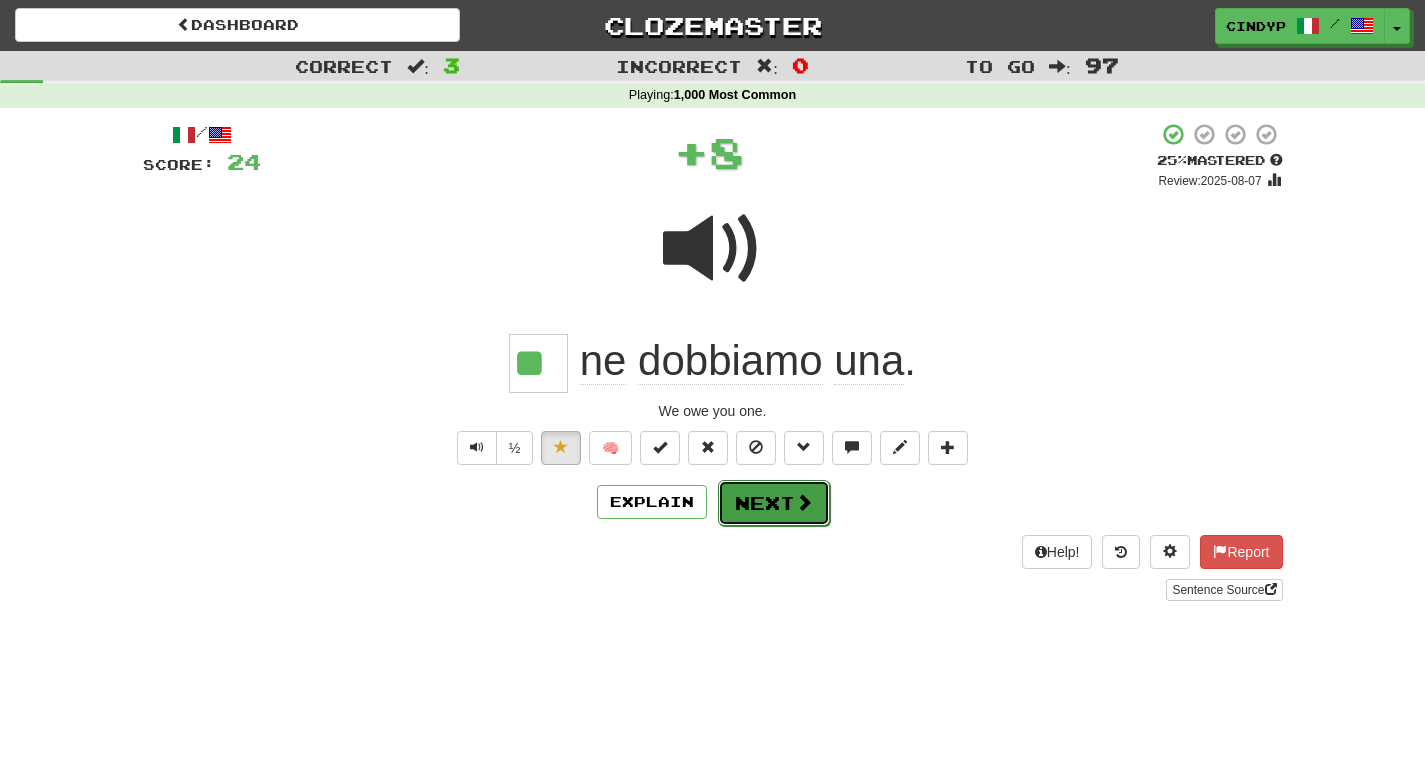 click on "Next" at bounding box center [774, 503] 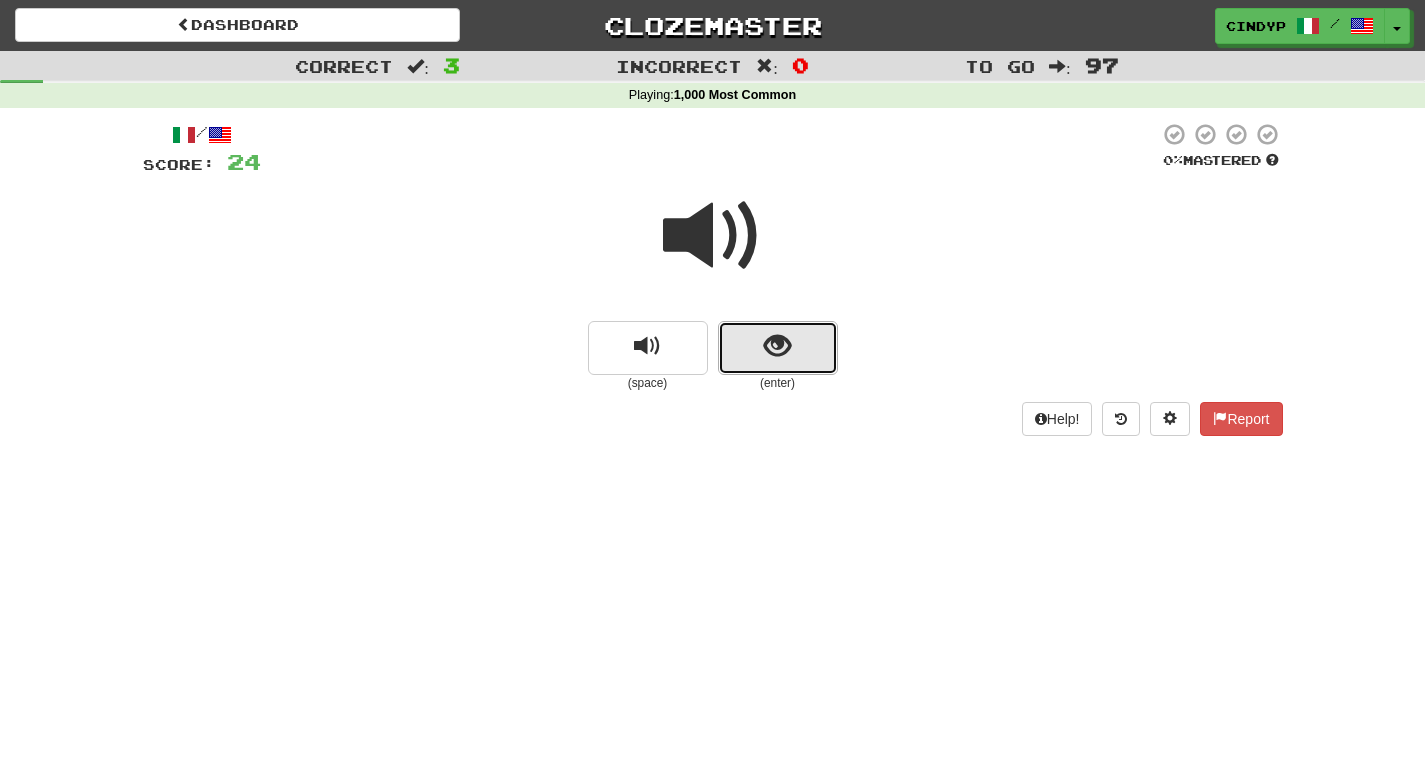 click at bounding box center [777, 346] 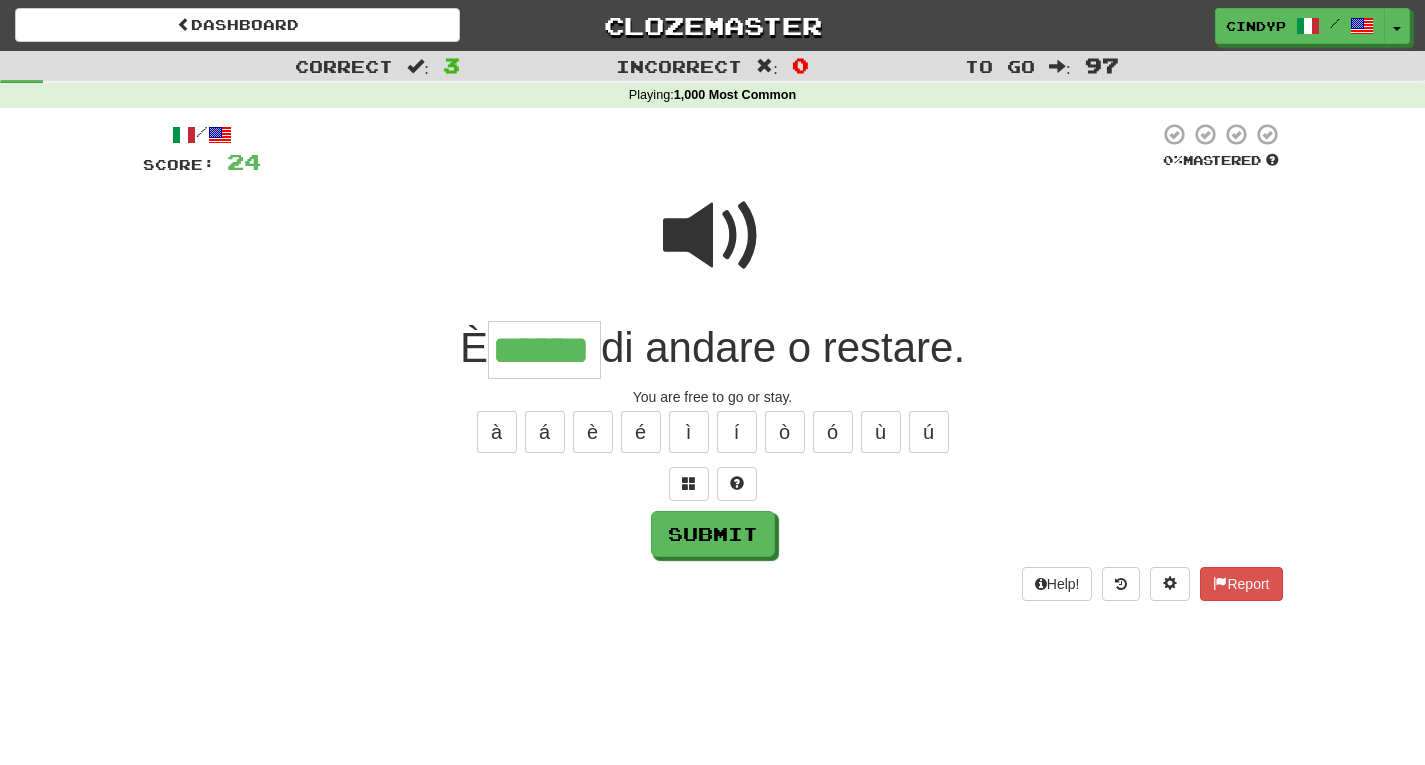 type on "******" 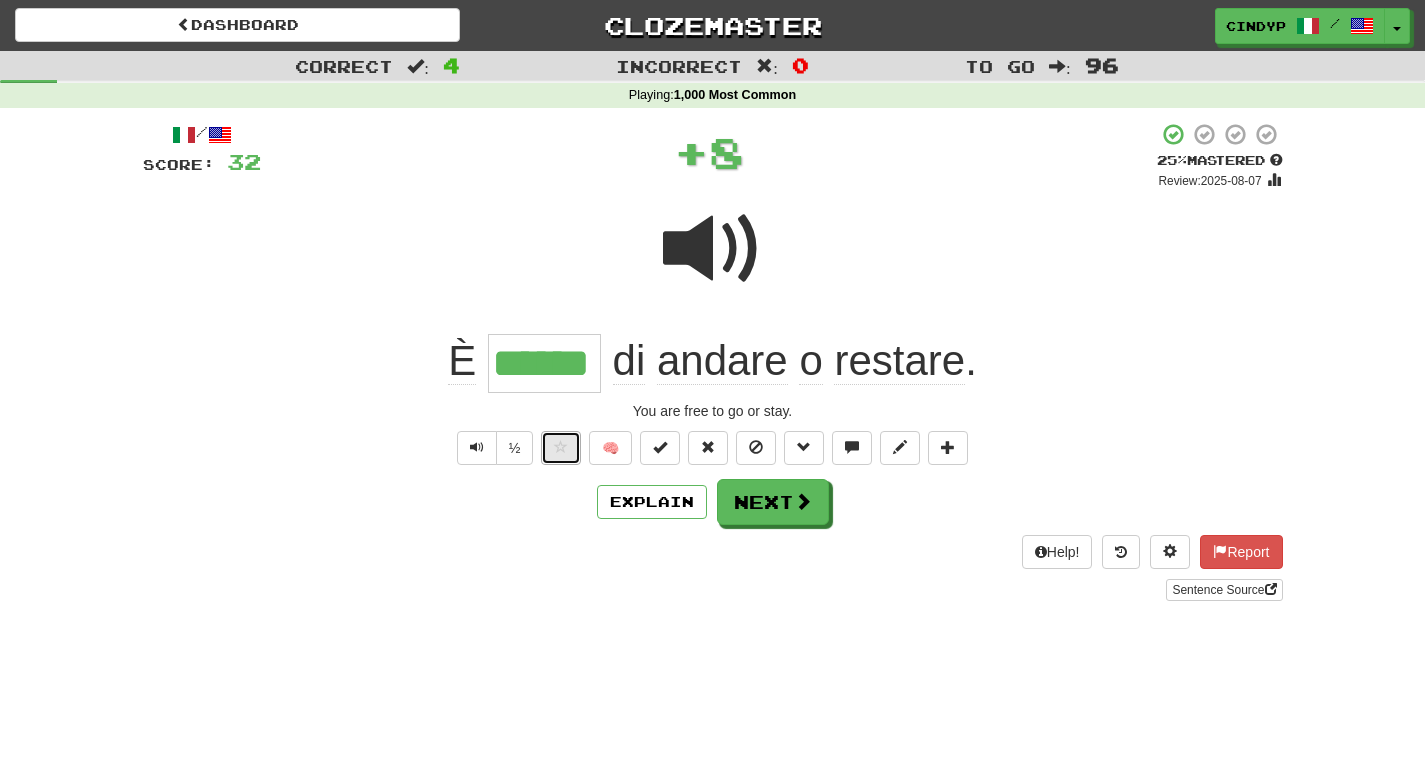 click at bounding box center (561, 447) 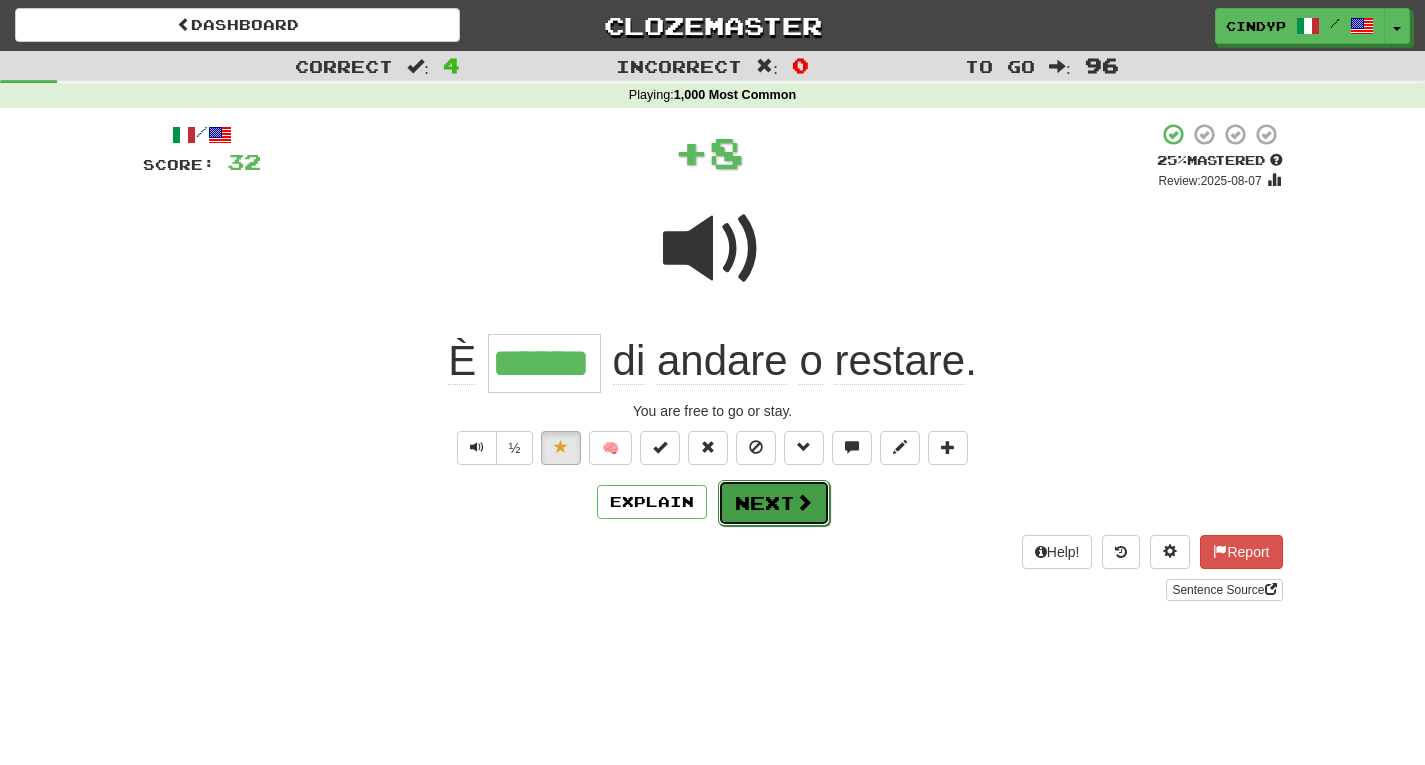 click on "Next" at bounding box center [774, 503] 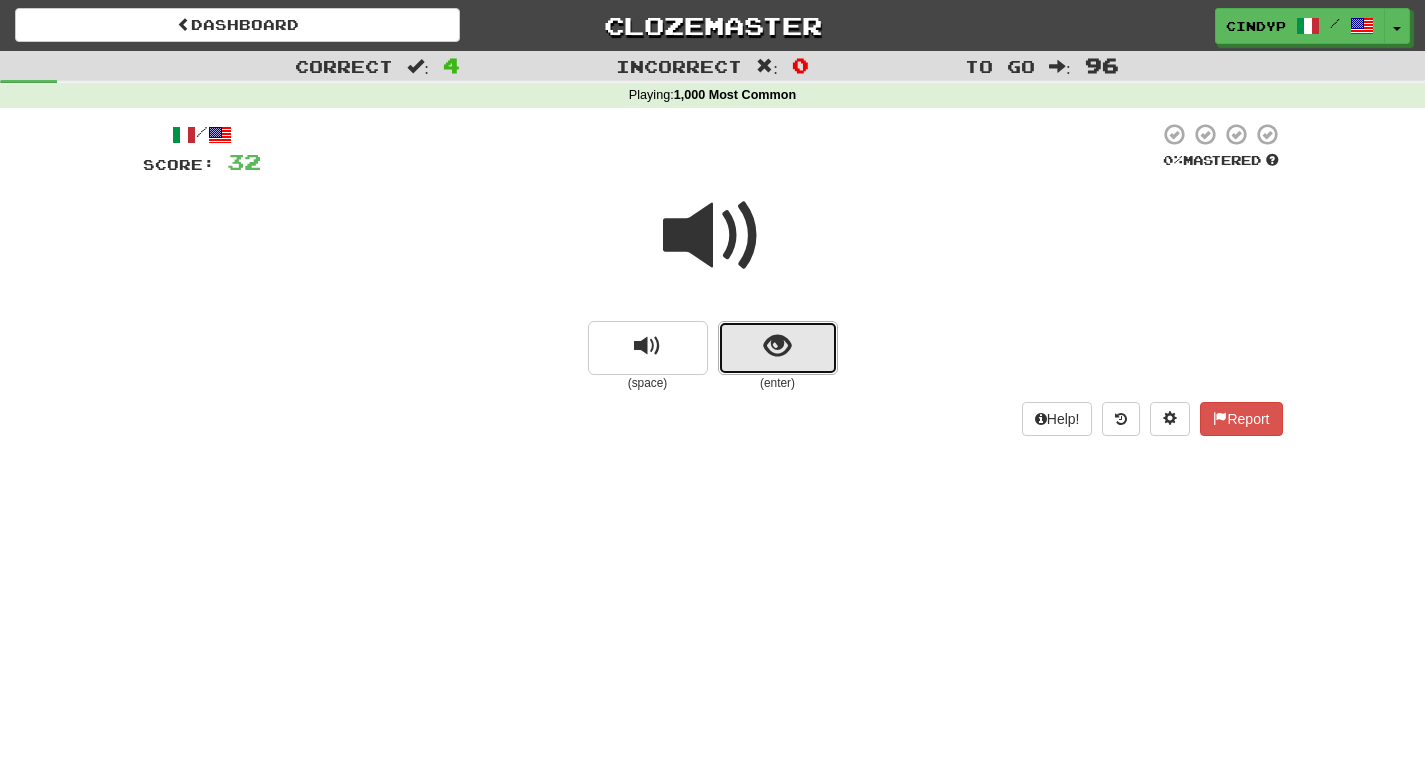 click at bounding box center (777, 346) 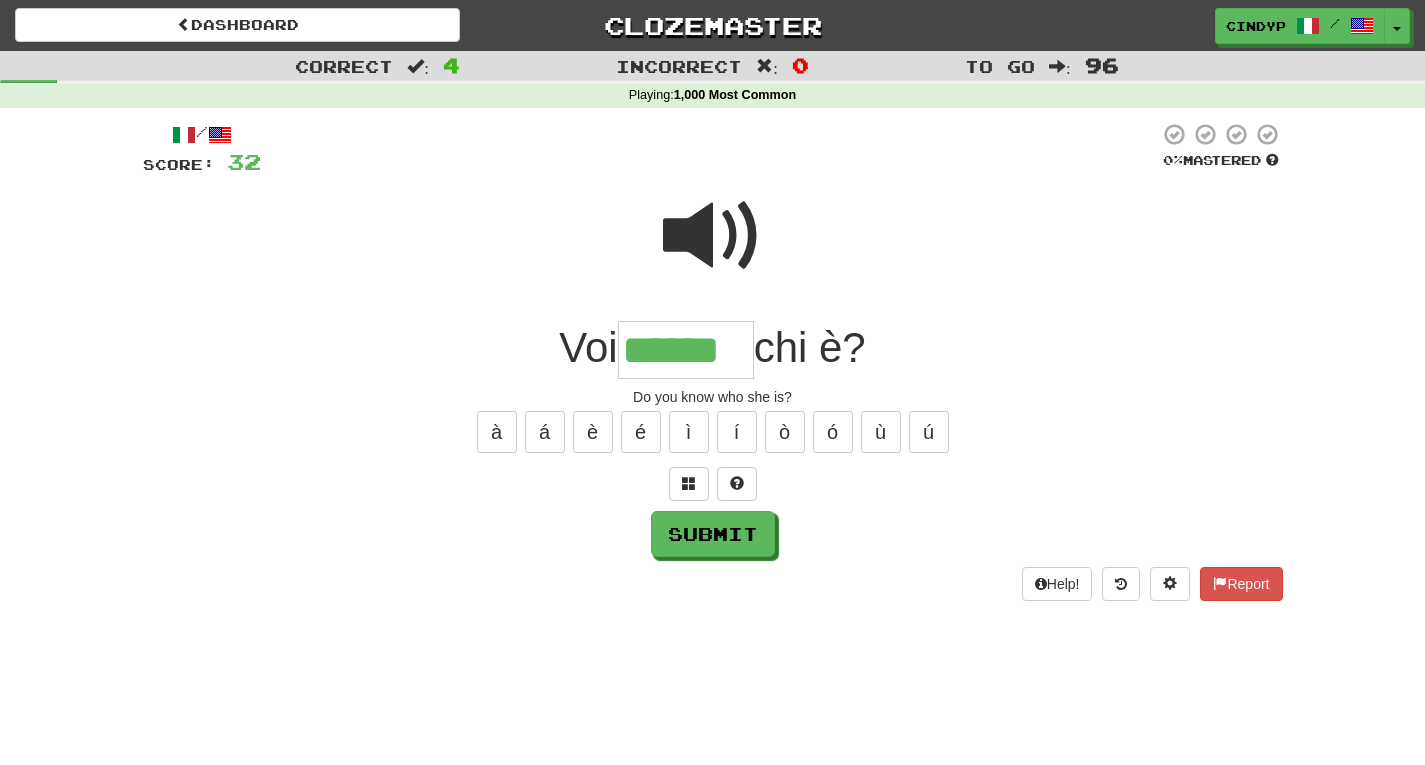 type on "******" 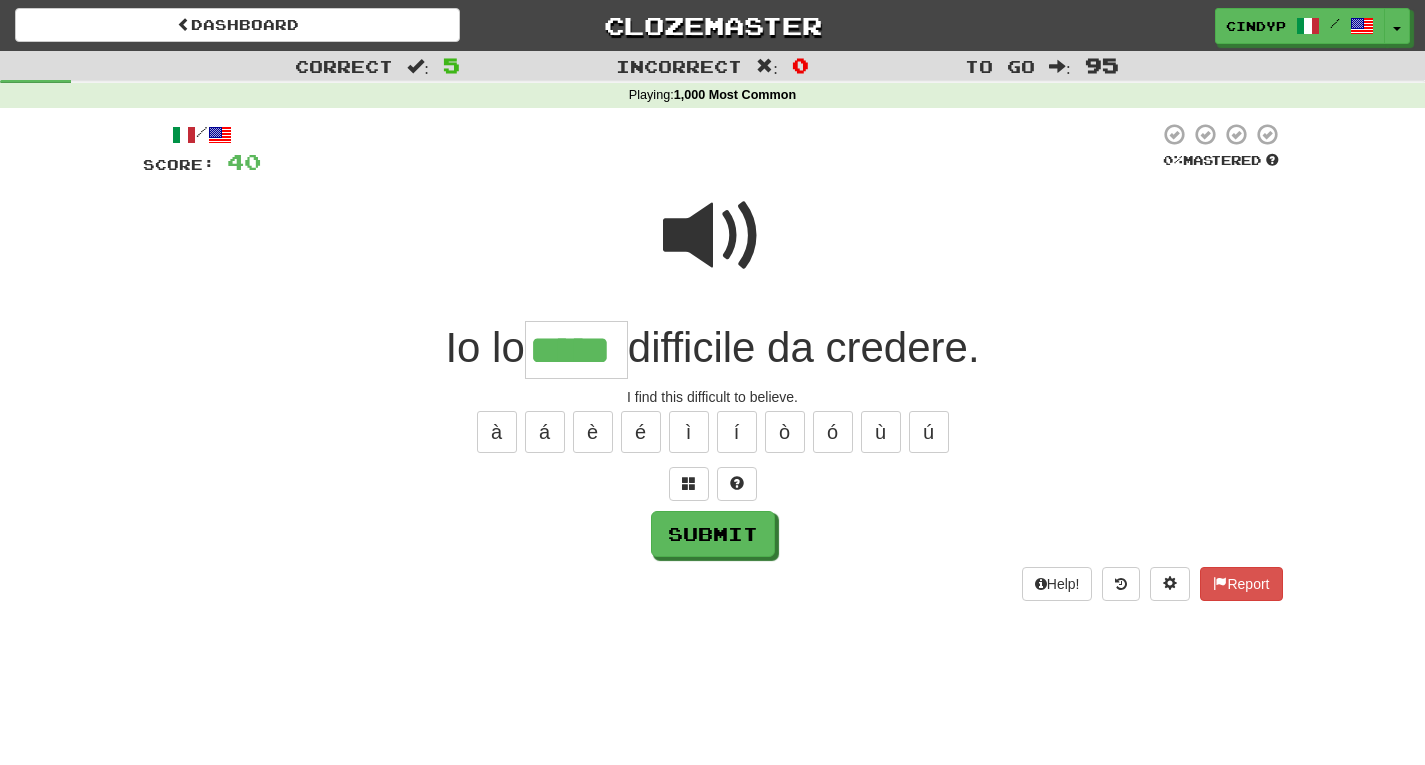 type on "*****" 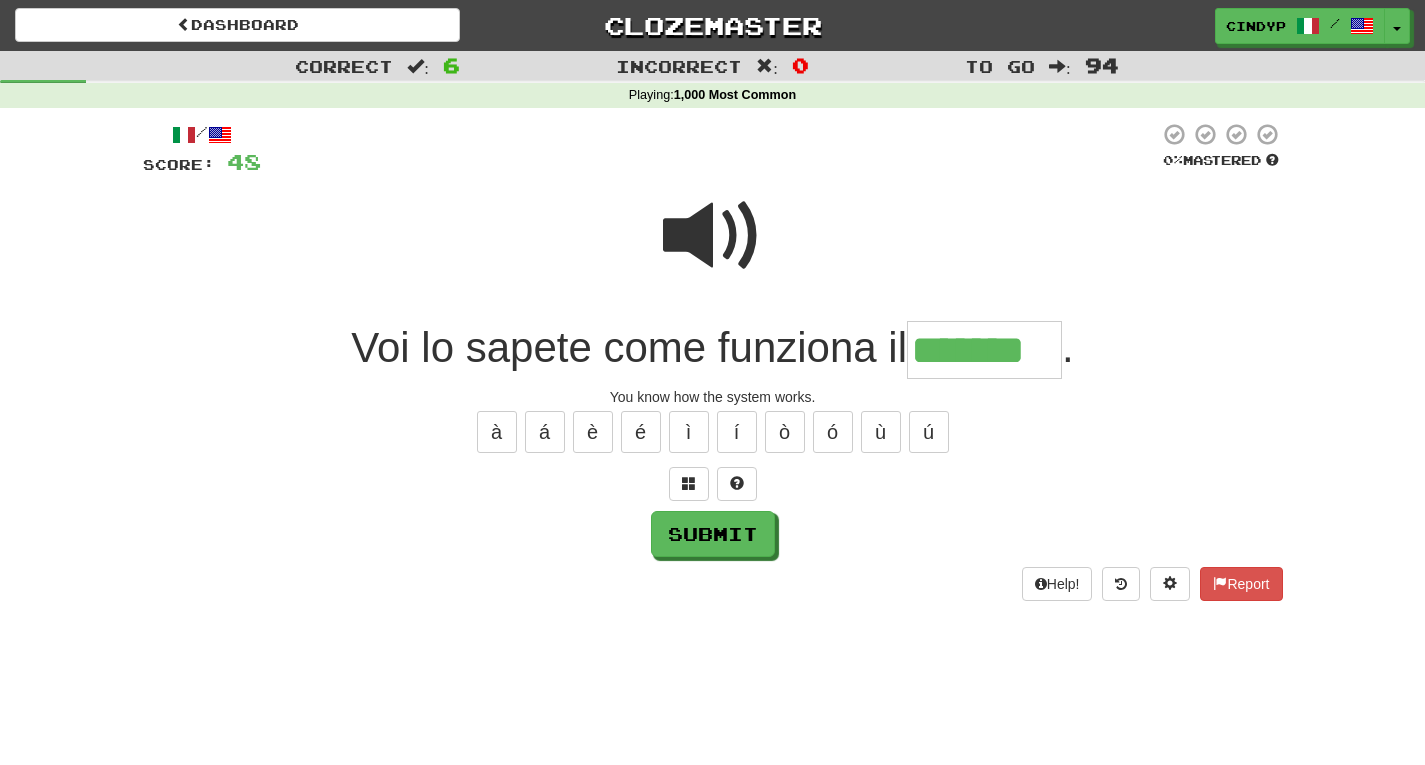 type on "*******" 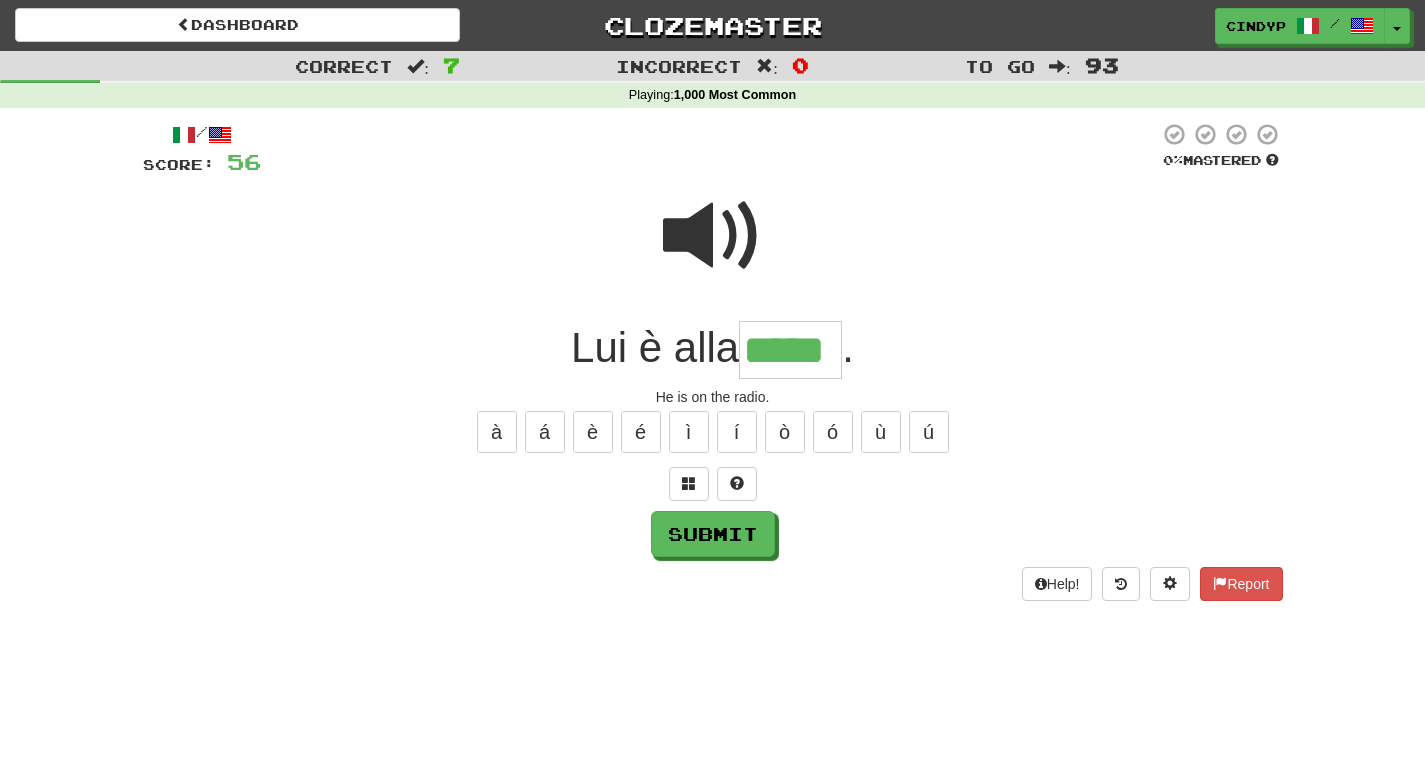 type on "*****" 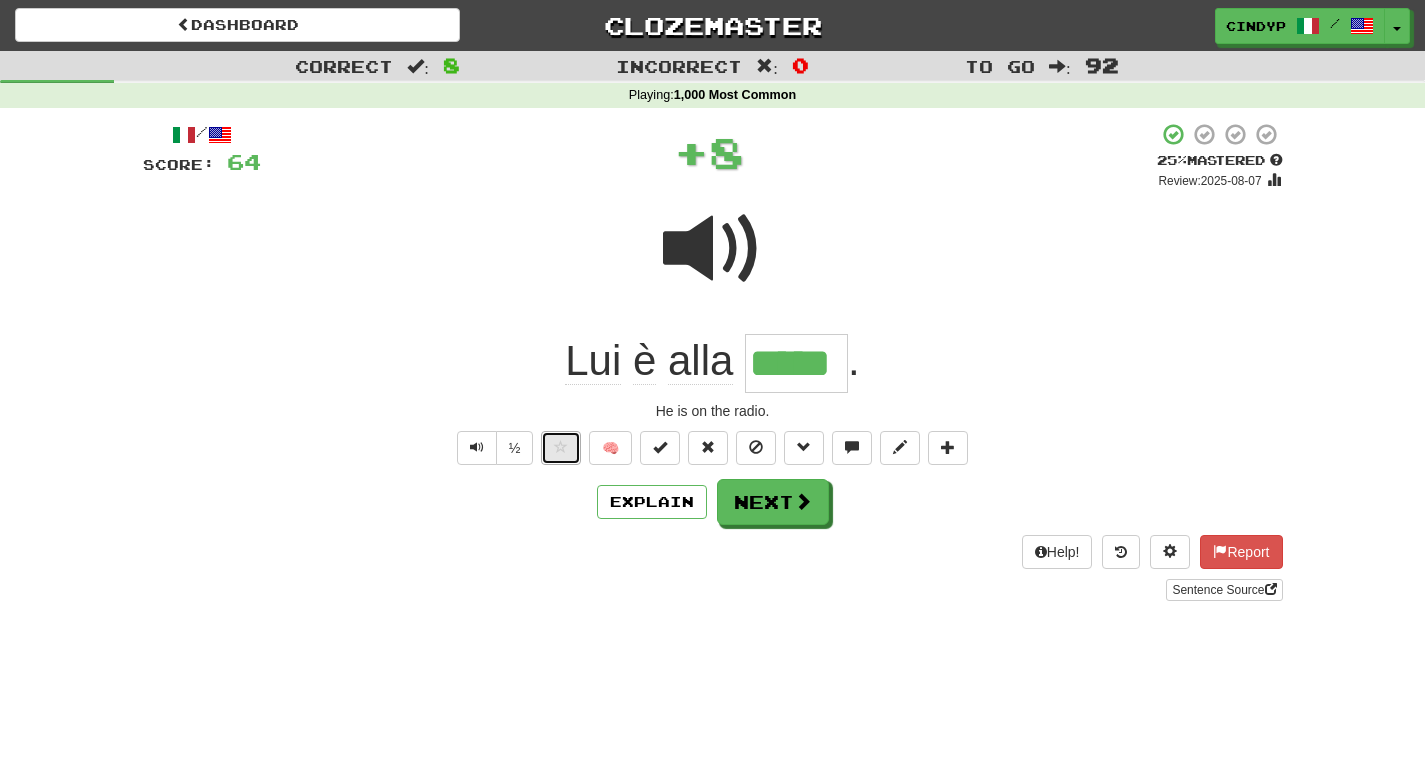 click at bounding box center (561, 448) 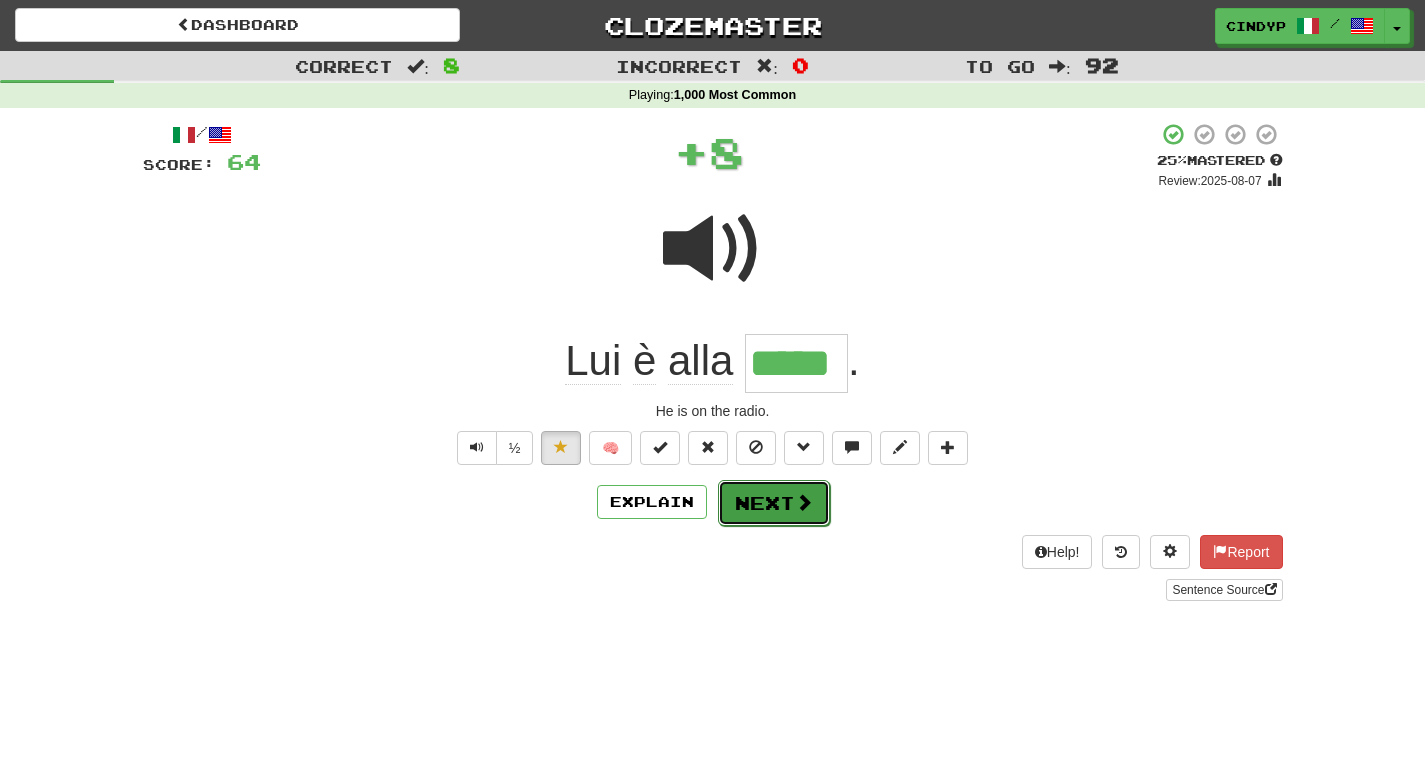 click on "Next" at bounding box center (774, 503) 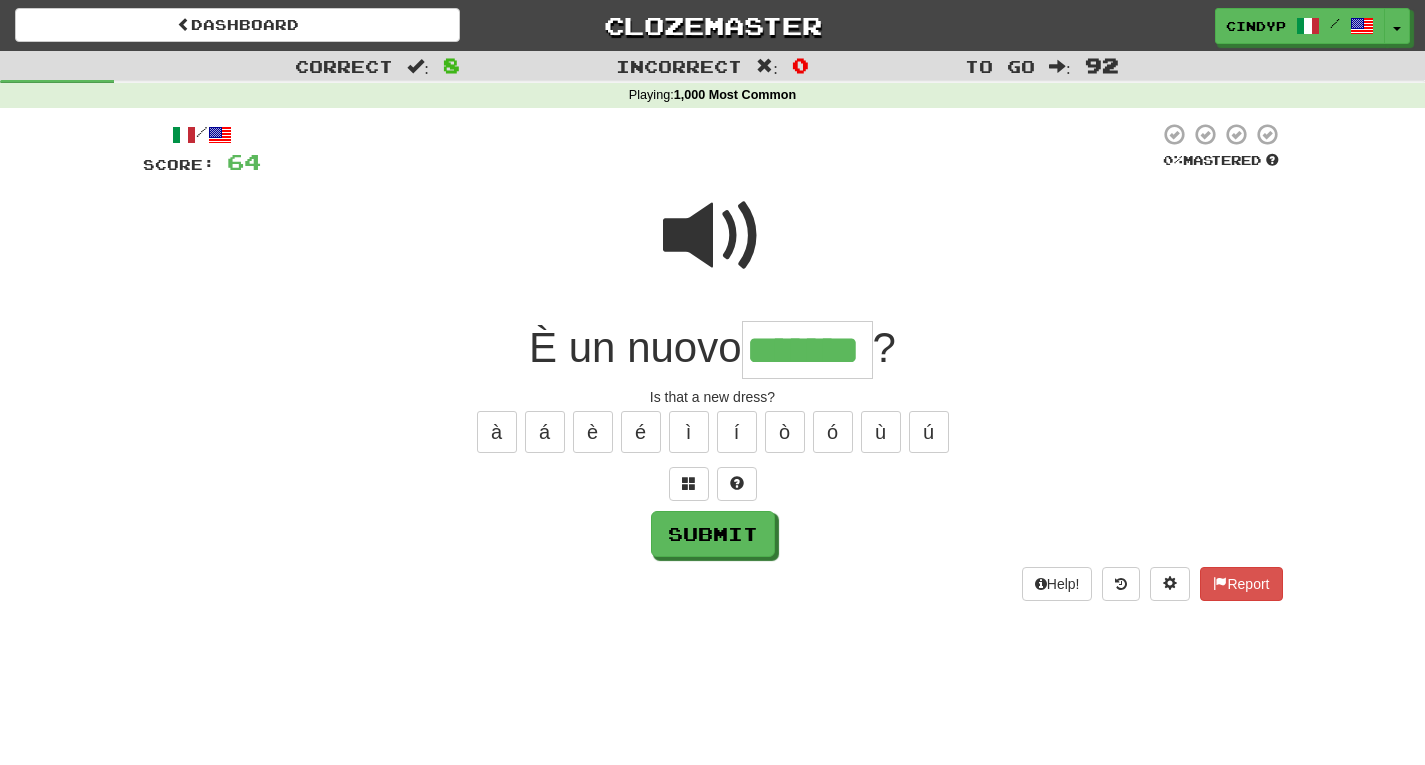 type on "*******" 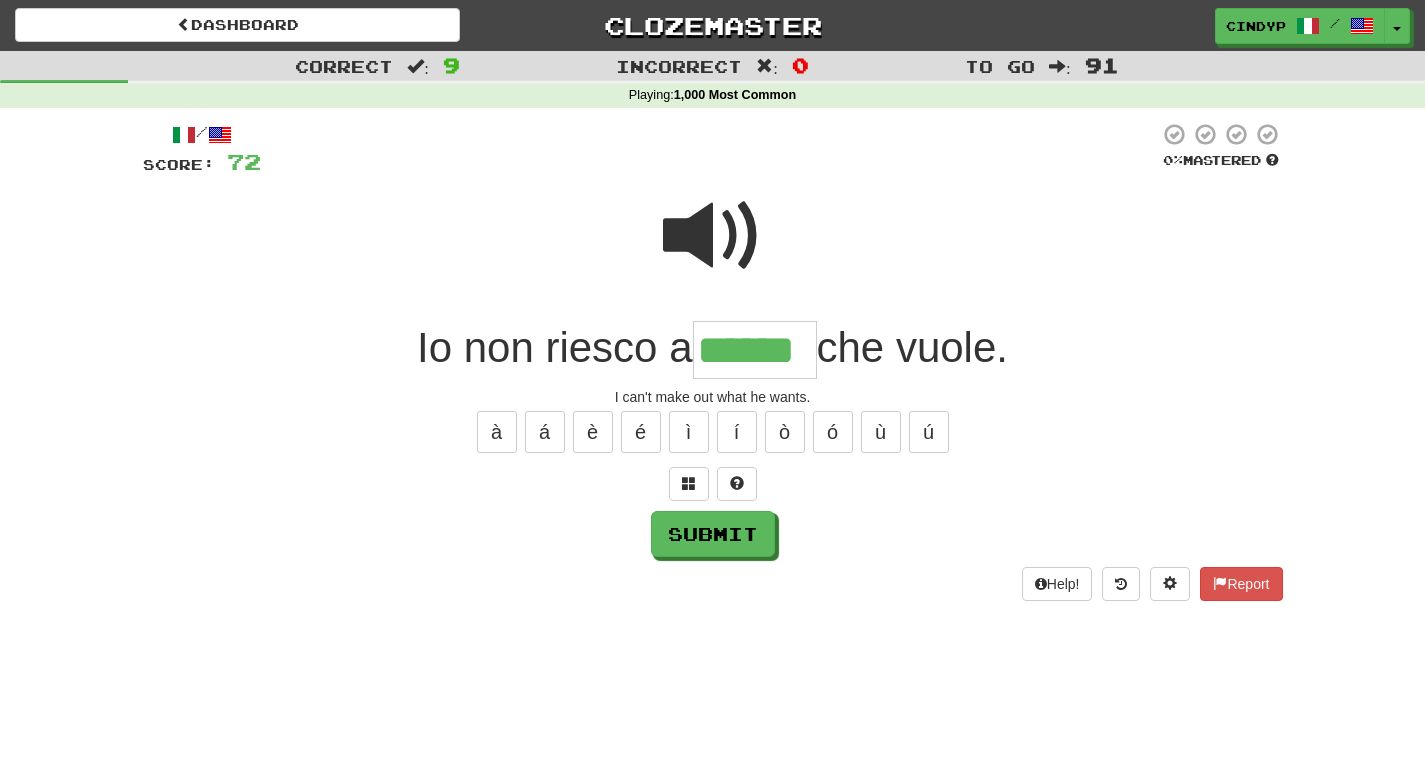 type on "******" 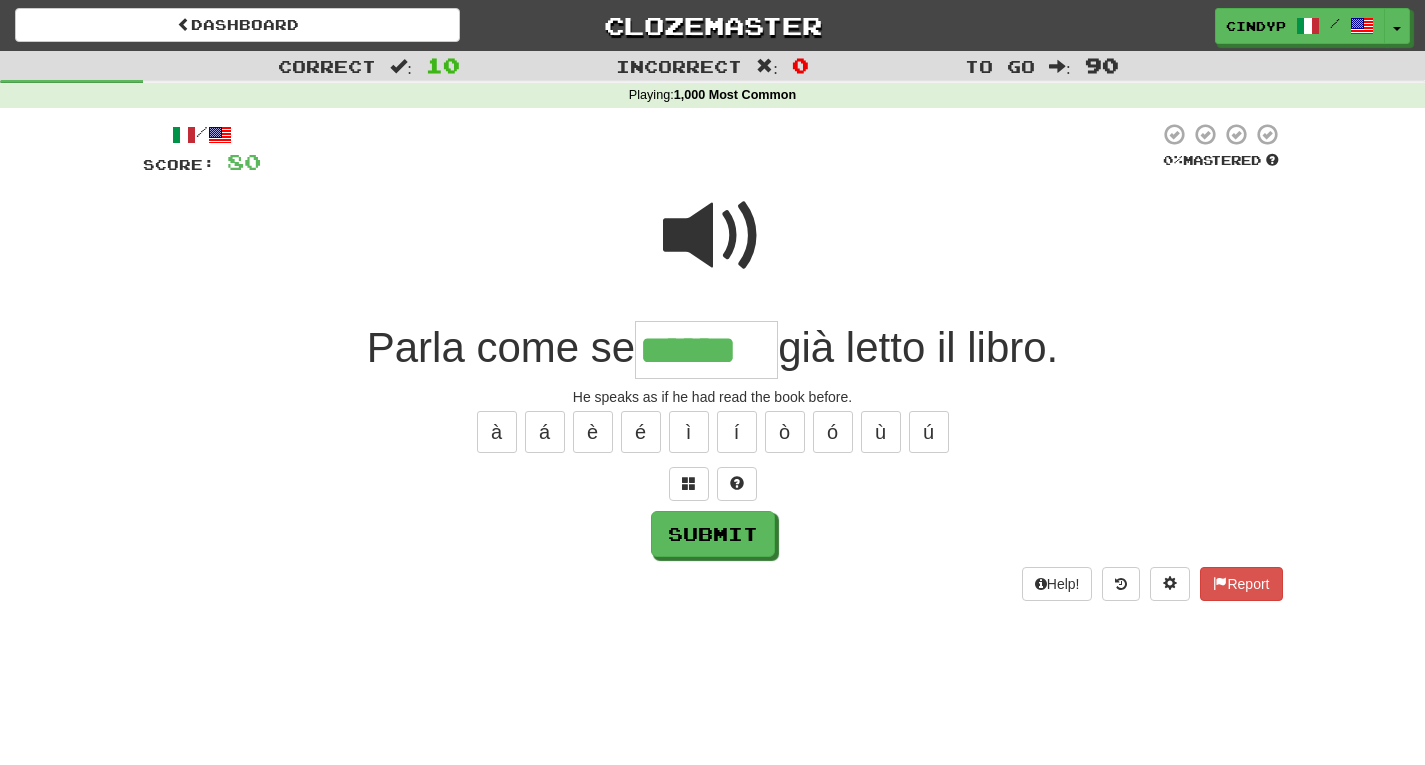 type on "******" 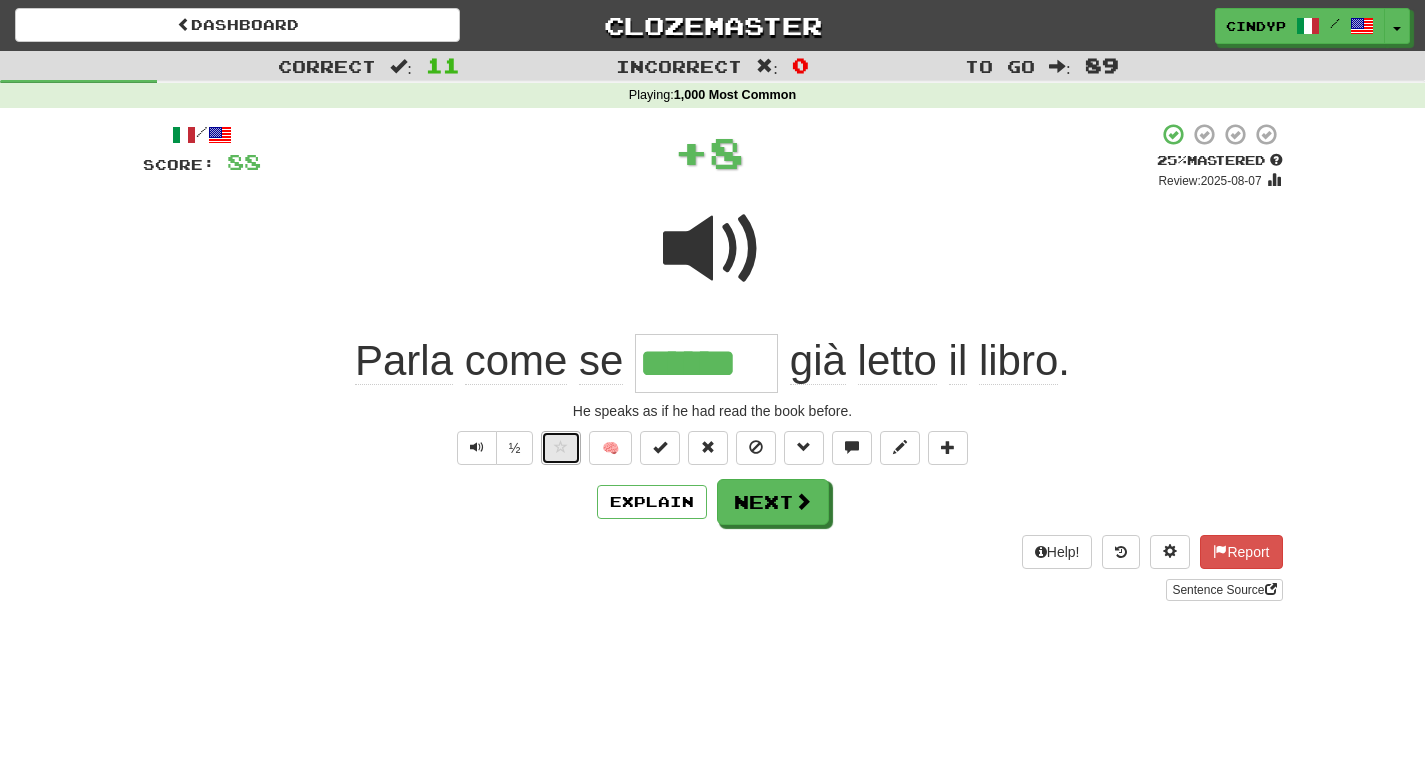 click at bounding box center (561, 447) 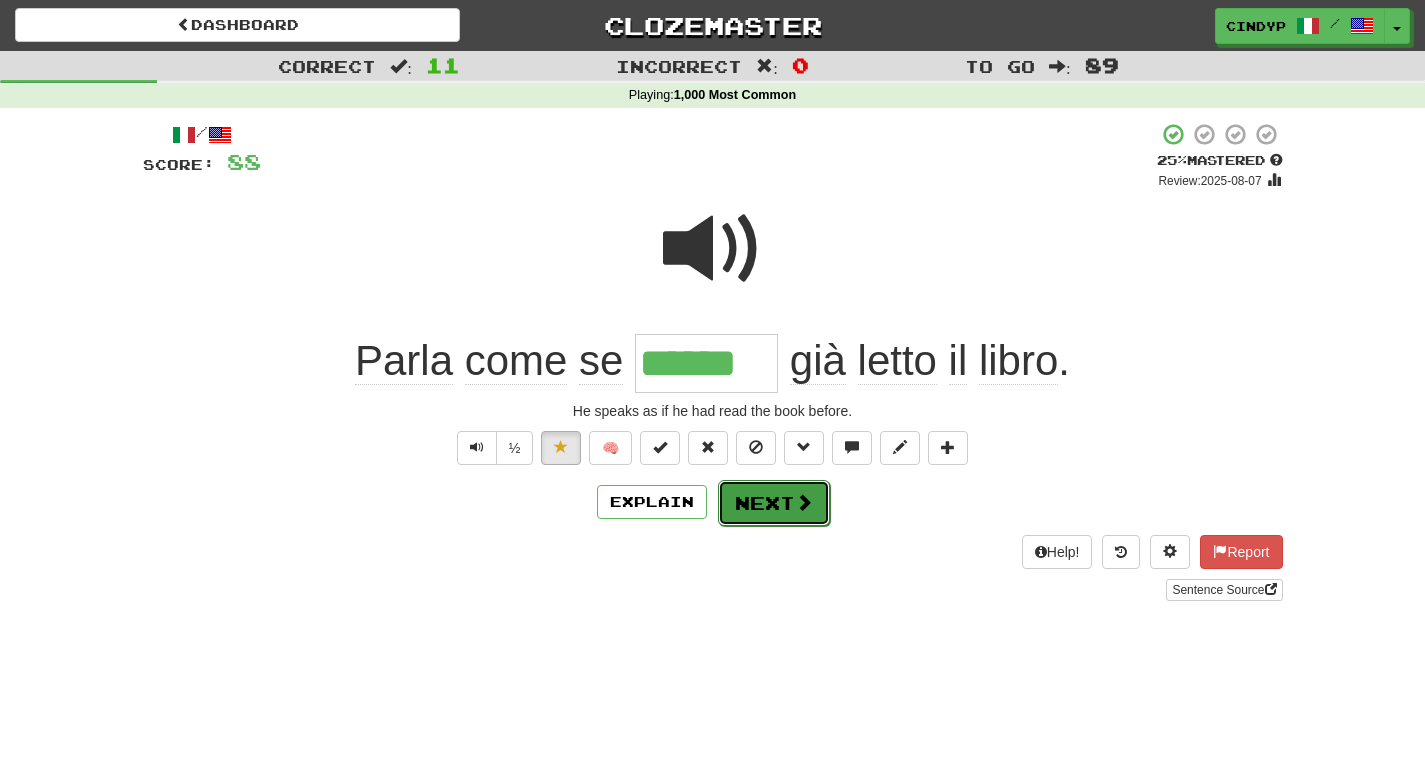 click on "Next" at bounding box center [774, 503] 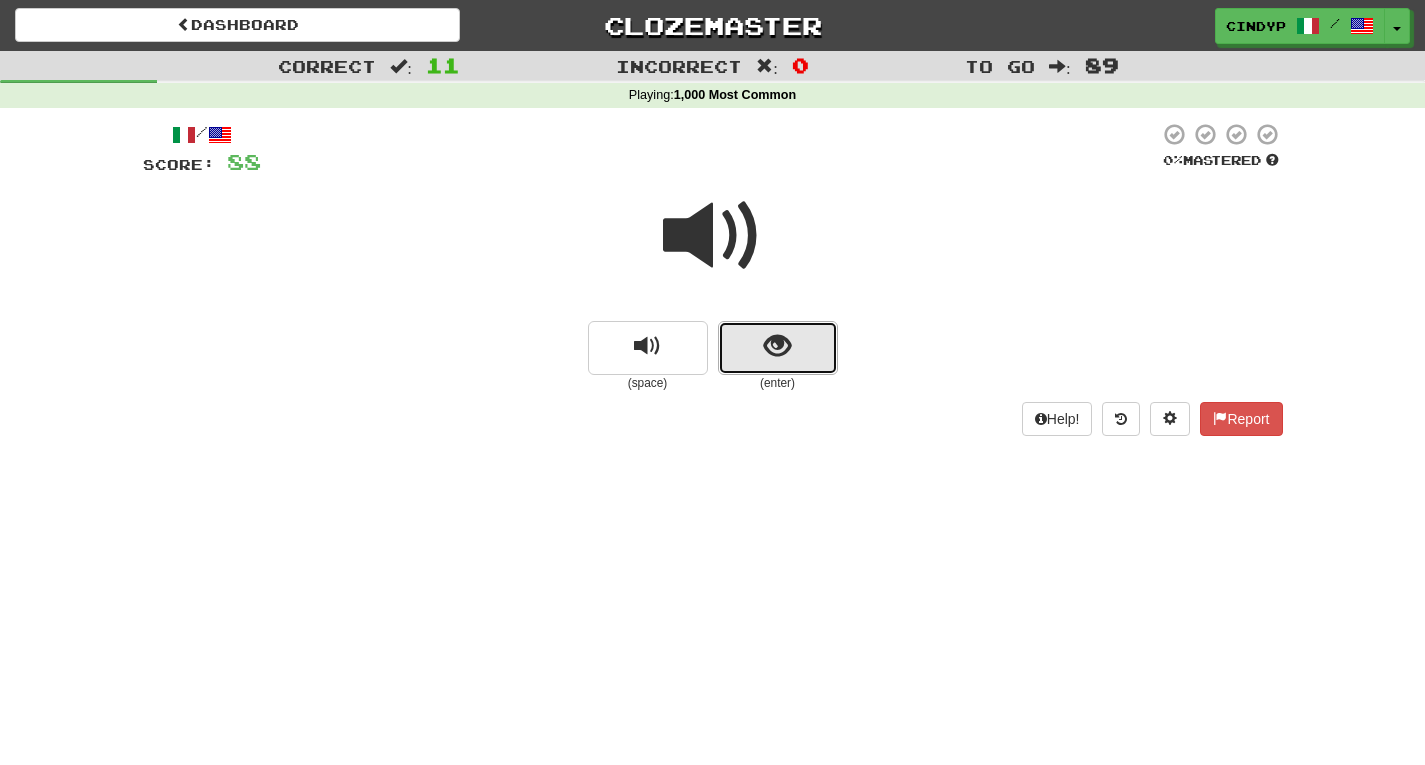click at bounding box center (778, 348) 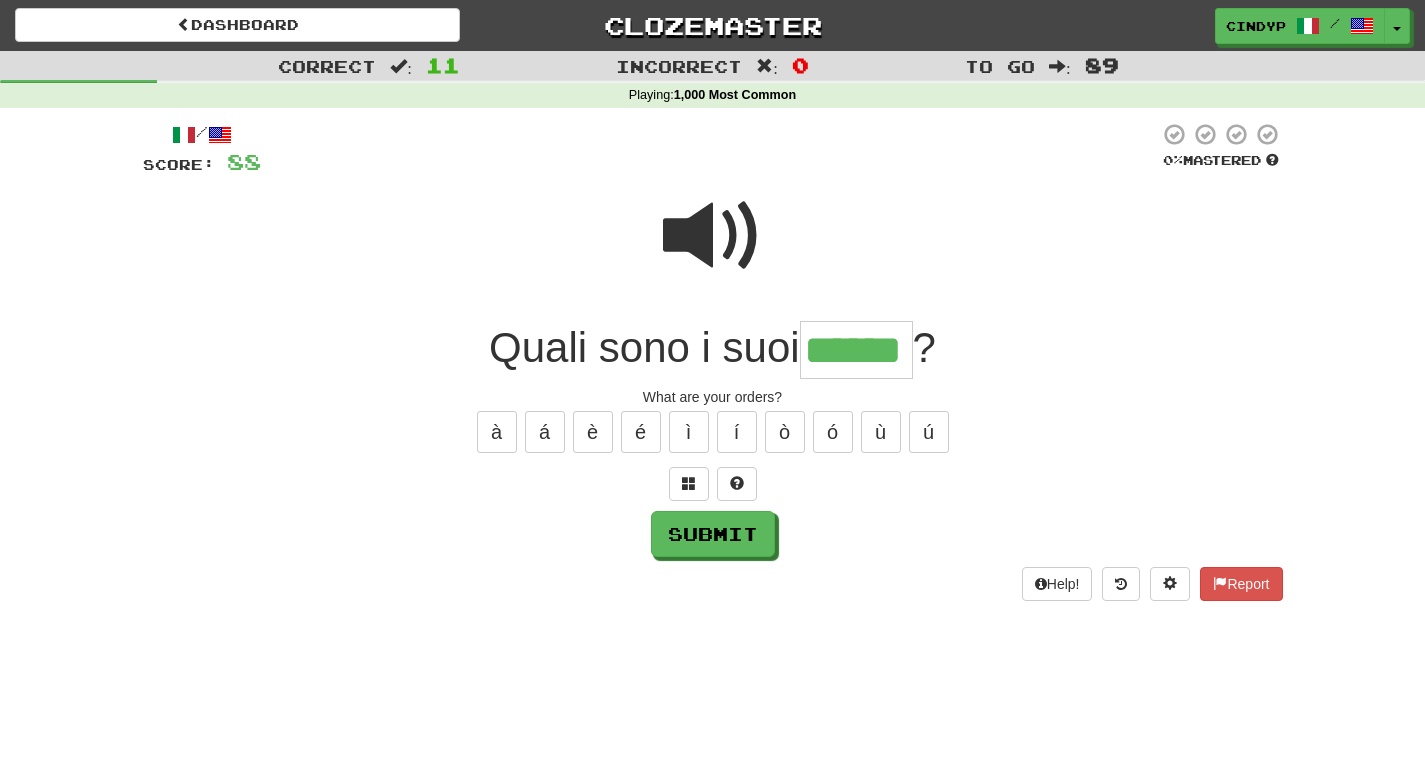 type on "******" 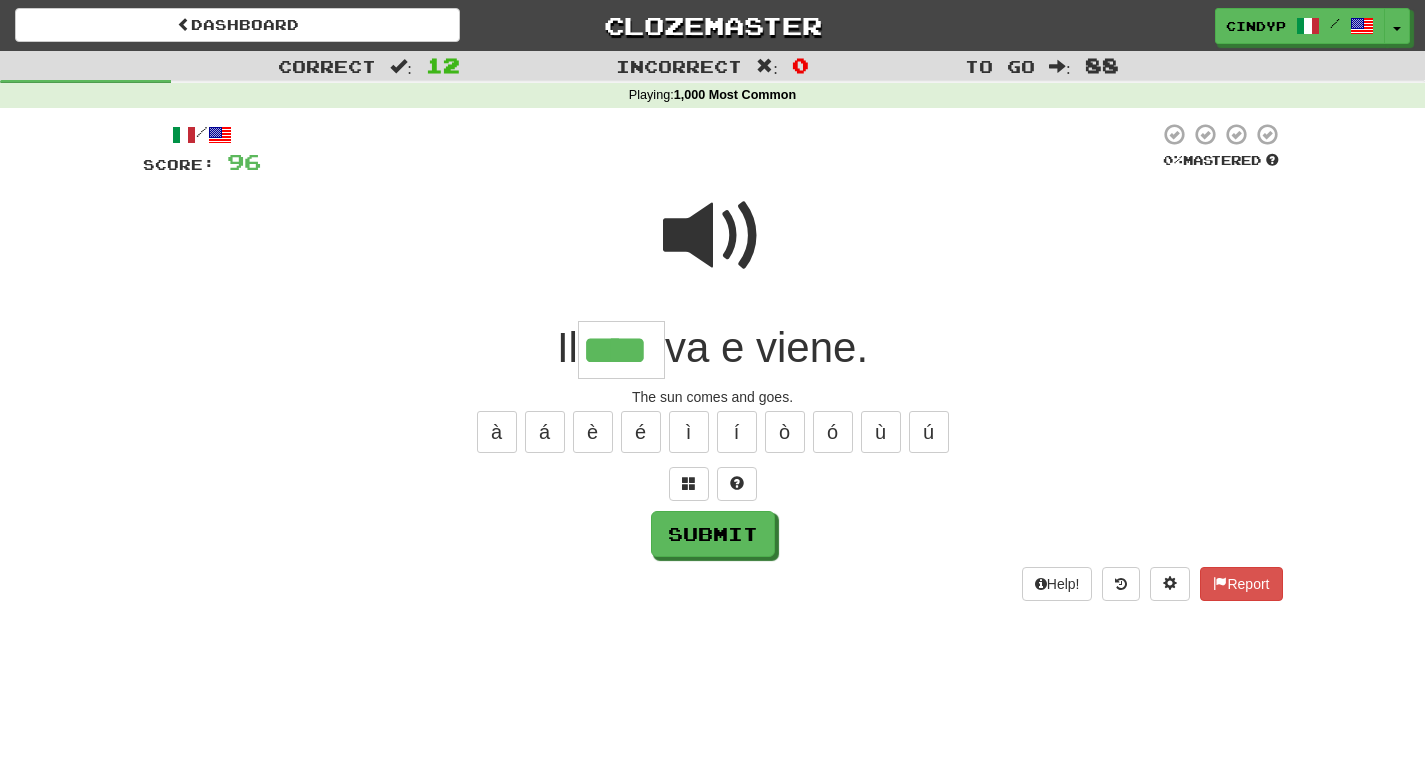 type on "****" 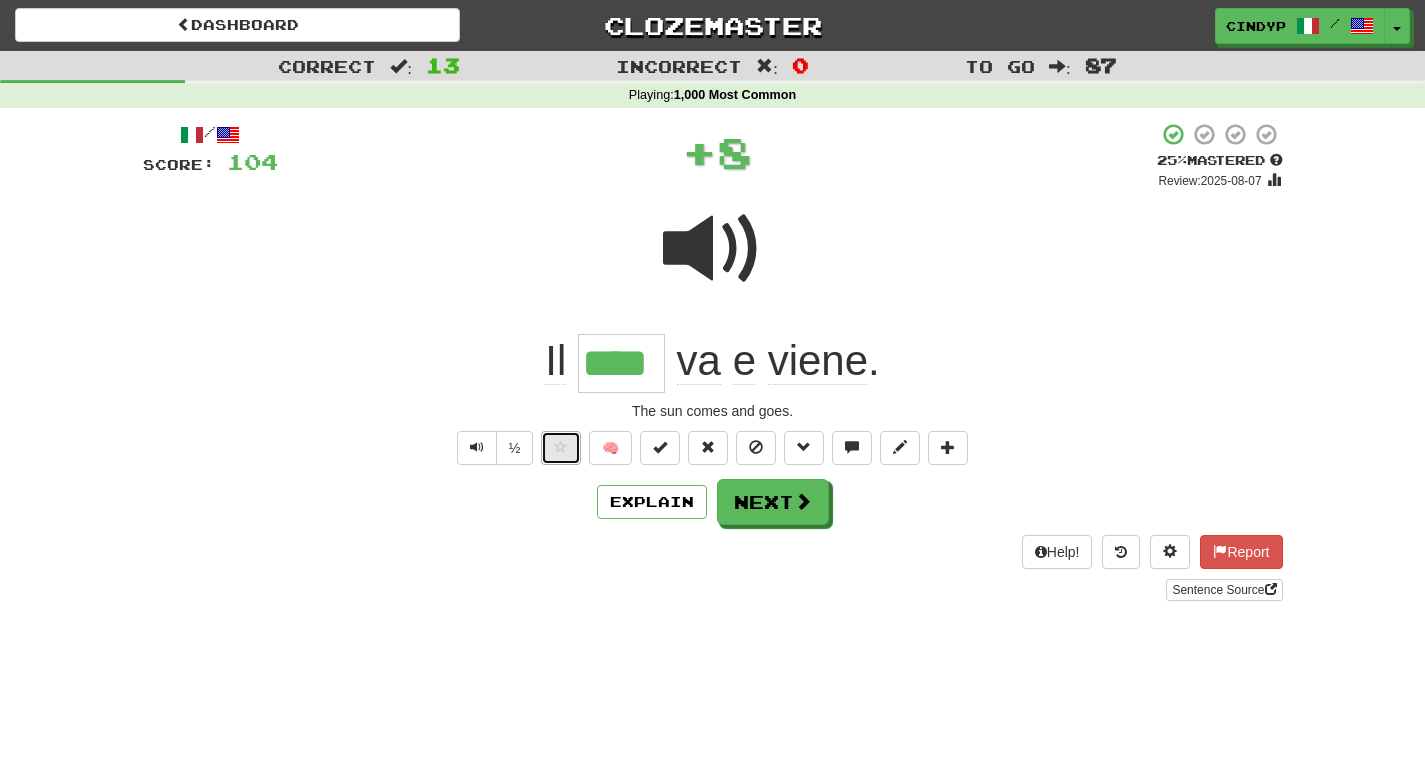 click at bounding box center [561, 448] 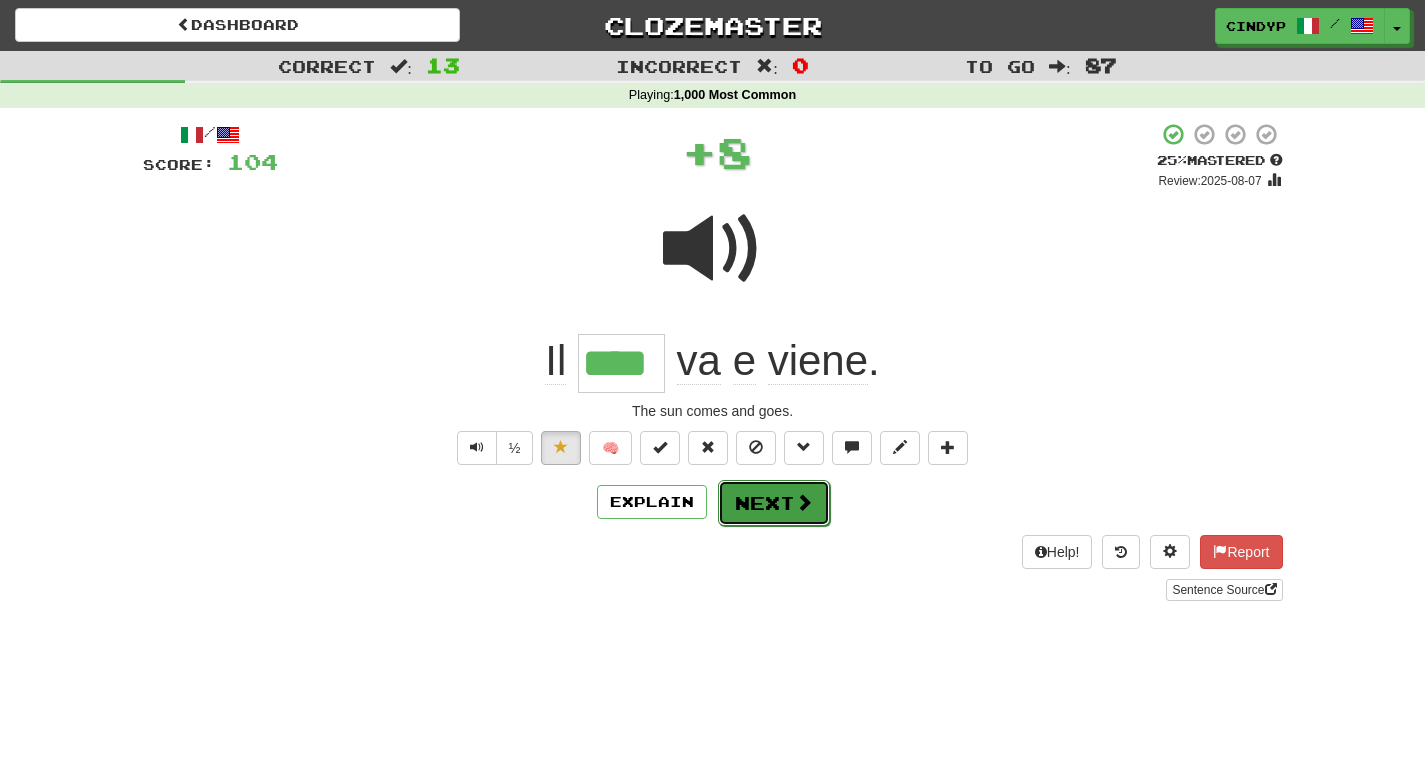 click on "Next" at bounding box center [774, 503] 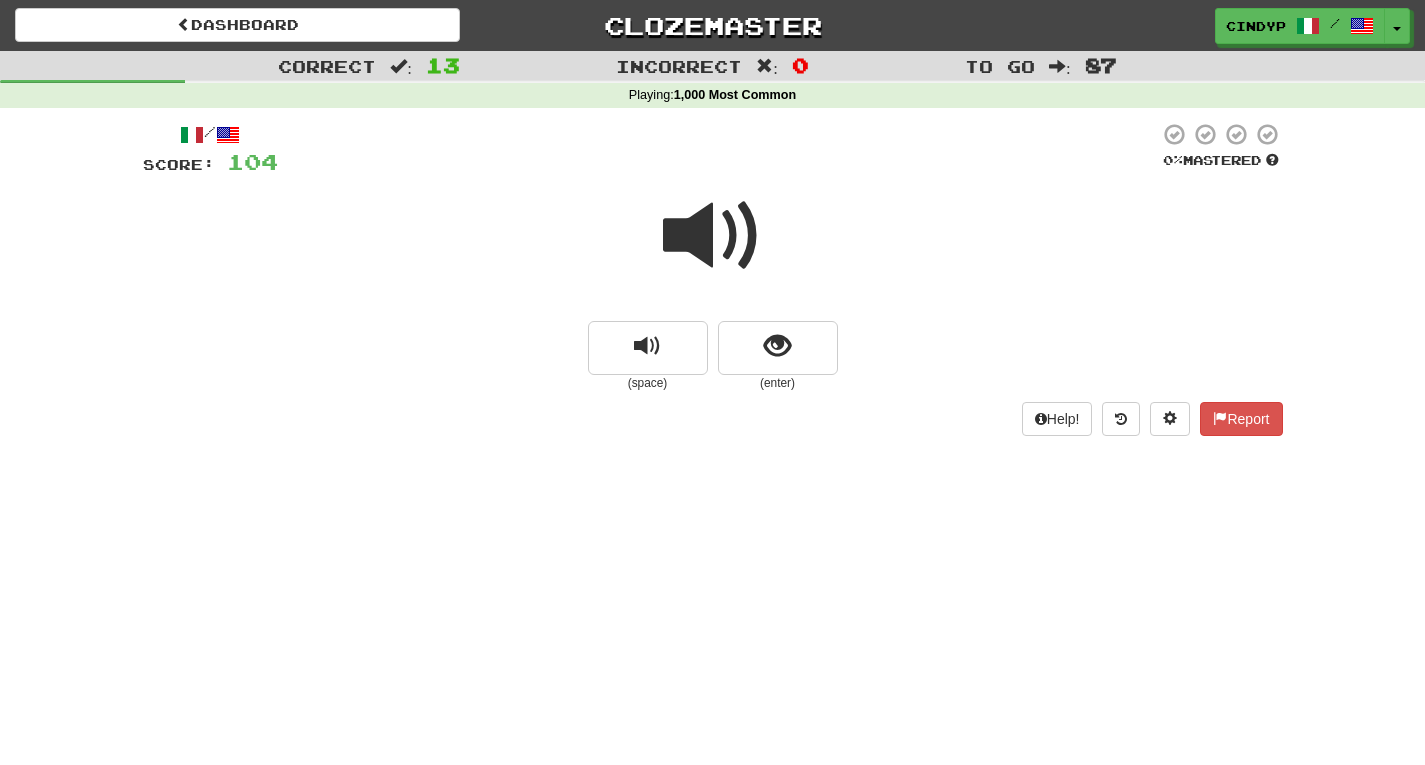 click at bounding box center [713, 236] 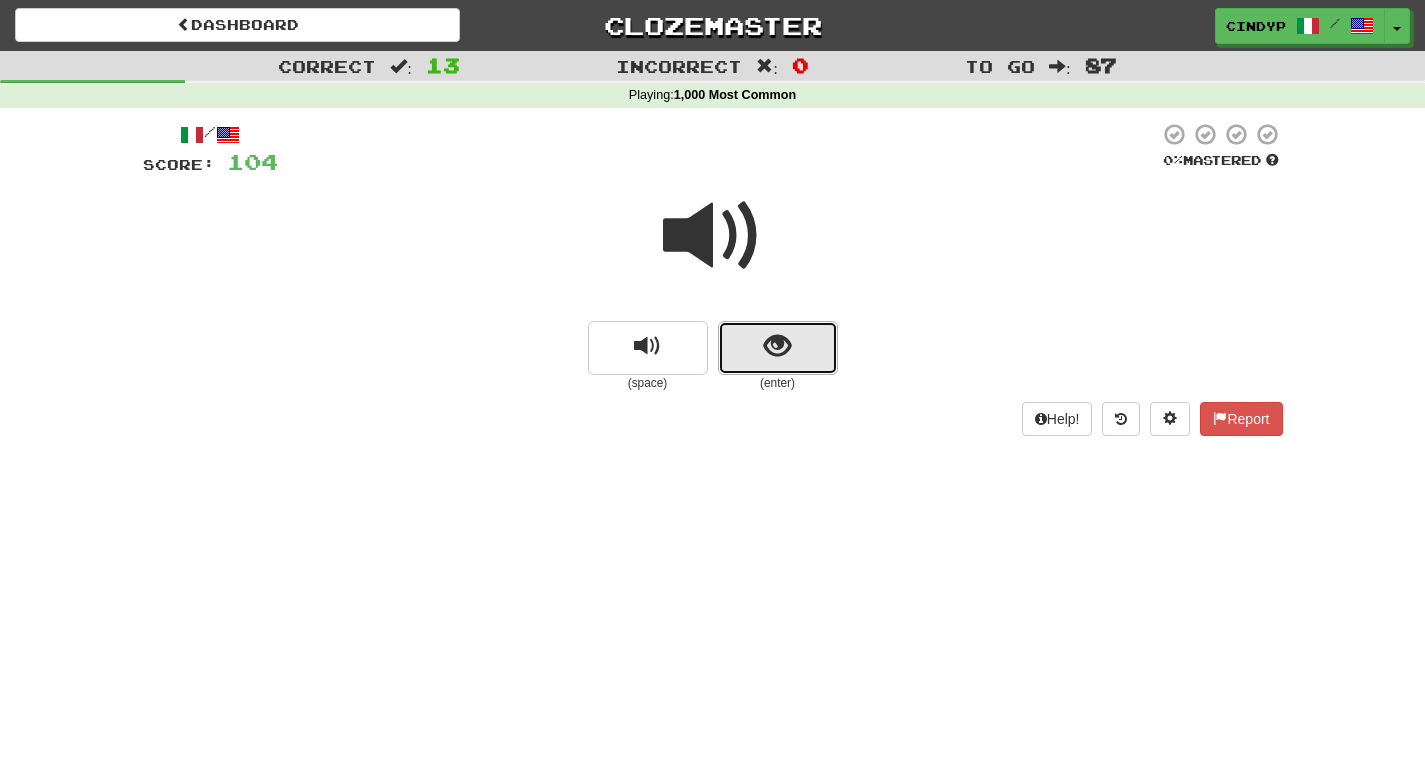 click at bounding box center [777, 346] 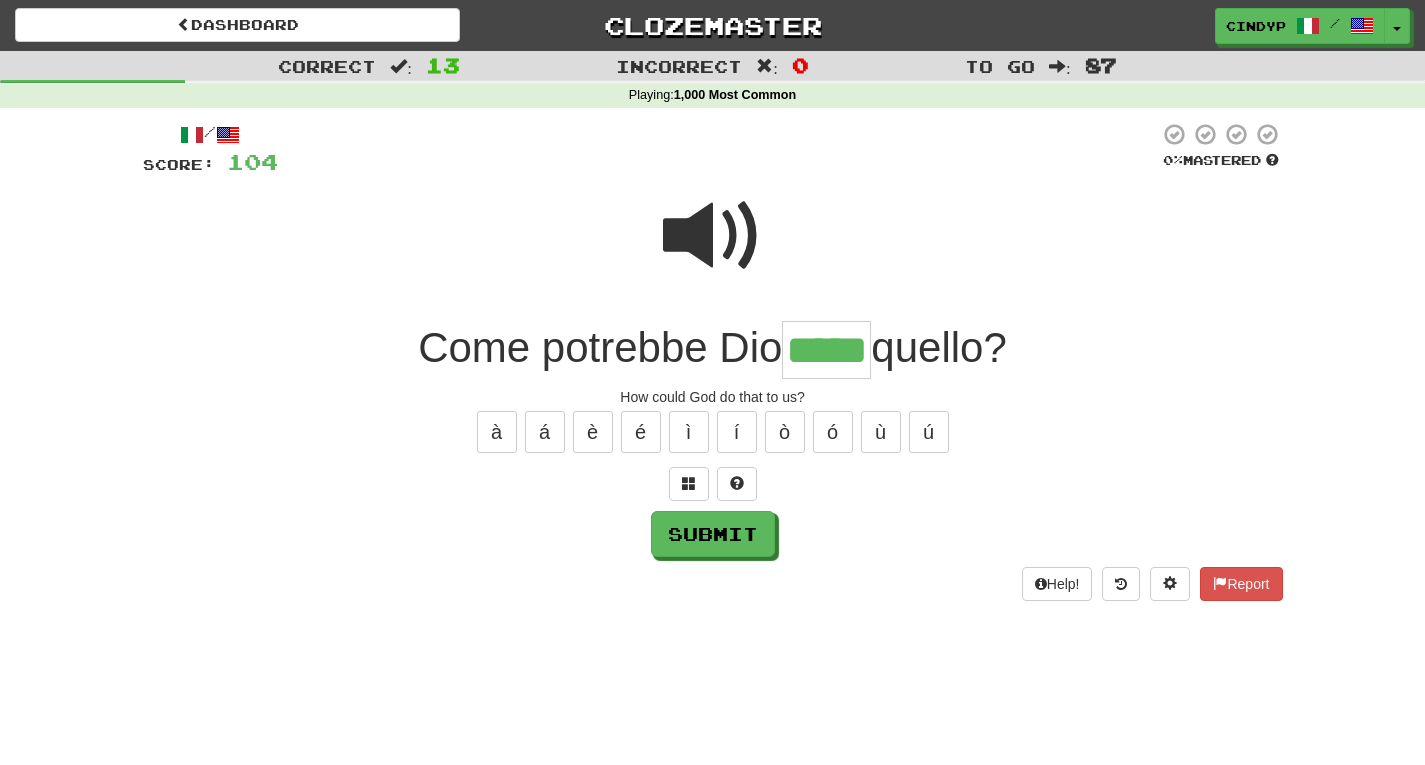 type on "*****" 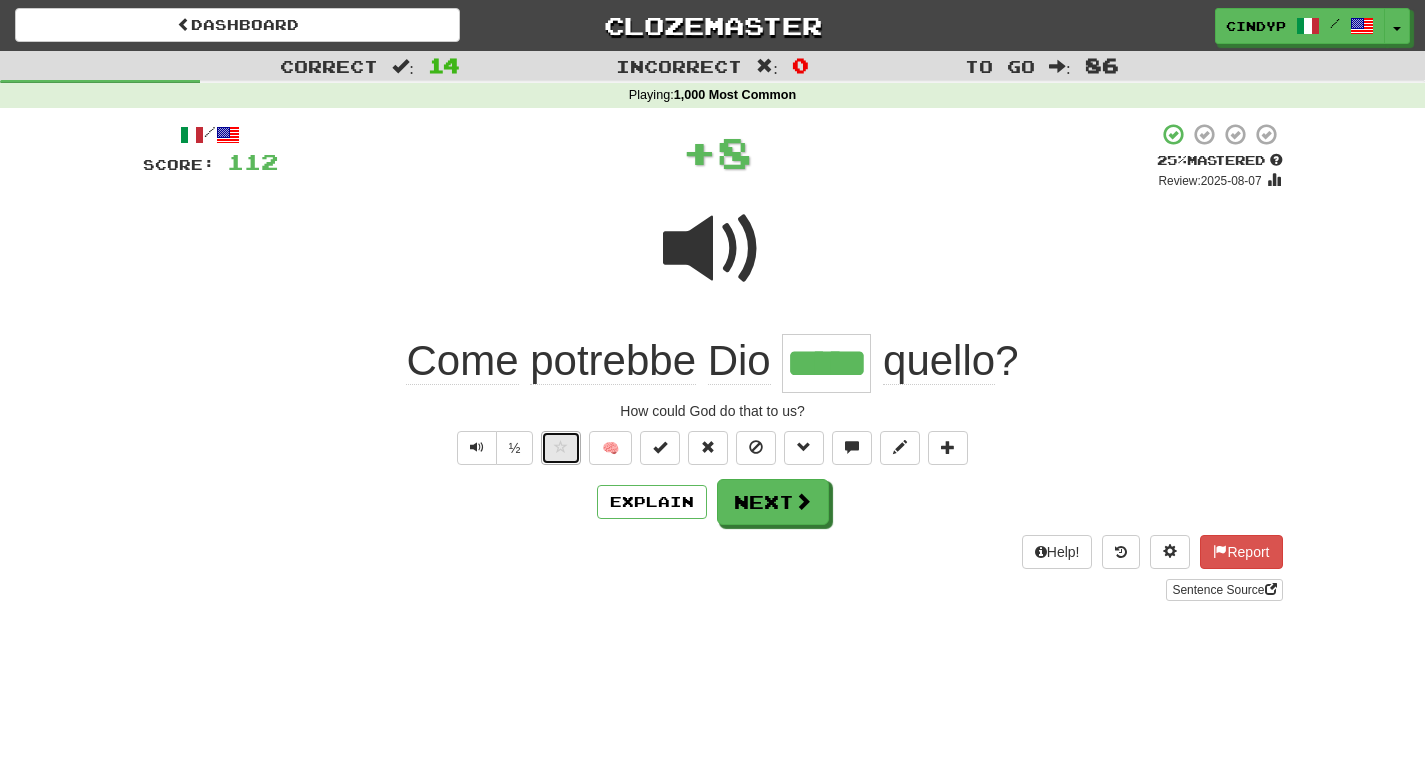 click at bounding box center (561, 447) 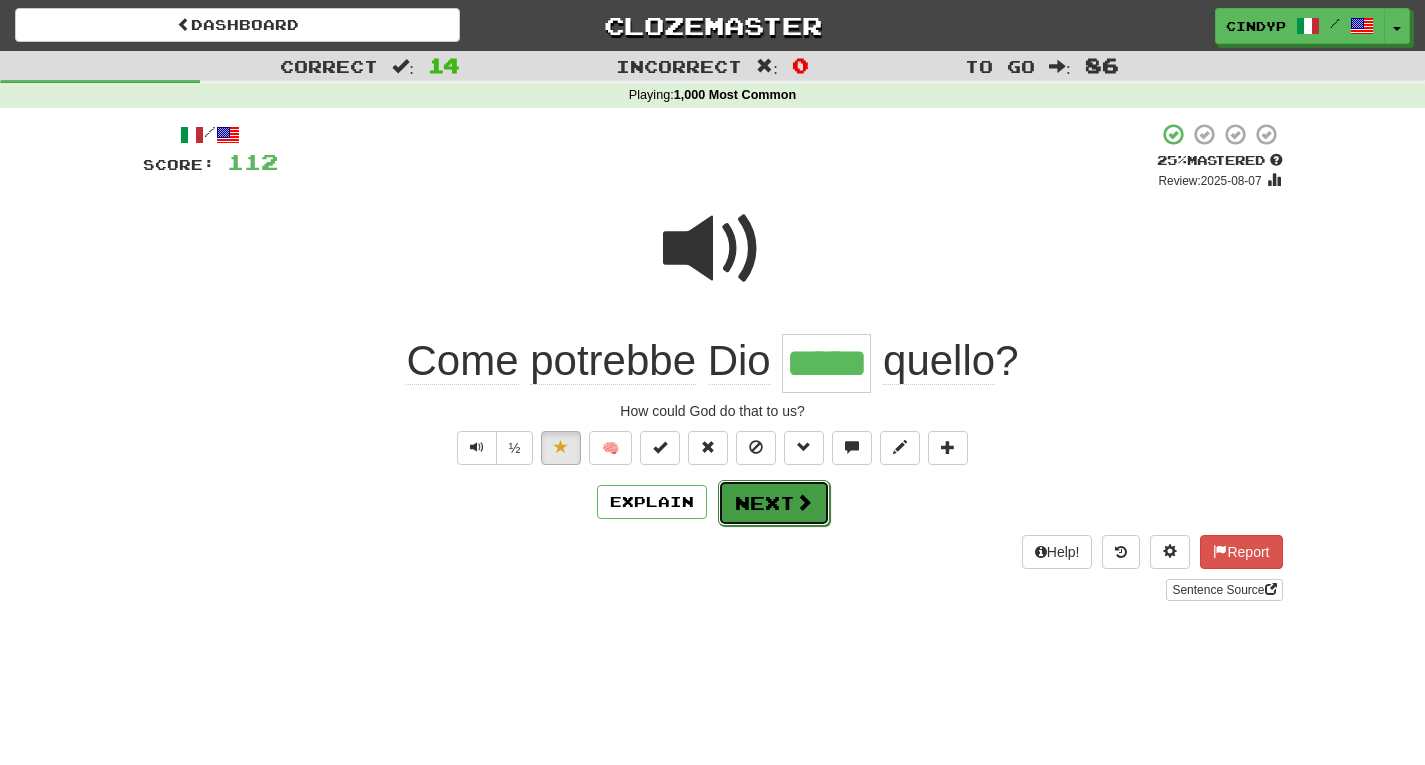 click on "Next" at bounding box center (774, 503) 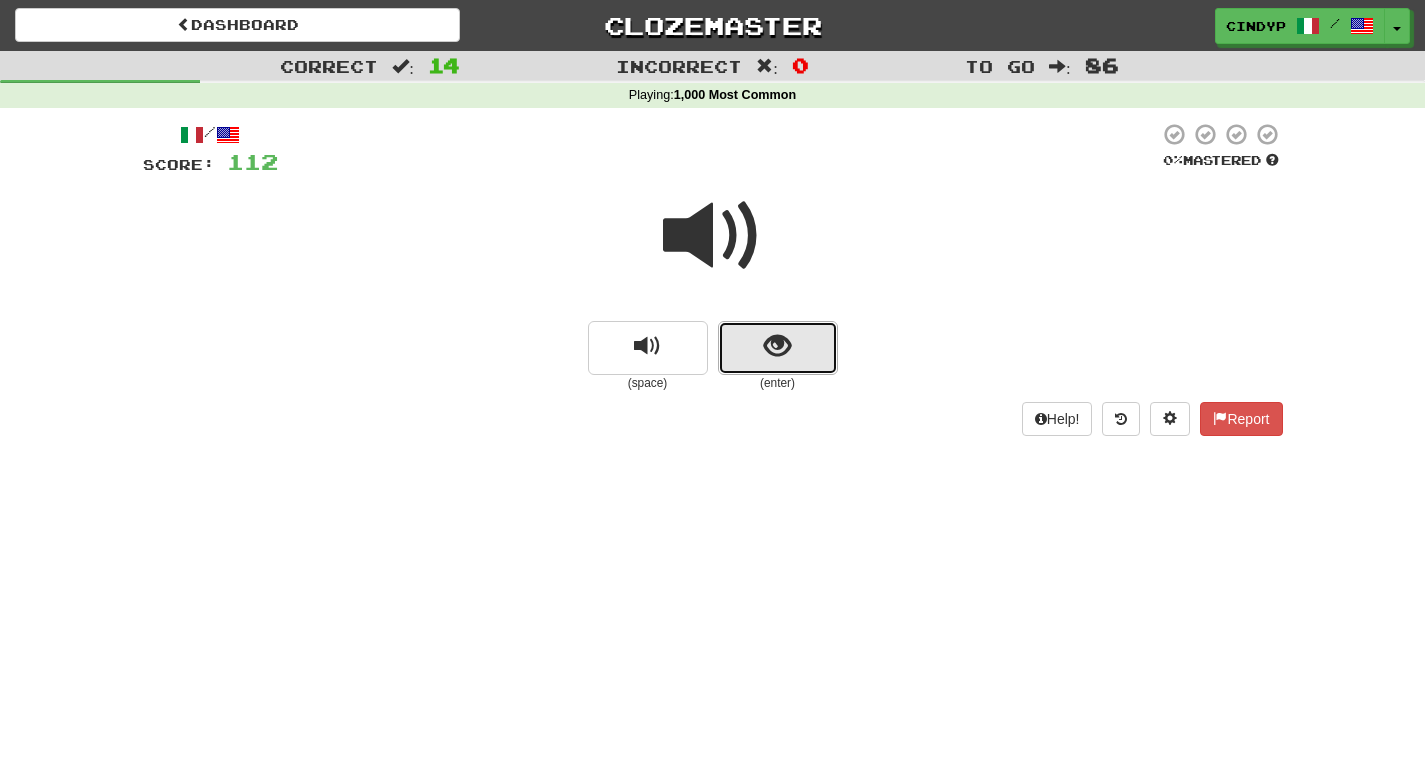 click at bounding box center [778, 348] 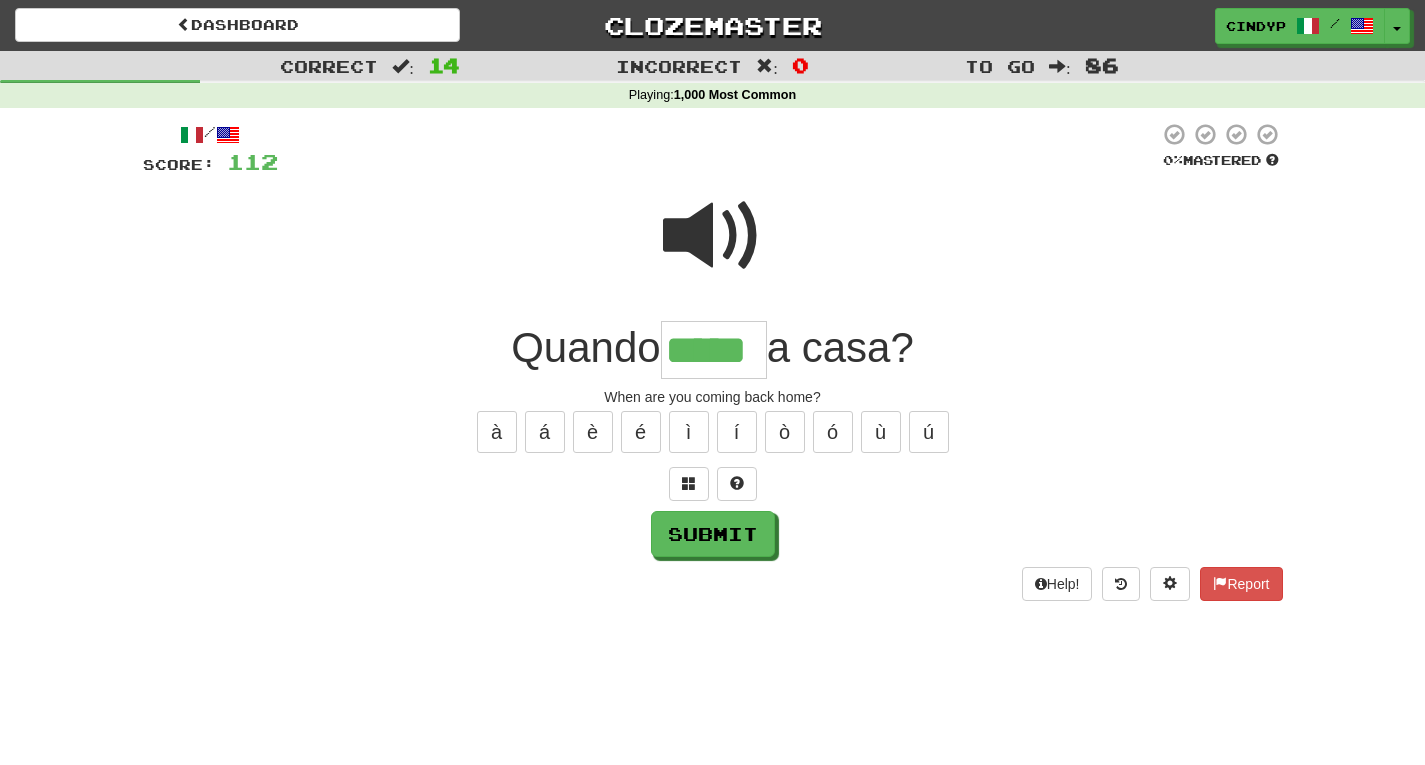 type on "*****" 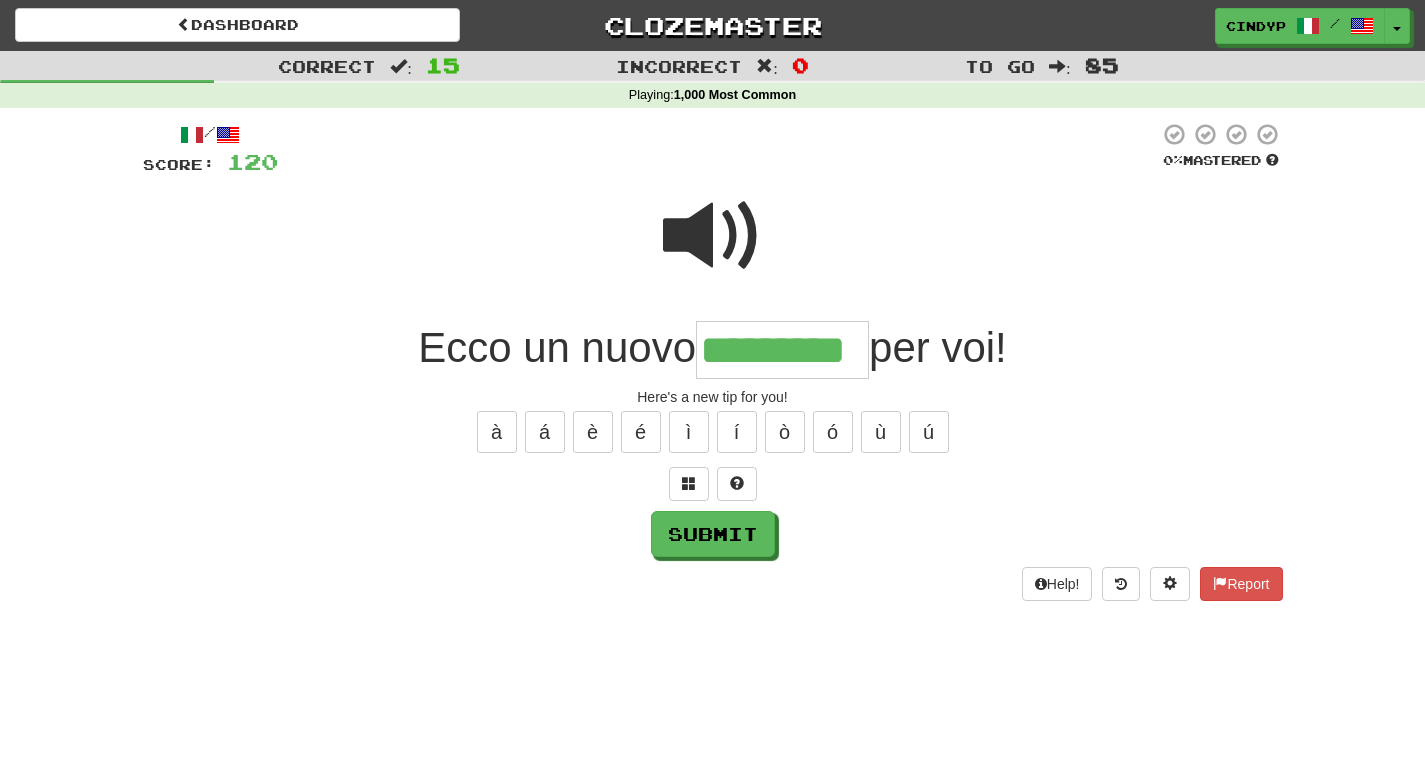 type on "*********" 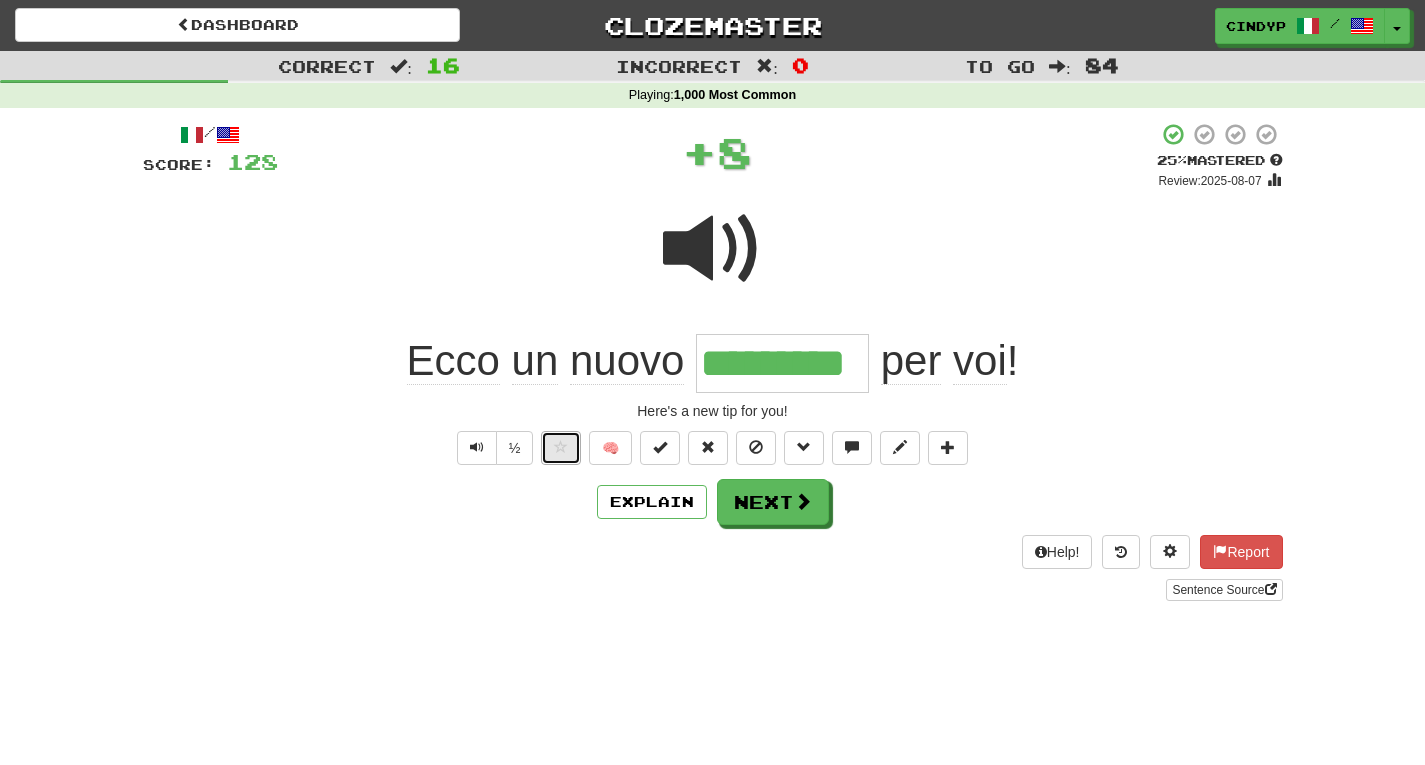 click at bounding box center (561, 447) 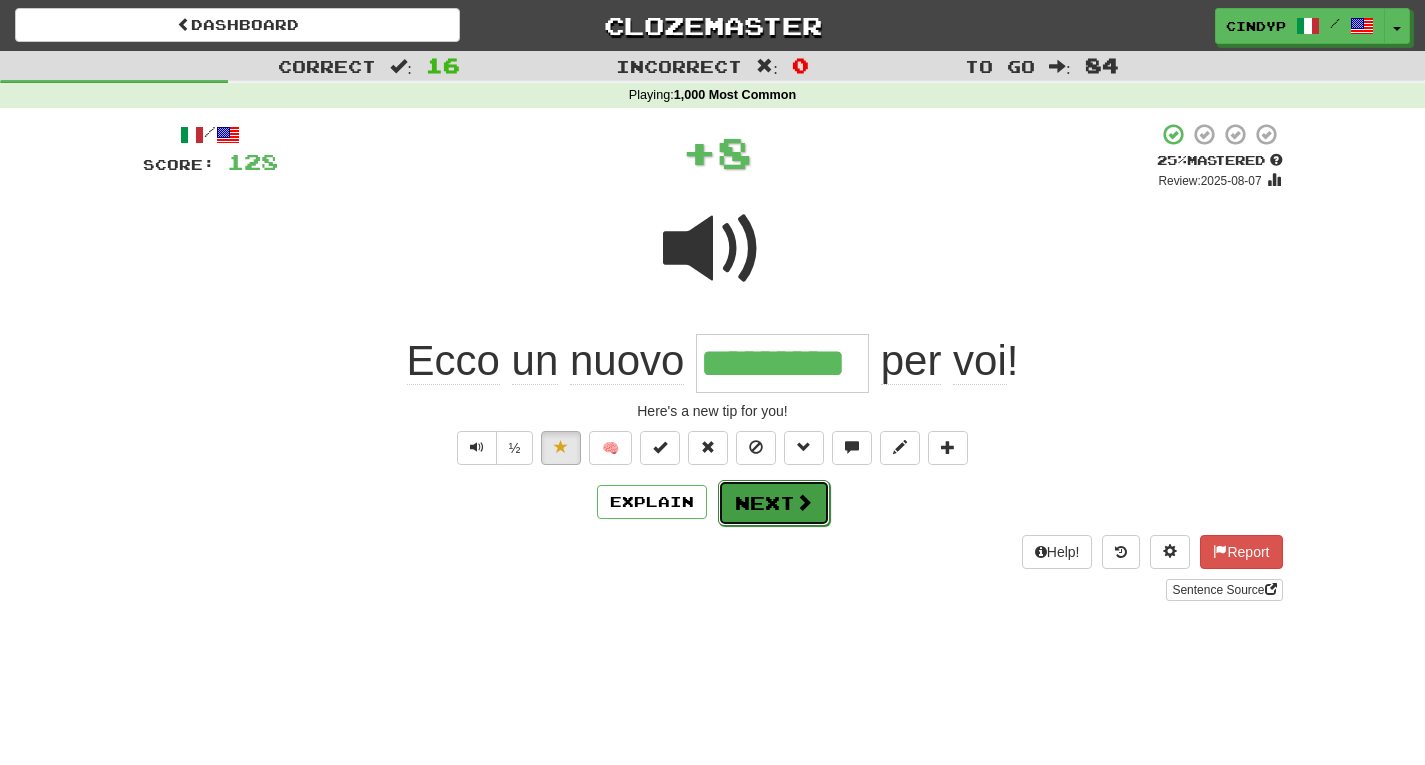 click on "Next" at bounding box center [774, 503] 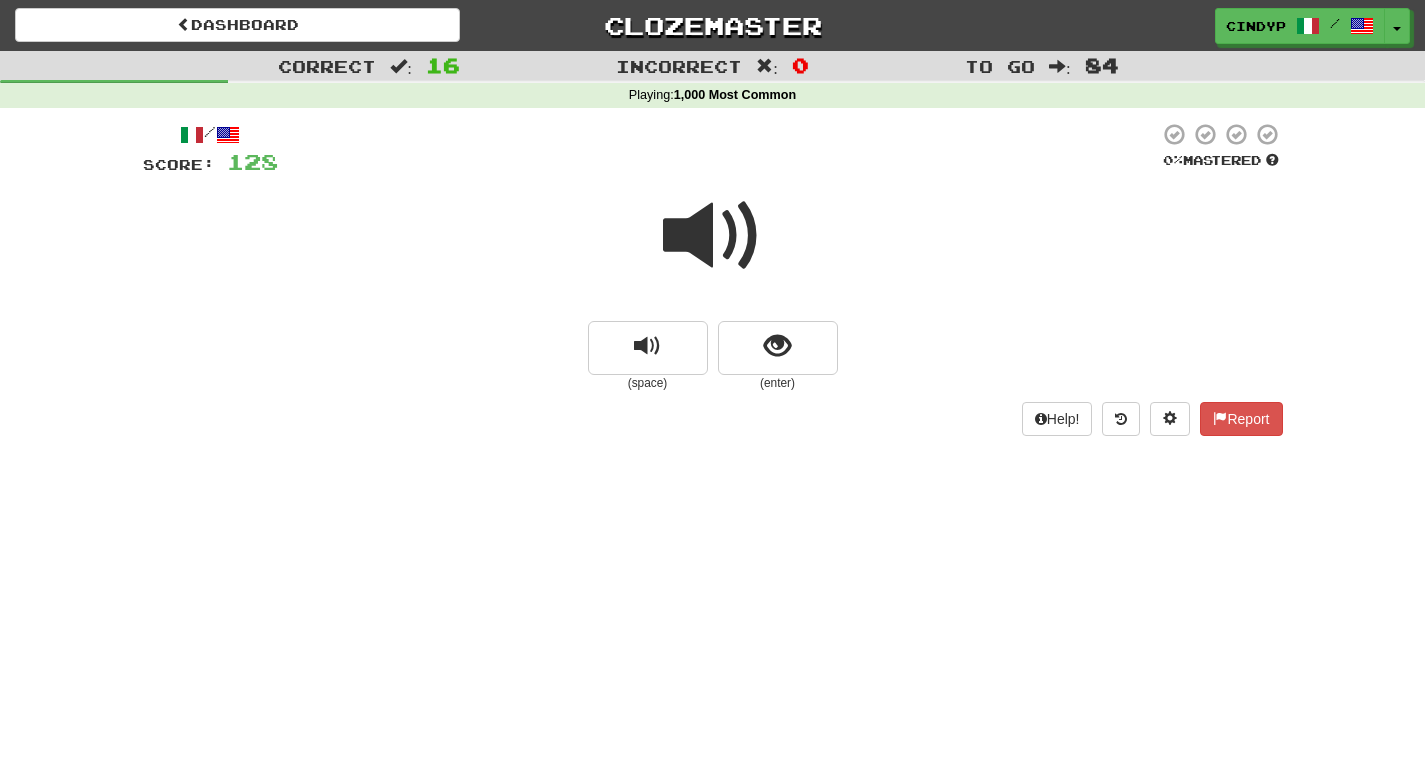 click at bounding box center (713, 236) 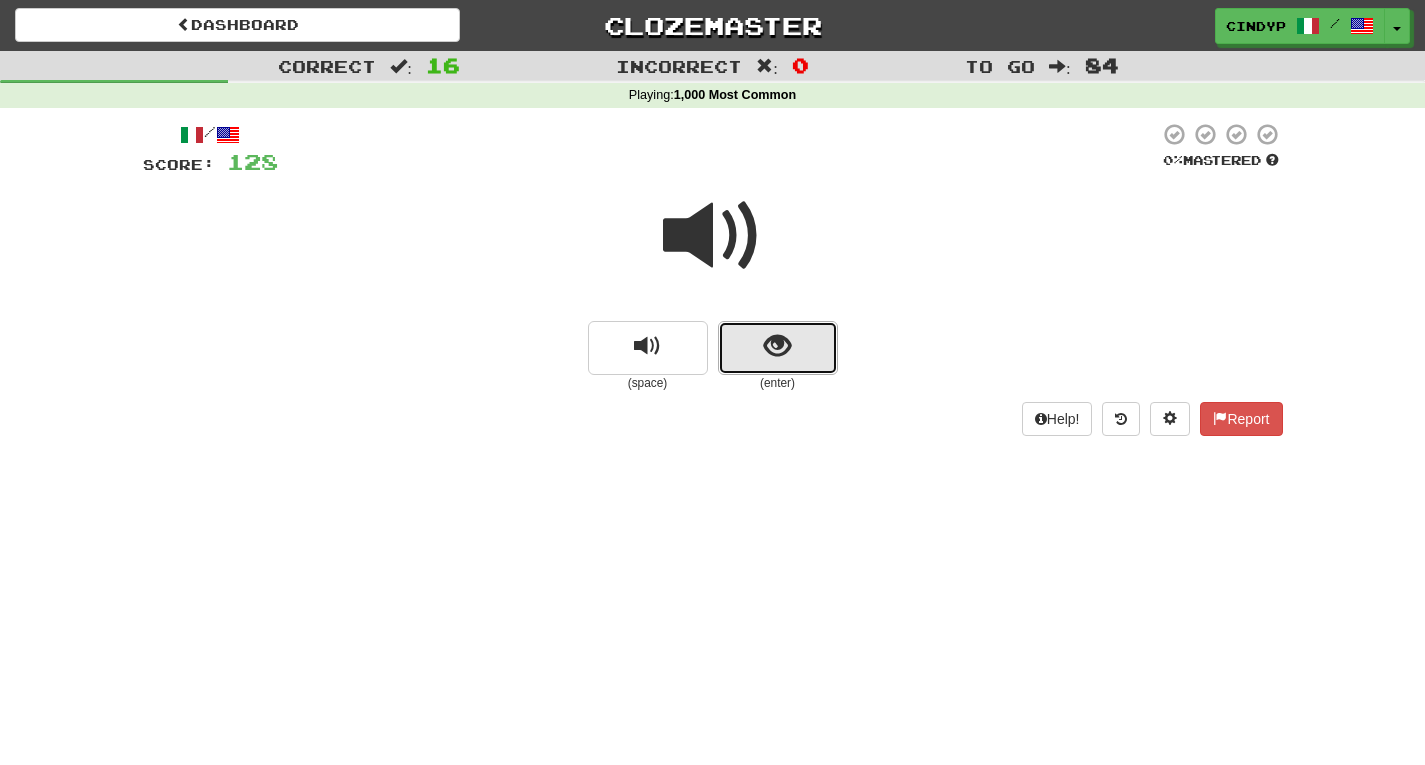 click at bounding box center (777, 346) 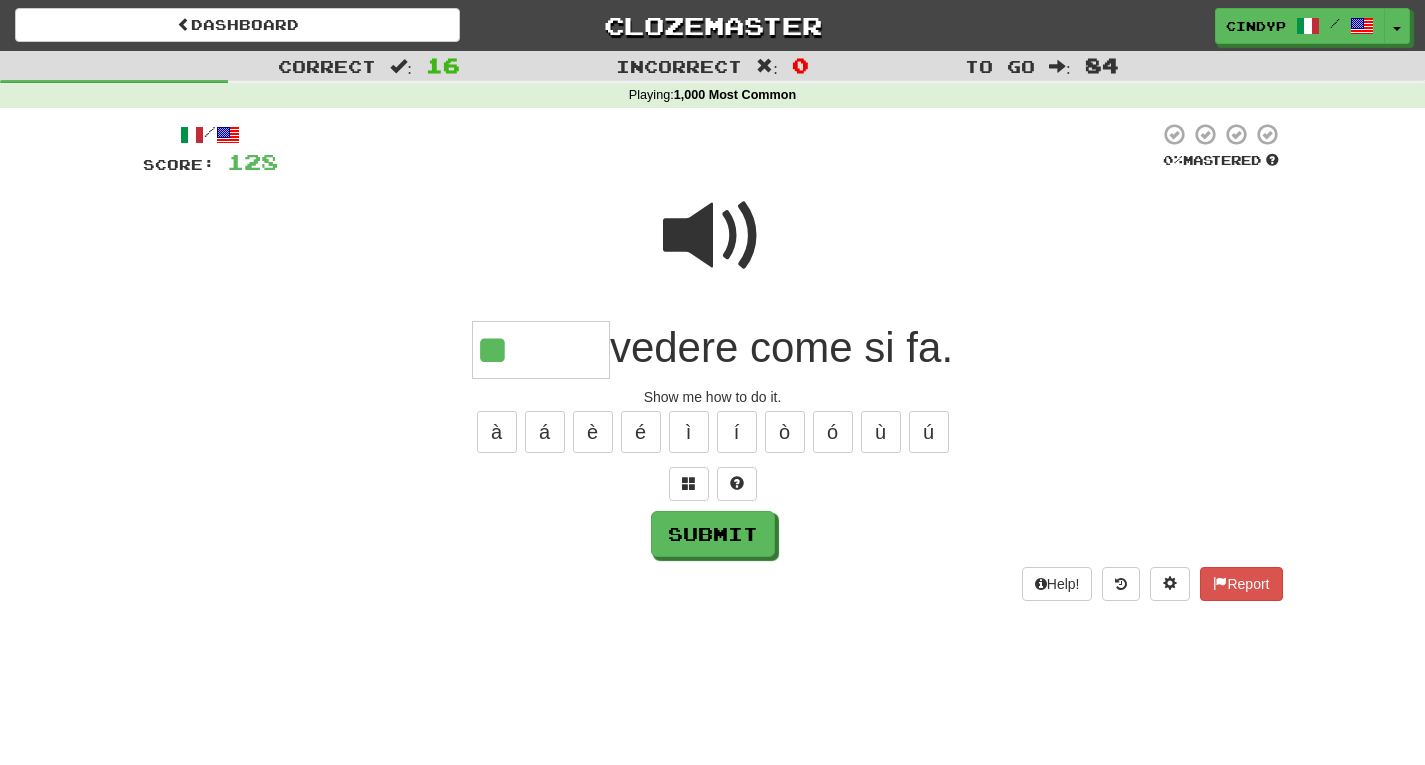 click at bounding box center (713, 236) 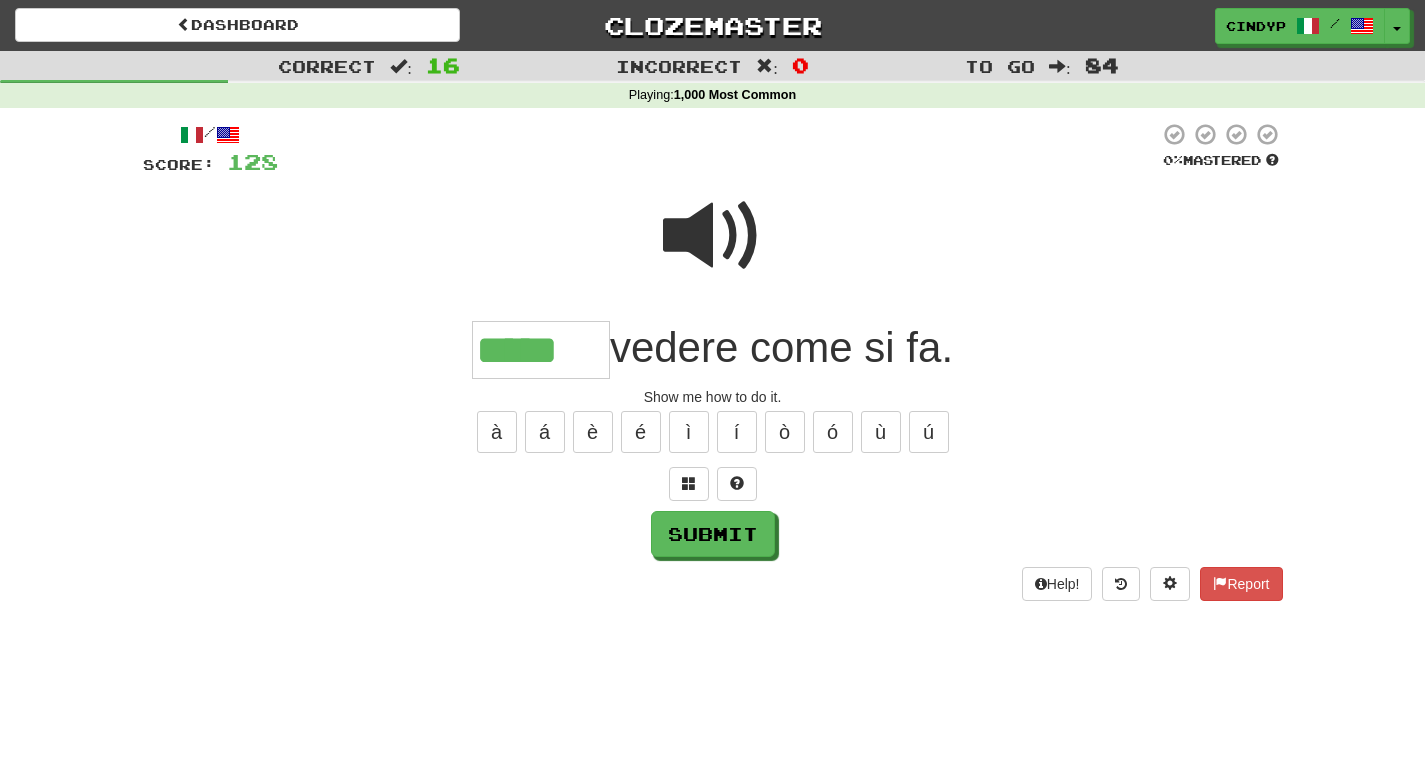 type on "*****" 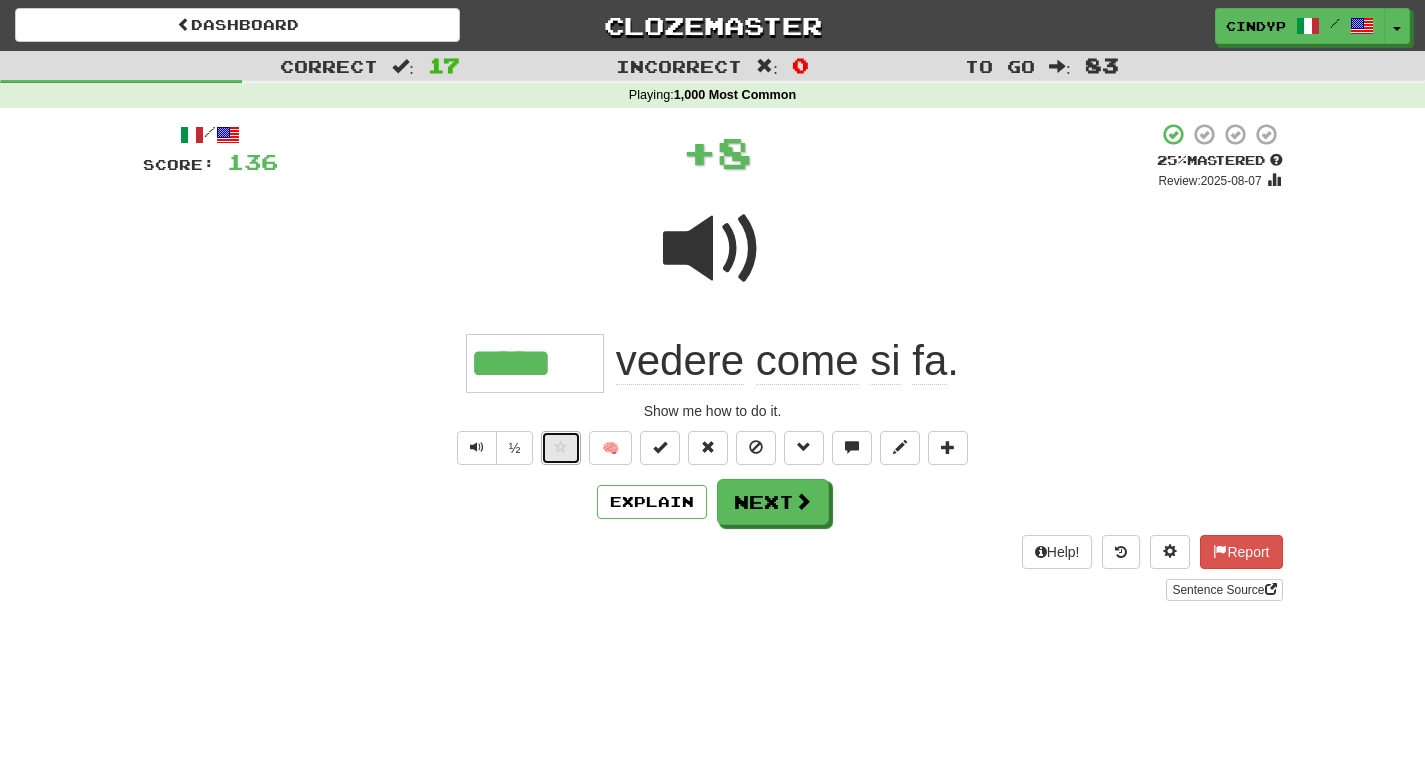 click at bounding box center (561, 448) 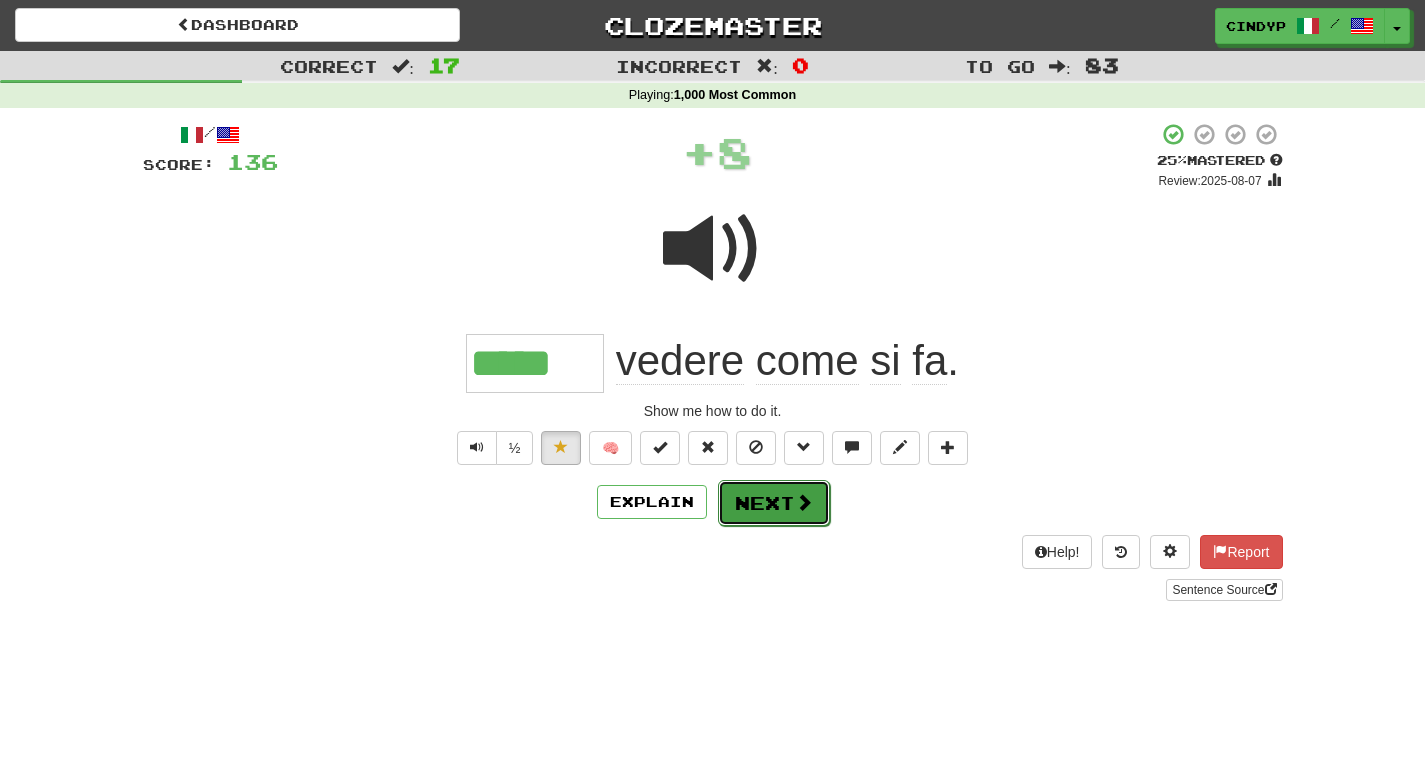 click on "Next" at bounding box center (774, 503) 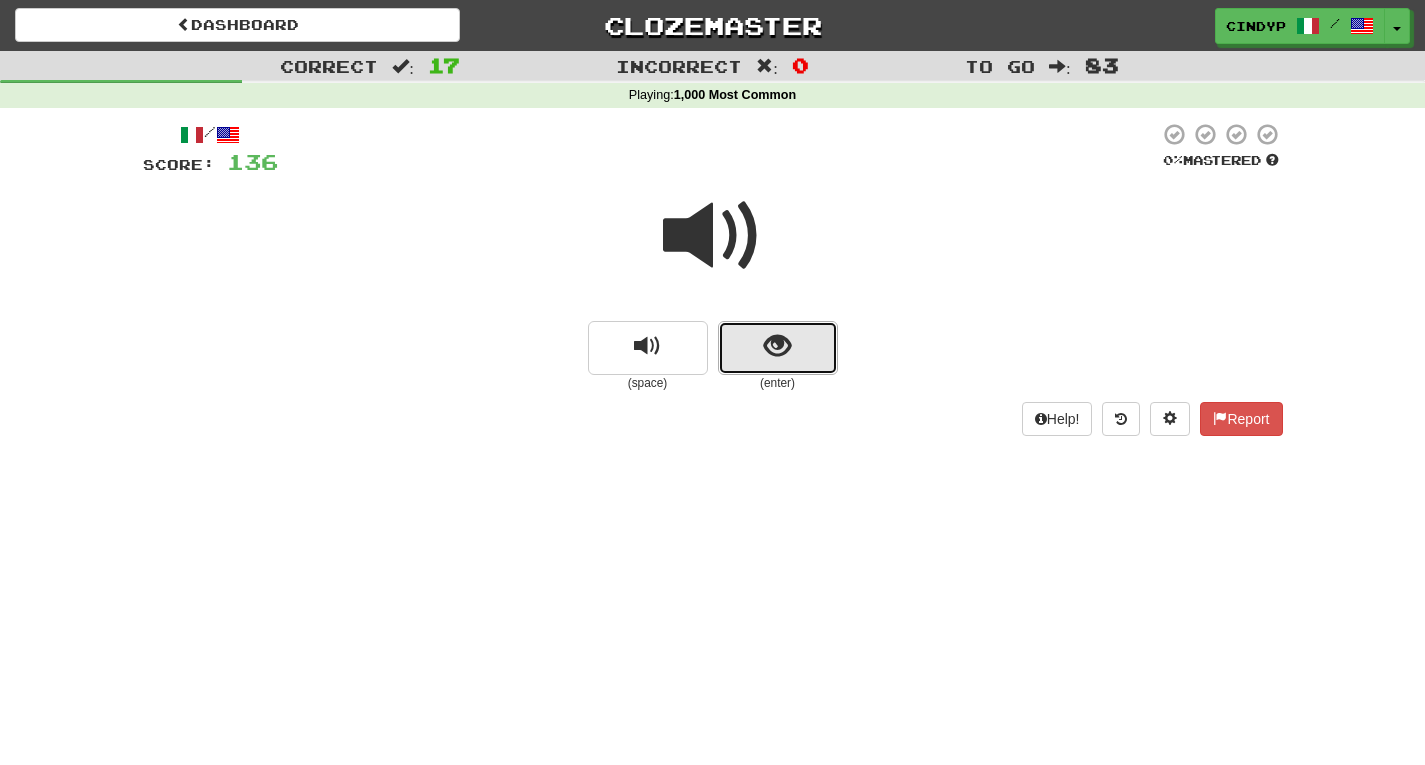 click at bounding box center (778, 348) 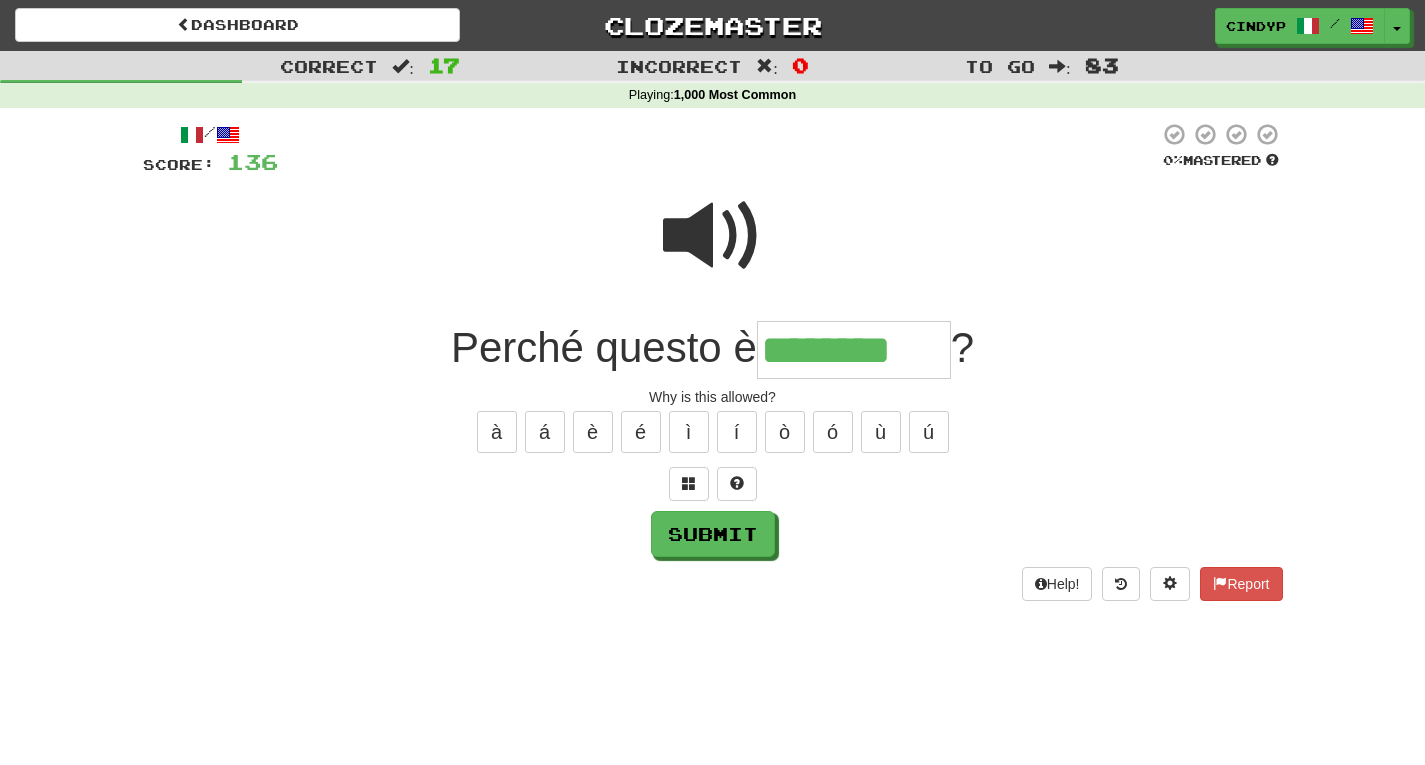 type on "********" 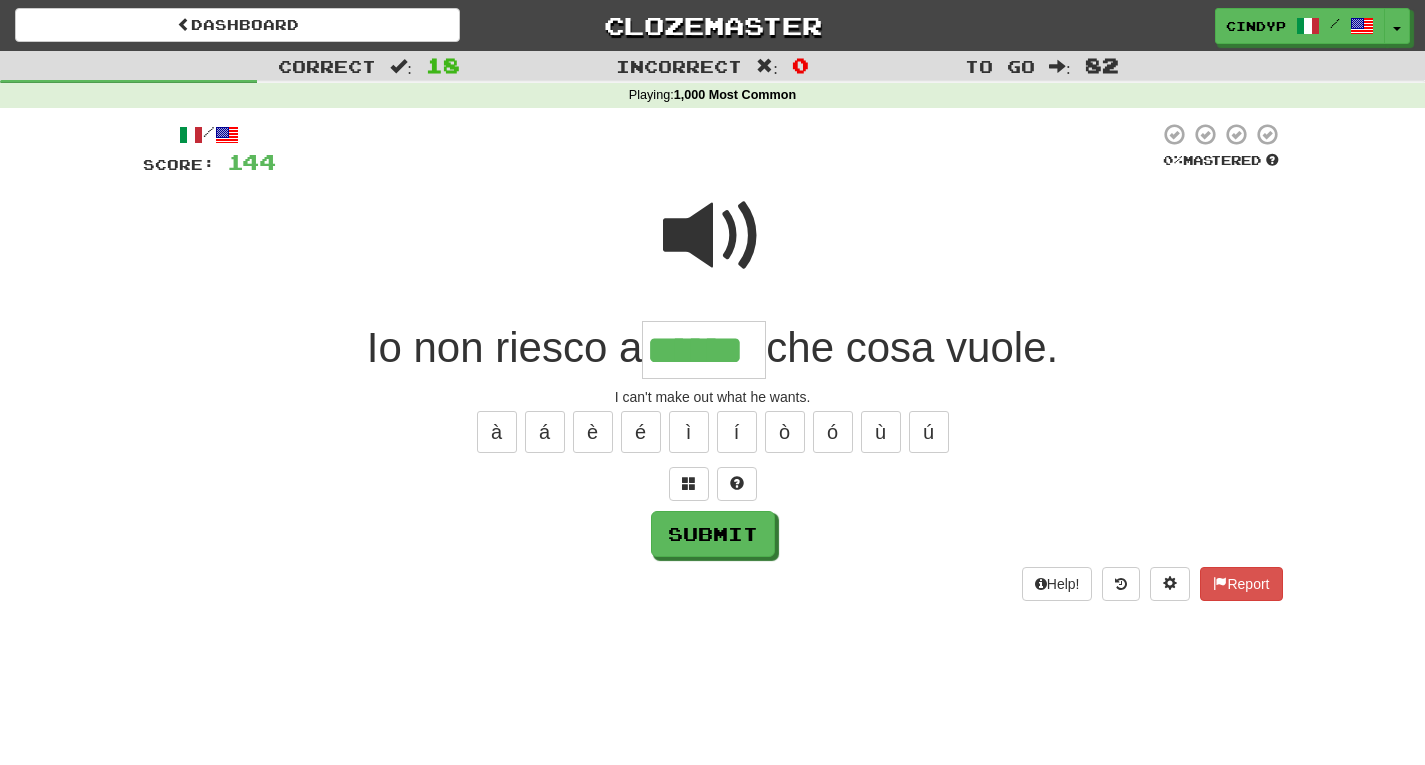 type on "******" 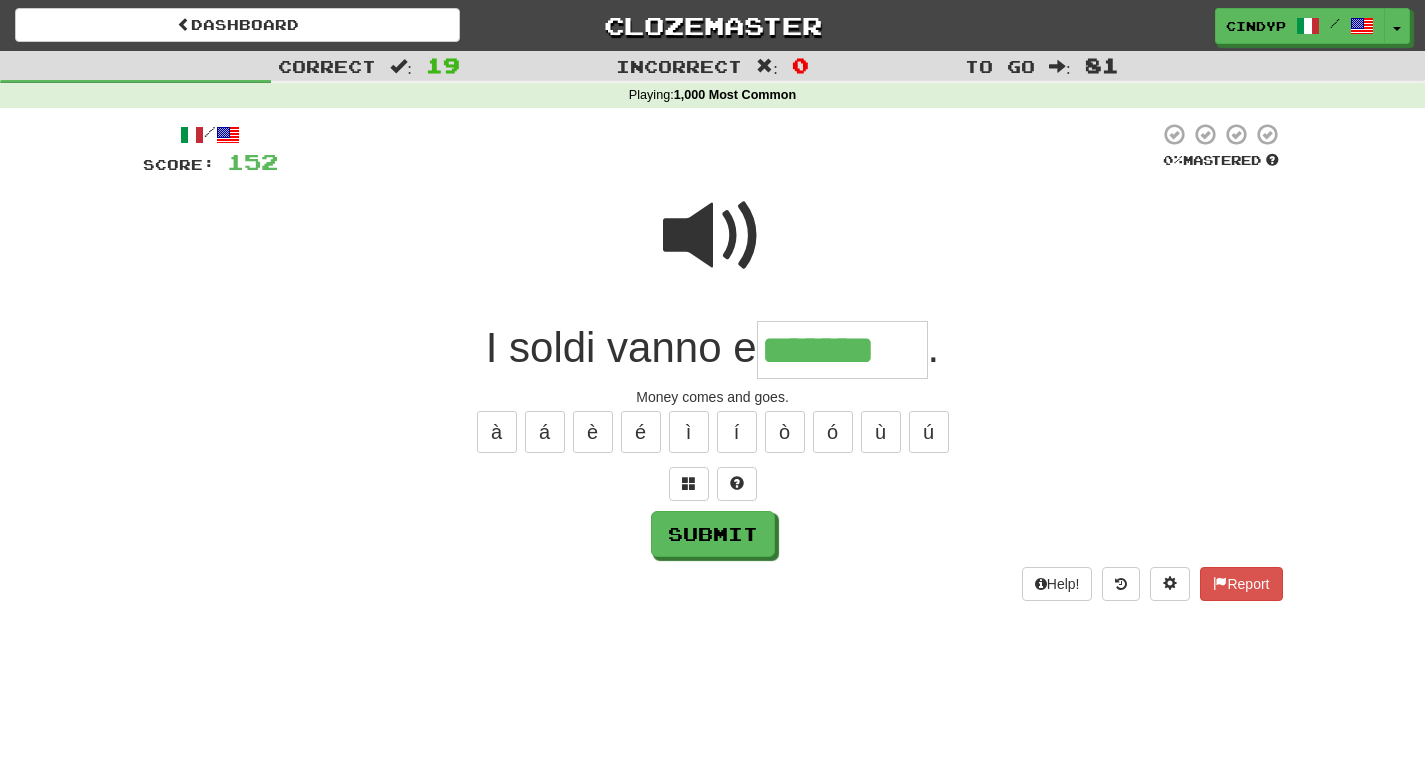 type on "*******" 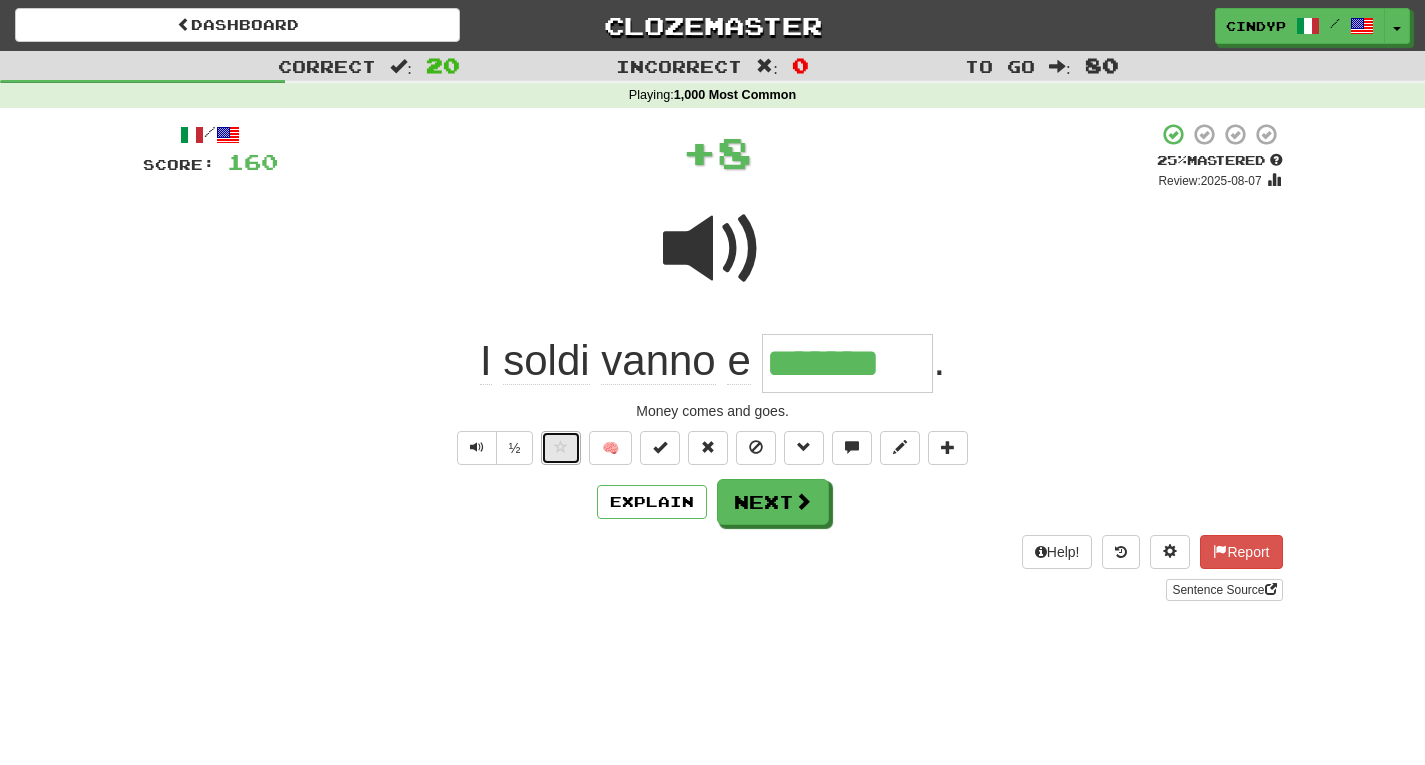 click at bounding box center (561, 448) 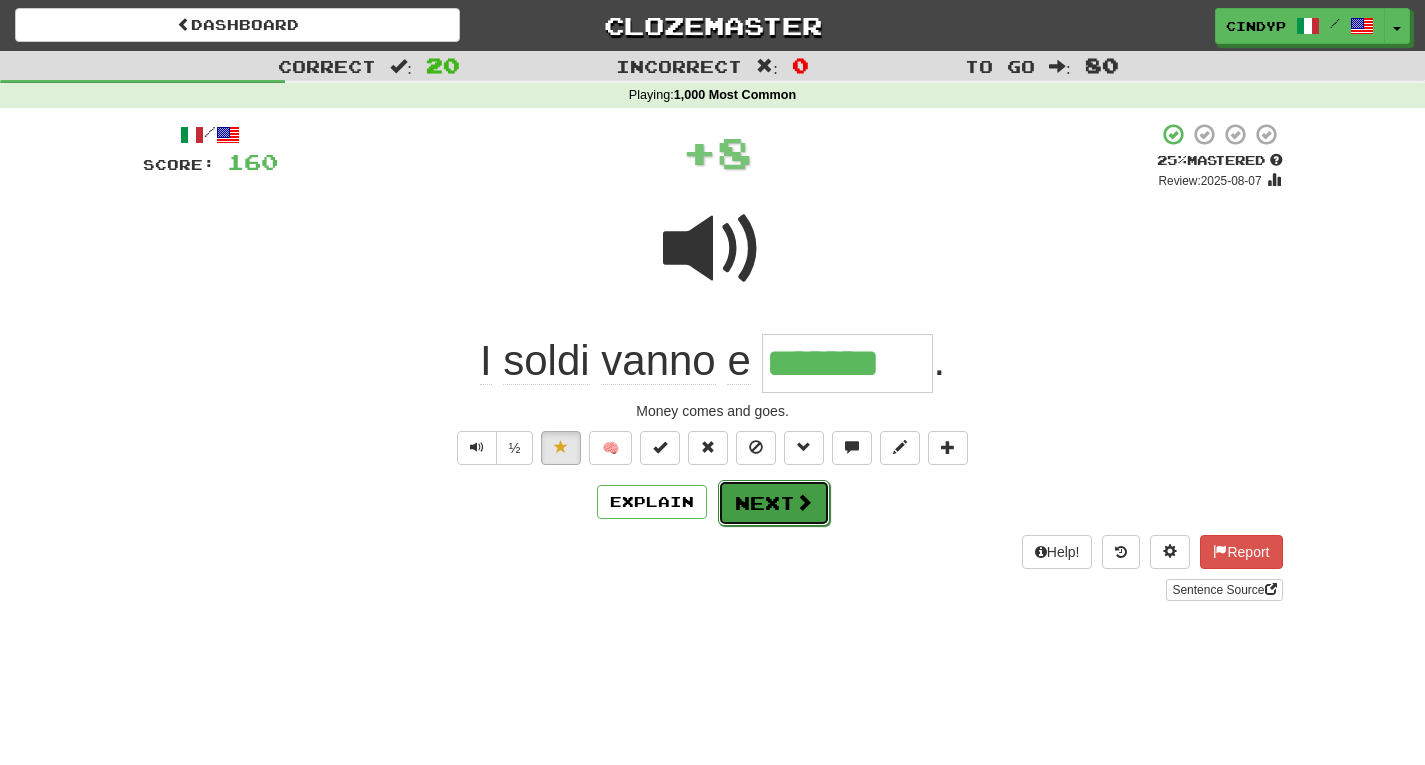 click on "Next" at bounding box center (774, 503) 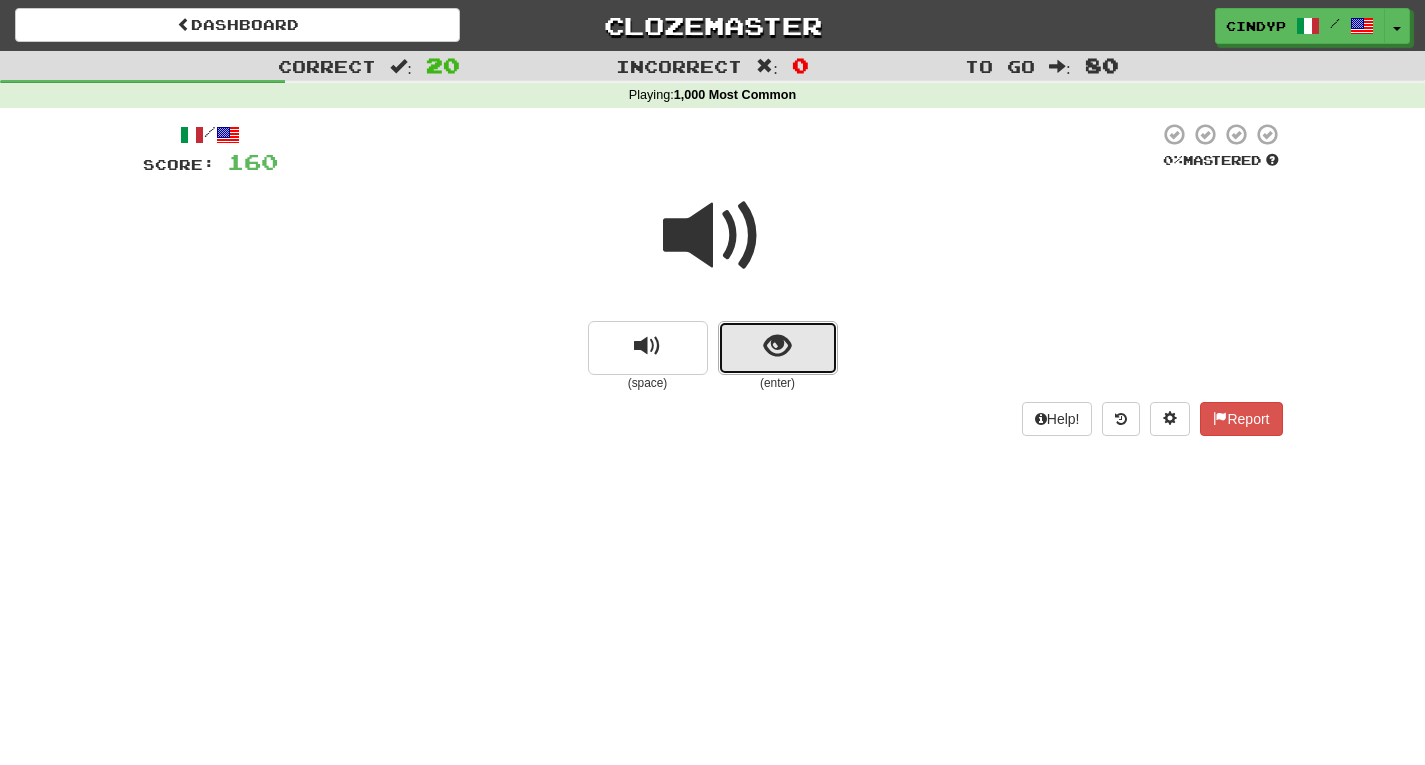 click at bounding box center [778, 348] 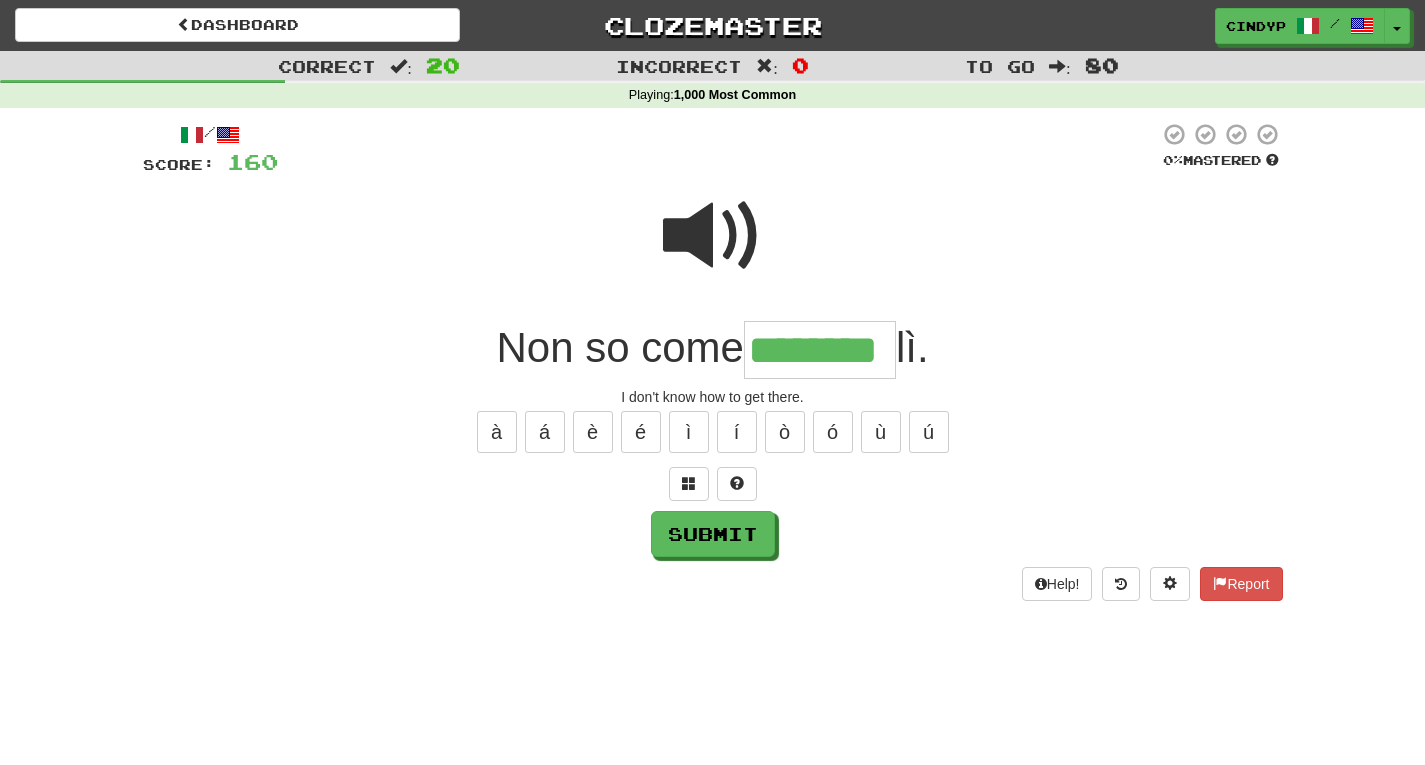 type on "********" 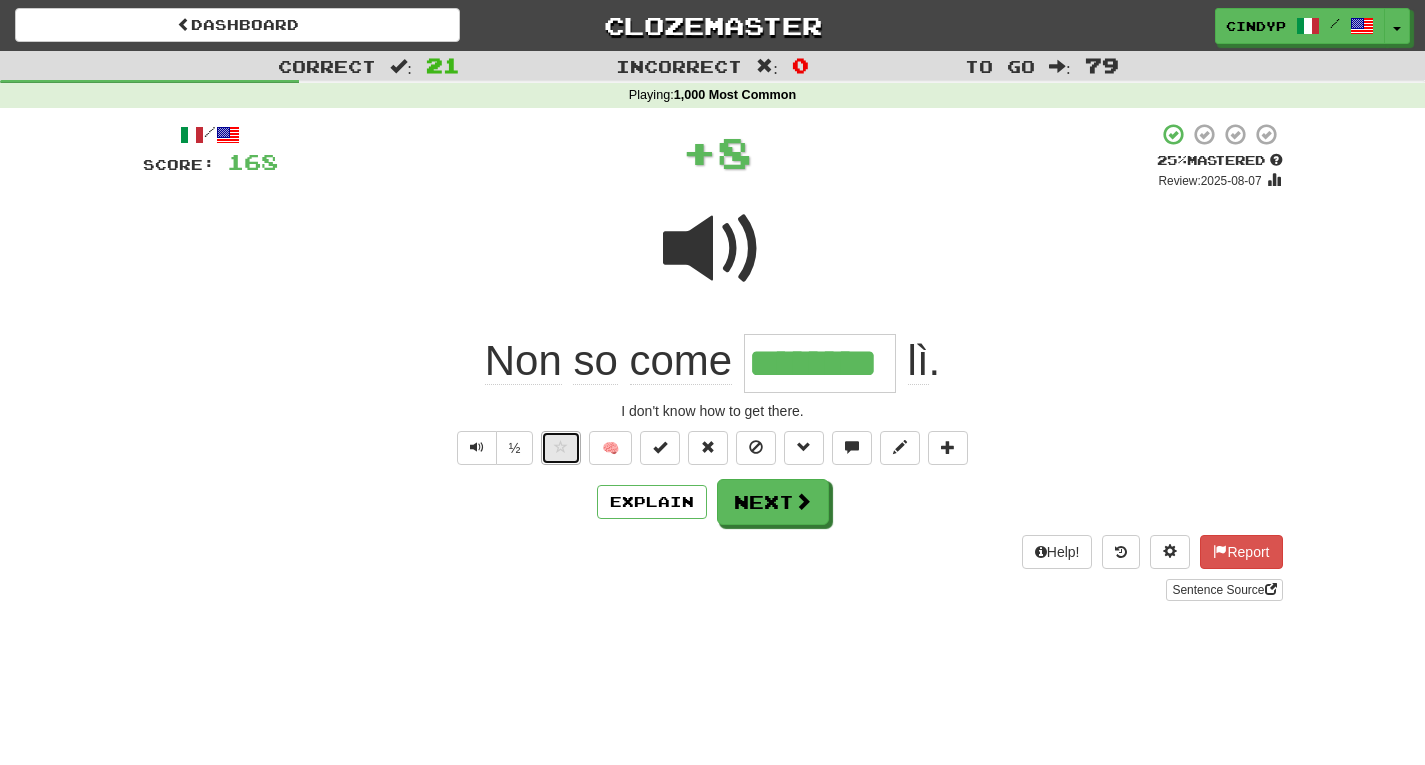 click at bounding box center (561, 447) 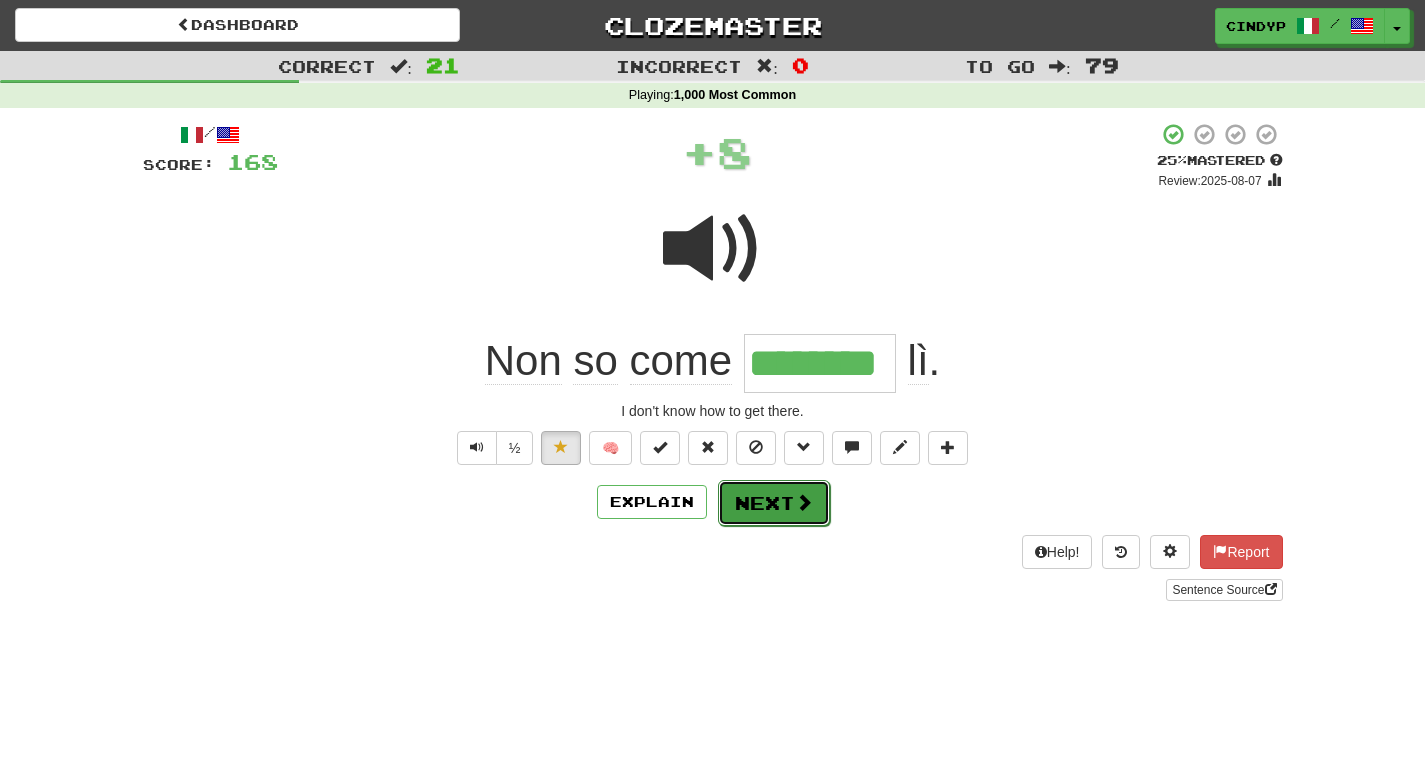 click on "Next" at bounding box center [774, 503] 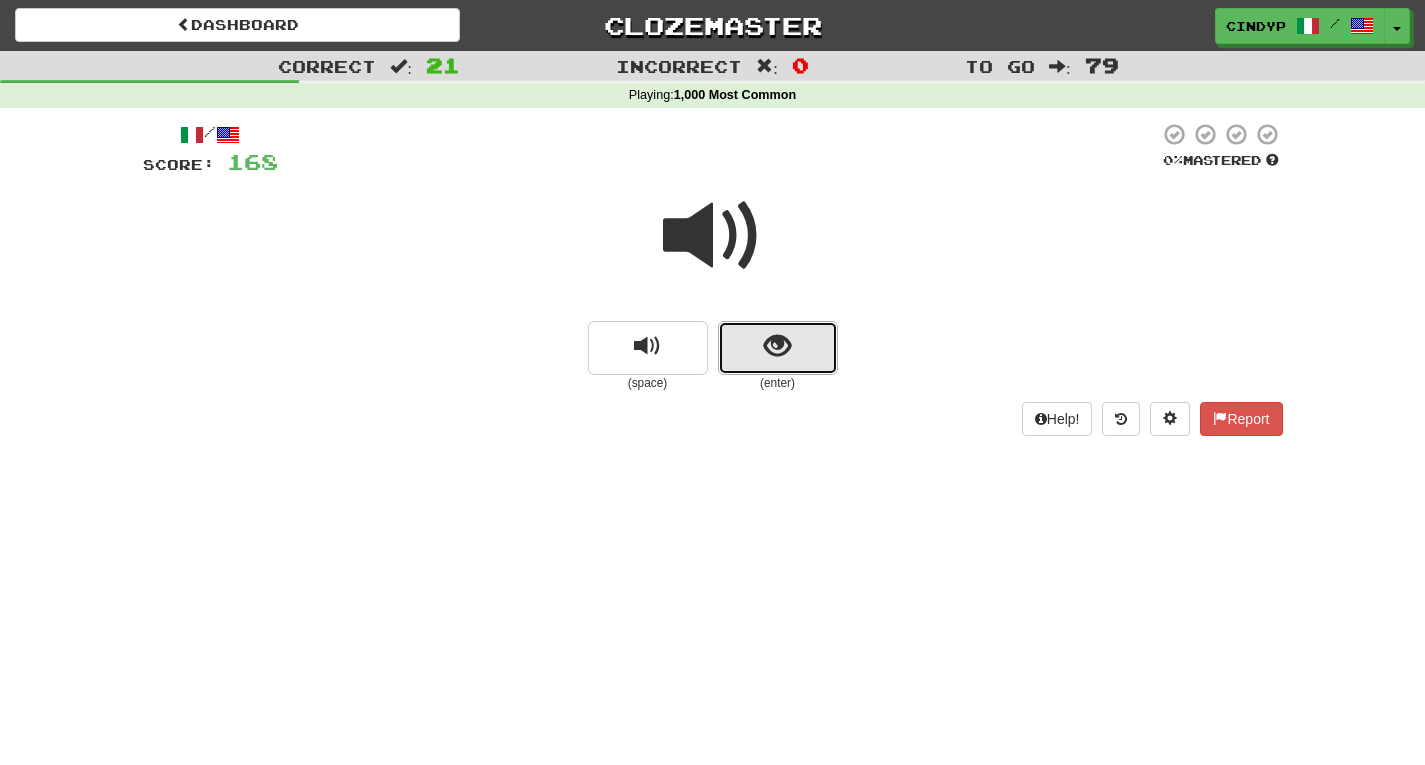 click at bounding box center [777, 346] 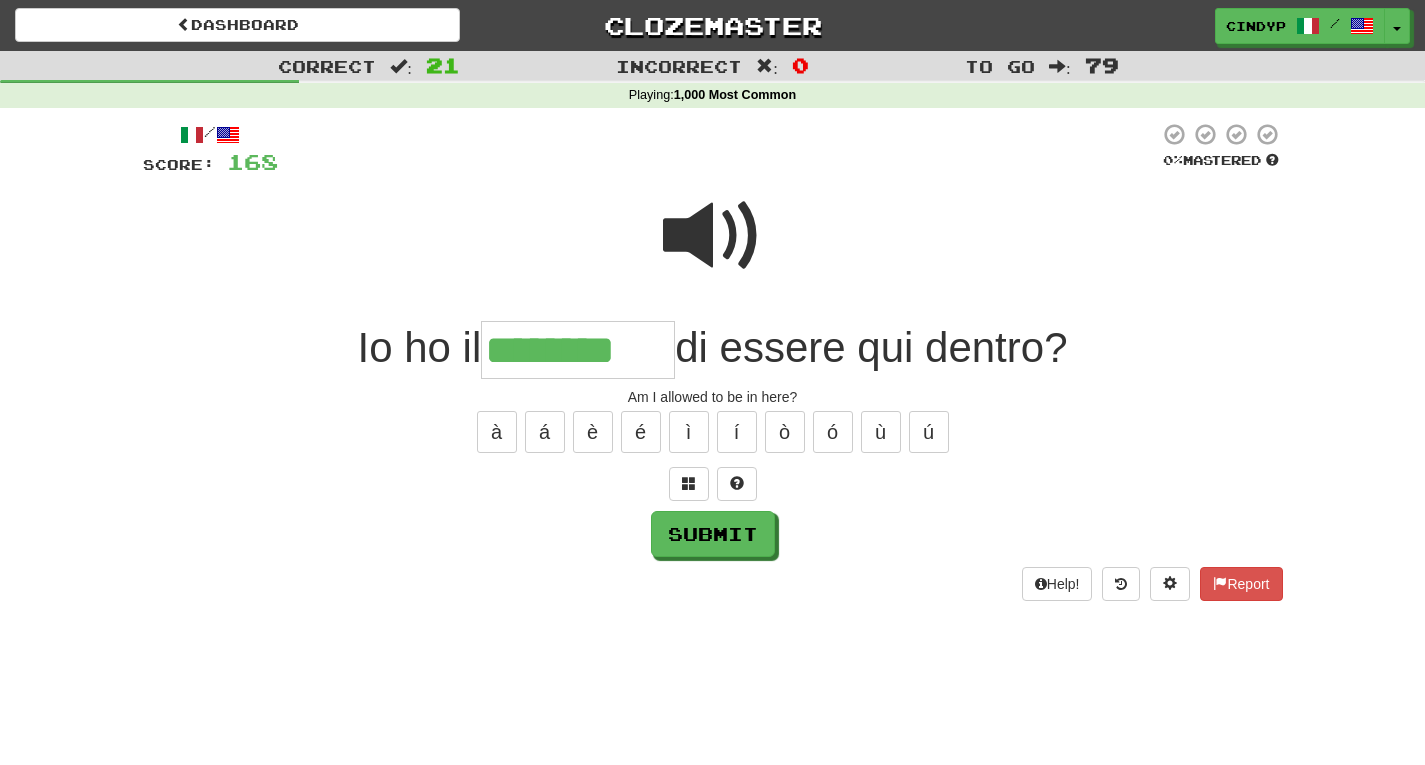 type on "********" 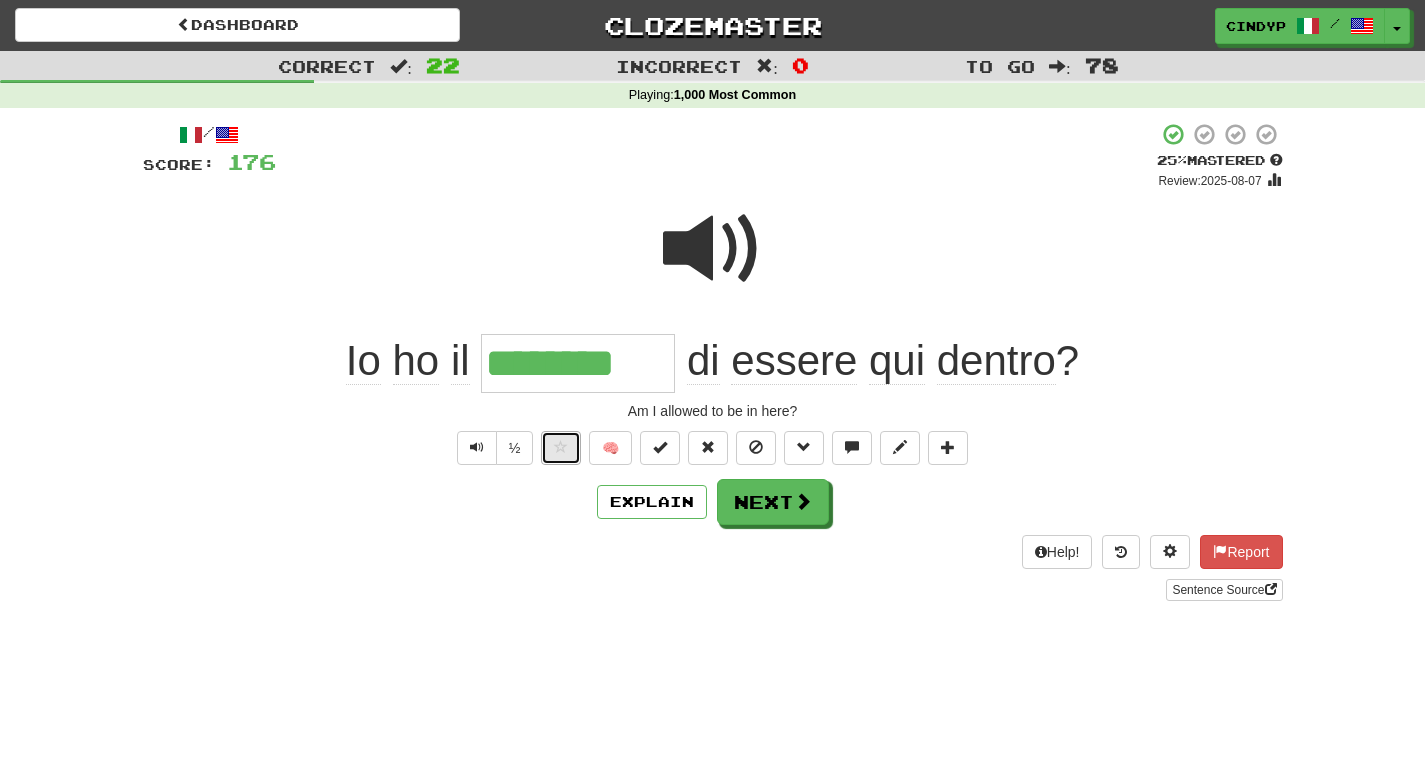 click at bounding box center [561, 448] 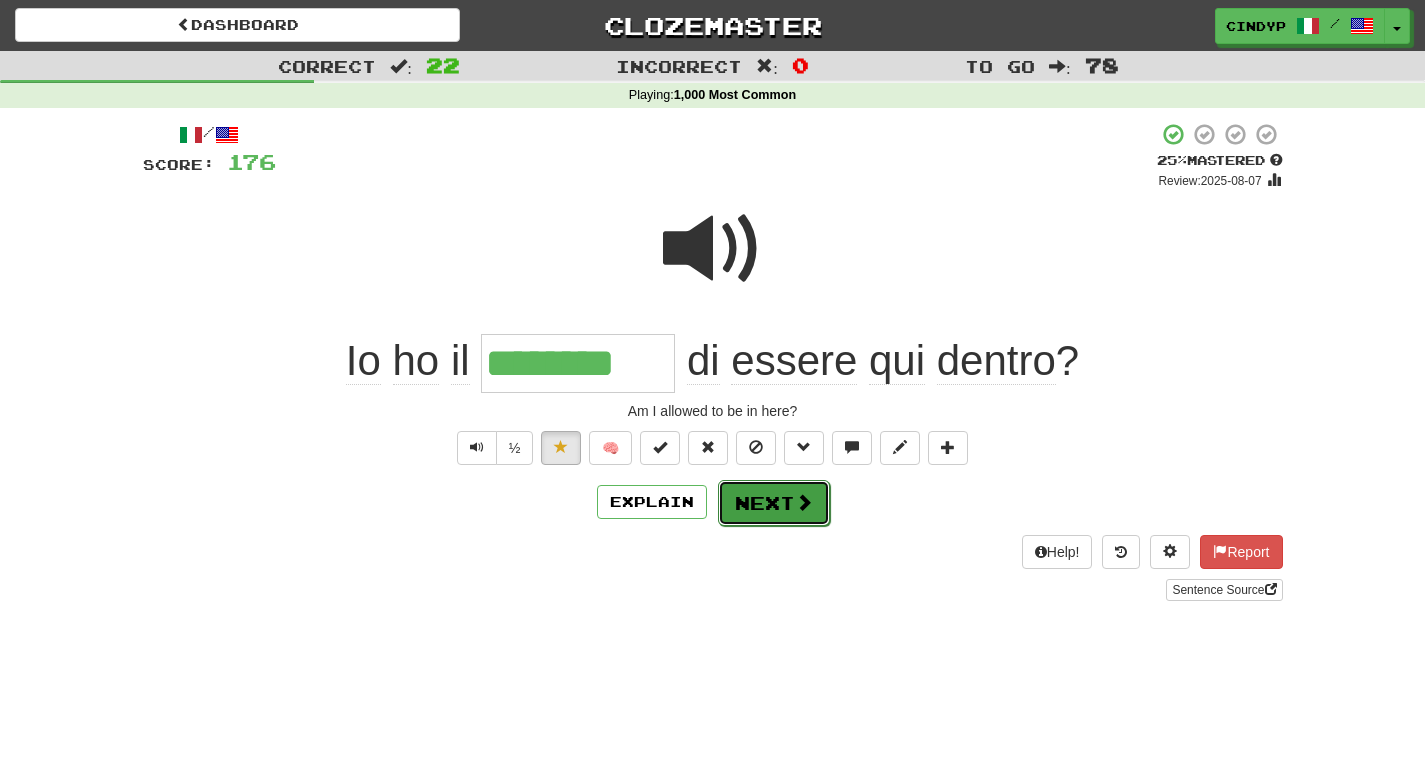 click on "Next" at bounding box center [774, 503] 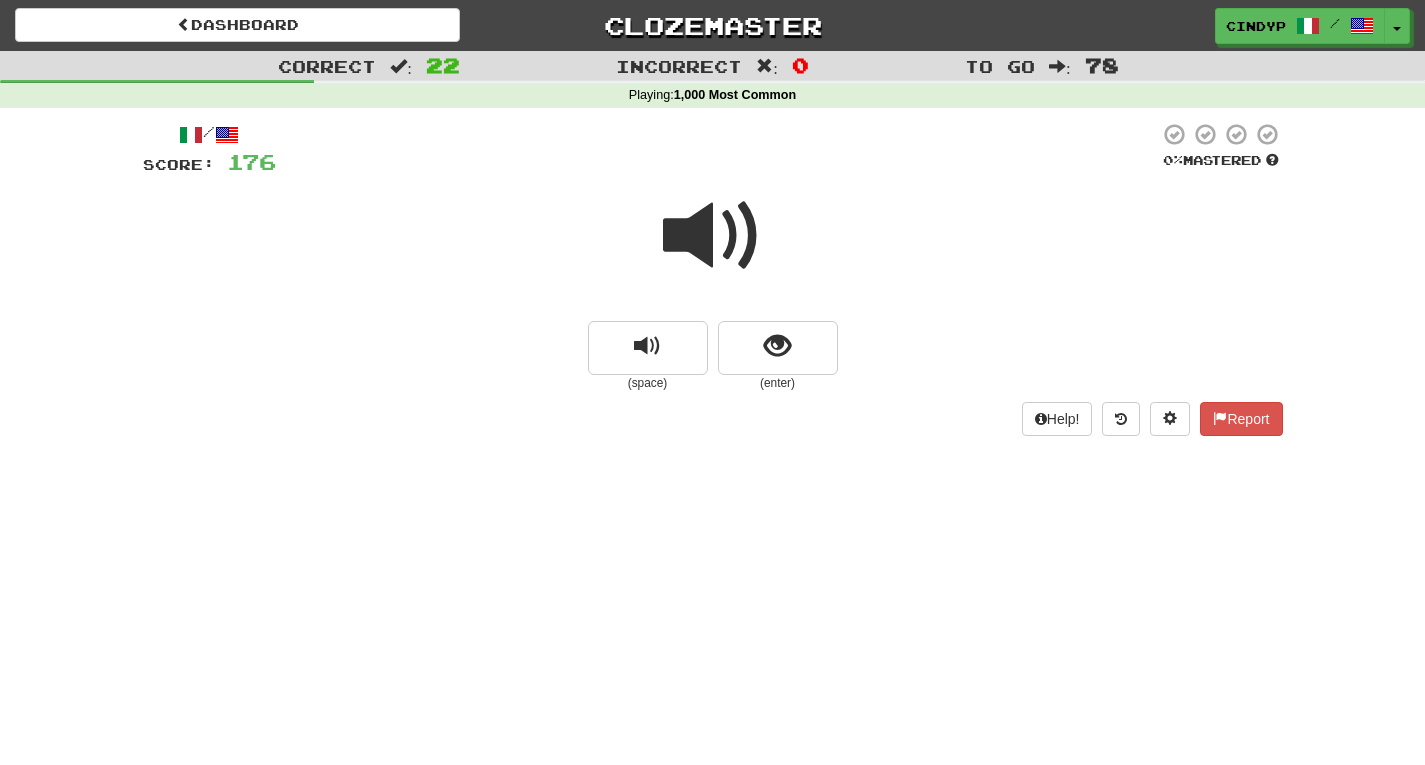 click at bounding box center [713, 236] 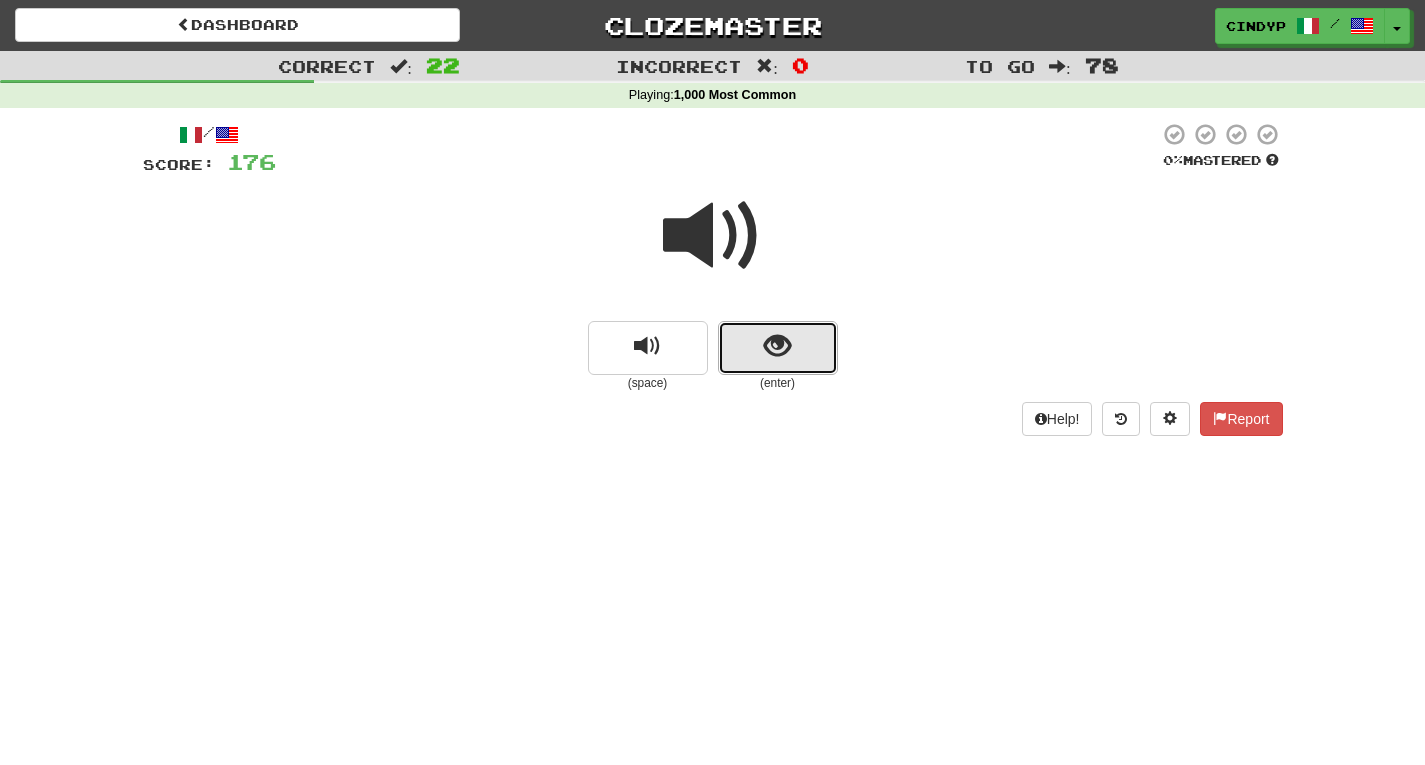 click at bounding box center (778, 348) 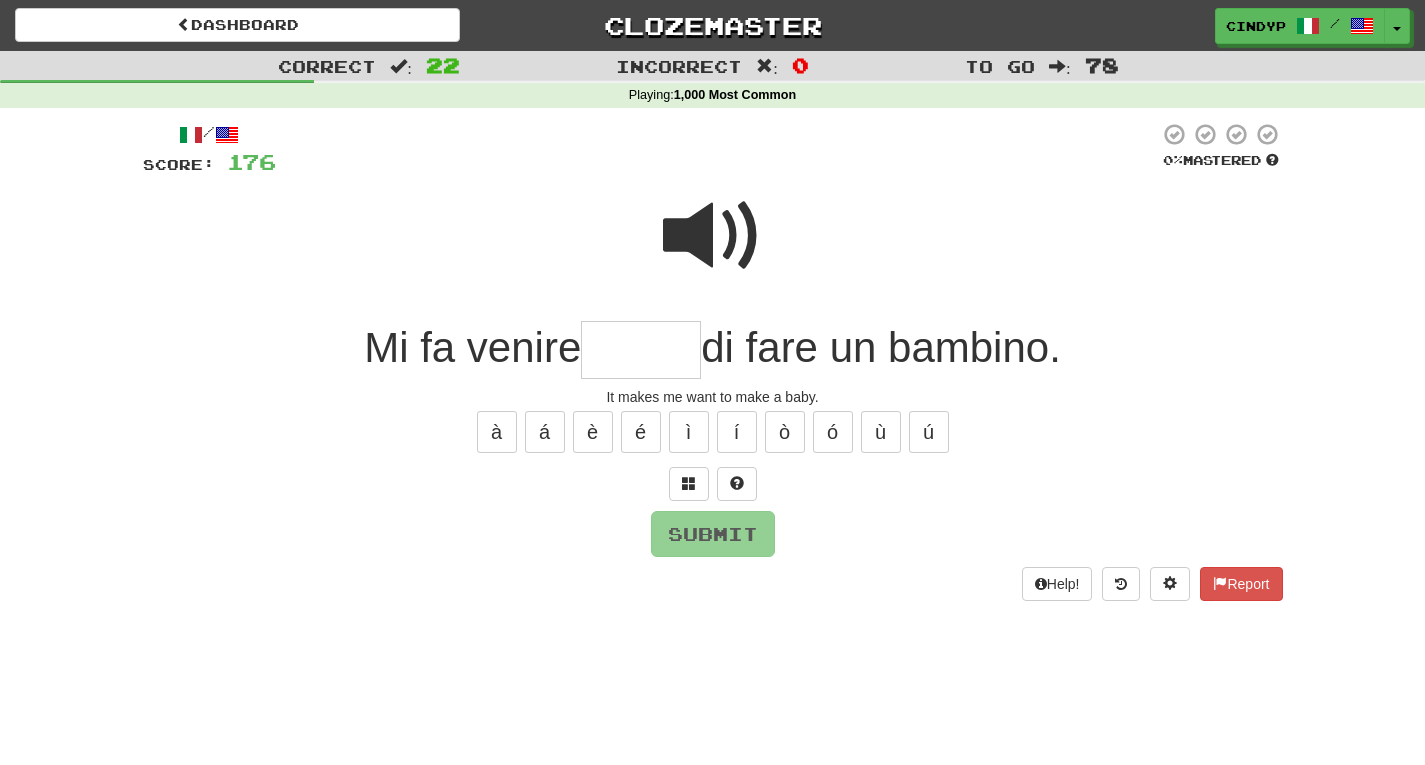 click at bounding box center [713, 236] 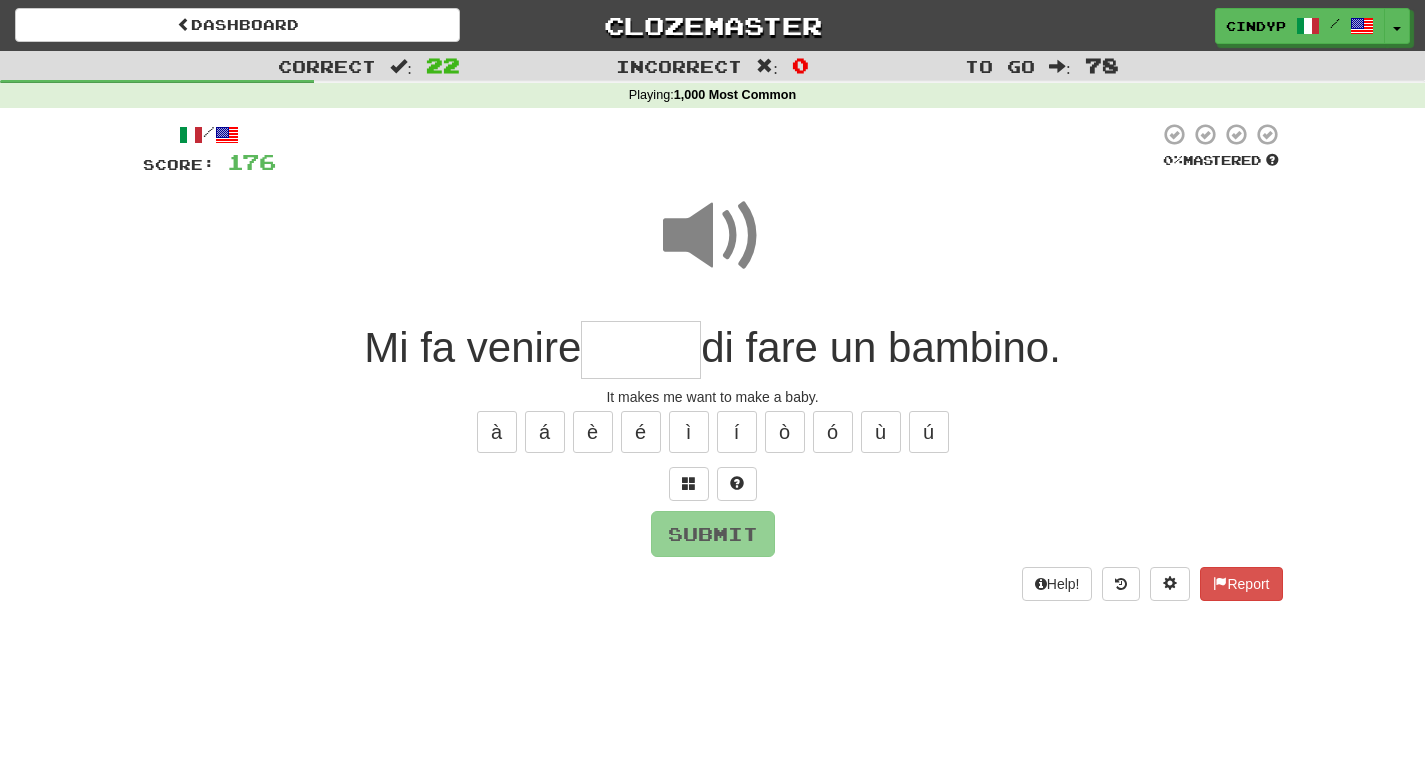 click at bounding box center [641, 350] 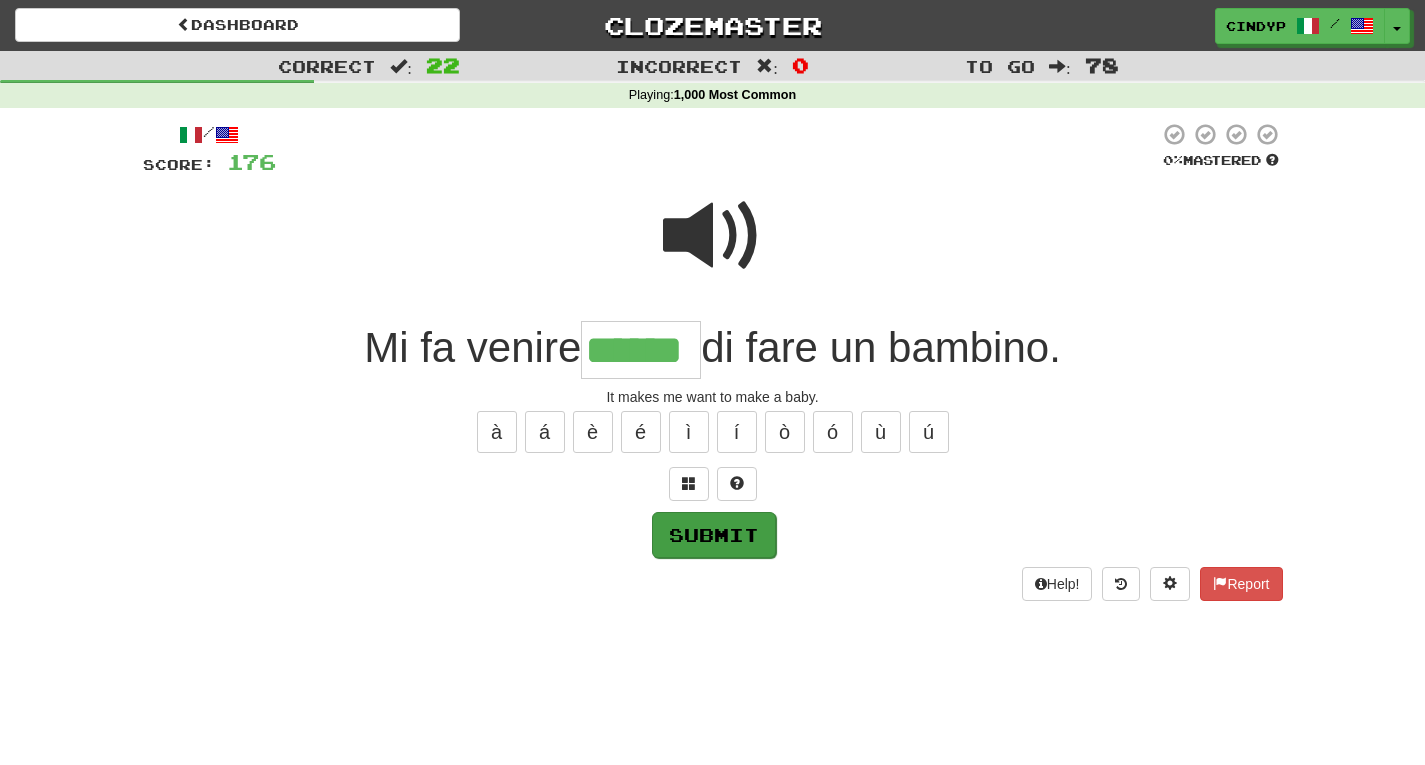 type on "******" 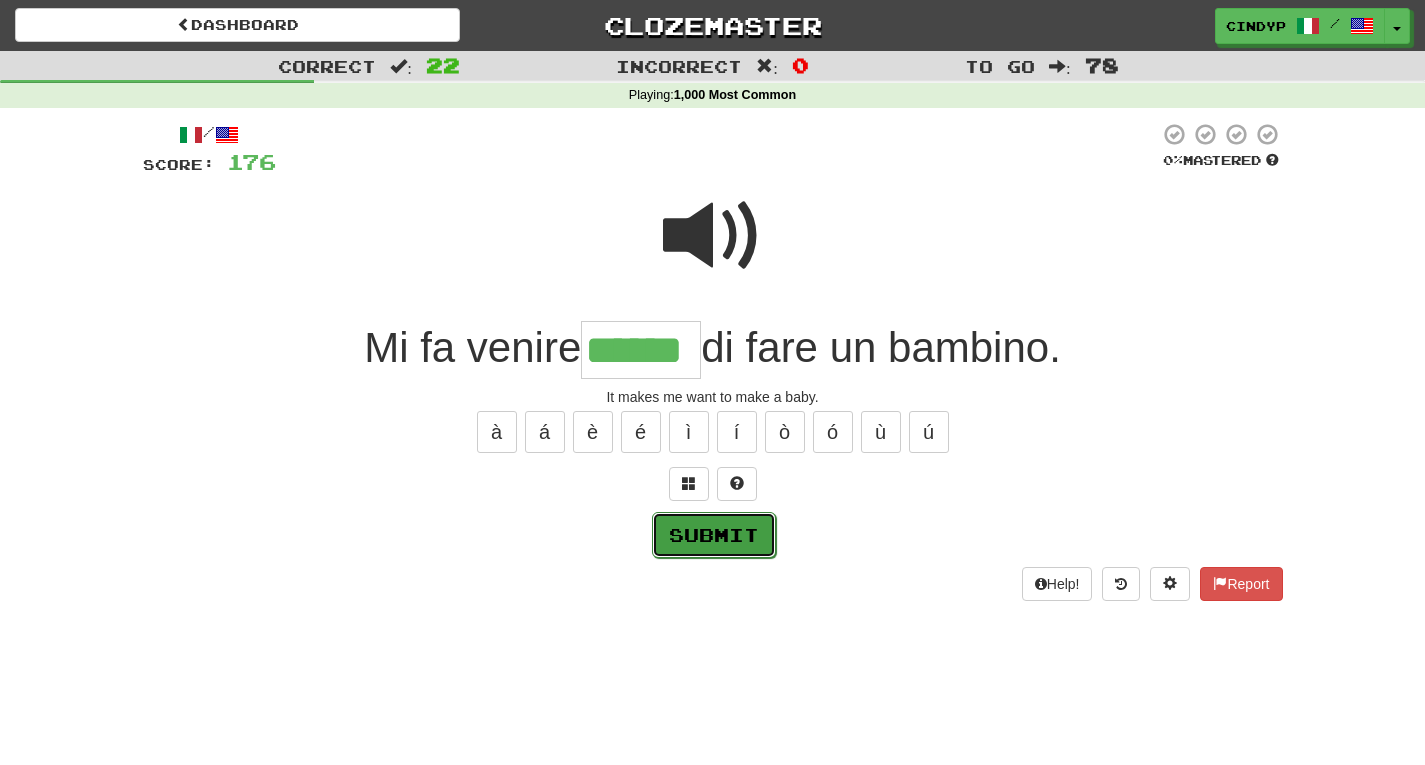 click on "Submit" at bounding box center (714, 535) 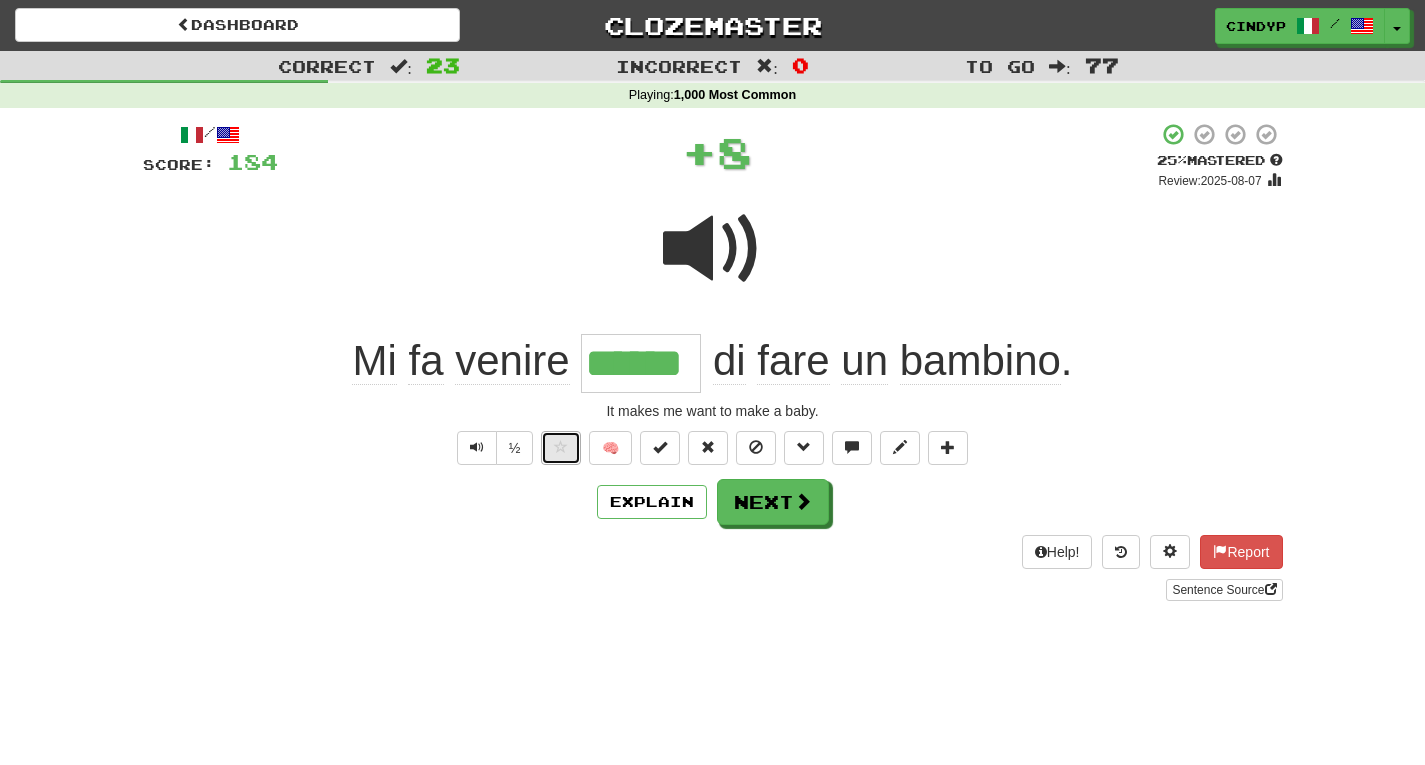 click at bounding box center (561, 447) 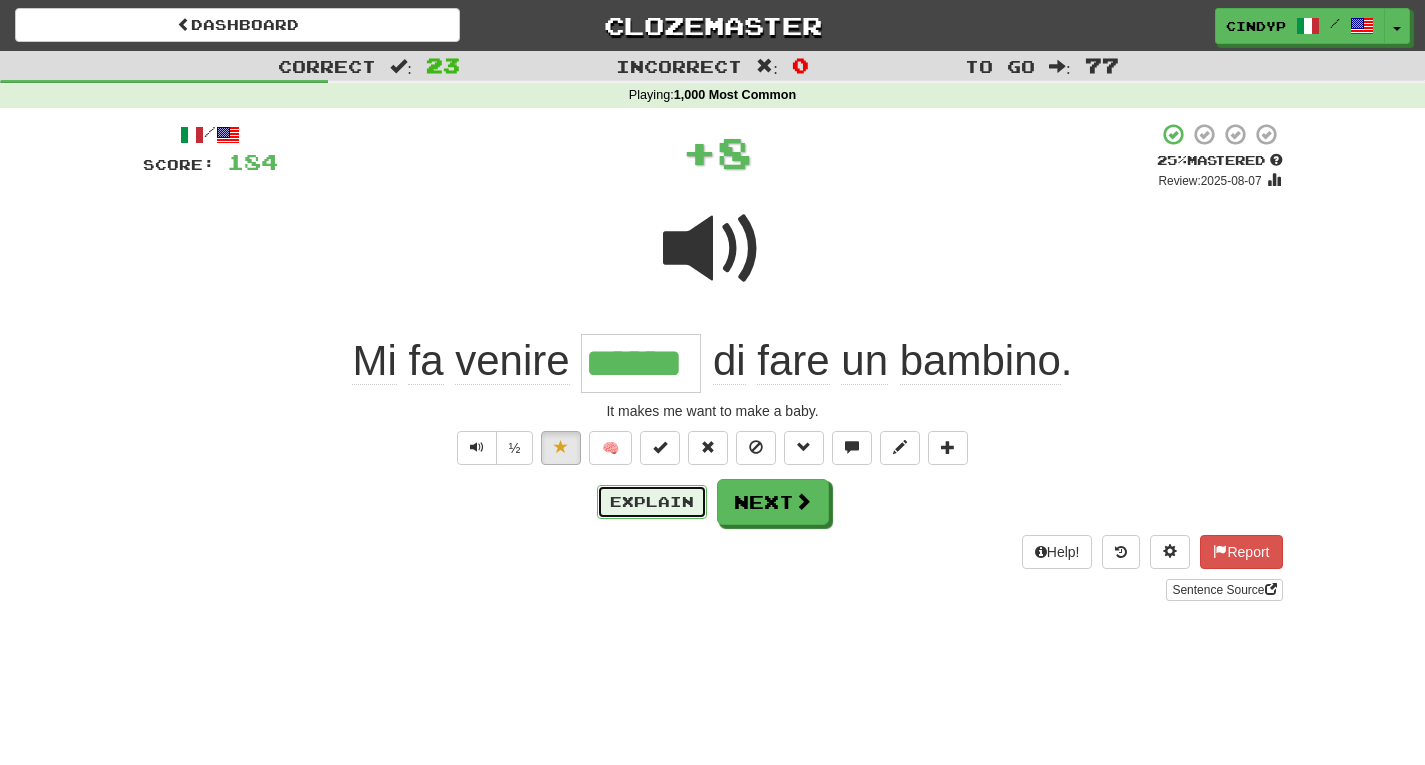 click on "Explain" at bounding box center [652, 502] 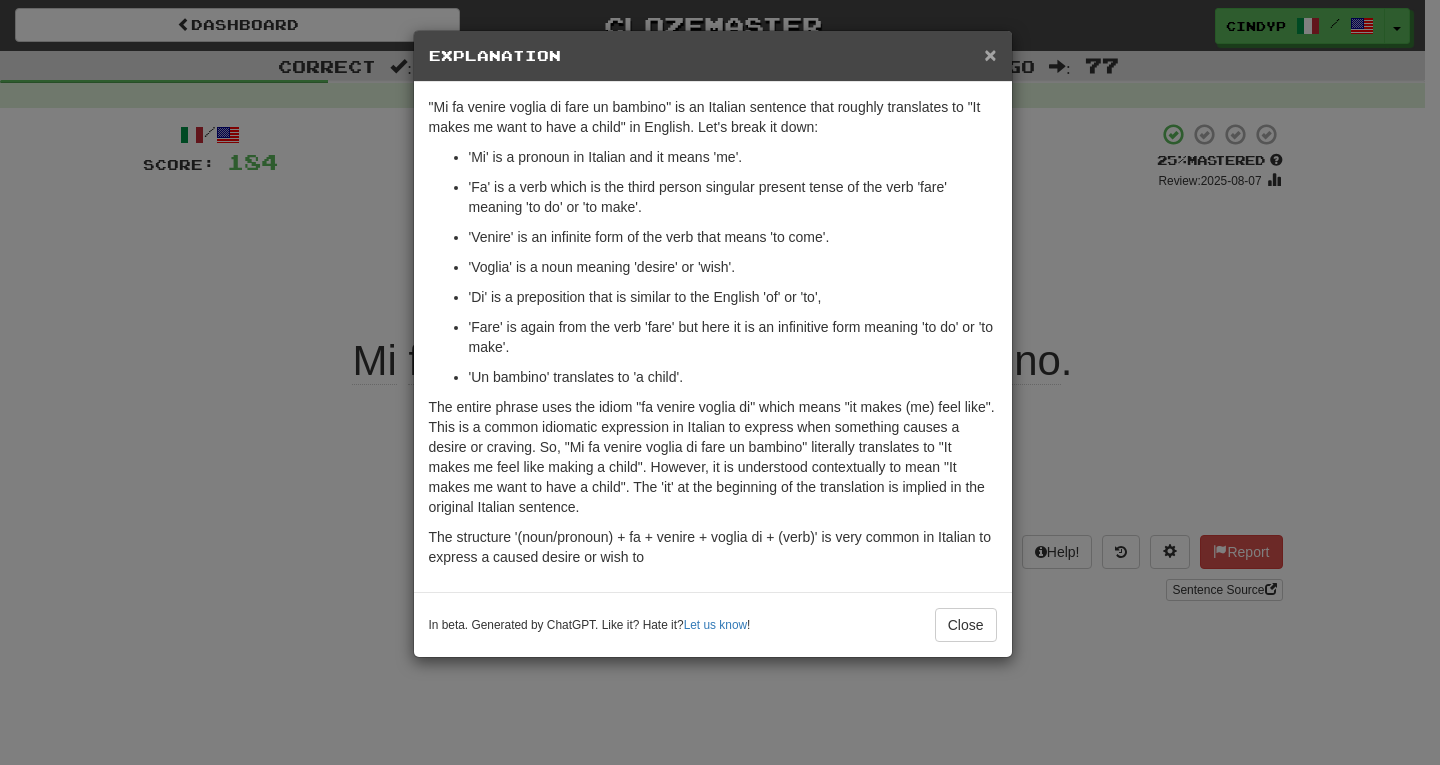 click on "×" at bounding box center [990, 54] 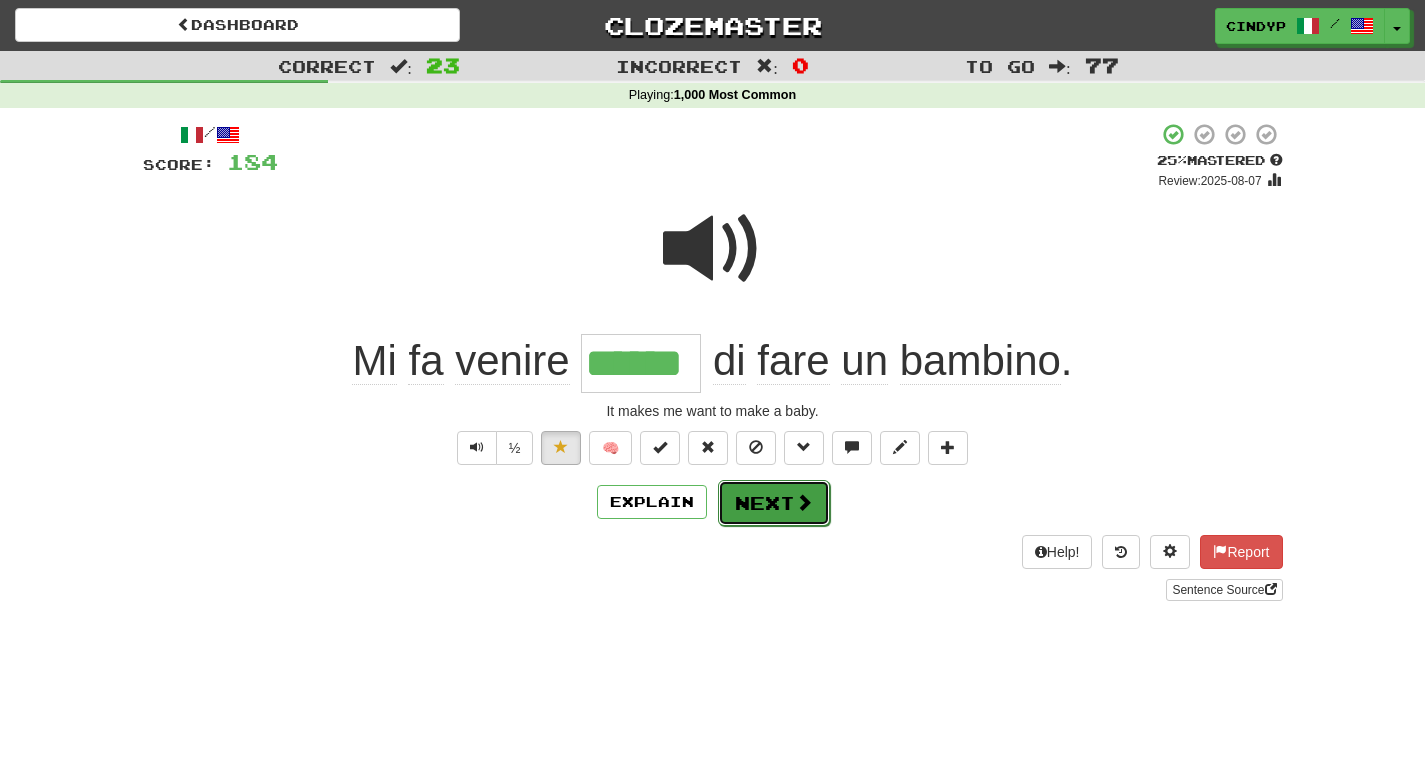 click on "Next" at bounding box center [774, 503] 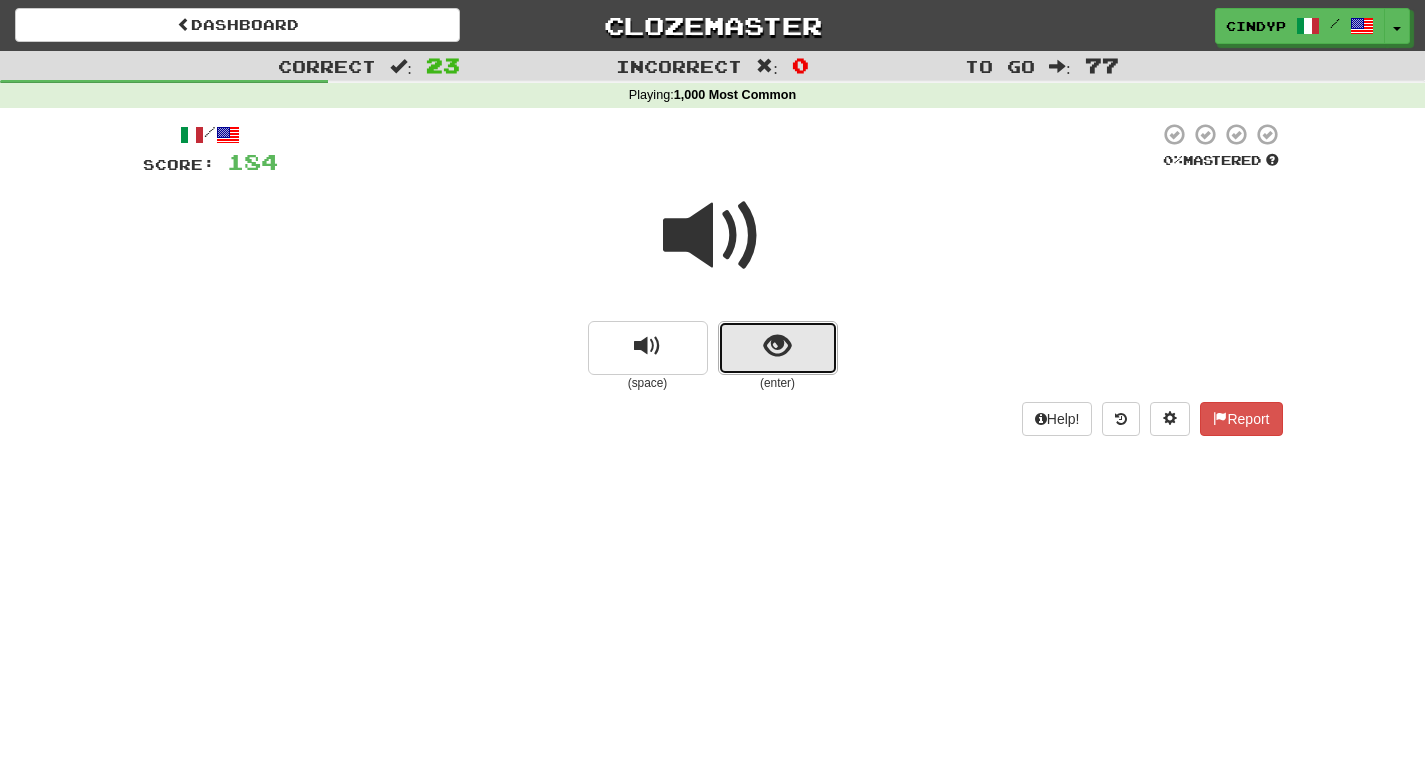 click at bounding box center [778, 348] 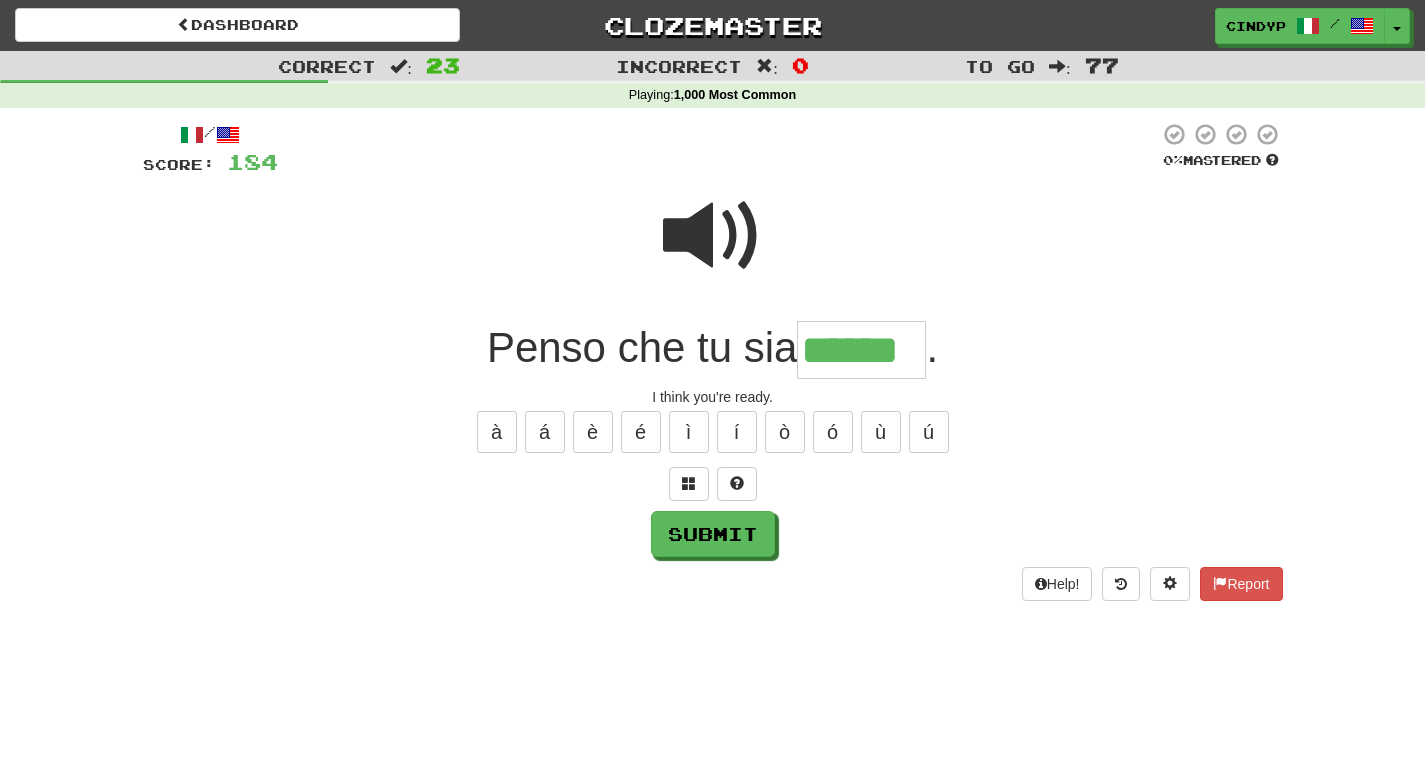 type on "******" 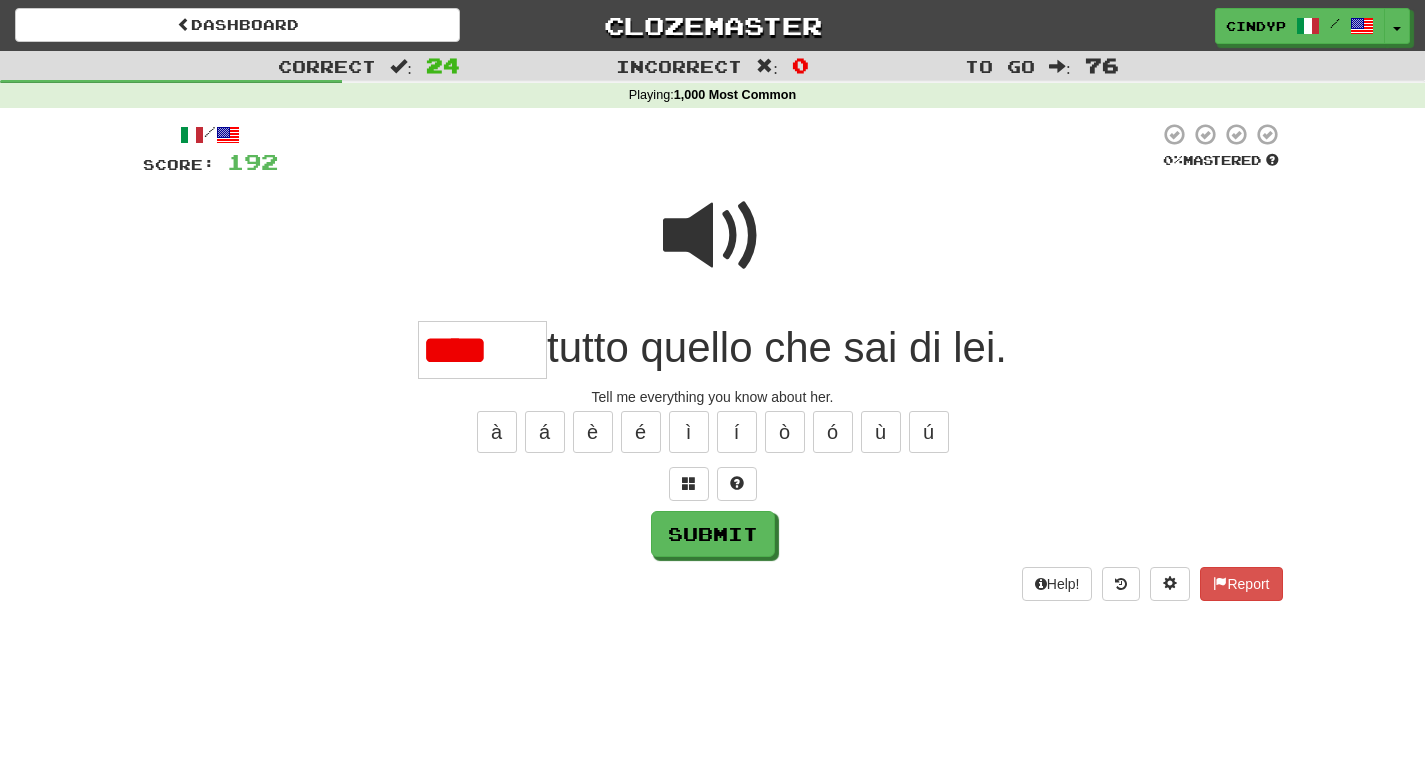 scroll, scrollTop: 0, scrollLeft: 0, axis: both 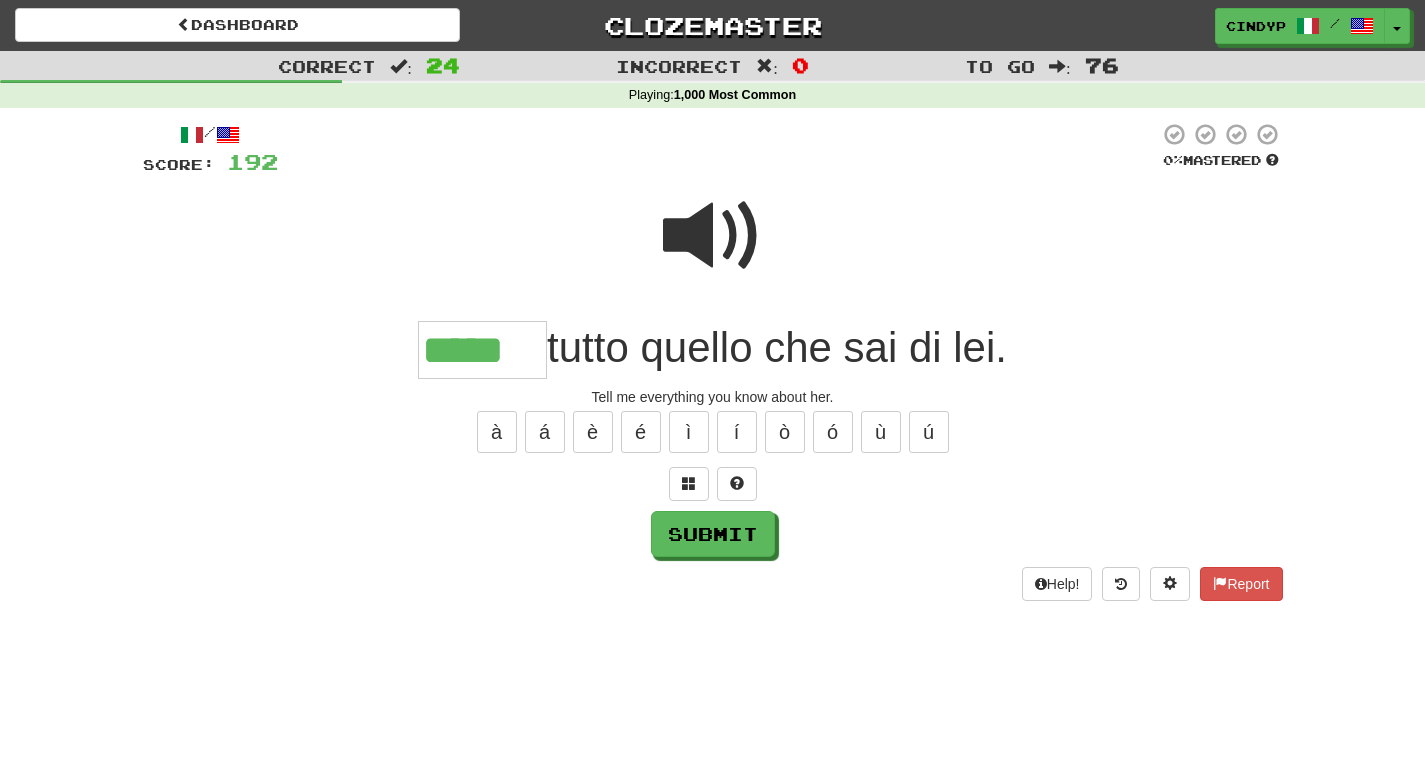 type on "*****" 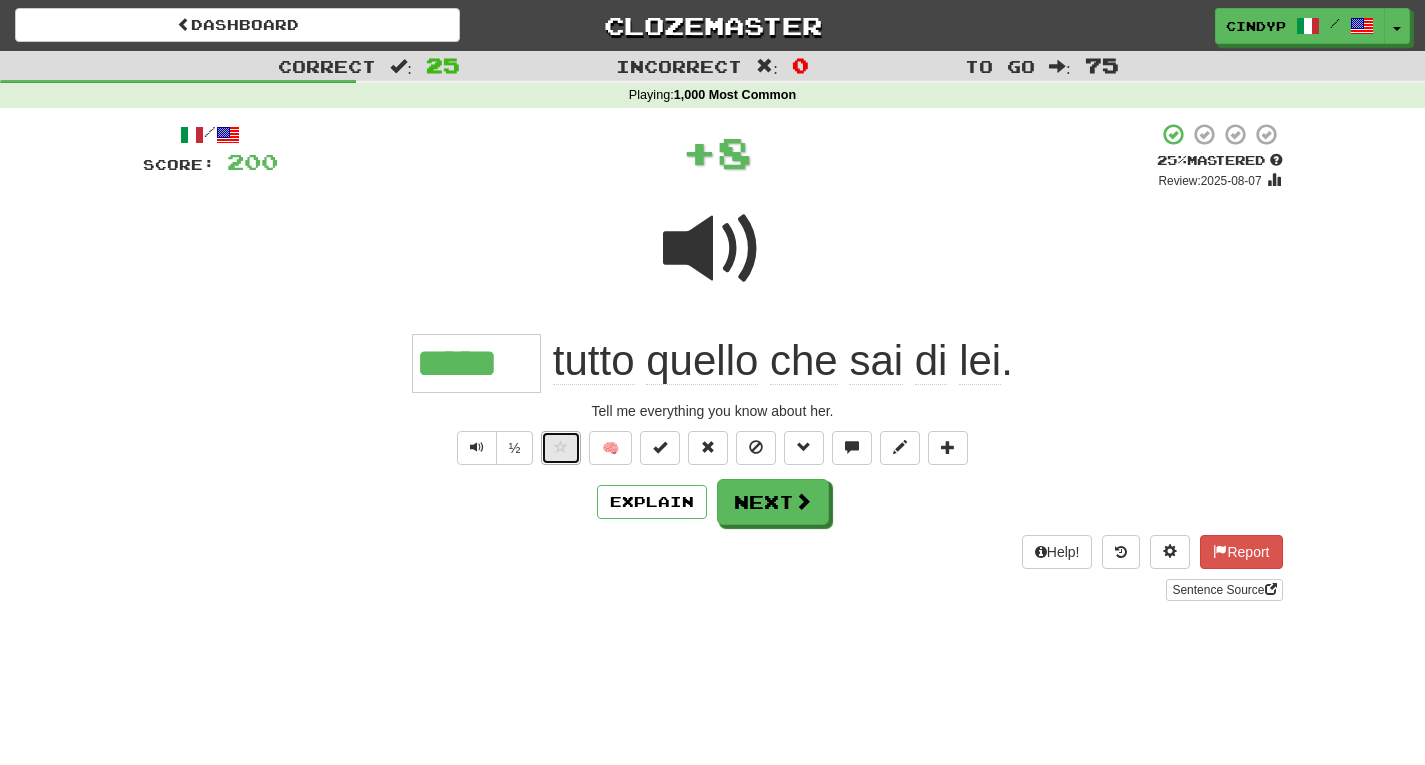 click at bounding box center (561, 448) 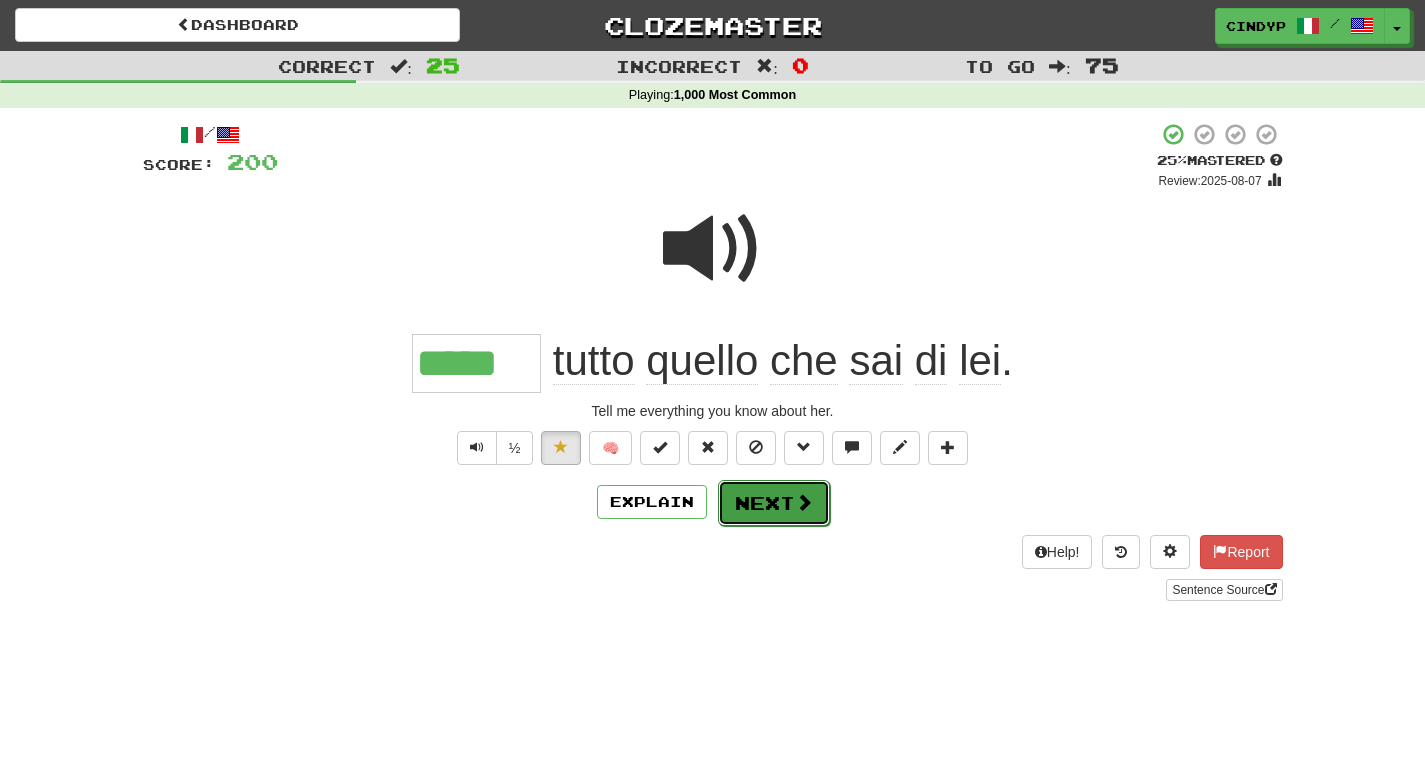 click on "Next" at bounding box center [774, 503] 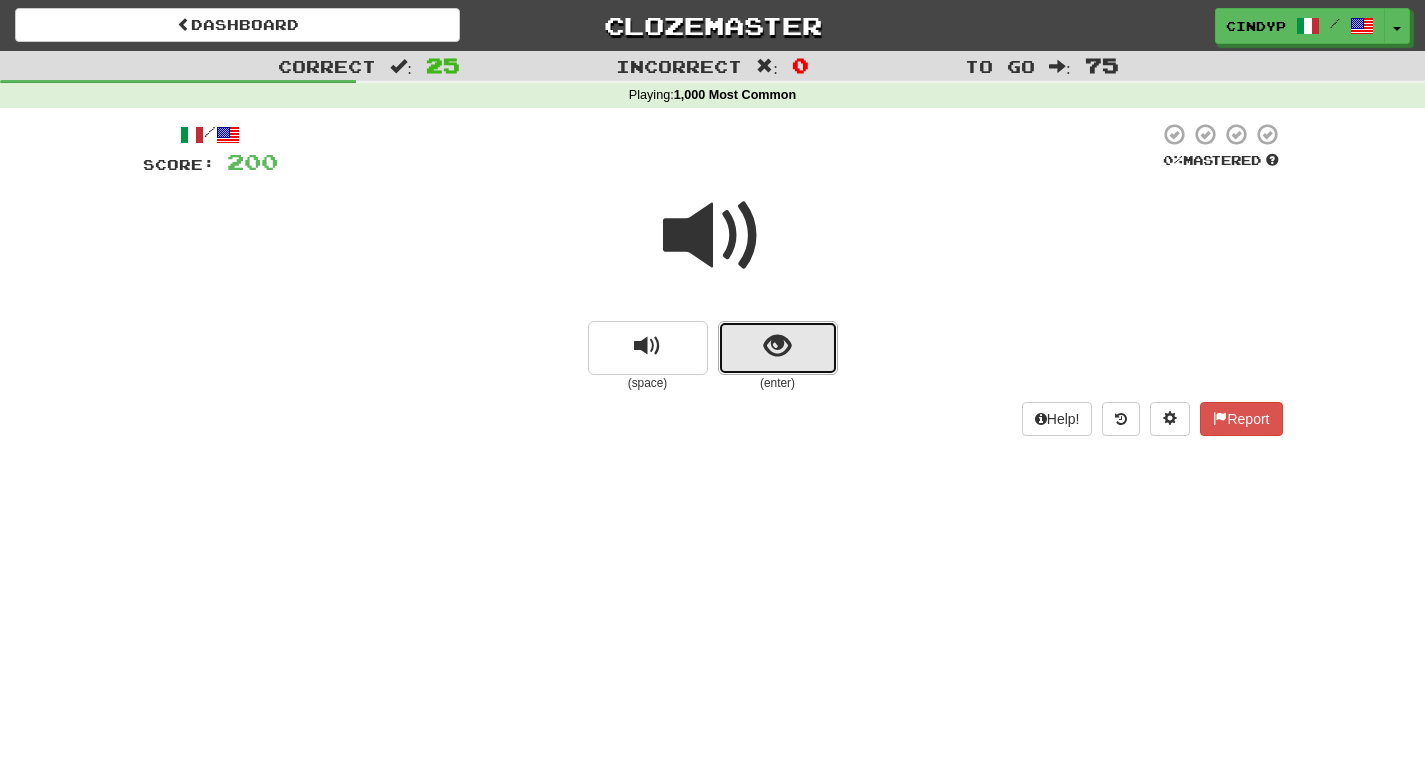 click at bounding box center (778, 348) 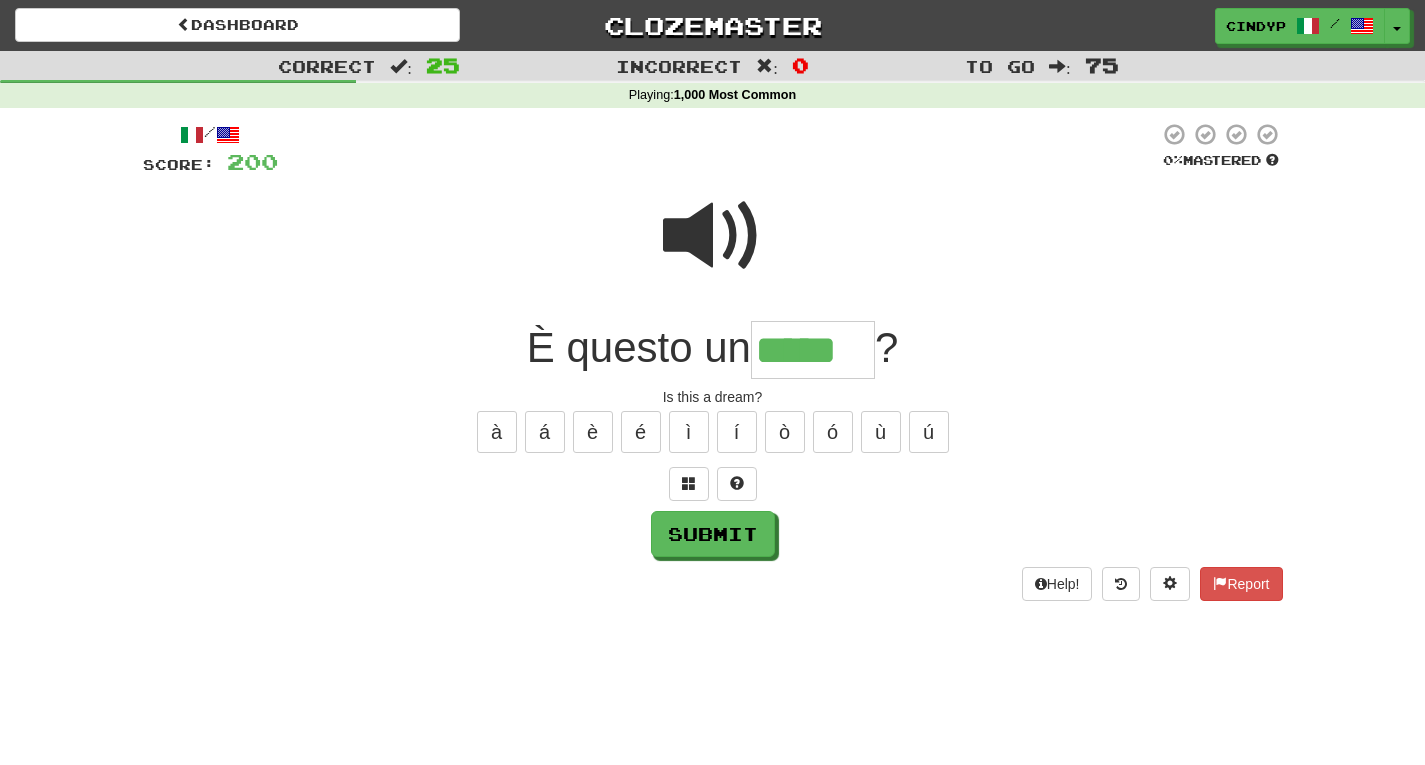 type on "*****" 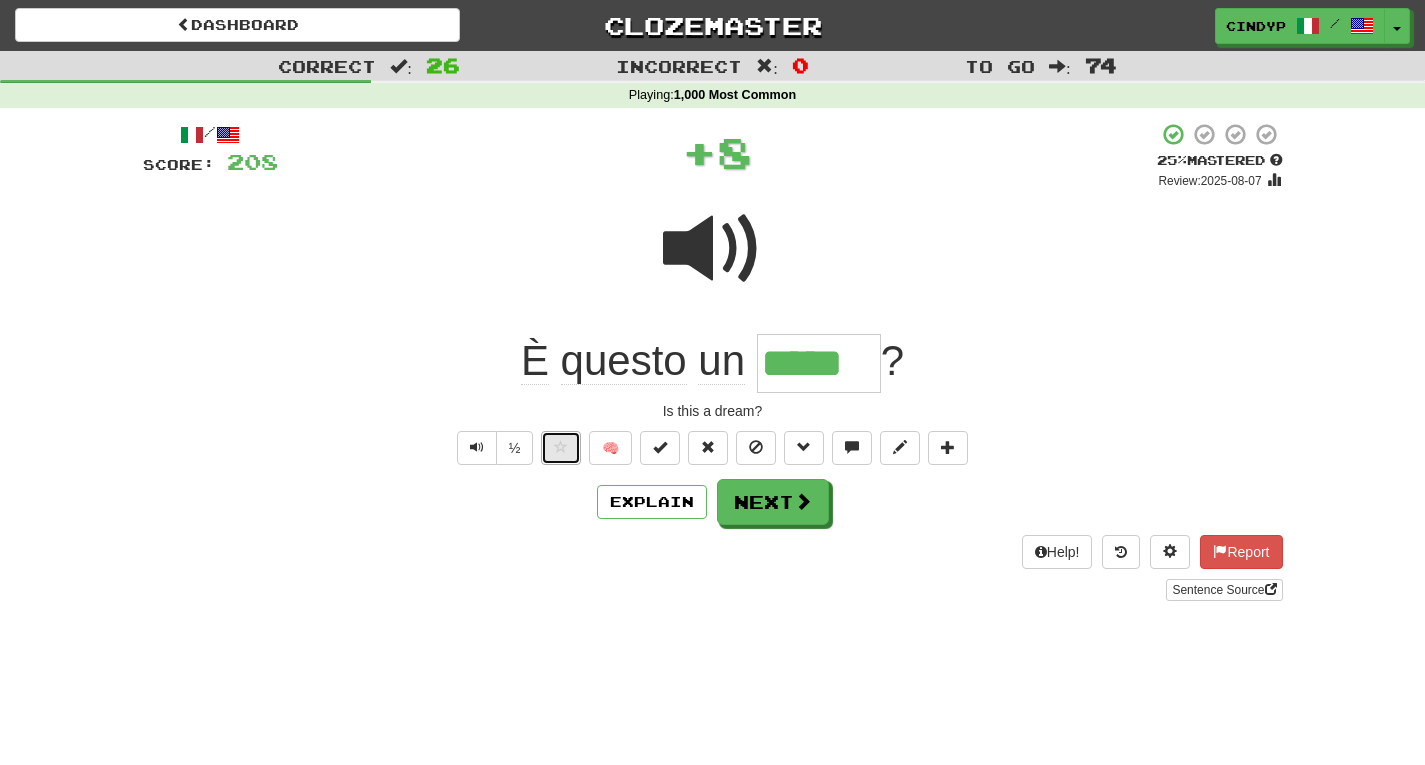 click at bounding box center [561, 448] 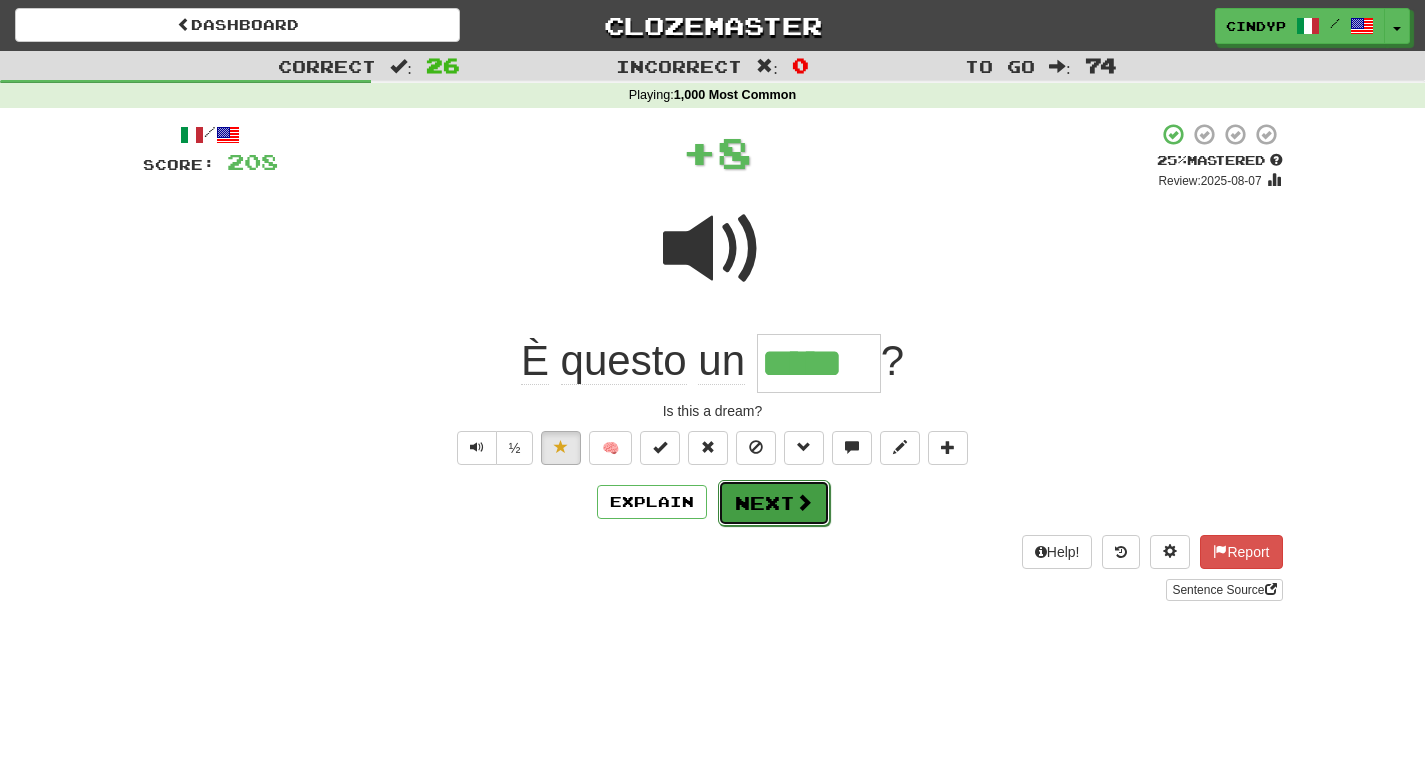 click on "Next" at bounding box center (774, 503) 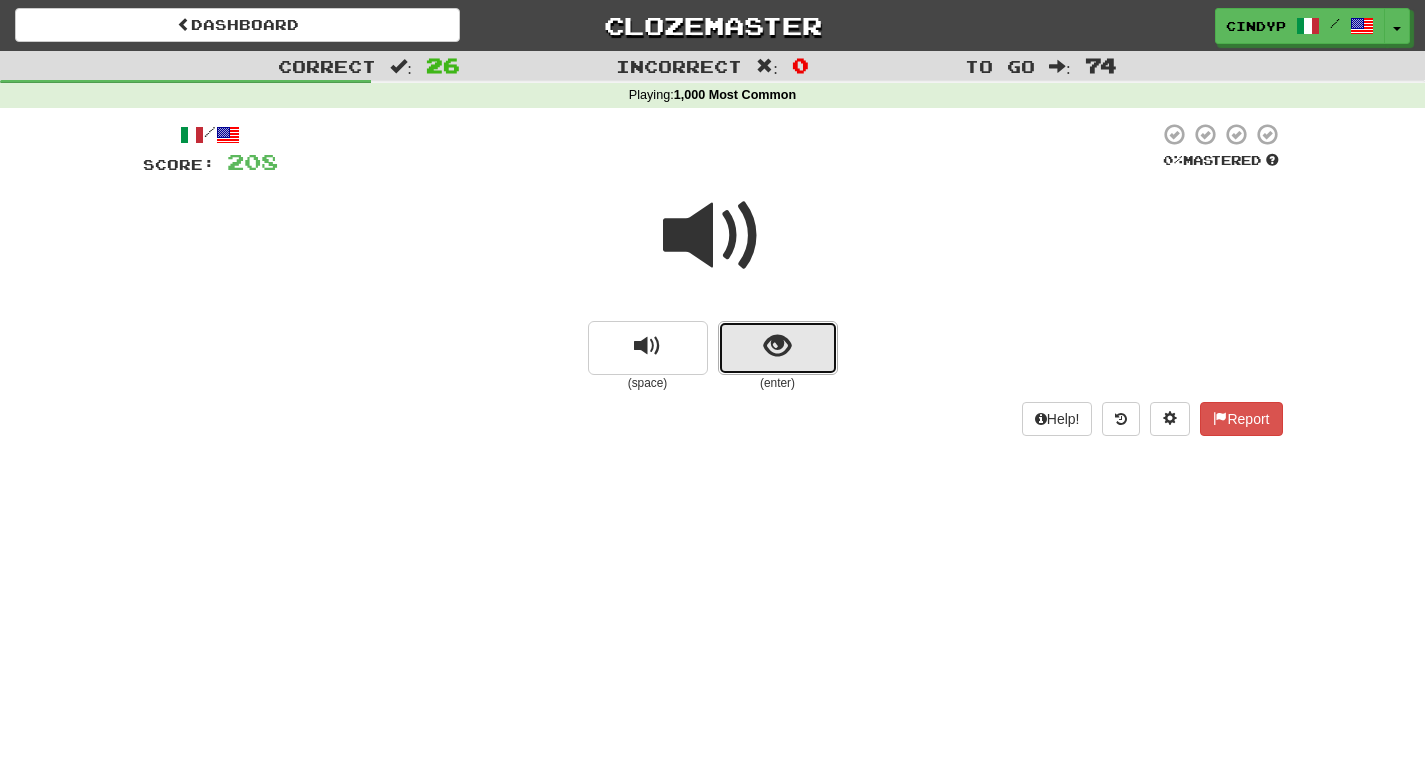 click at bounding box center [778, 348] 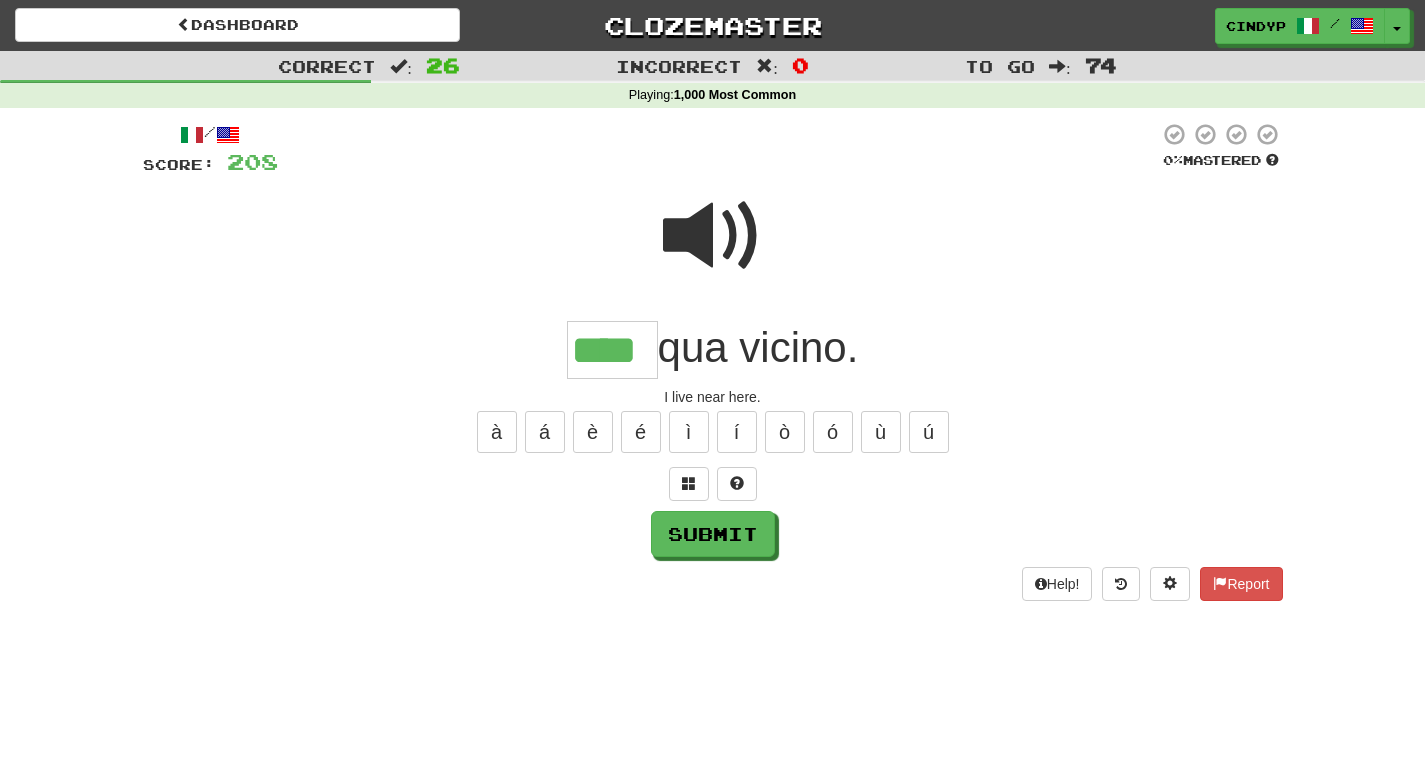 type on "****" 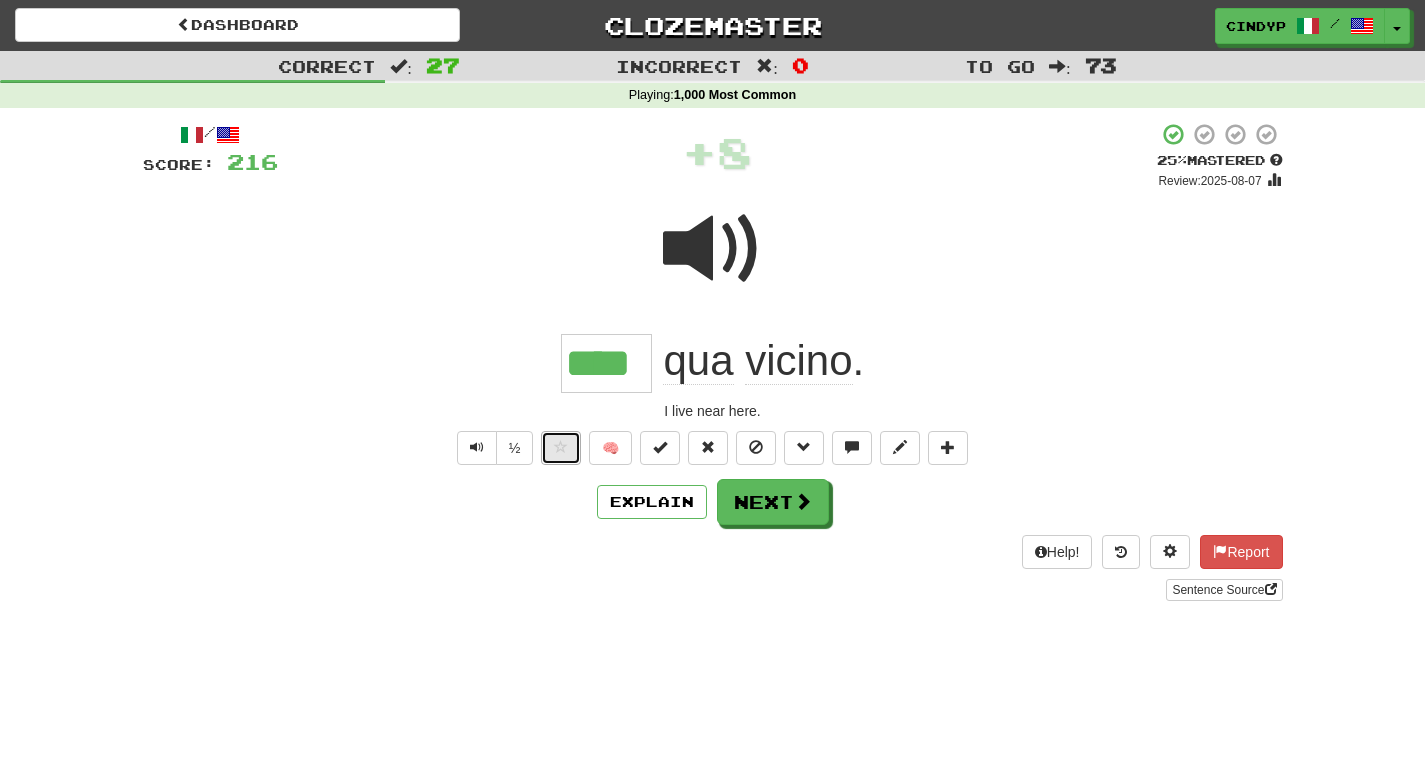 click at bounding box center [561, 447] 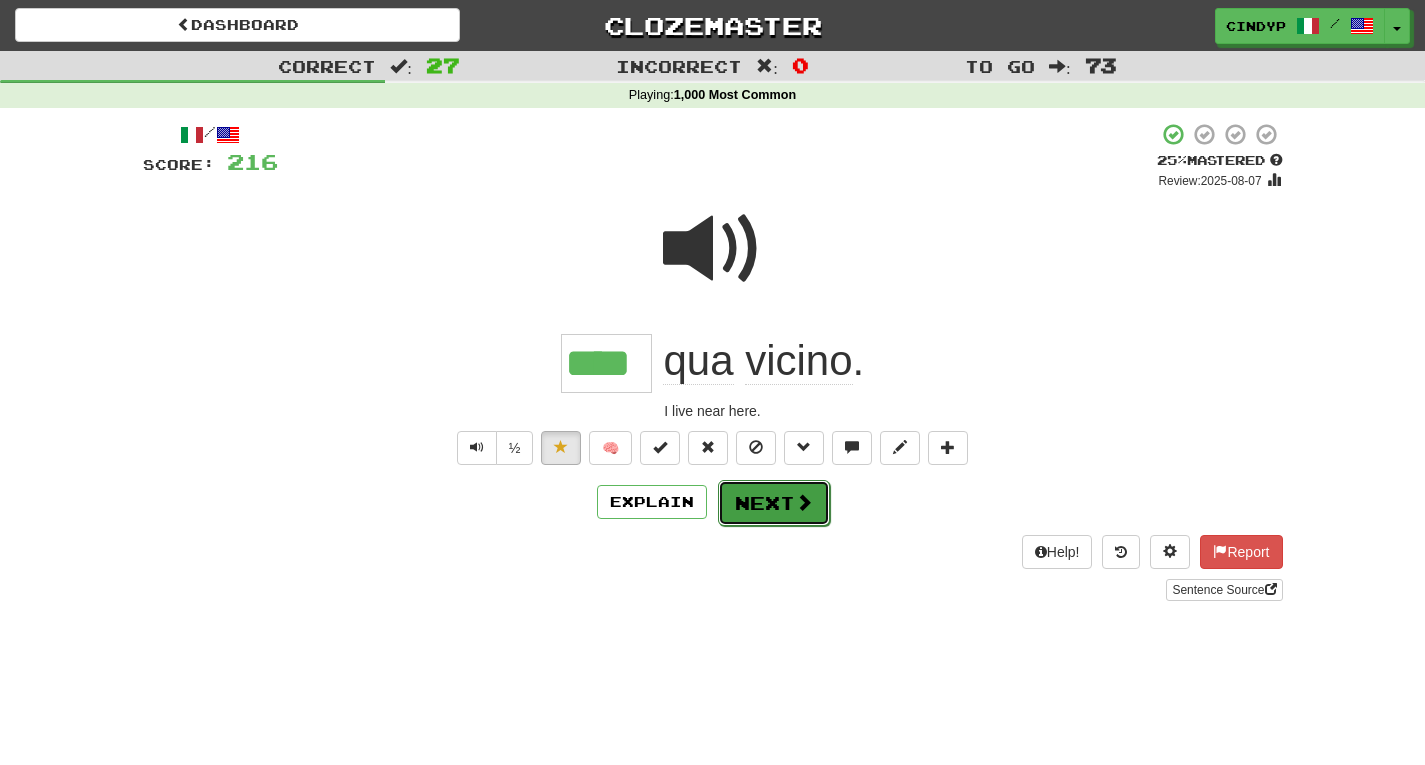 click on "Next" at bounding box center [774, 503] 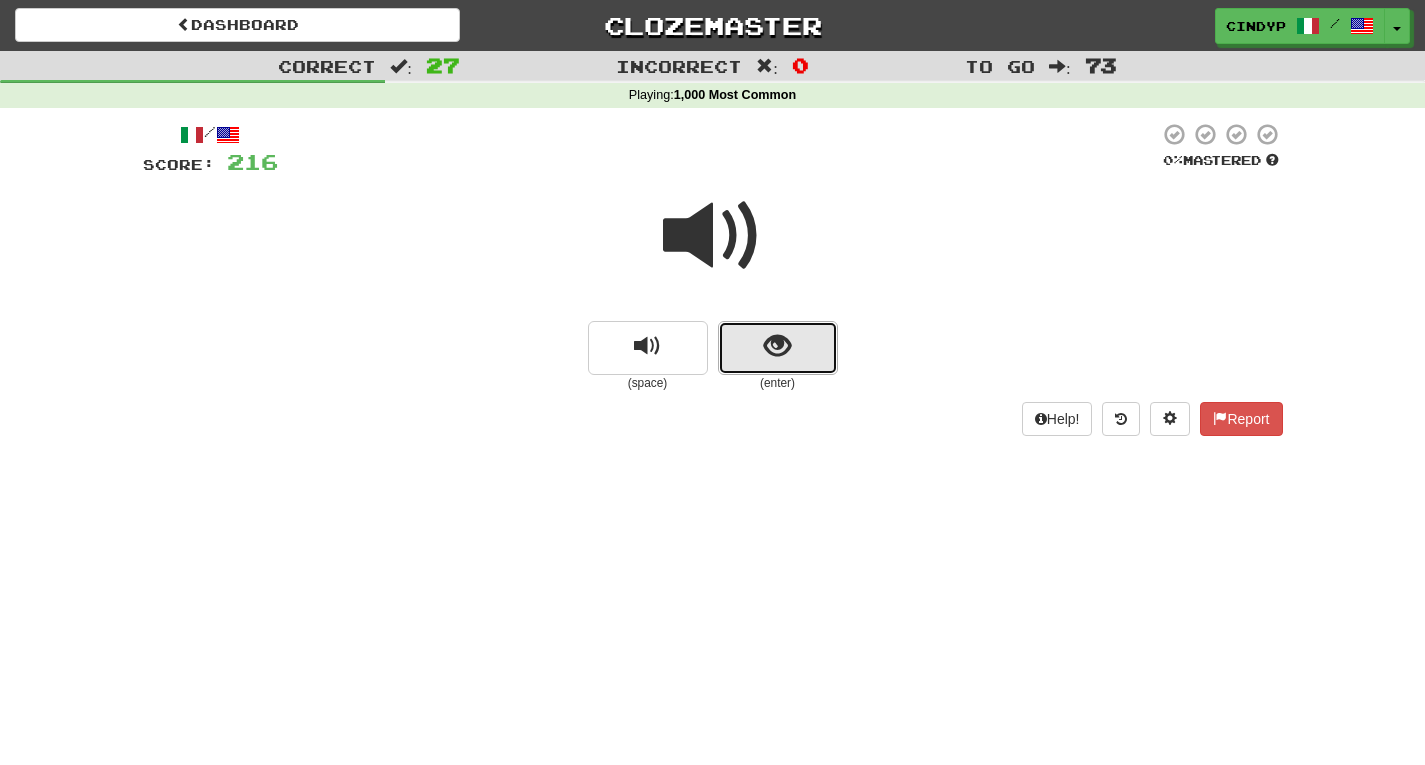 click at bounding box center [777, 346] 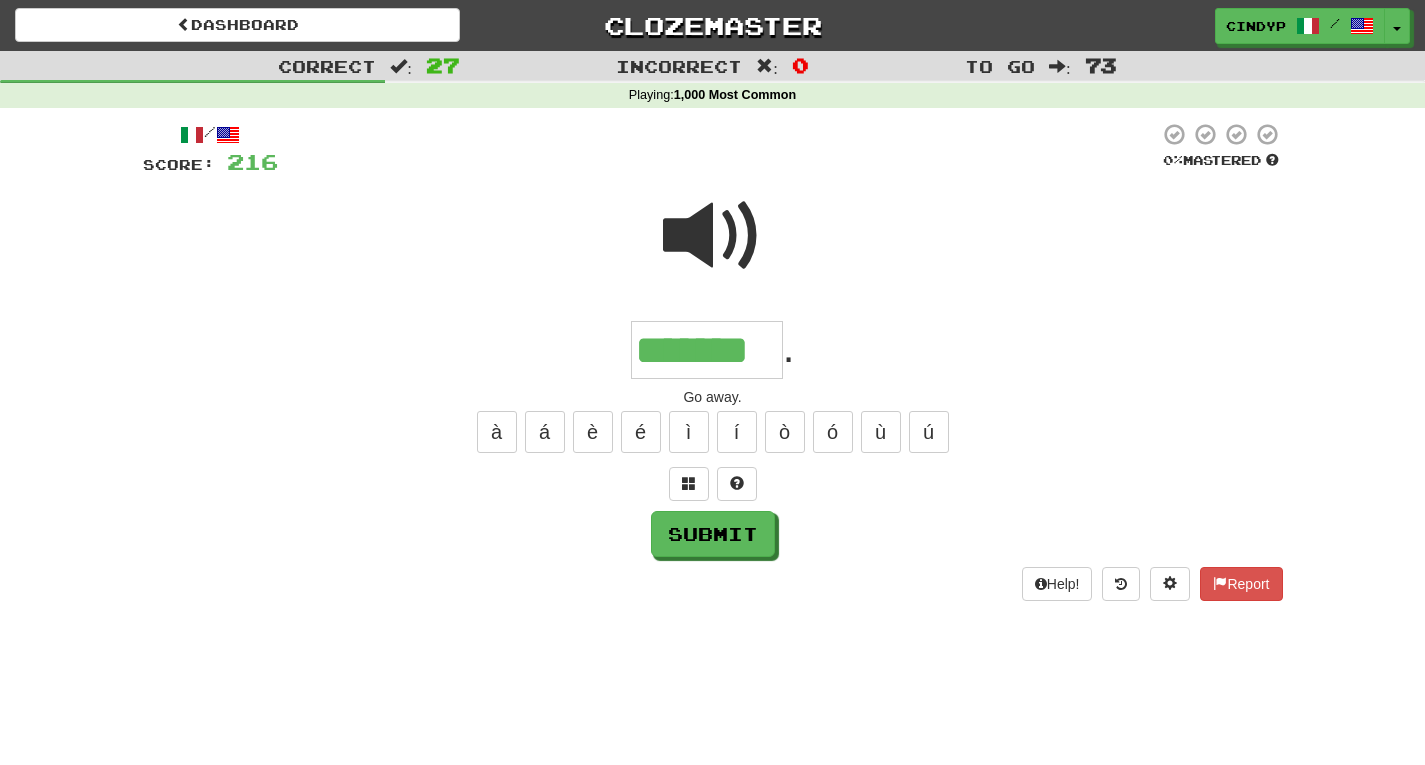 type on "*******" 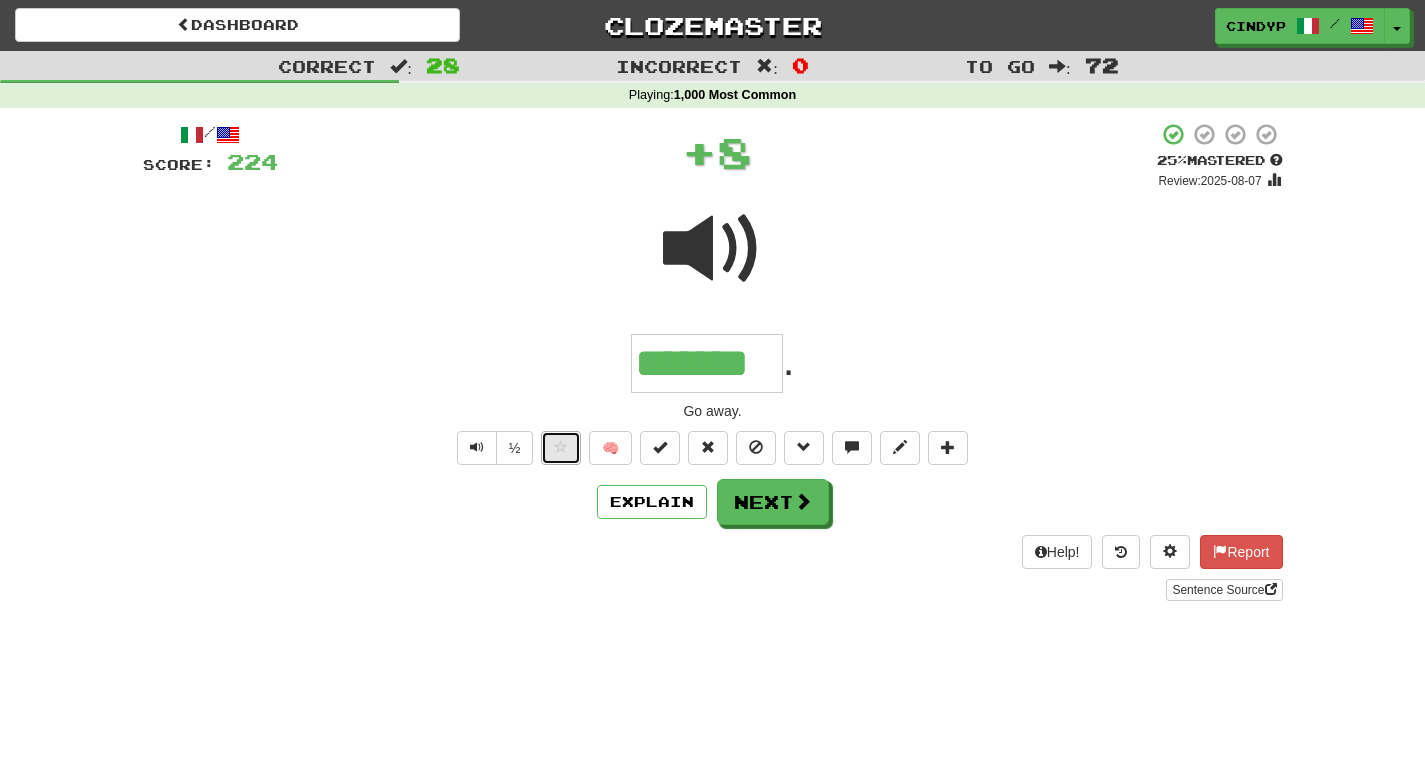click at bounding box center (561, 447) 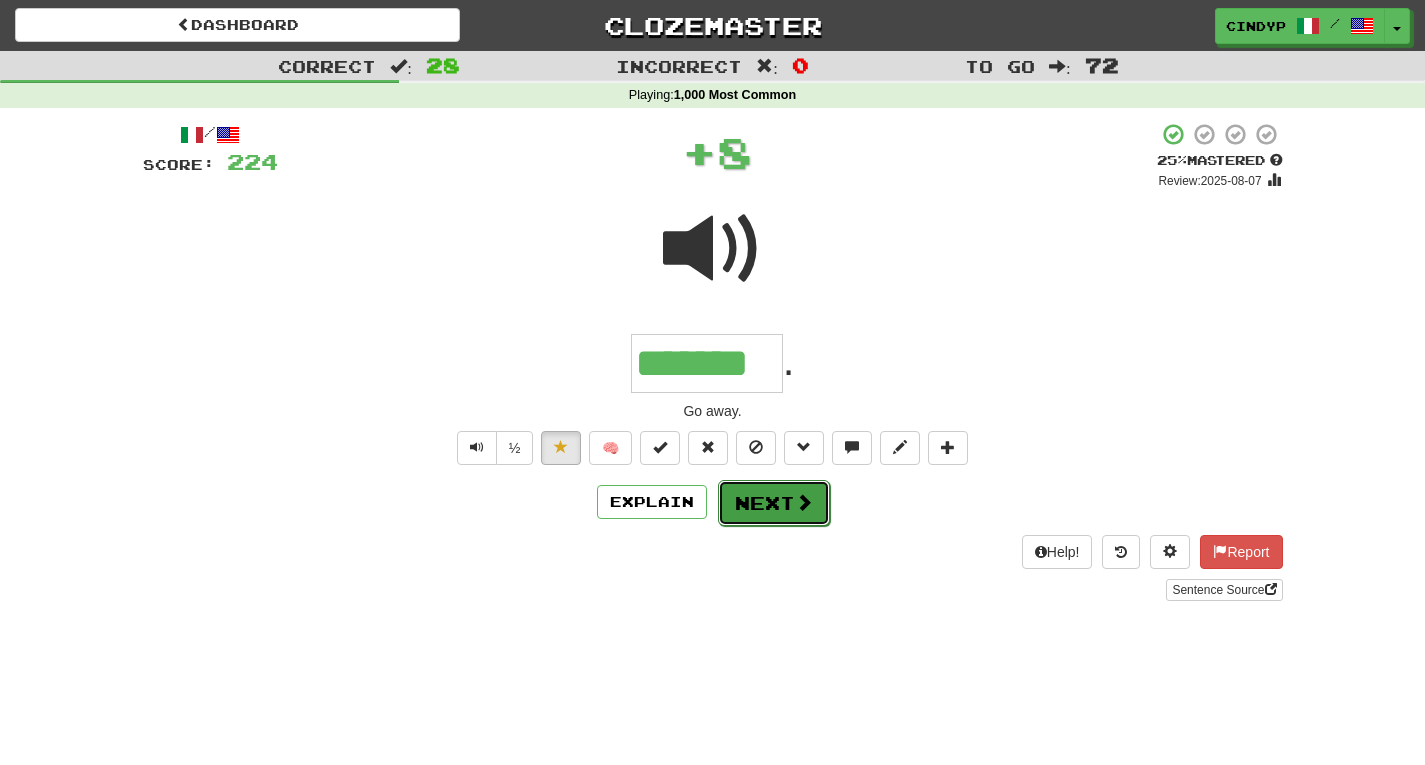 click on "Next" at bounding box center [774, 503] 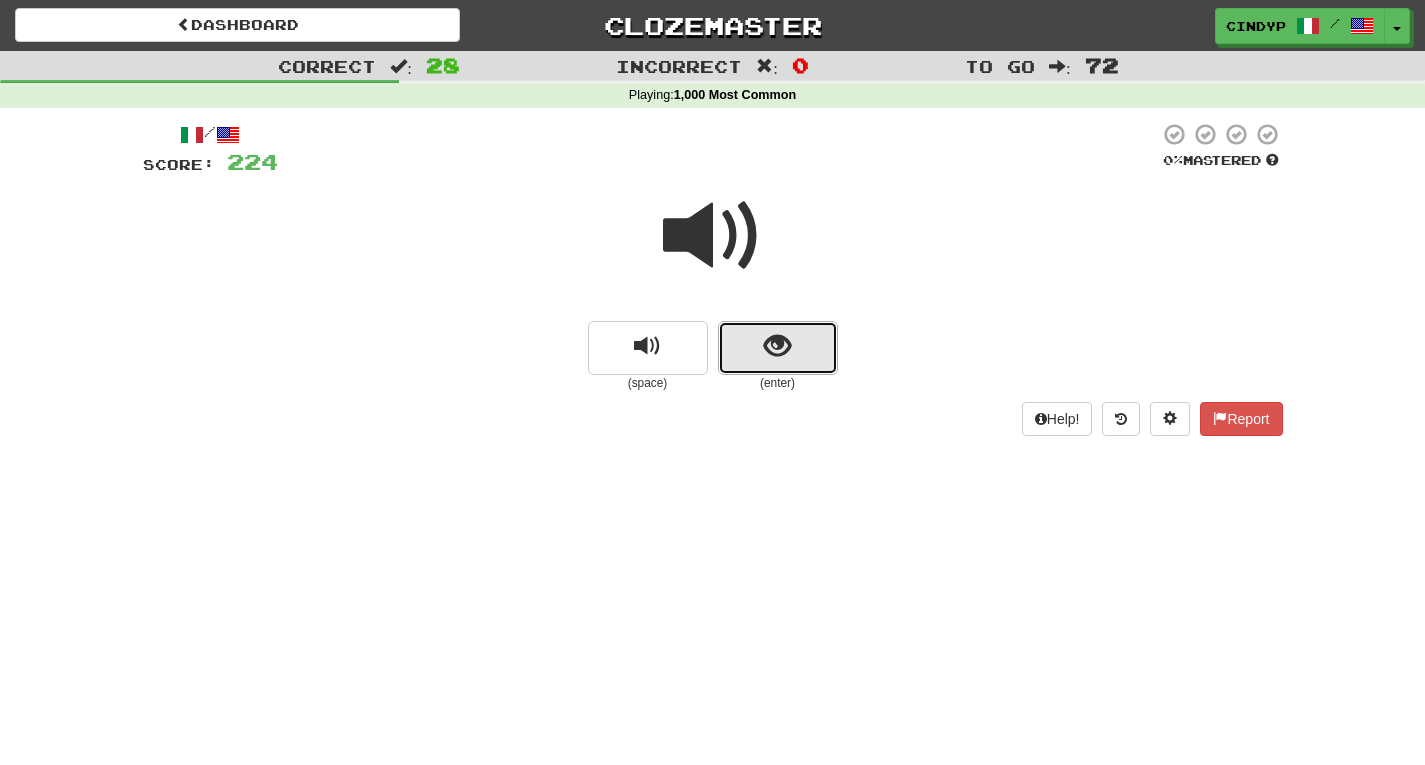 click at bounding box center [778, 348] 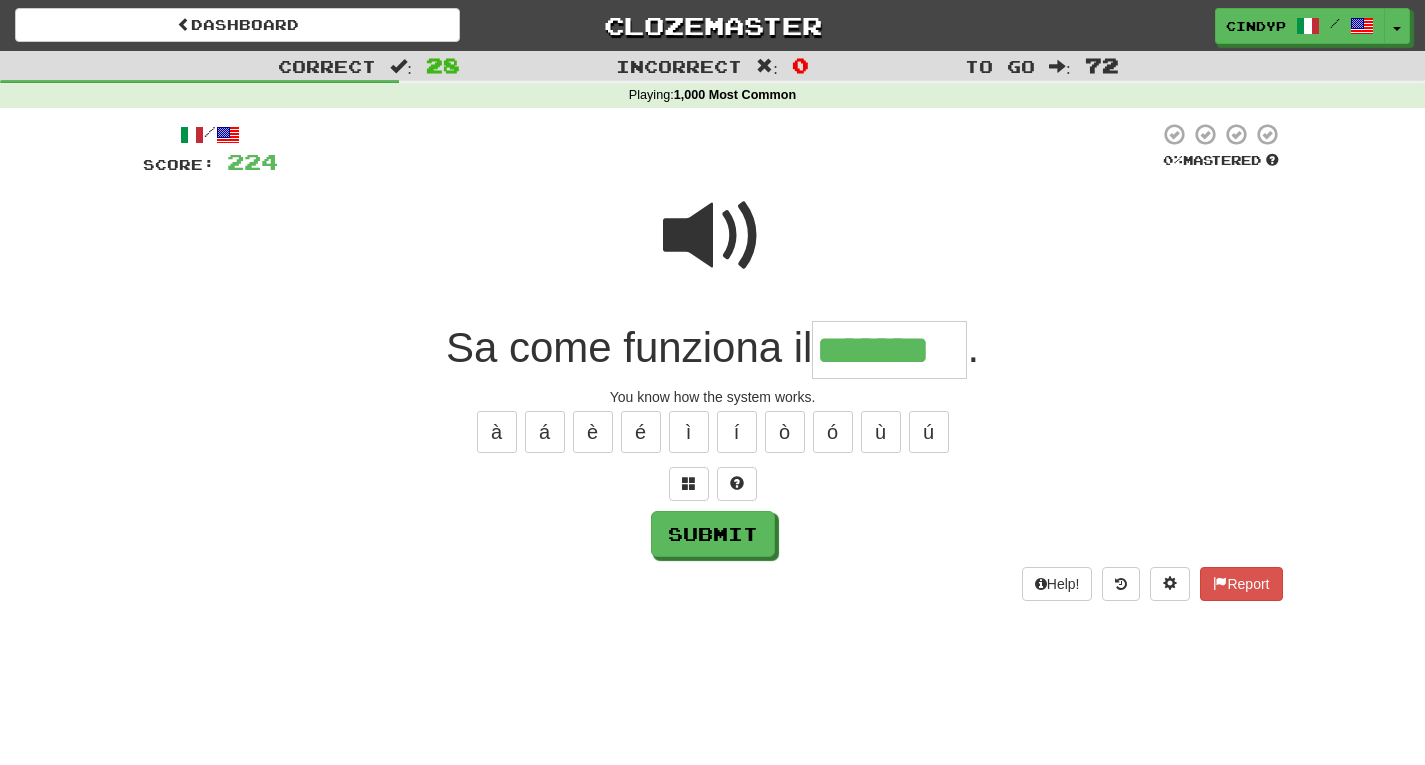 type on "*******" 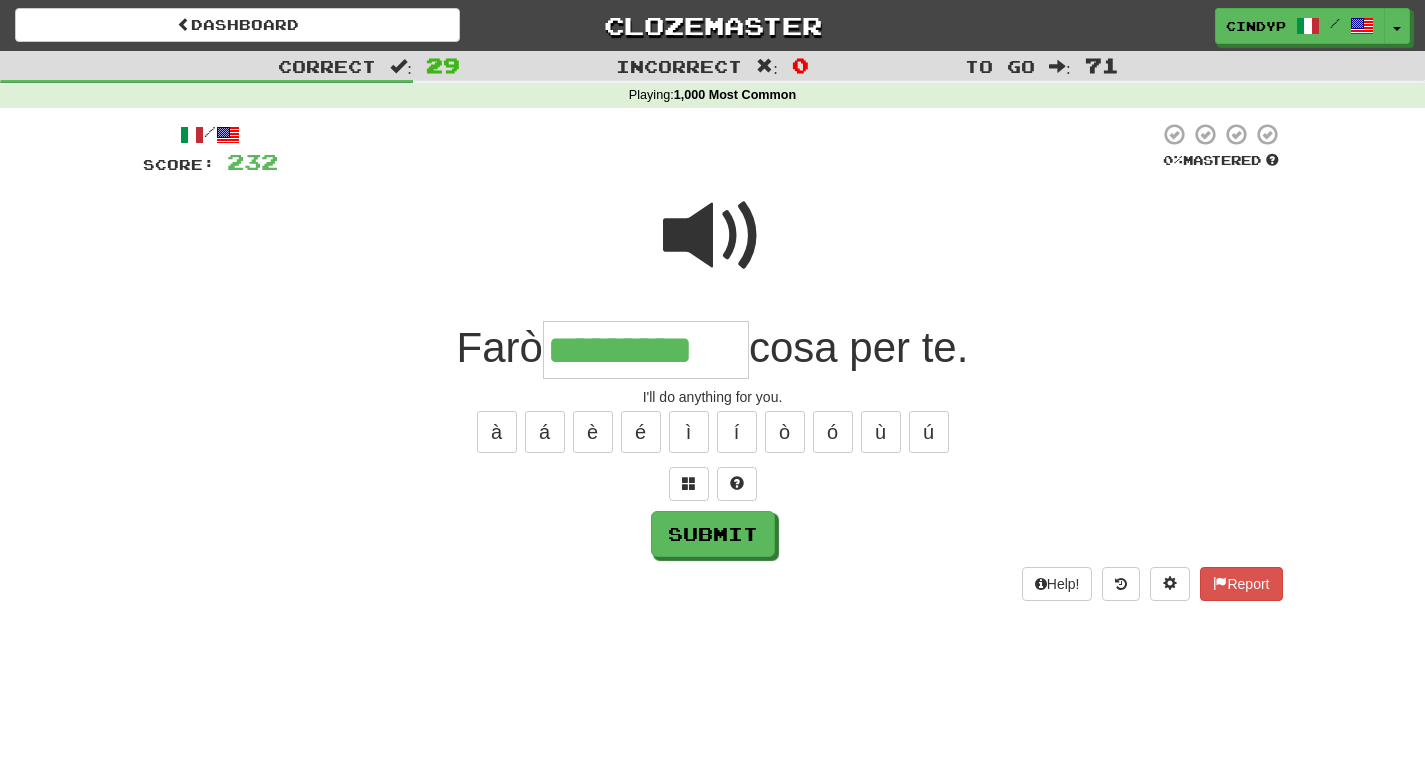 type on "*********" 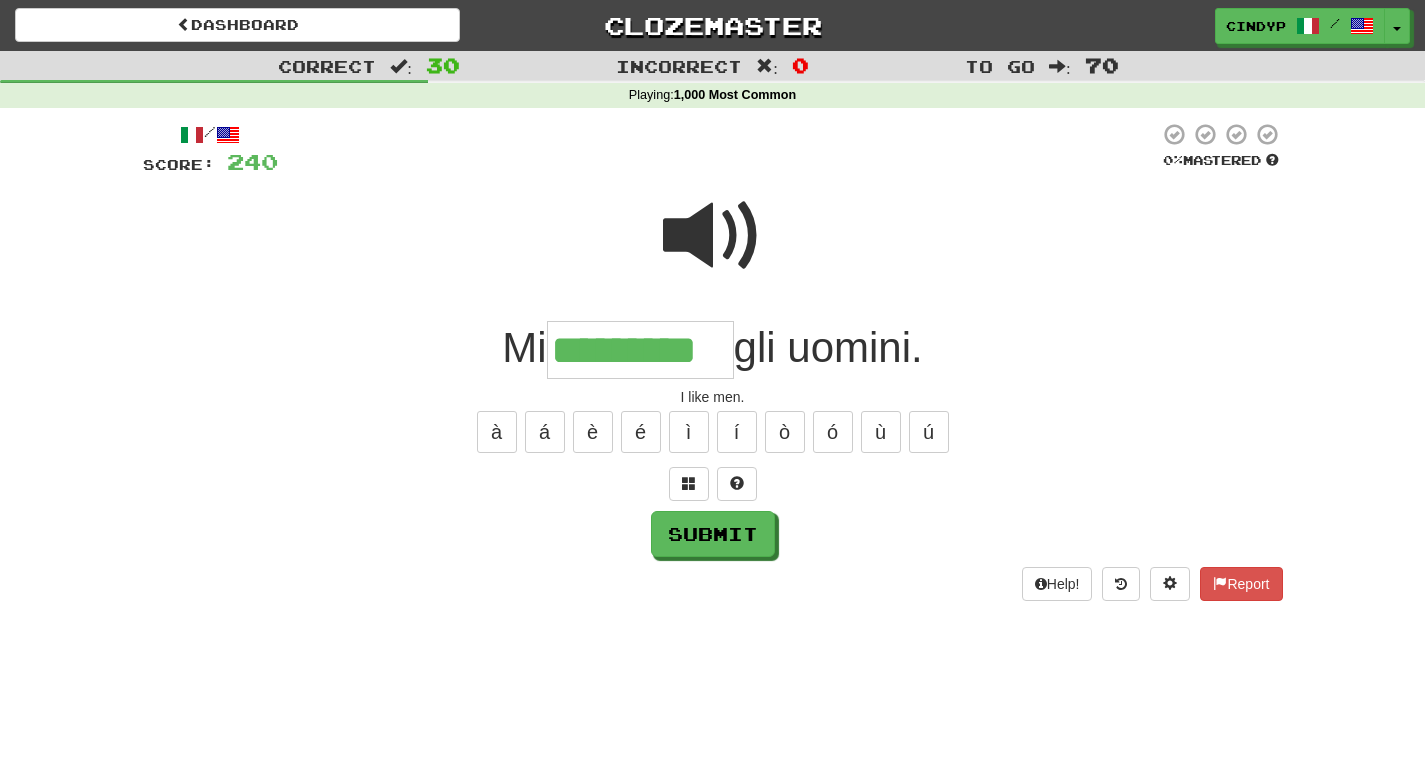 type on "*********" 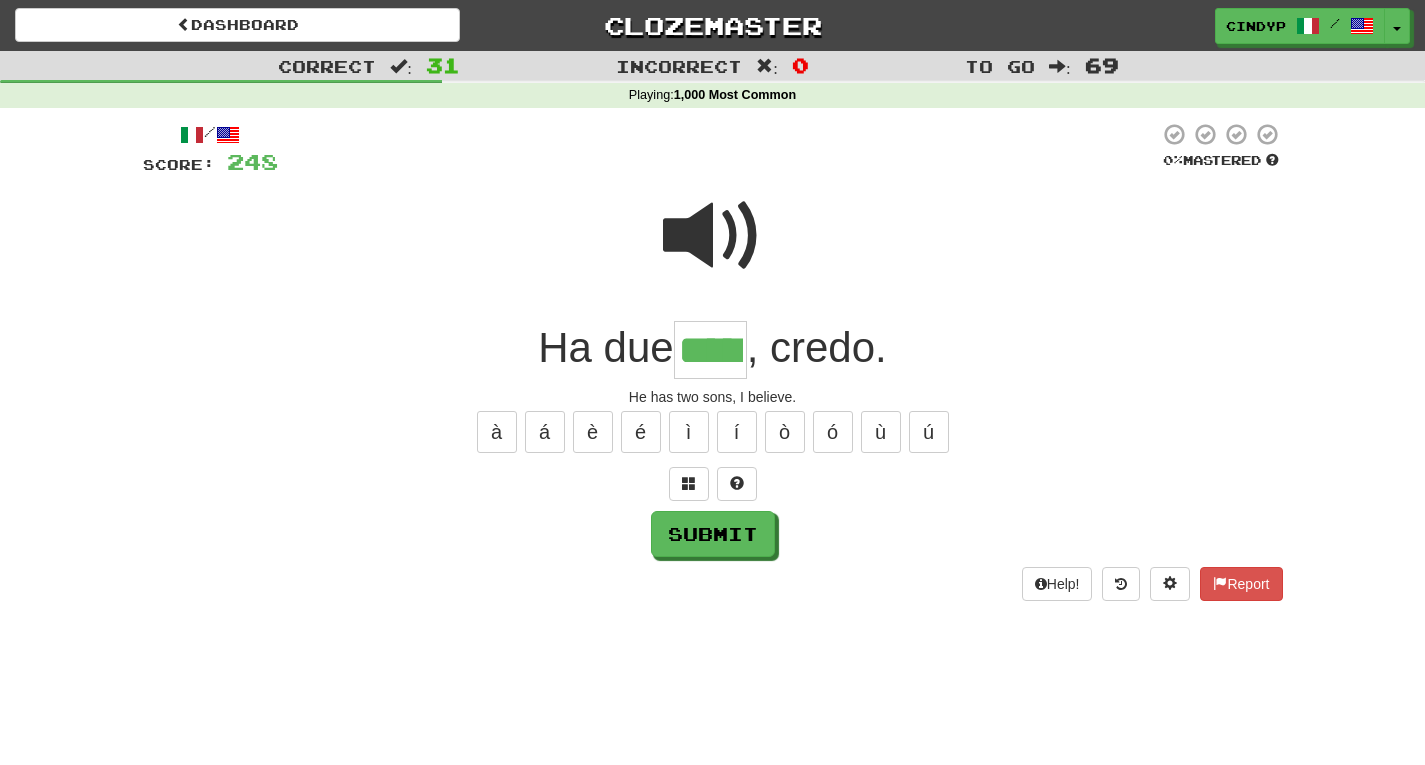 type on "*****" 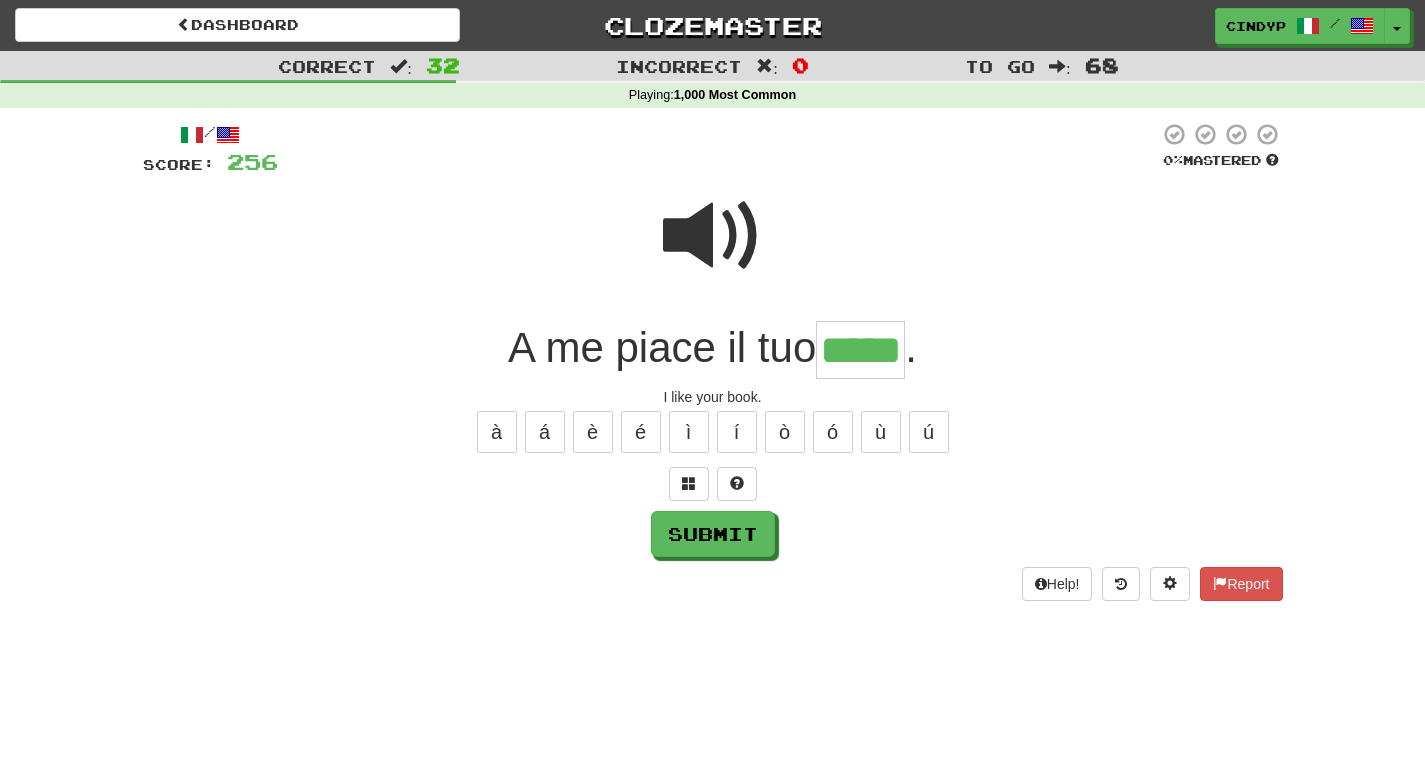 type on "*****" 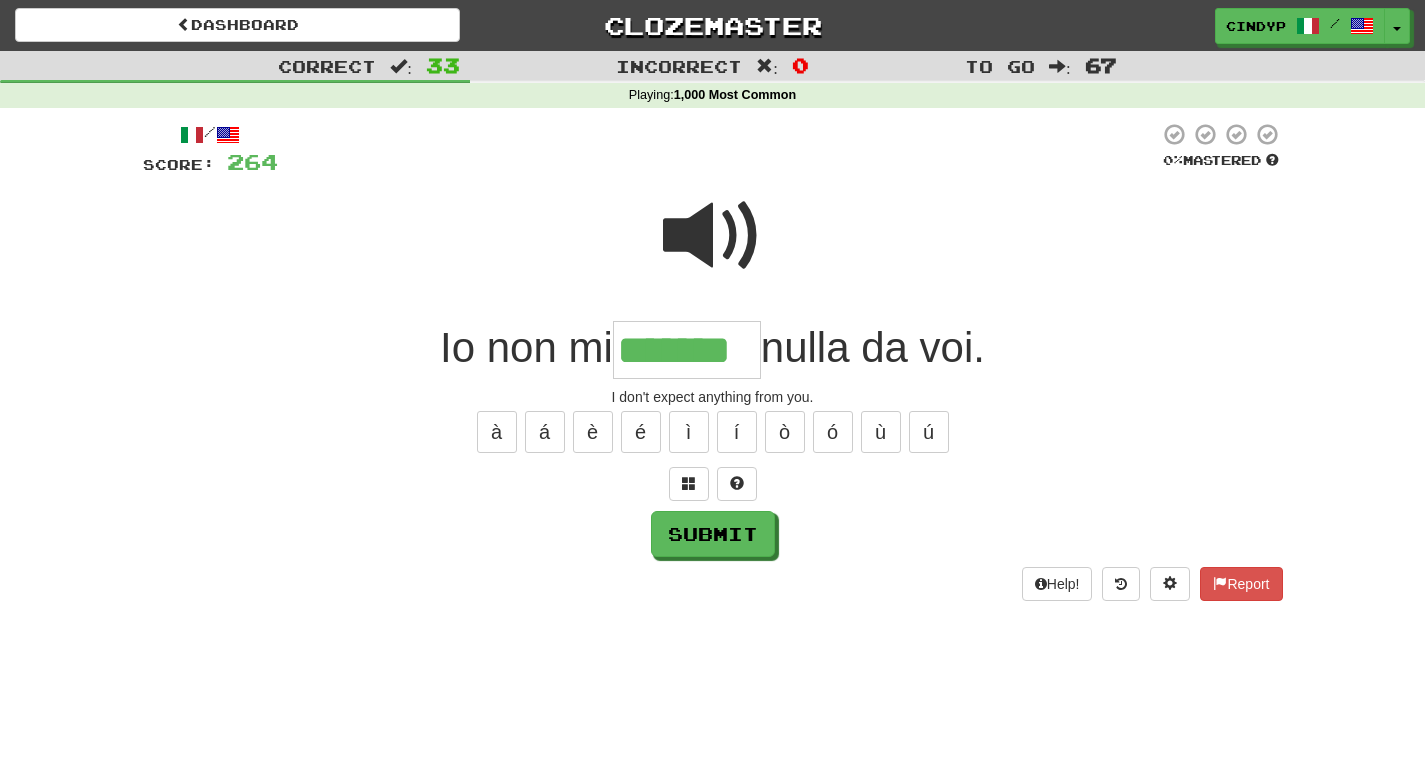 type on "*******" 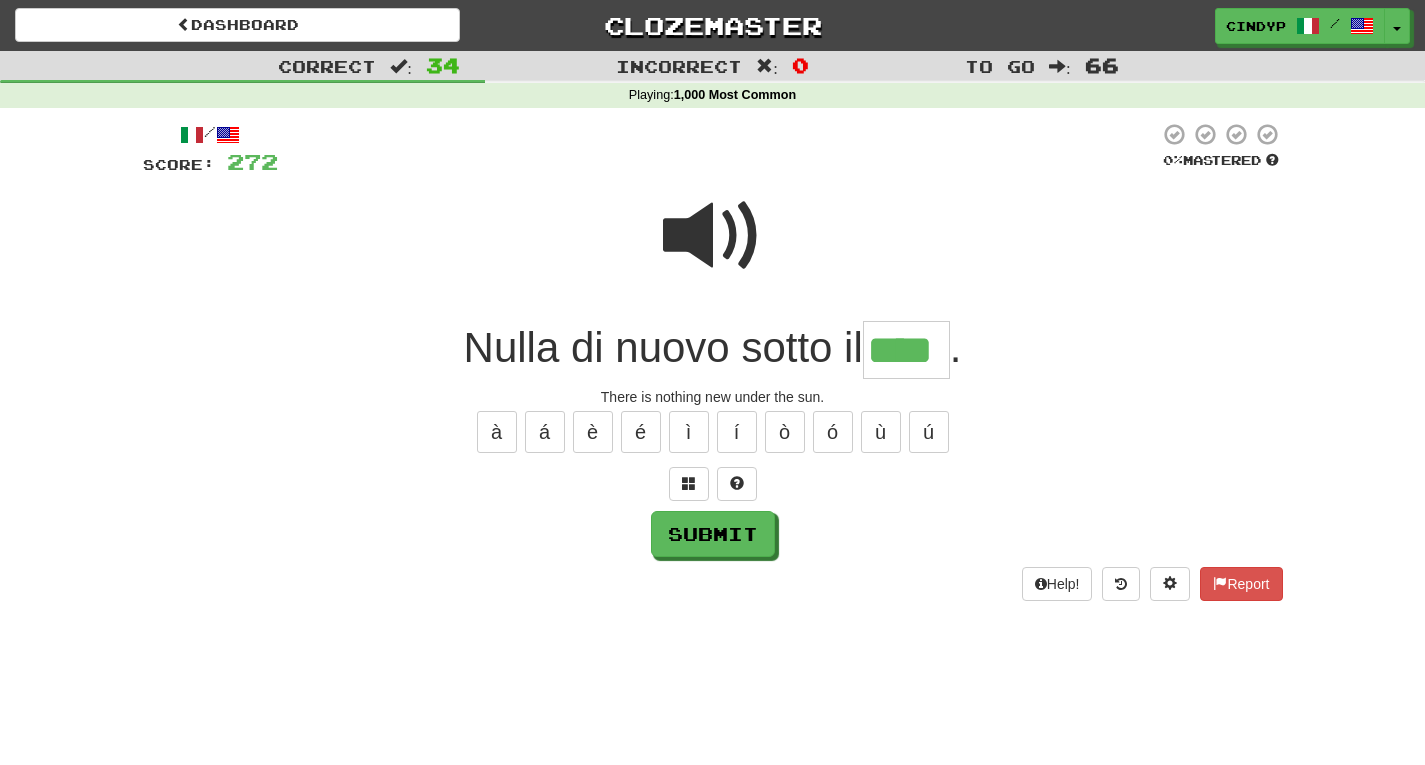 type on "****" 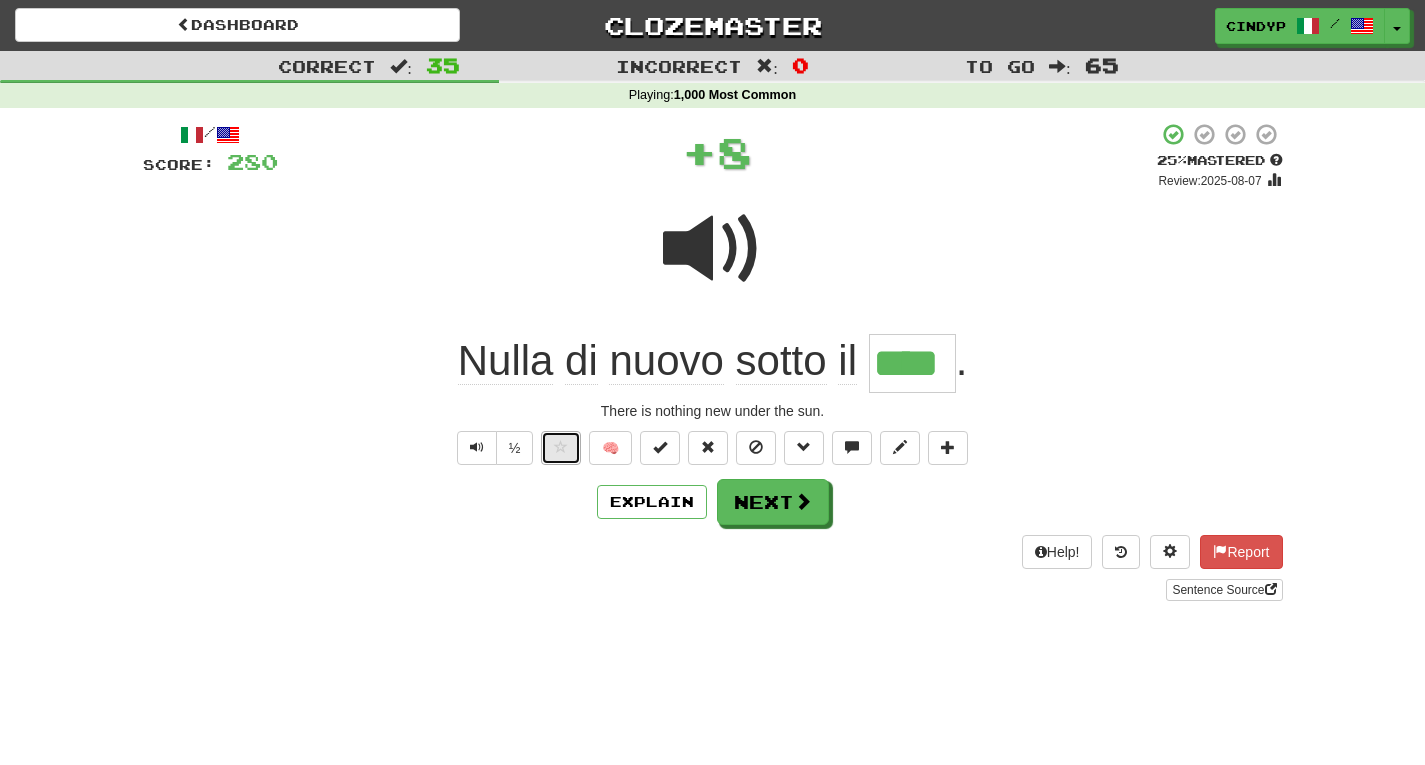 click at bounding box center (561, 447) 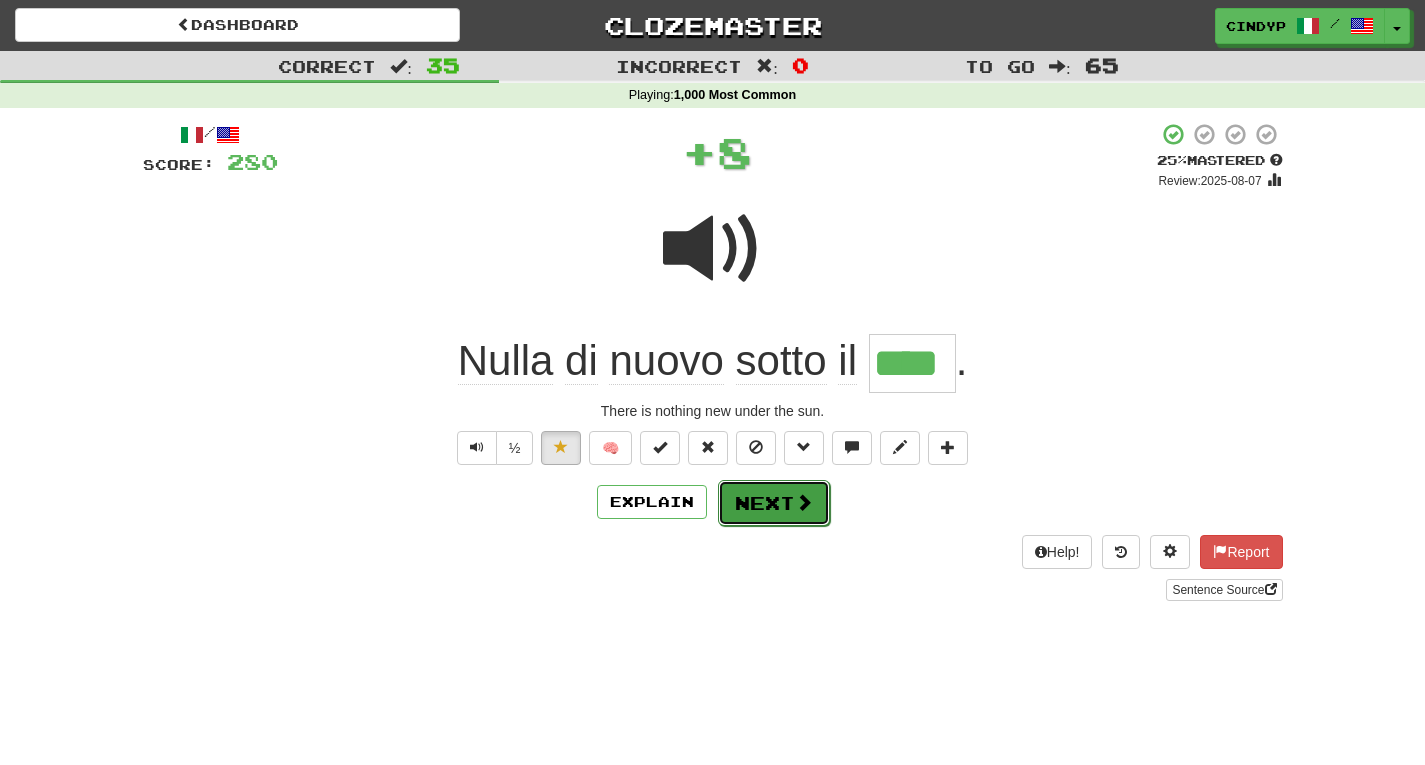 click on "Next" at bounding box center (774, 503) 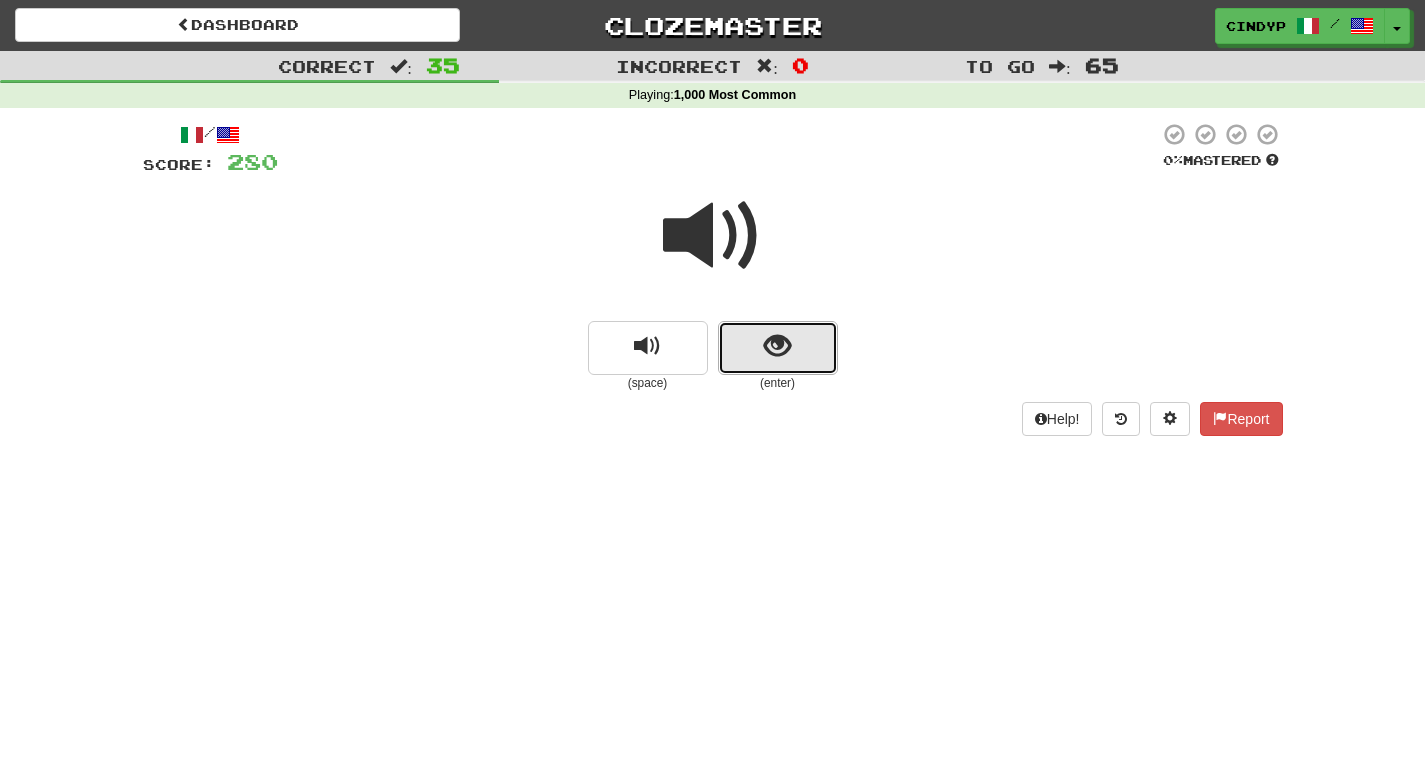click at bounding box center (778, 348) 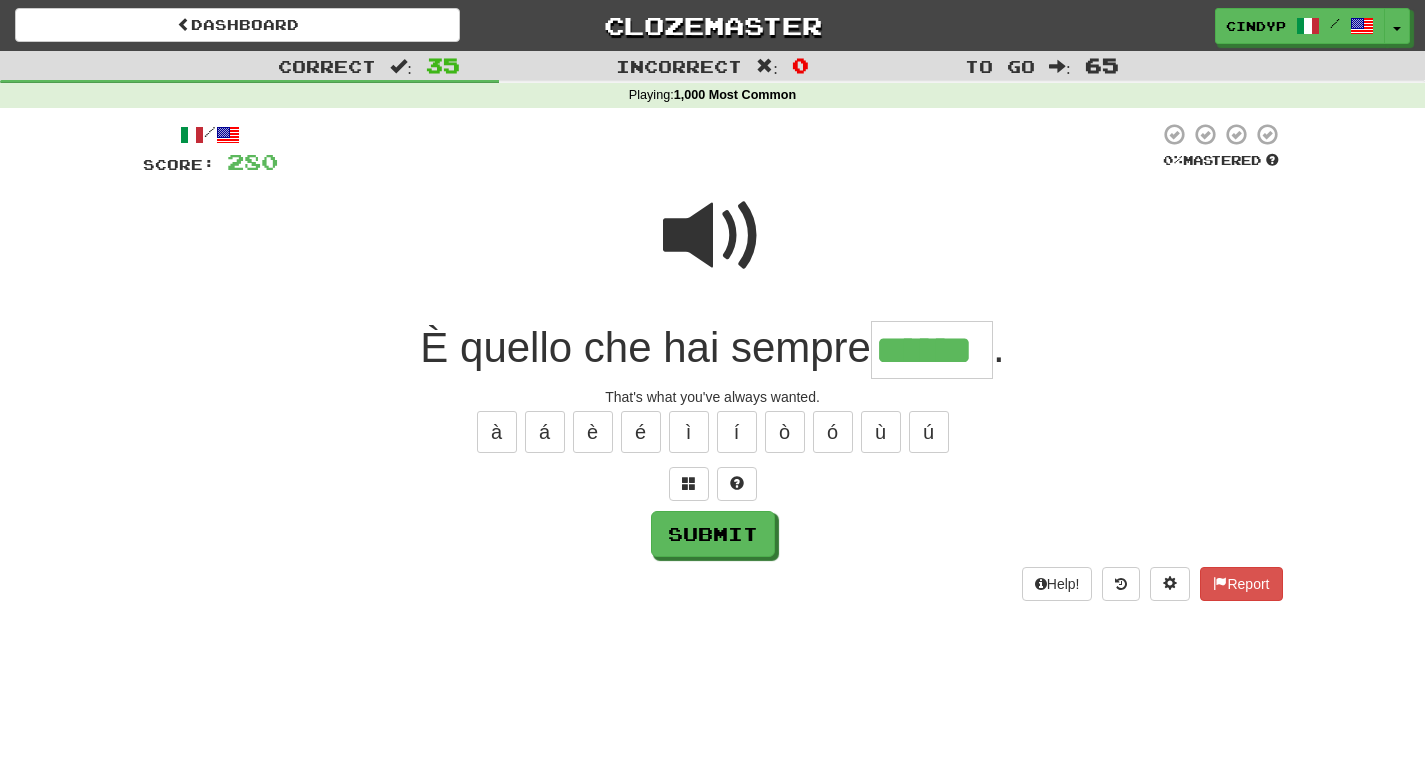 type on "******" 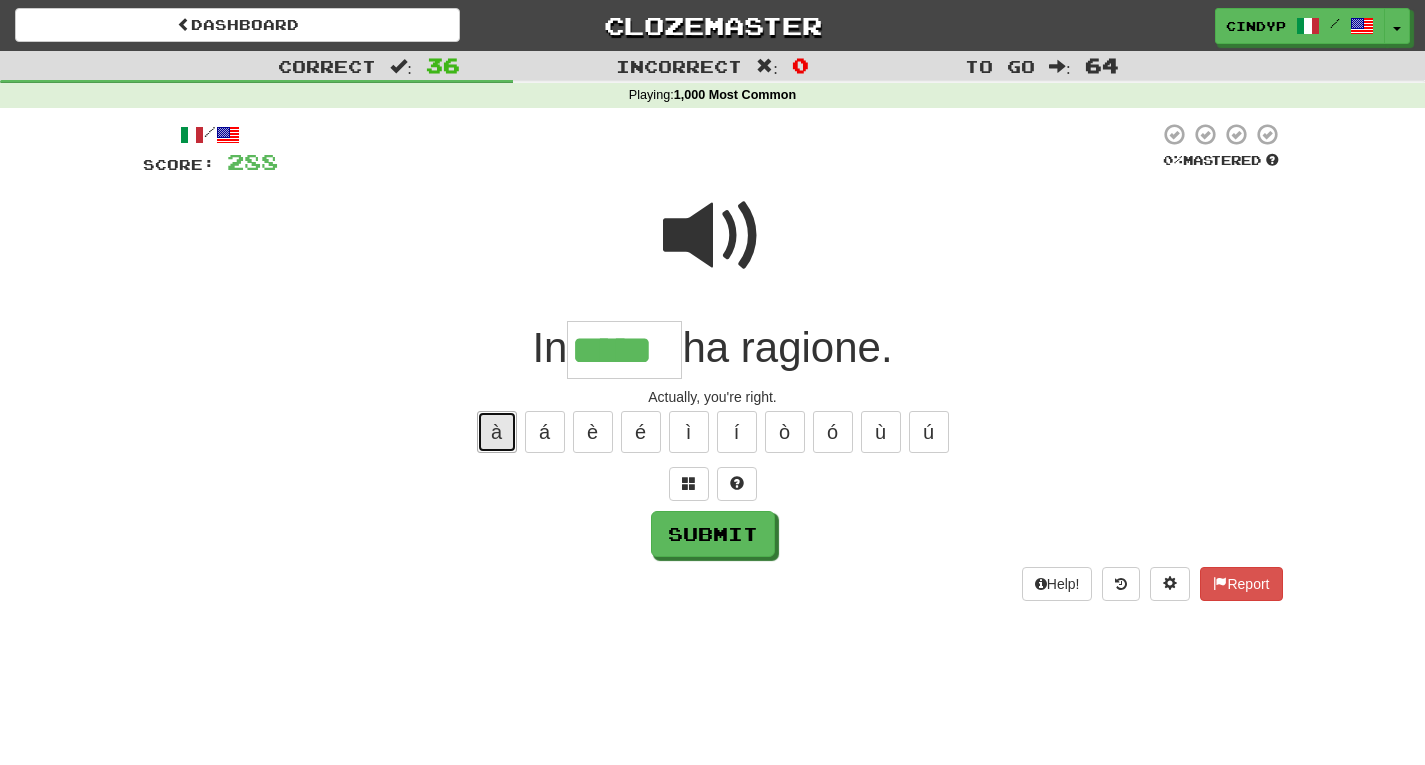 click on "à" at bounding box center (497, 432) 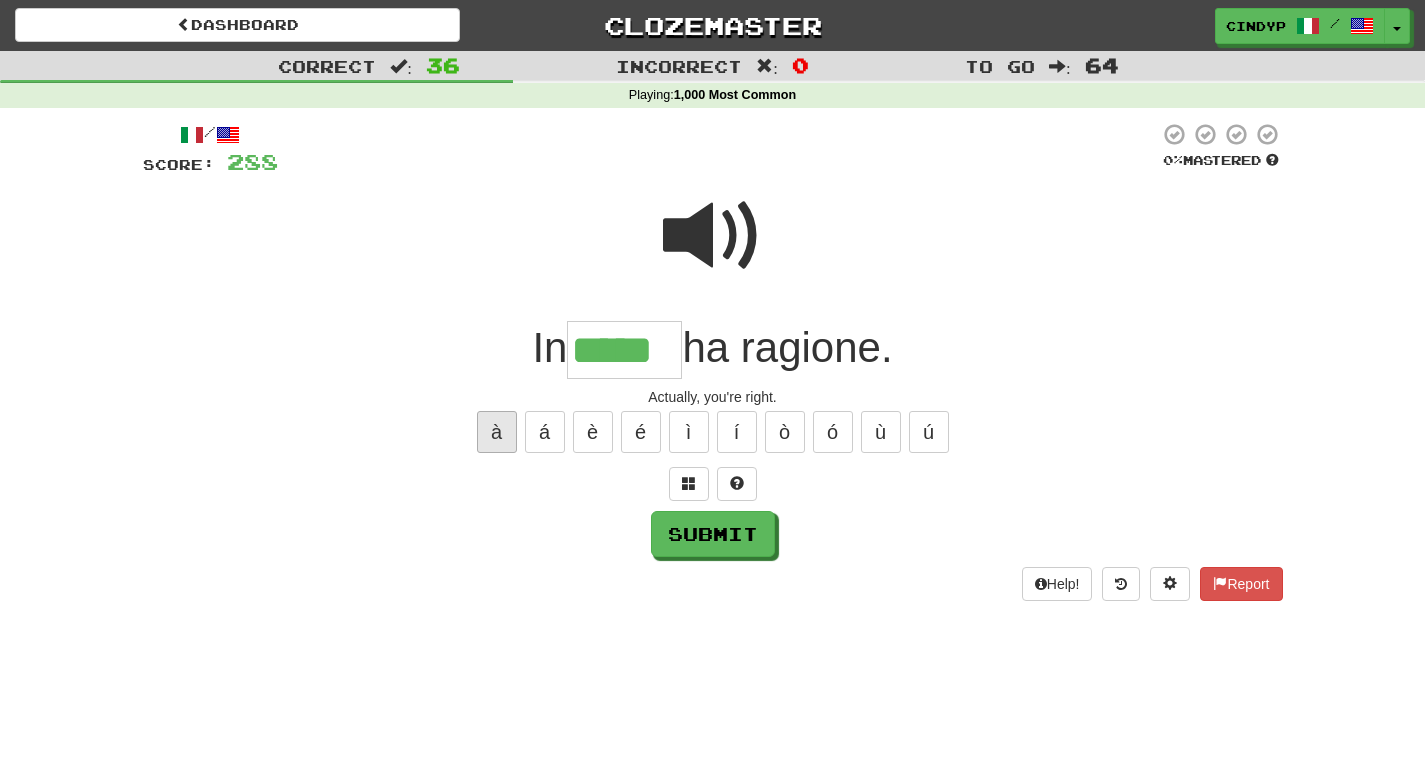 type on "******" 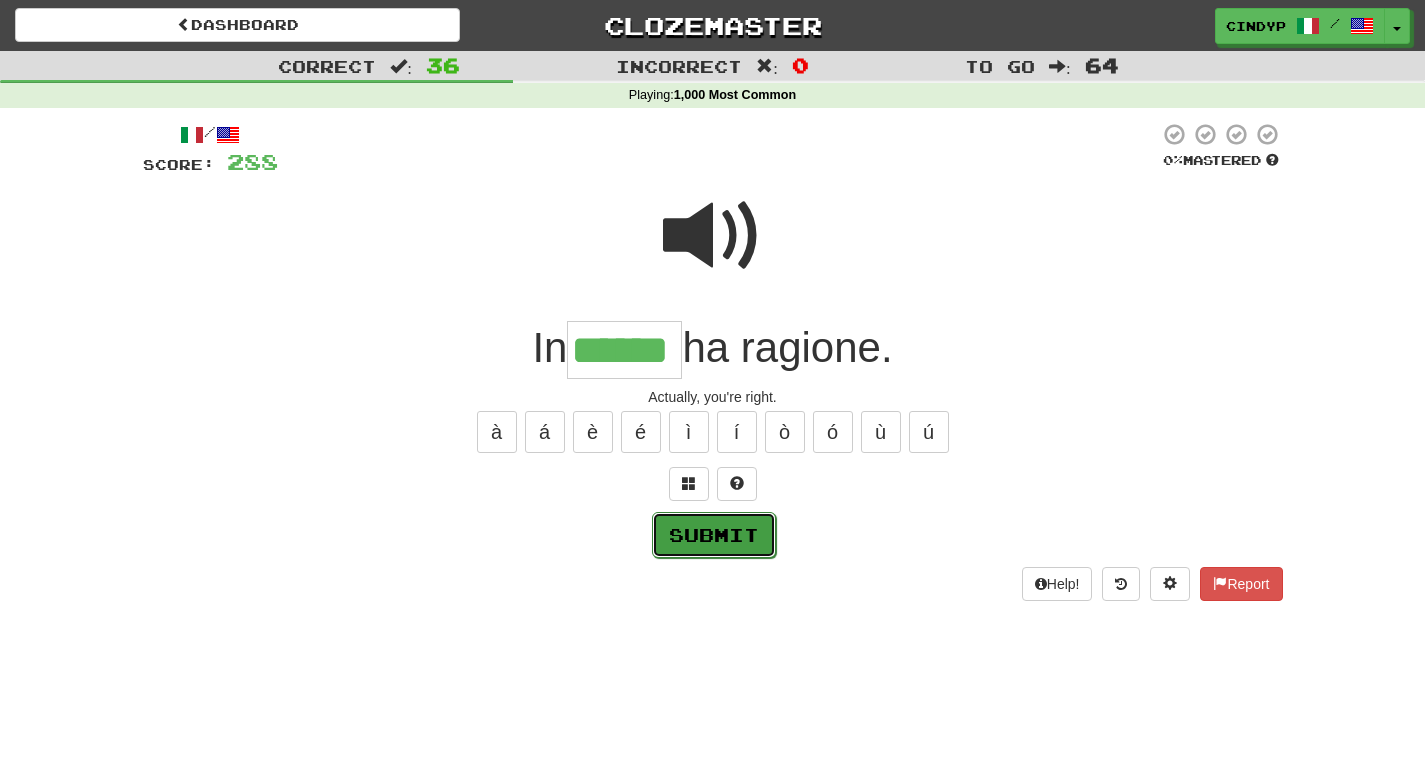 click on "Submit" at bounding box center (714, 535) 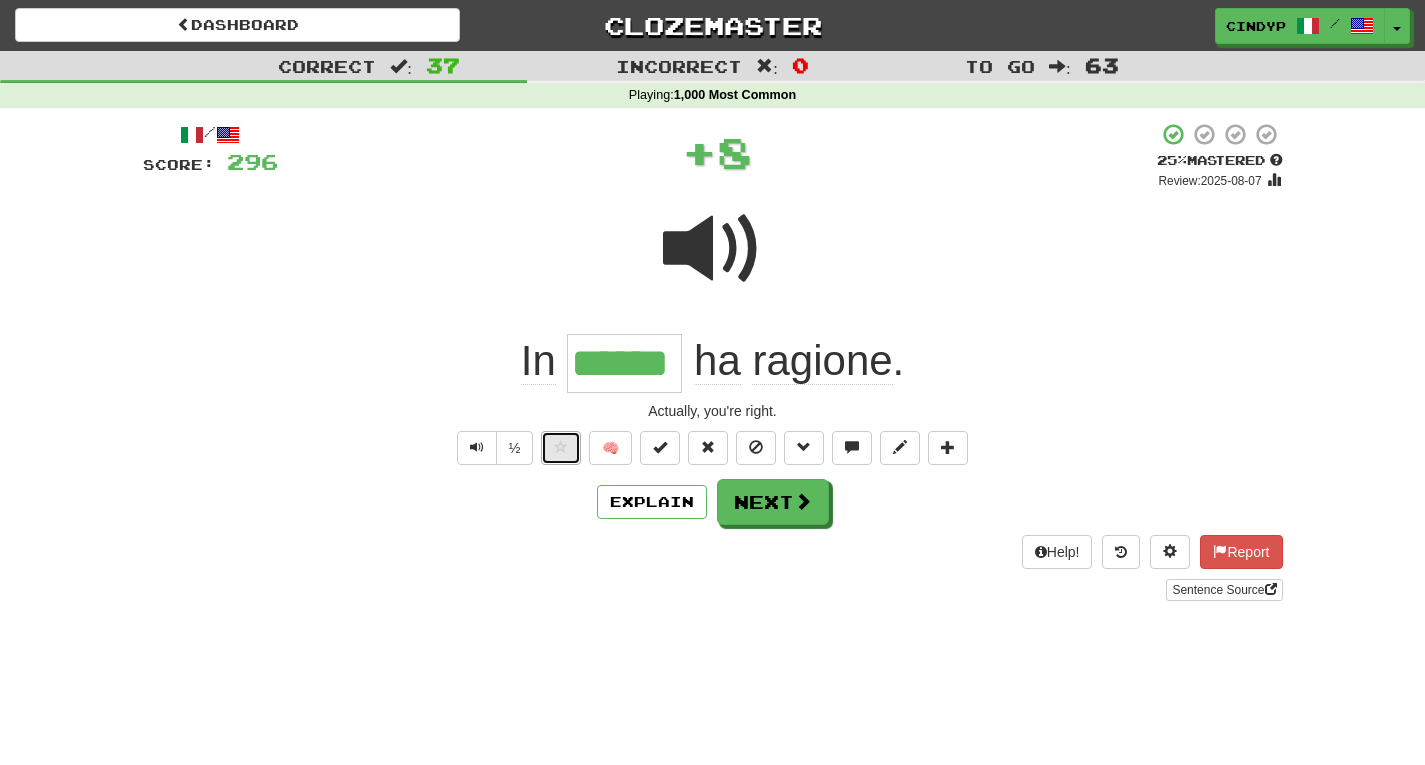 click at bounding box center [561, 448] 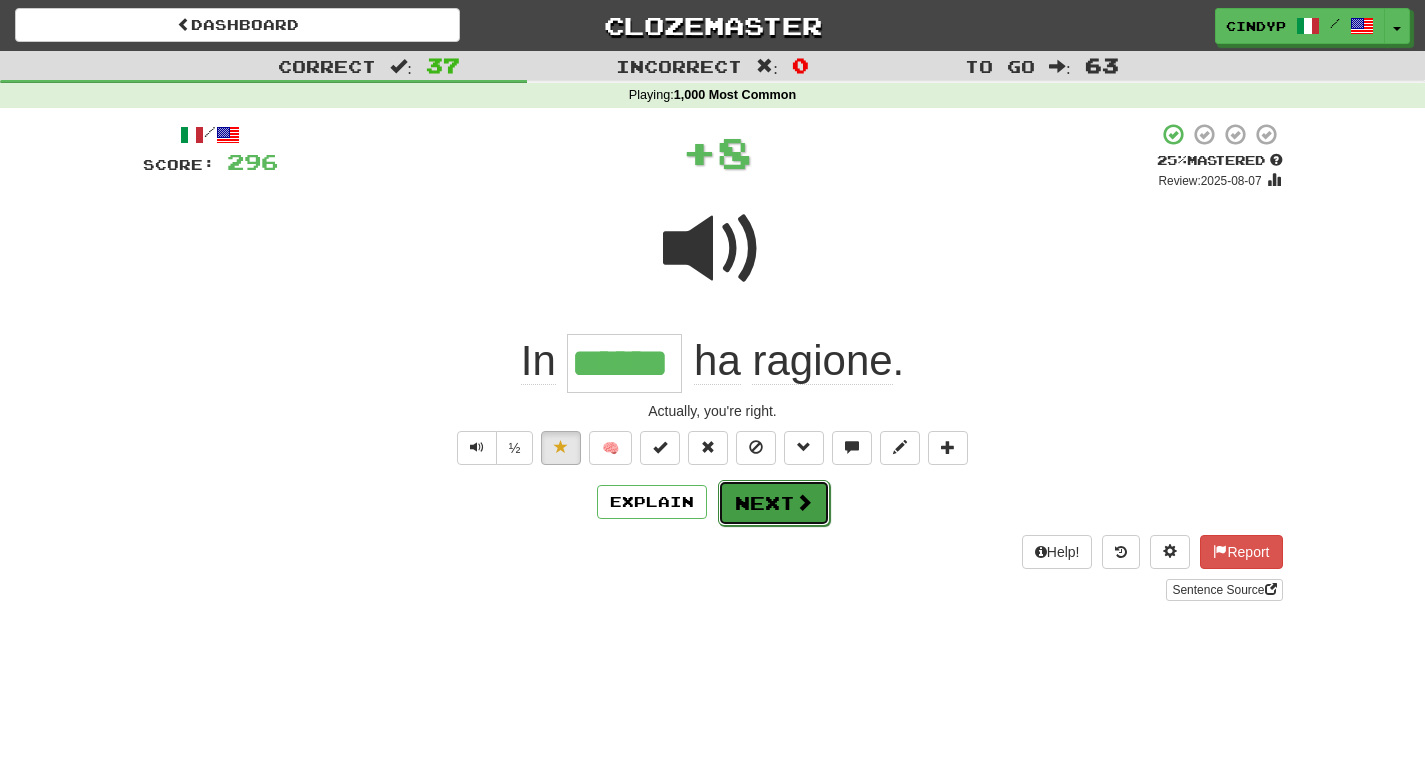 click on "Next" at bounding box center [774, 503] 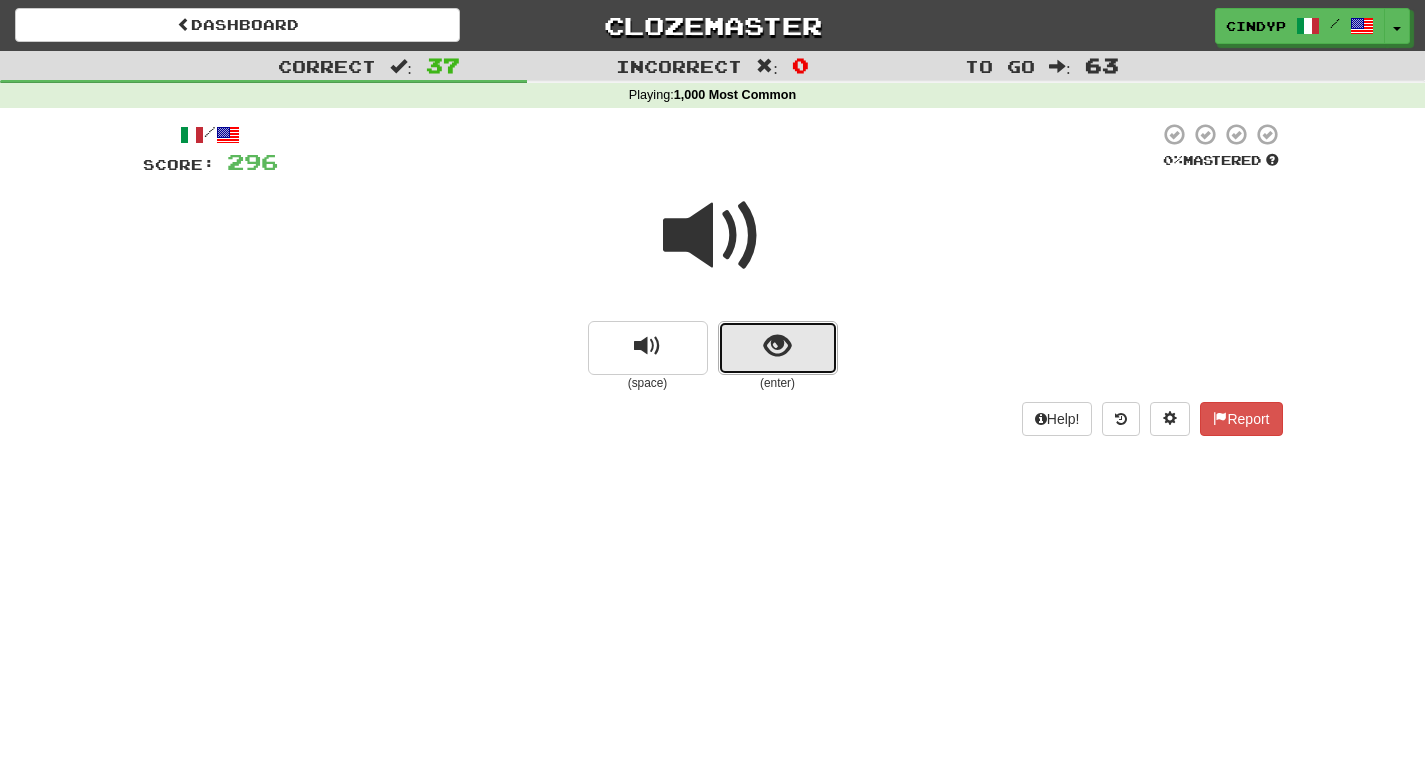 click at bounding box center [778, 348] 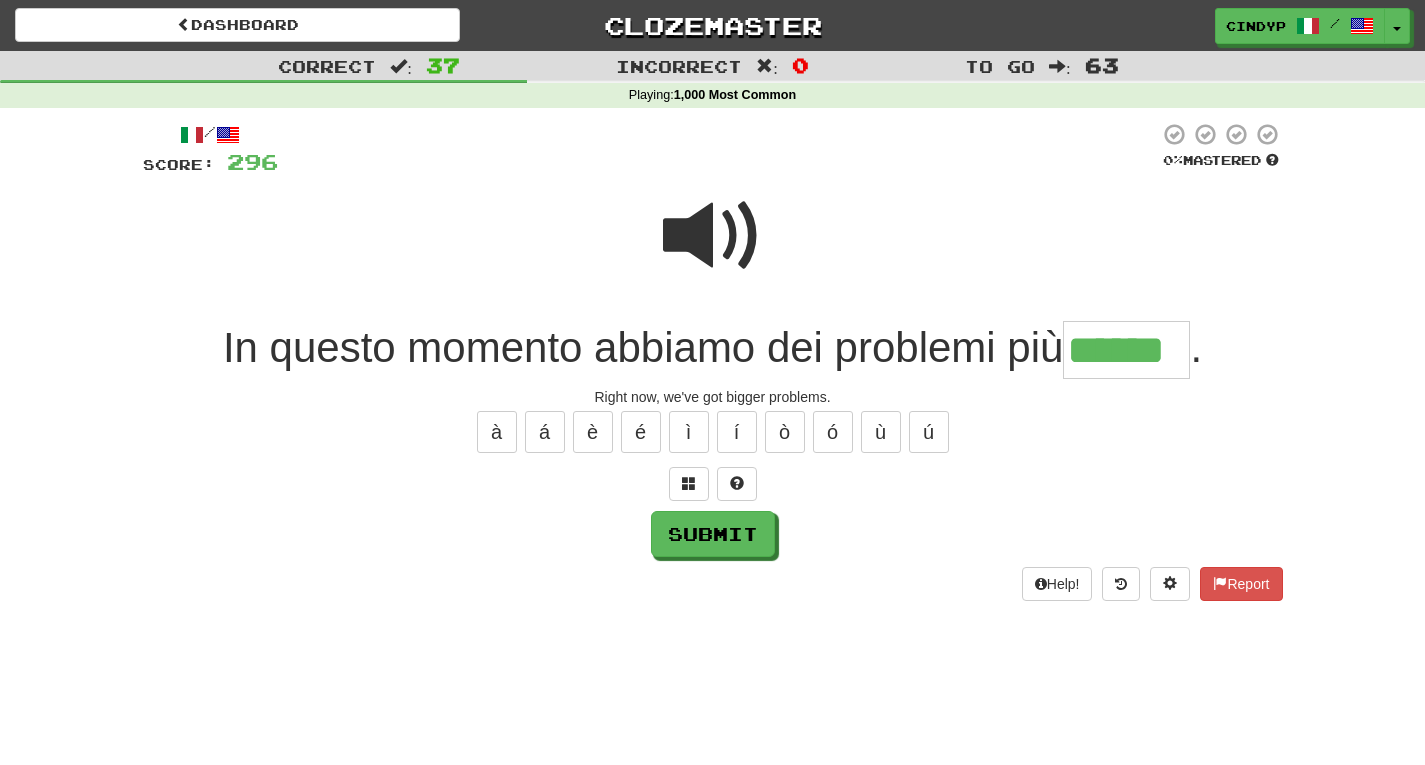 type on "******" 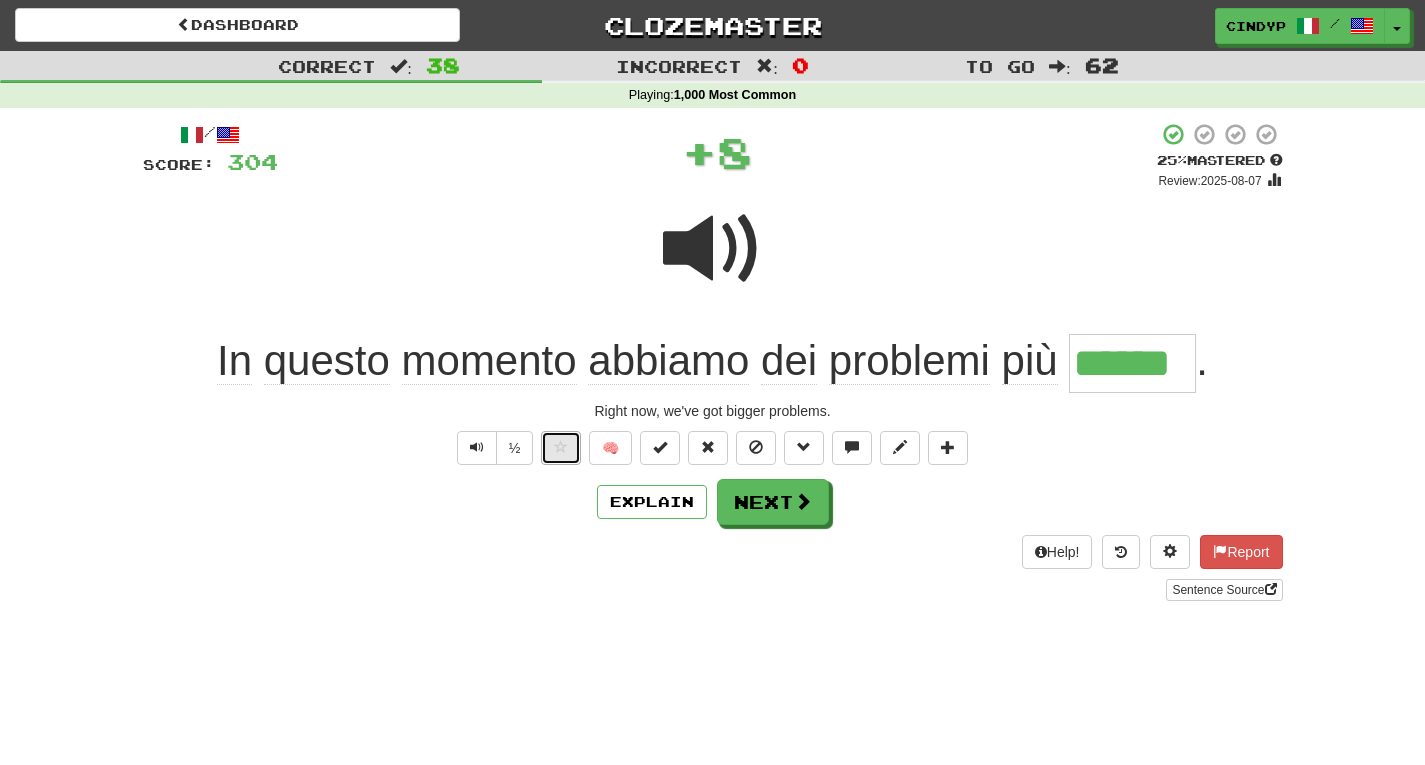 click at bounding box center (561, 448) 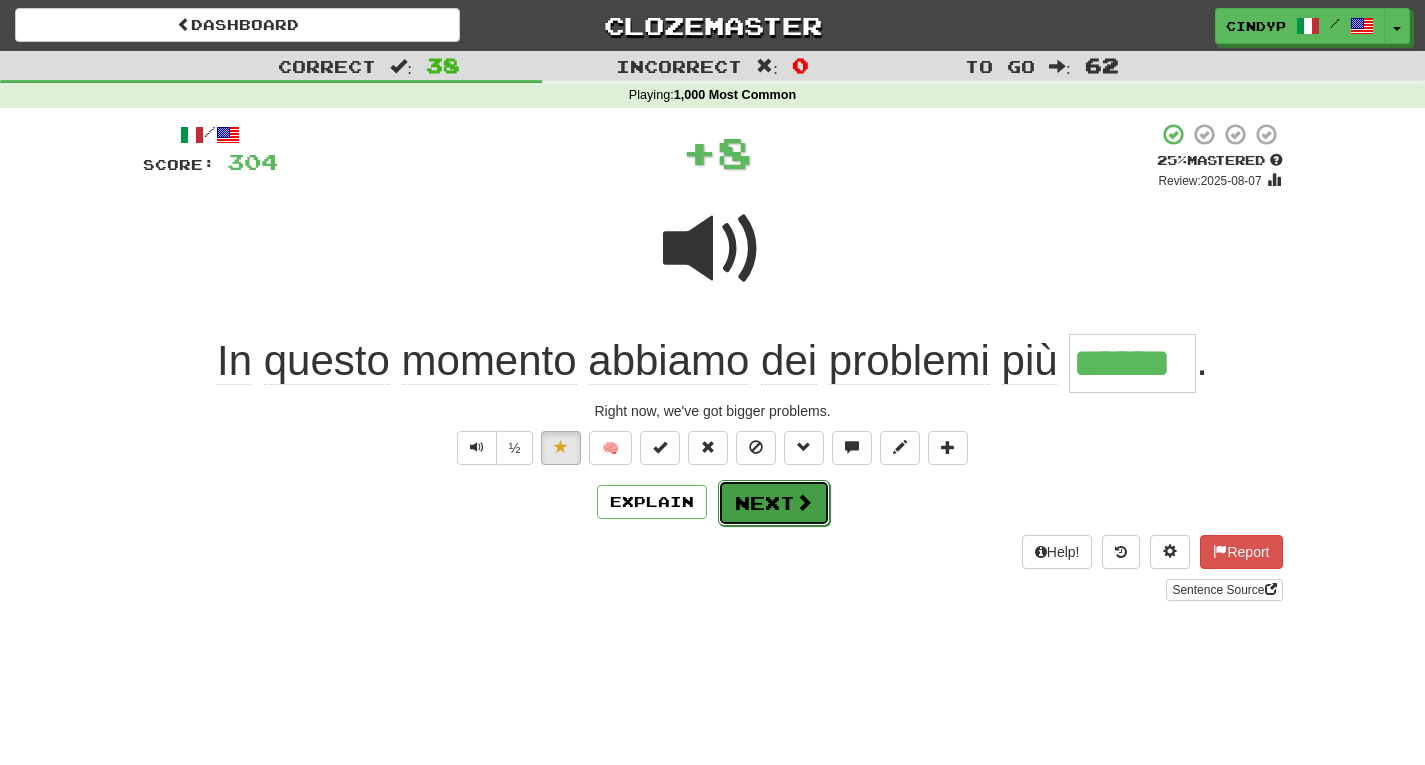 click on "Next" at bounding box center [774, 503] 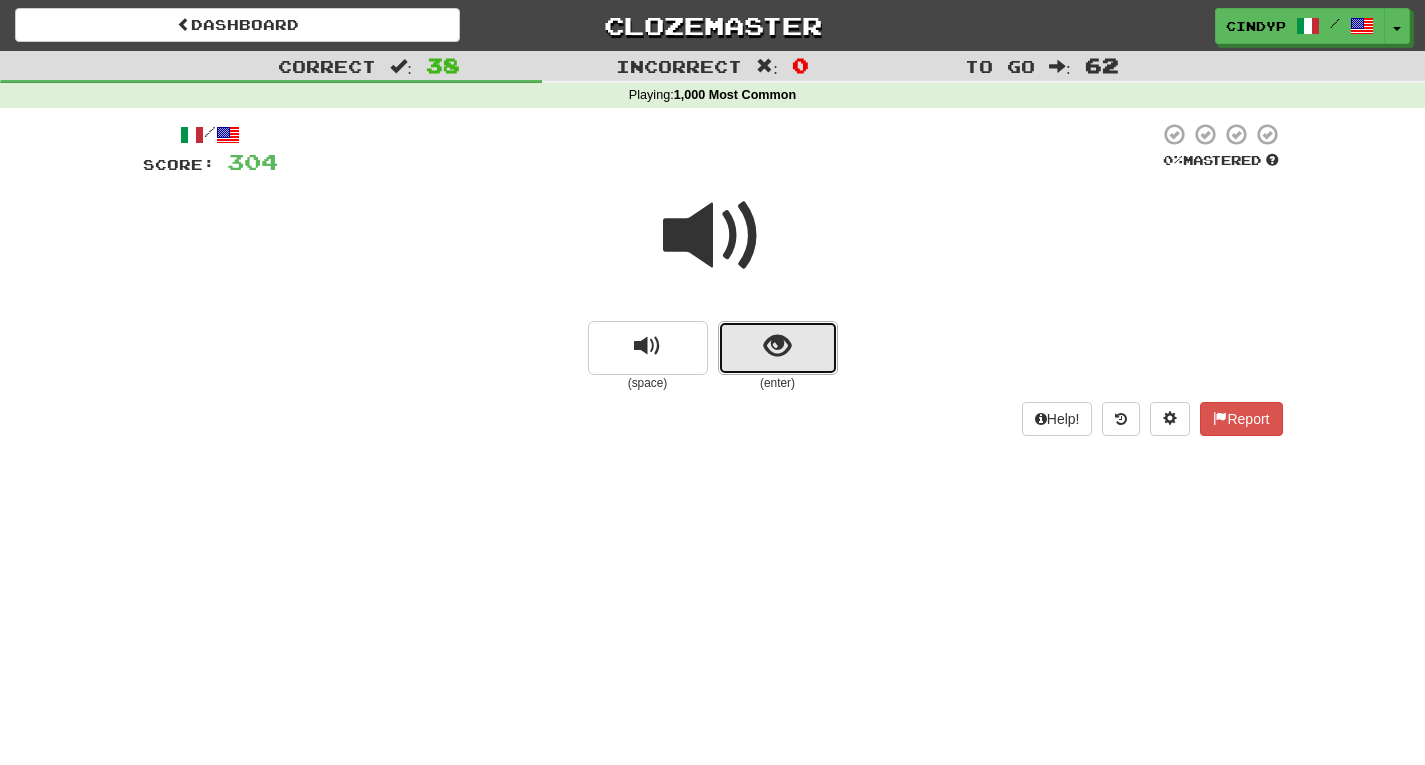 click at bounding box center [777, 346] 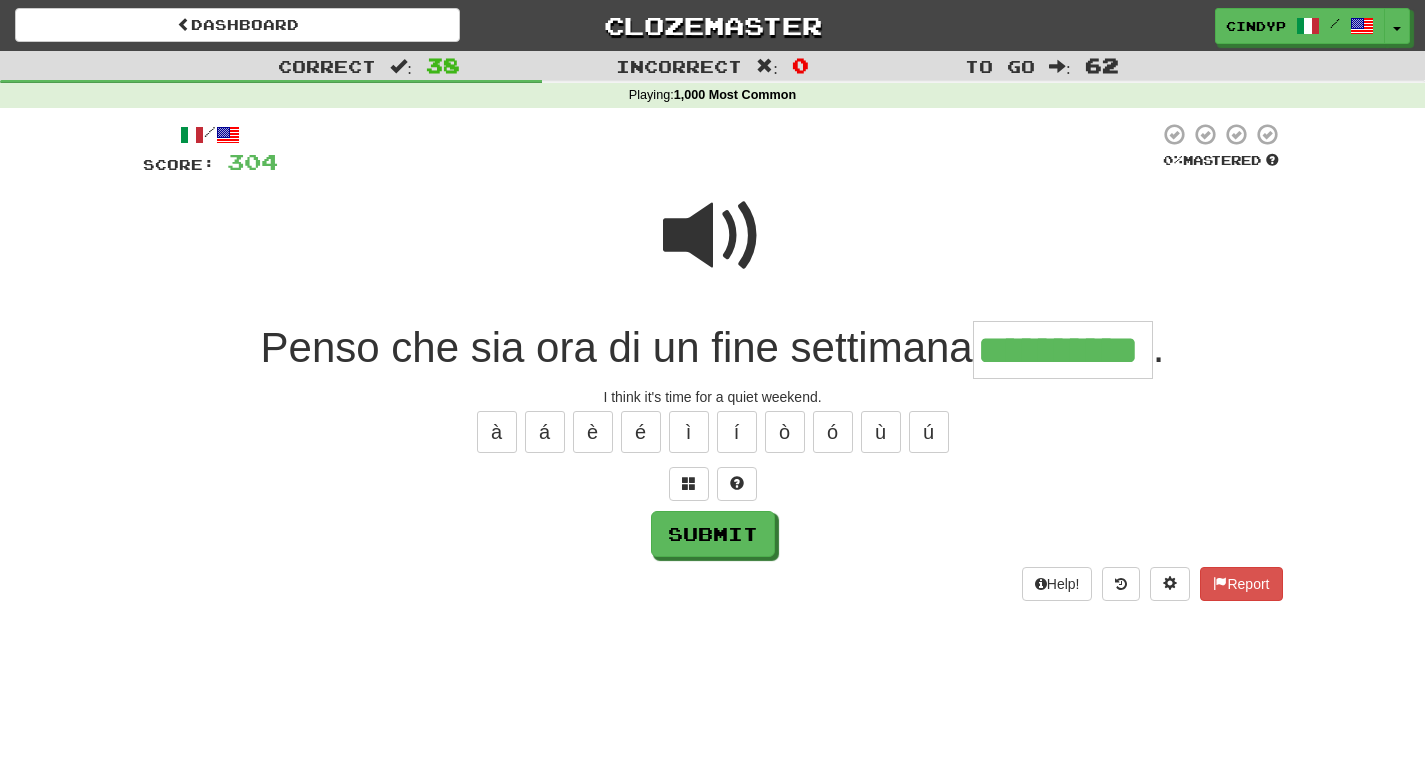 type on "**********" 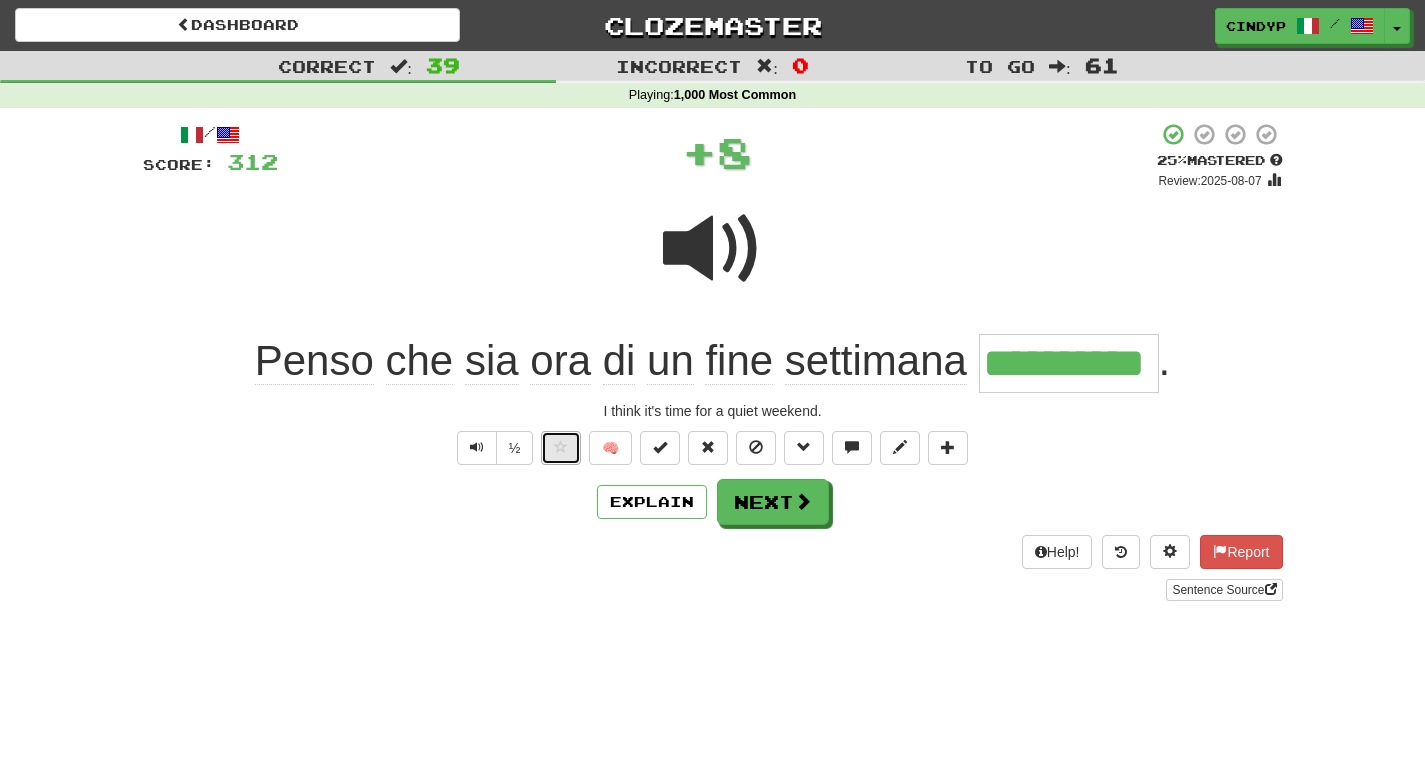 click at bounding box center (561, 447) 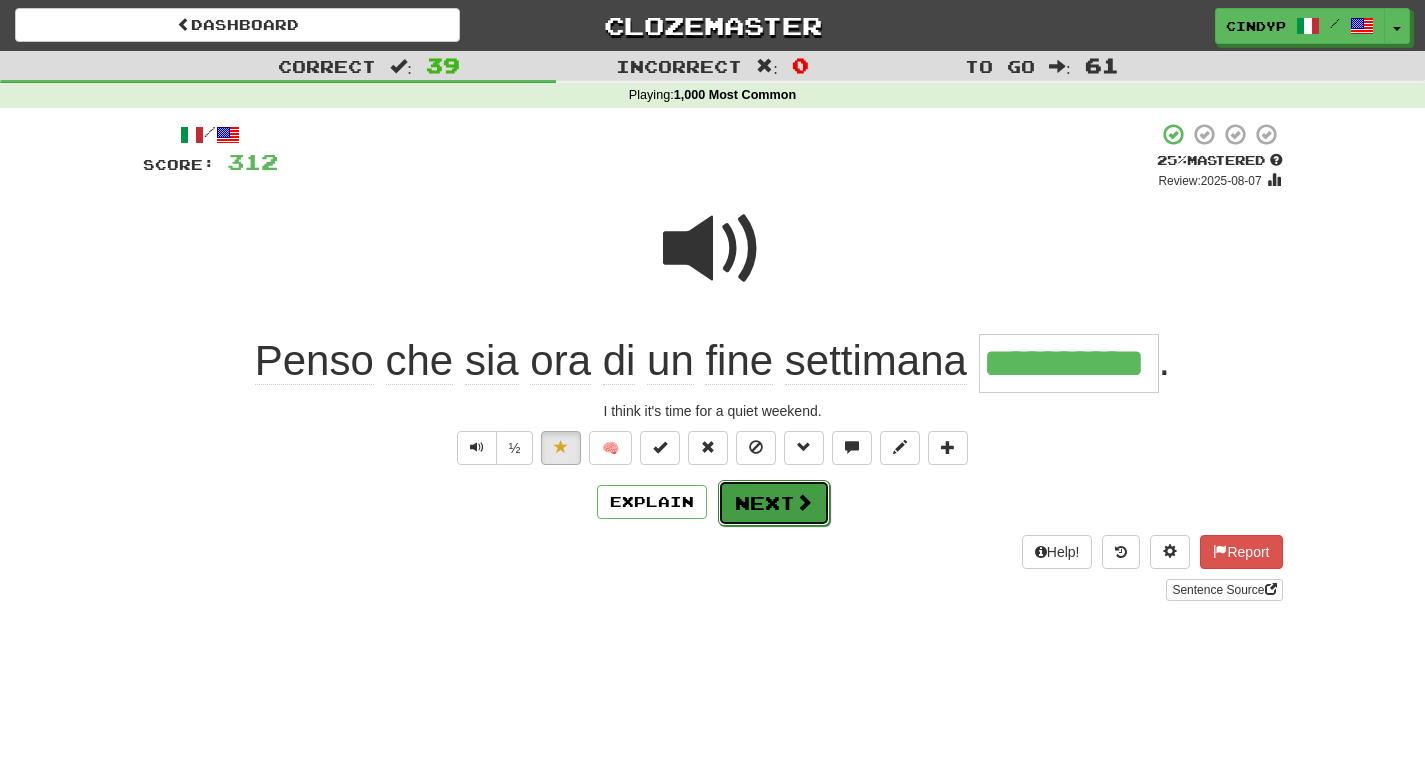 click on "Next" at bounding box center (774, 503) 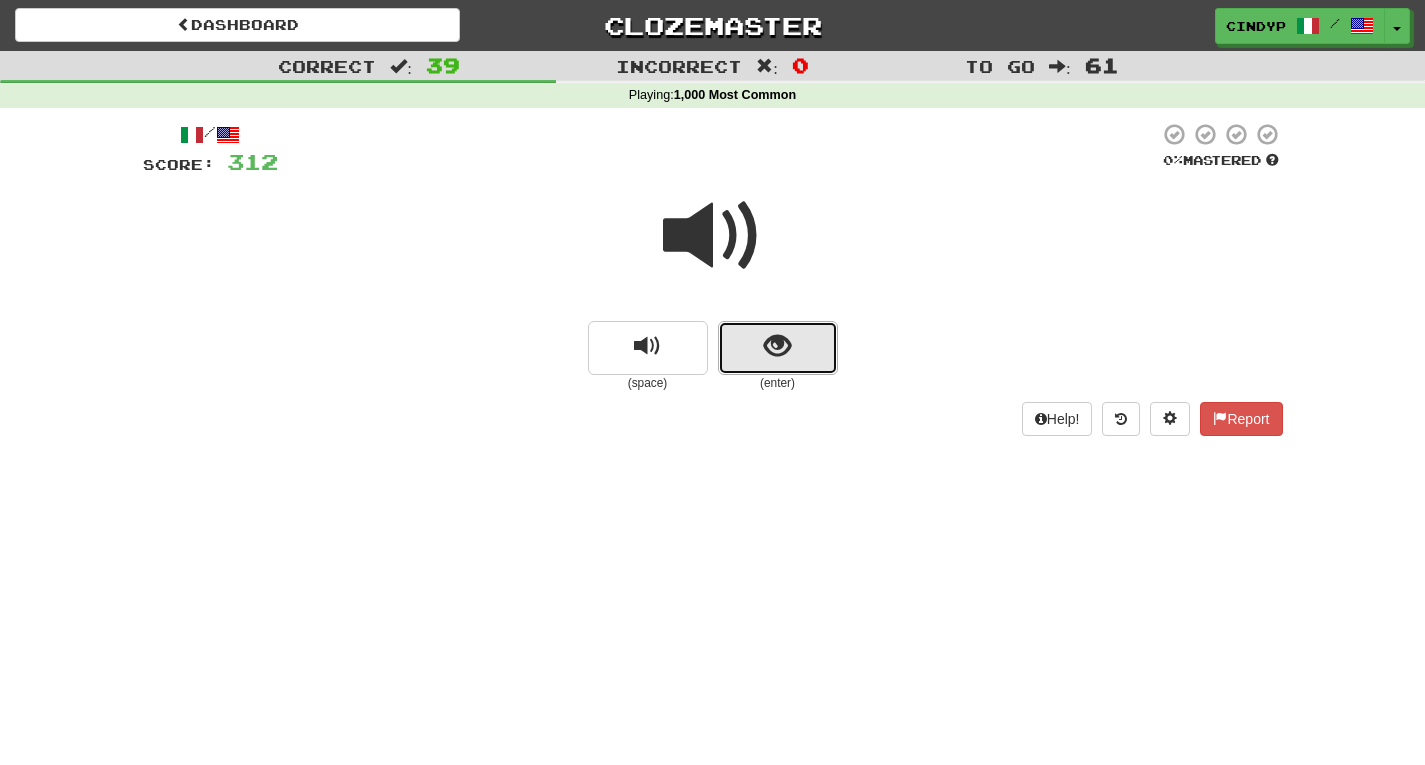 click at bounding box center [778, 348] 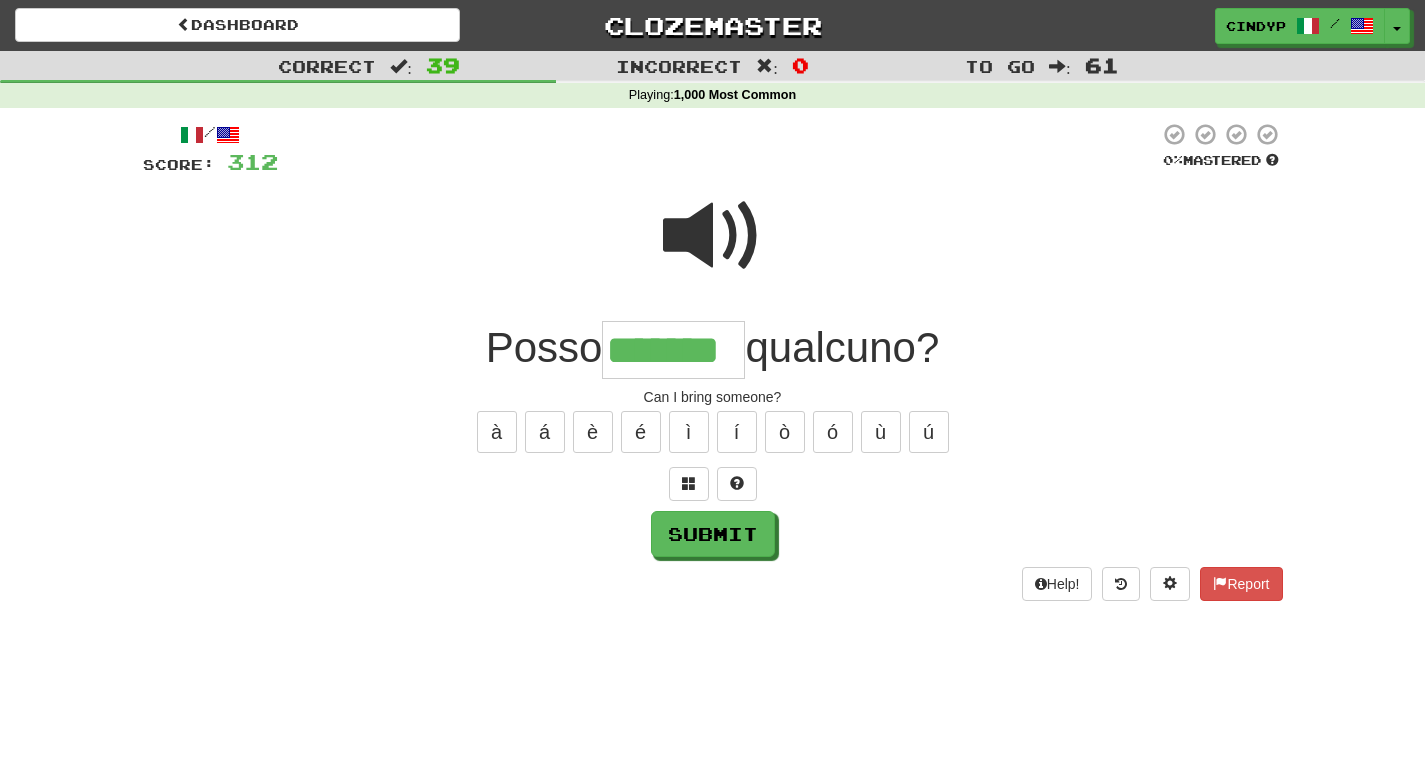 type on "*******" 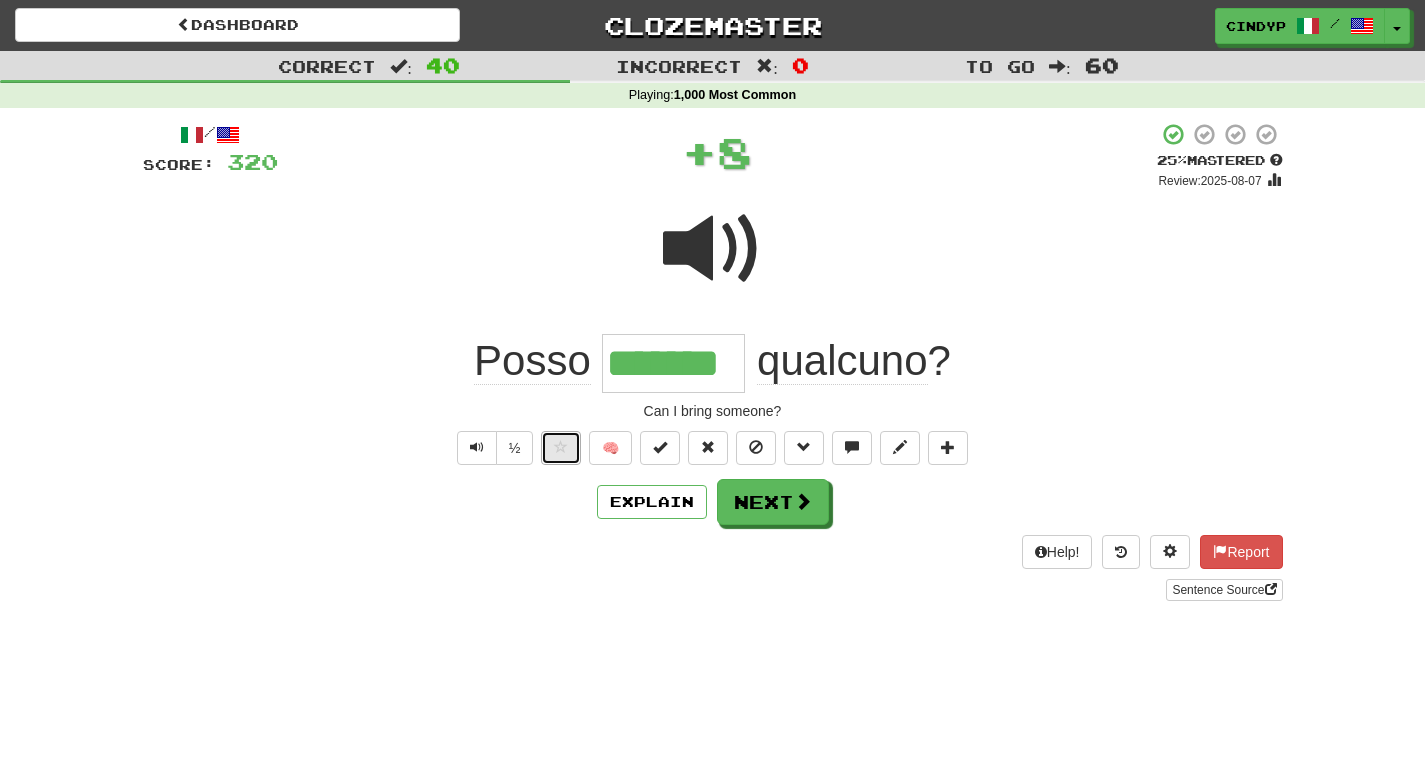 click at bounding box center (561, 447) 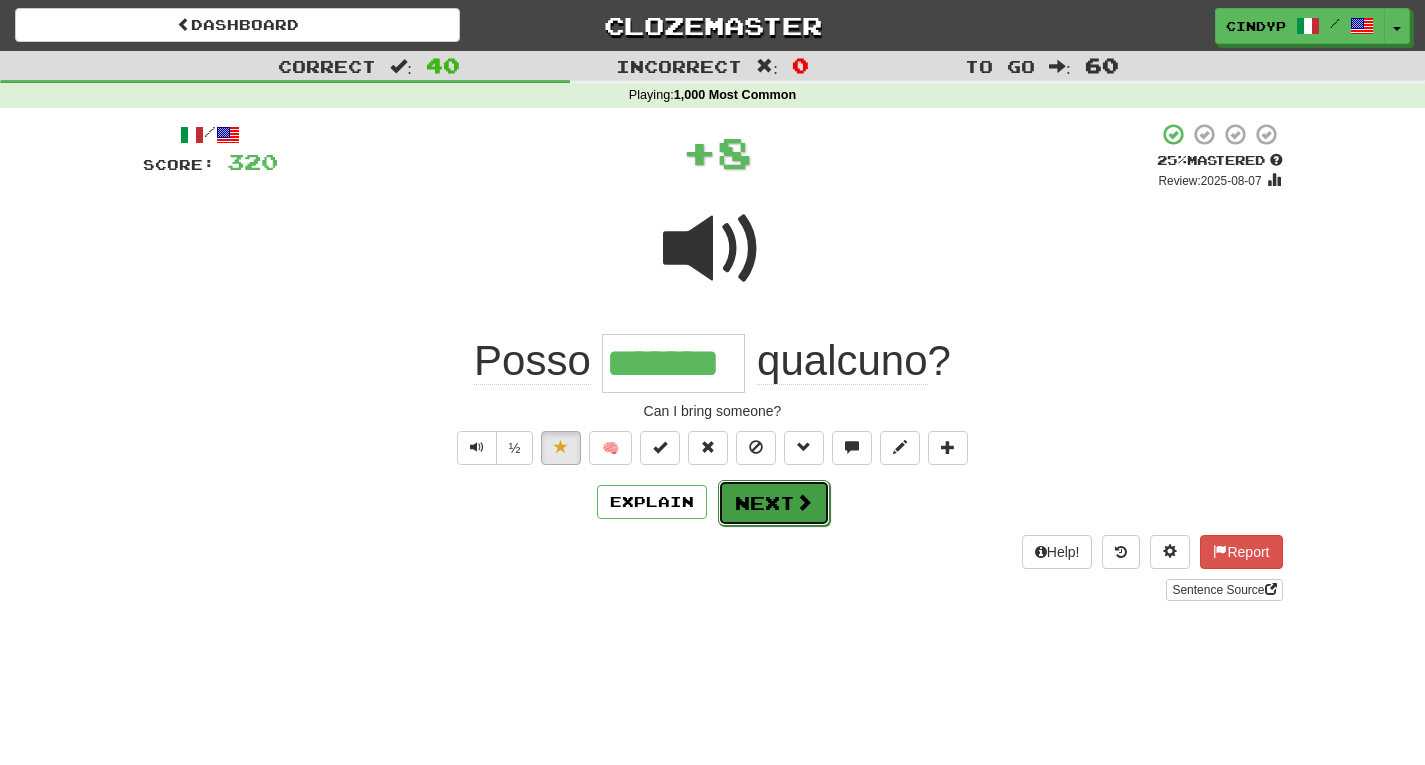 click on "Next" at bounding box center [774, 503] 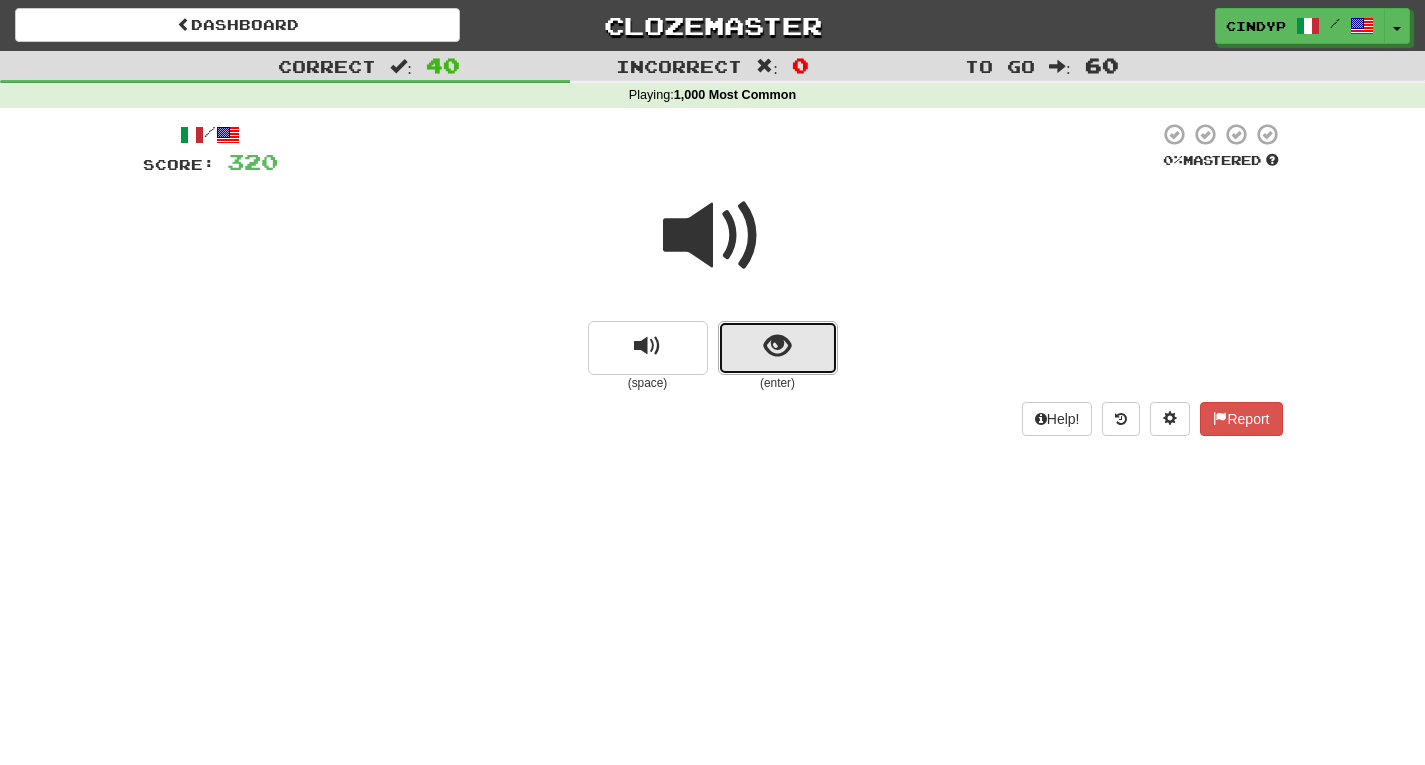 click at bounding box center (778, 348) 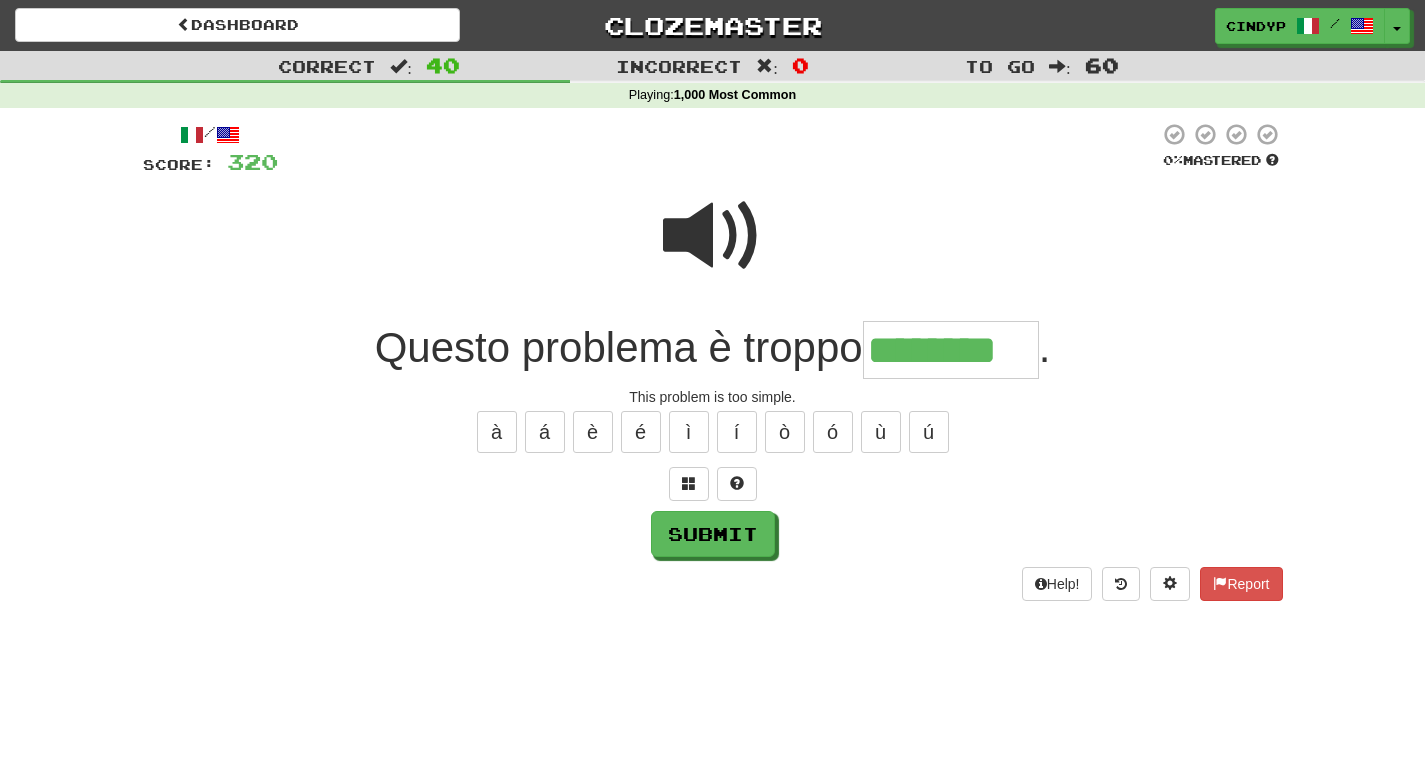 type on "********" 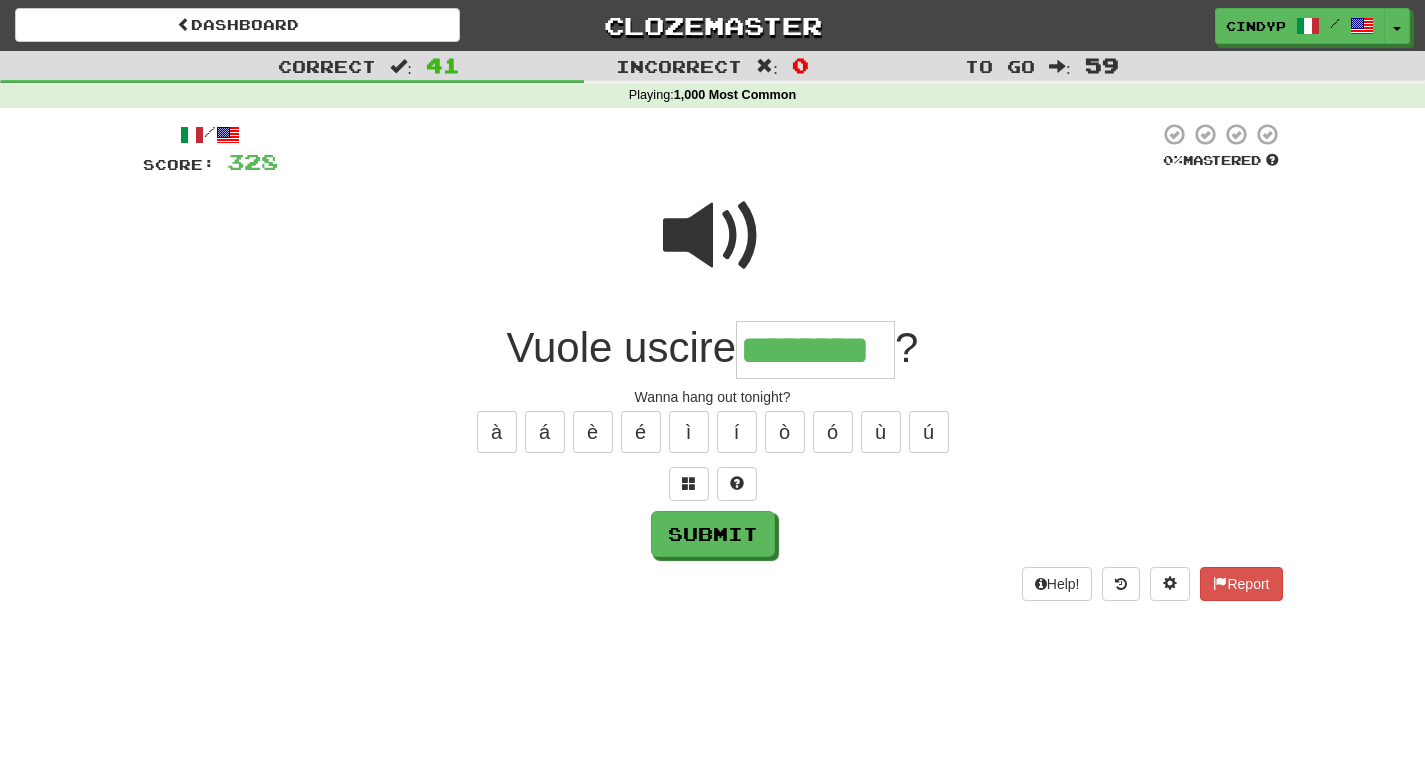type on "********" 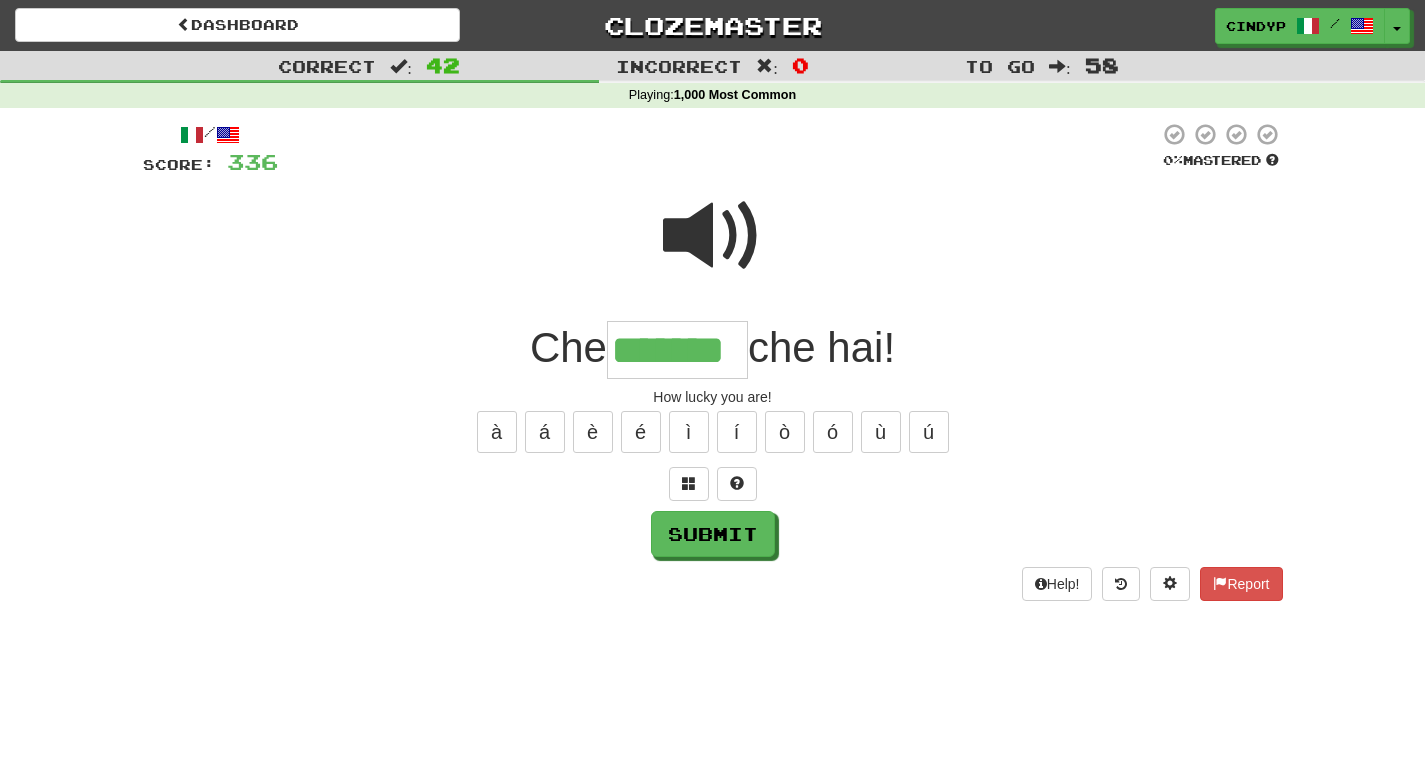 type on "*******" 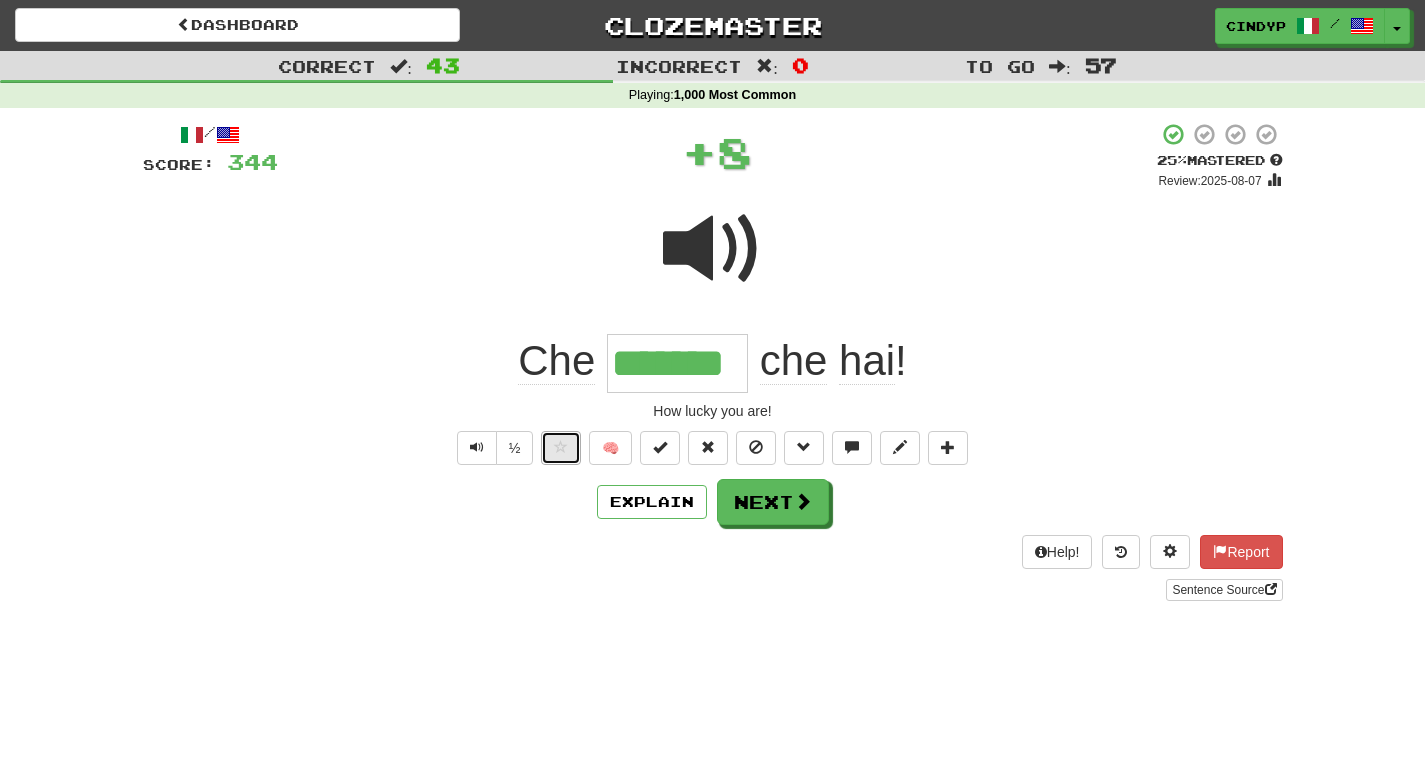click at bounding box center (561, 448) 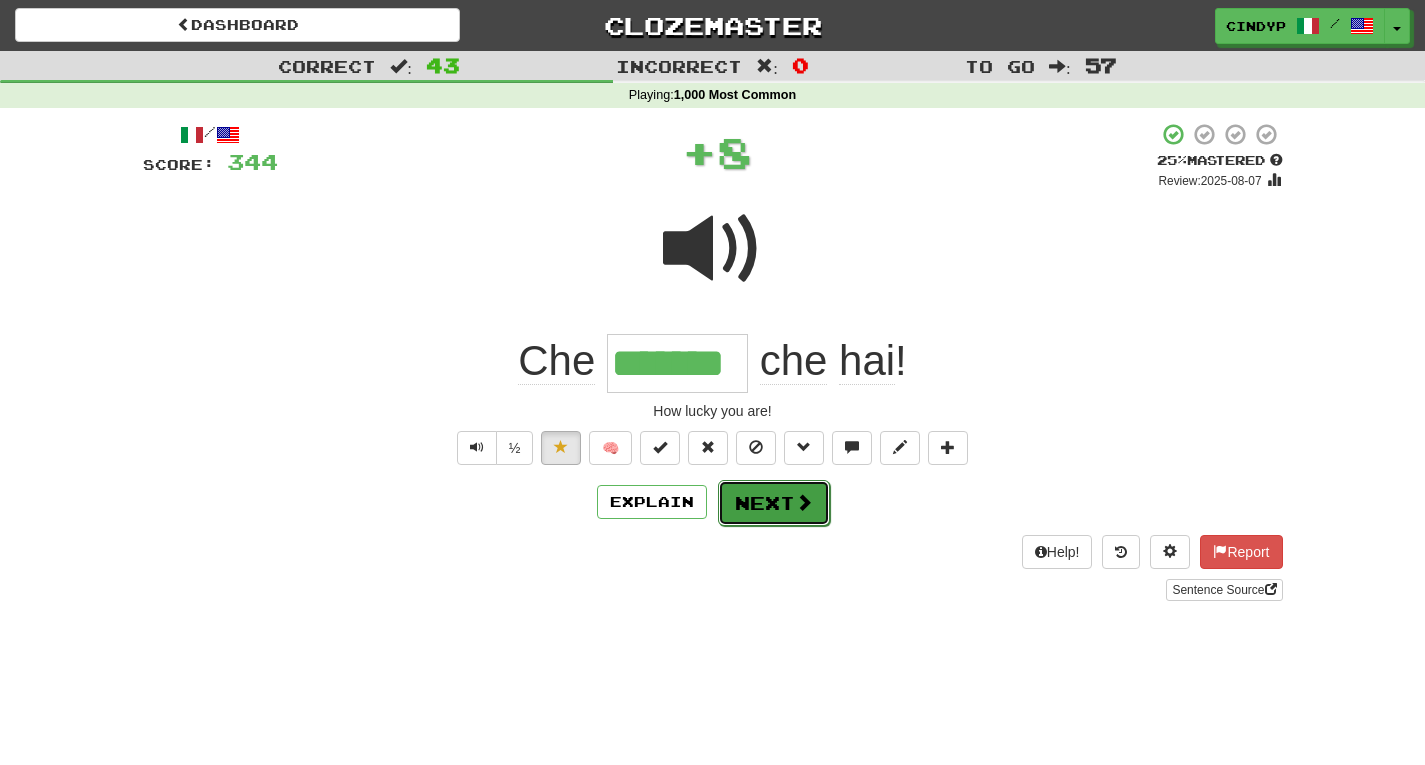 click on "Next" at bounding box center [774, 503] 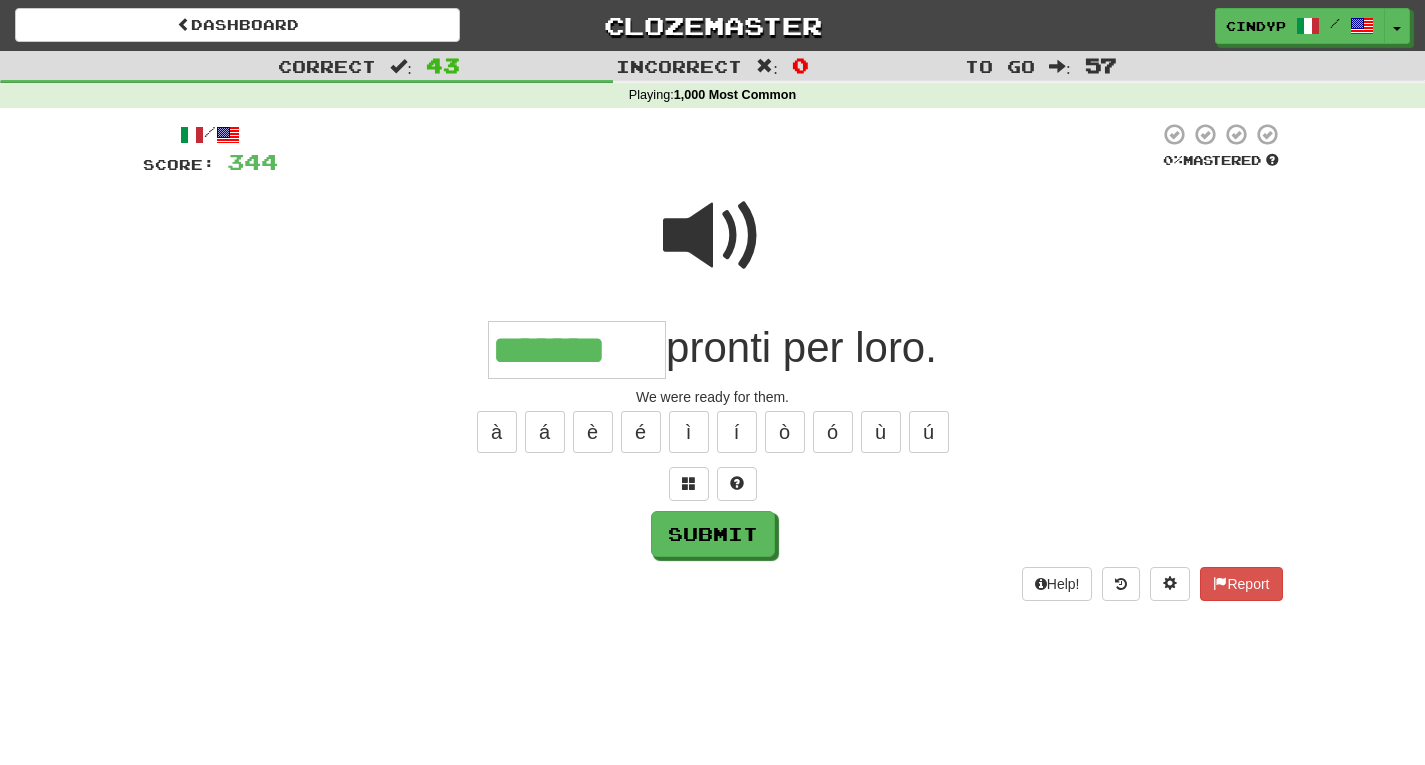 type on "*******" 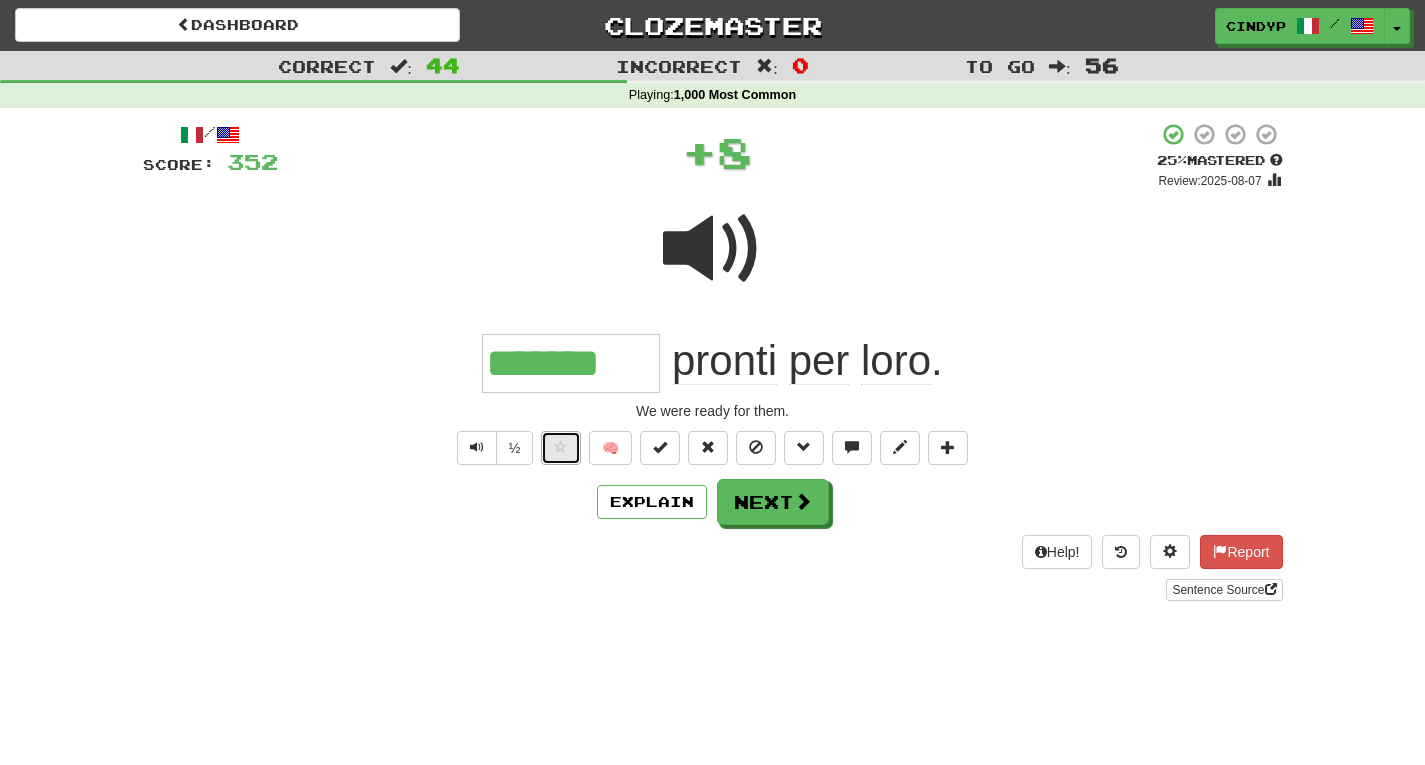 click at bounding box center (561, 447) 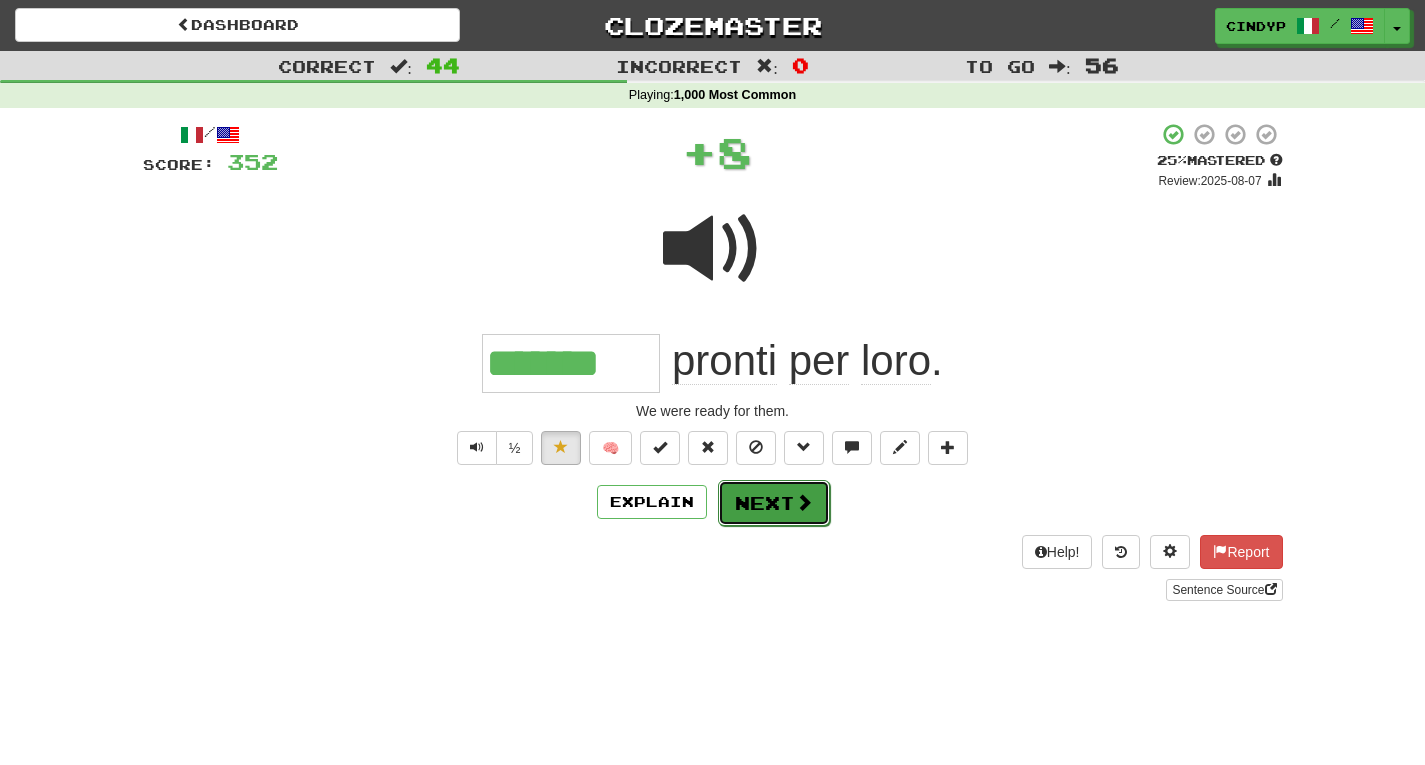 click on "Next" at bounding box center (774, 503) 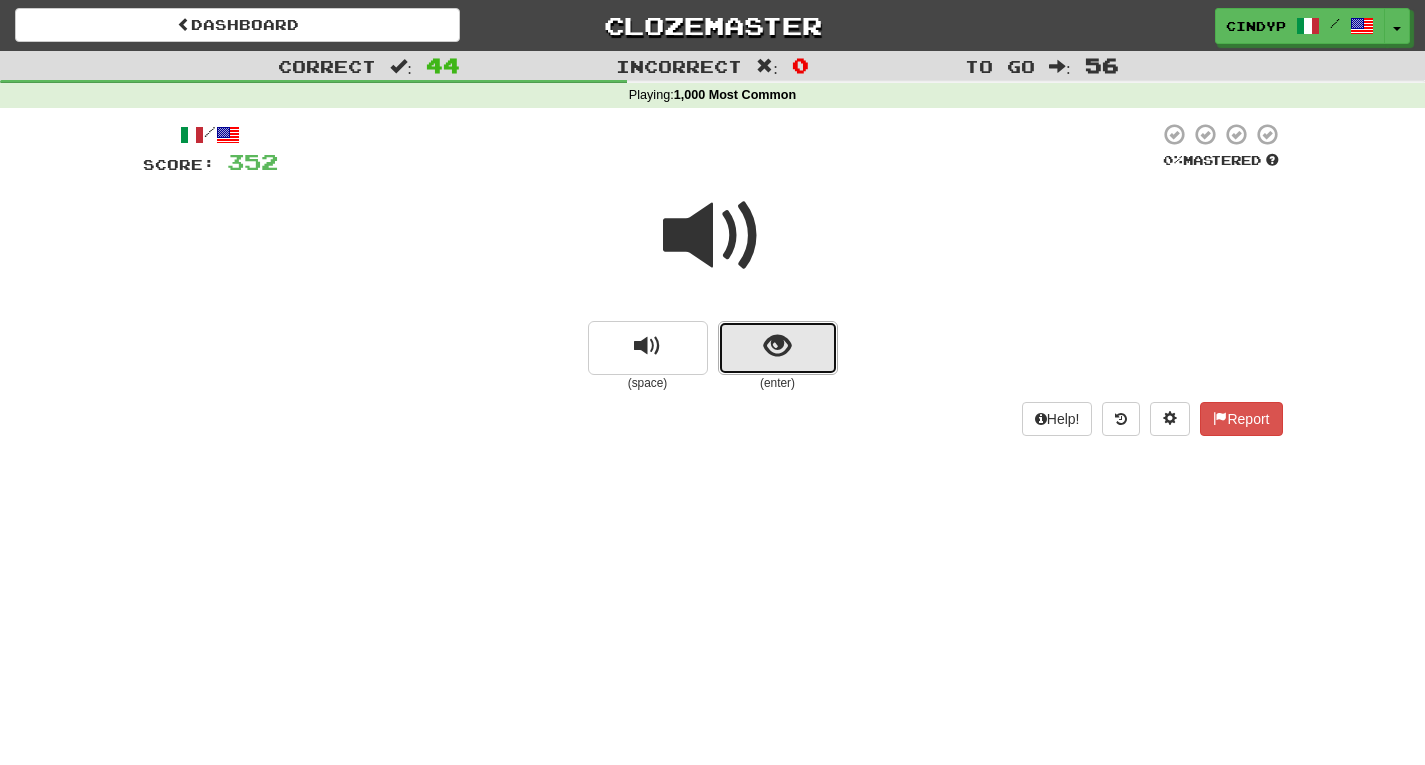 click at bounding box center [778, 348] 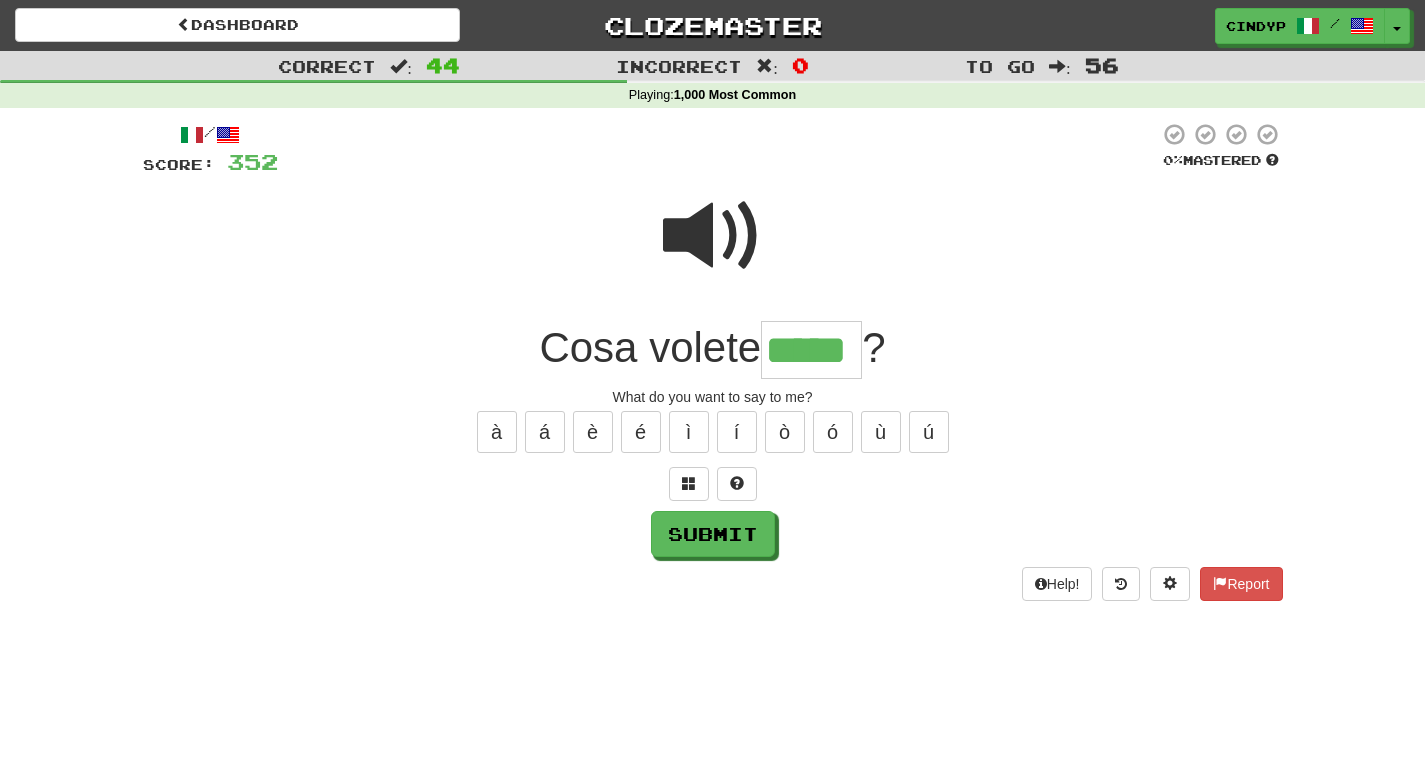 type on "*****" 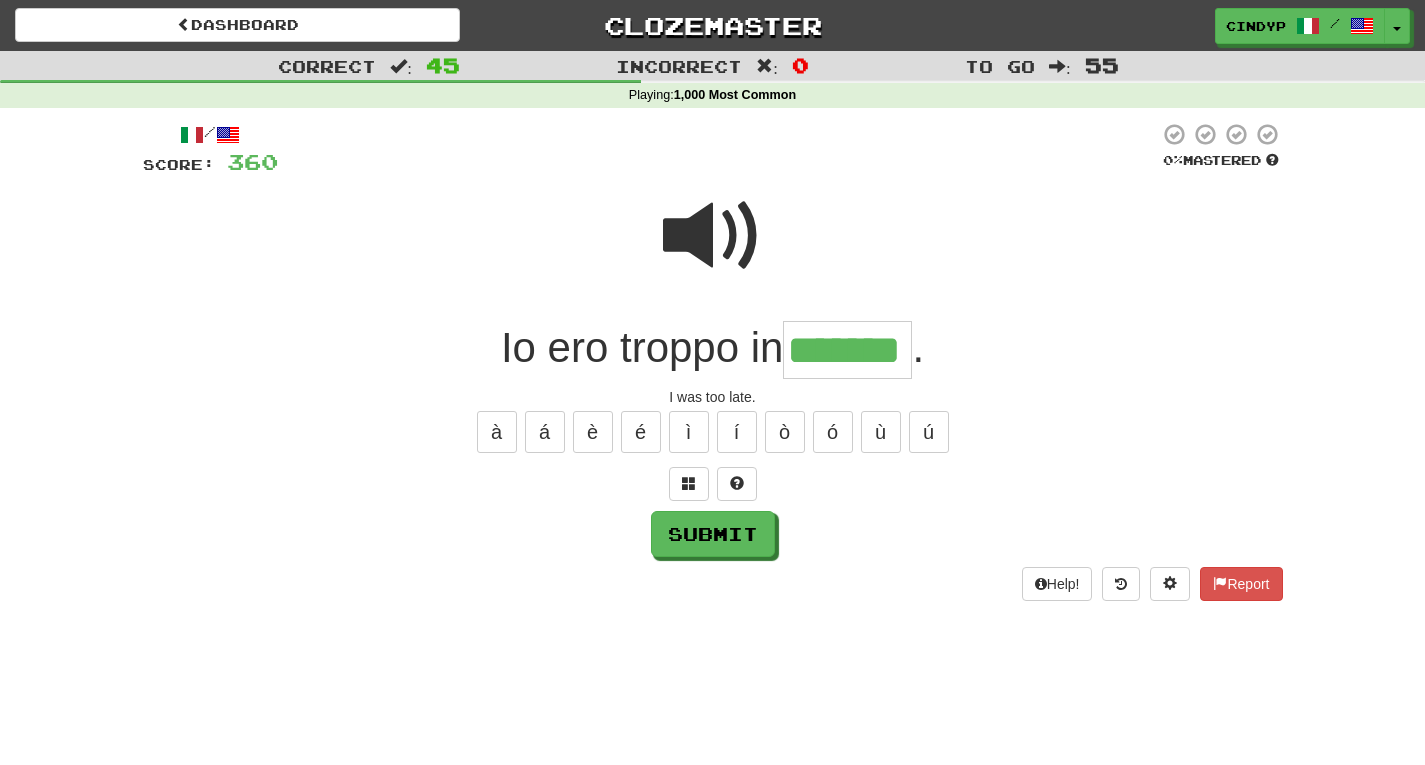type on "*******" 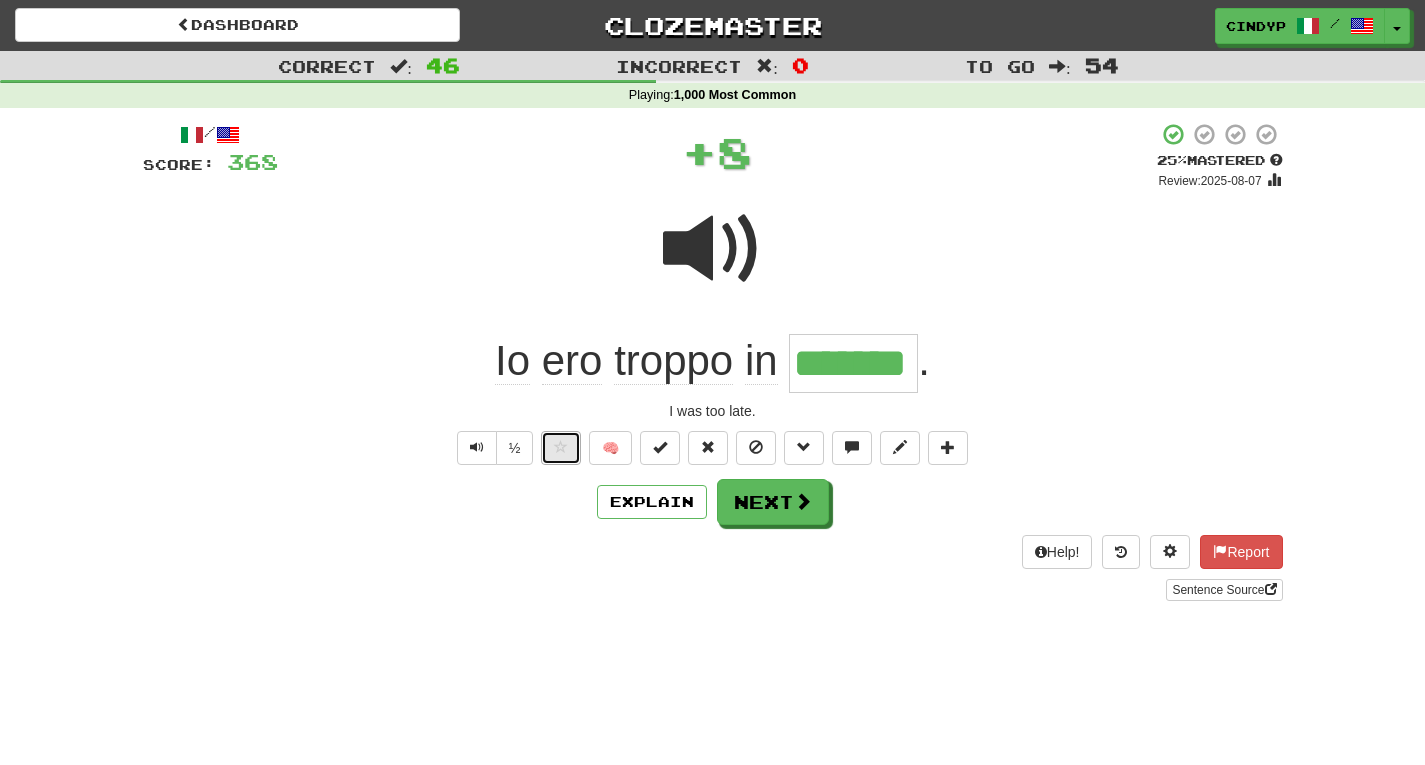 click at bounding box center [561, 448] 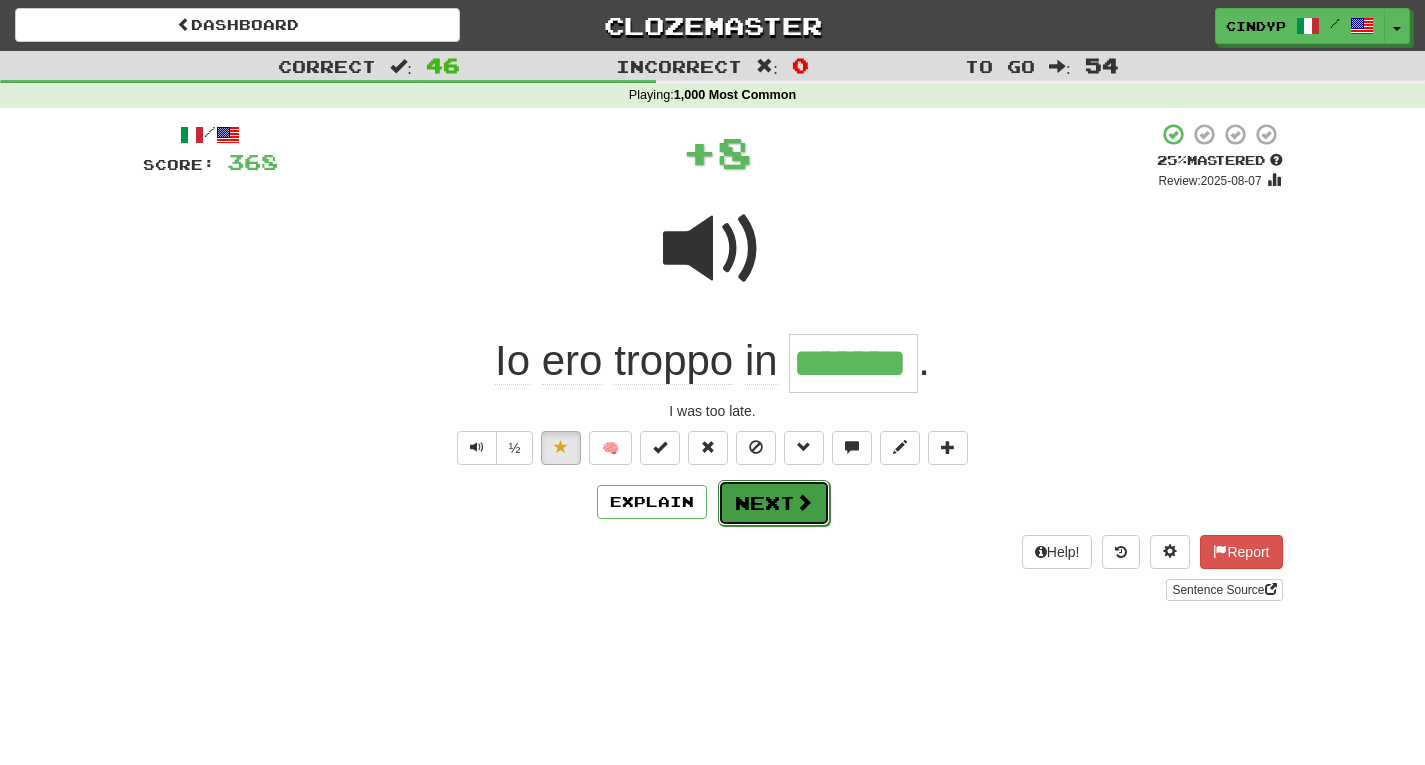 click at bounding box center [804, 502] 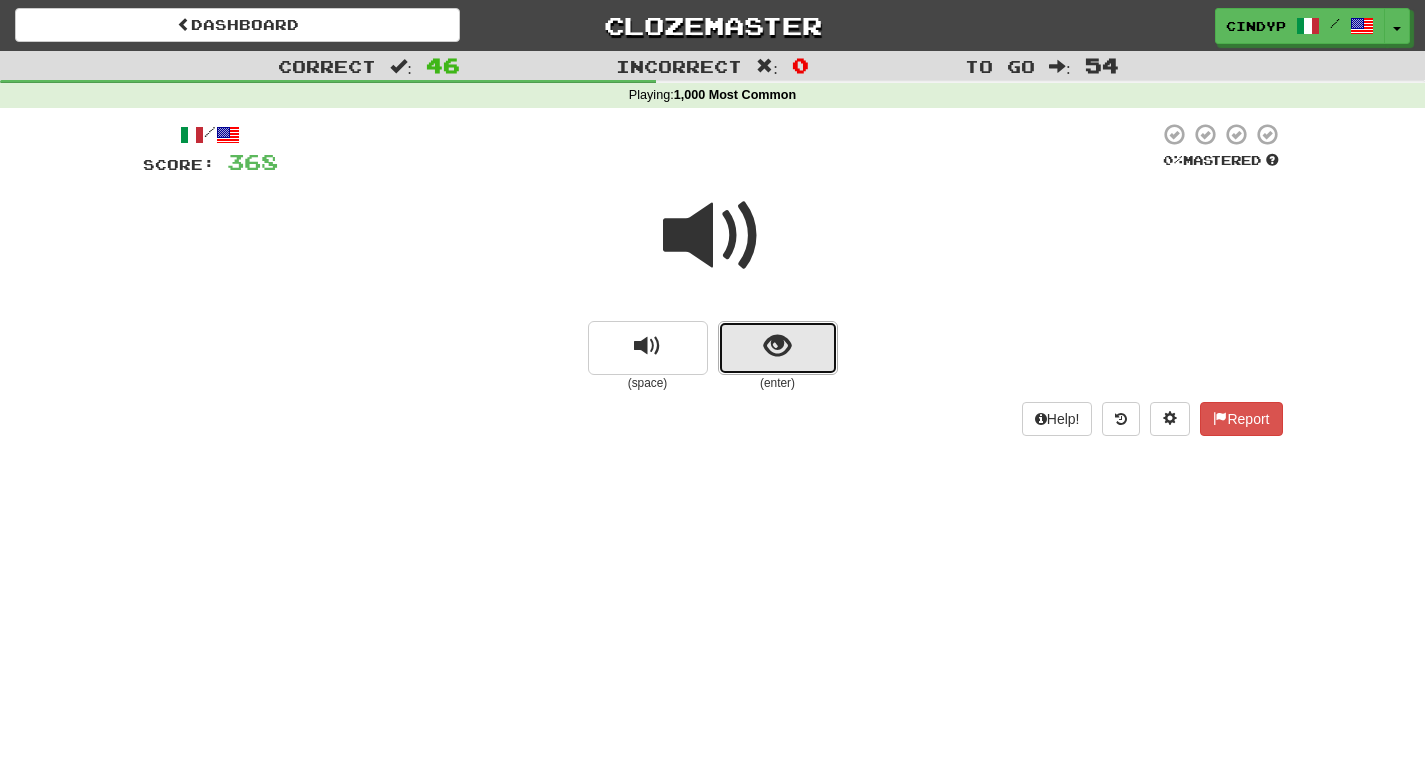 click at bounding box center [777, 346] 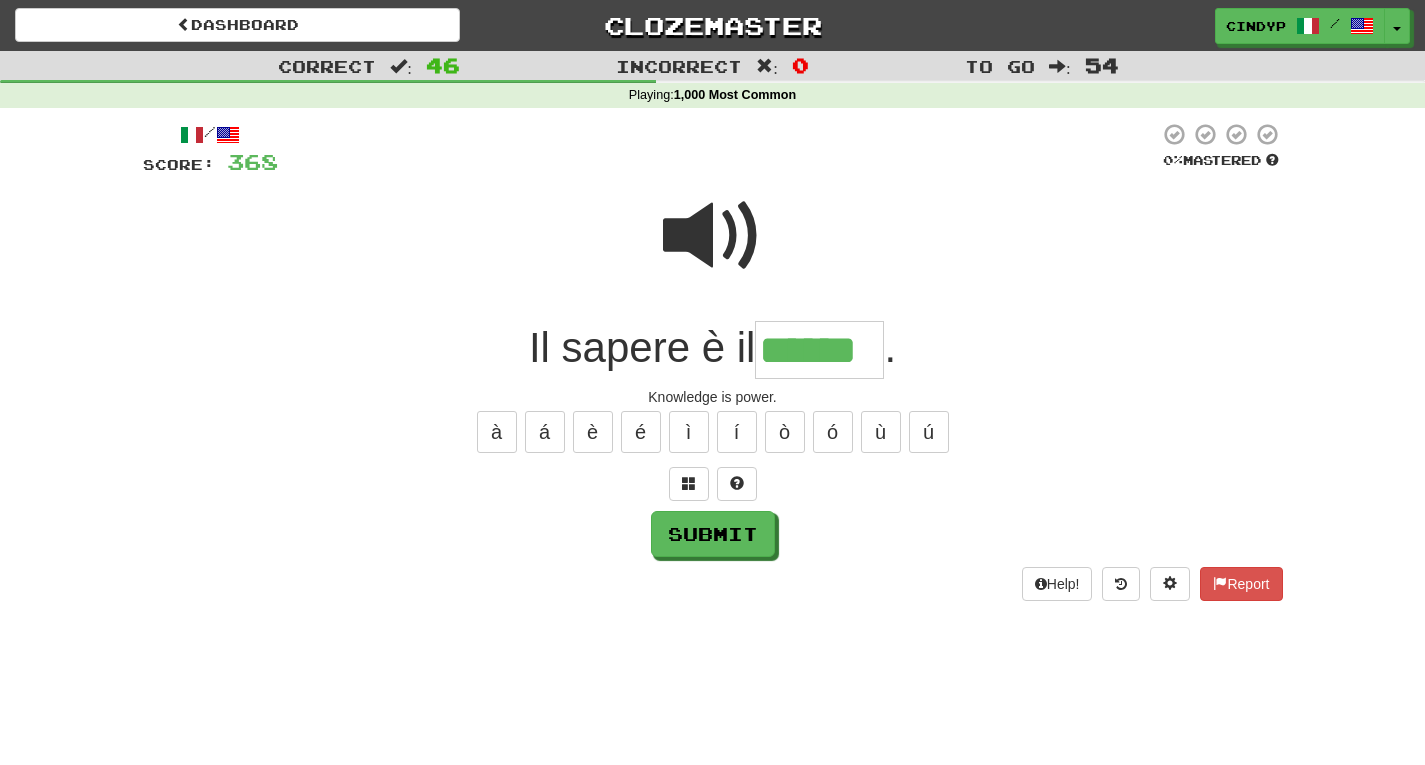type on "******" 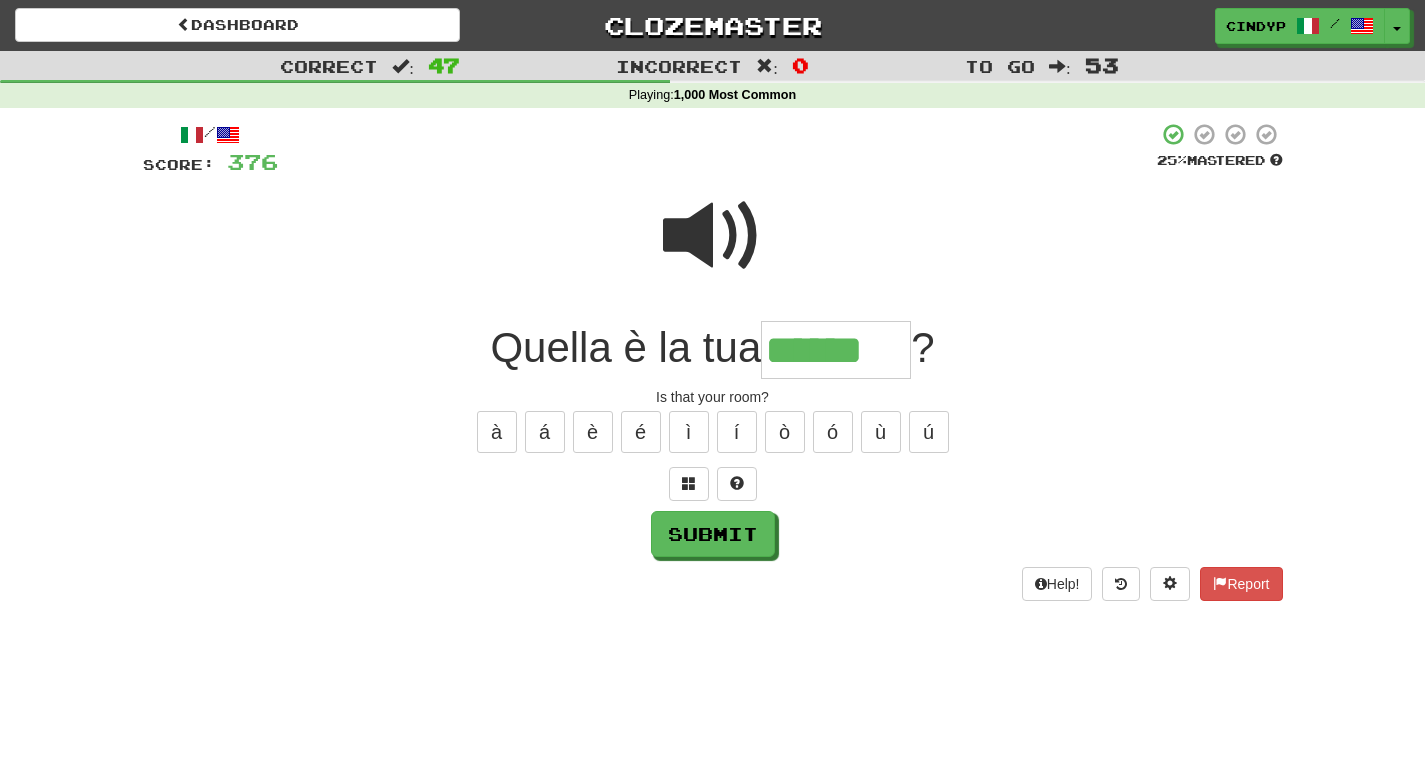 type on "******" 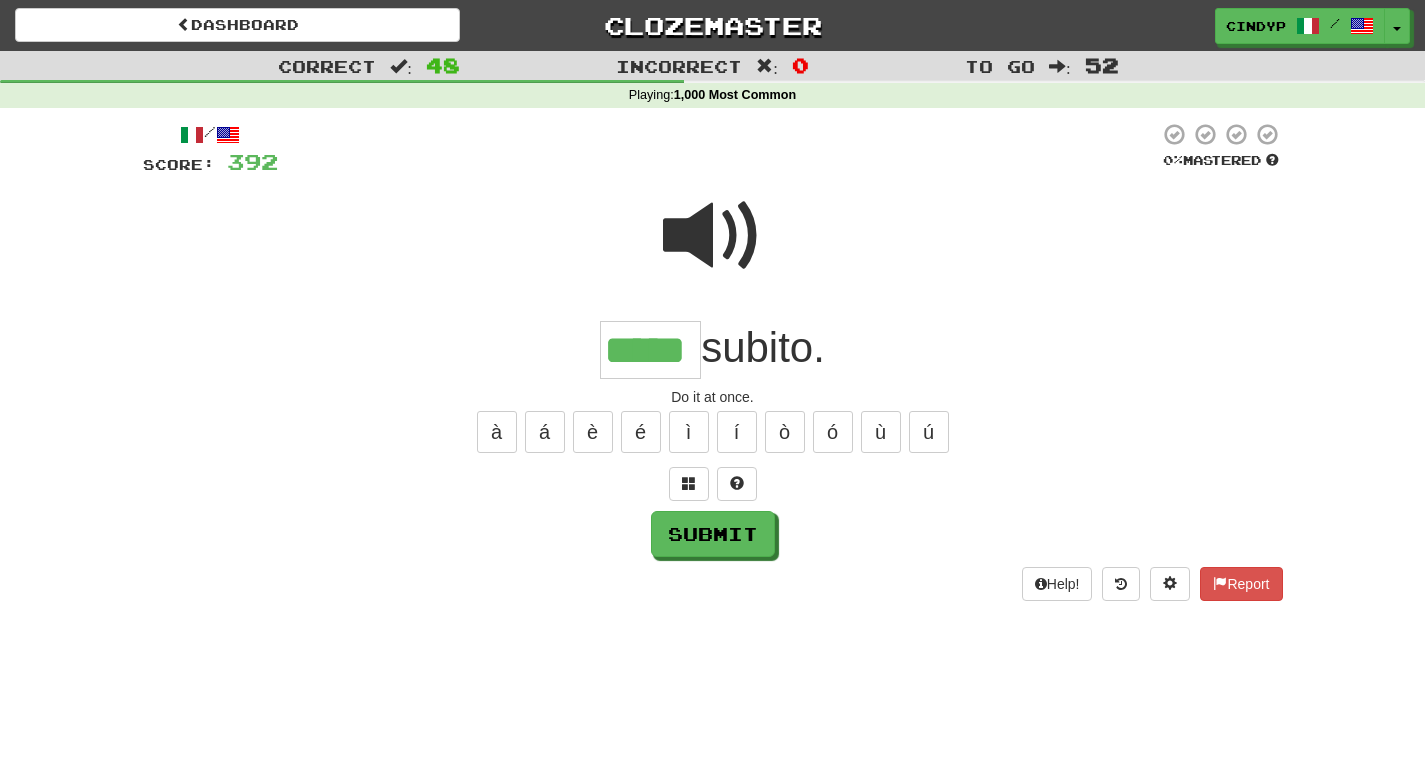 type on "*****" 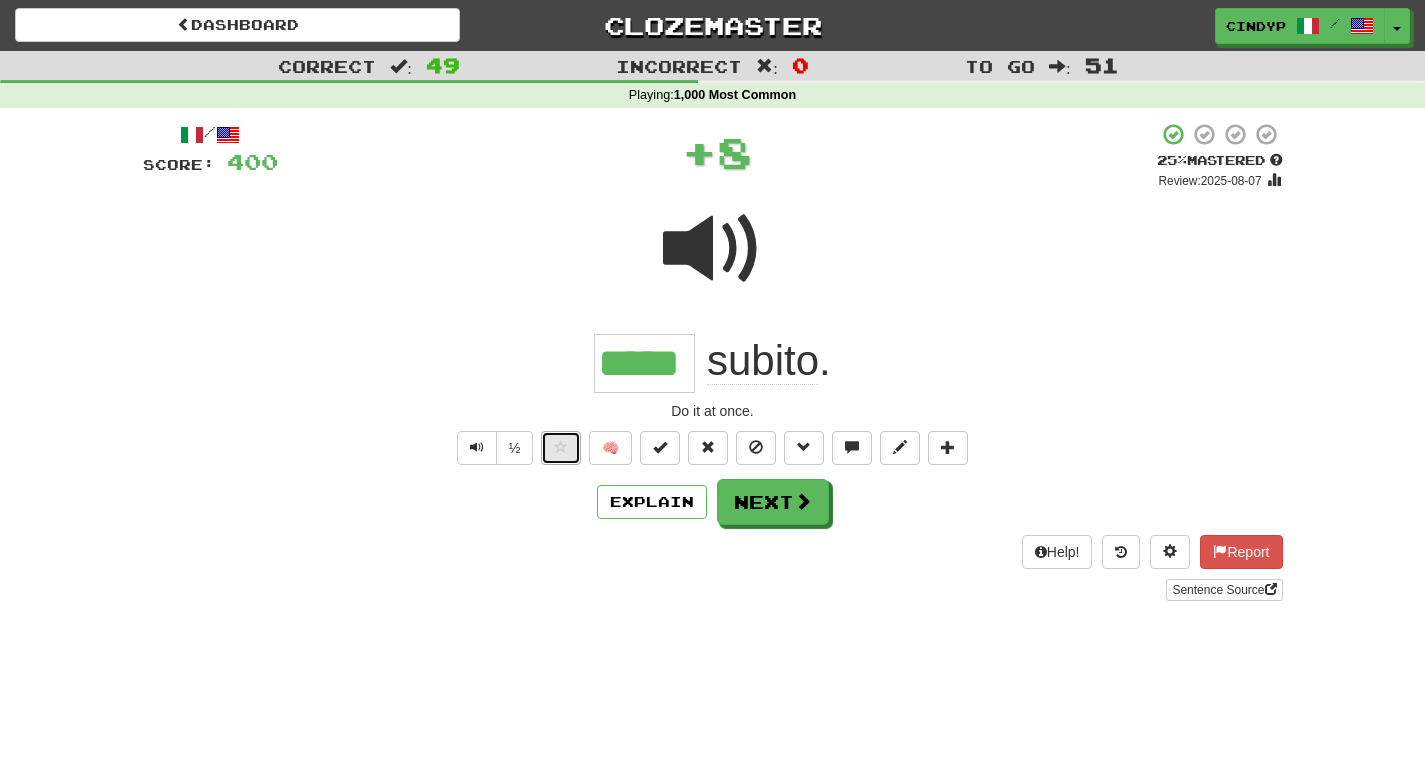 click at bounding box center [561, 448] 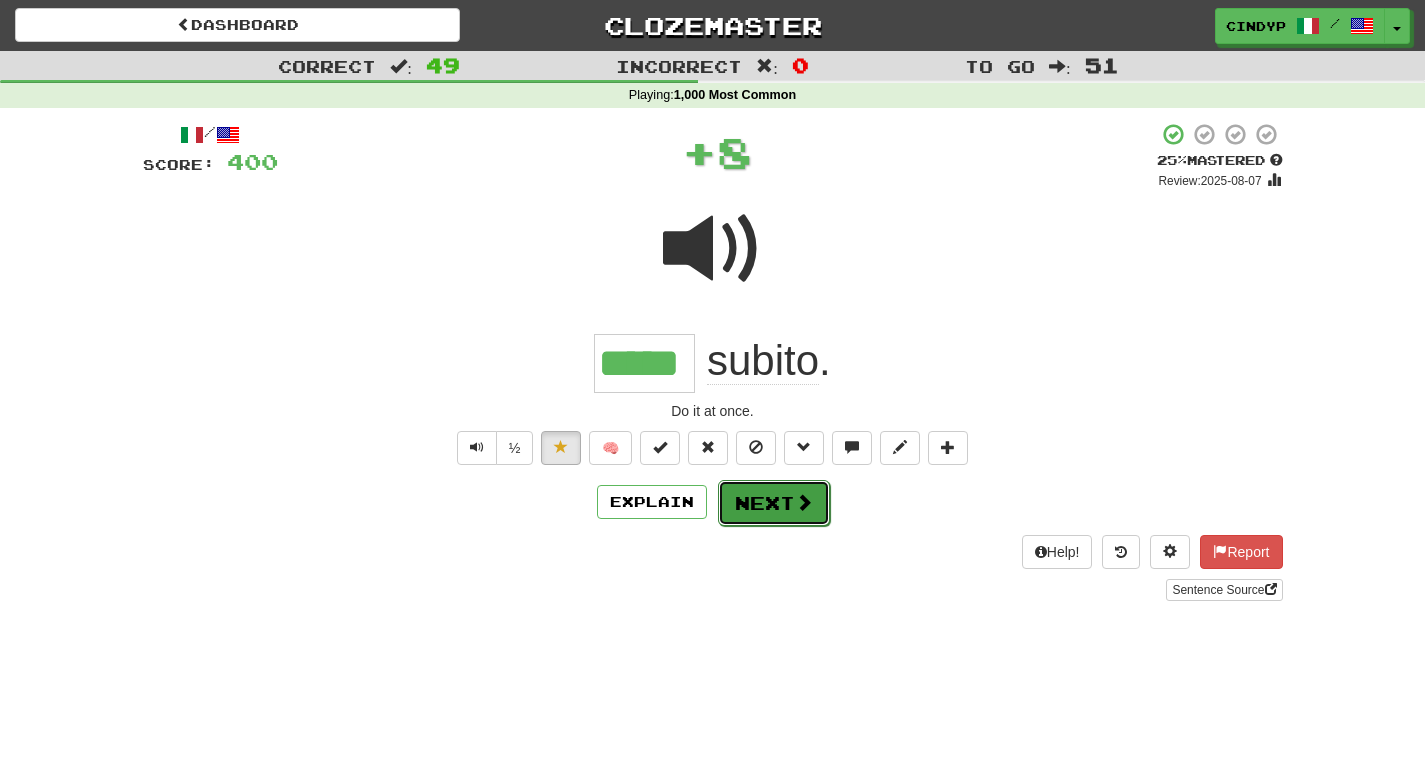 click on "Next" at bounding box center [774, 503] 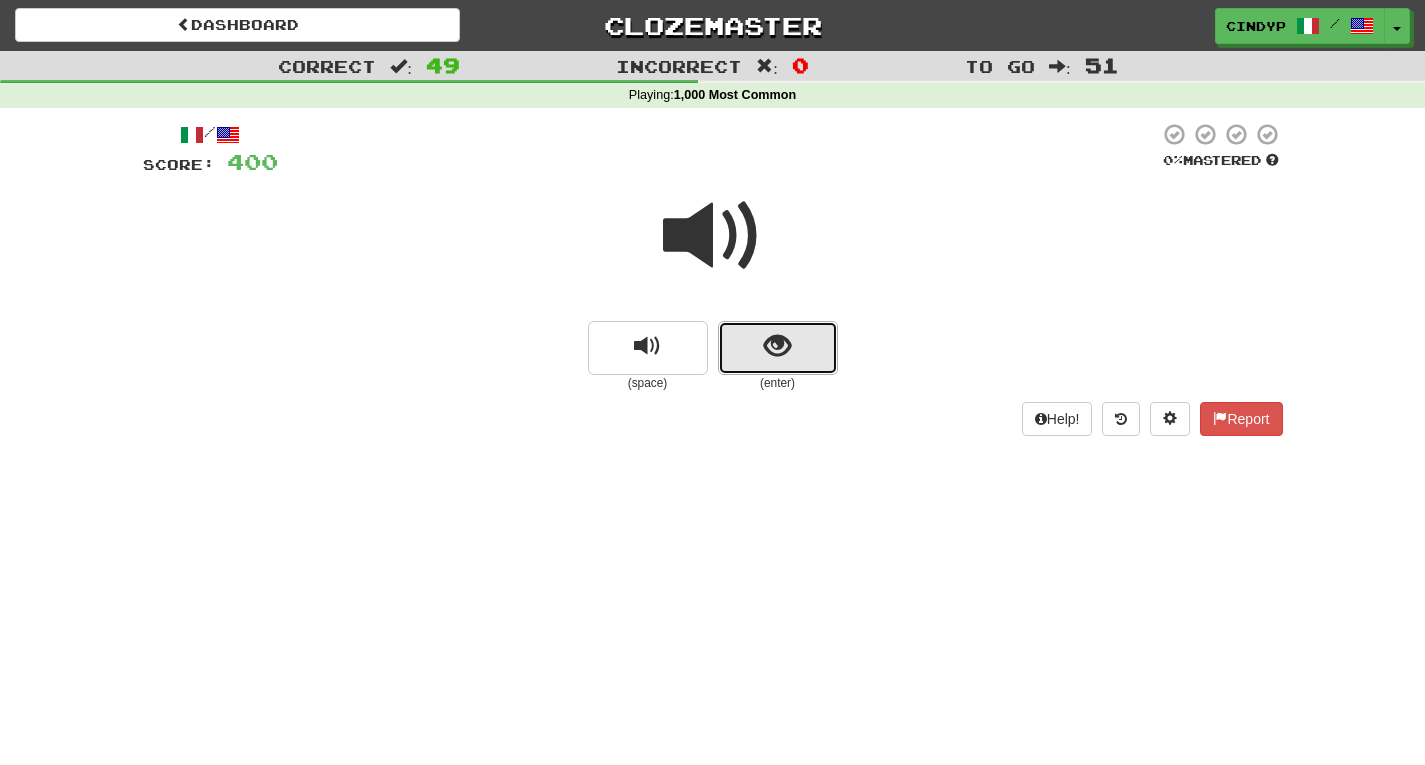 click at bounding box center (778, 348) 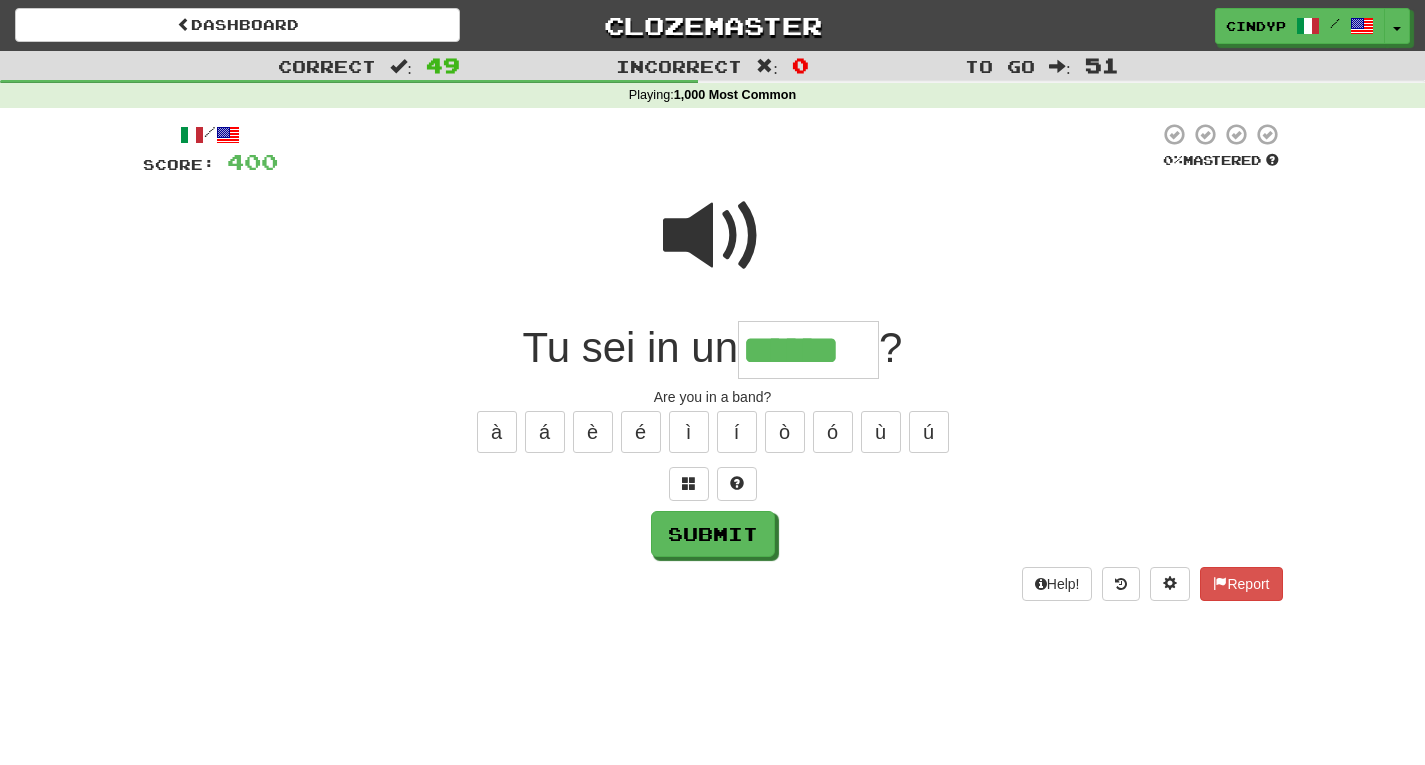 type on "******" 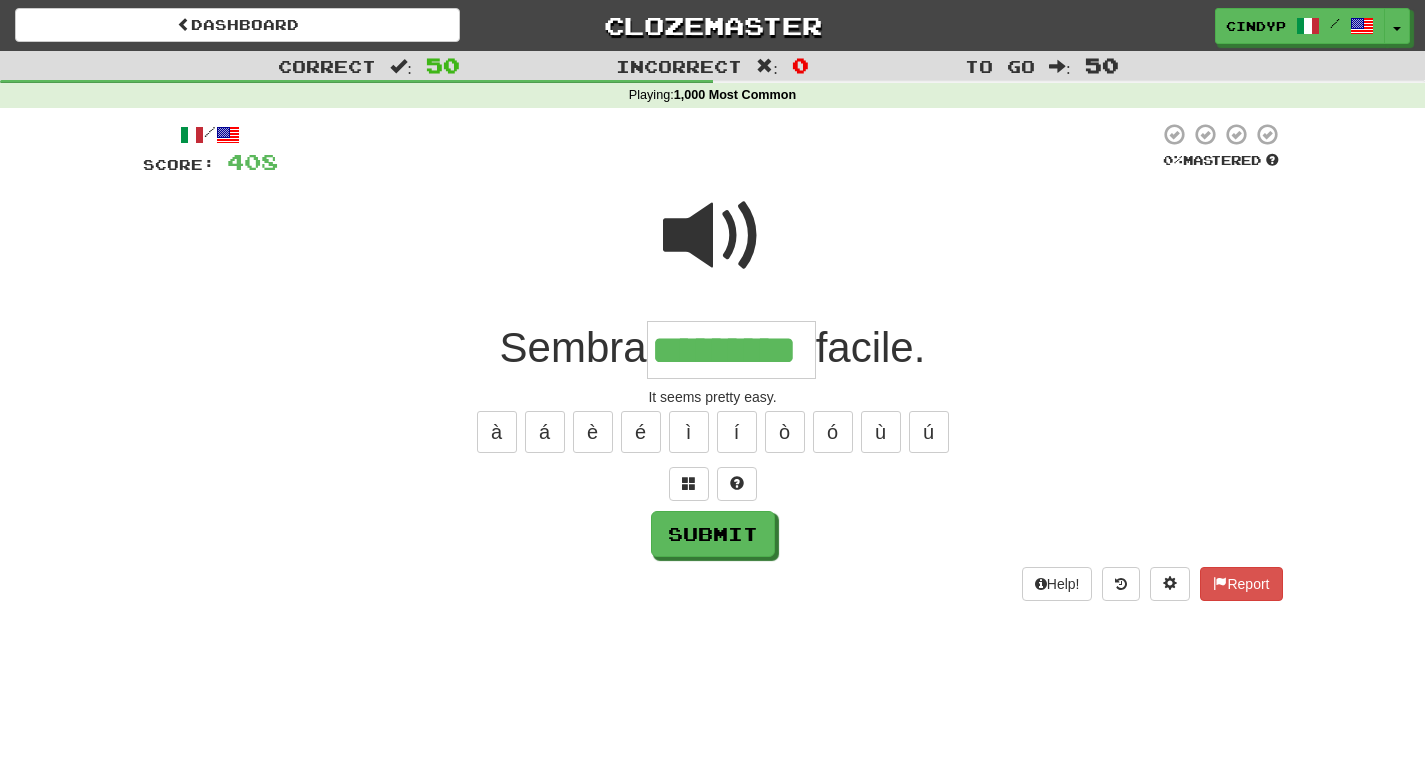 type on "*********" 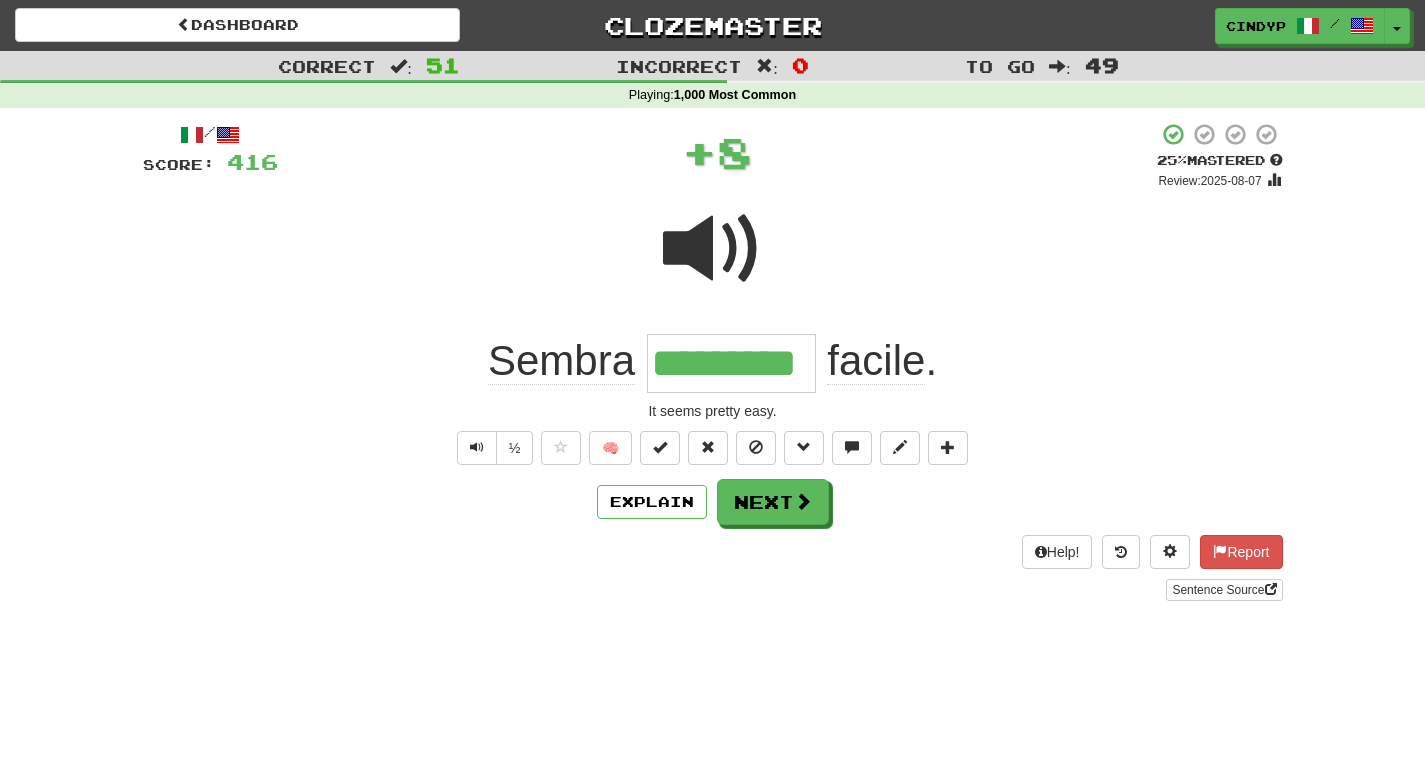 click on "/  Score:   416 + 8 25 %  Mastered Review:  2025-08-07 Sembra   *********   facile . It seems pretty easy. ½ 🧠 Explain Next  Help!  Report Sentence Source" at bounding box center [713, 361] 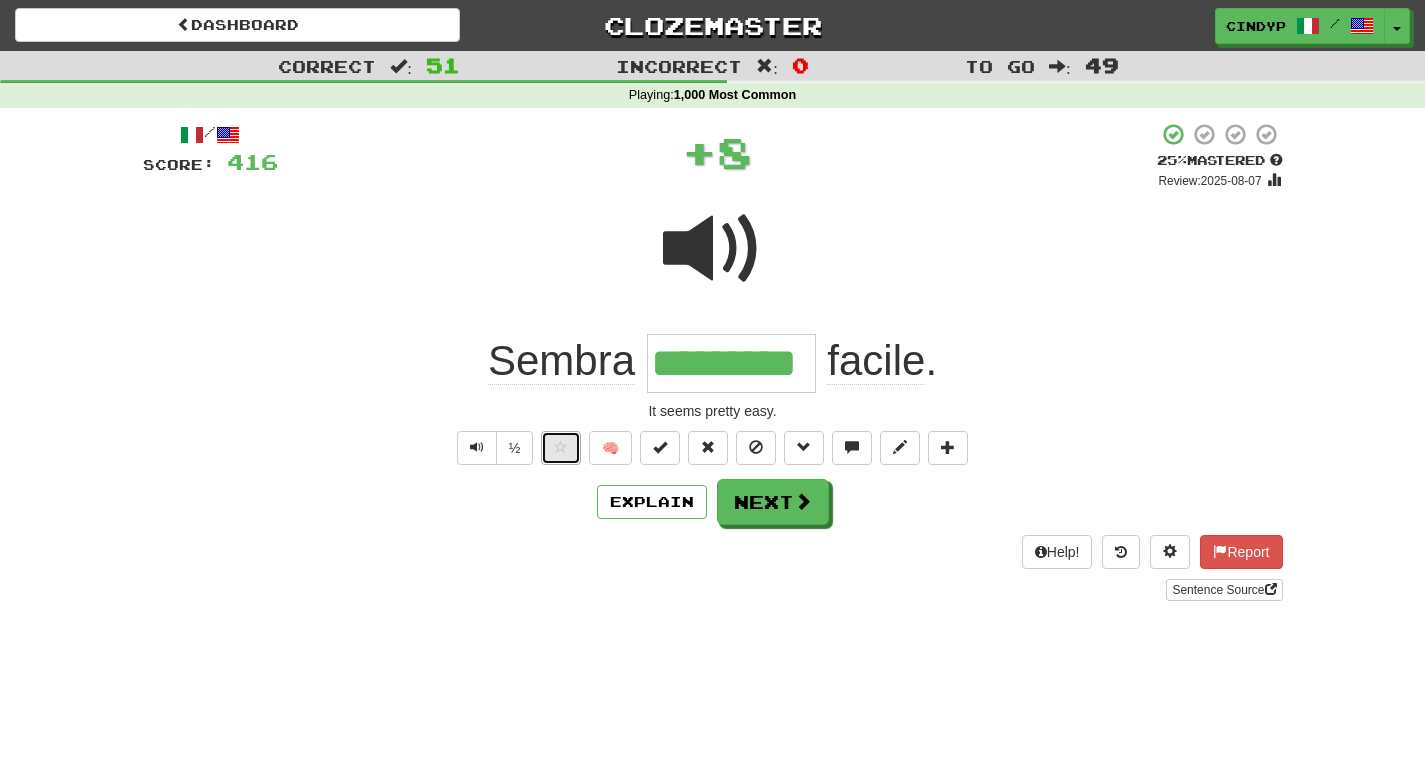 click at bounding box center [561, 448] 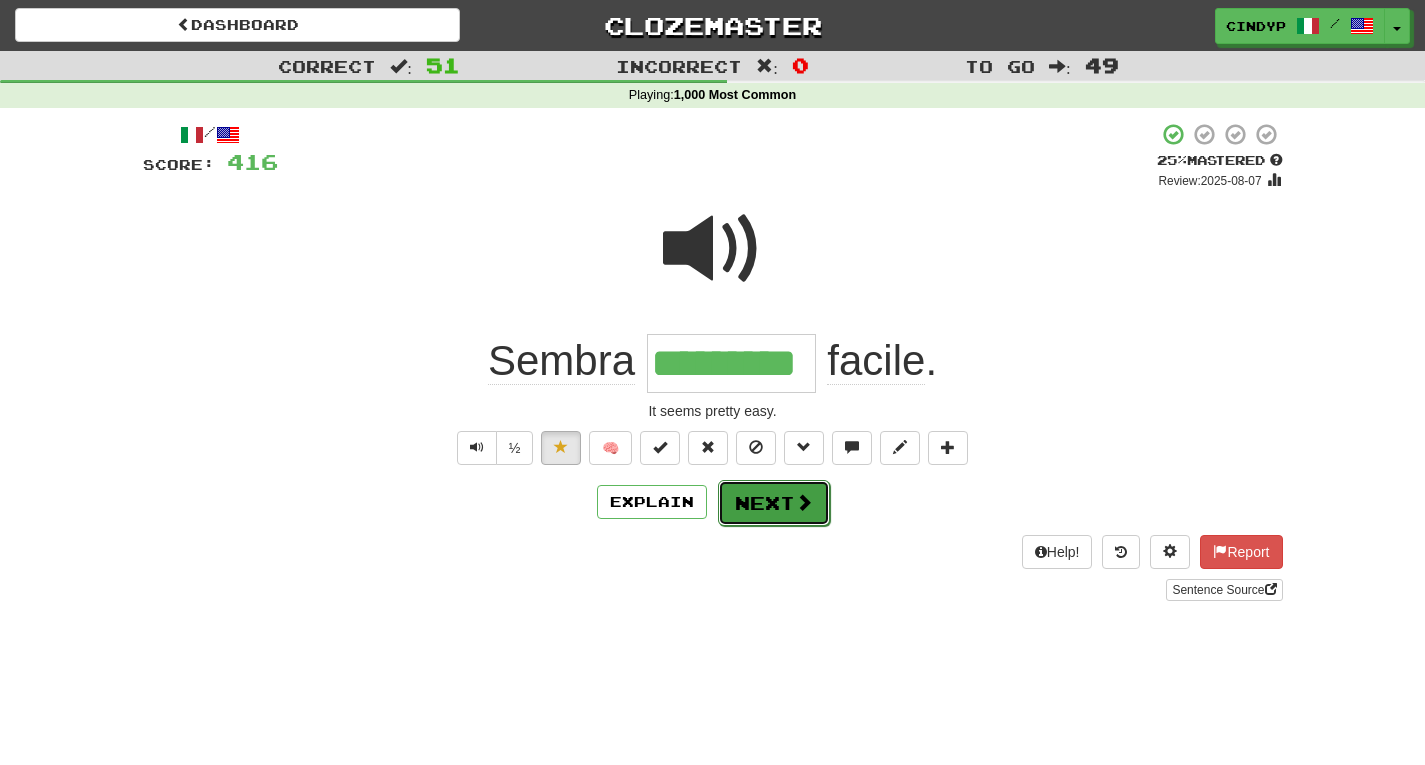 click on "Next" at bounding box center (774, 503) 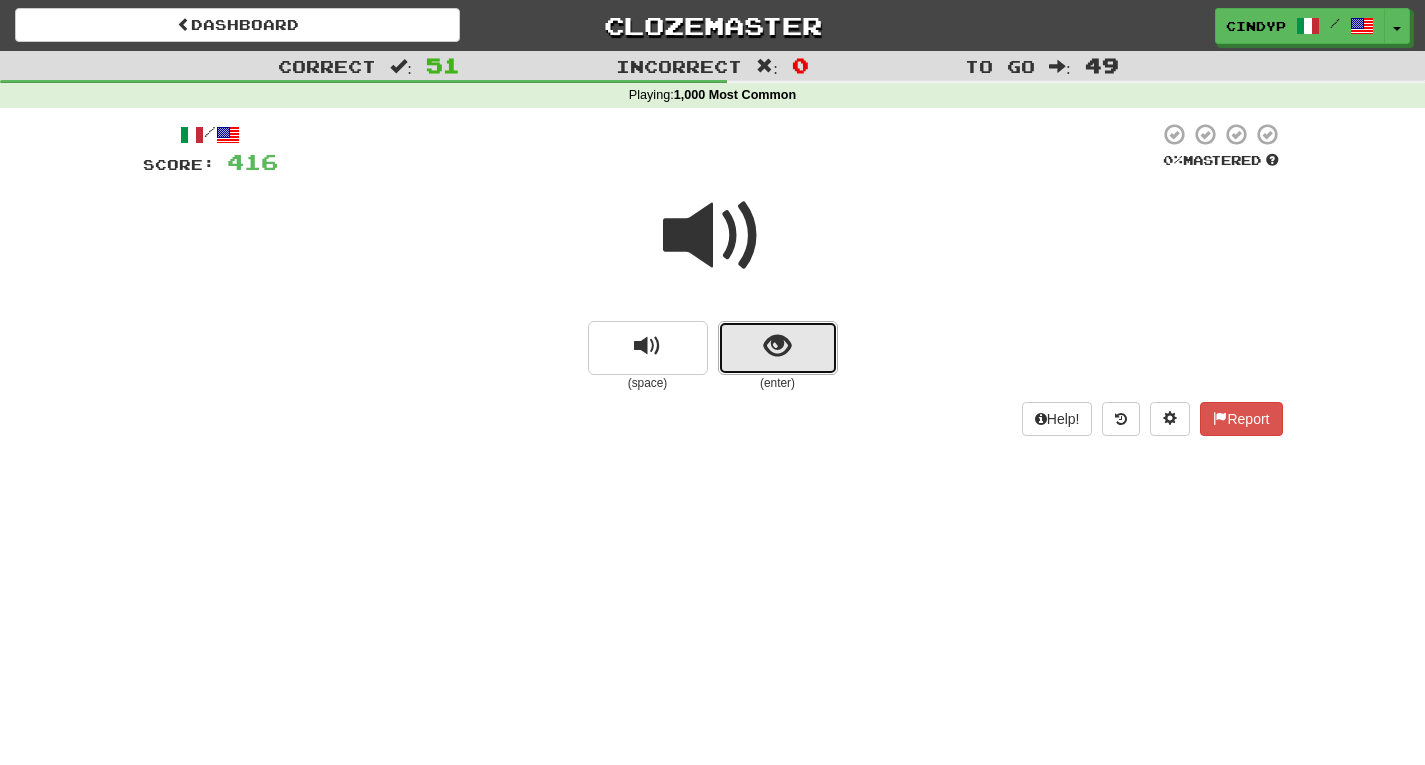 click at bounding box center [778, 348] 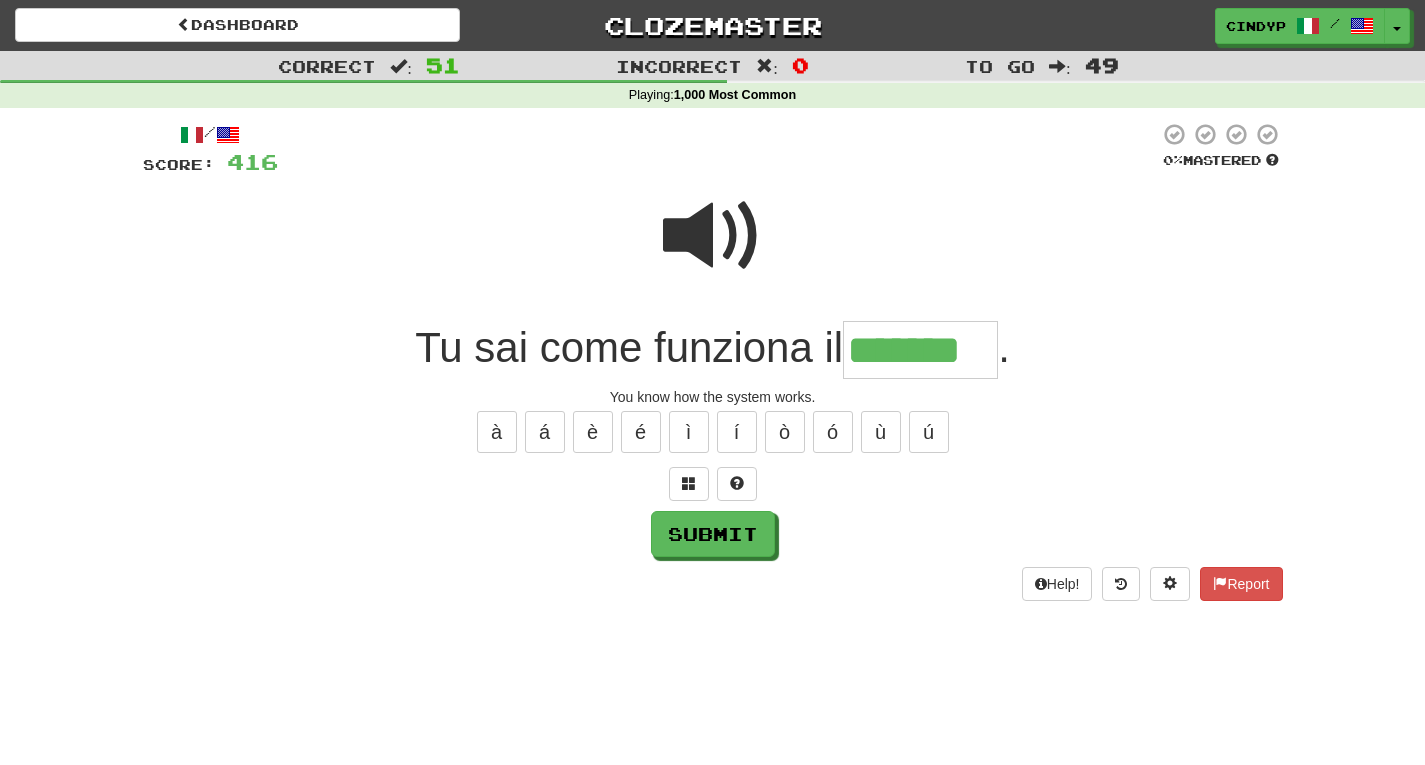 type on "*******" 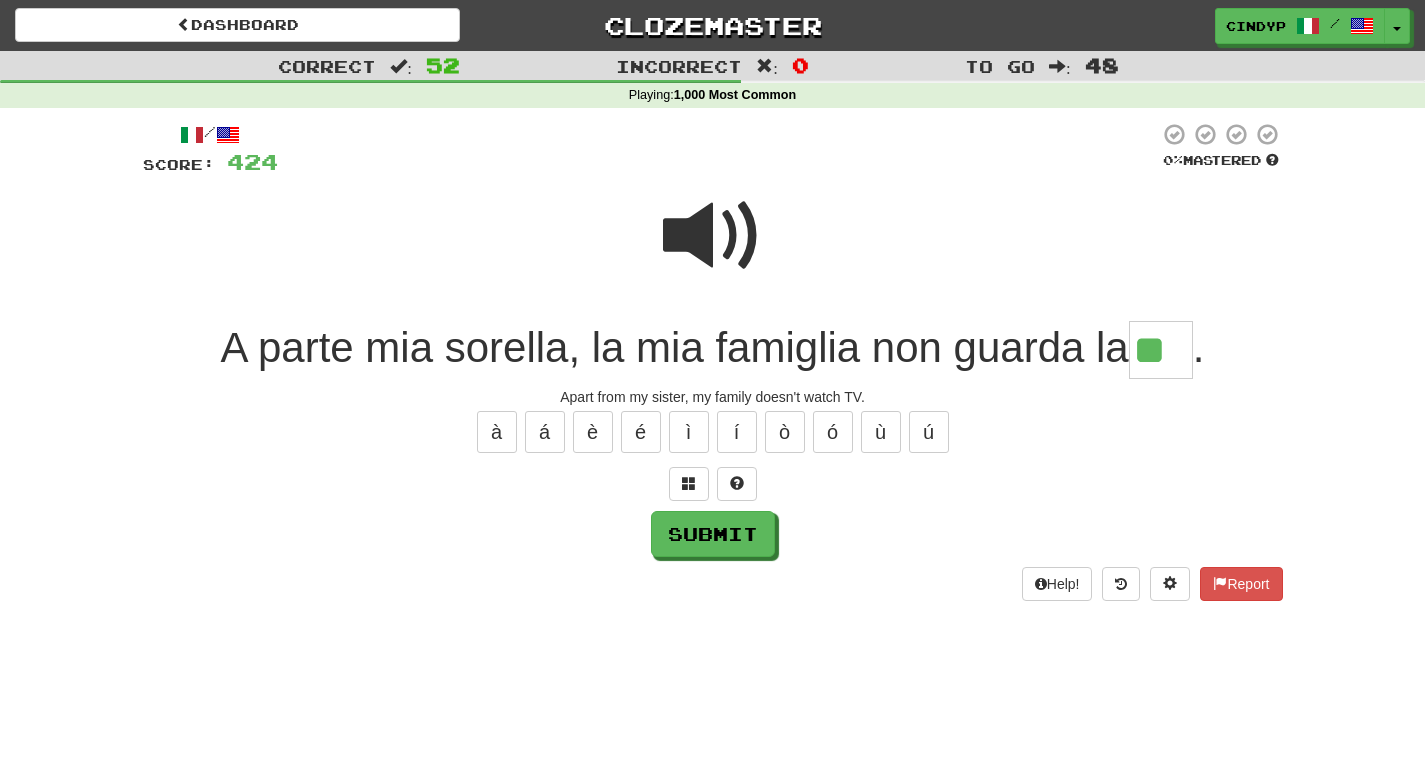 type on "**" 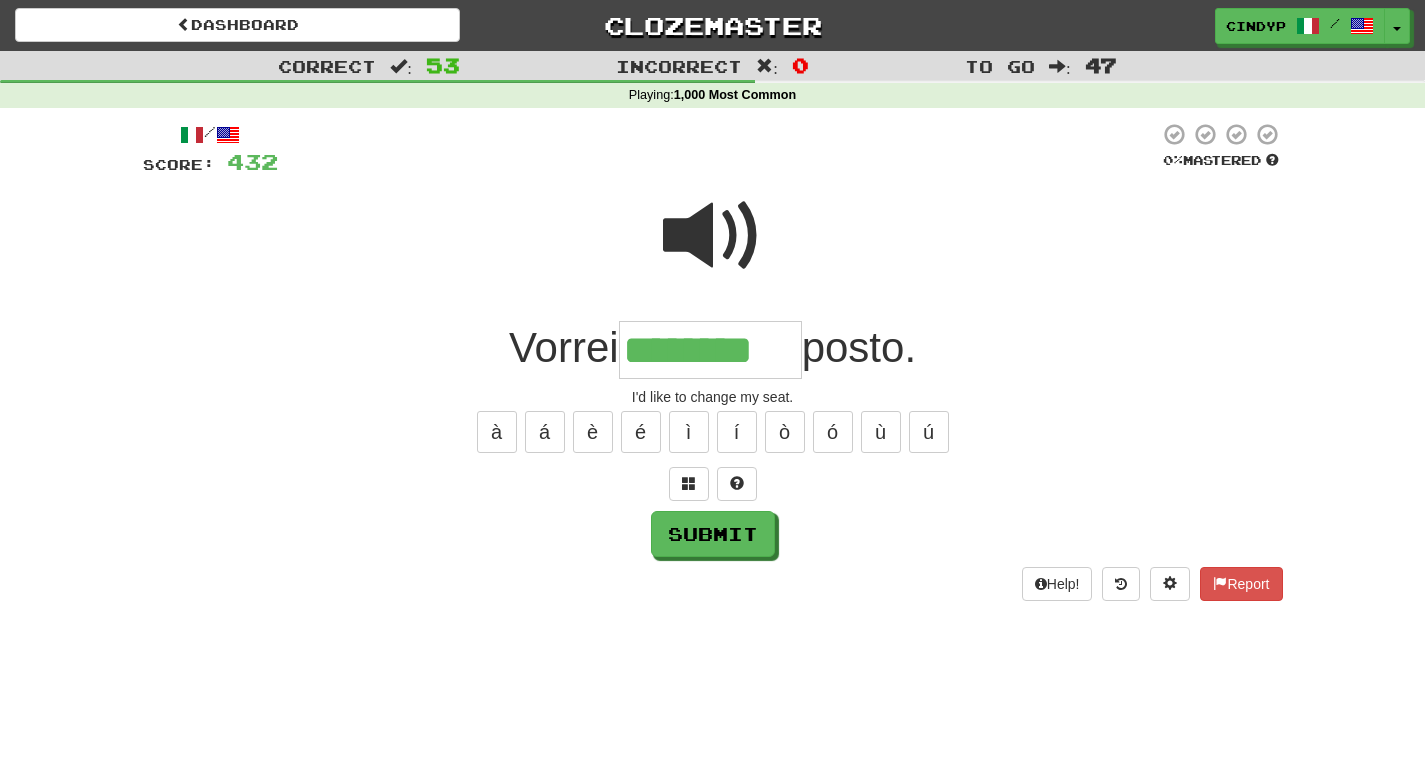 type on "********" 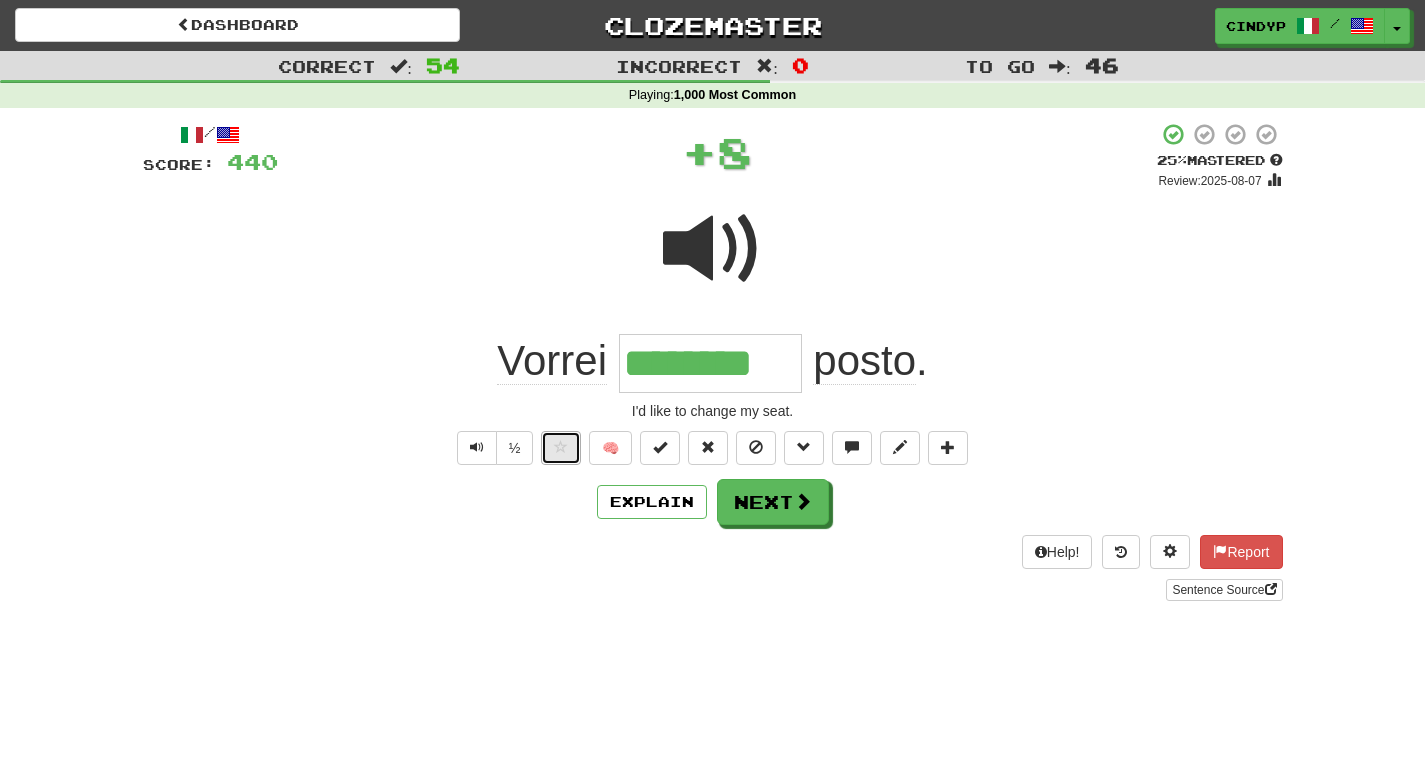 click at bounding box center (561, 447) 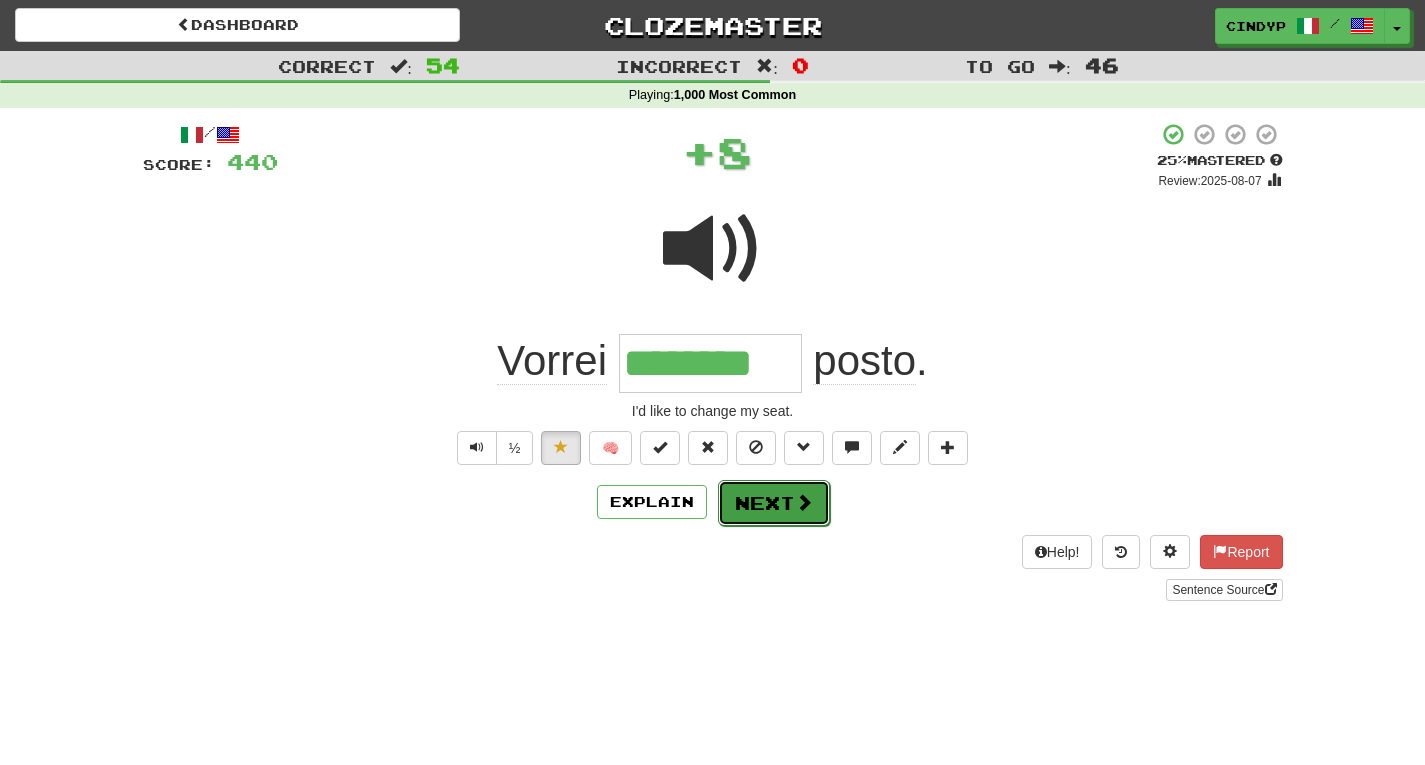click on "Next" at bounding box center [774, 503] 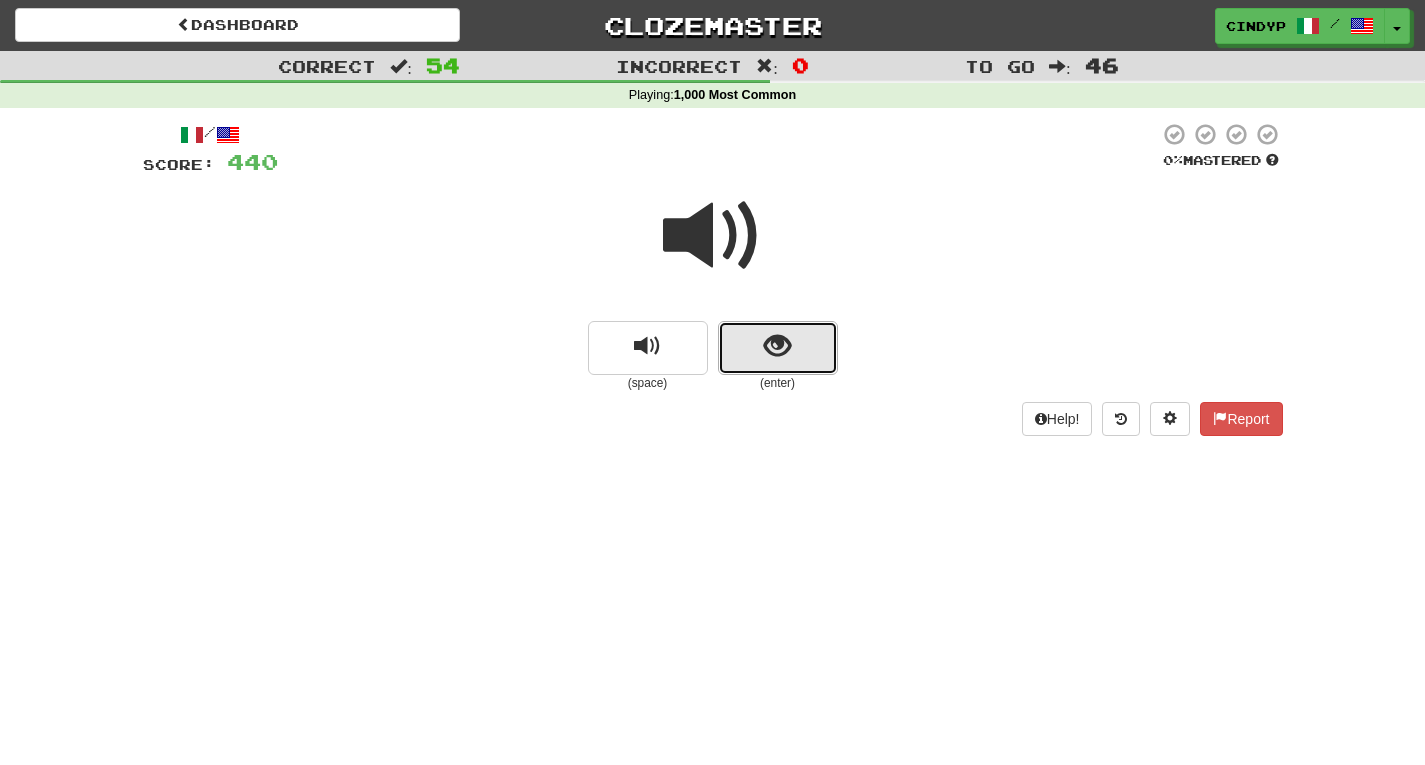 click at bounding box center [778, 348] 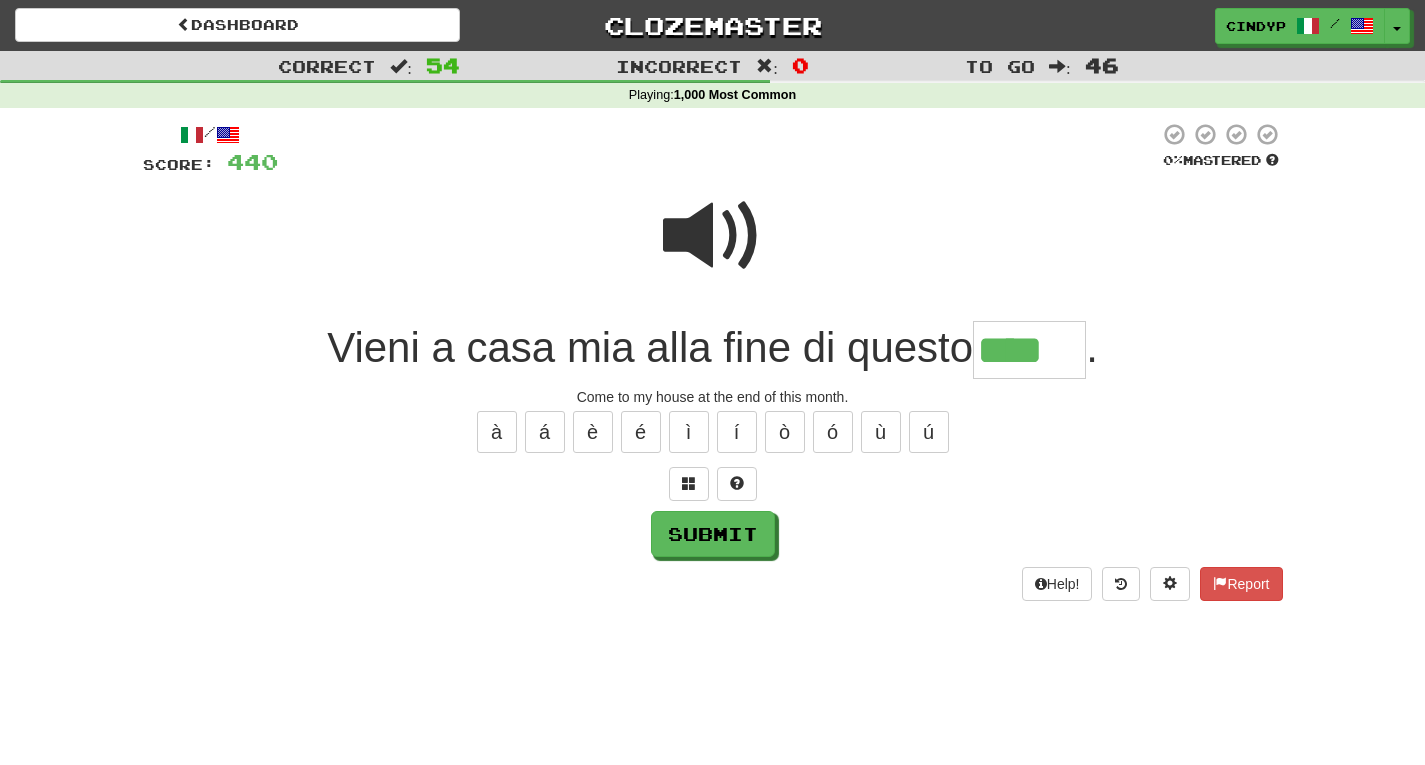 type on "****" 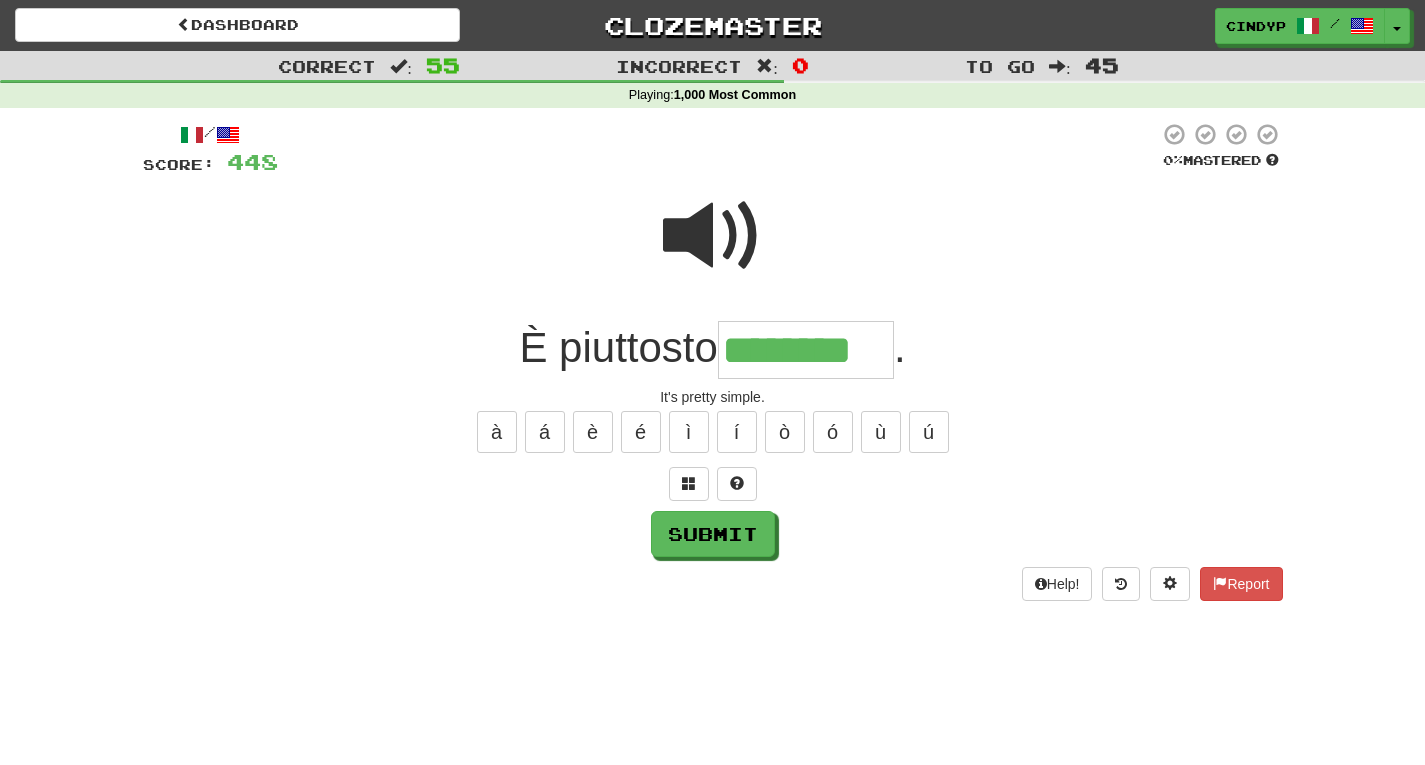type on "********" 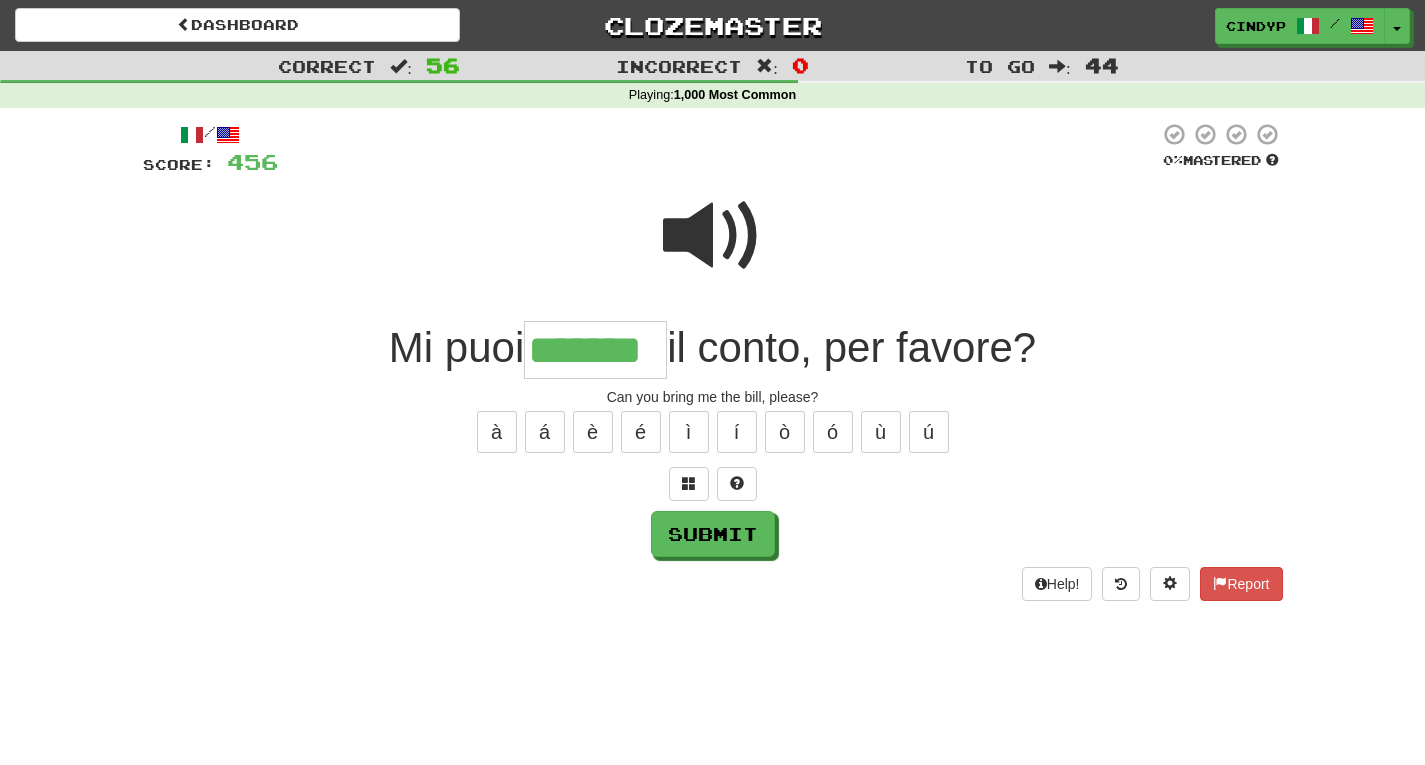 type on "*******" 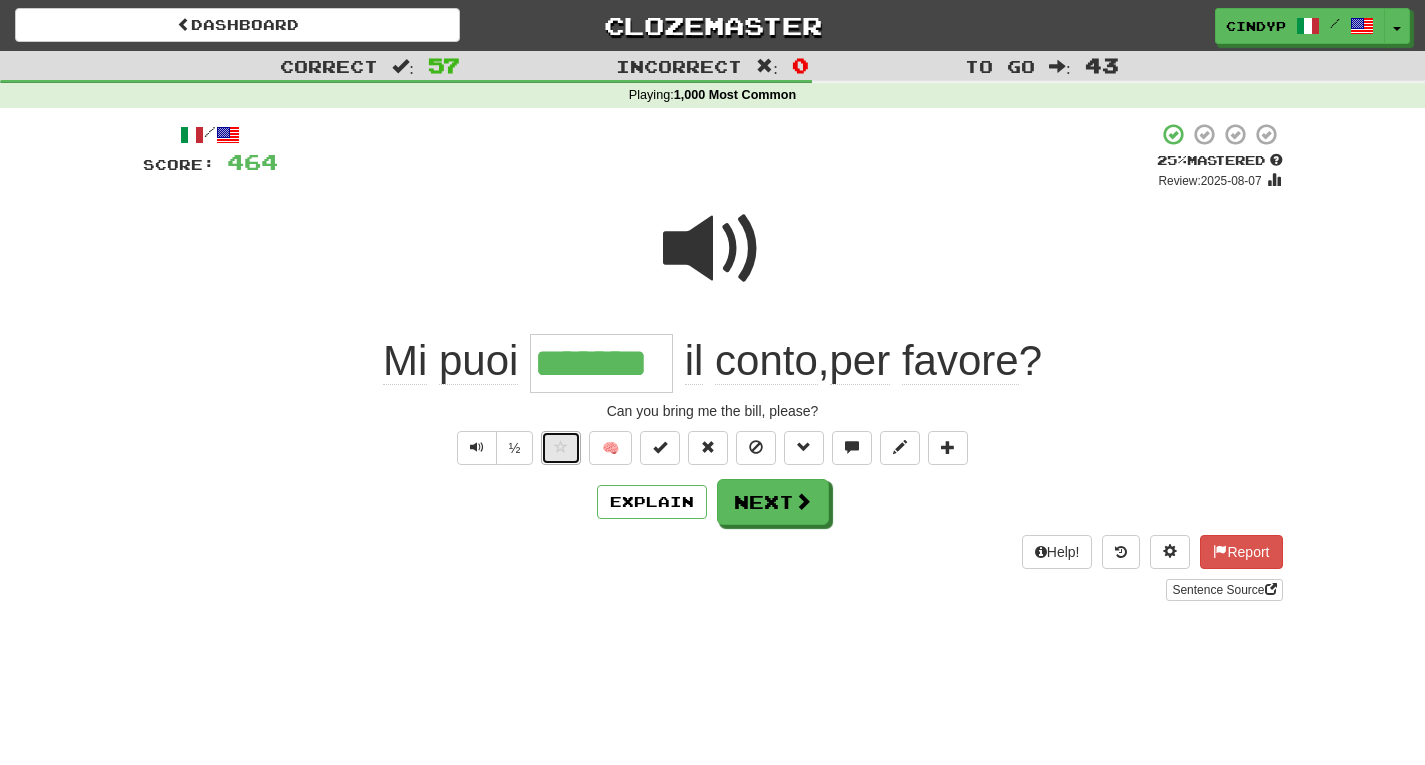 click at bounding box center [561, 448] 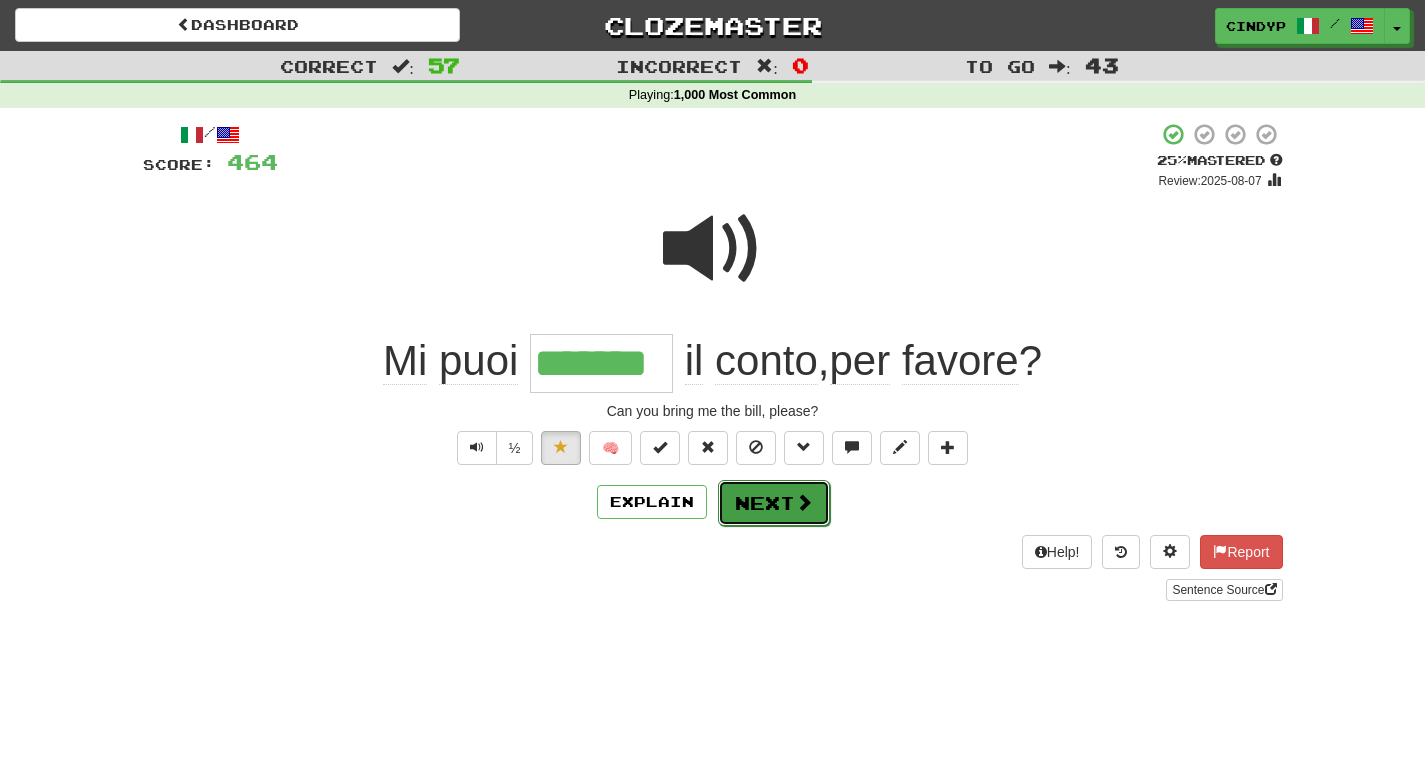 click on "Next" at bounding box center (774, 503) 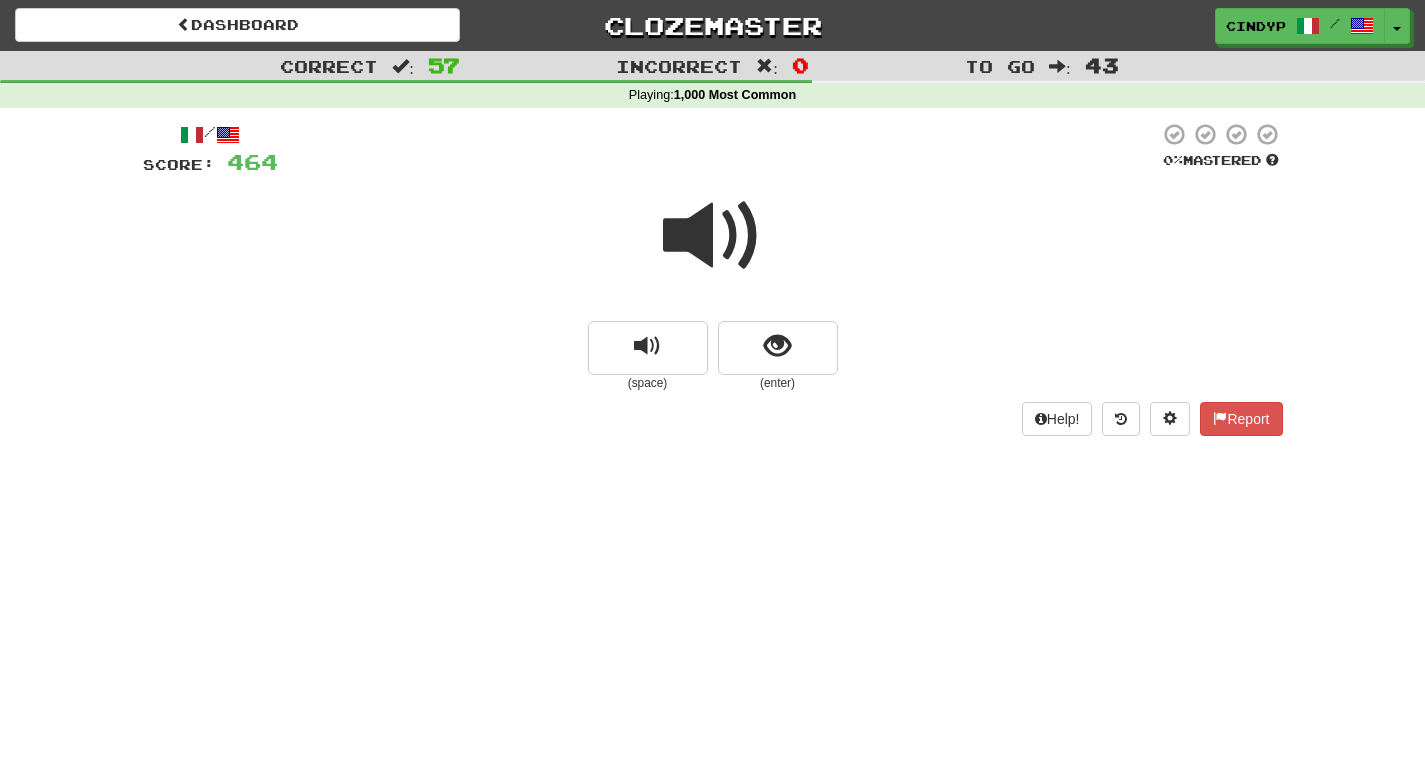 click at bounding box center (713, 236) 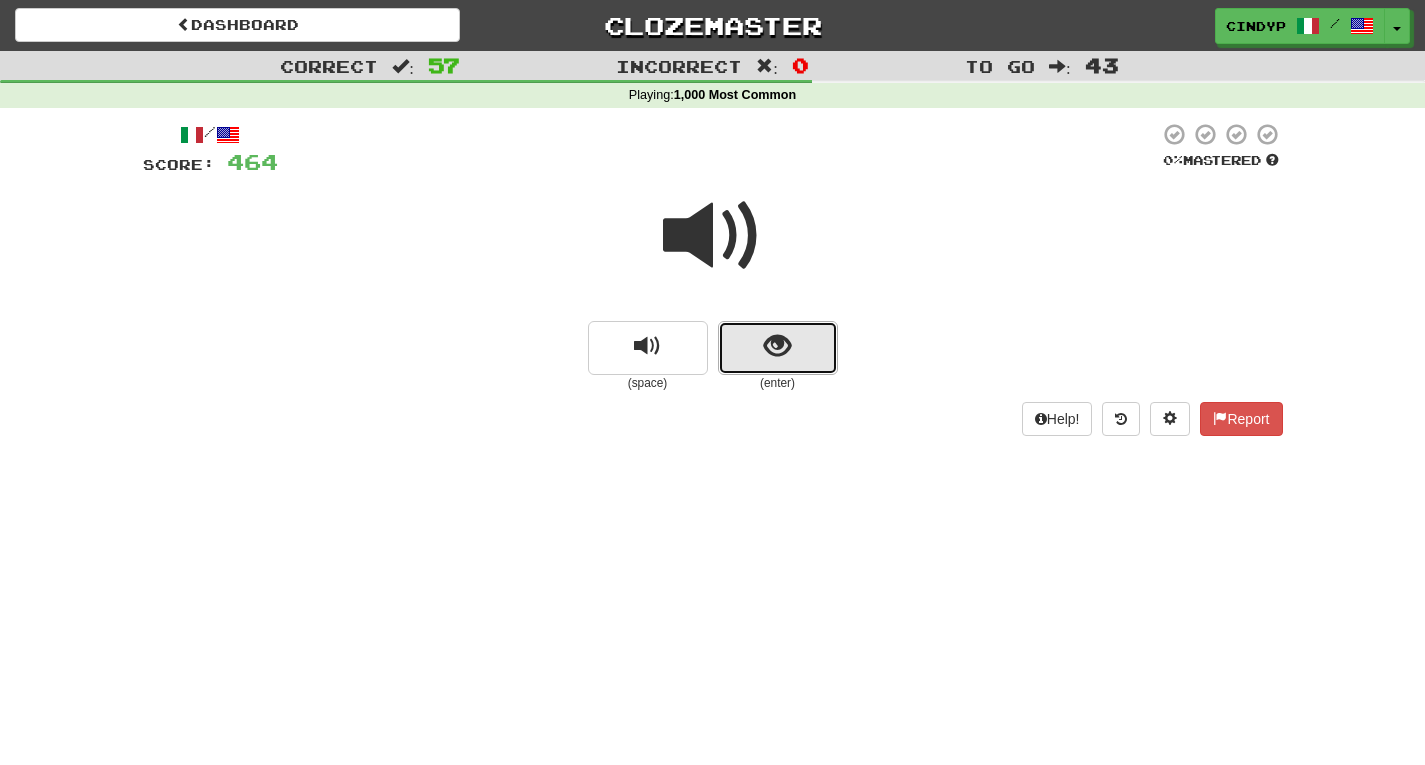 click at bounding box center (777, 346) 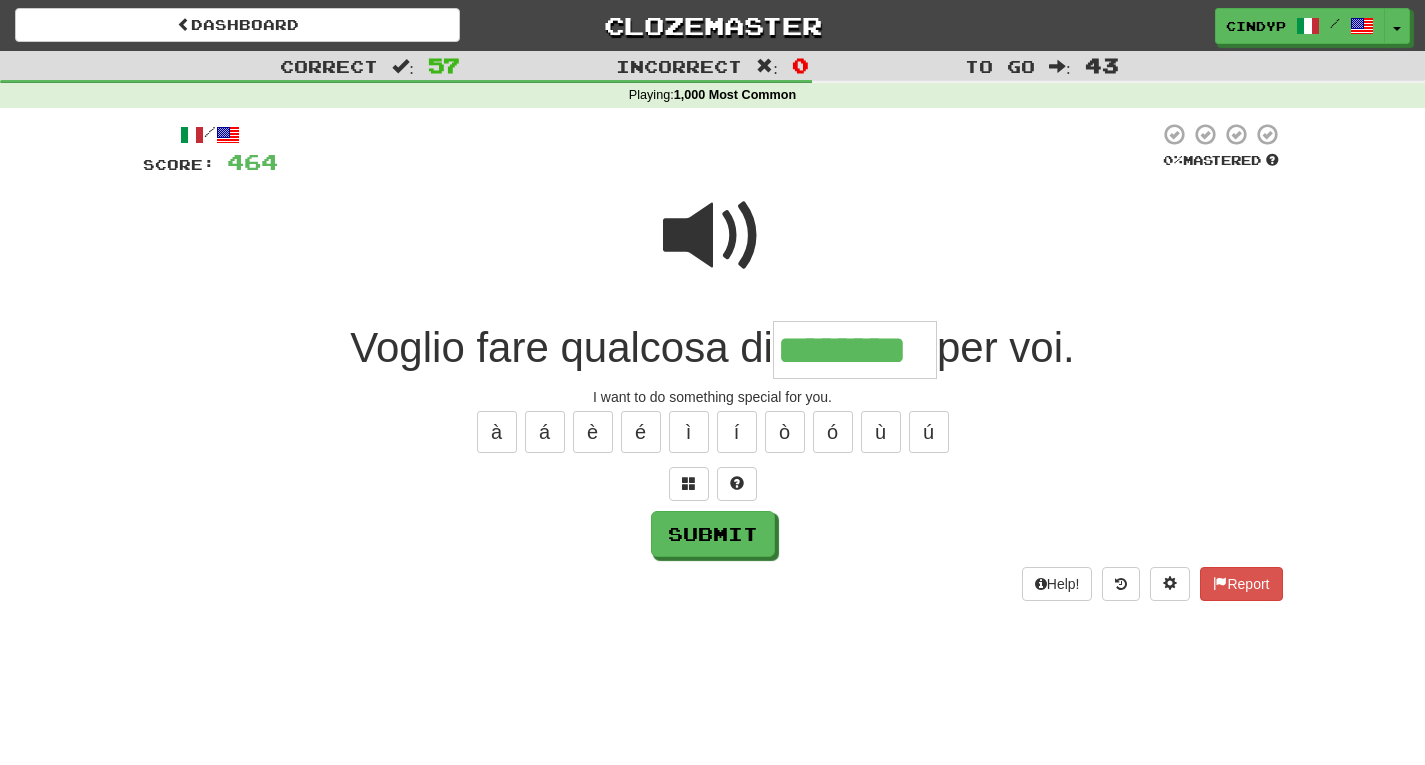 type on "********" 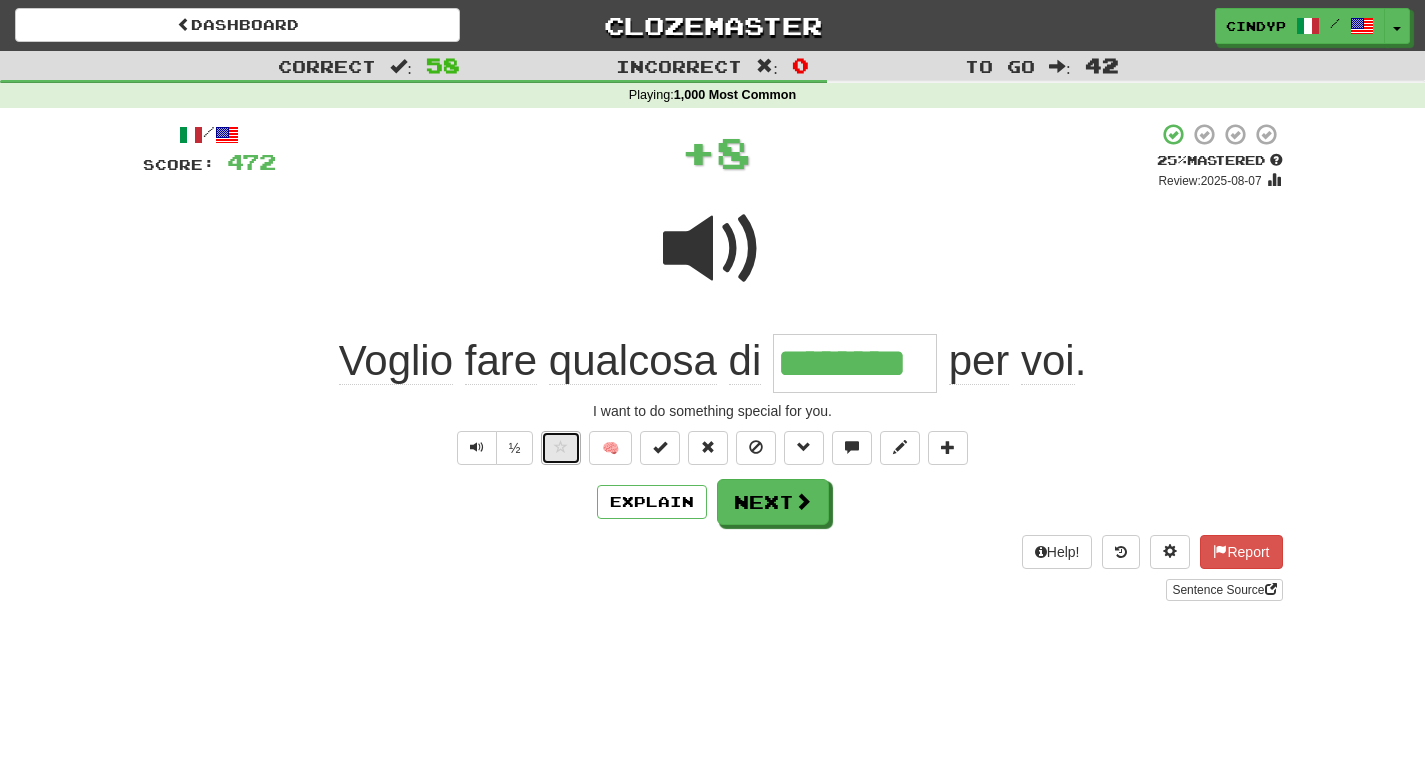 click at bounding box center [561, 448] 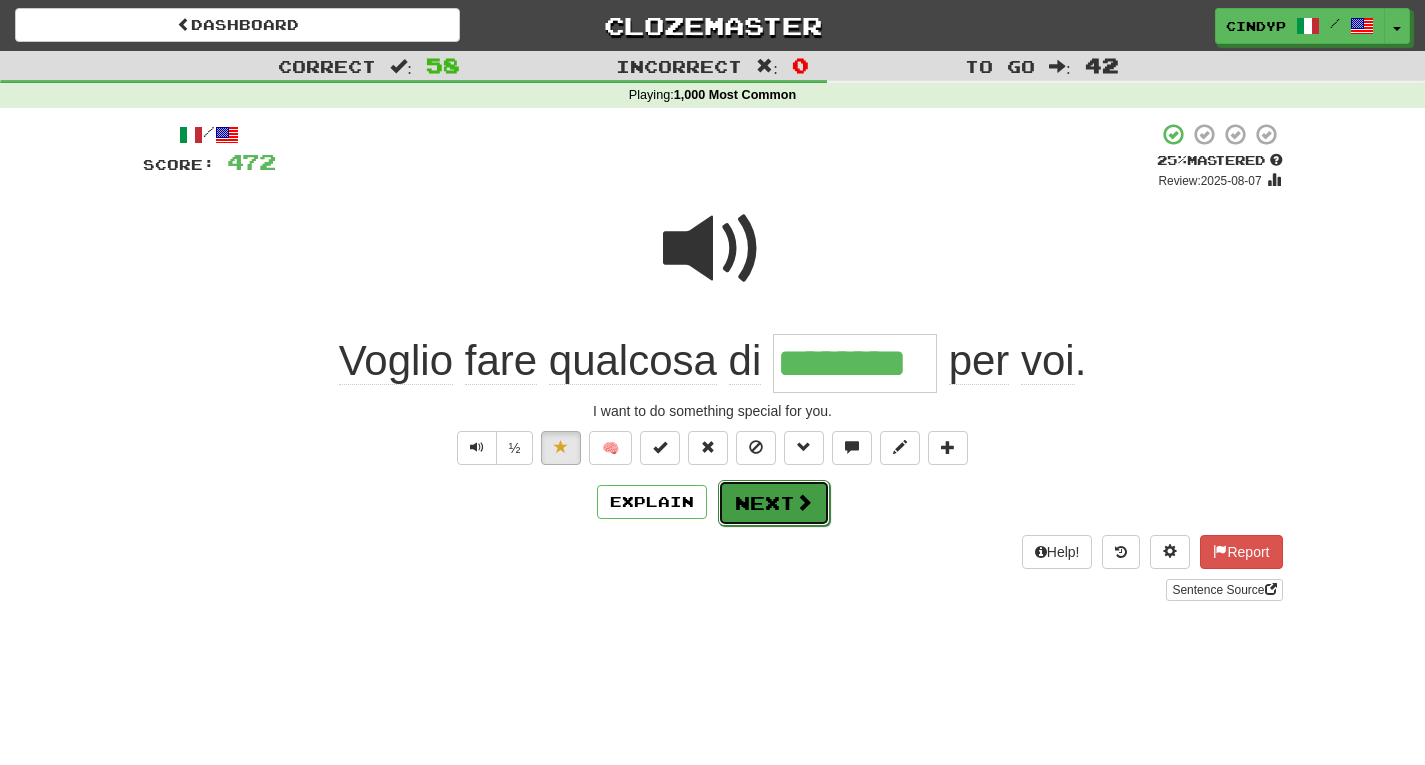 click on "Next" at bounding box center (774, 503) 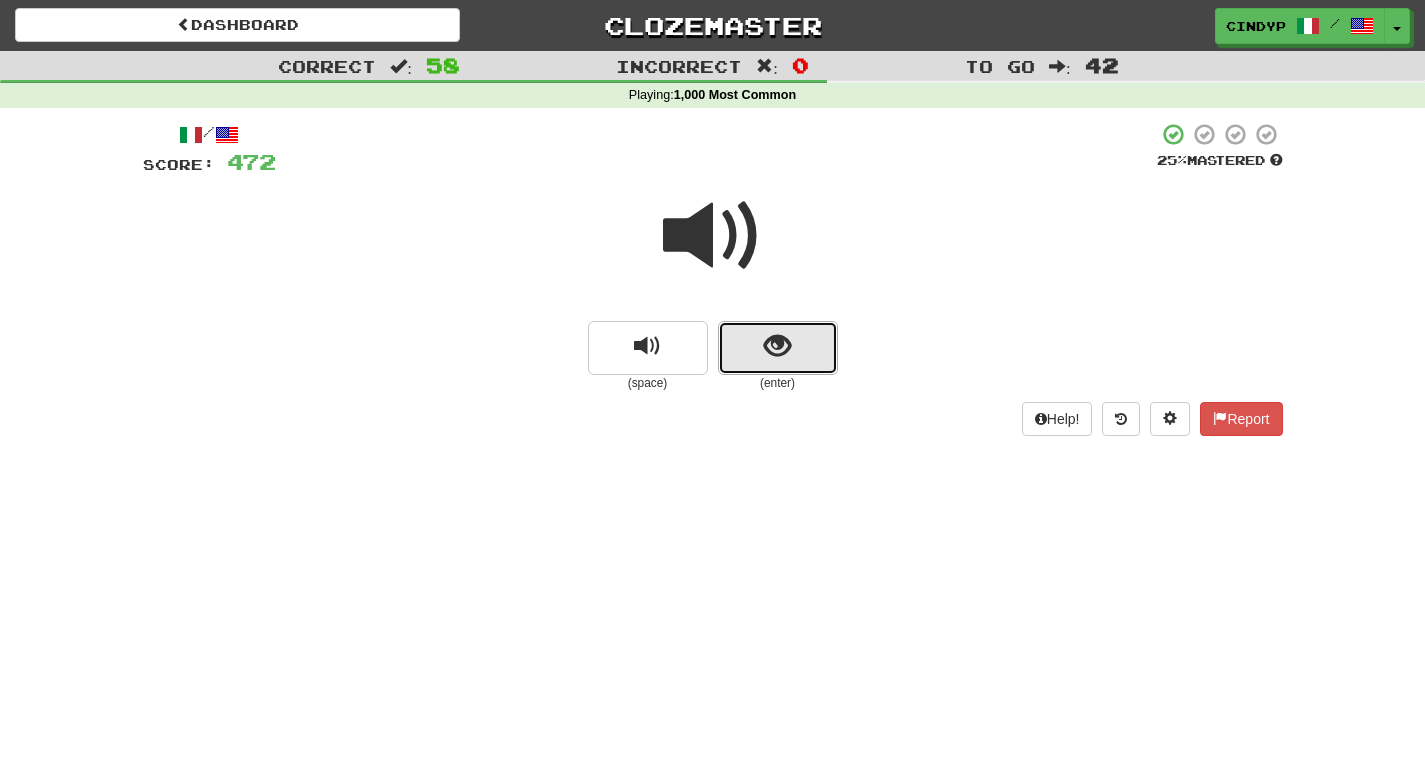 click at bounding box center [778, 348] 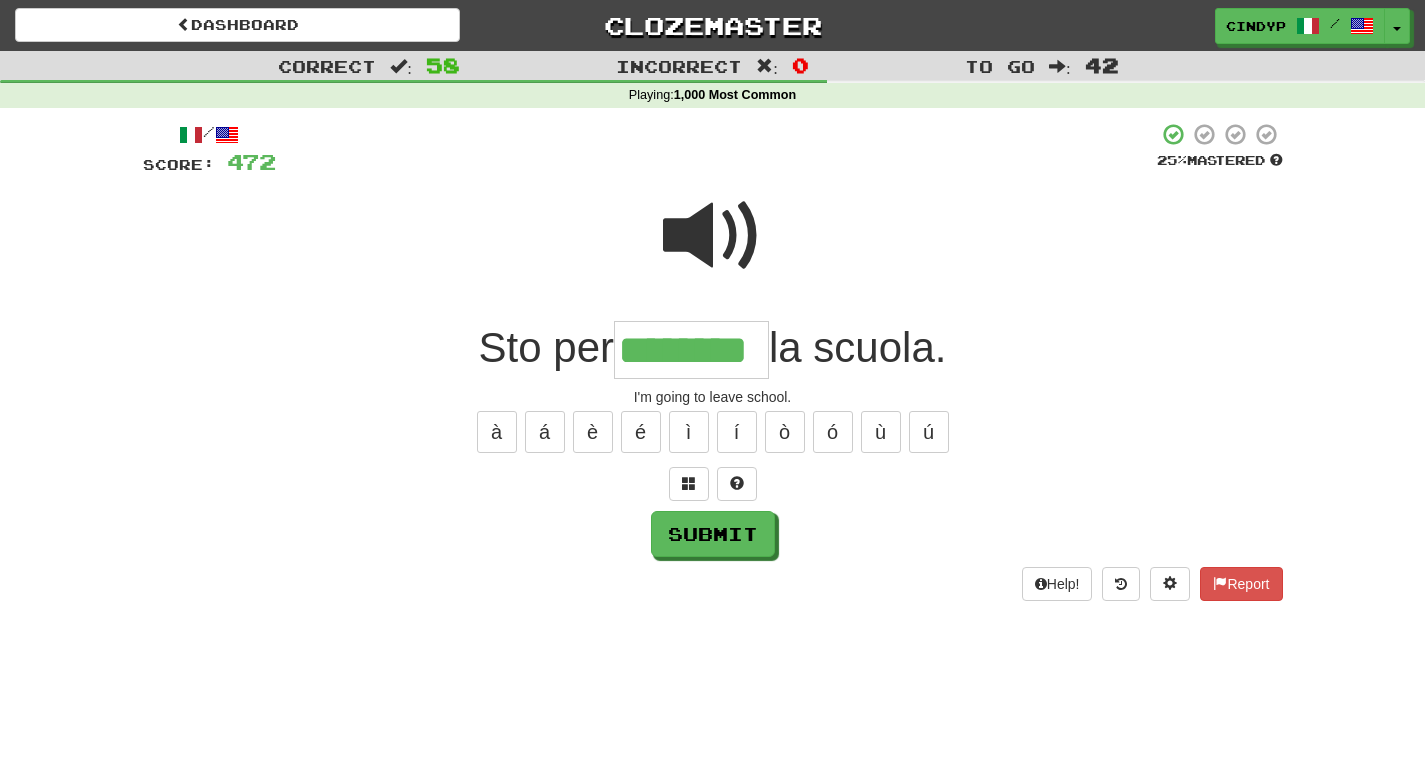 type on "********" 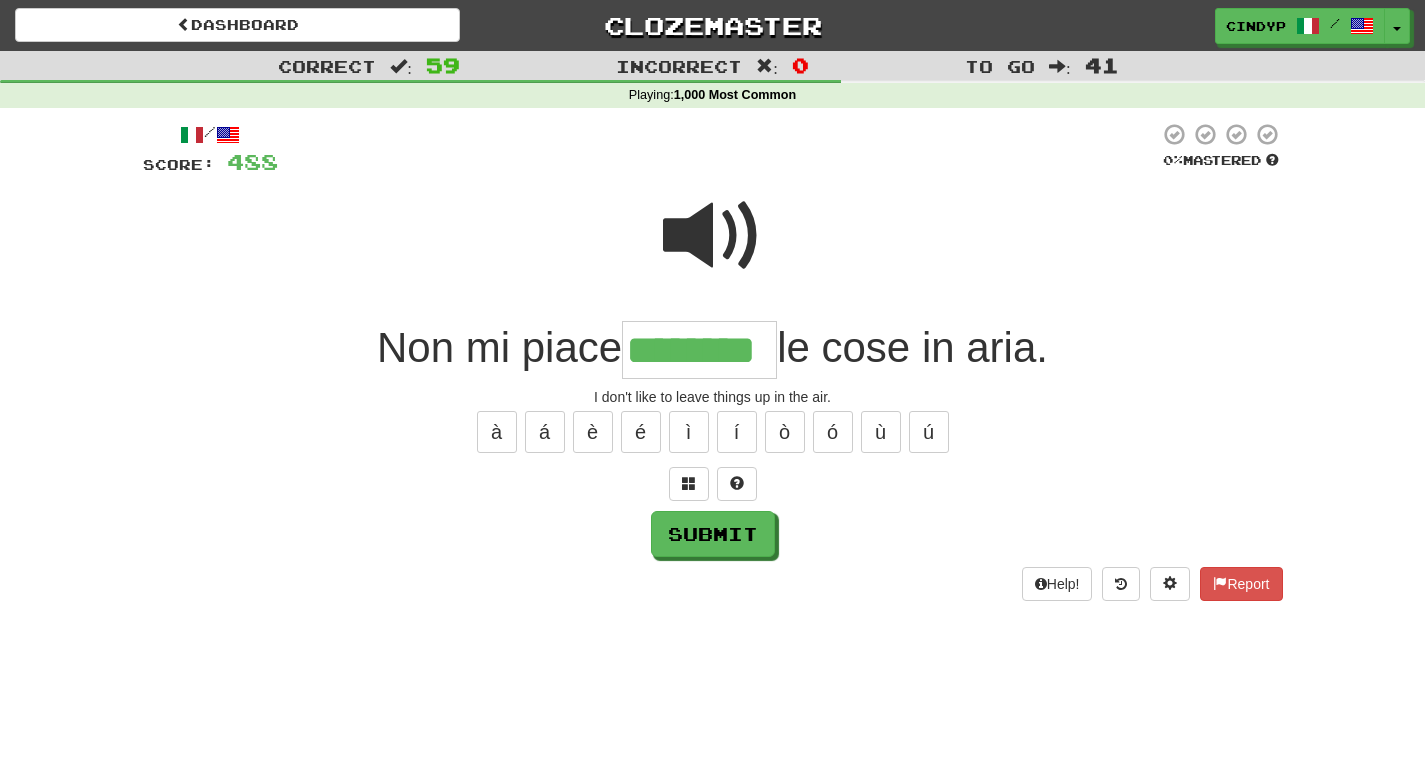 type on "********" 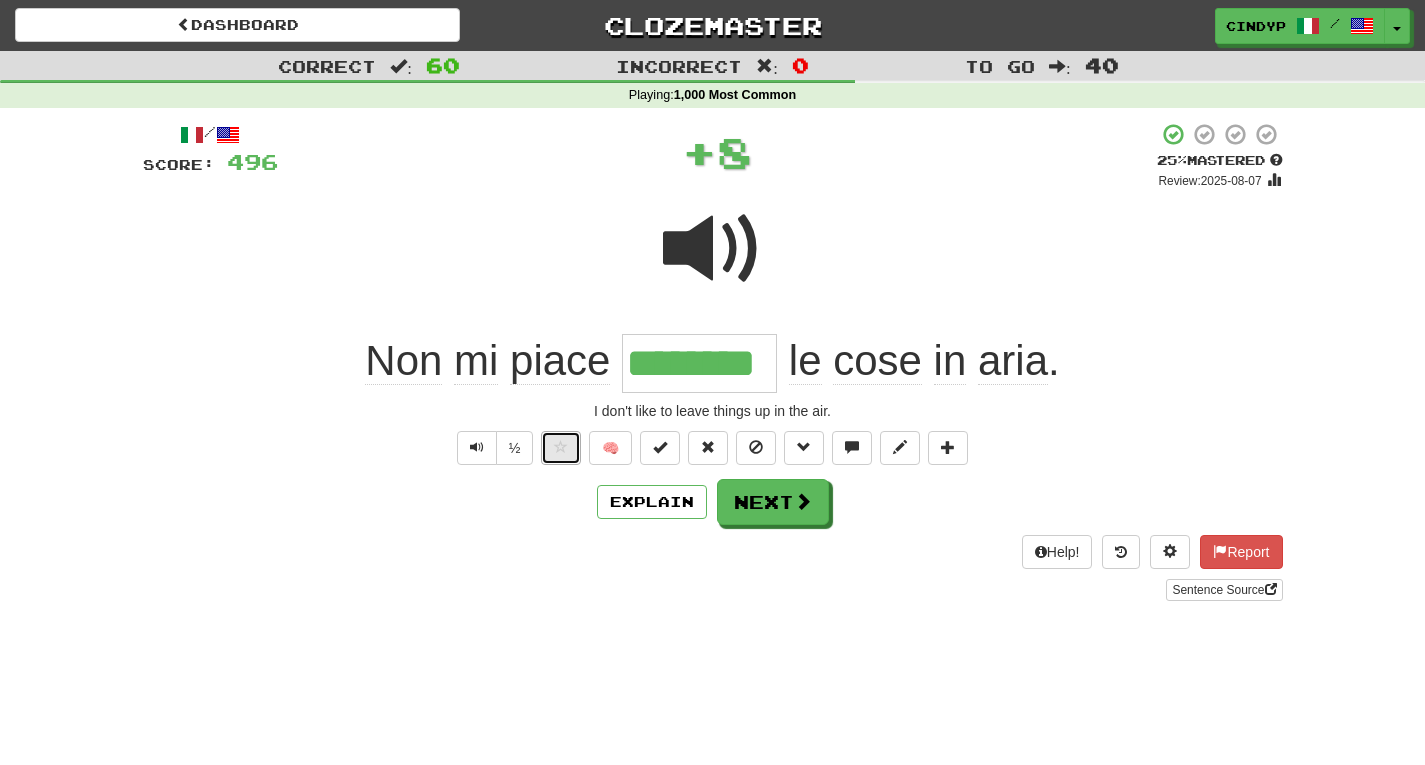 click at bounding box center (561, 447) 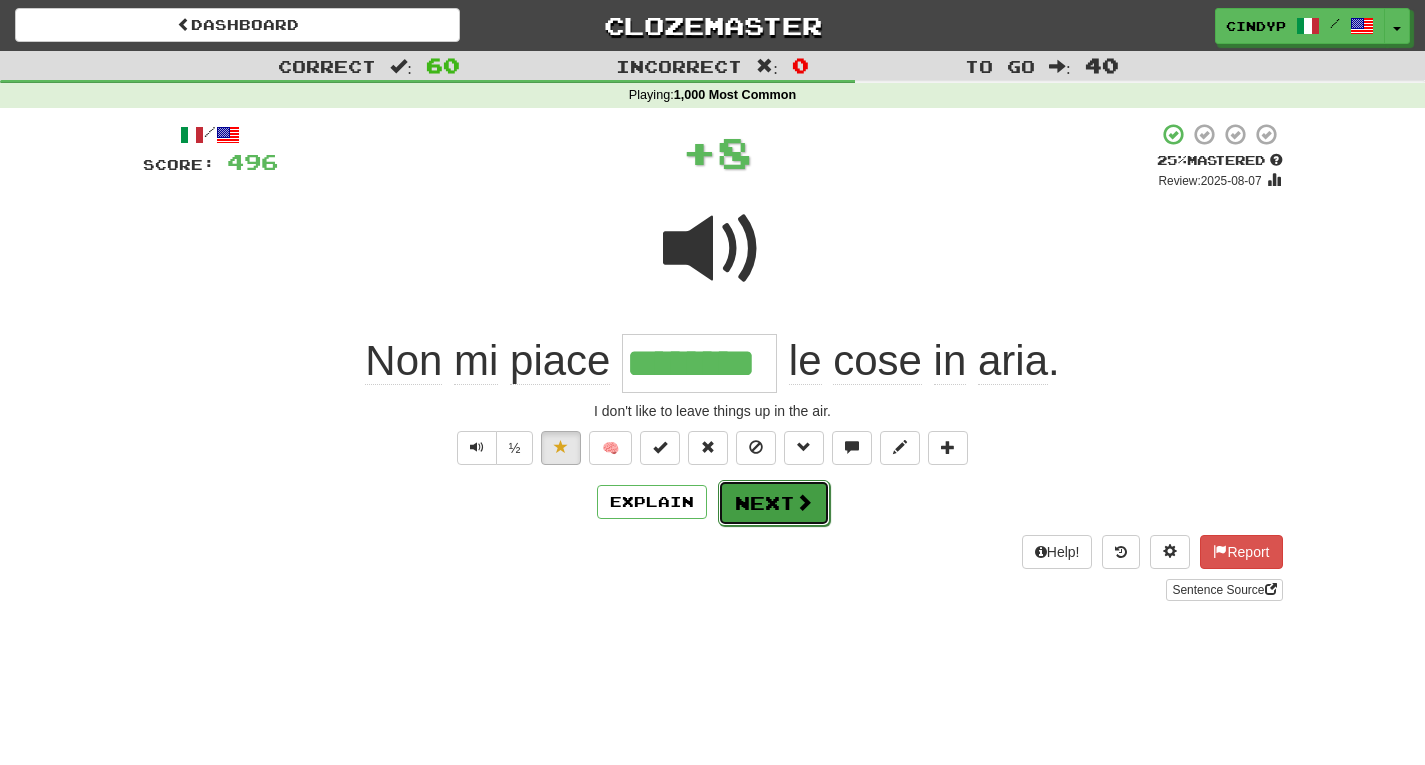 click on "Next" at bounding box center [774, 503] 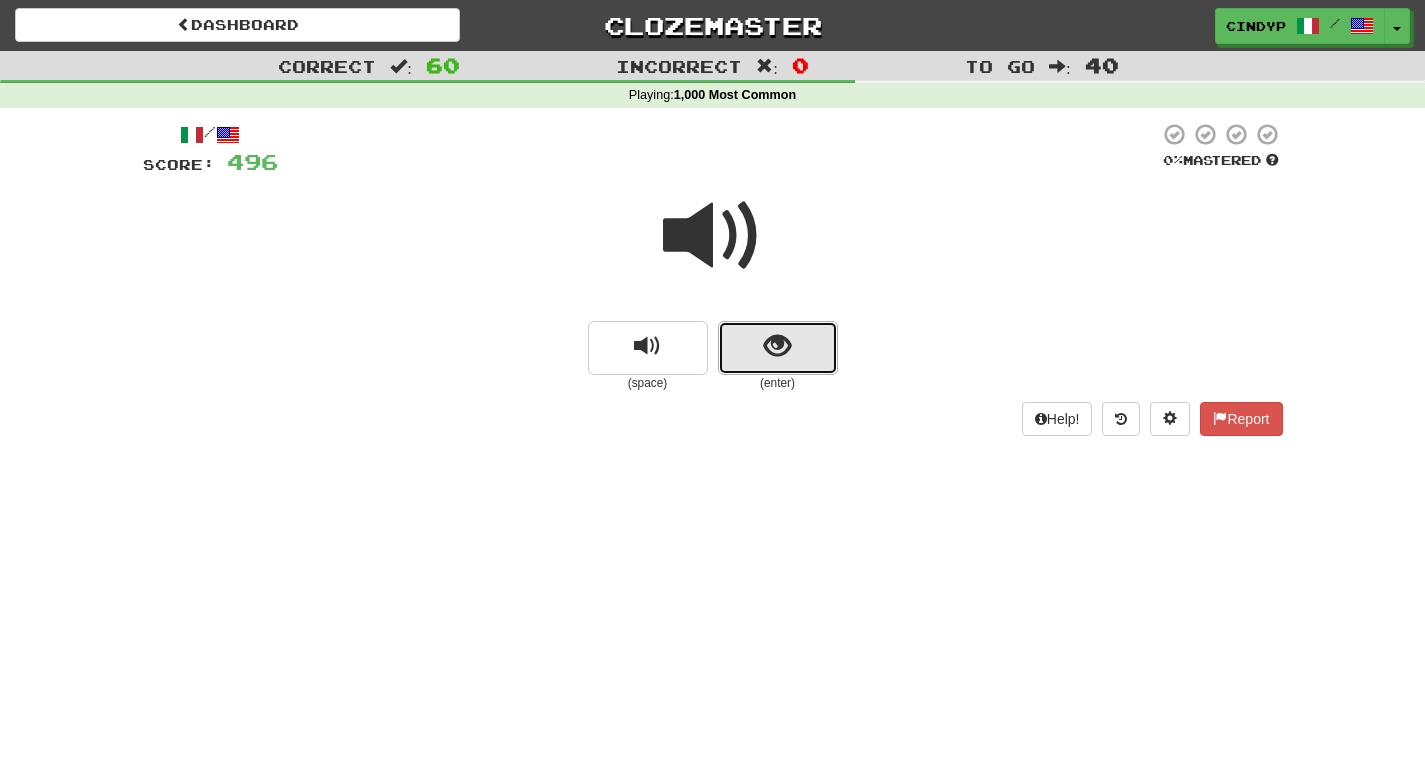 click at bounding box center (778, 348) 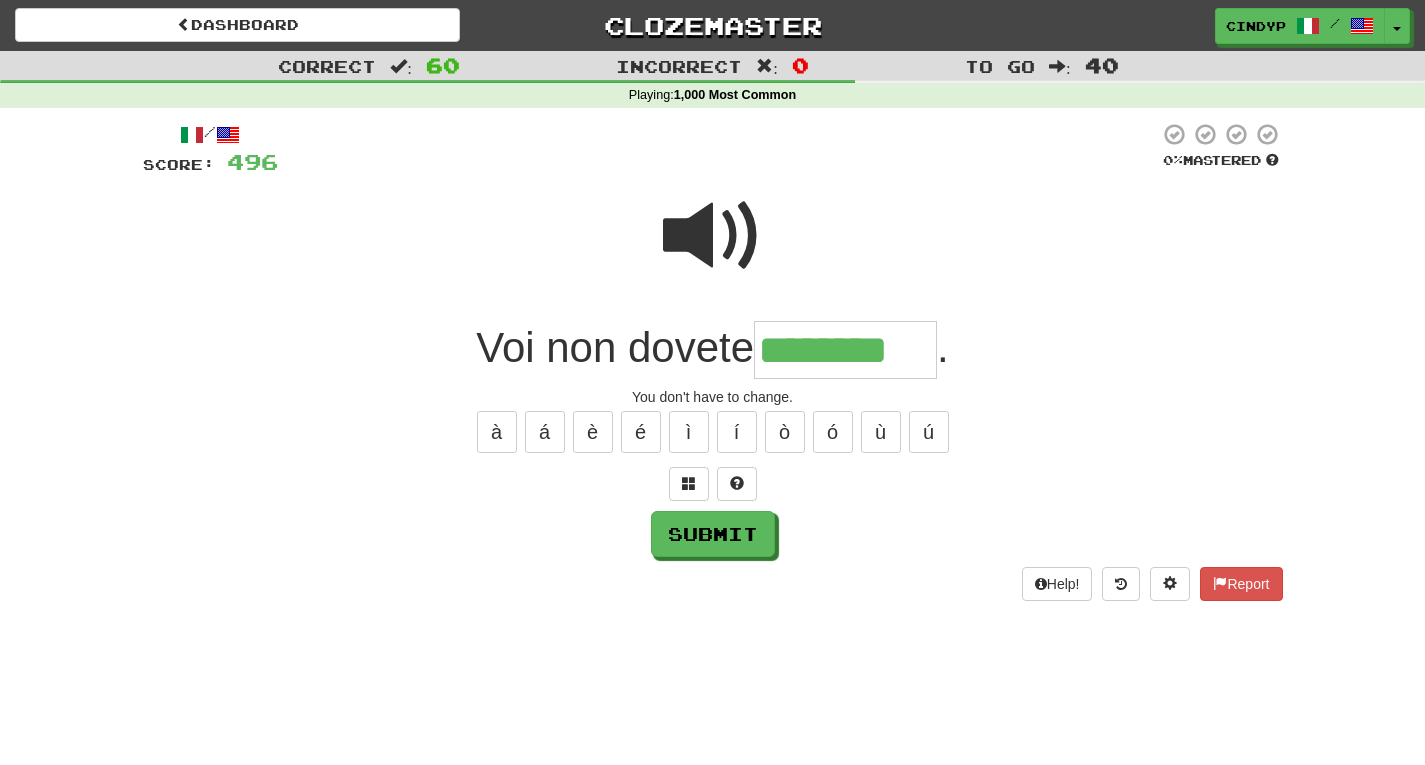 type on "********" 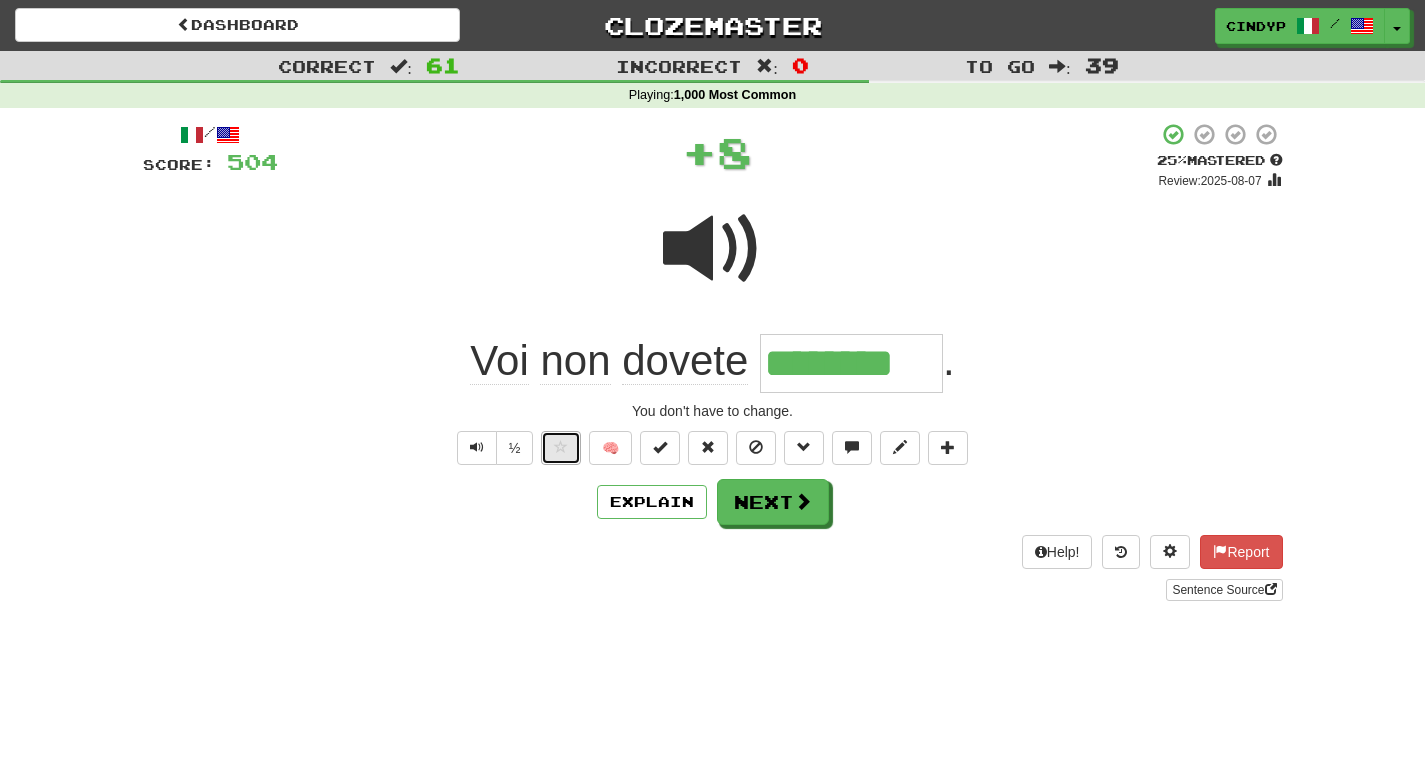 click at bounding box center (561, 447) 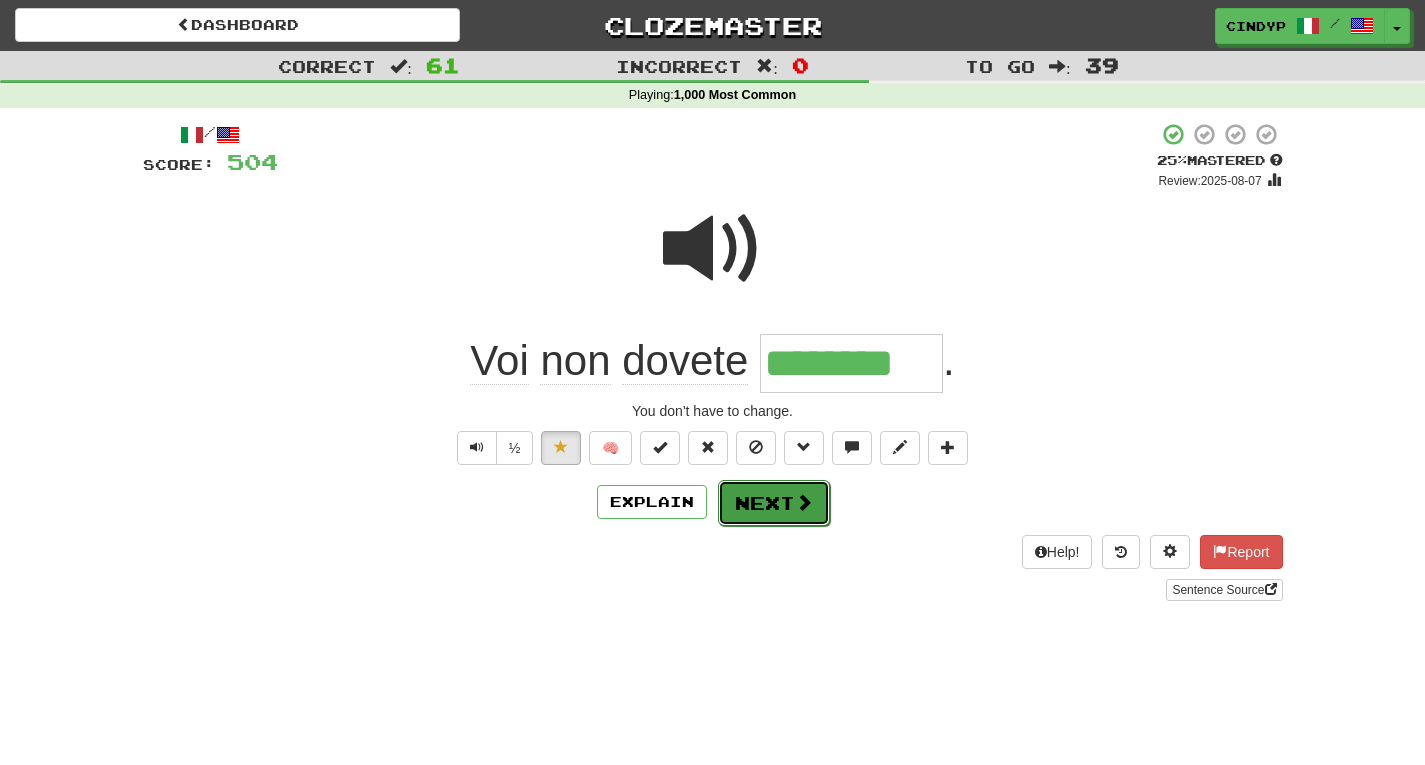 click on "Next" at bounding box center (774, 503) 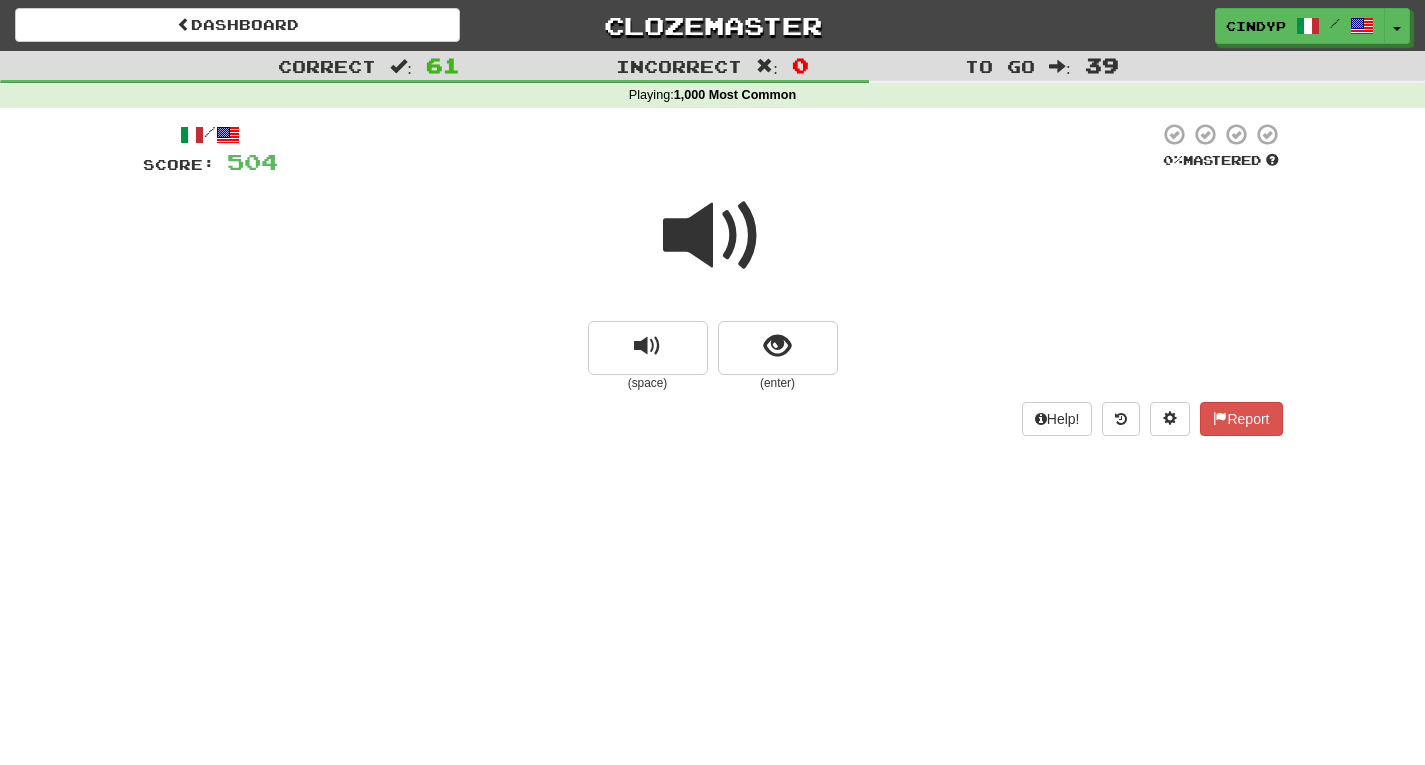 click at bounding box center [713, 236] 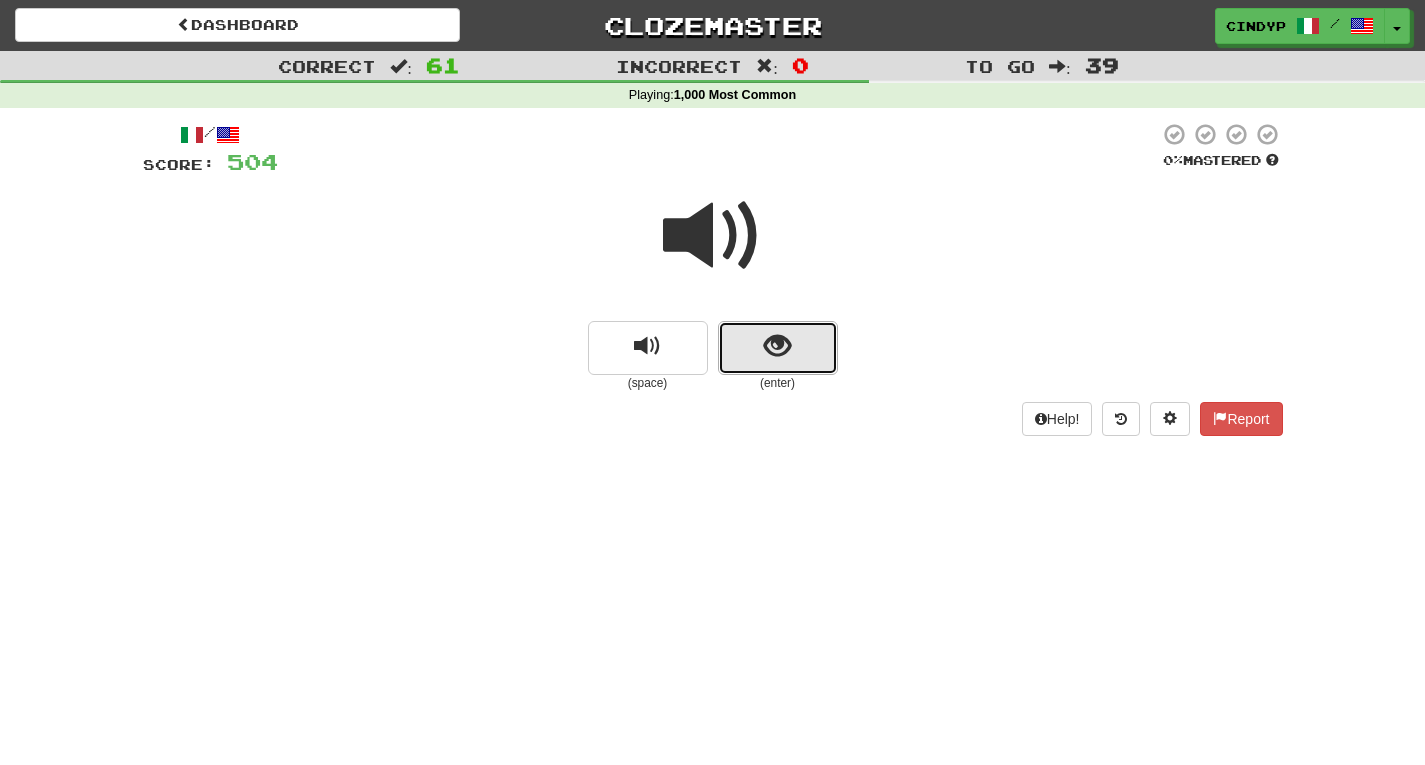 click at bounding box center (777, 346) 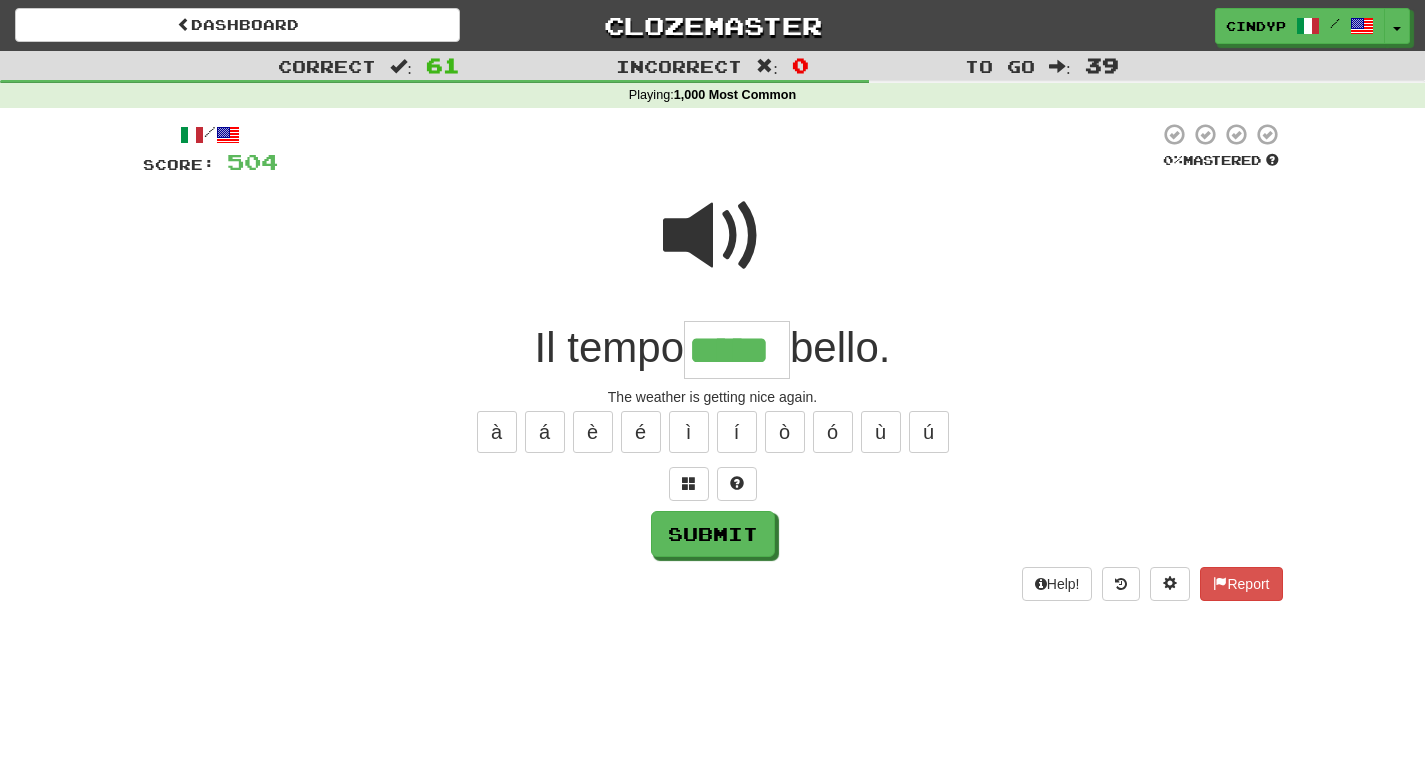 type on "*****" 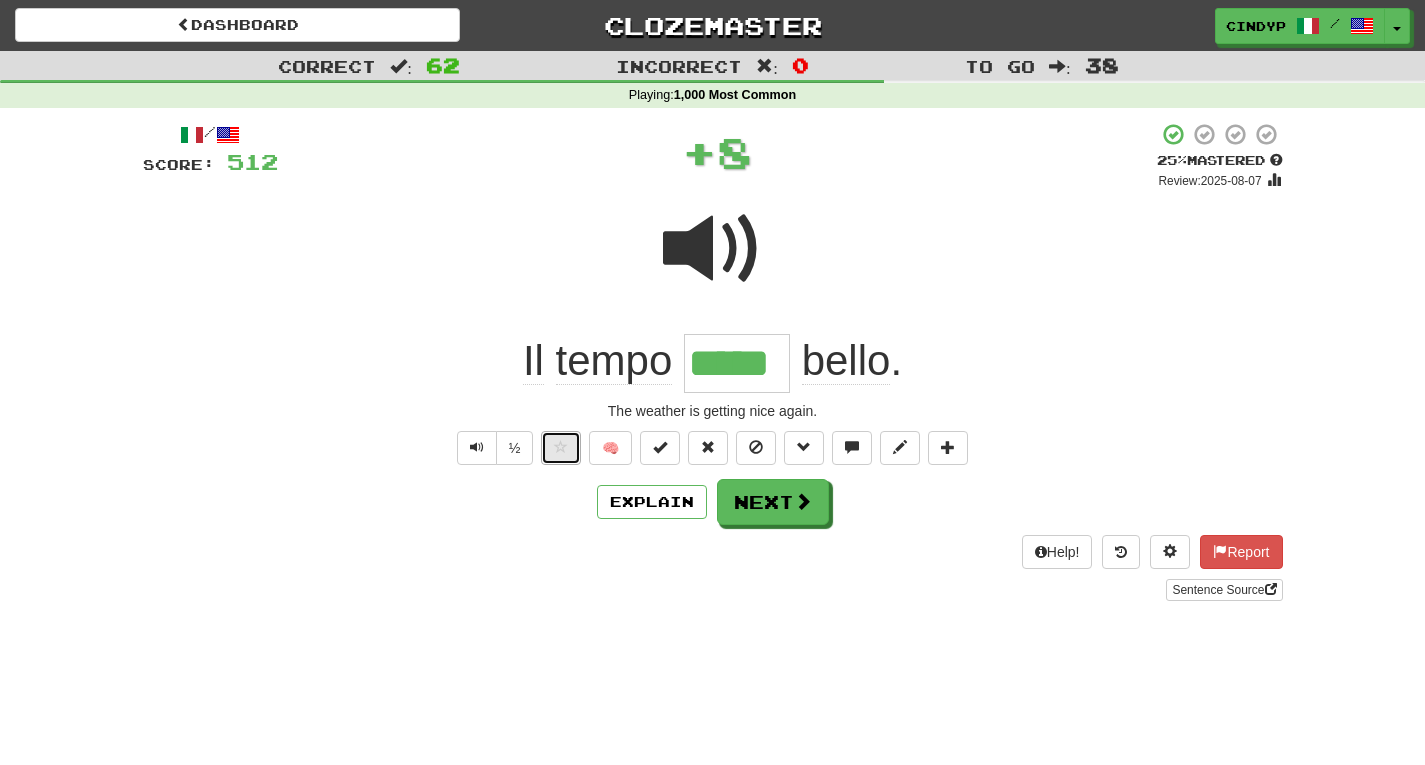 click at bounding box center (561, 447) 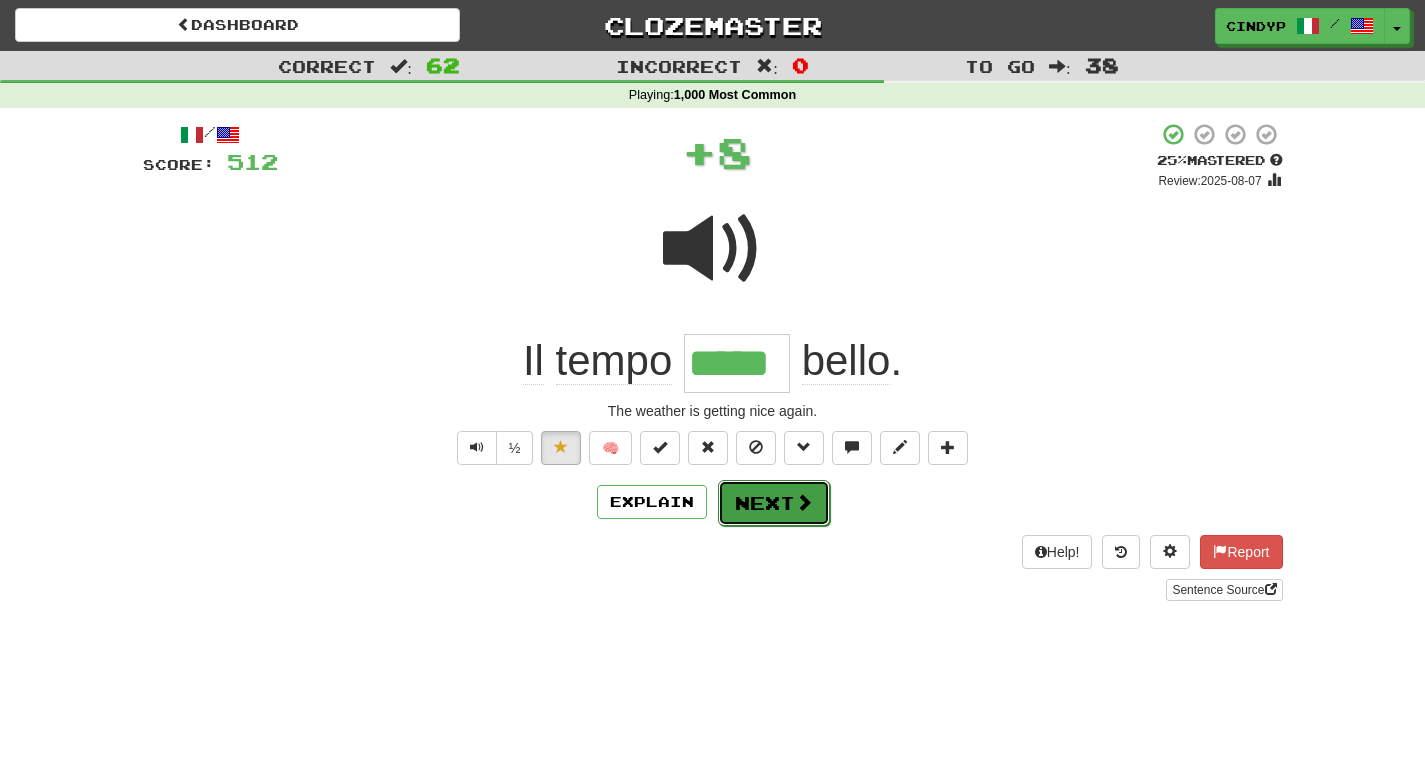 click on "Next" at bounding box center [774, 503] 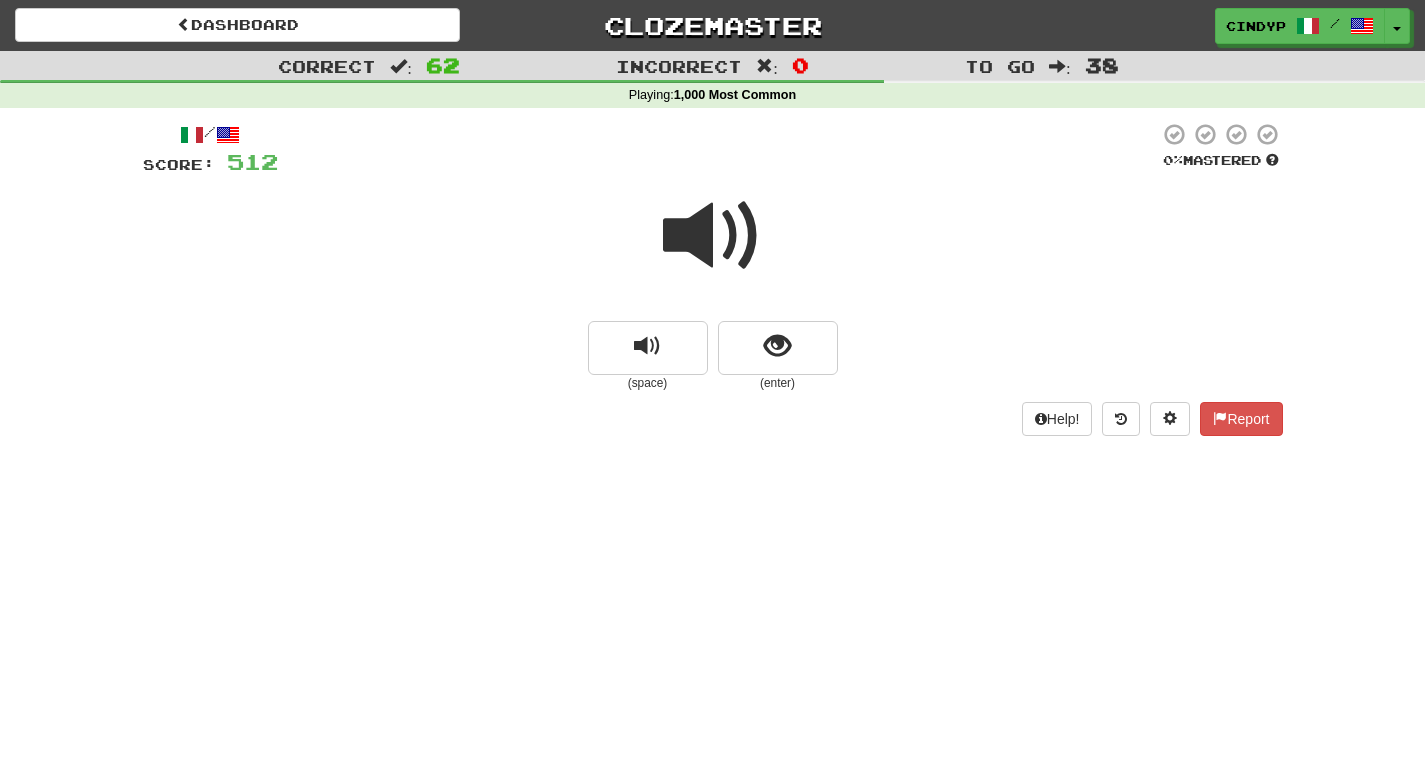 click at bounding box center (713, 236) 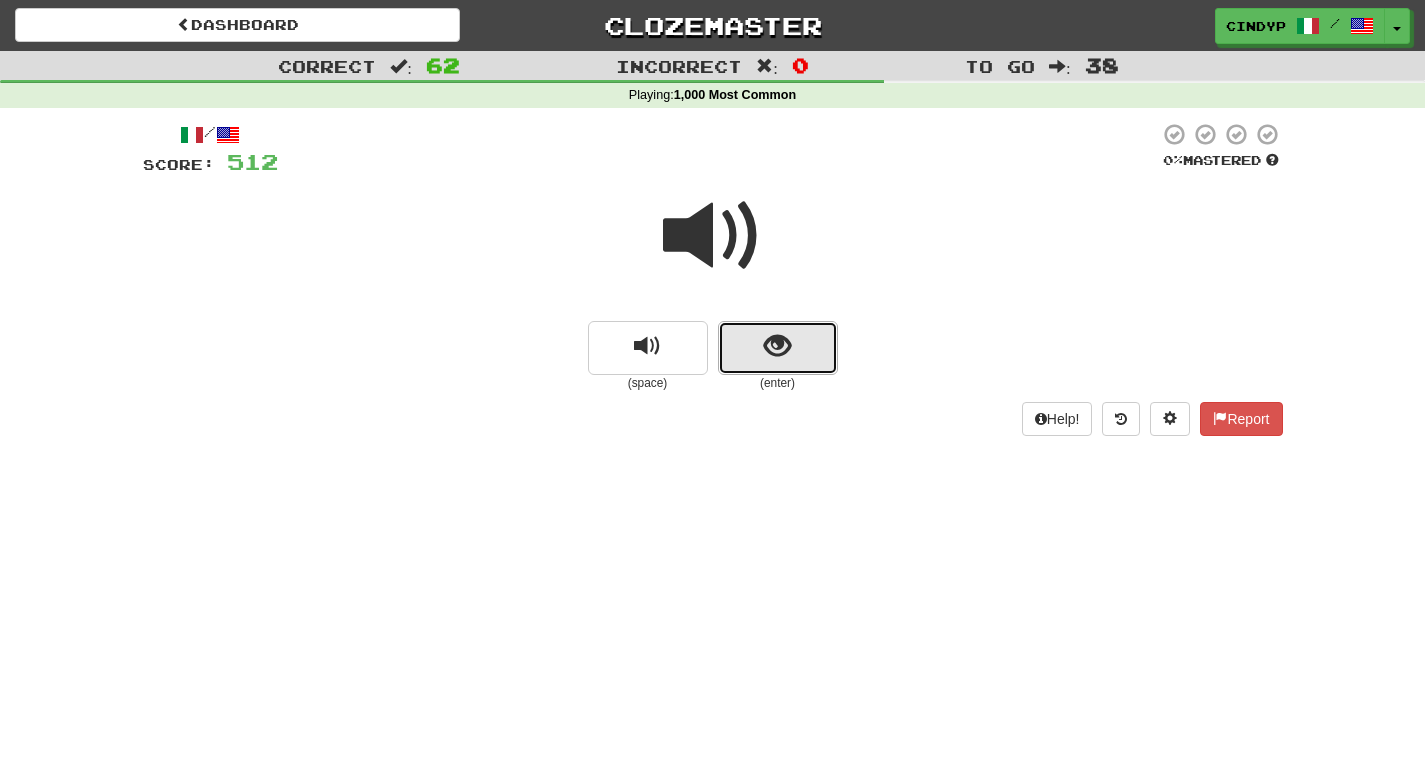click at bounding box center (777, 346) 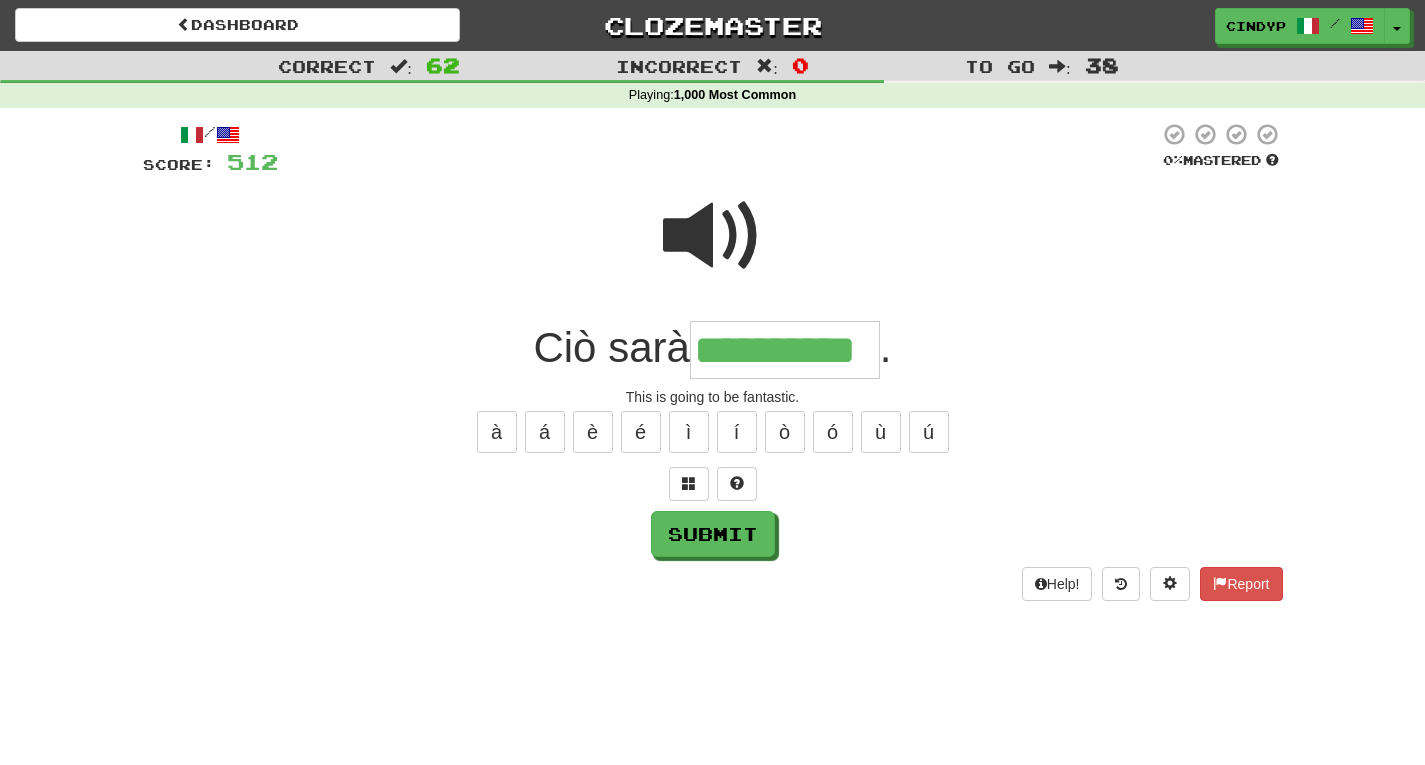 type on "**********" 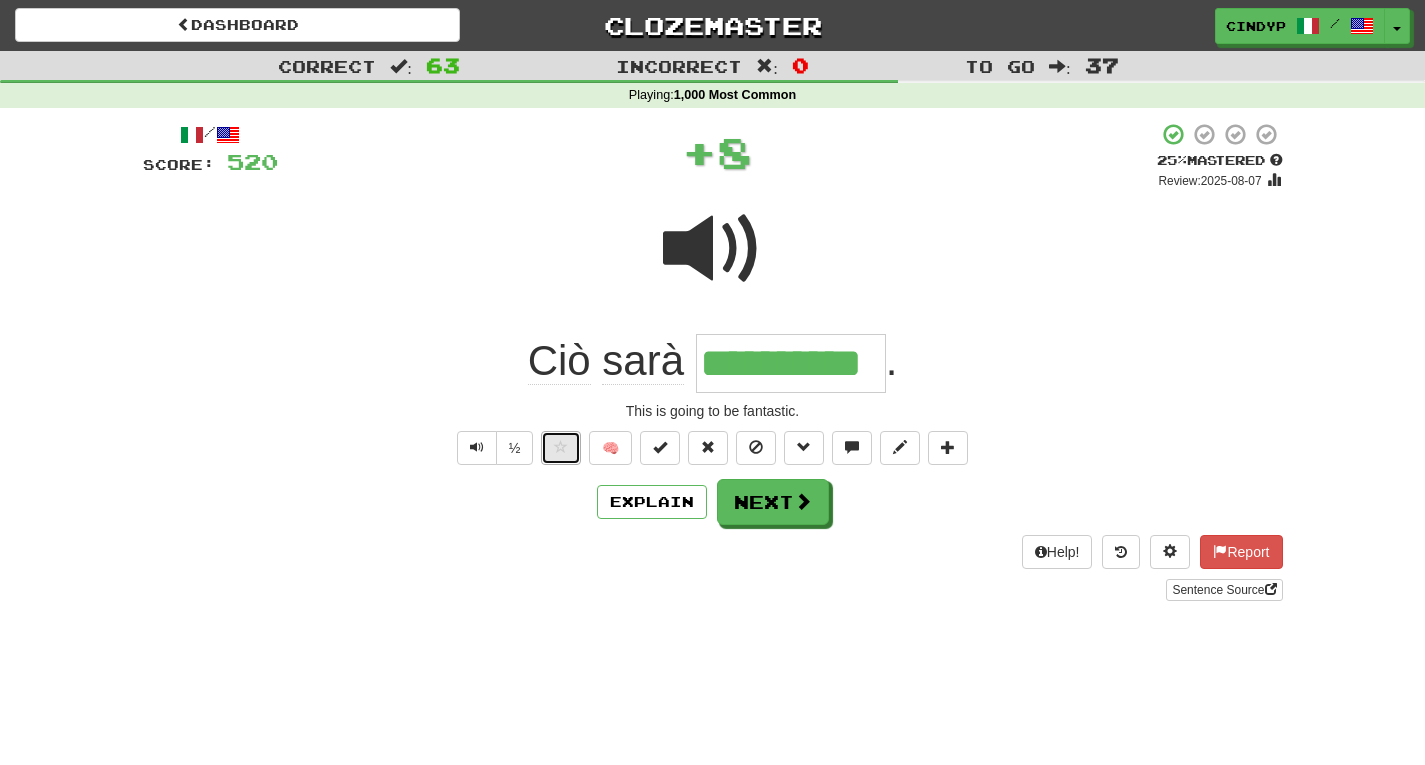 click at bounding box center [561, 448] 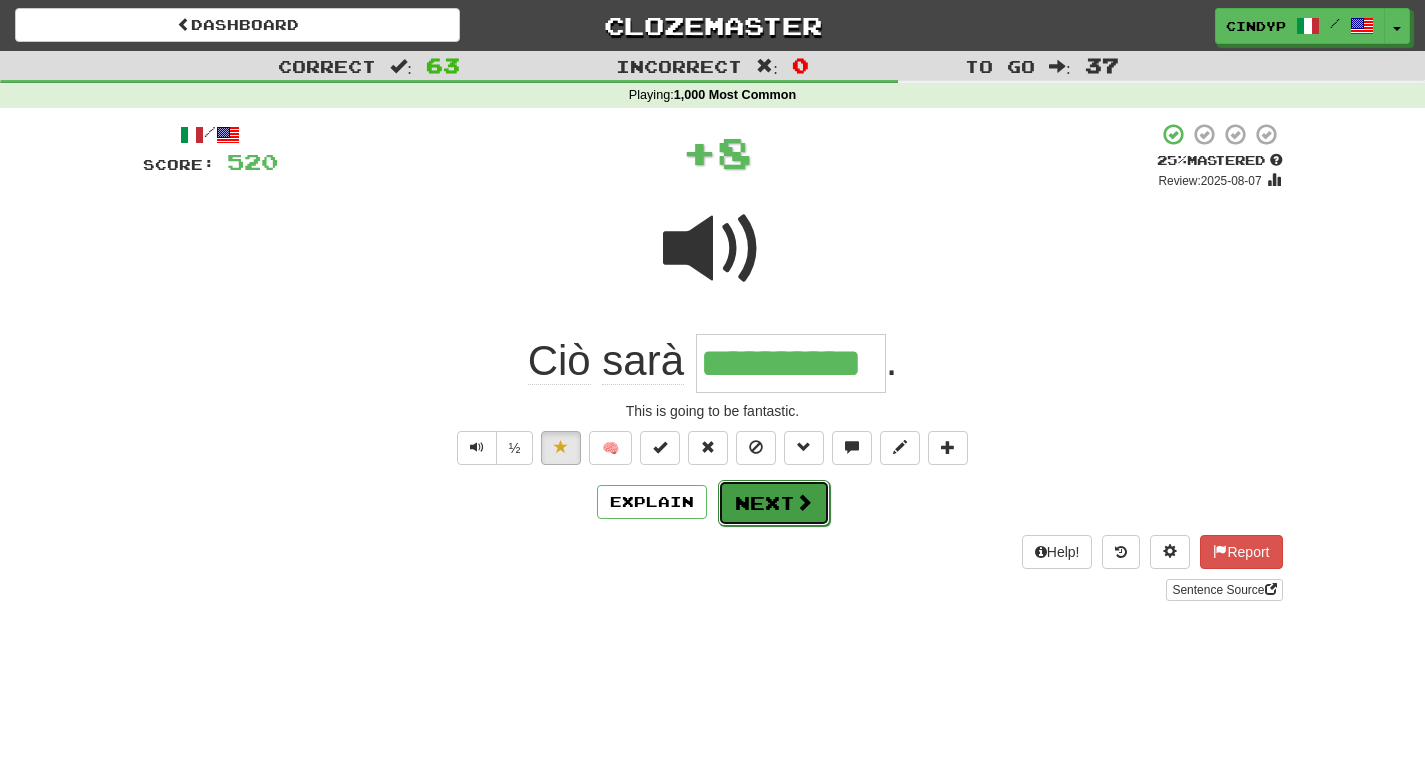 click on "Next" at bounding box center [774, 503] 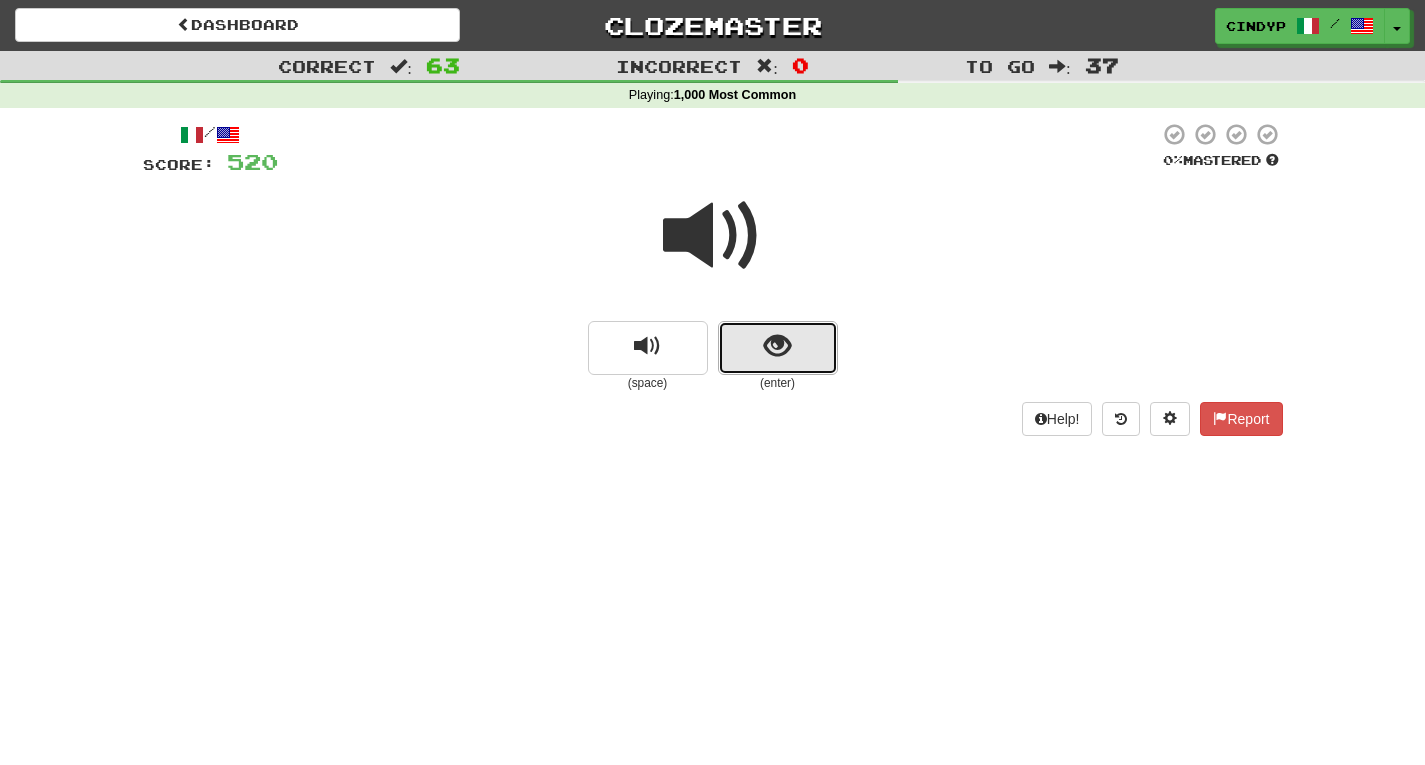 click at bounding box center [778, 348] 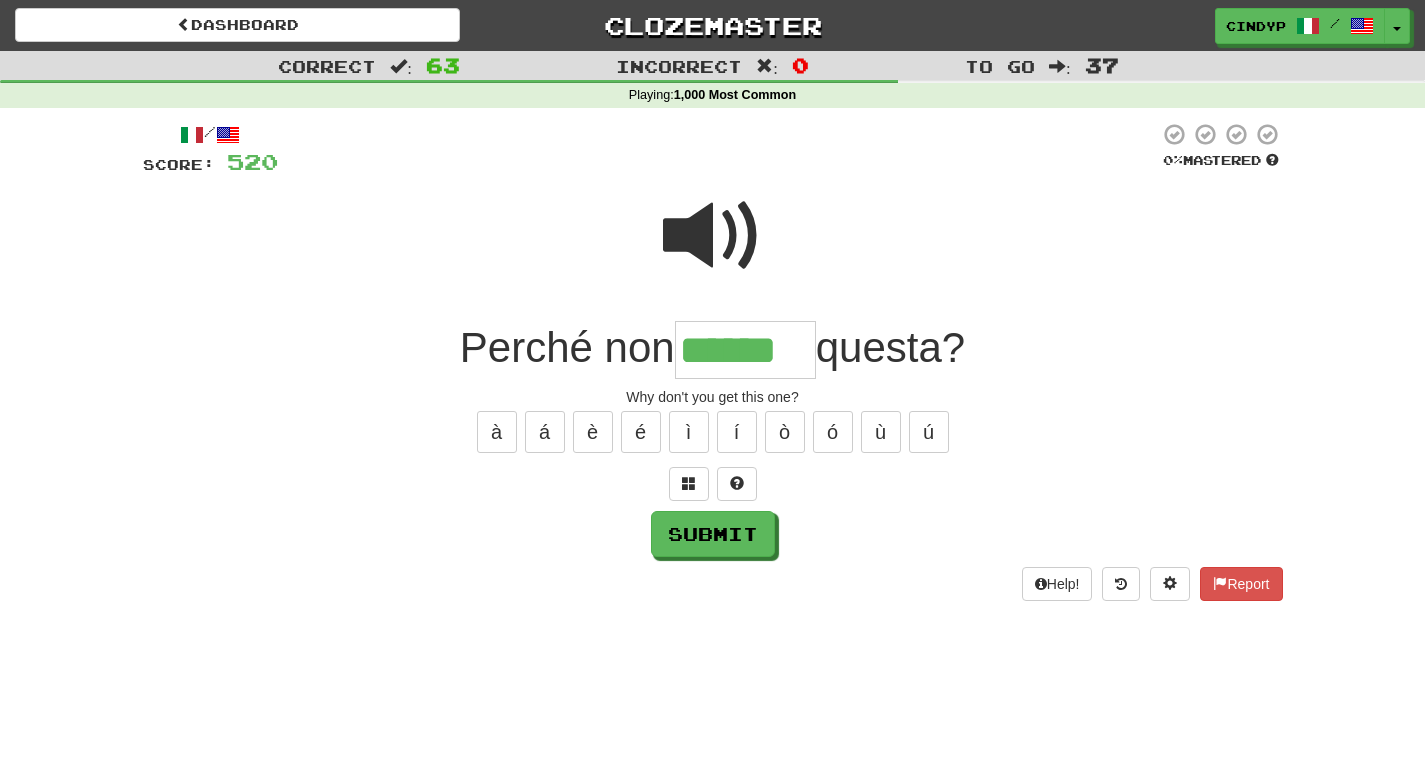type on "******" 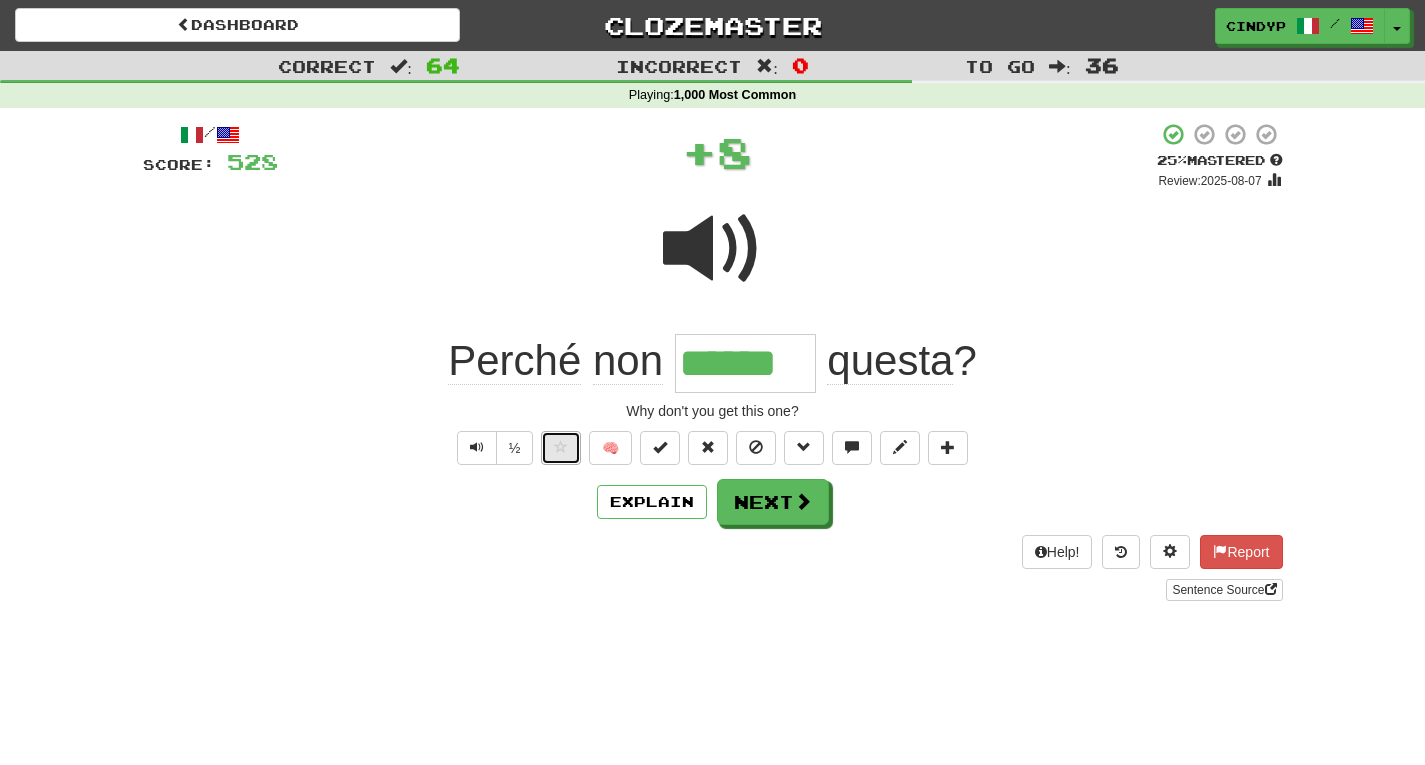 click at bounding box center [561, 447] 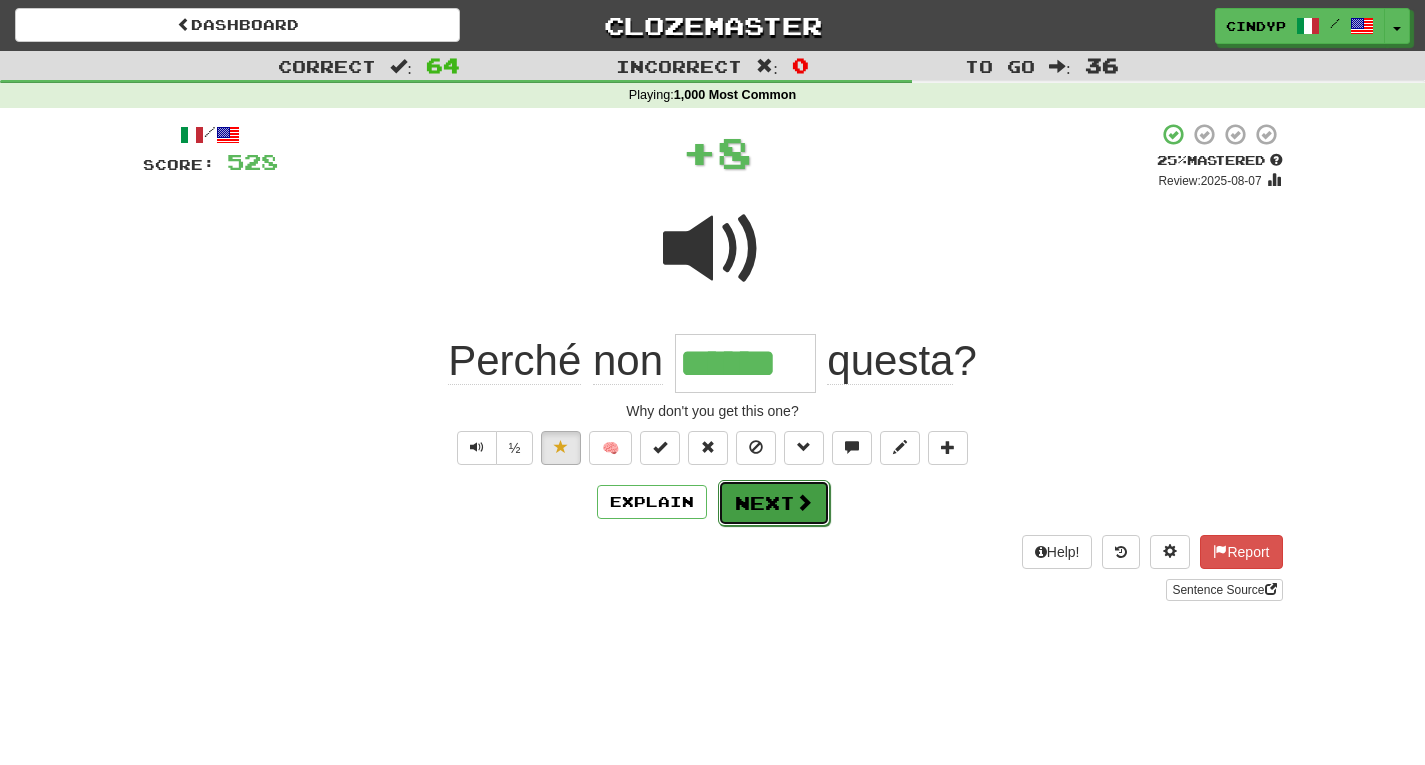 click at bounding box center [804, 502] 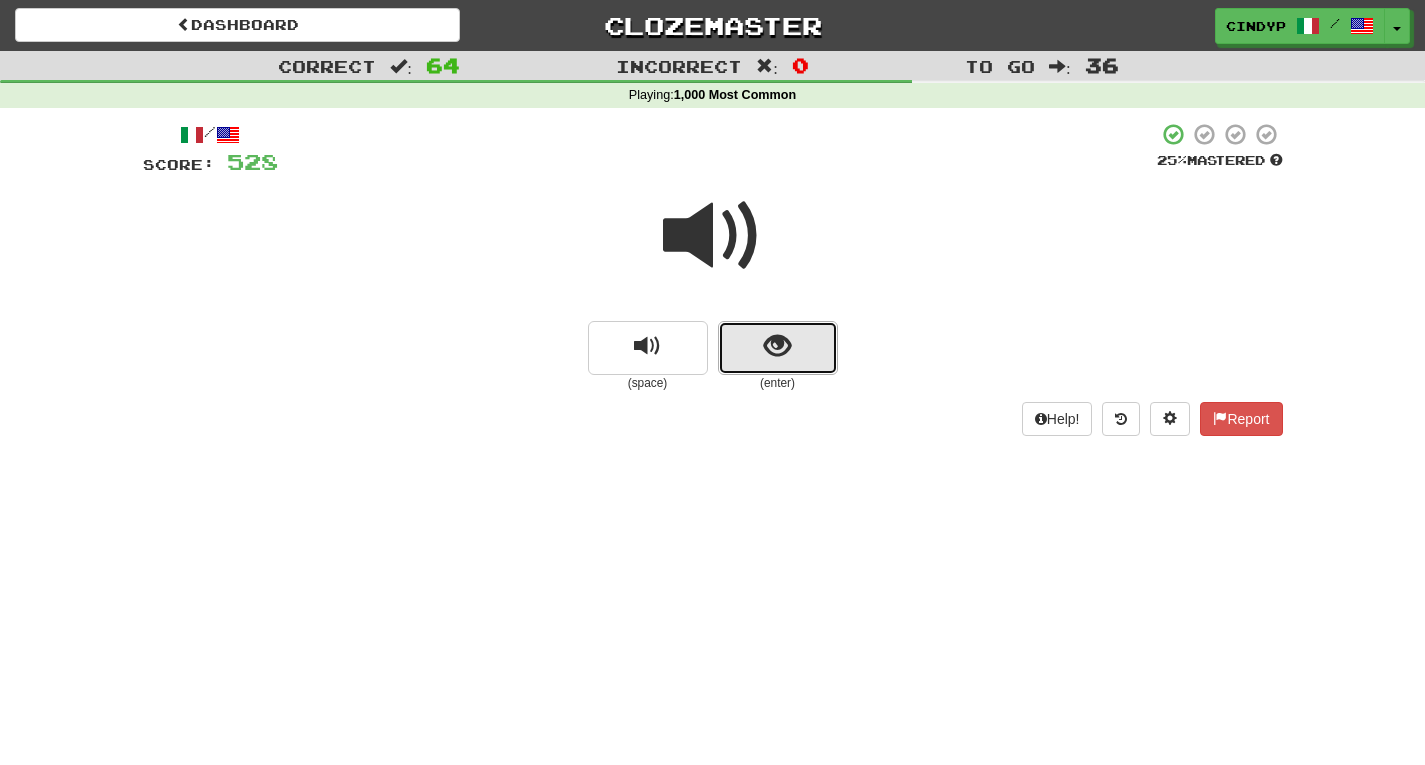 click at bounding box center (777, 346) 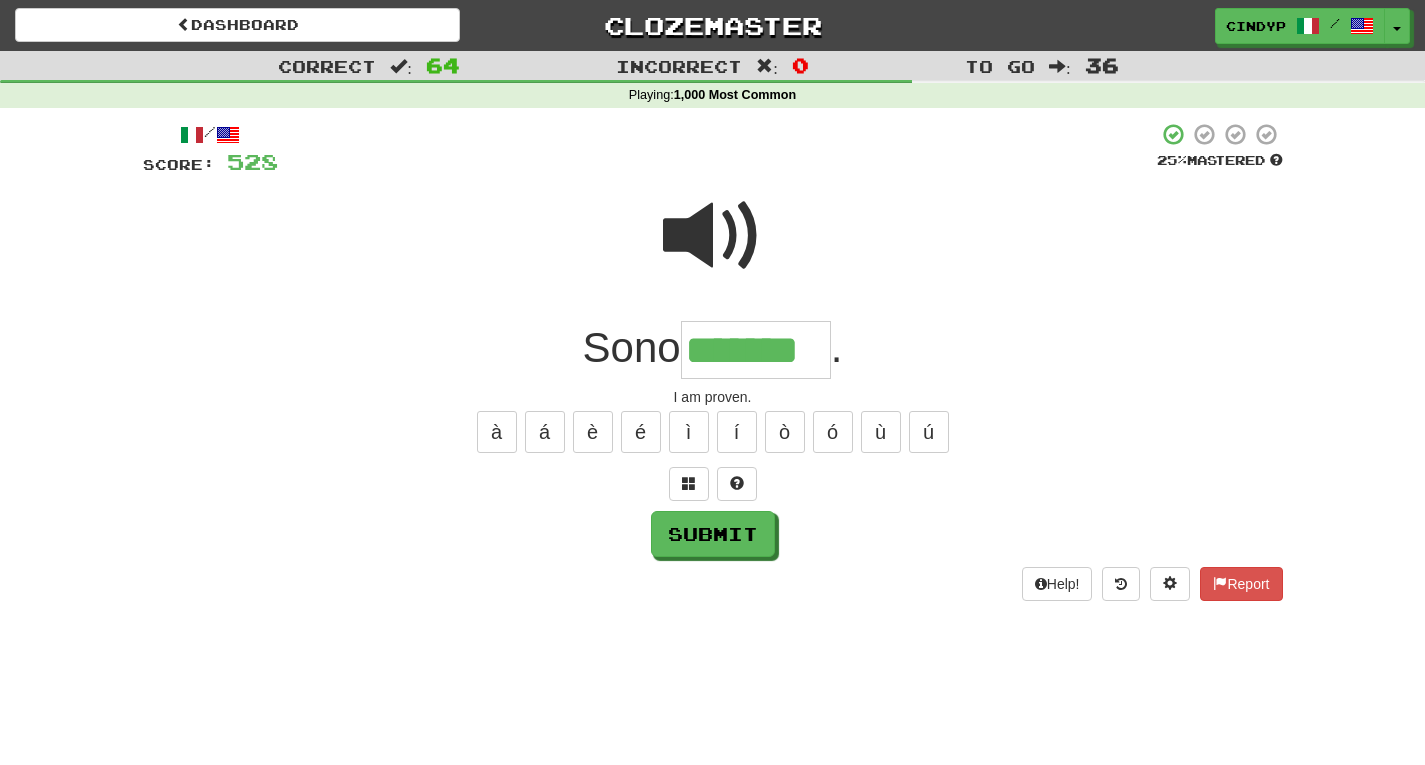 type on "*******" 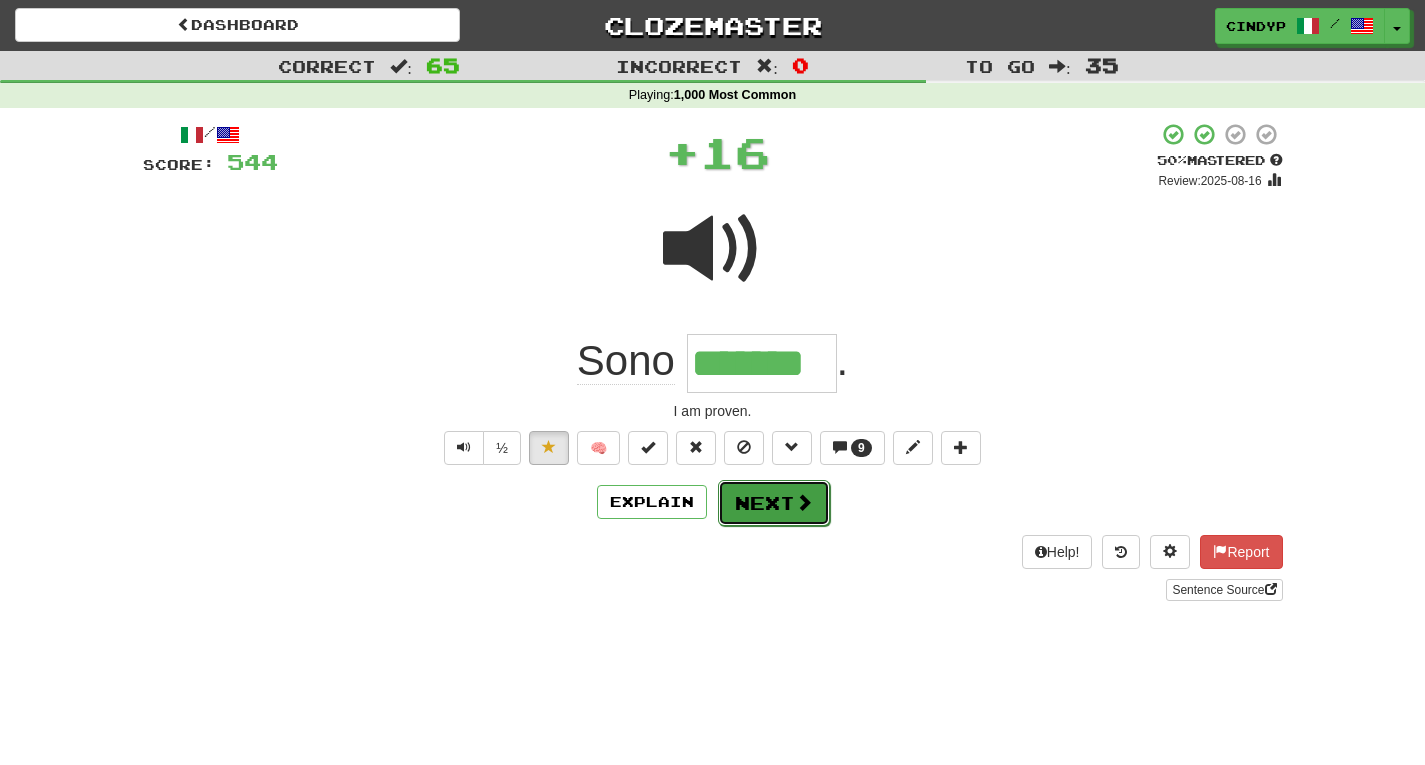 click on "Next" at bounding box center [774, 503] 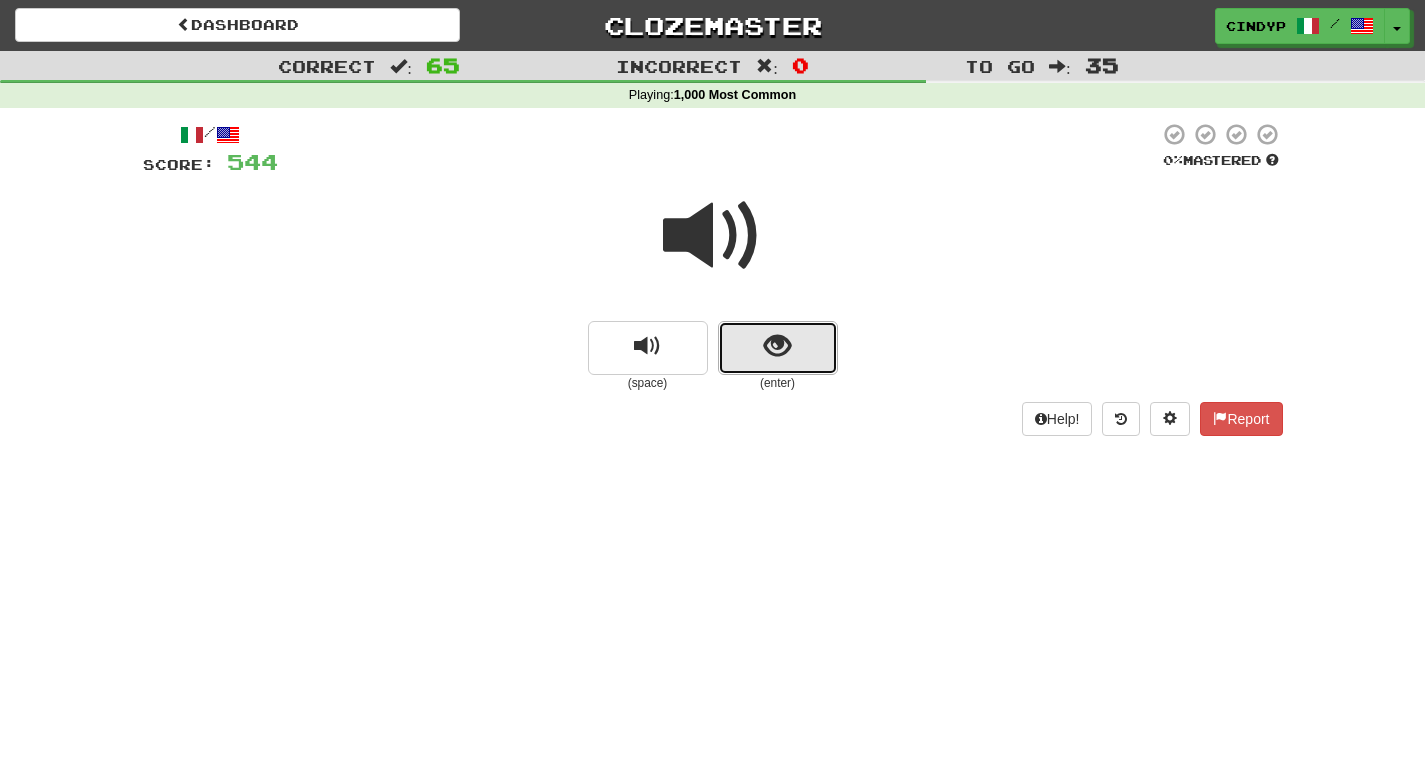 click at bounding box center [778, 348] 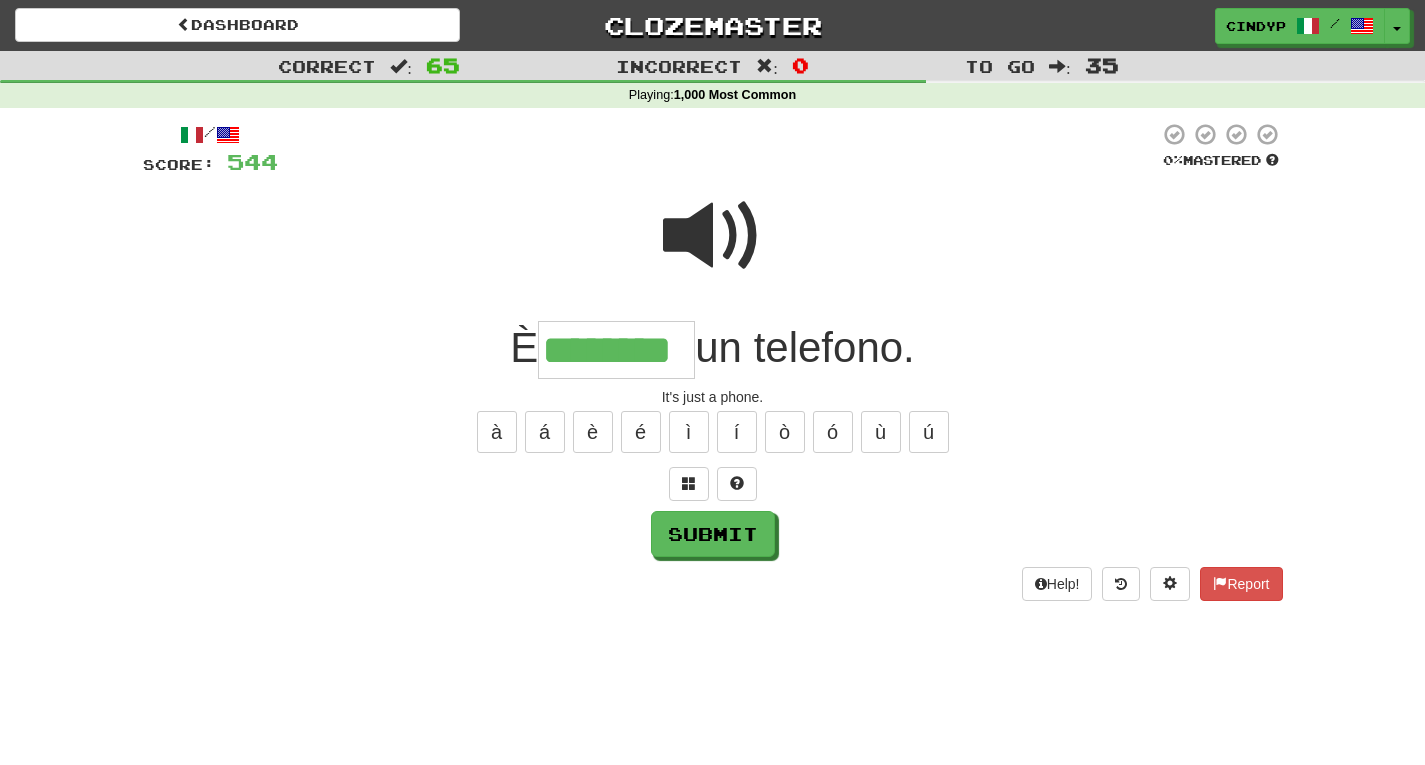 type on "********" 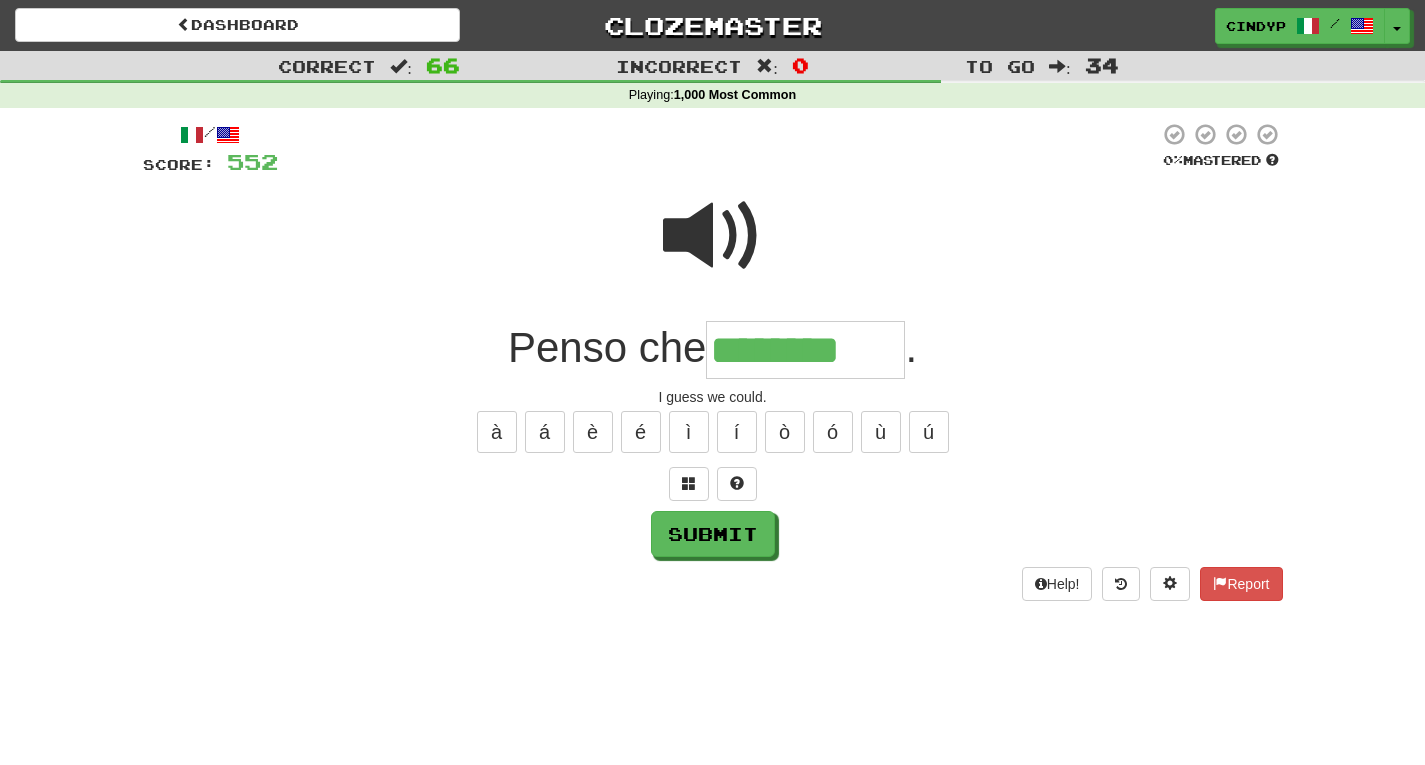 type on "********" 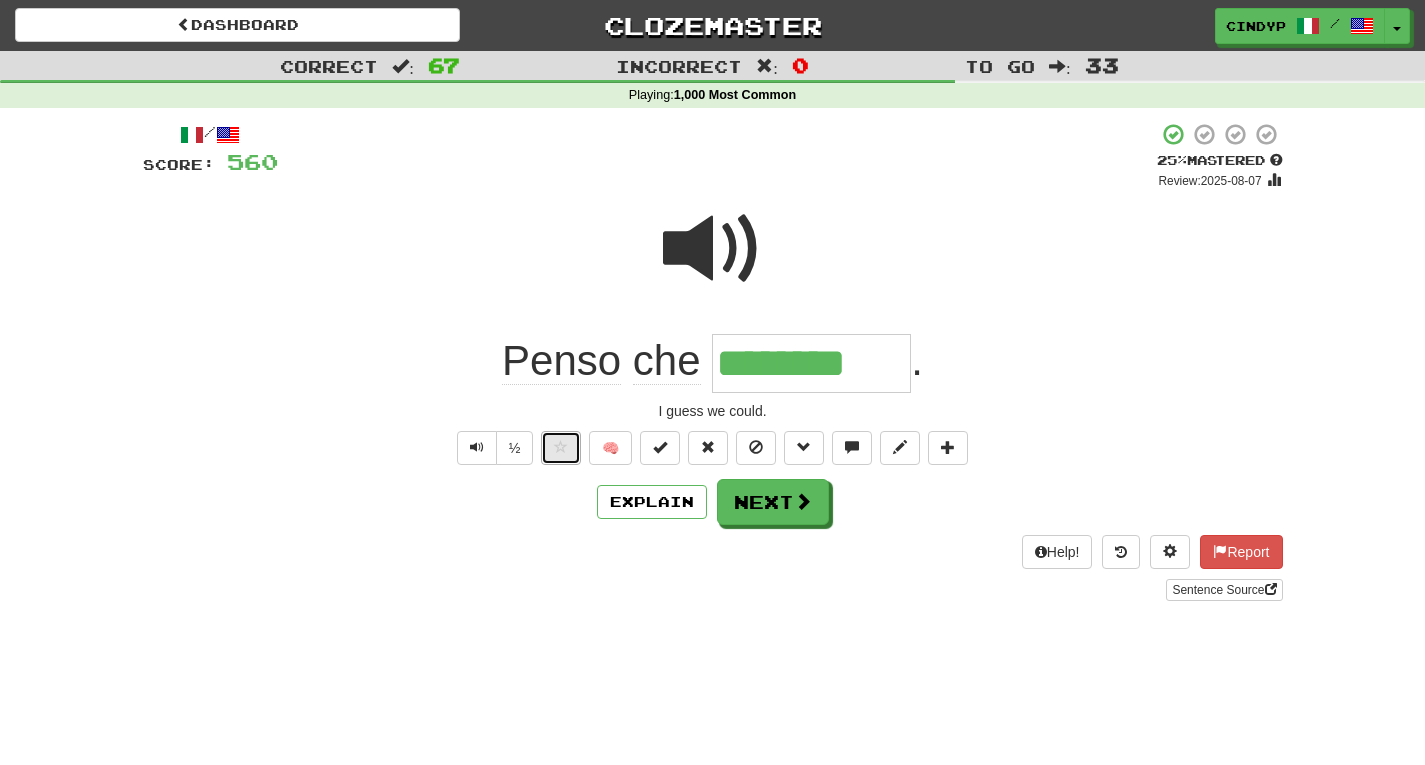 click at bounding box center [561, 448] 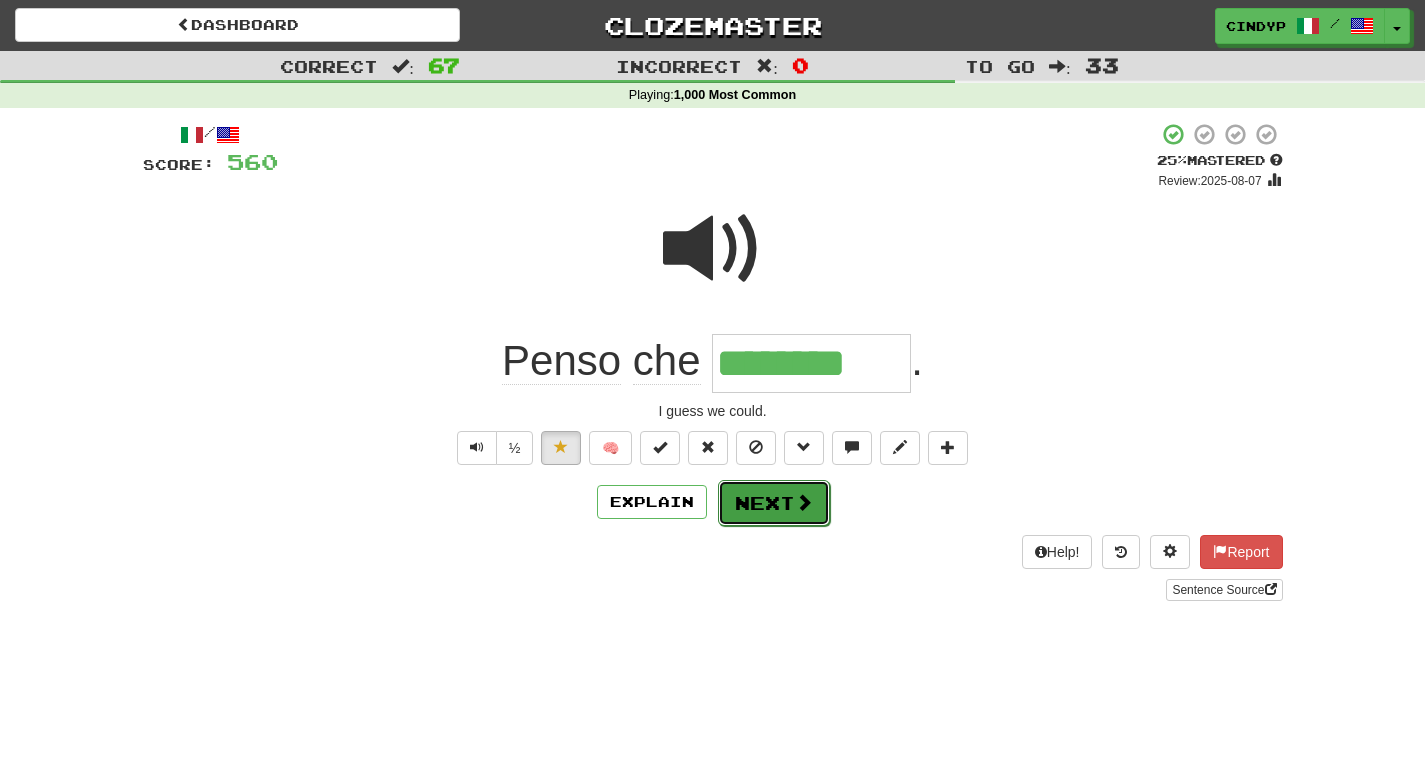 click on "Next" at bounding box center [774, 503] 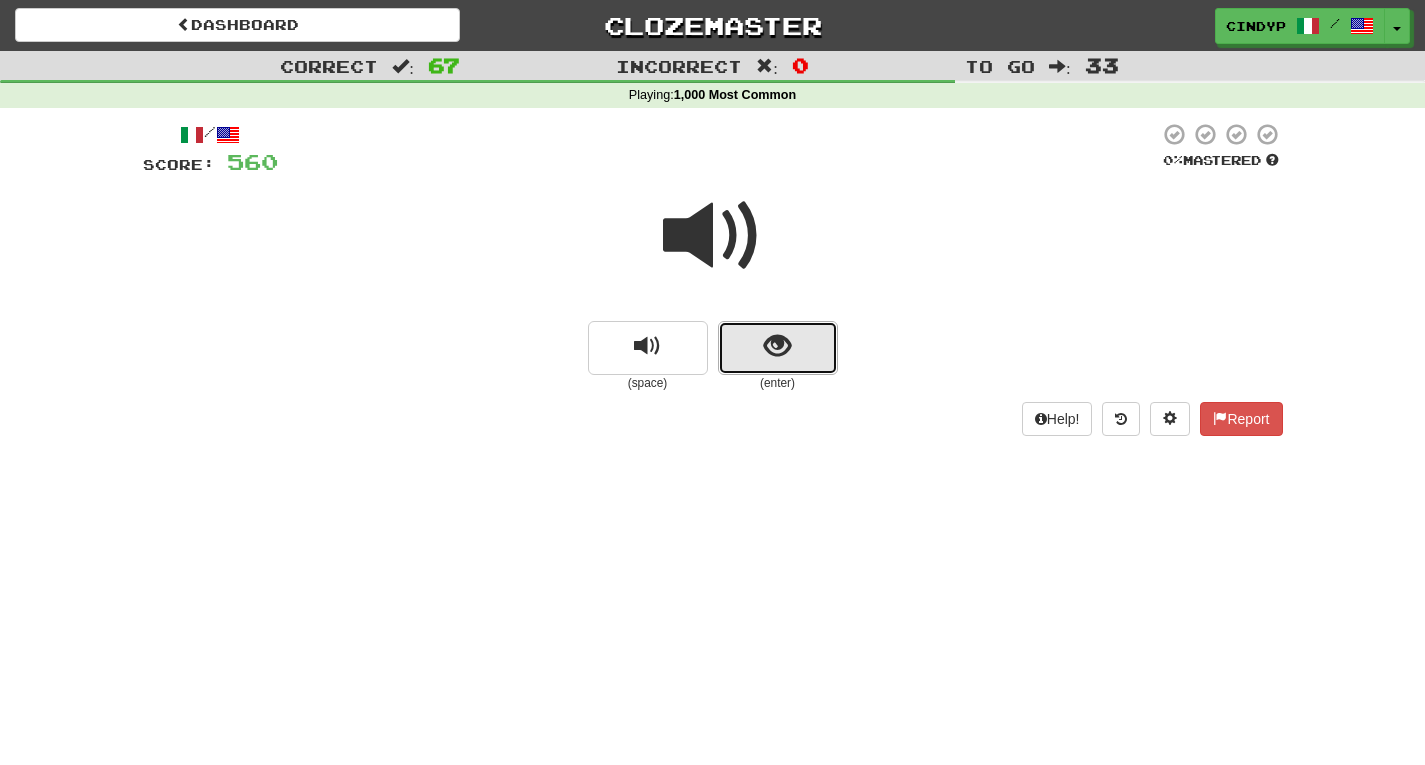 click at bounding box center [778, 348] 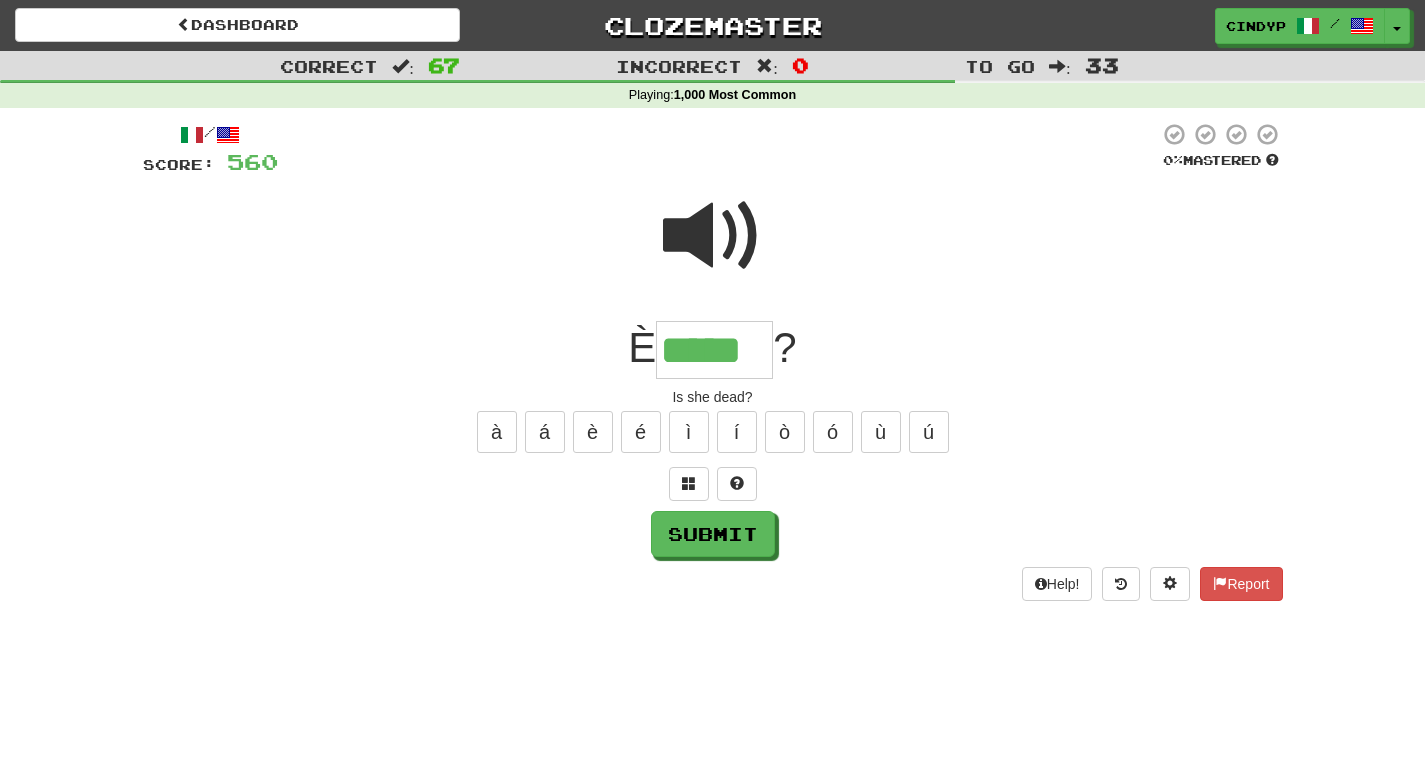 type on "*****" 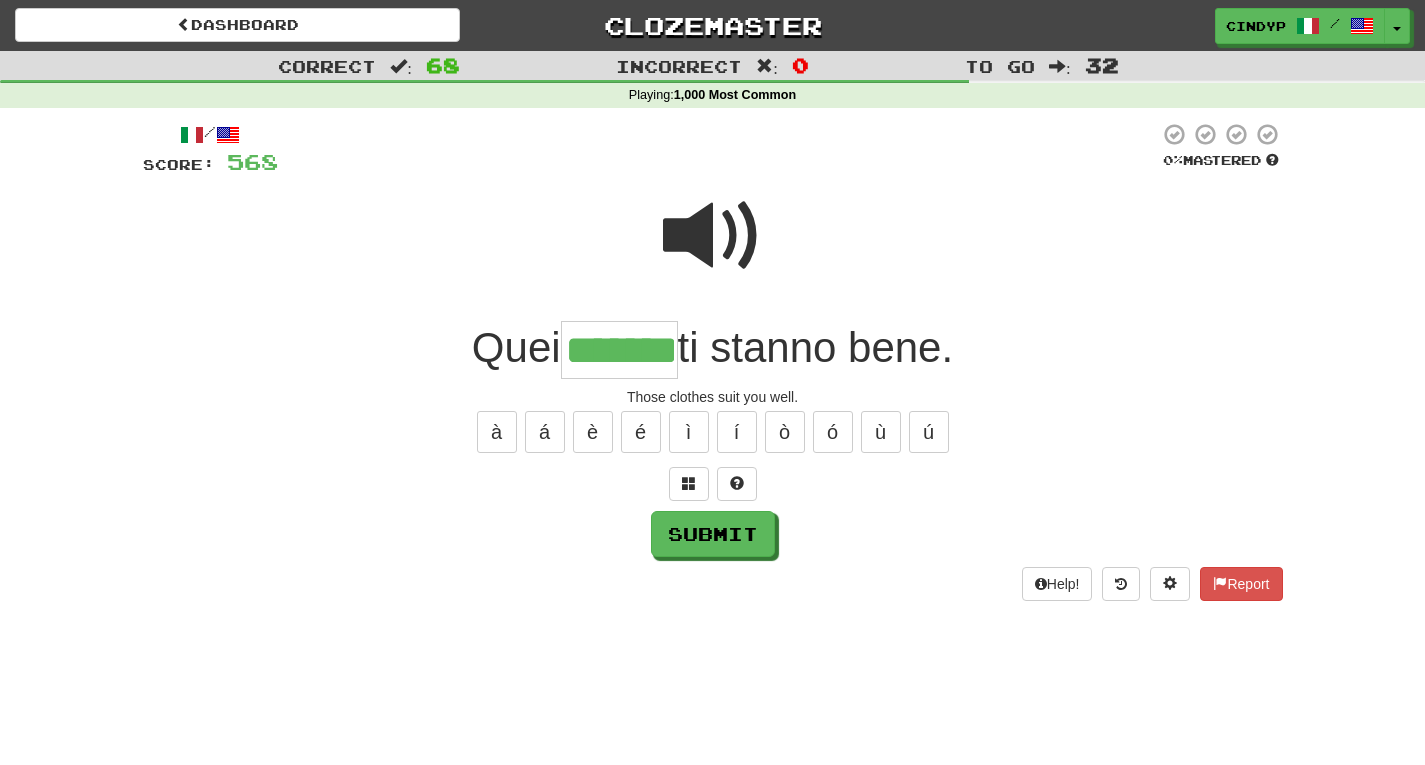 type on "*******" 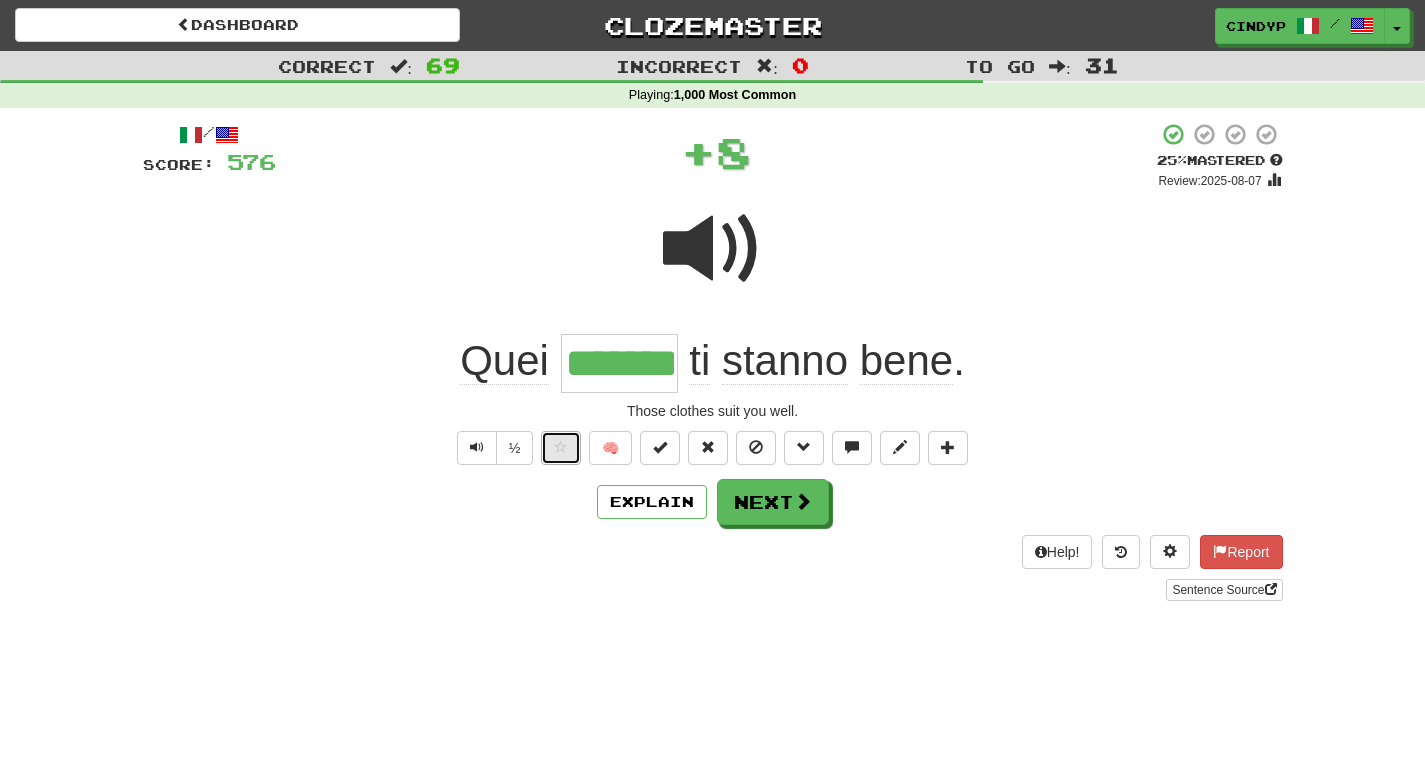 click at bounding box center (561, 448) 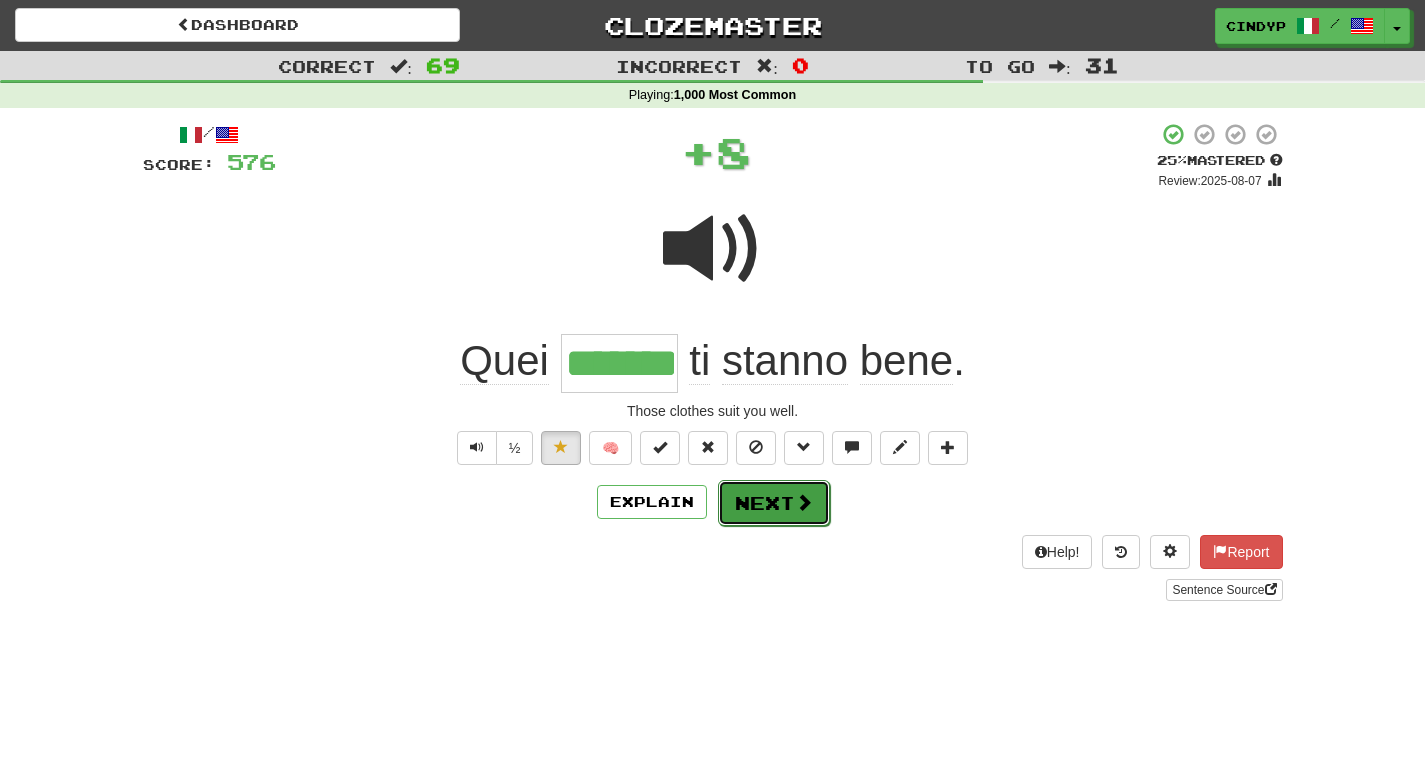 click on "Next" at bounding box center (774, 503) 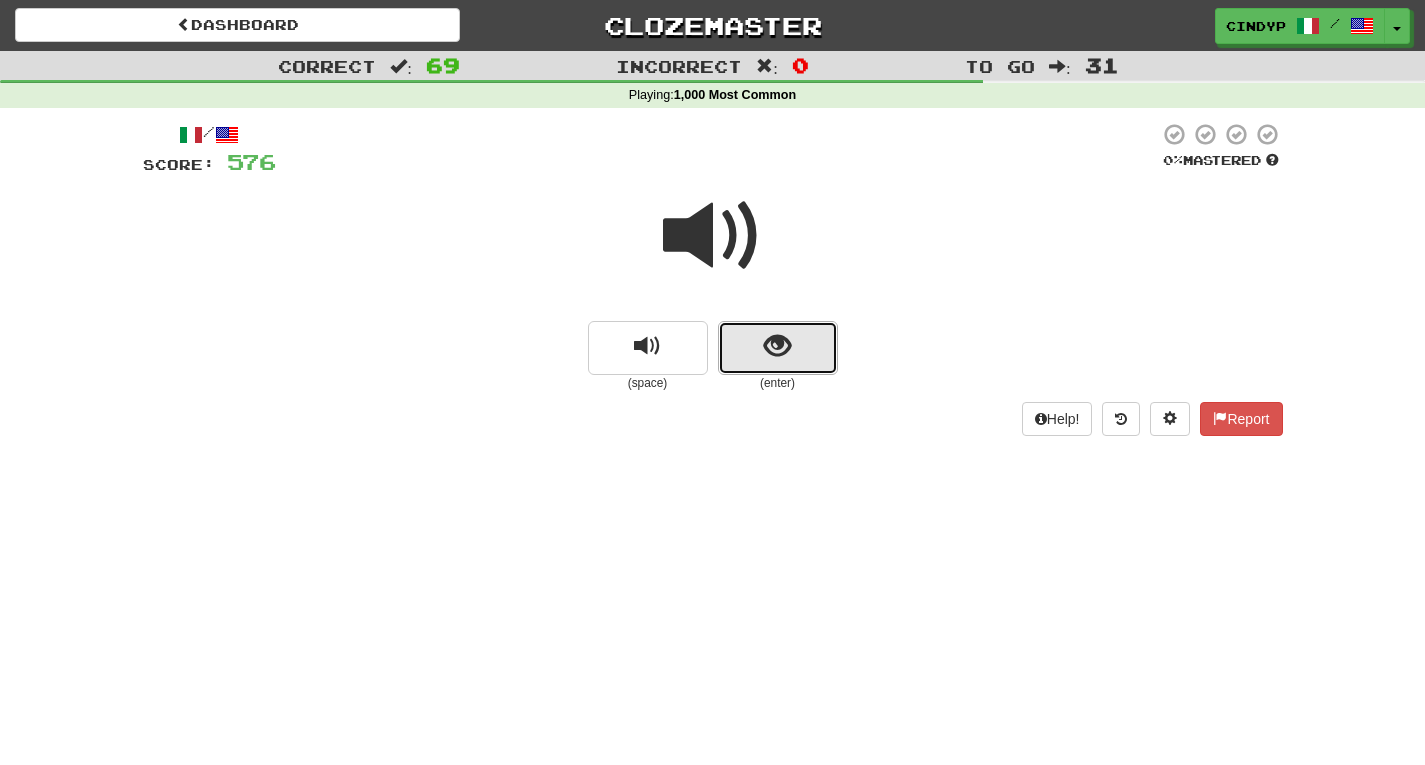 click at bounding box center [778, 348] 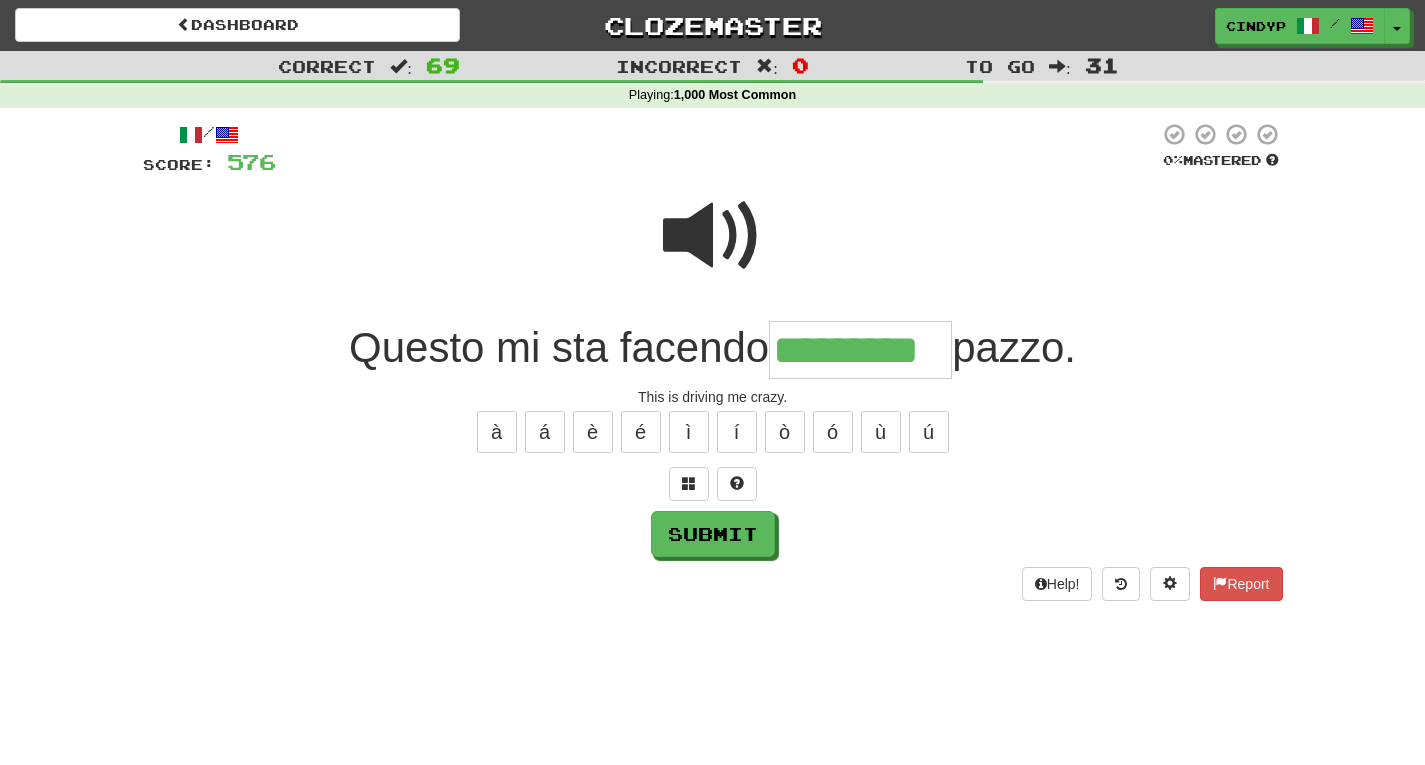 type on "*********" 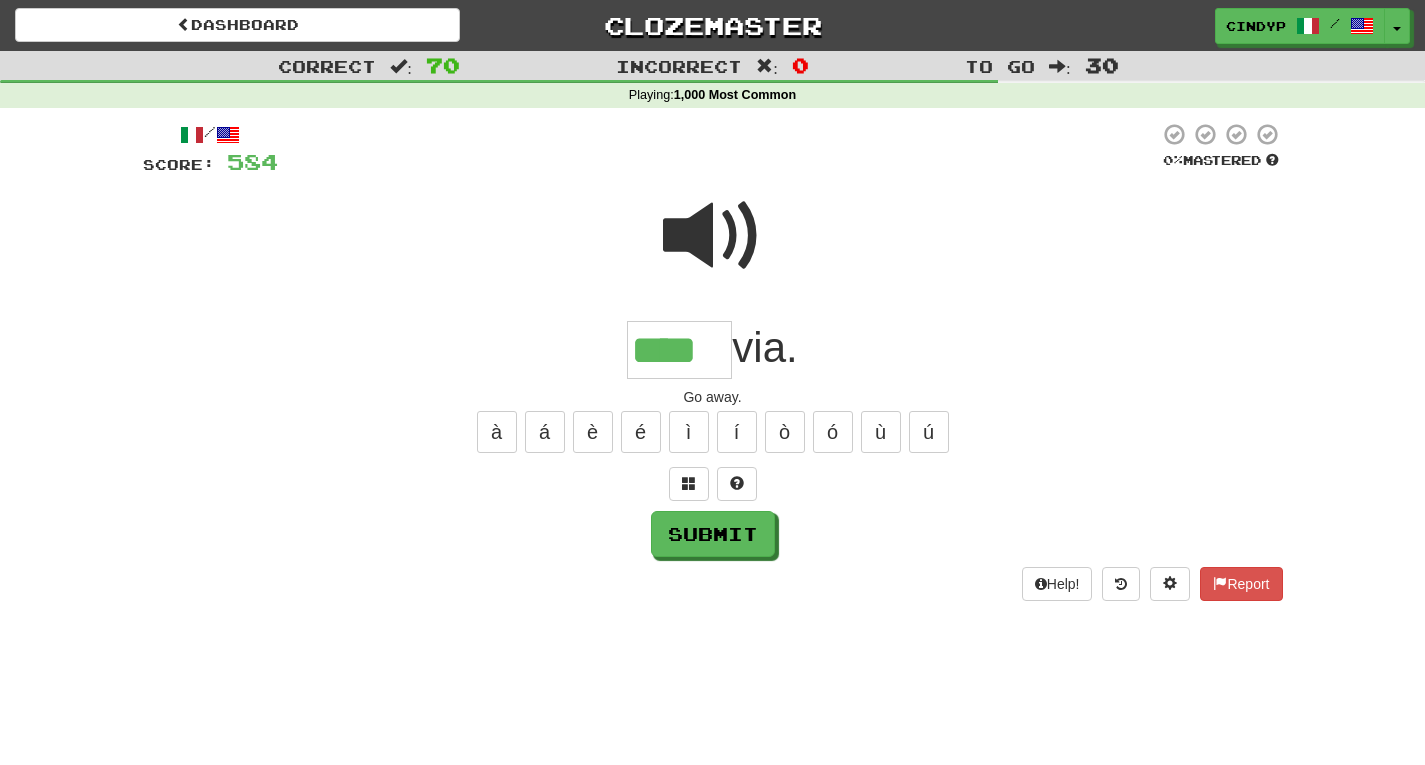 type on "****" 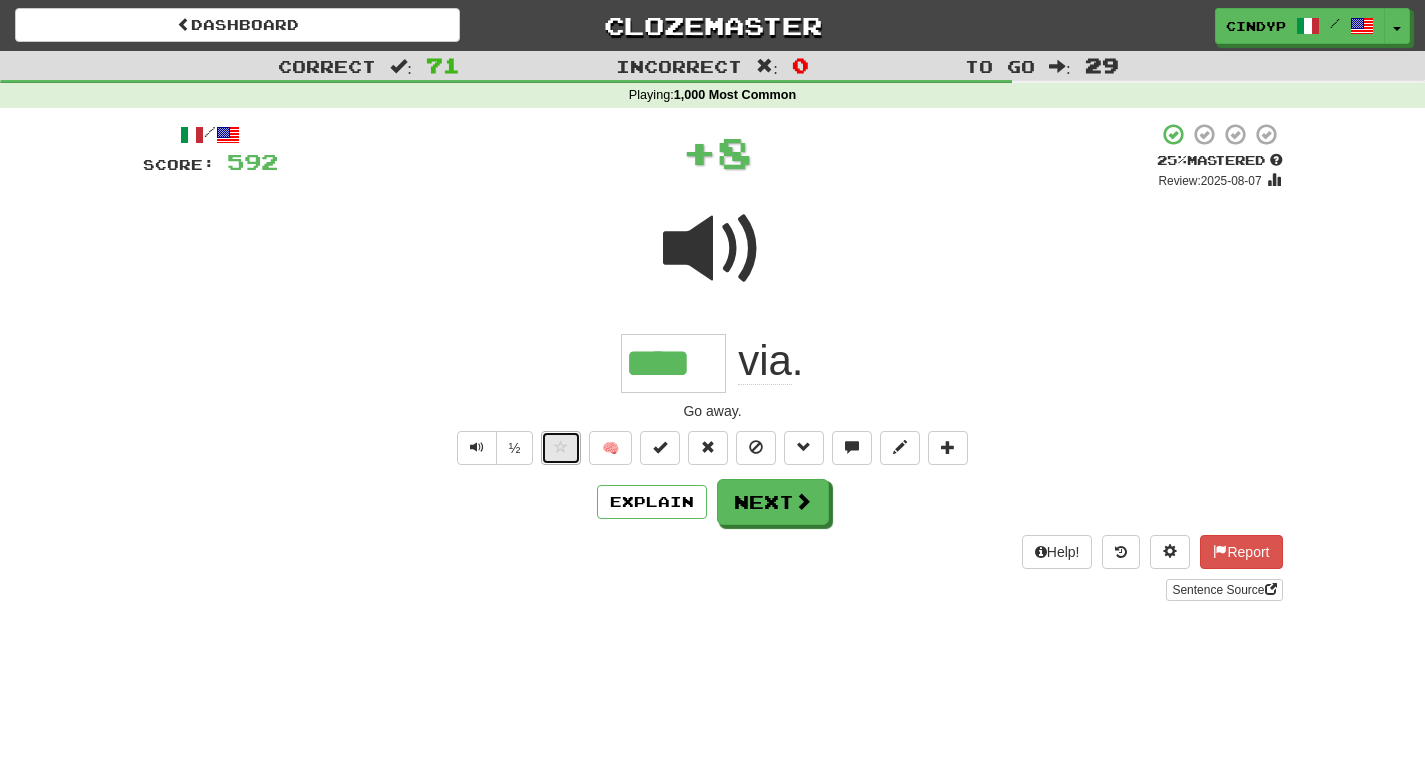 click at bounding box center (561, 447) 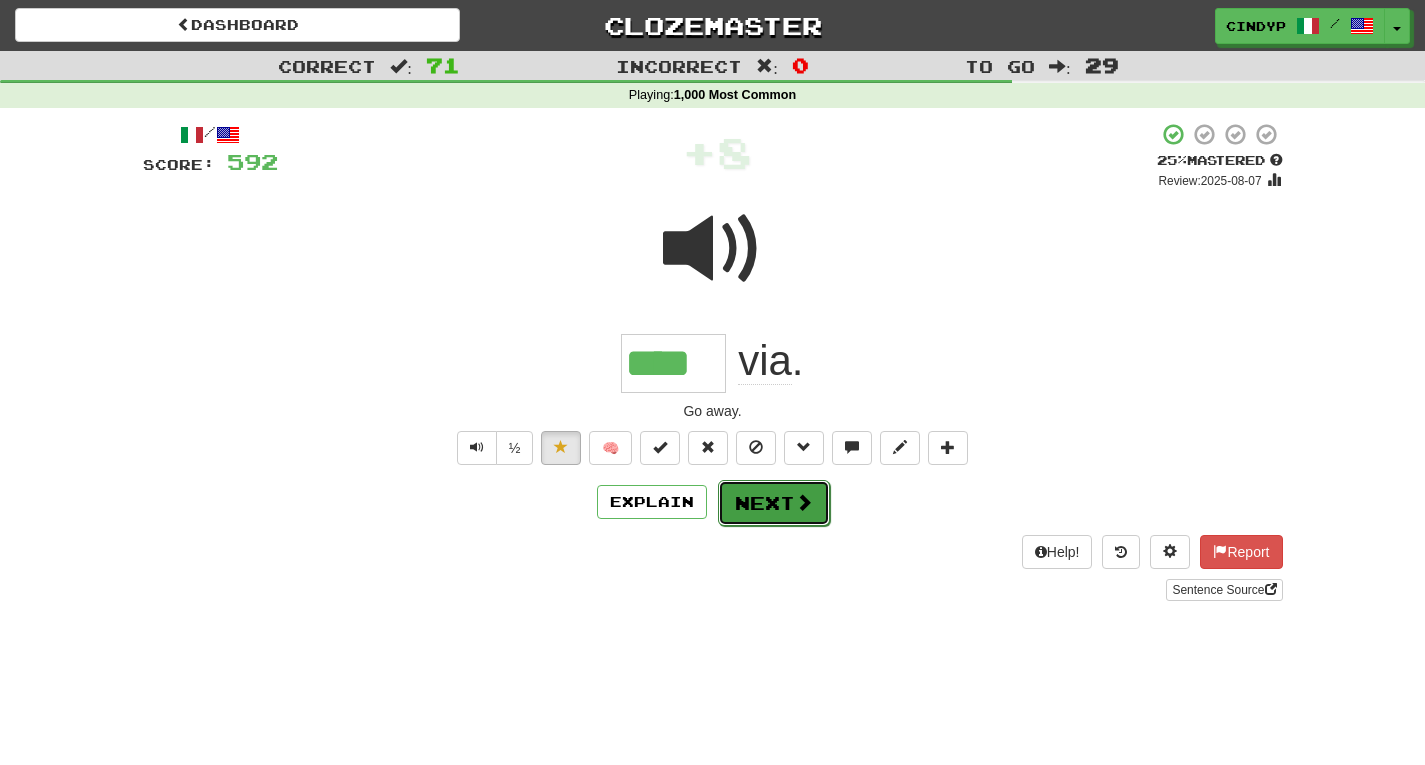 click on "Next" at bounding box center [774, 503] 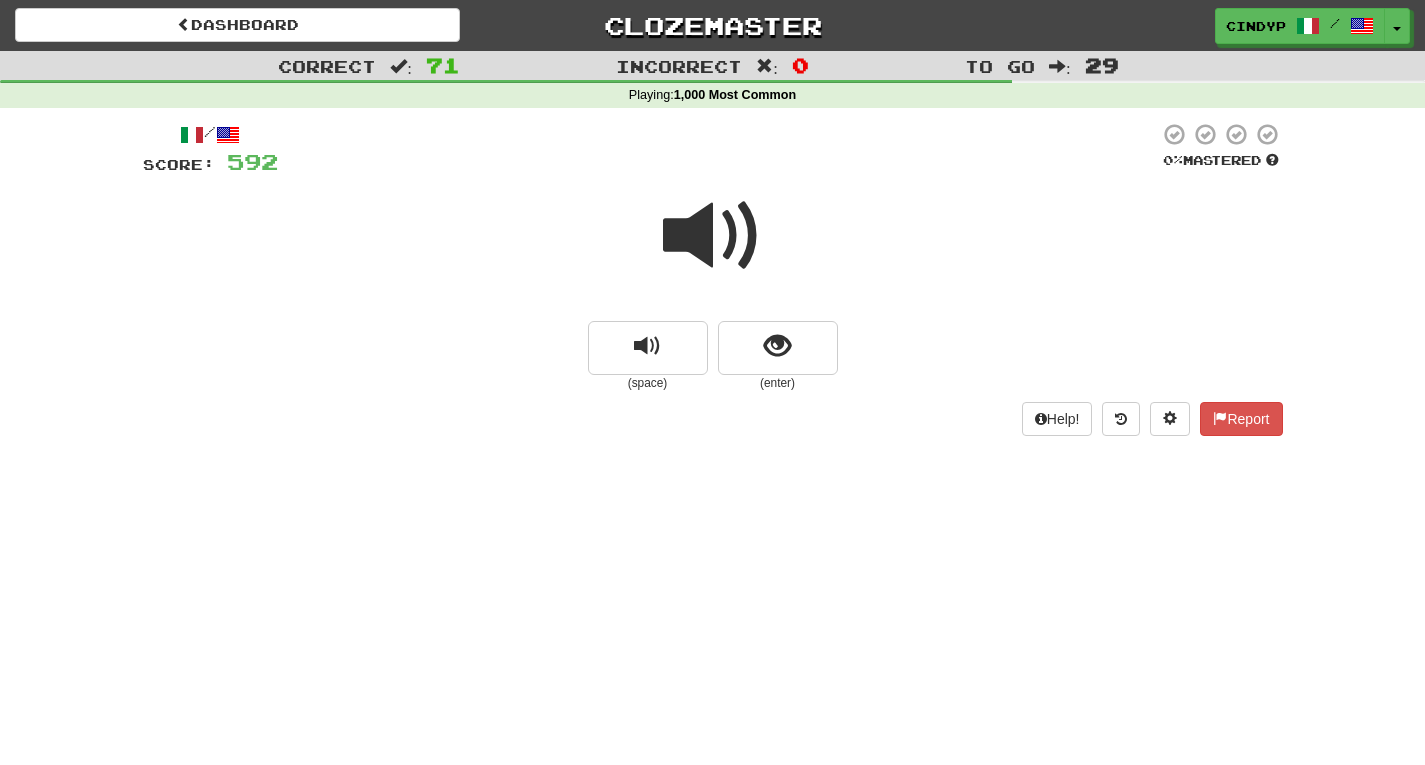 click at bounding box center [713, 236] 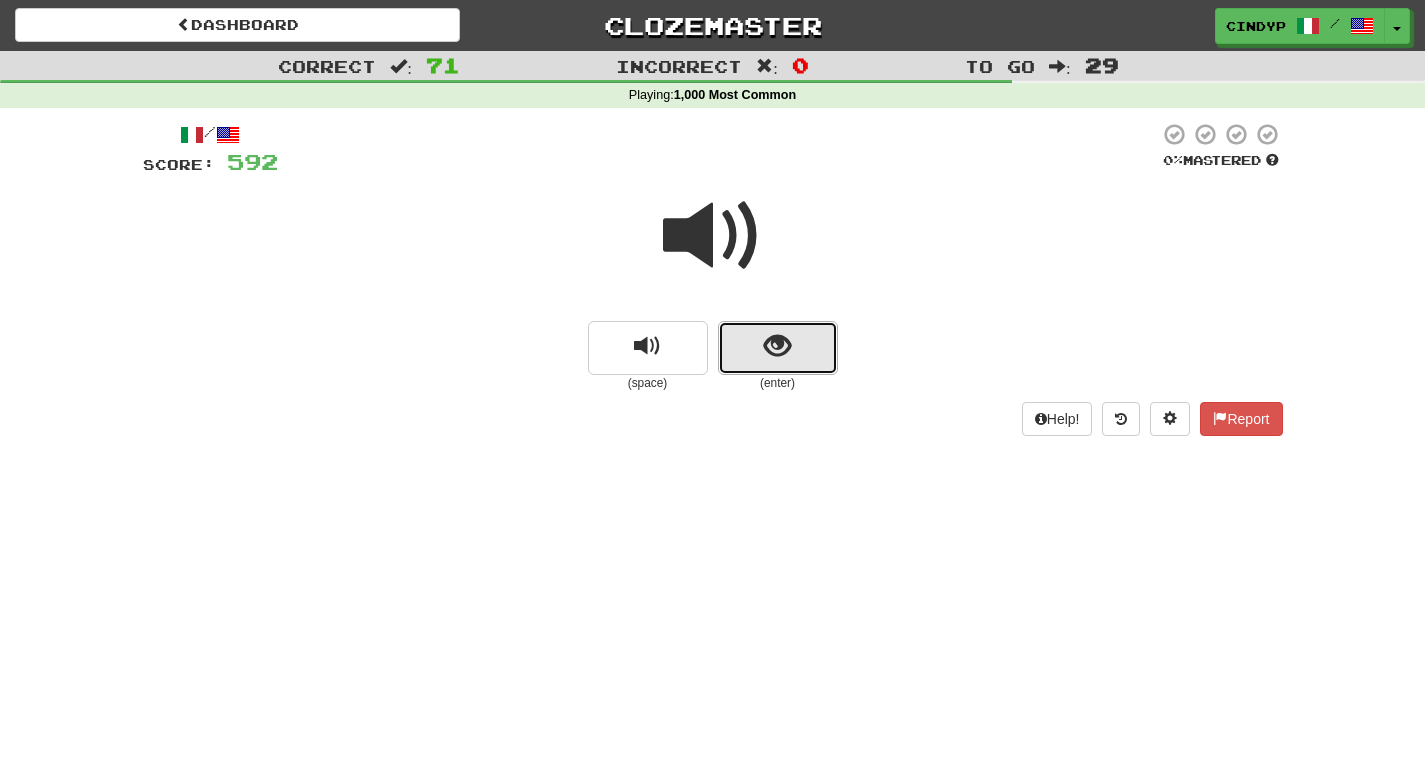 click at bounding box center (778, 348) 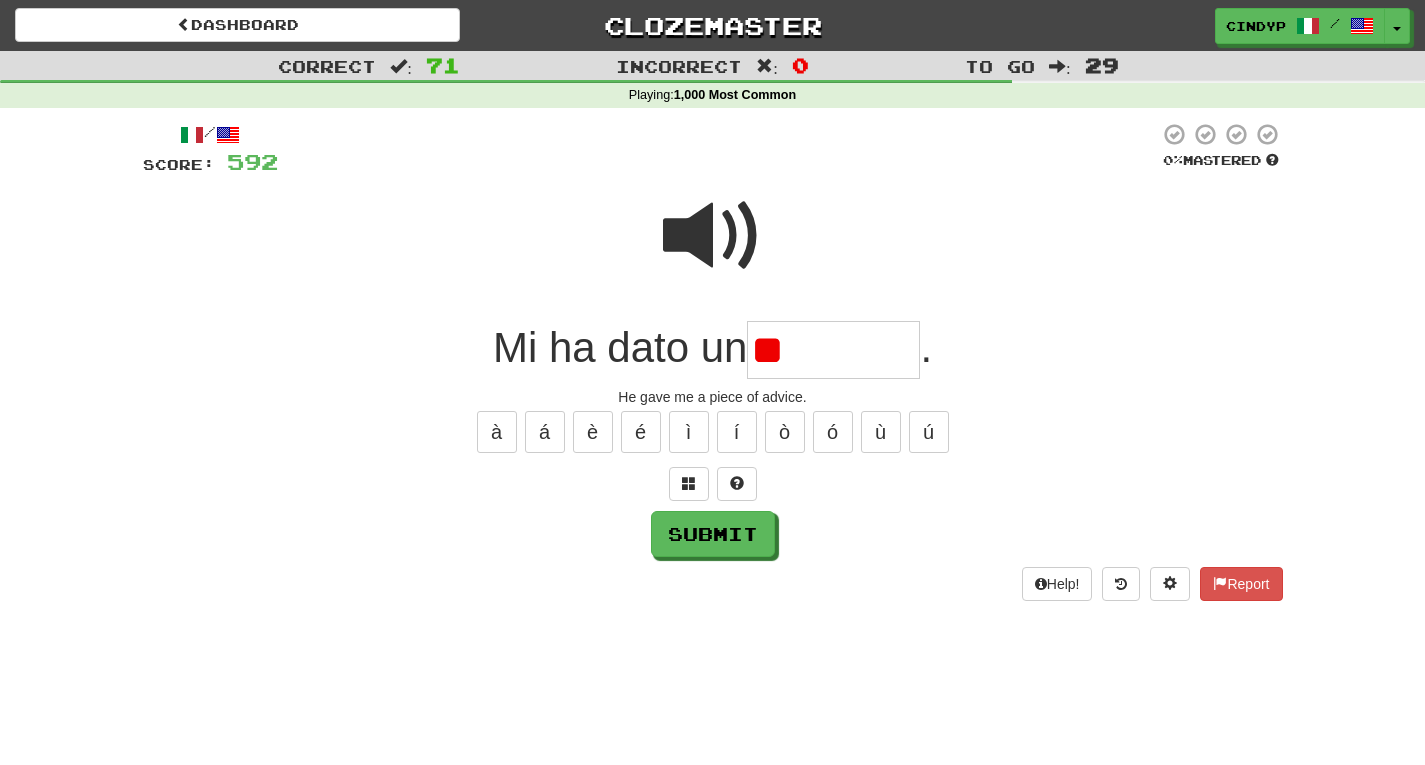 type on "*" 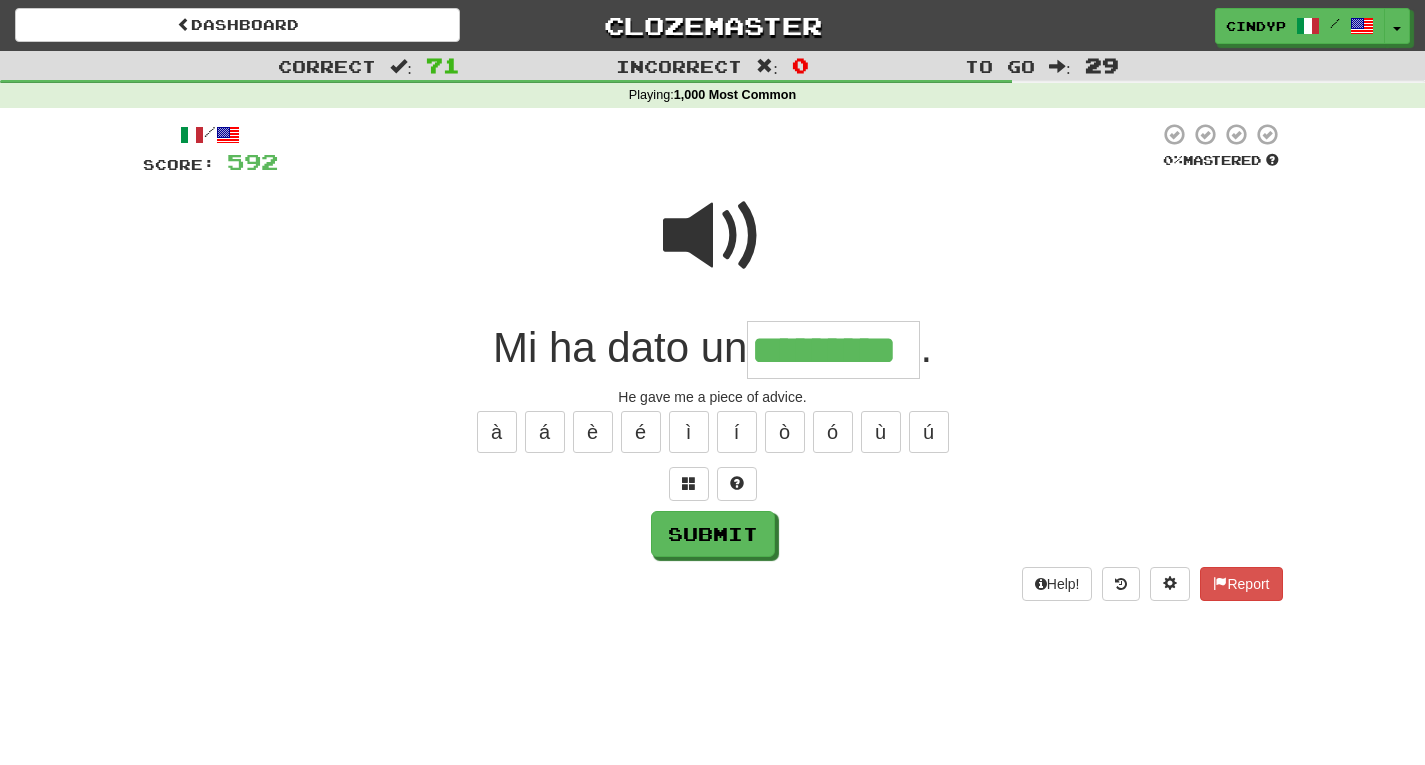 type on "*********" 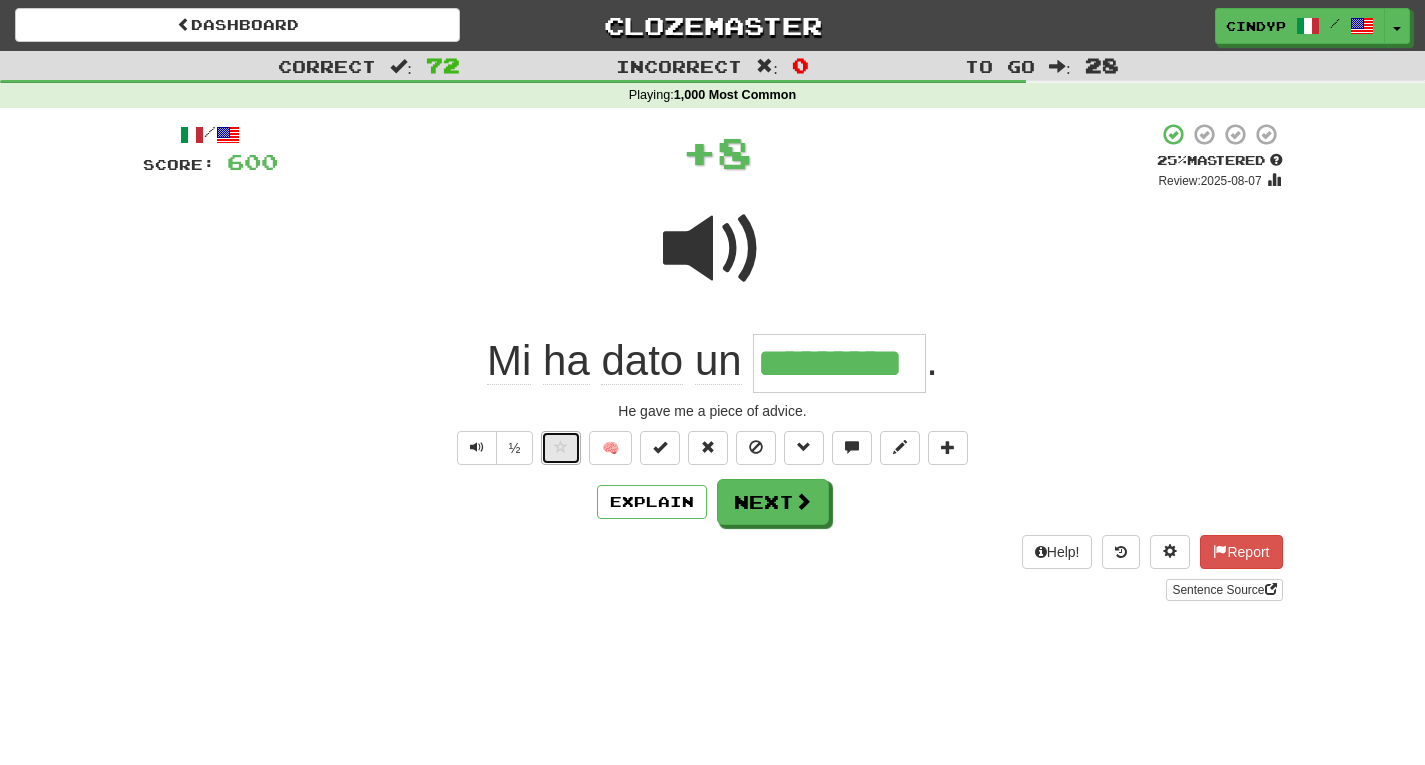 click at bounding box center (561, 448) 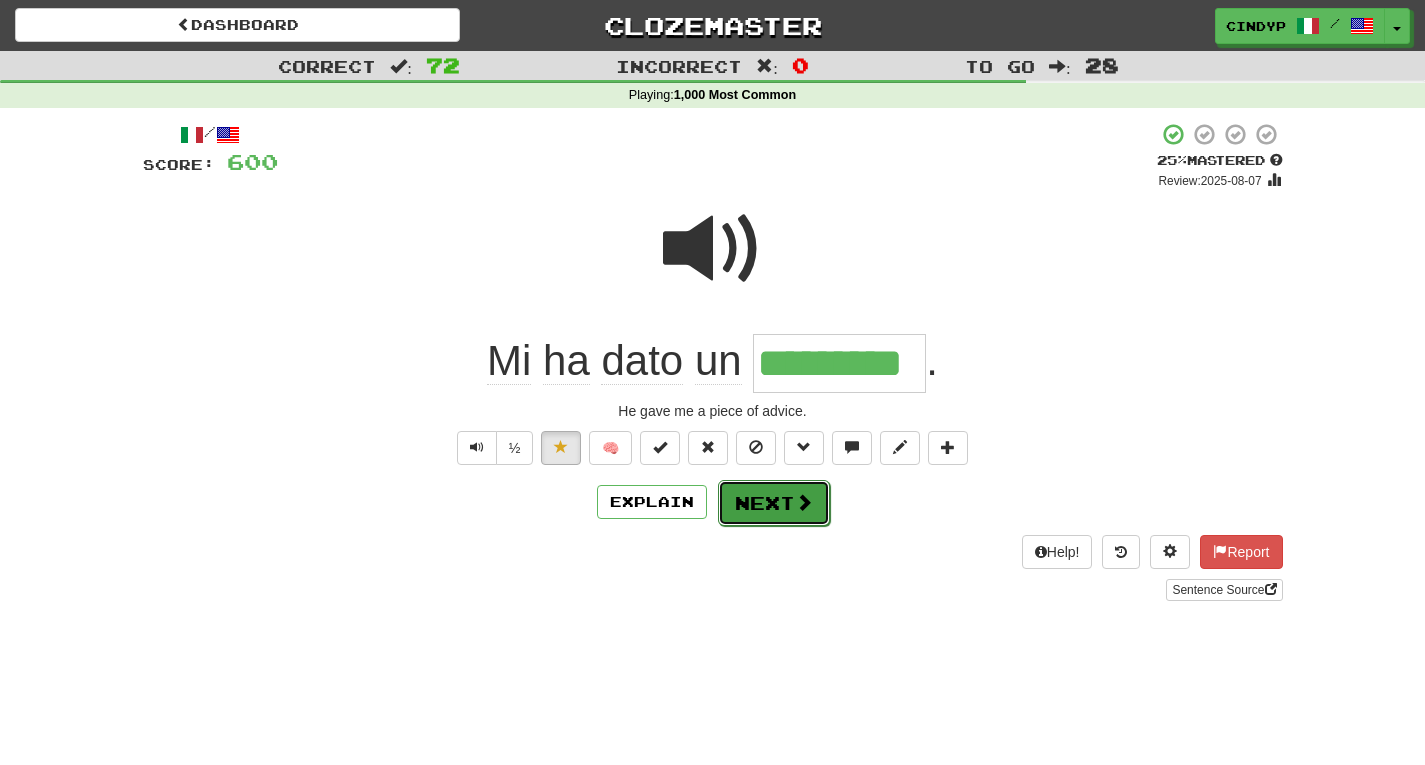 click on "Next" at bounding box center (774, 503) 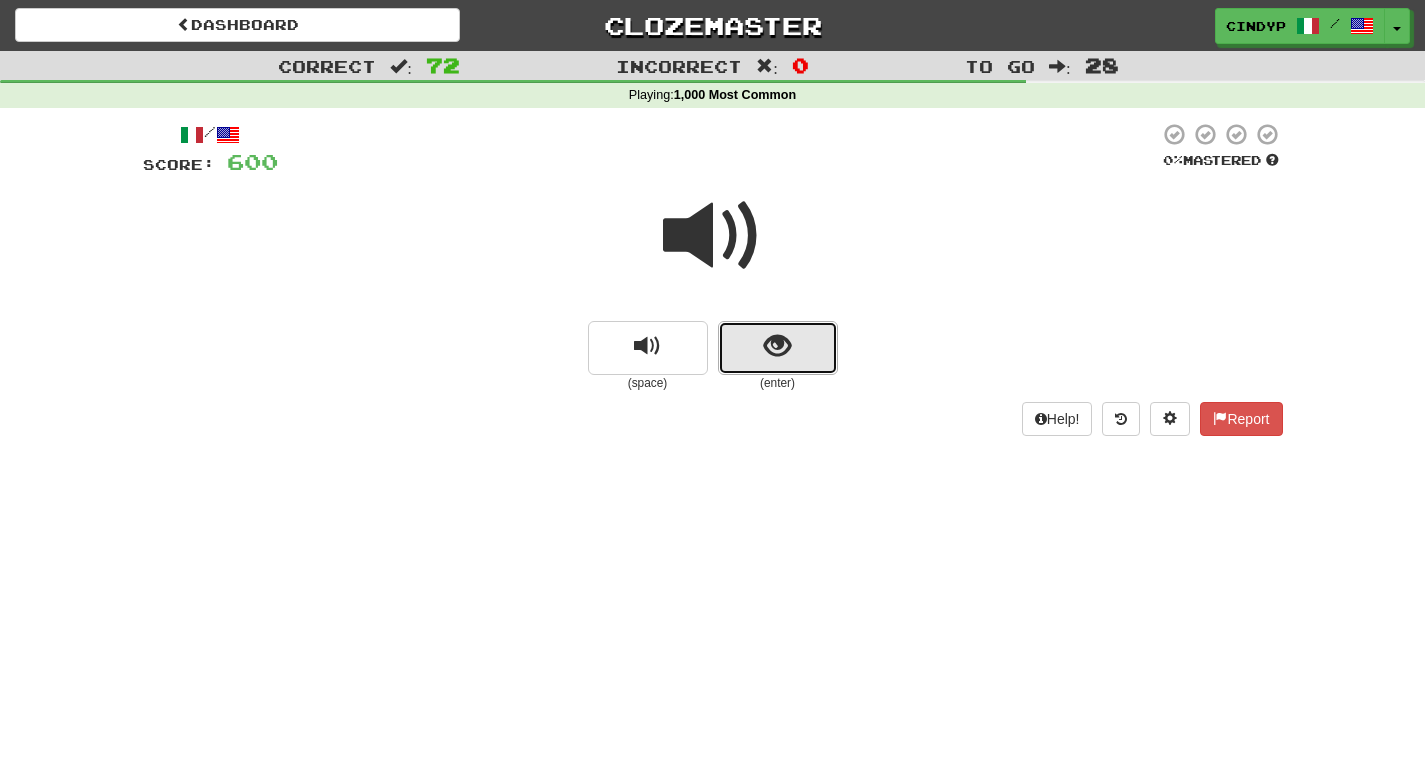 click at bounding box center [778, 348] 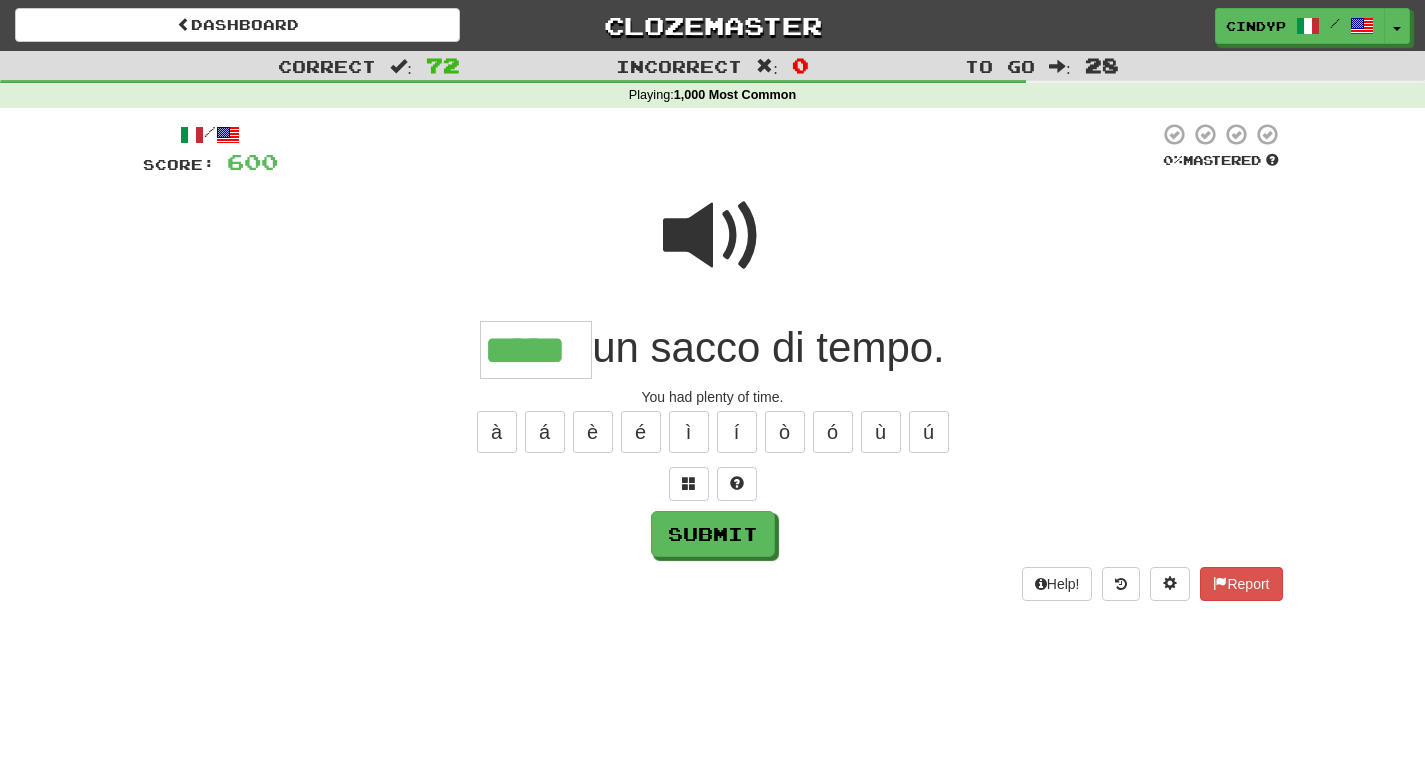 type on "*****" 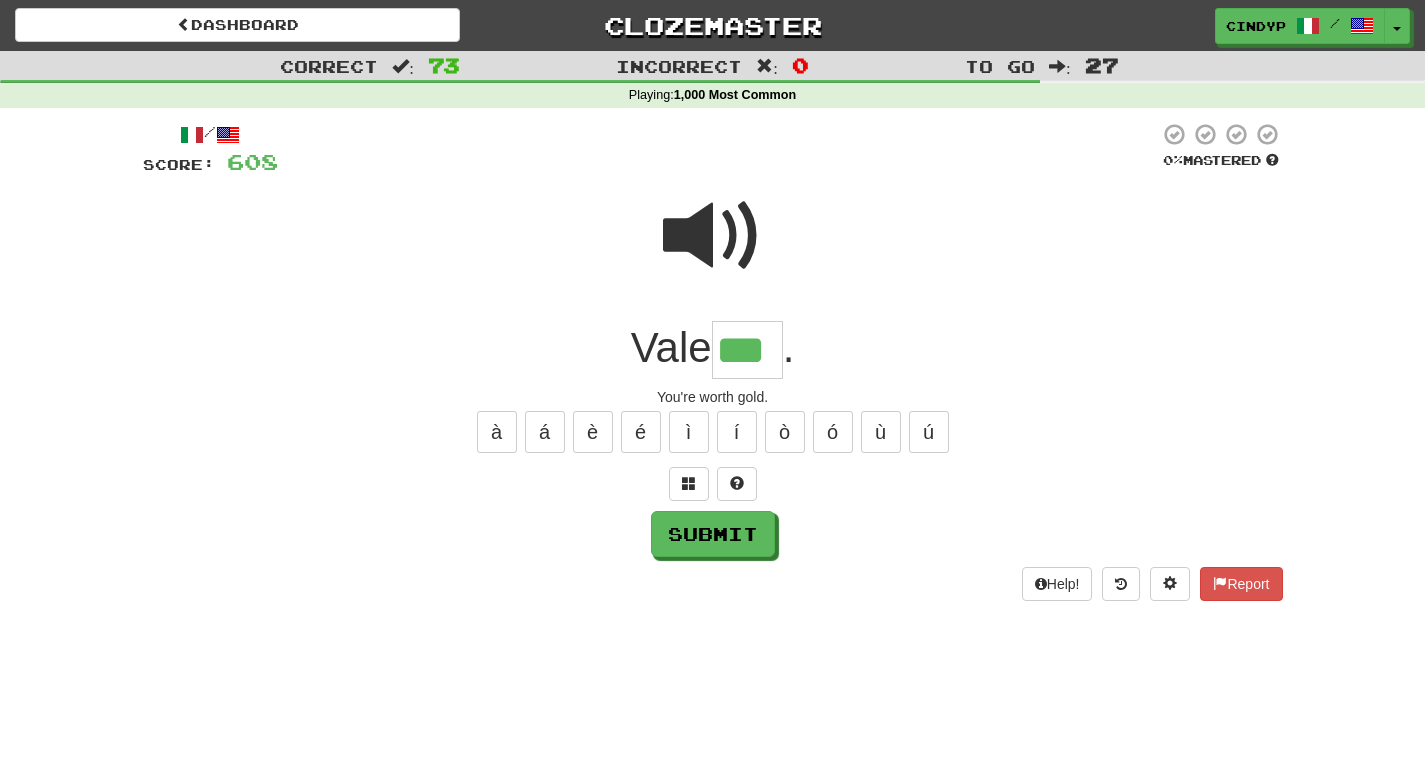 type on "***" 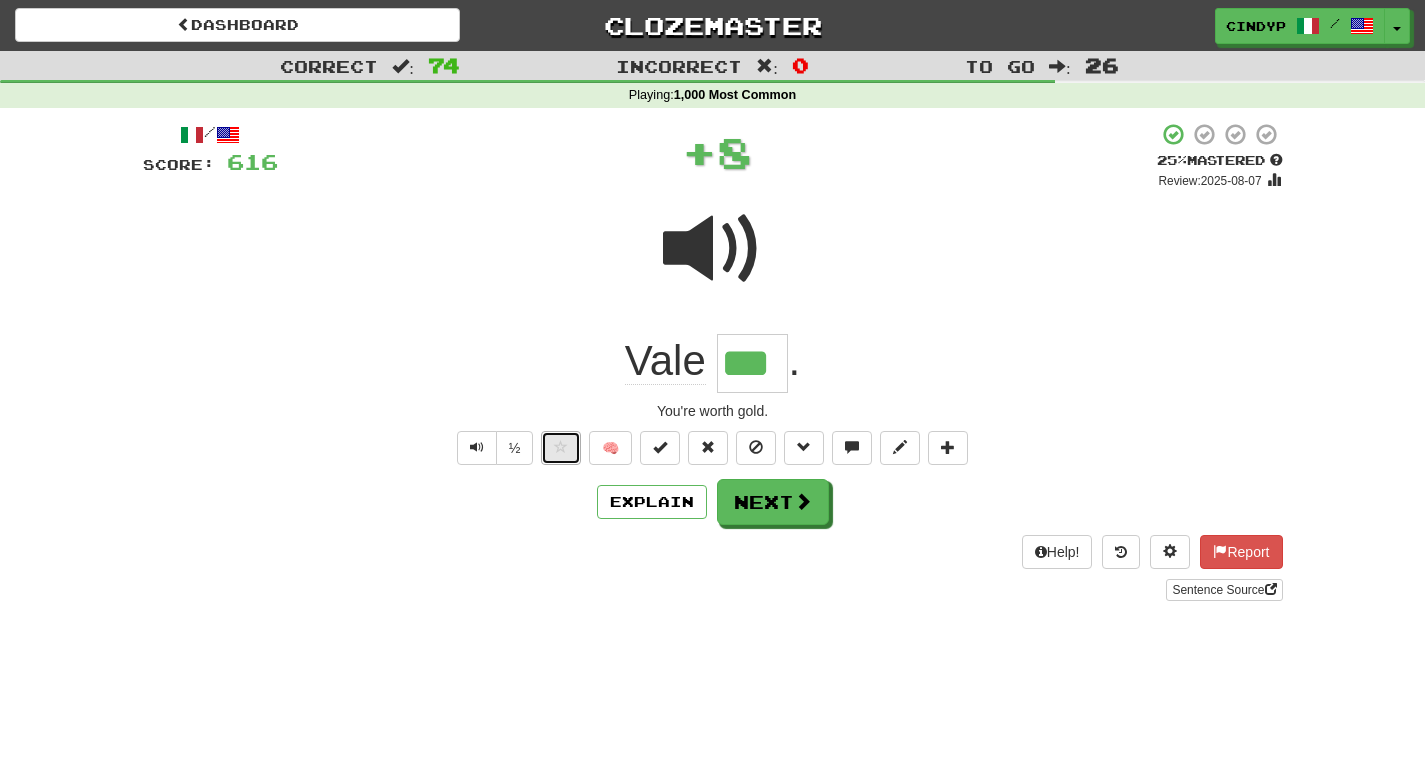 click at bounding box center (561, 448) 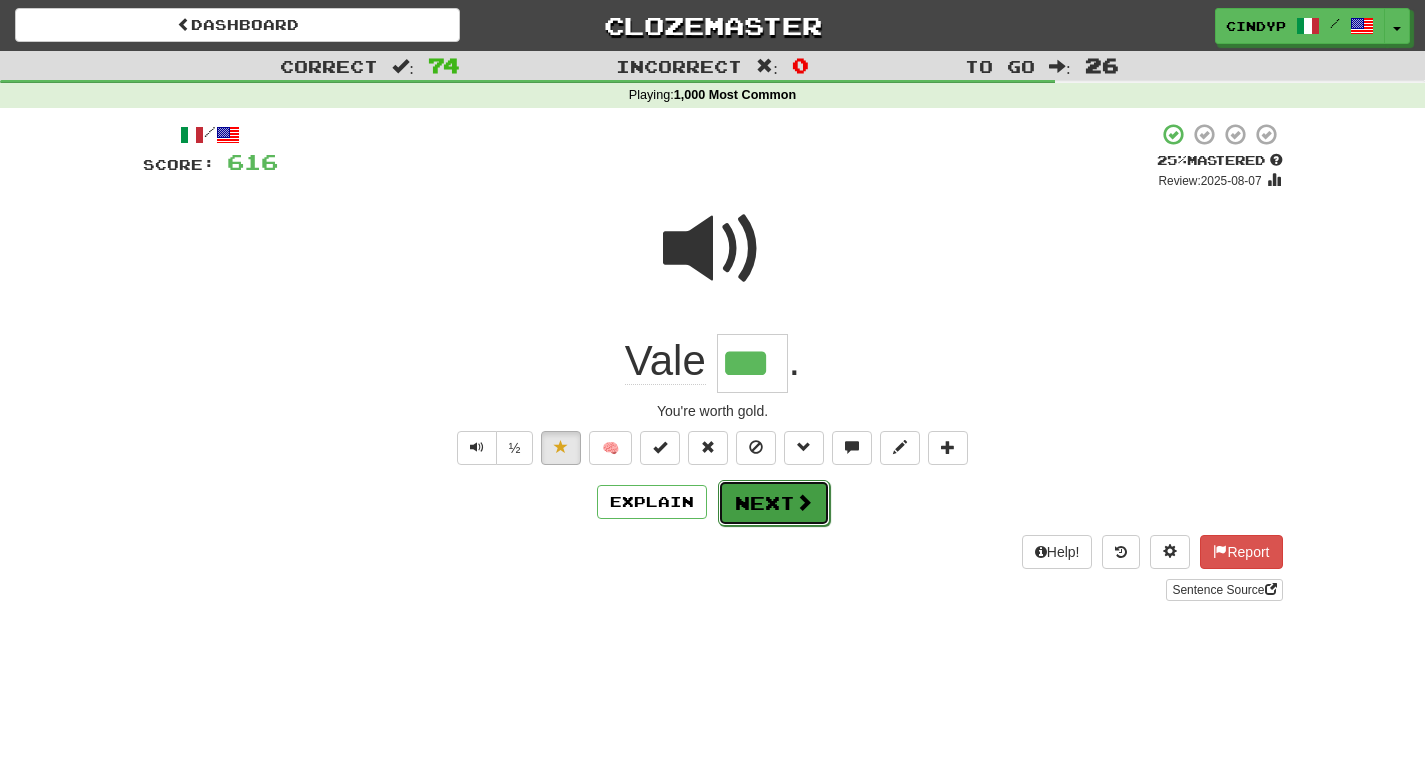 click on "Next" at bounding box center [774, 503] 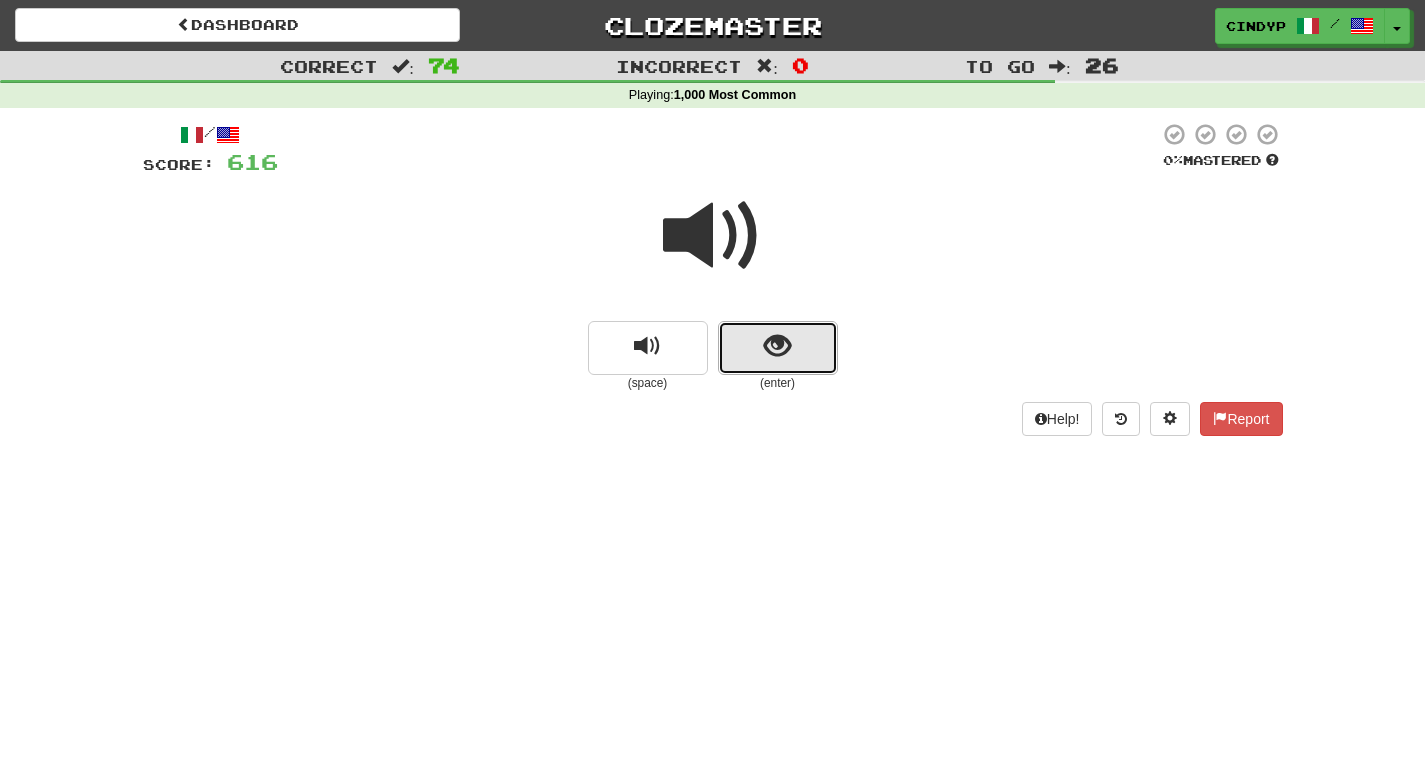 click at bounding box center (778, 348) 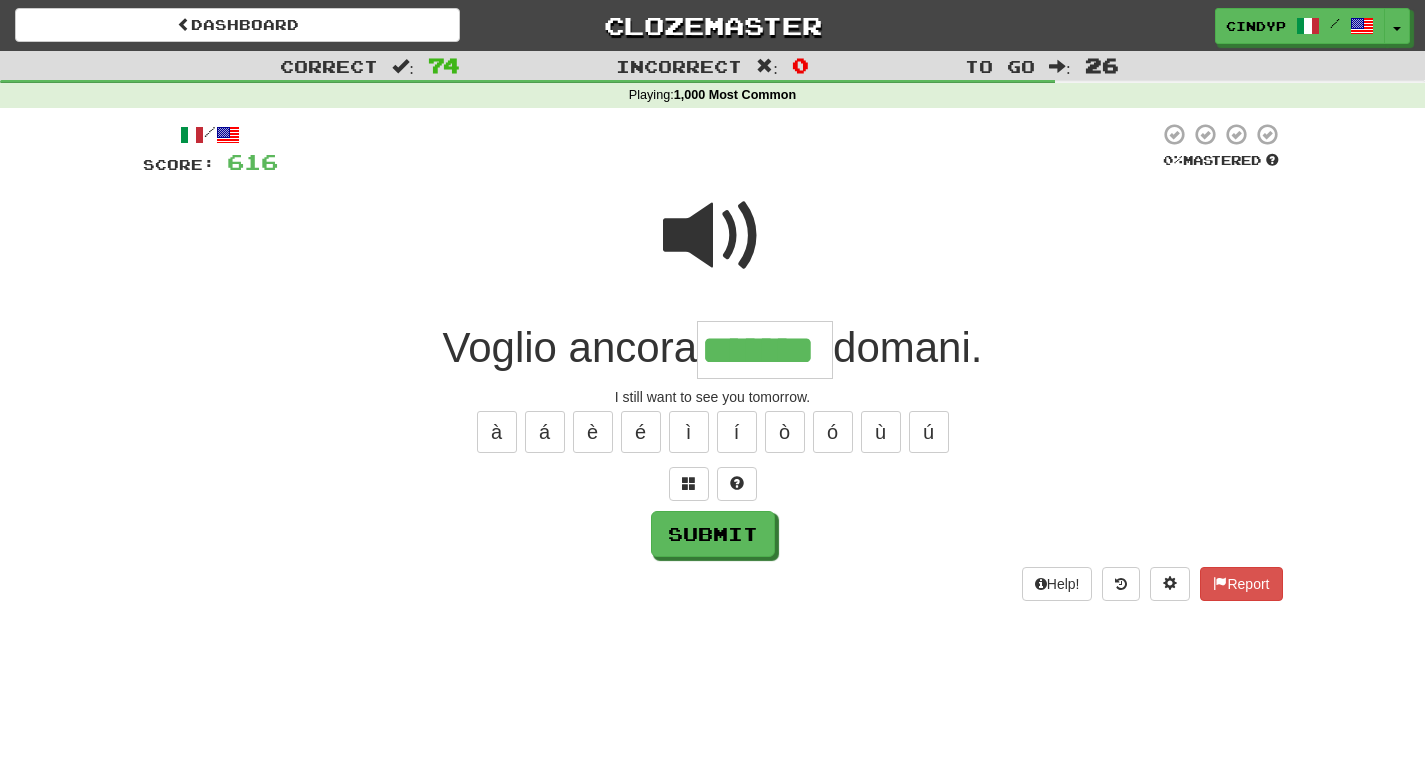 type on "*******" 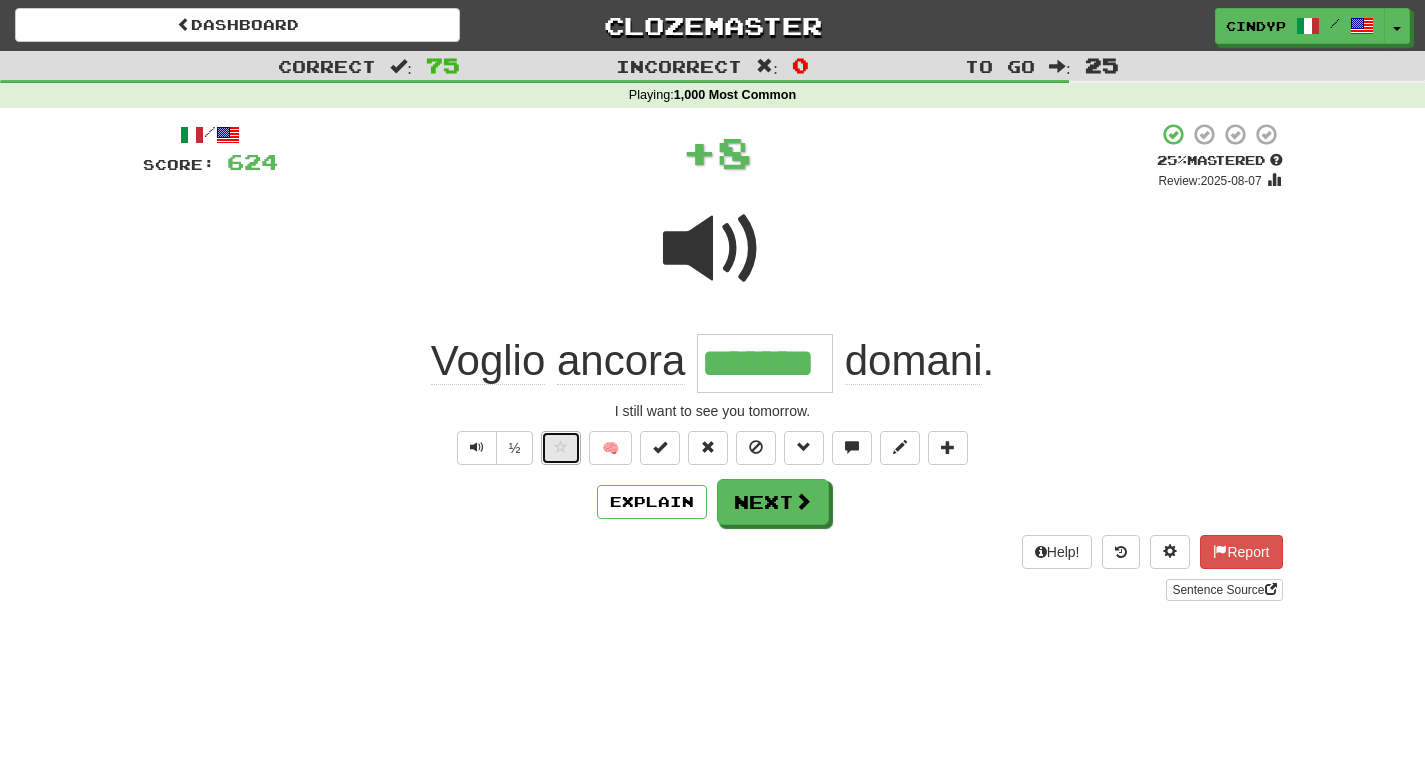 click at bounding box center (561, 447) 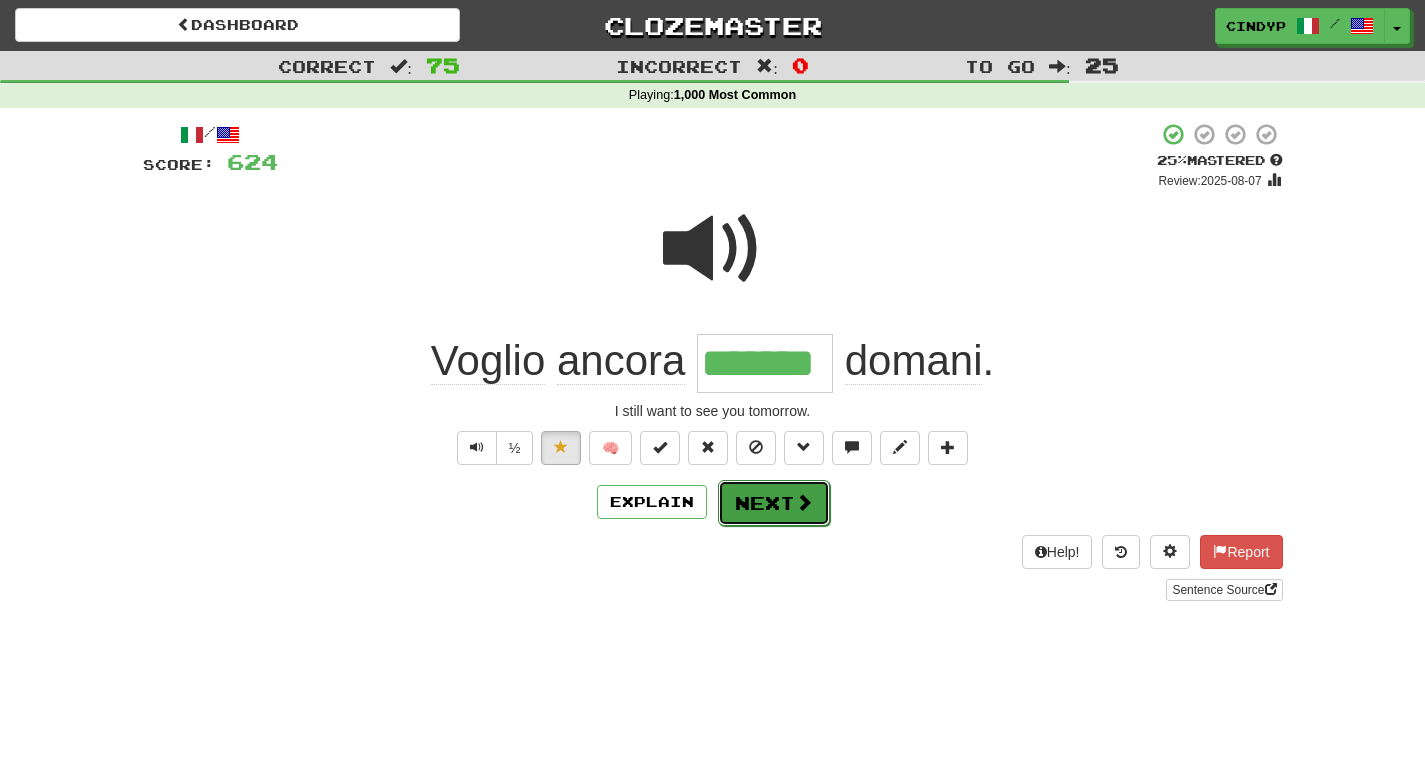 click on "Next" at bounding box center (774, 503) 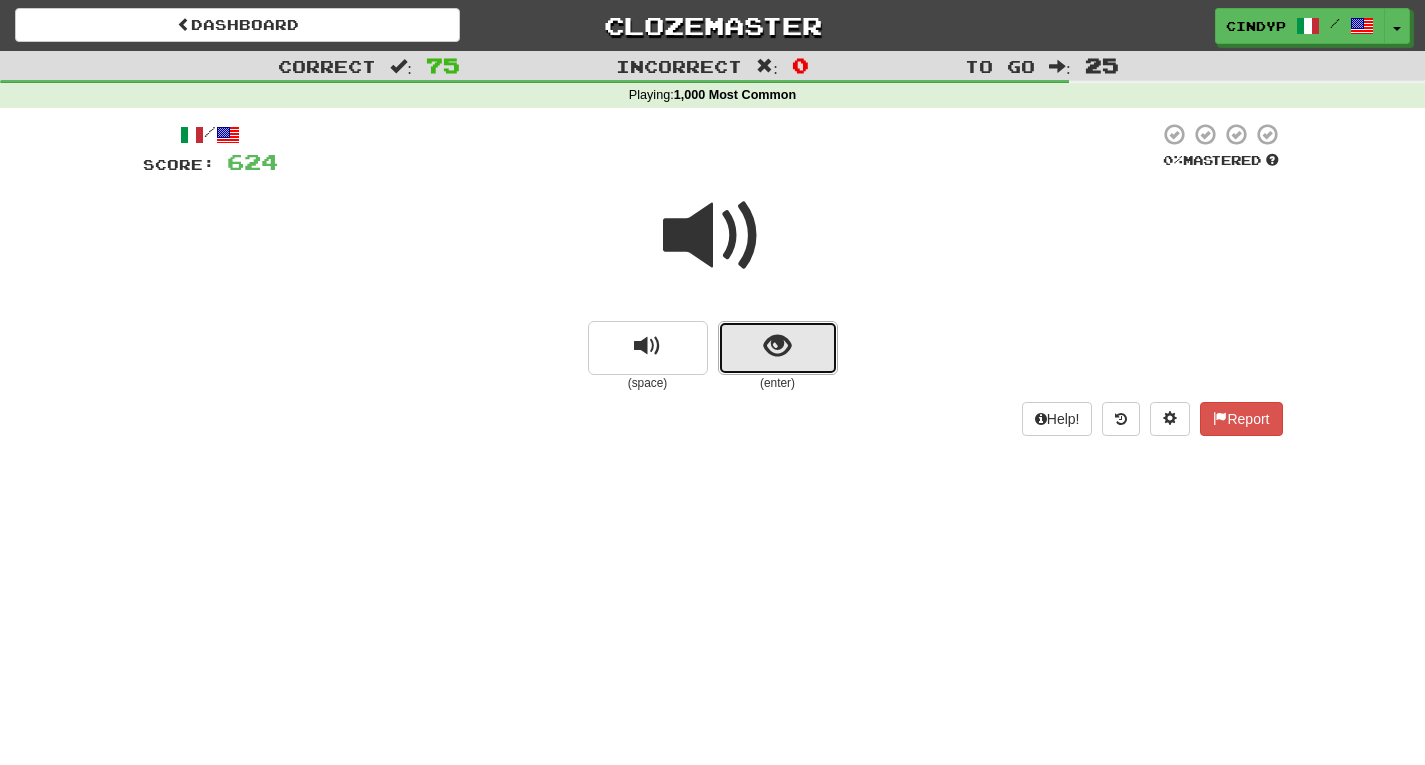 click at bounding box center [778, 348] 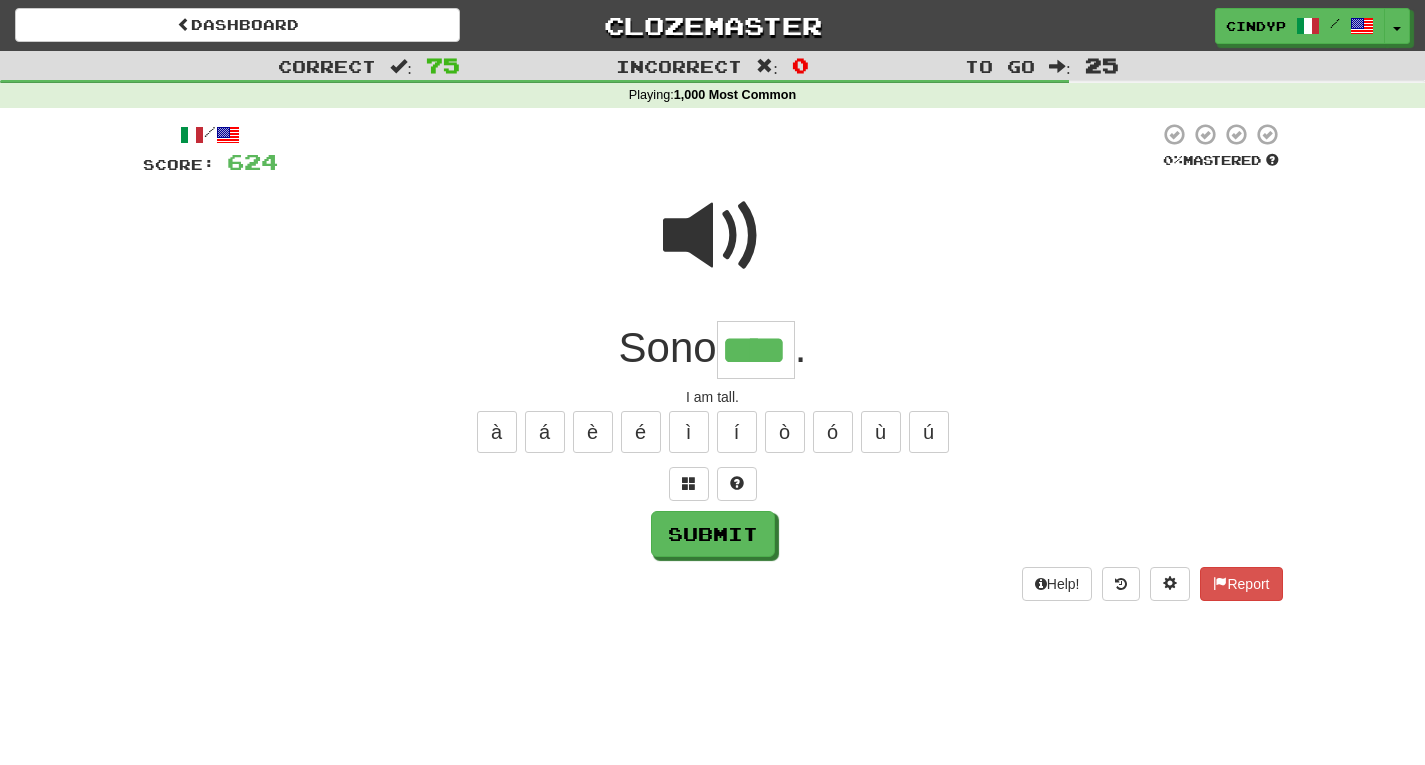 type on "****" 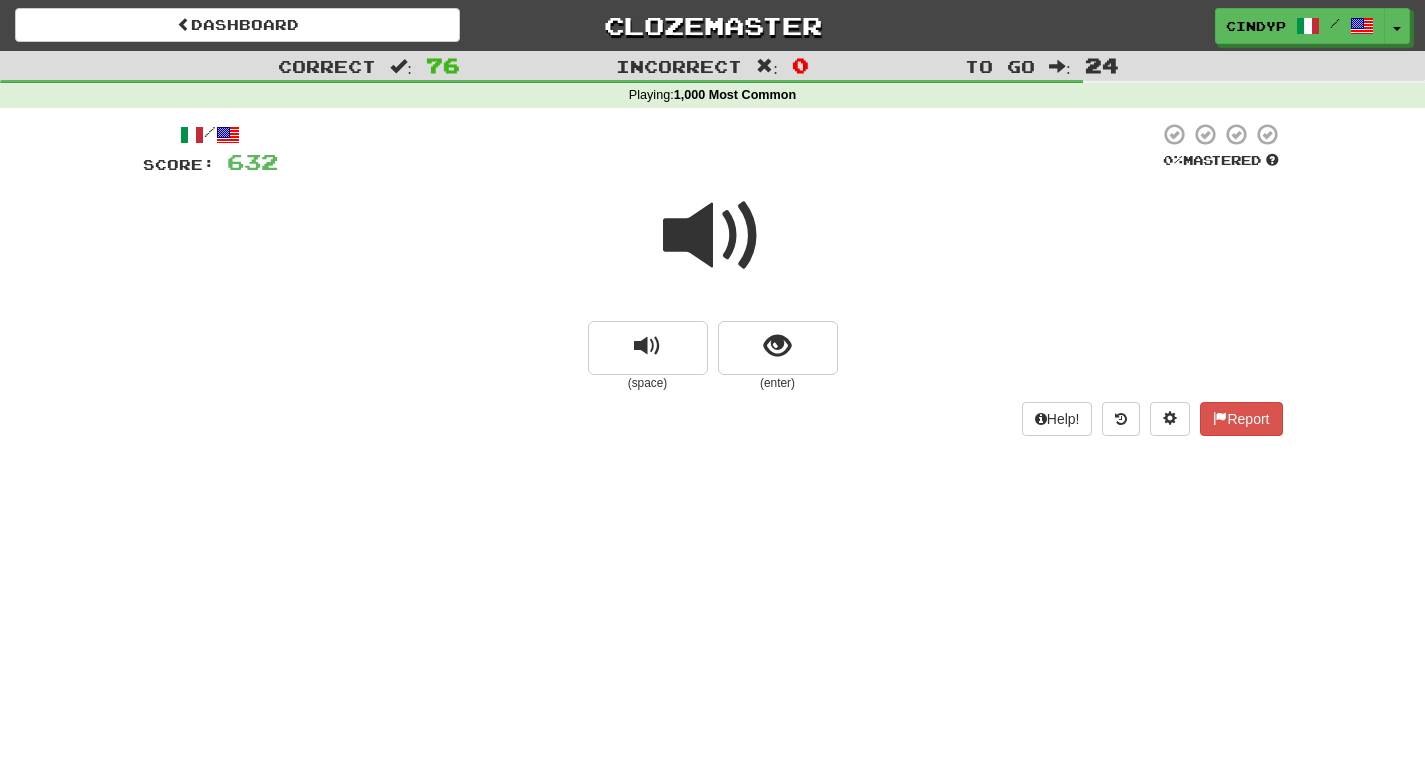 click at bounding box center (713, 236) 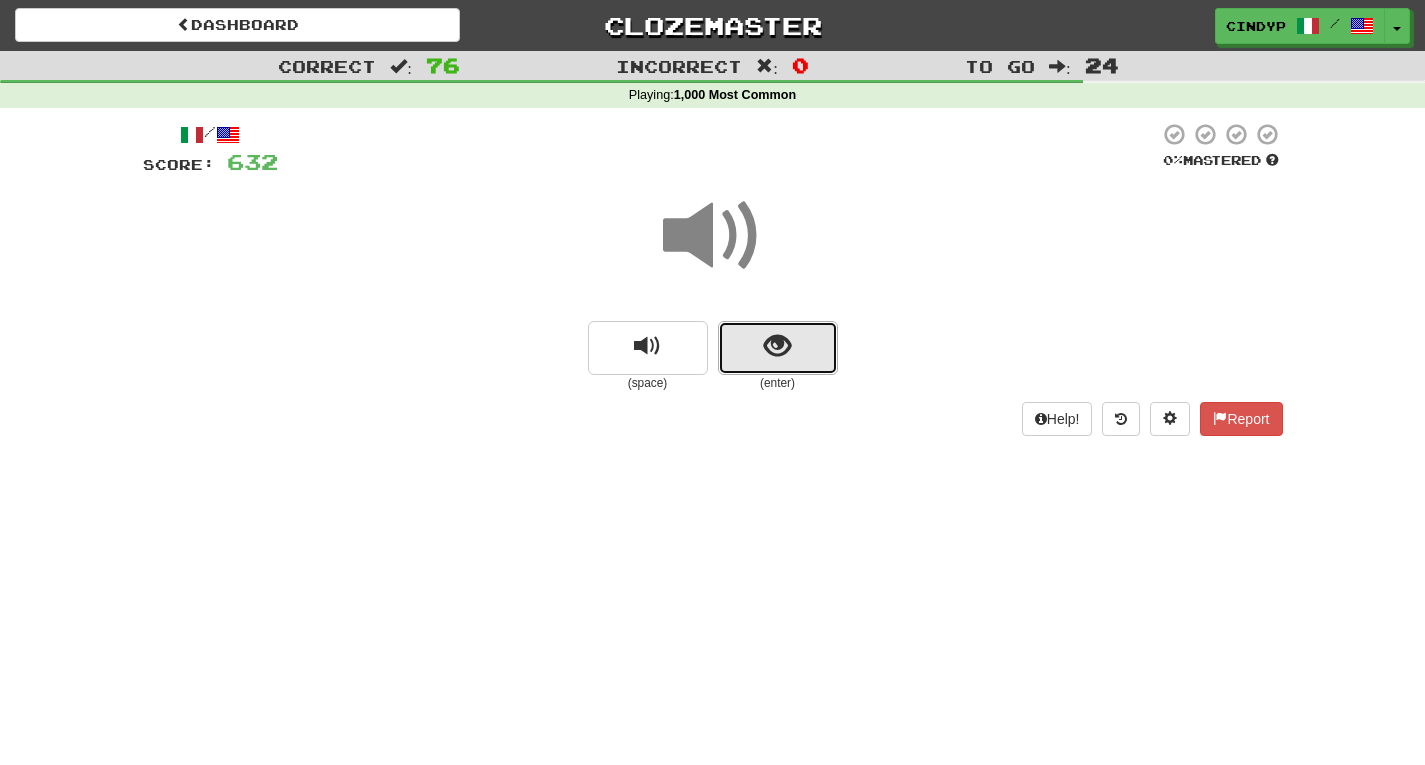click at bounding box center [778, 348] 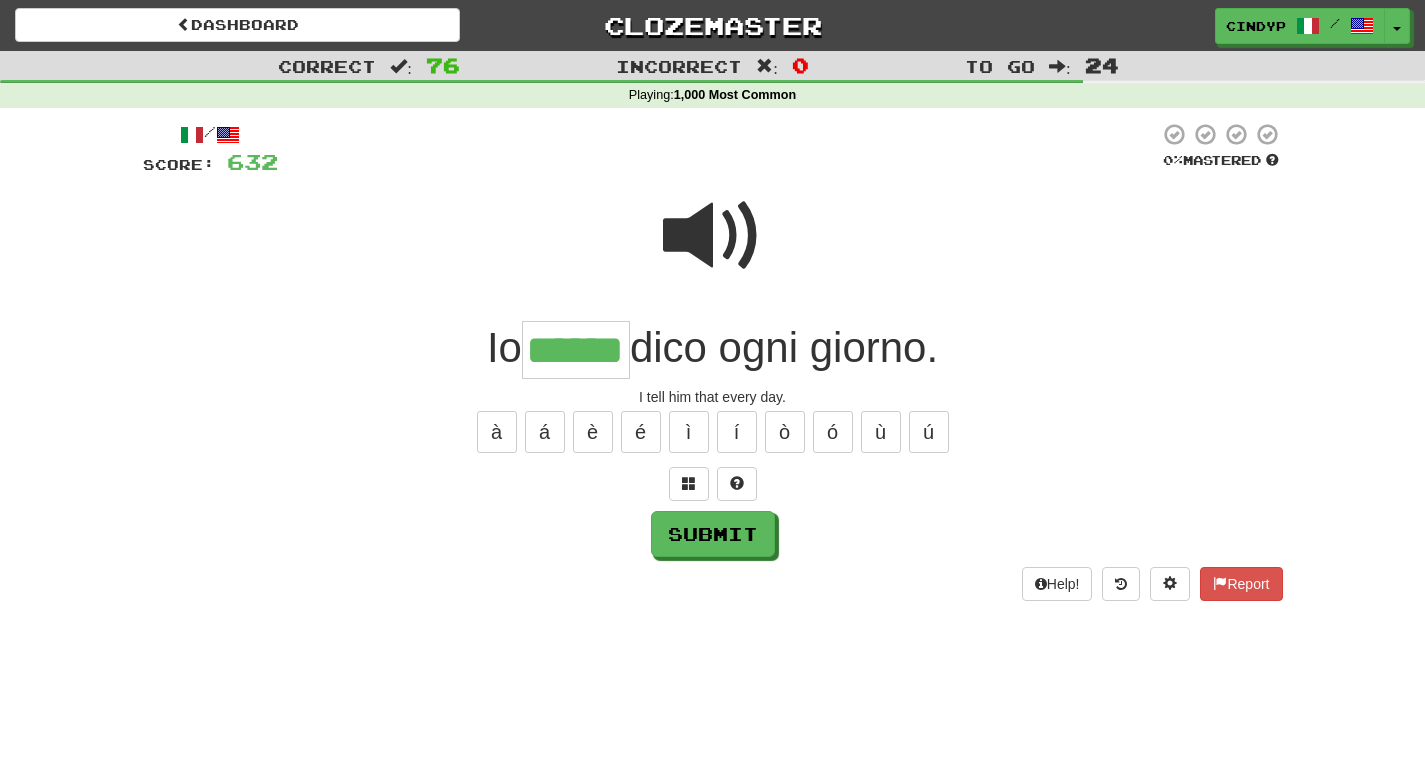 type on "******" 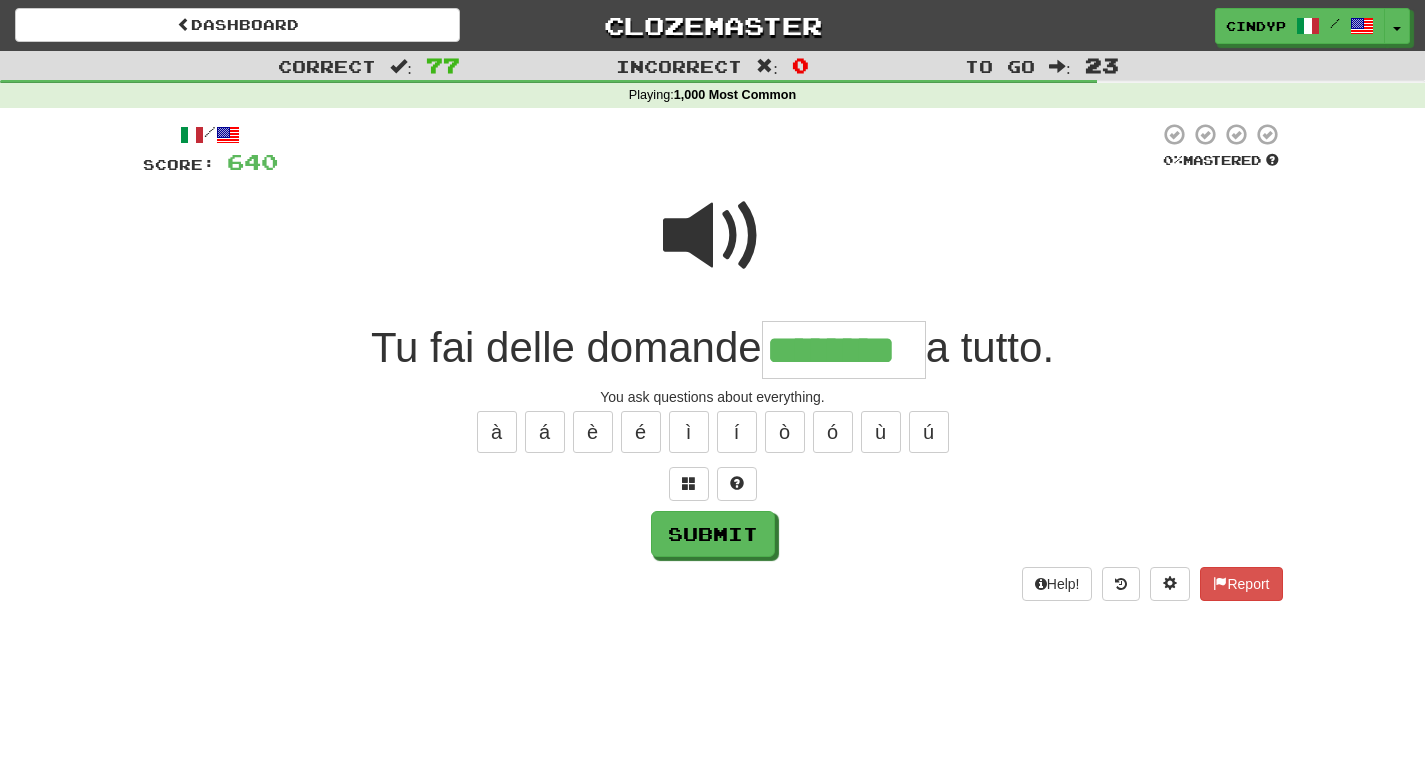 type on "********" 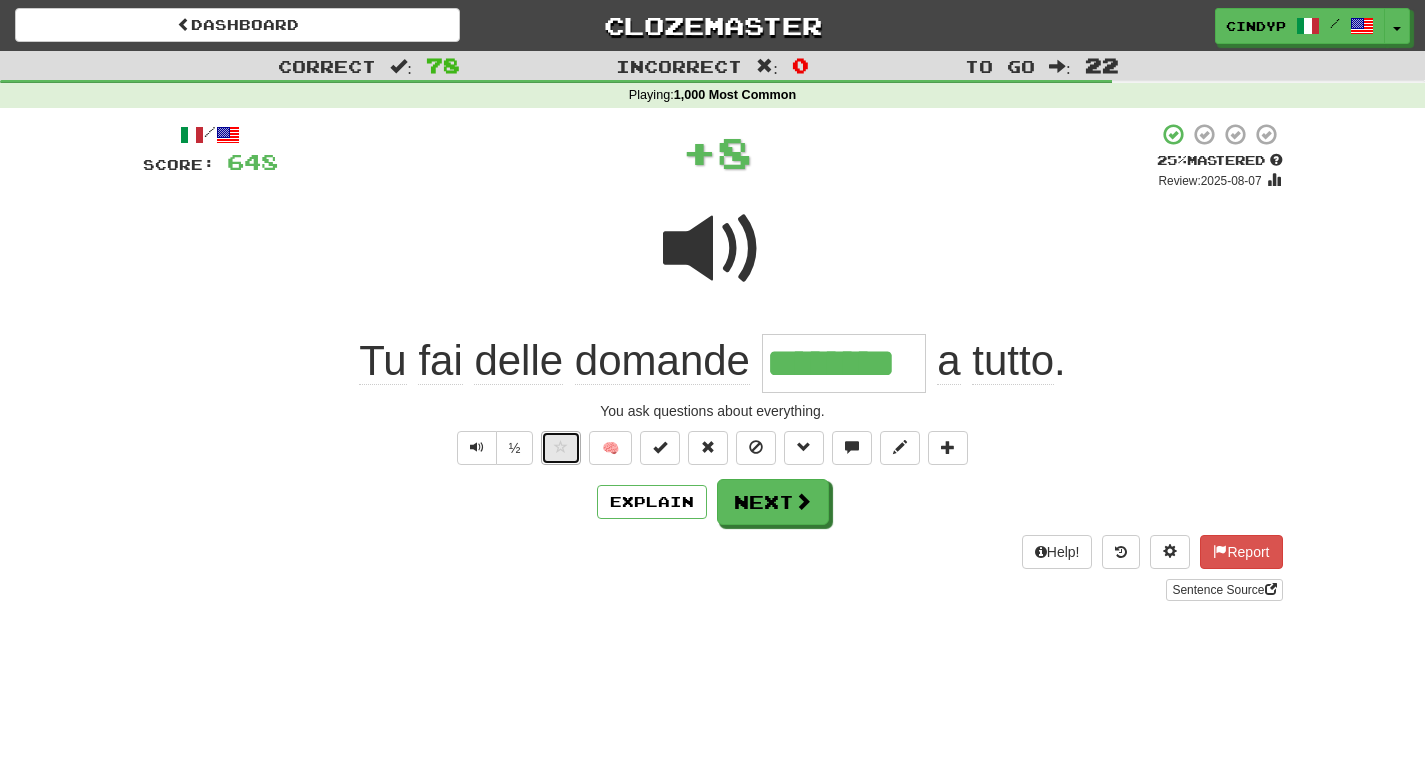 click at bounding box center [561, 448] 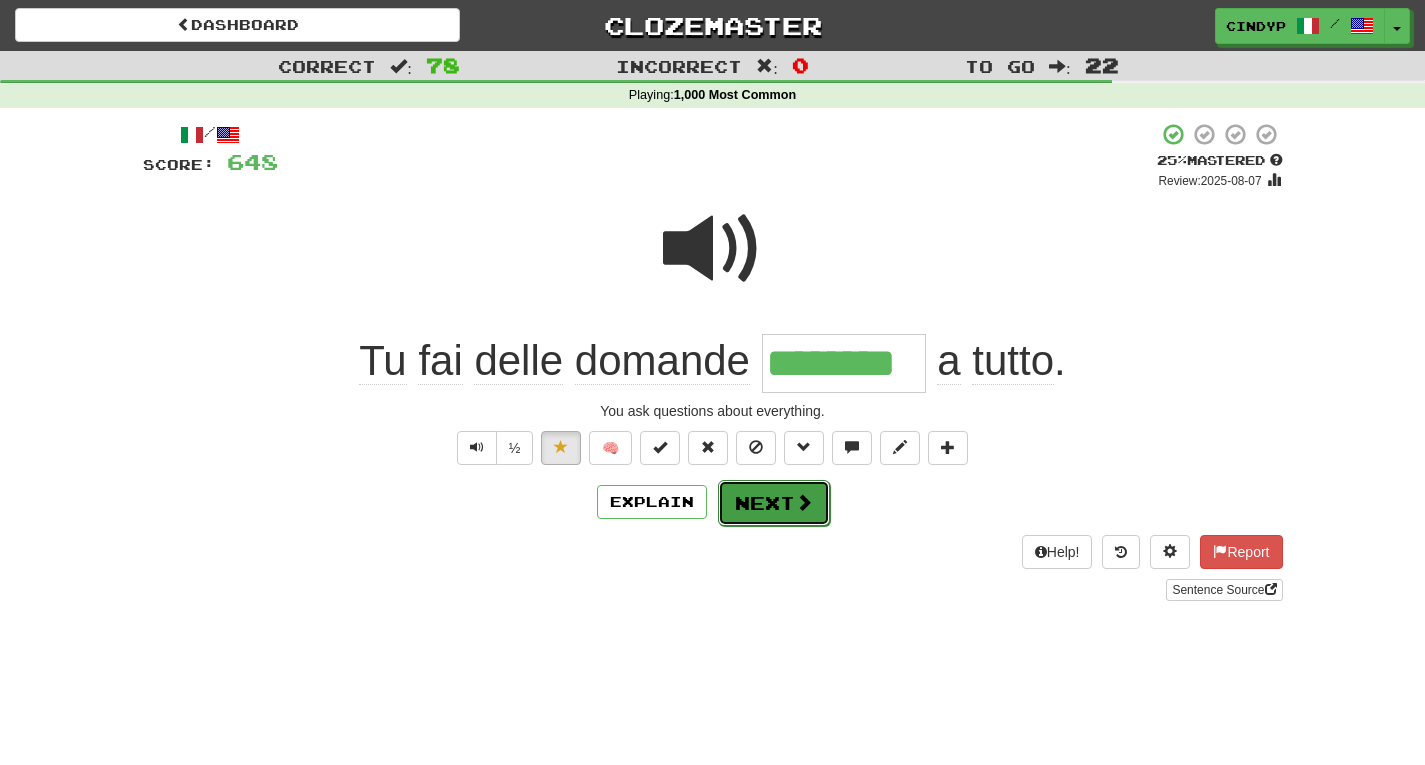click on "Next" at bounding box center (774, 503) 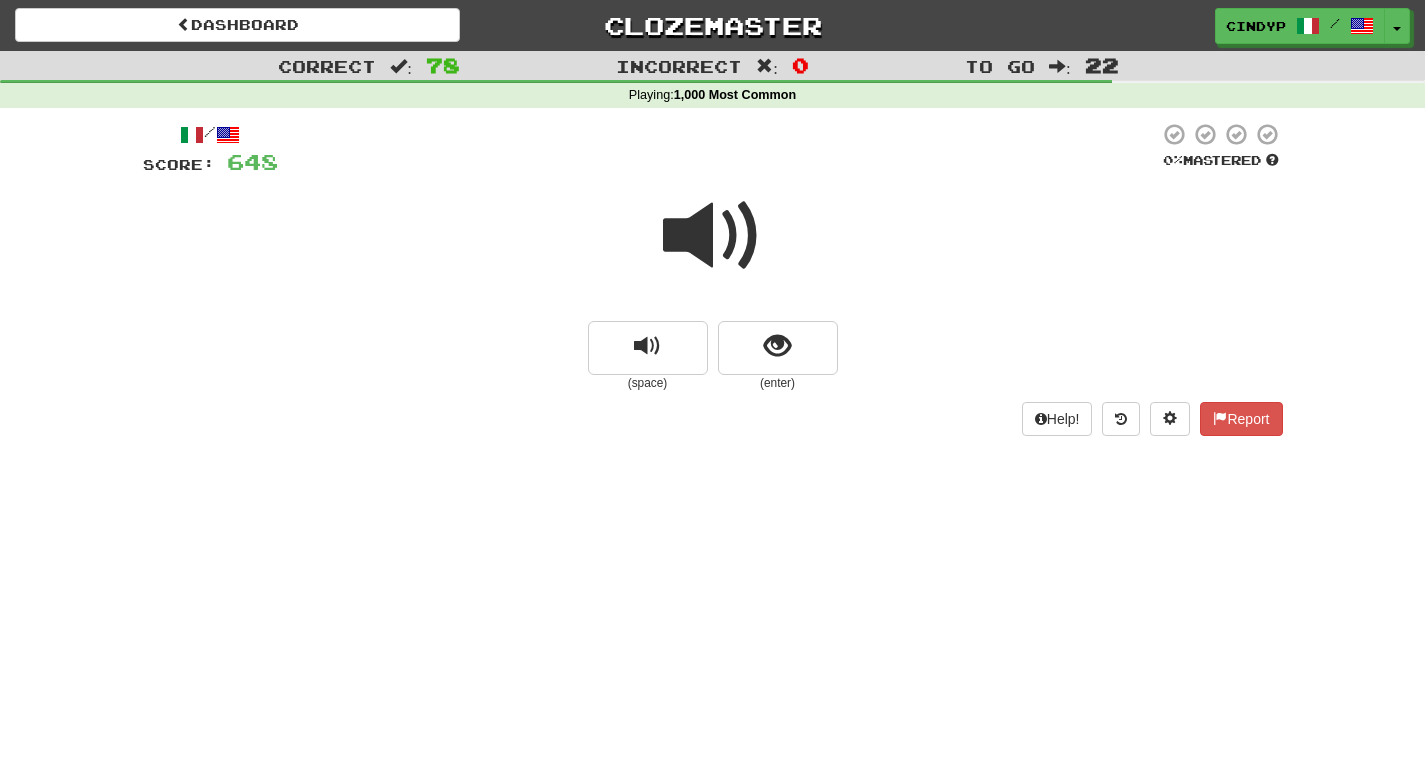 click at bounding box center [713, 236] 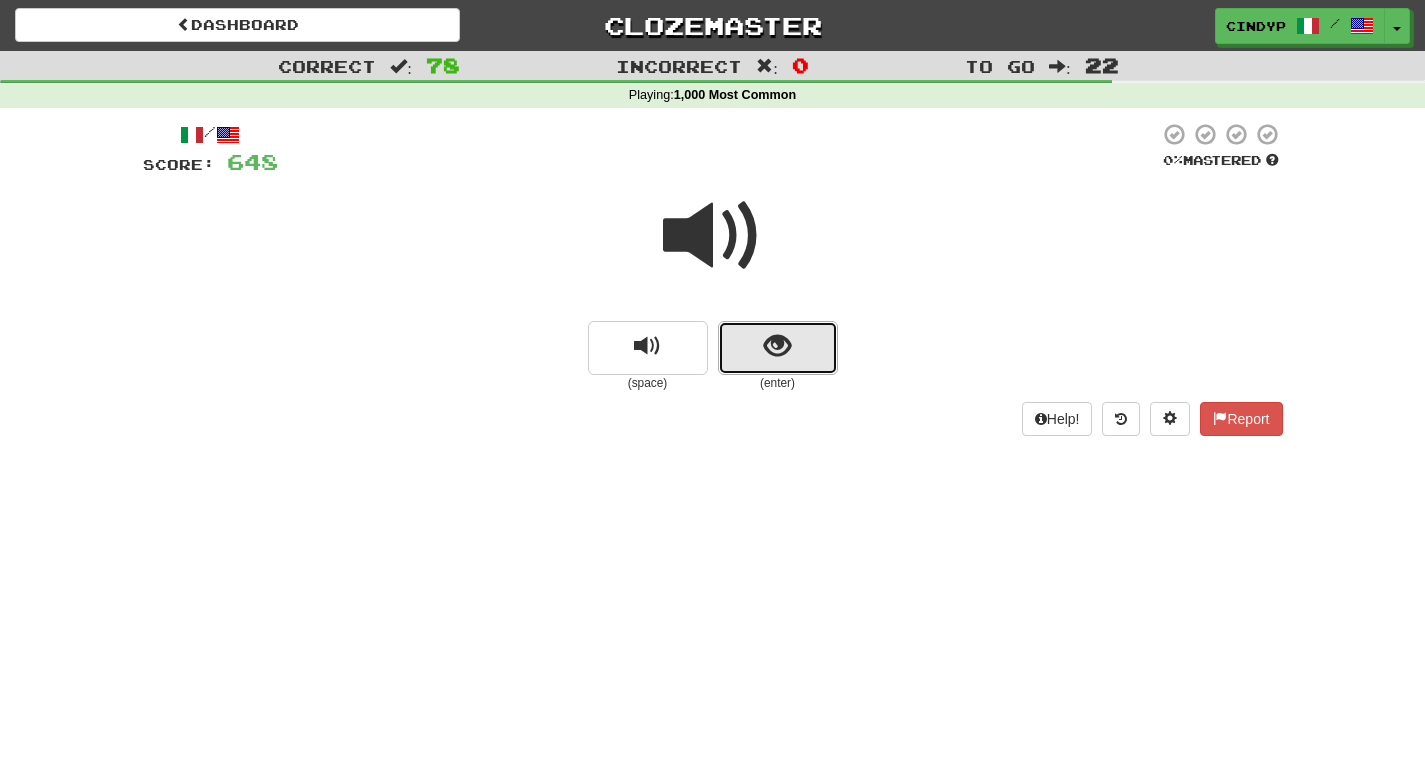click at bounding box center [777, 346] 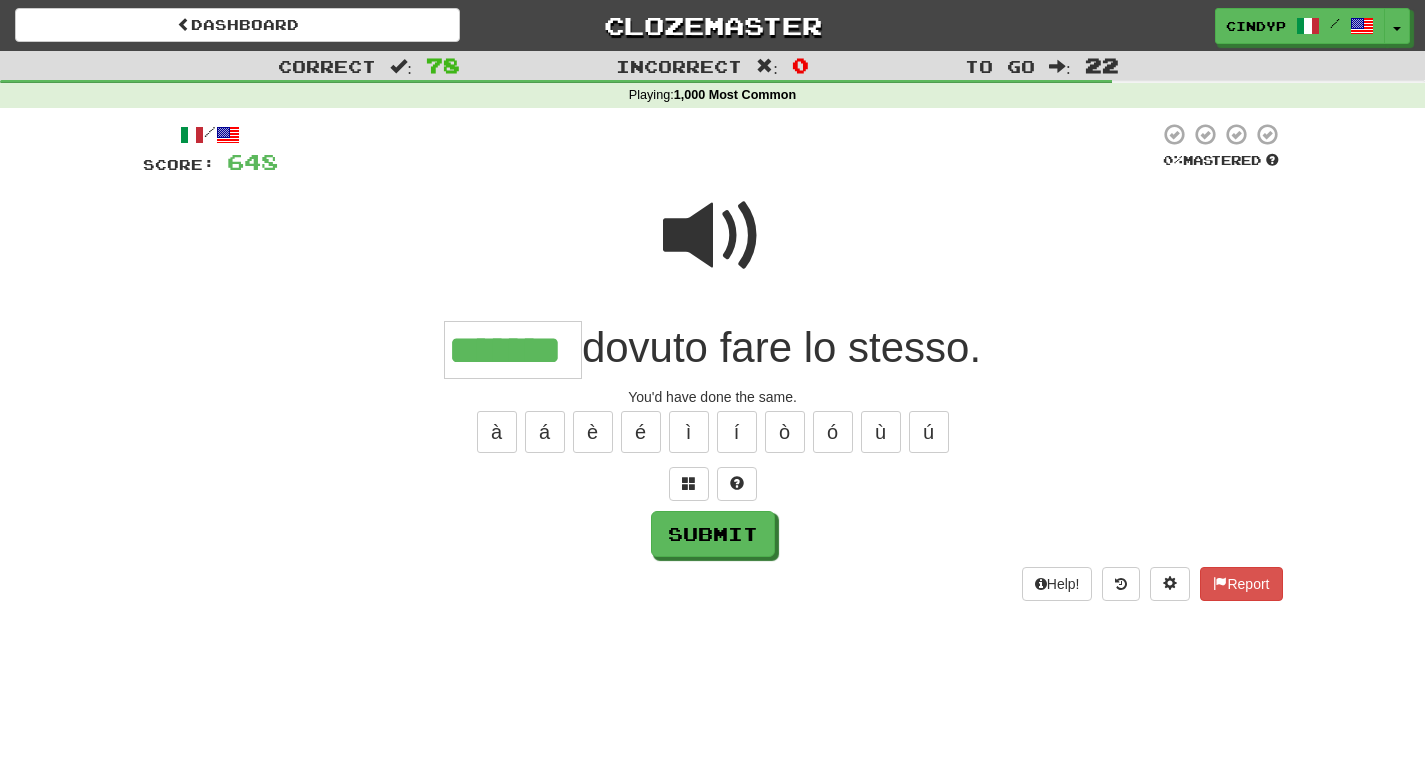 type on "*******" 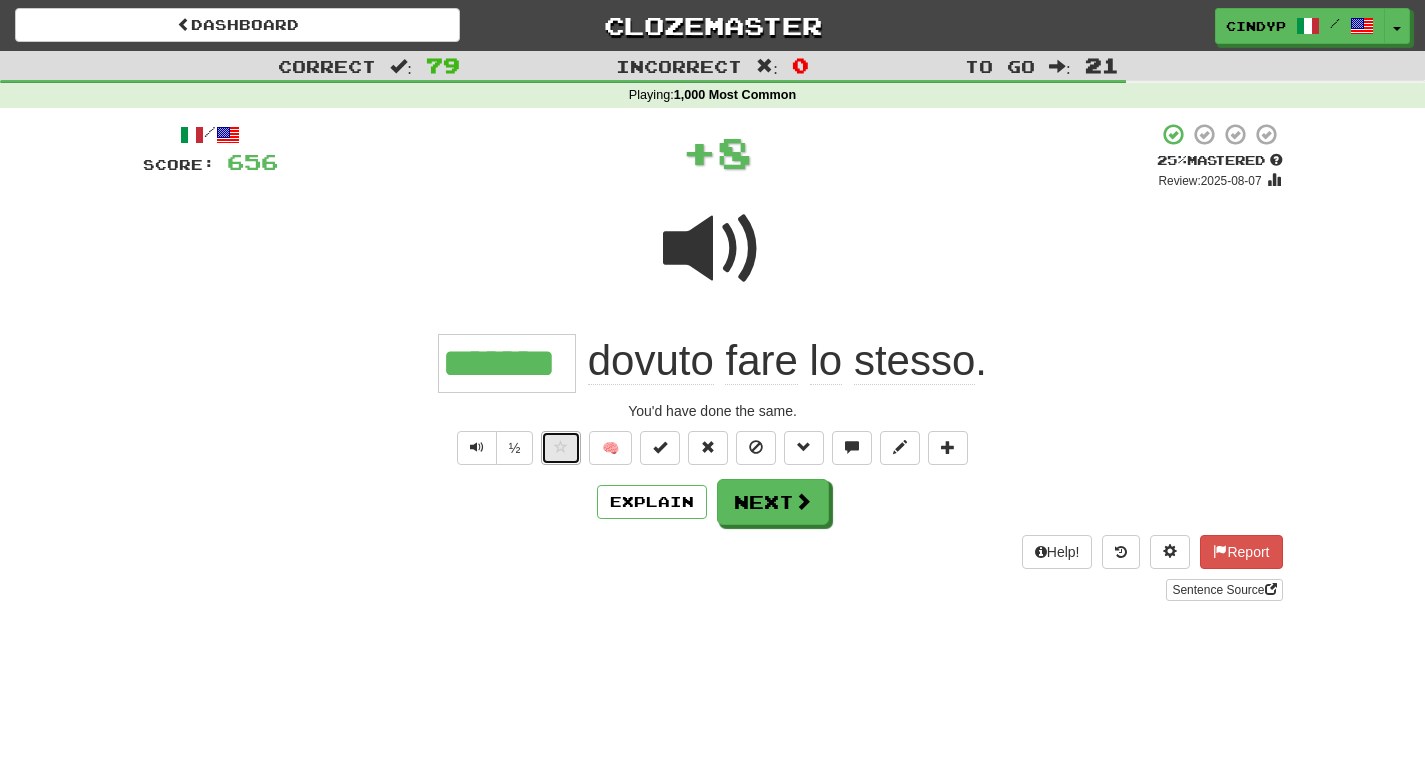 click at bounding box center [561, 448] 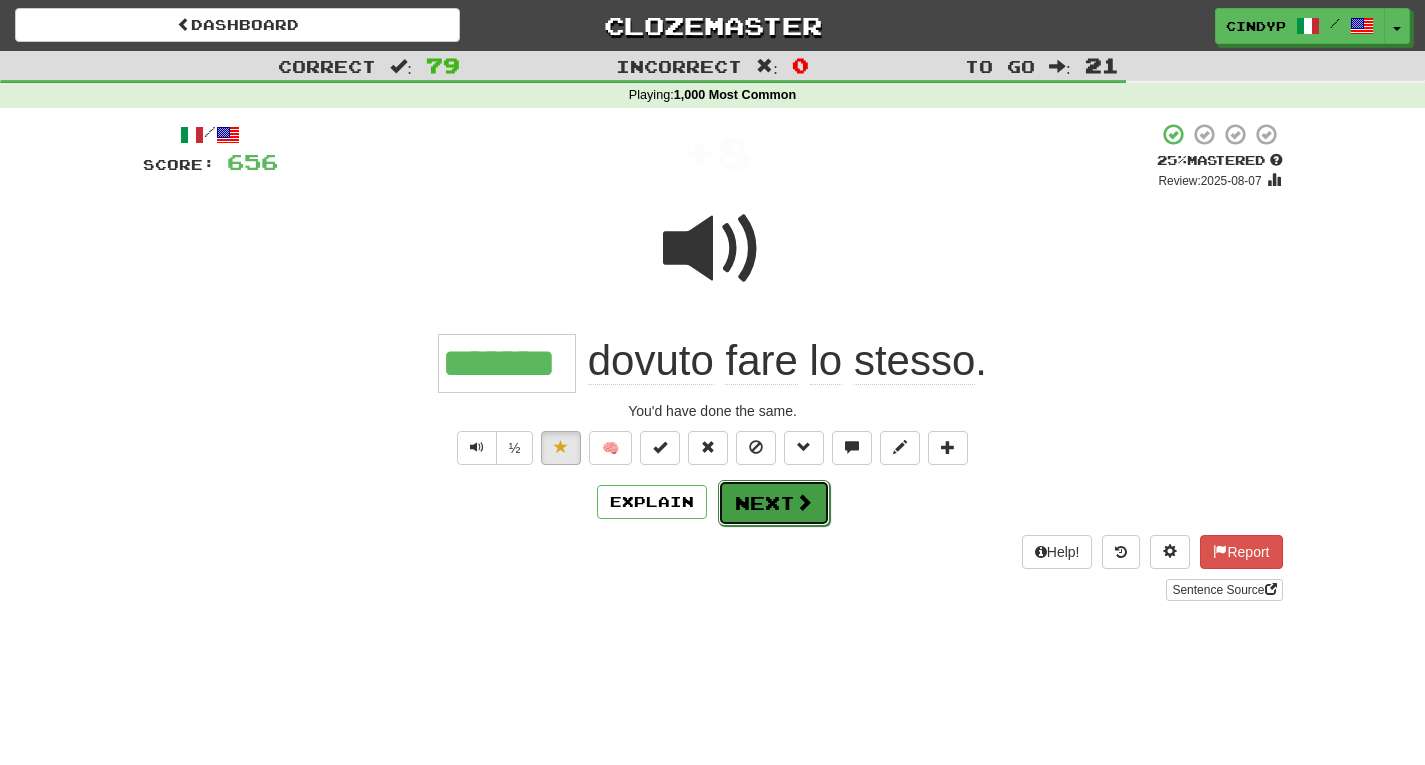 click on "Next" at bounding box center (774, 503) 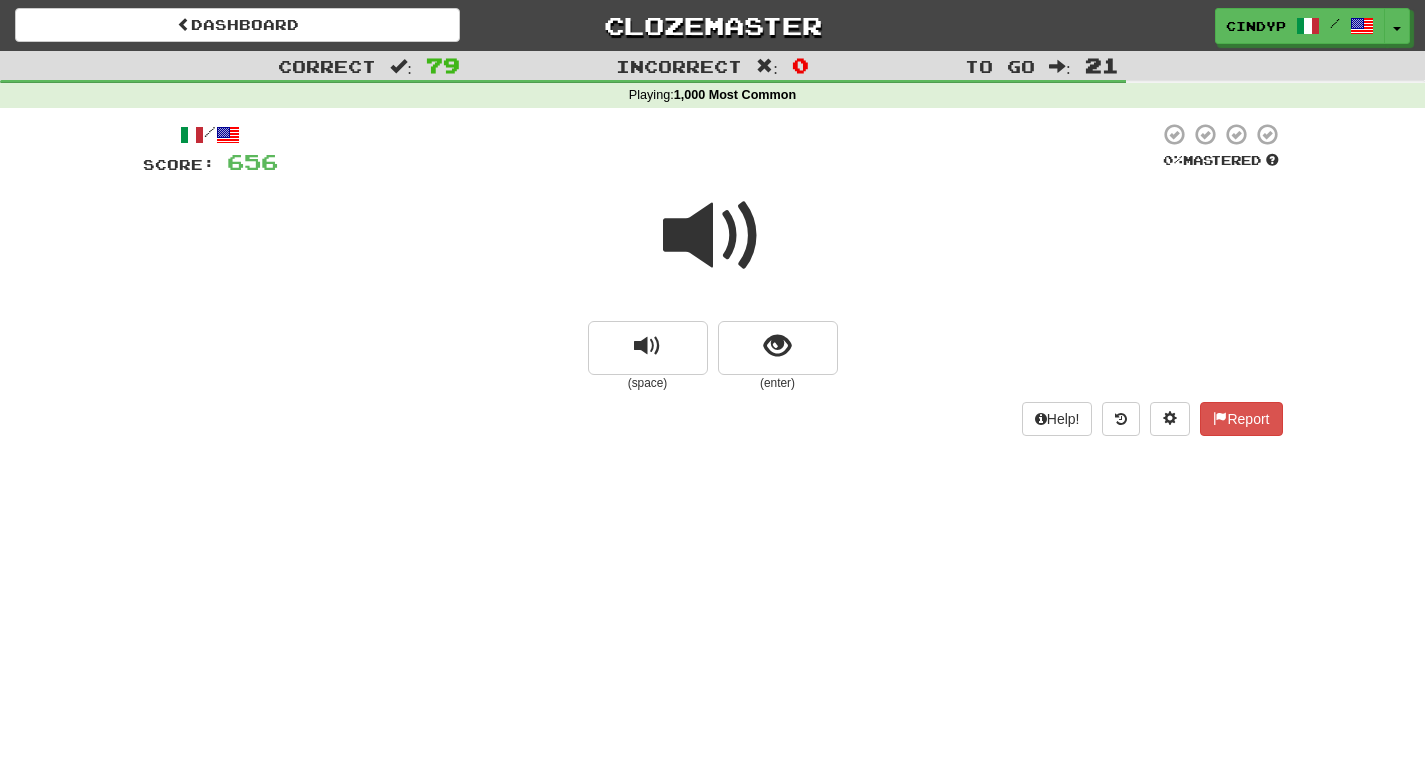 click at bounding box center [713, 236] 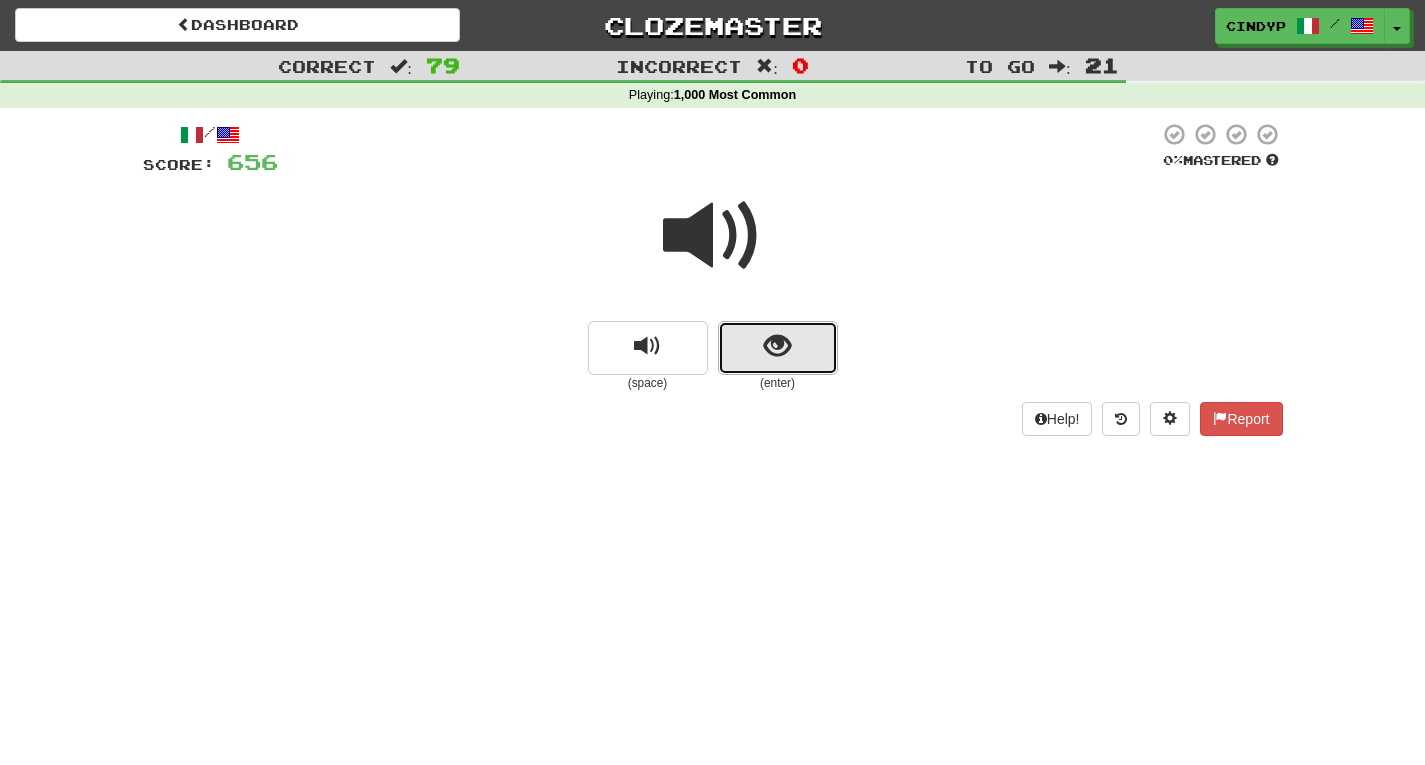 click at bounding box center (777, 346) 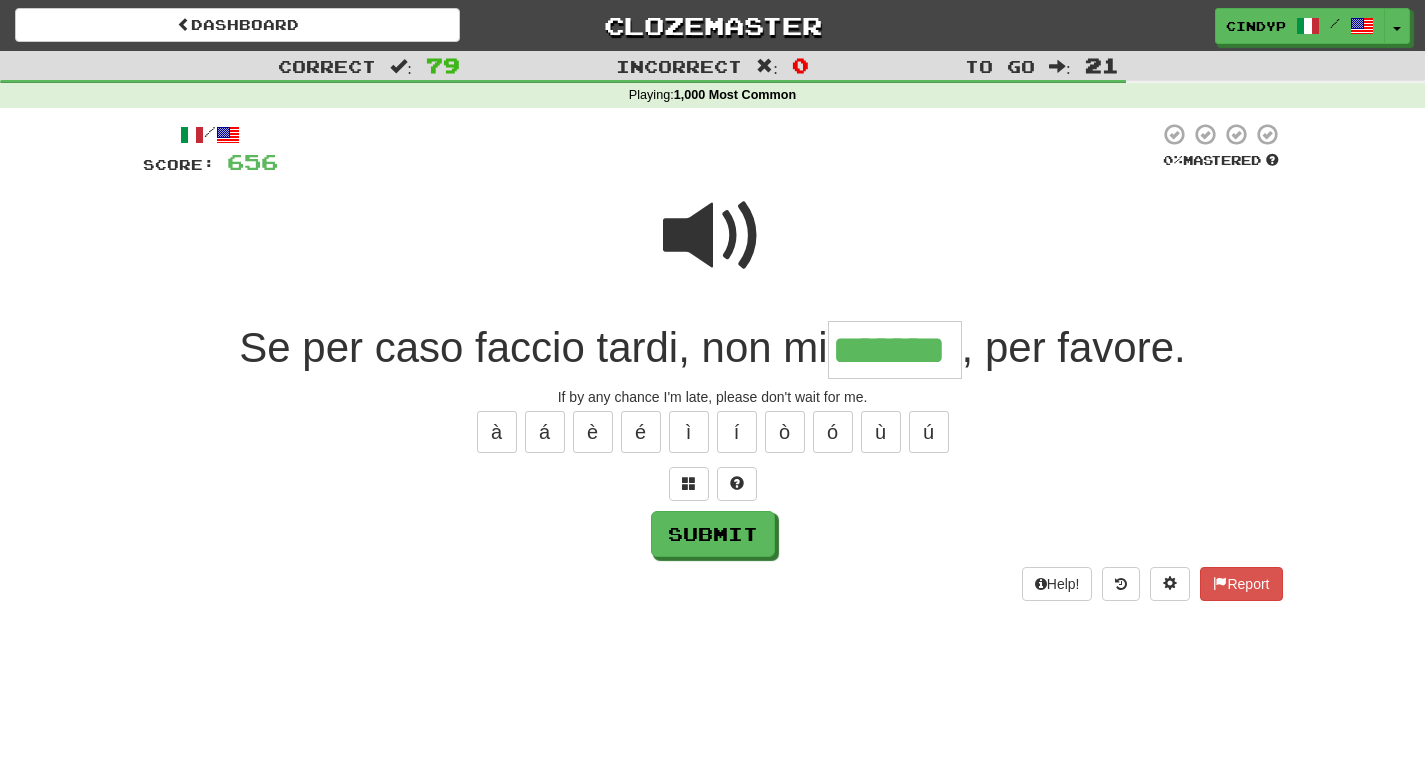 type on "*******" 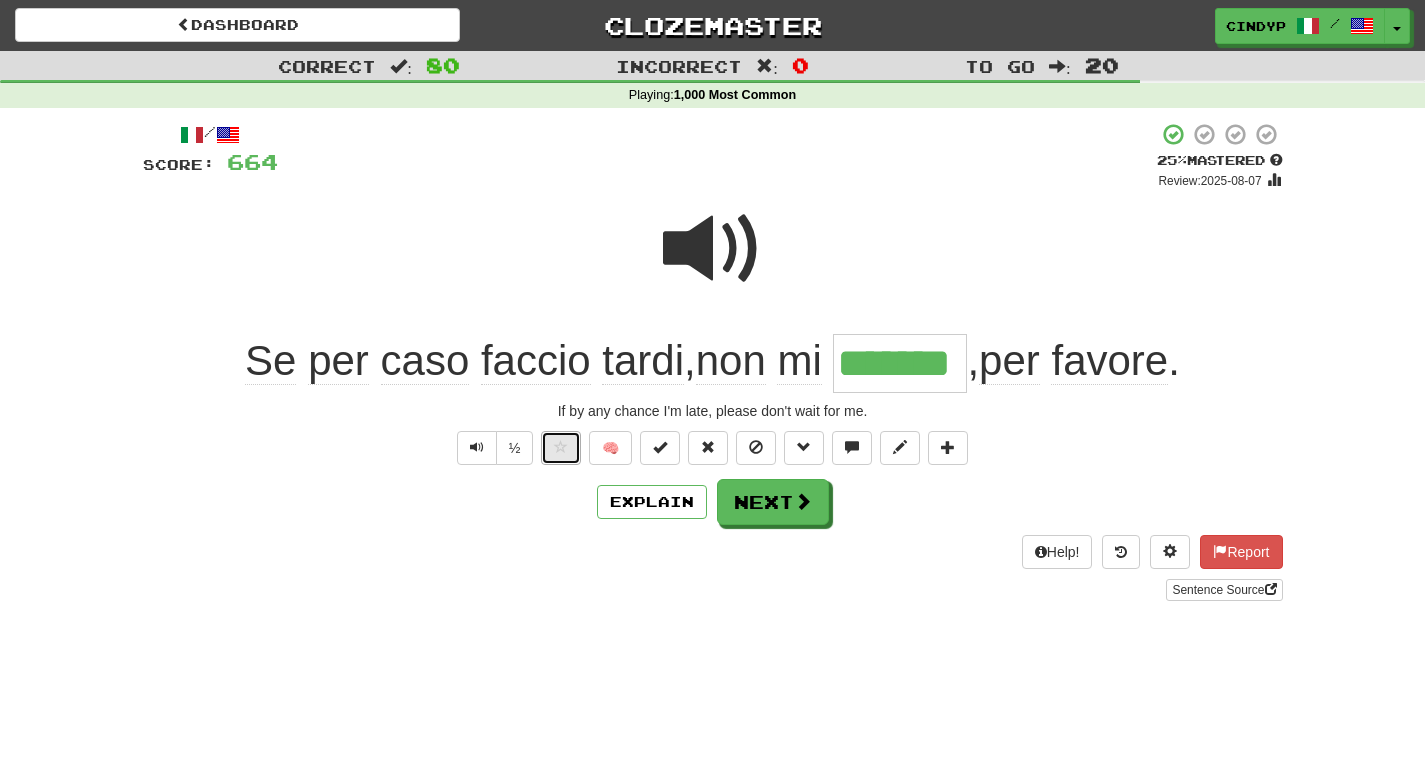 click at bounding box center [561, 447] 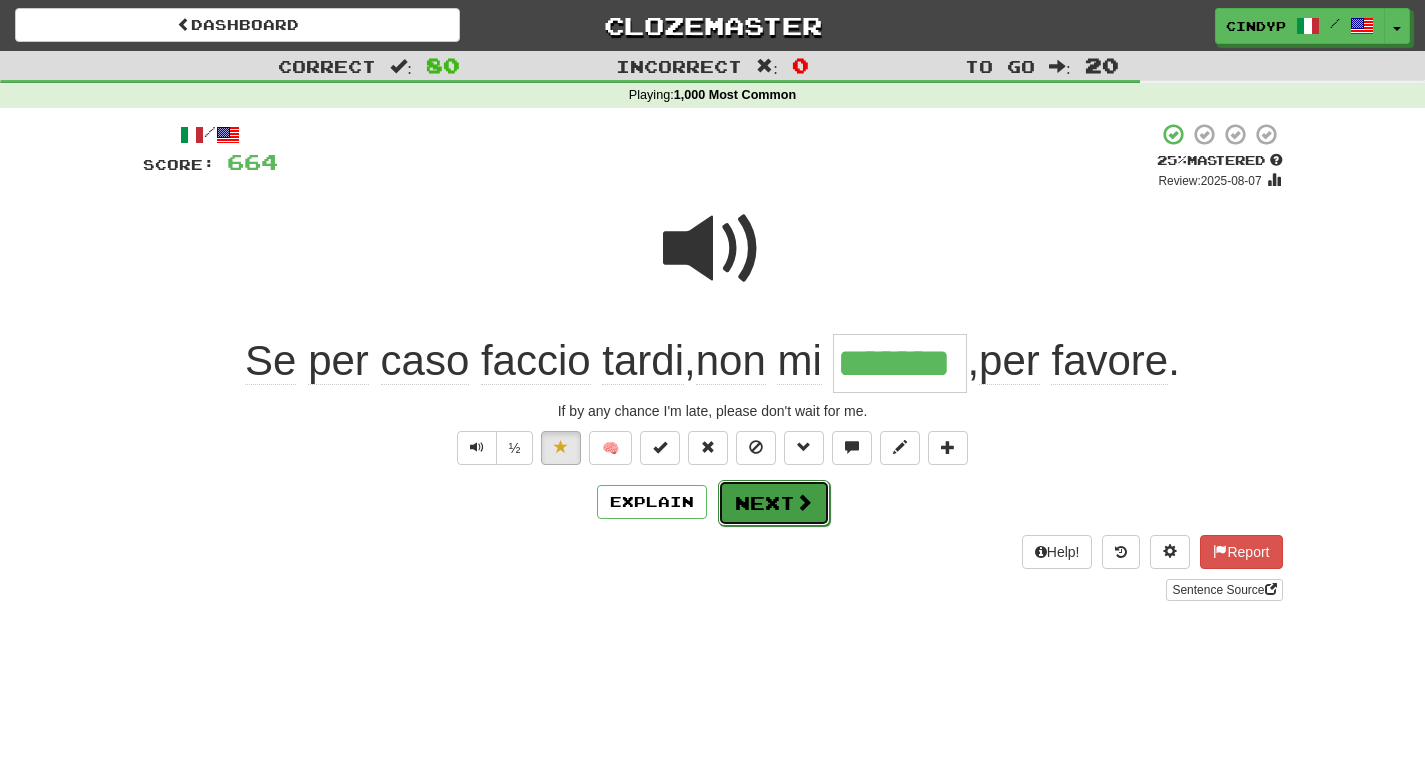click on "Next" at bounding box center (774, 503) 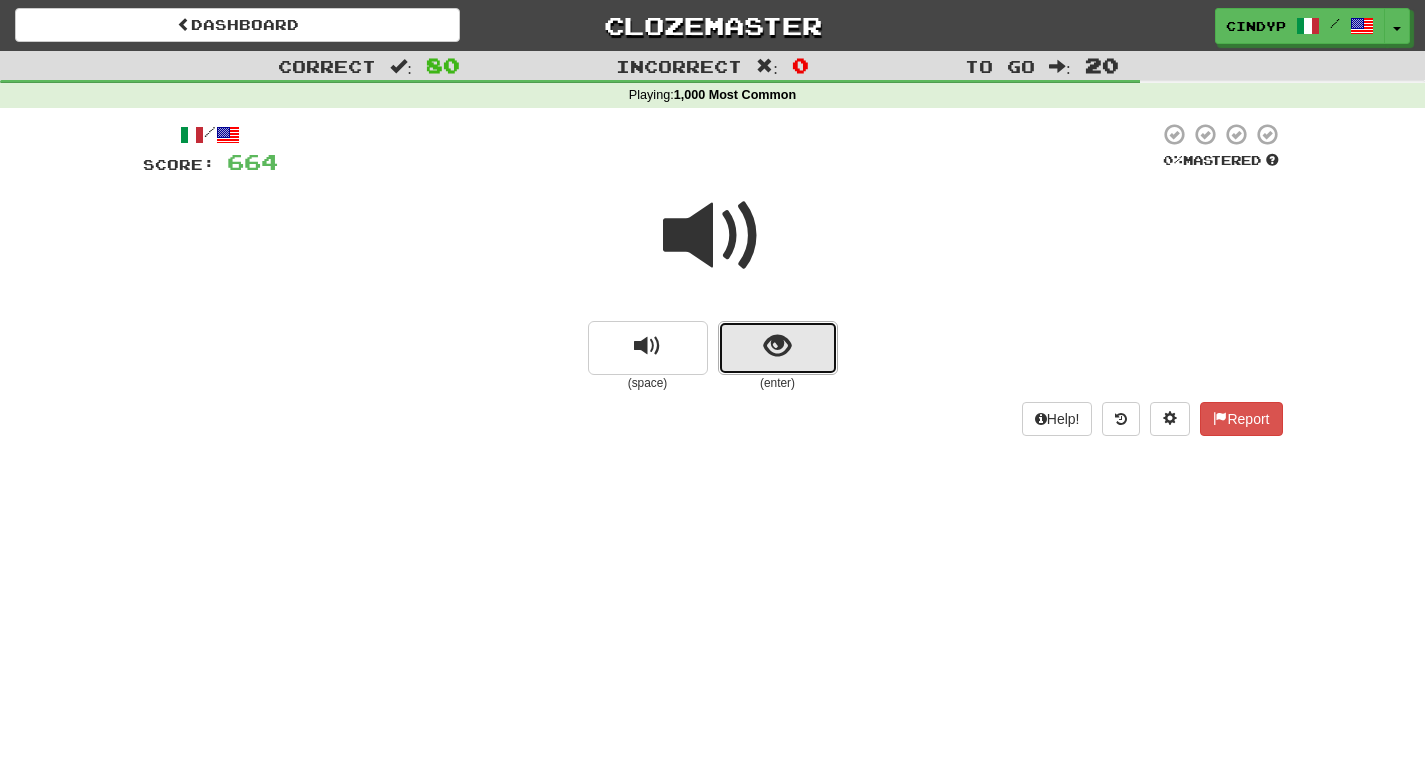 click at bounding box center (778, 348) 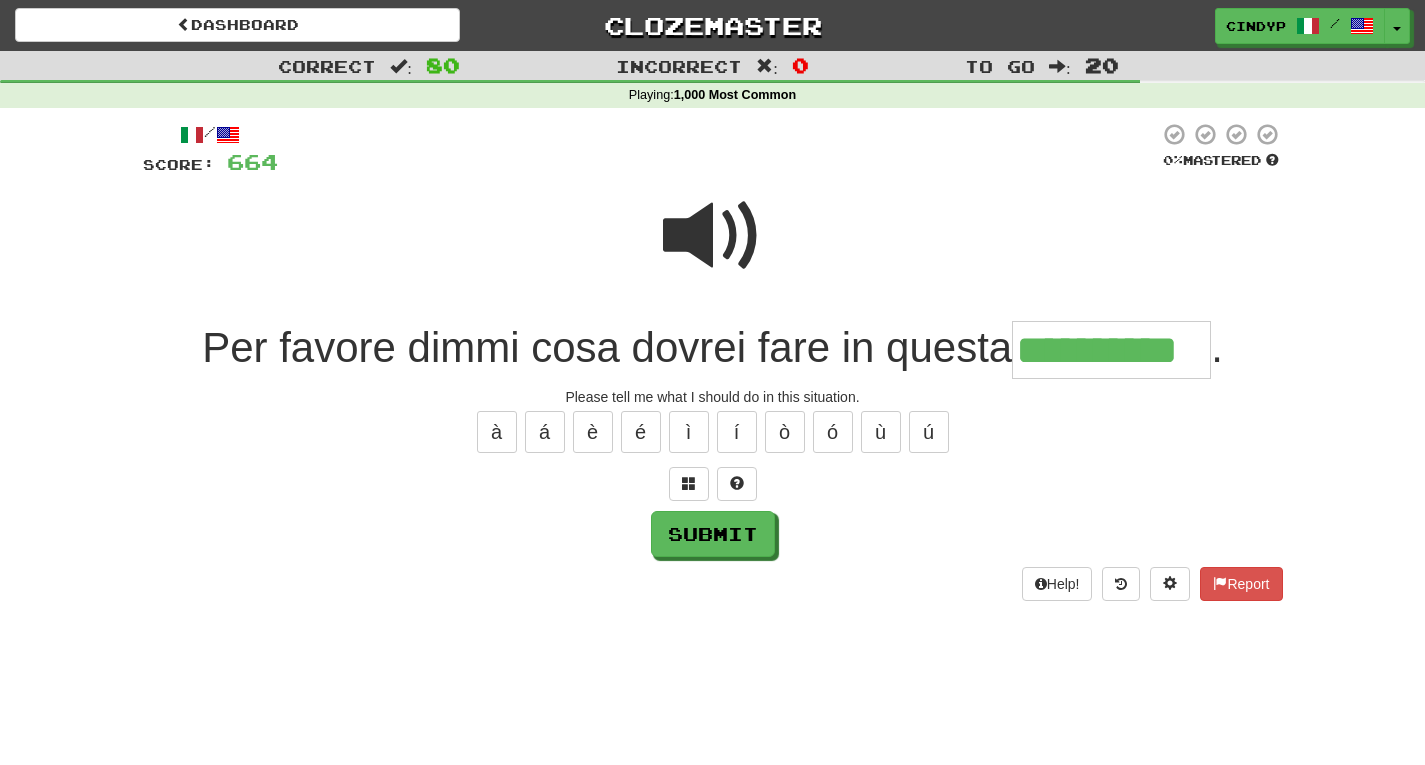 type on "**********" 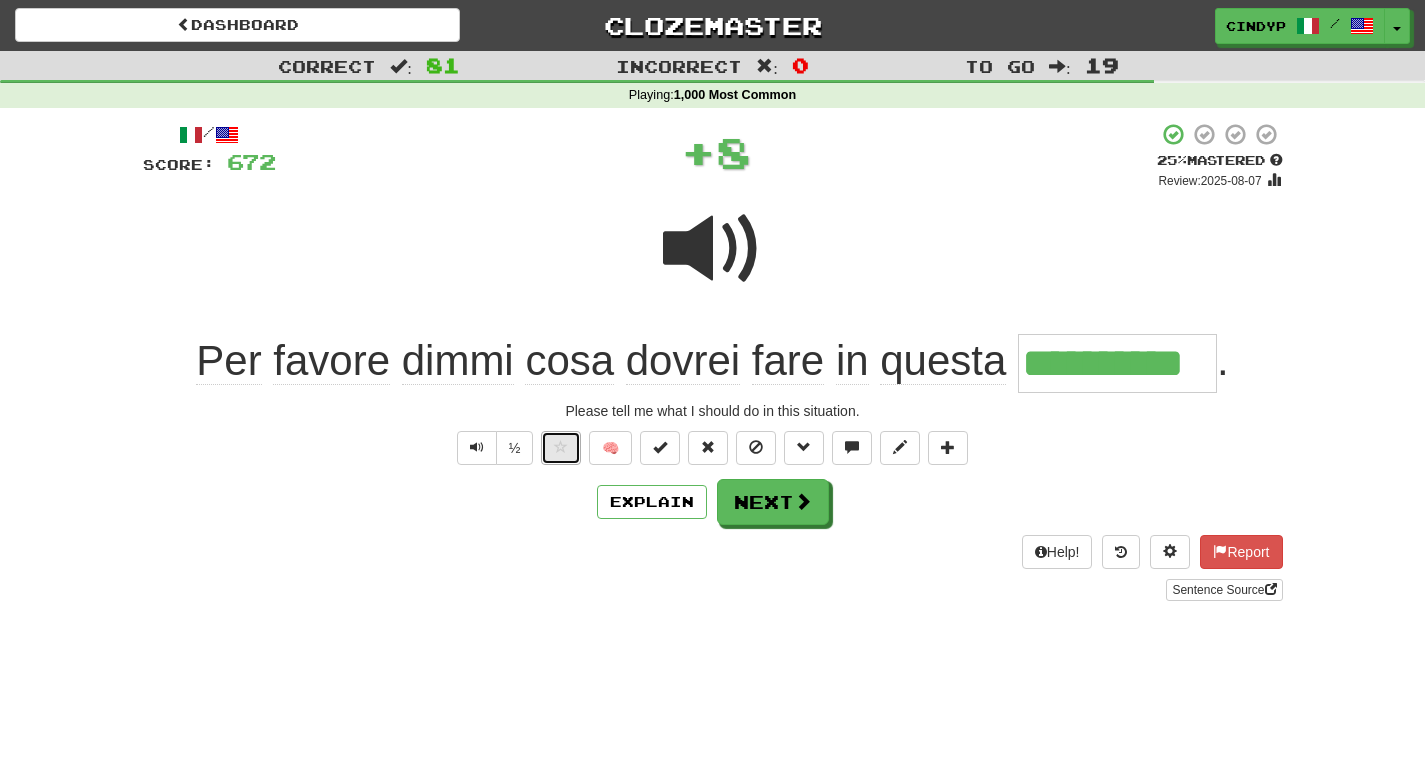 click at bounding box center (561, 447) 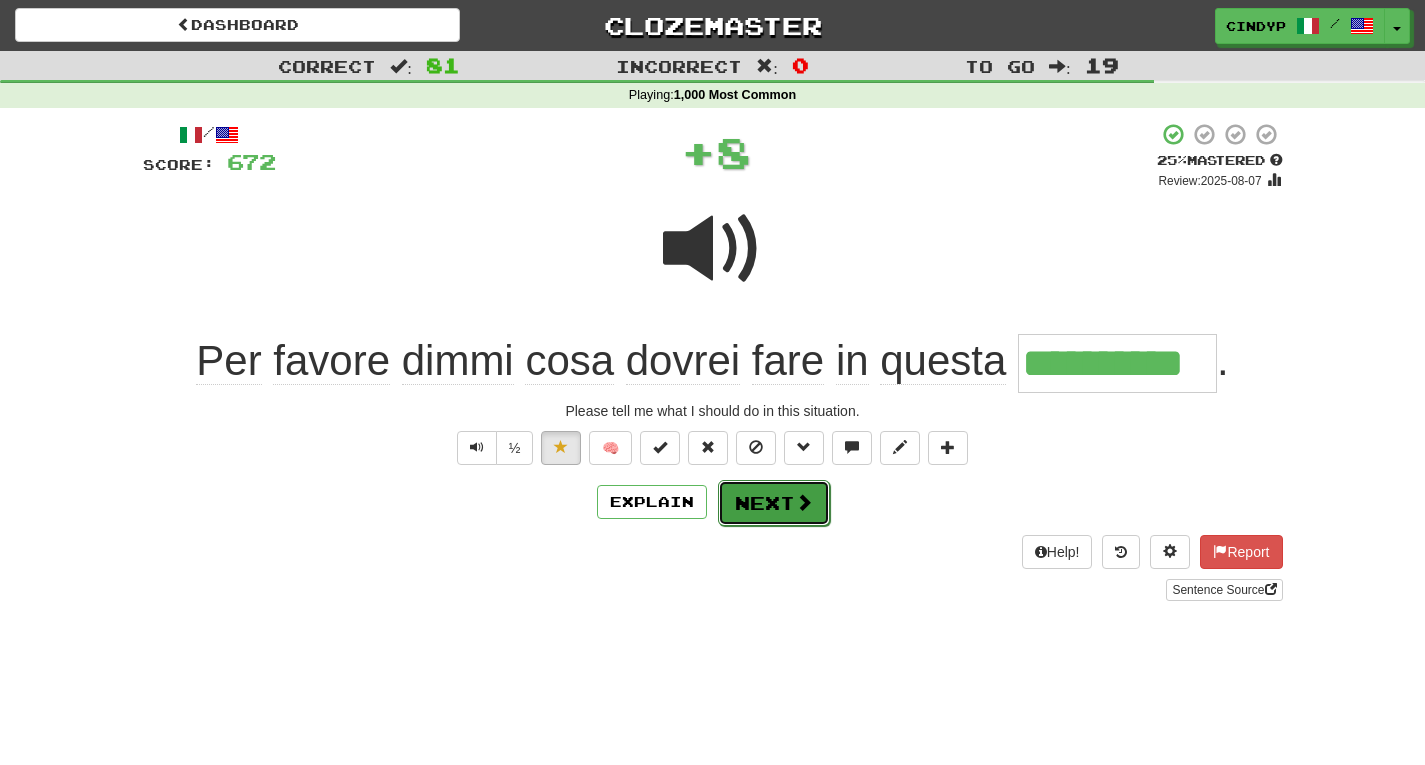 click on "Next" at bounding box center [774, 503] 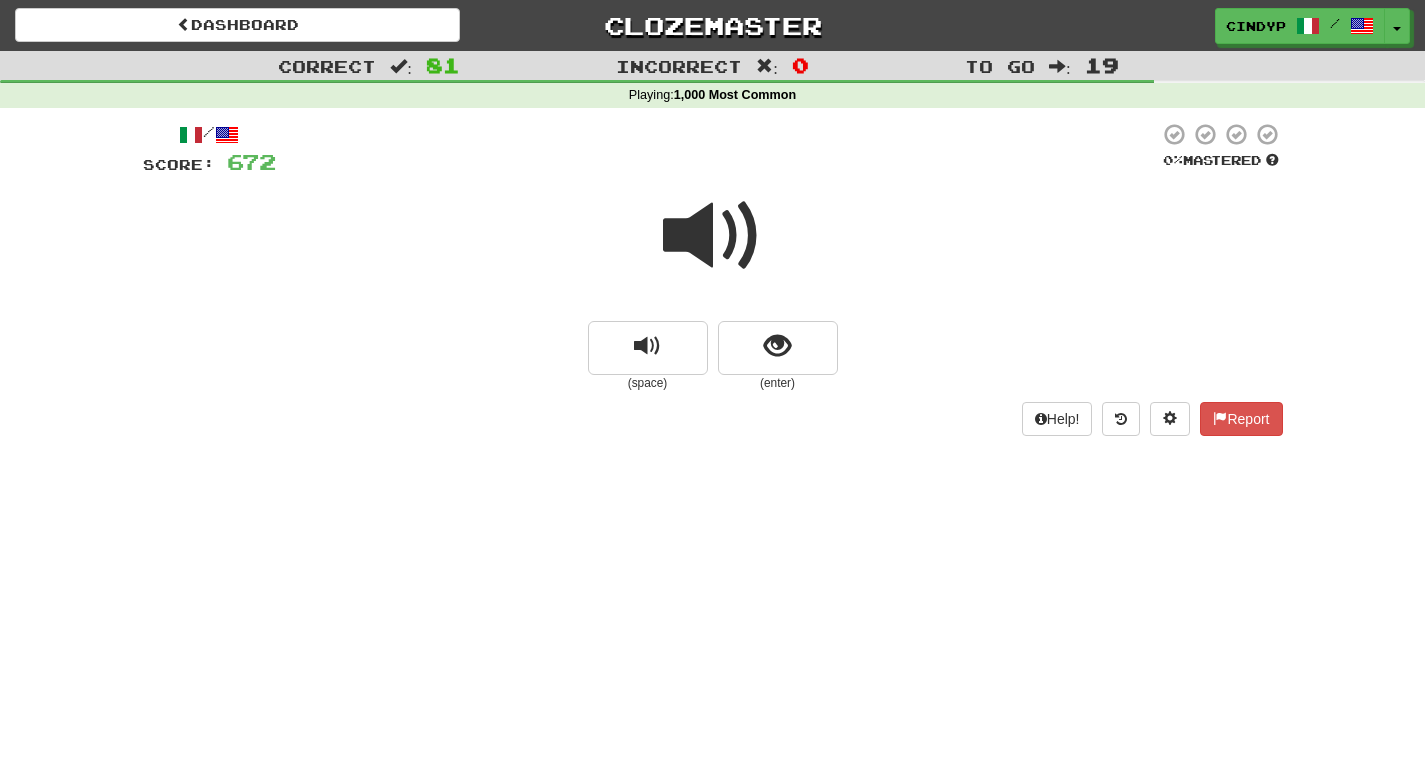 click at bounding box center [713, 236] 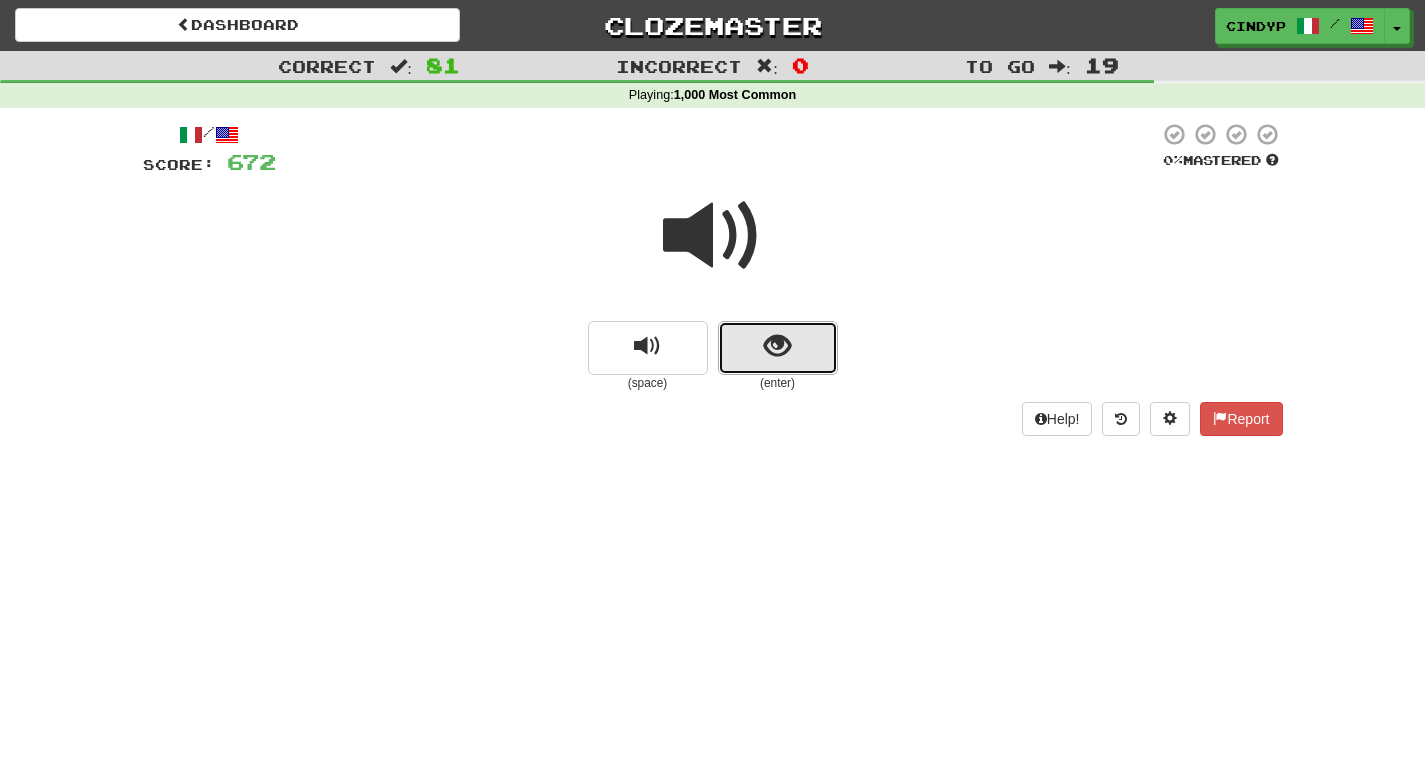 click at bounding box center [777, 346] 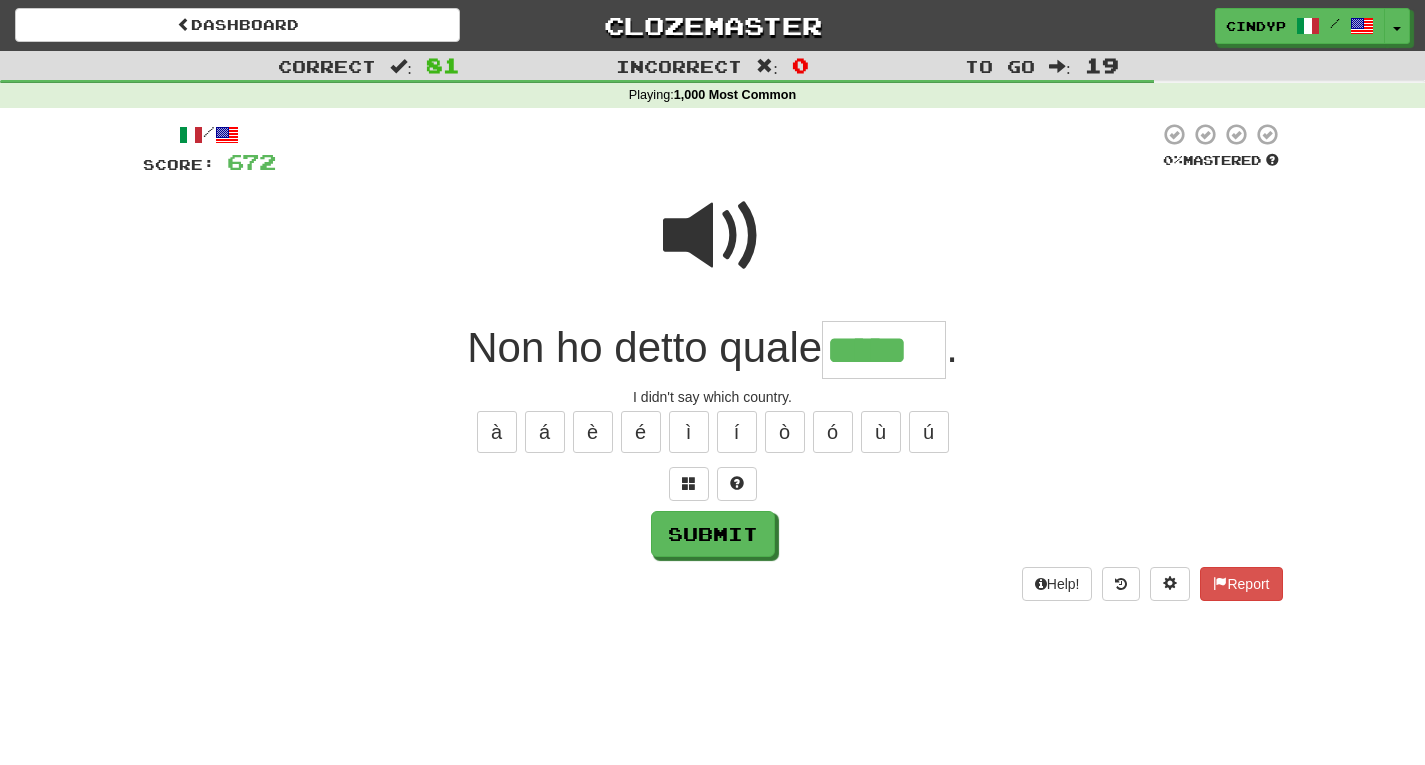 type on "*****" 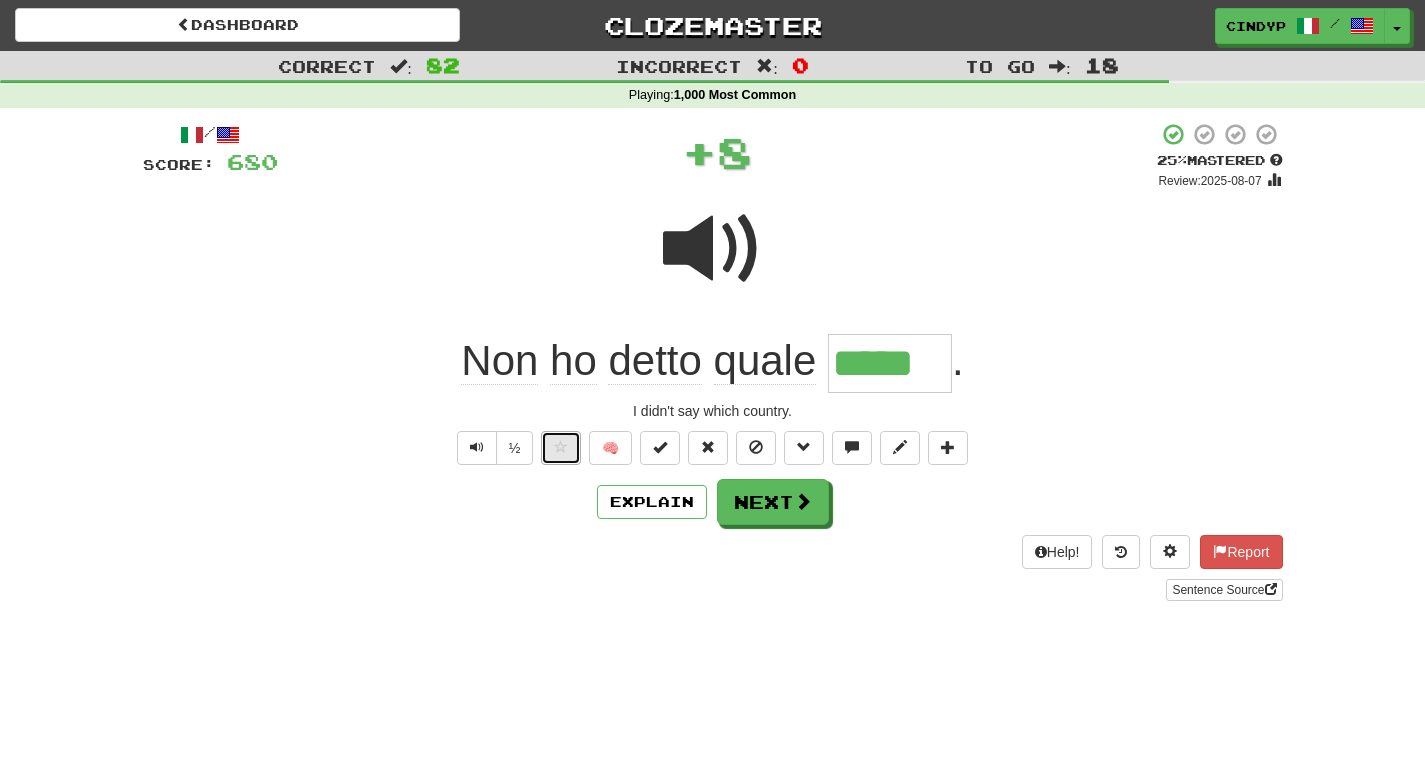 click at bounding box center [561, 447] 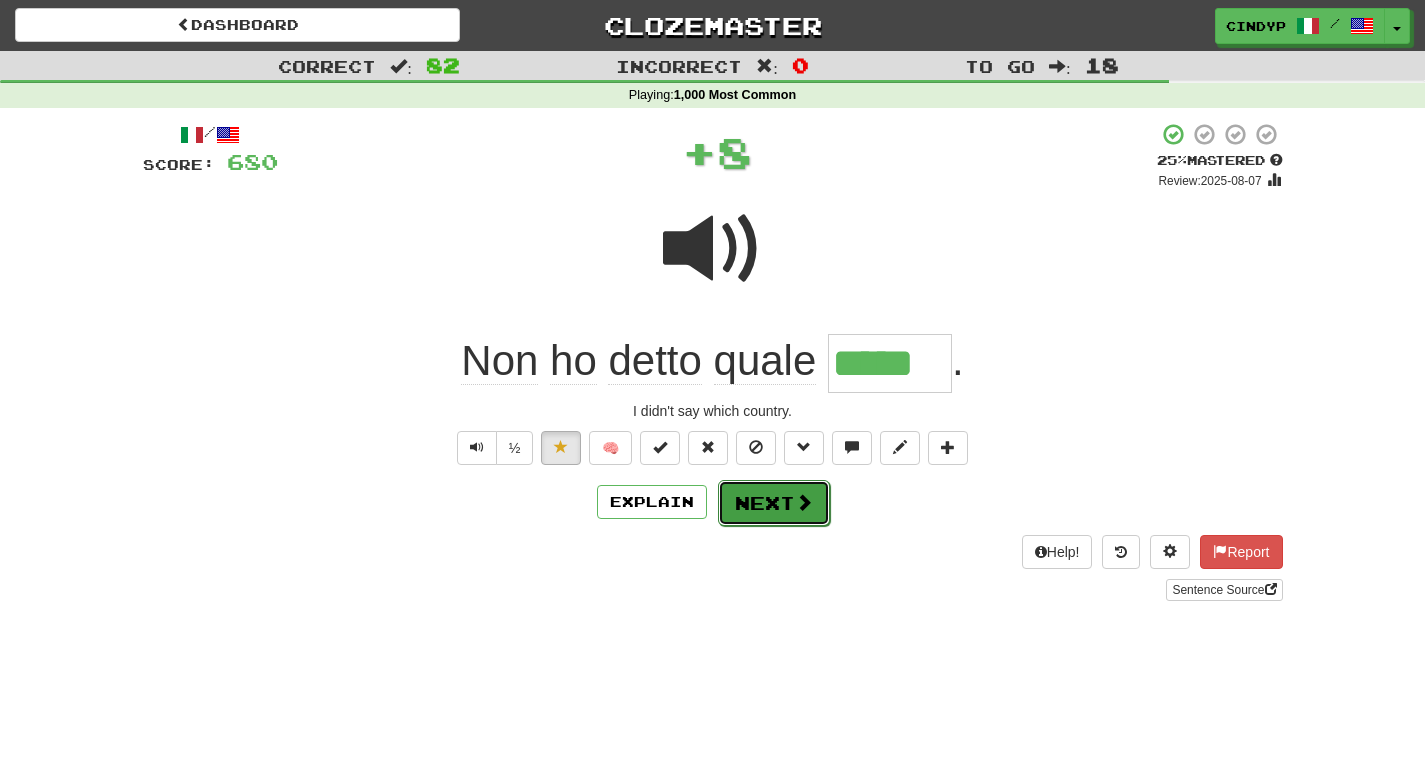 click on "Next" at bounding box center (774, 503) 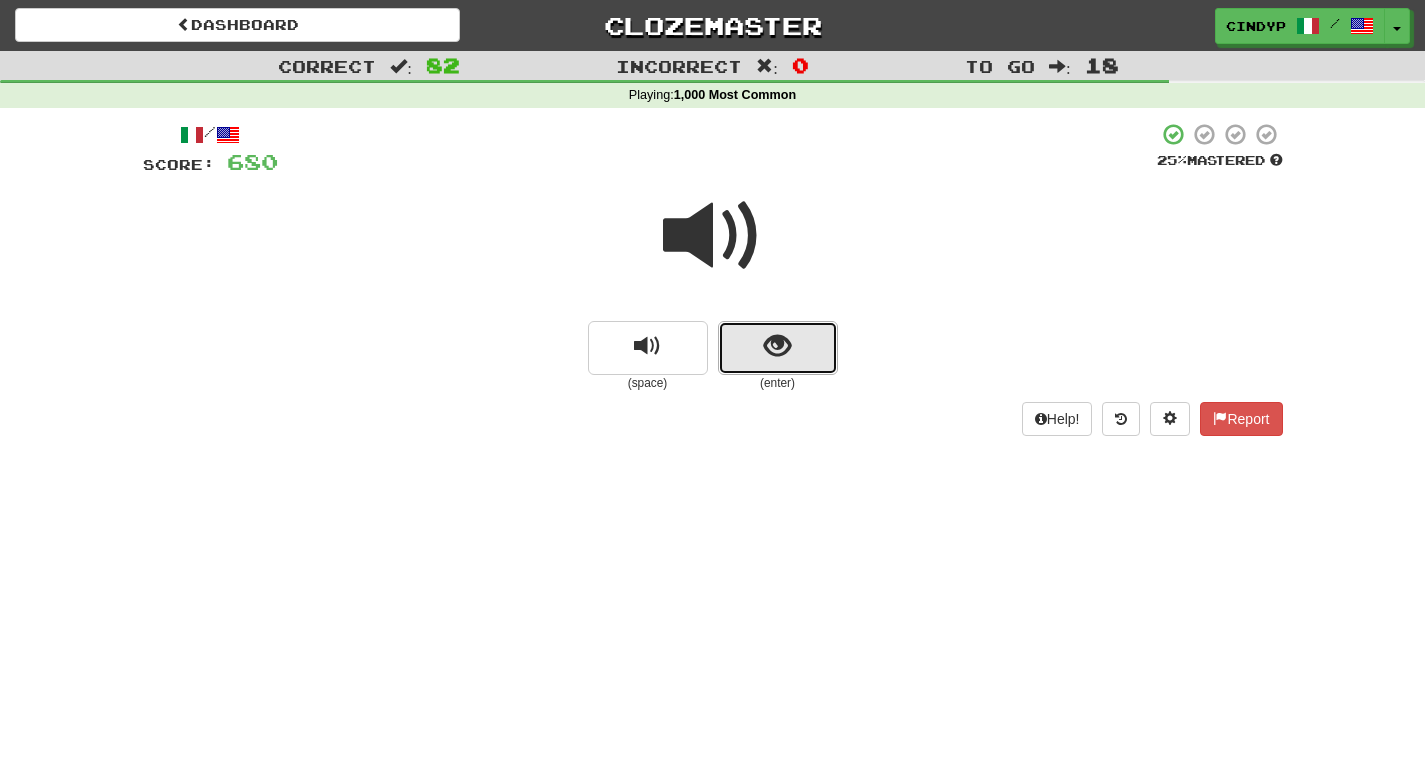 click at bounding box center (778, 348) 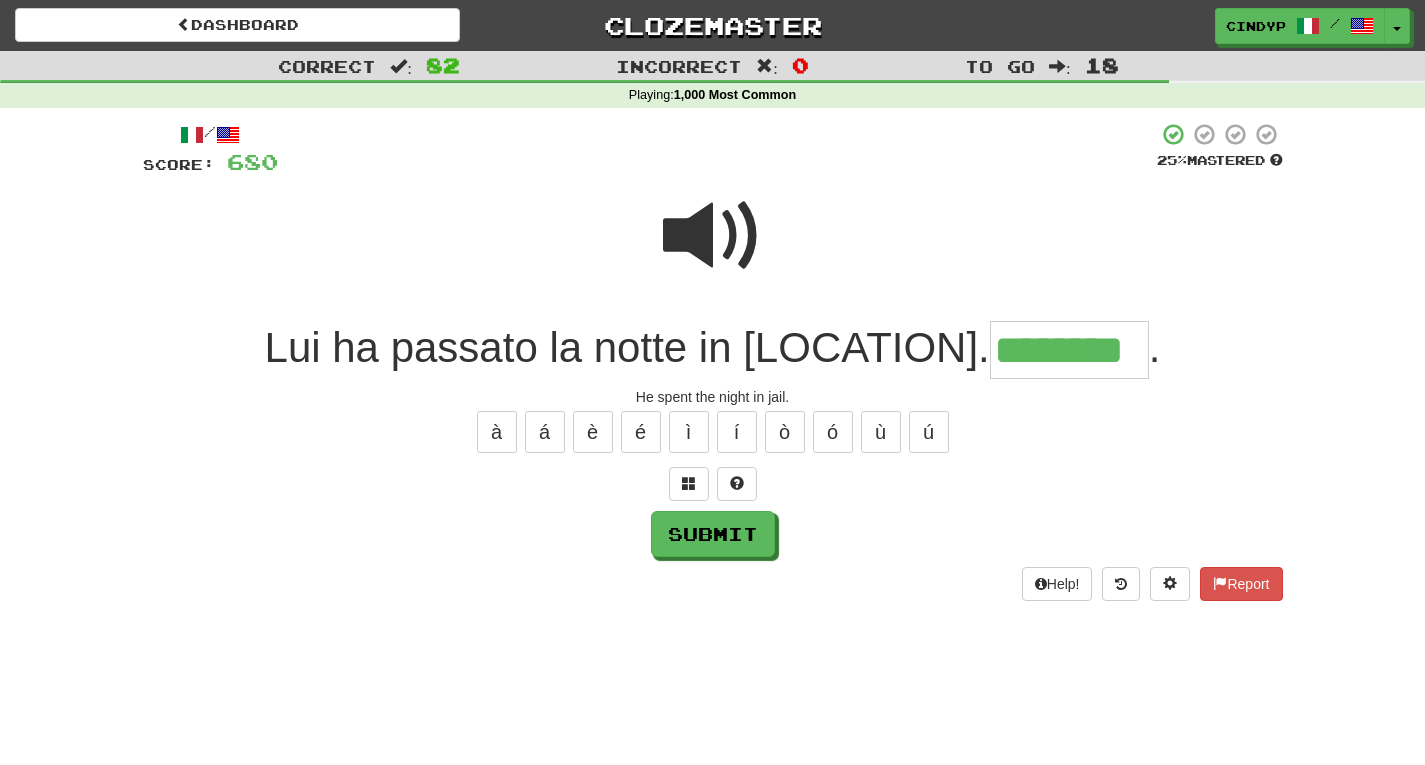 type on "********" 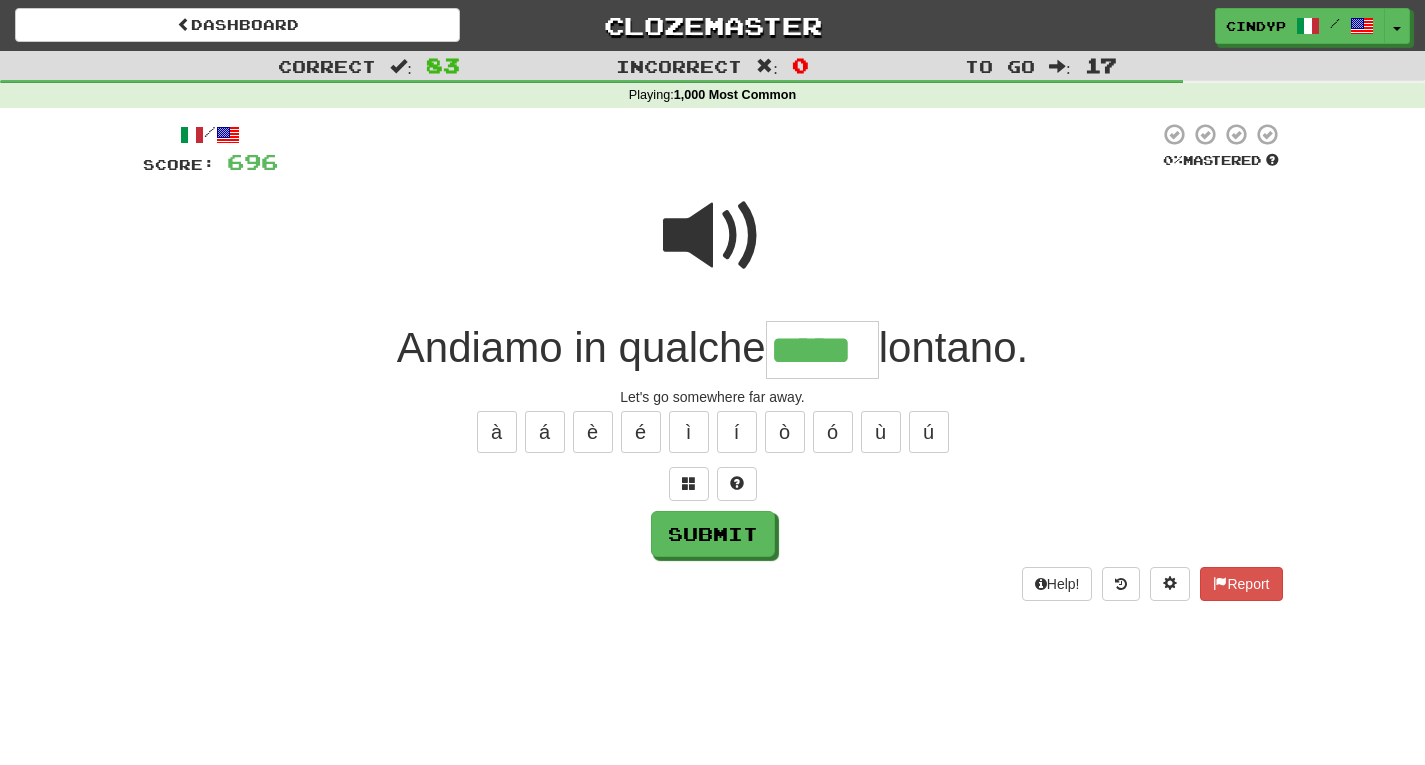 type on "*****" 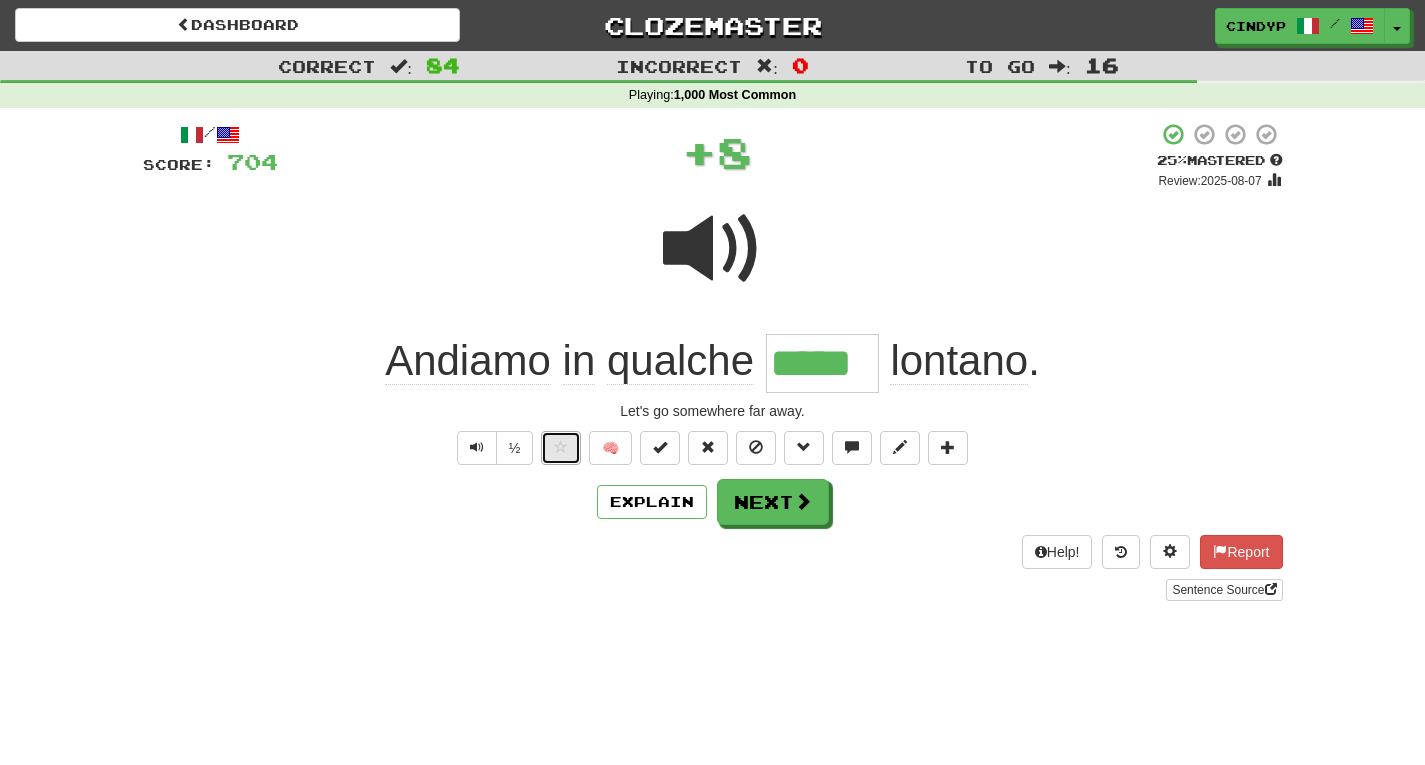 click at bounding box center (561, 447) 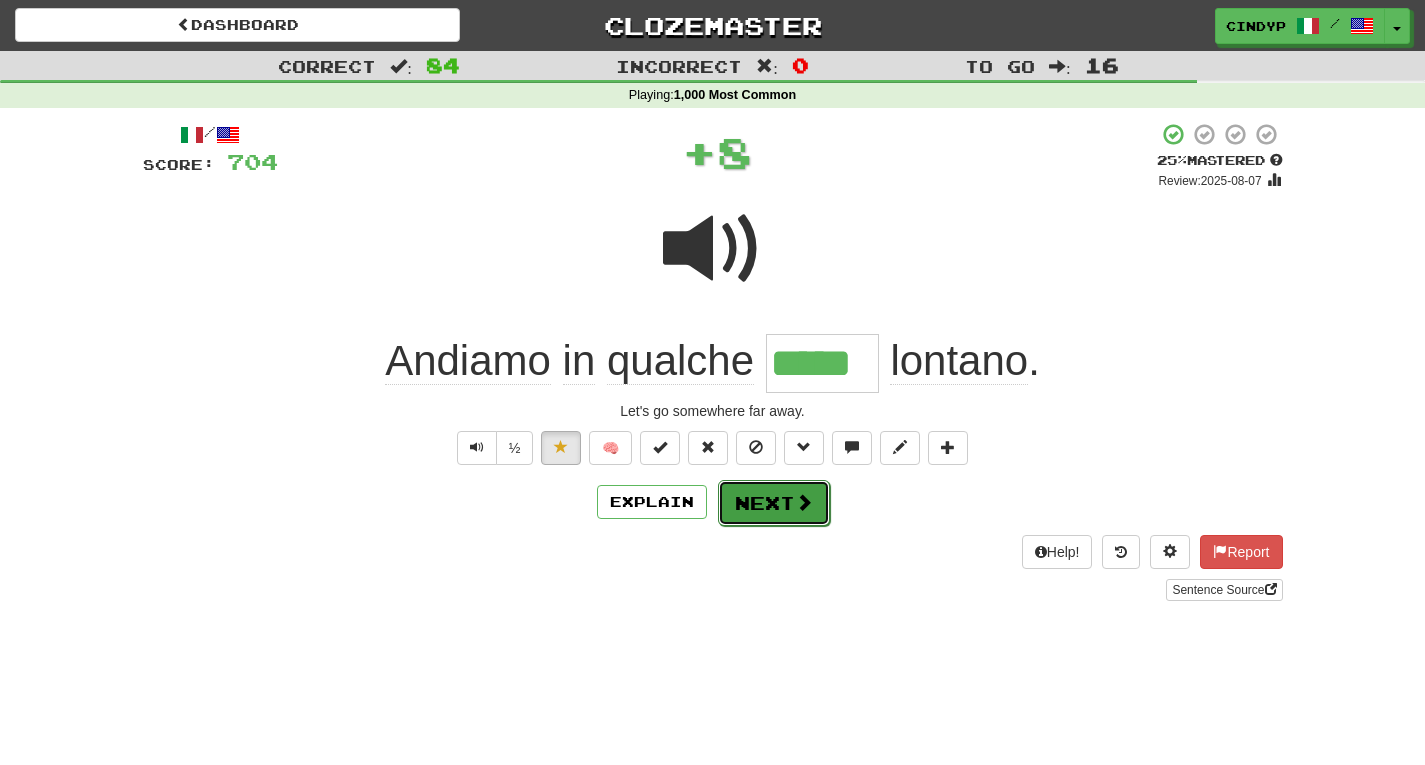 click on "Next" at bounding box center (774, 503) 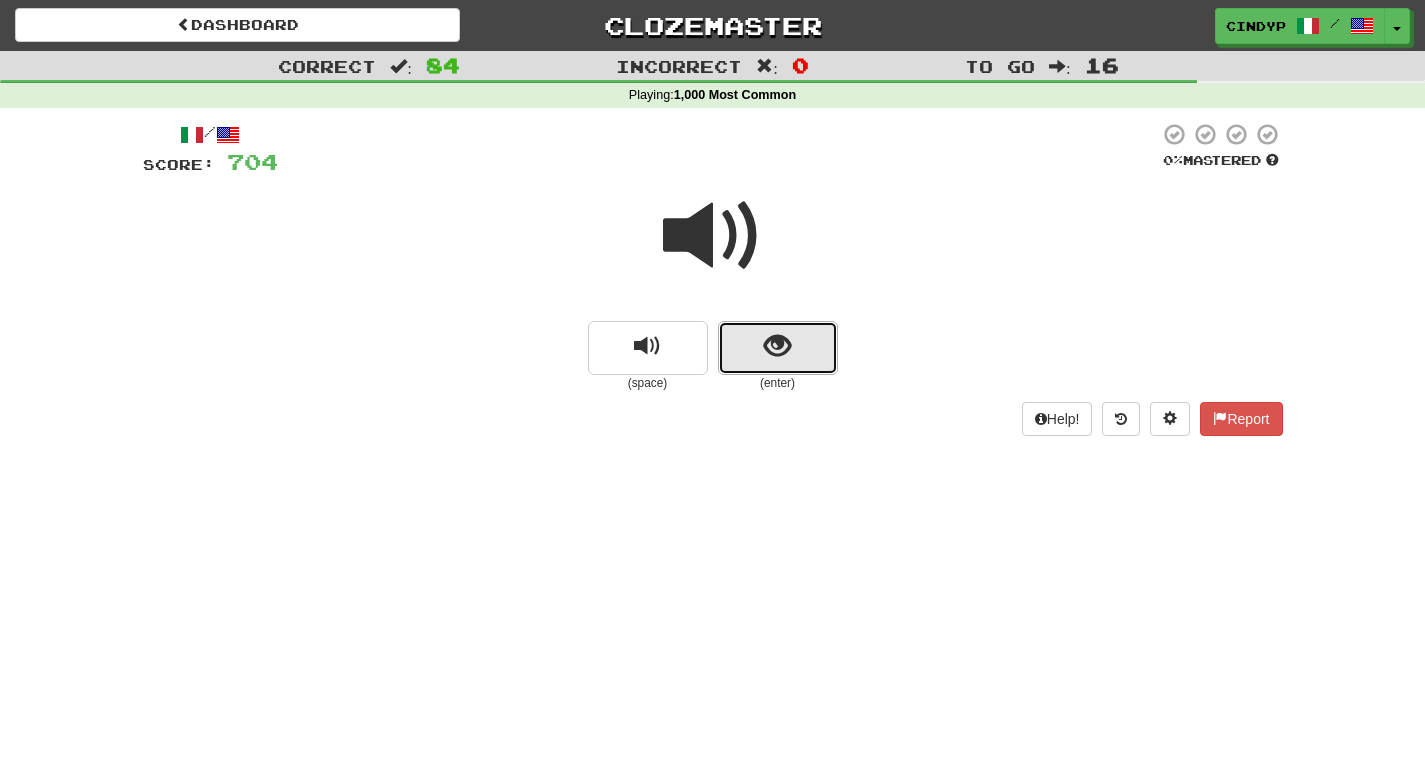 click at bounding box center [778, 348] 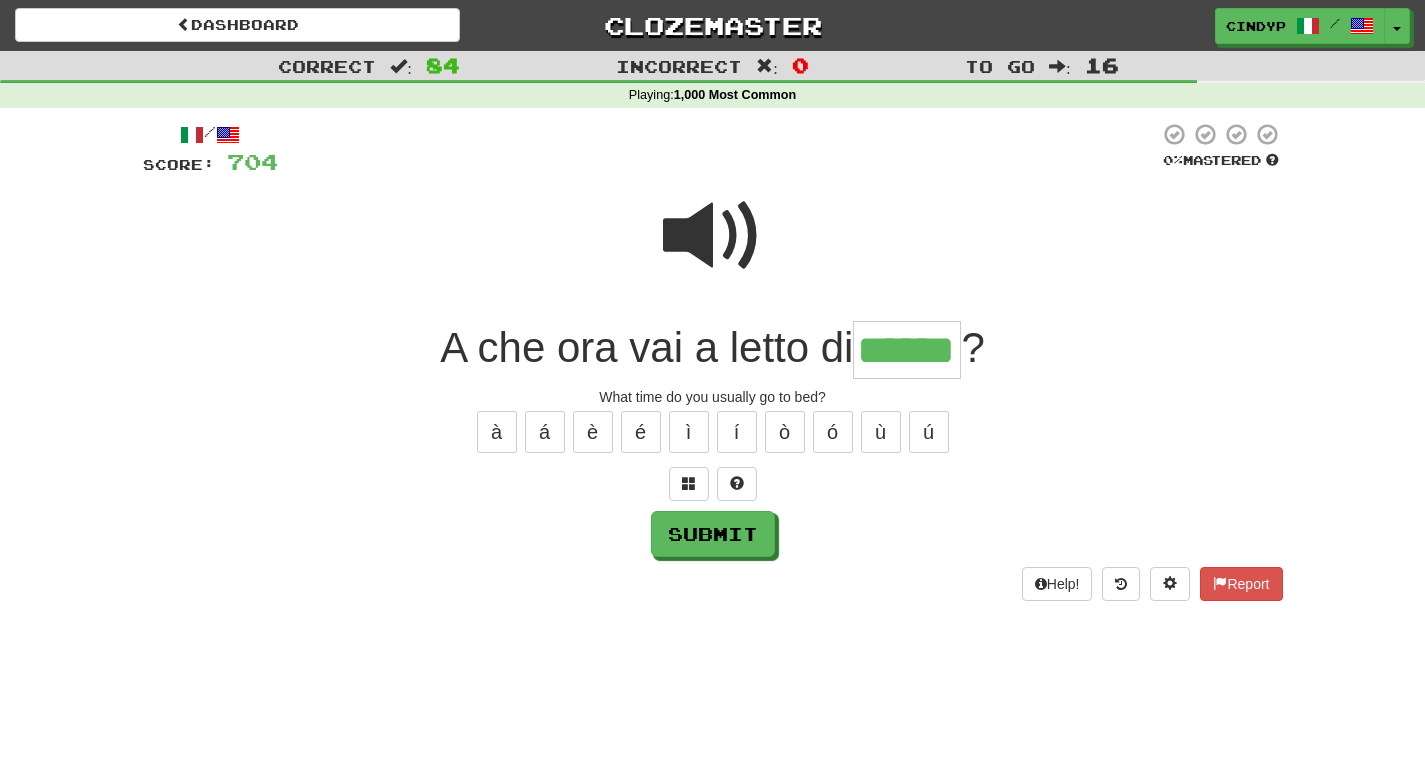type on "******" 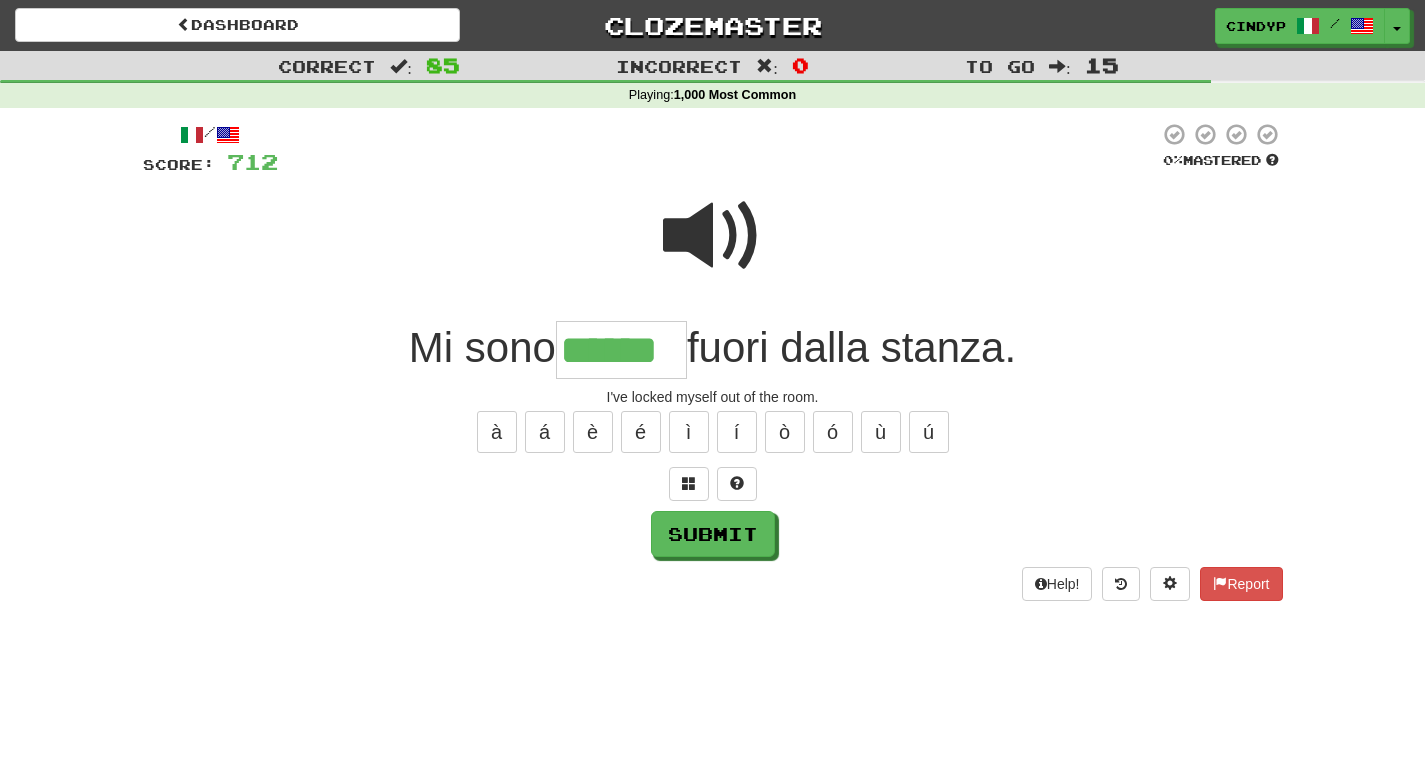 type on "******" 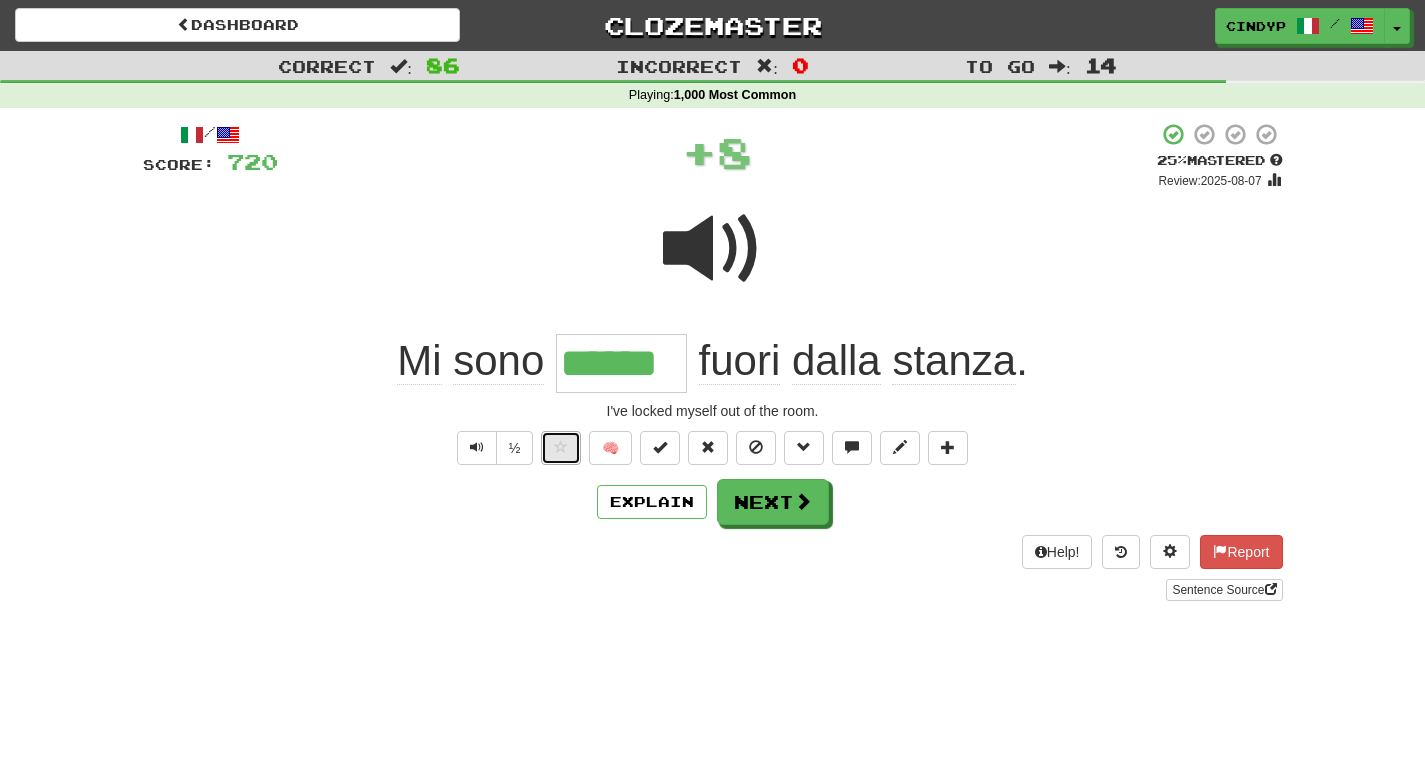 click at bounding box center (561, 448) 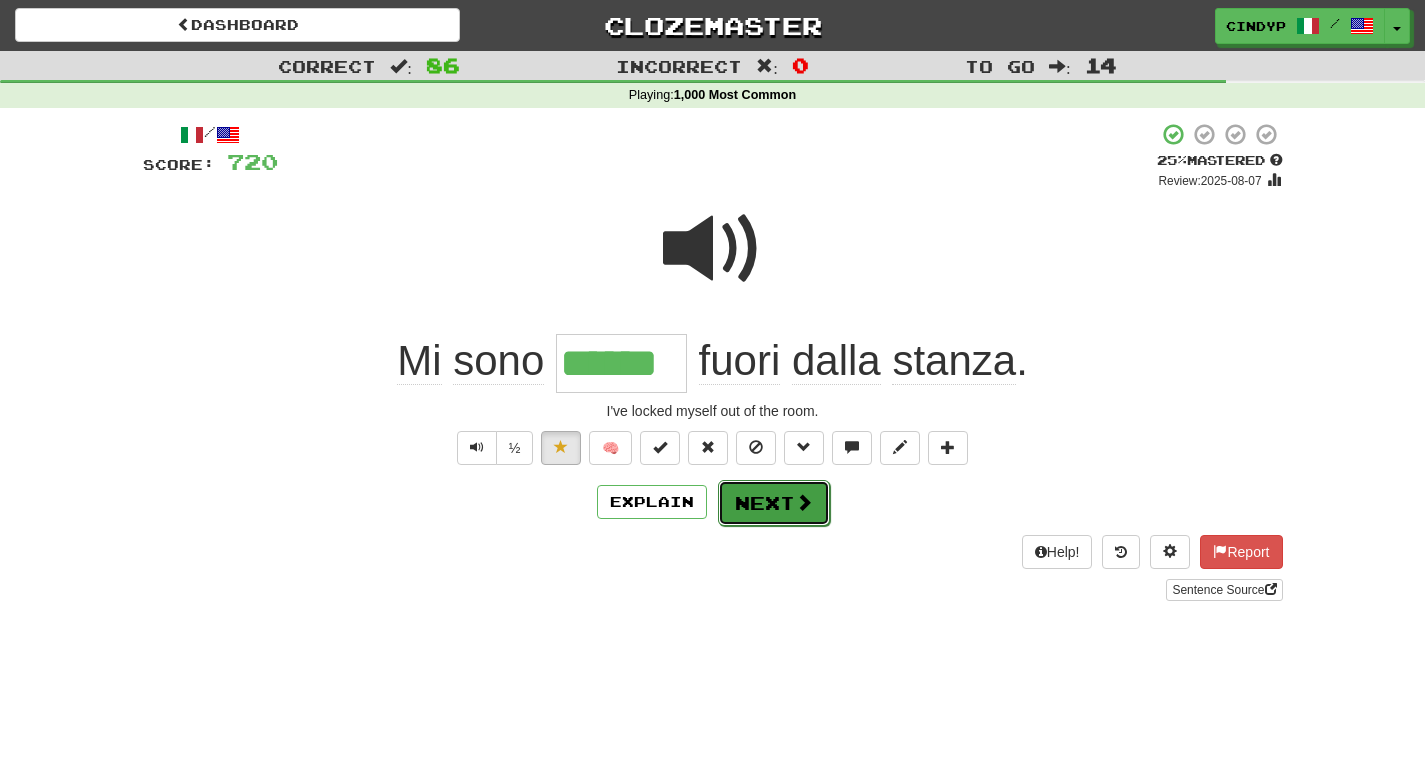 click on "Next" at bounding box center (774, 503) 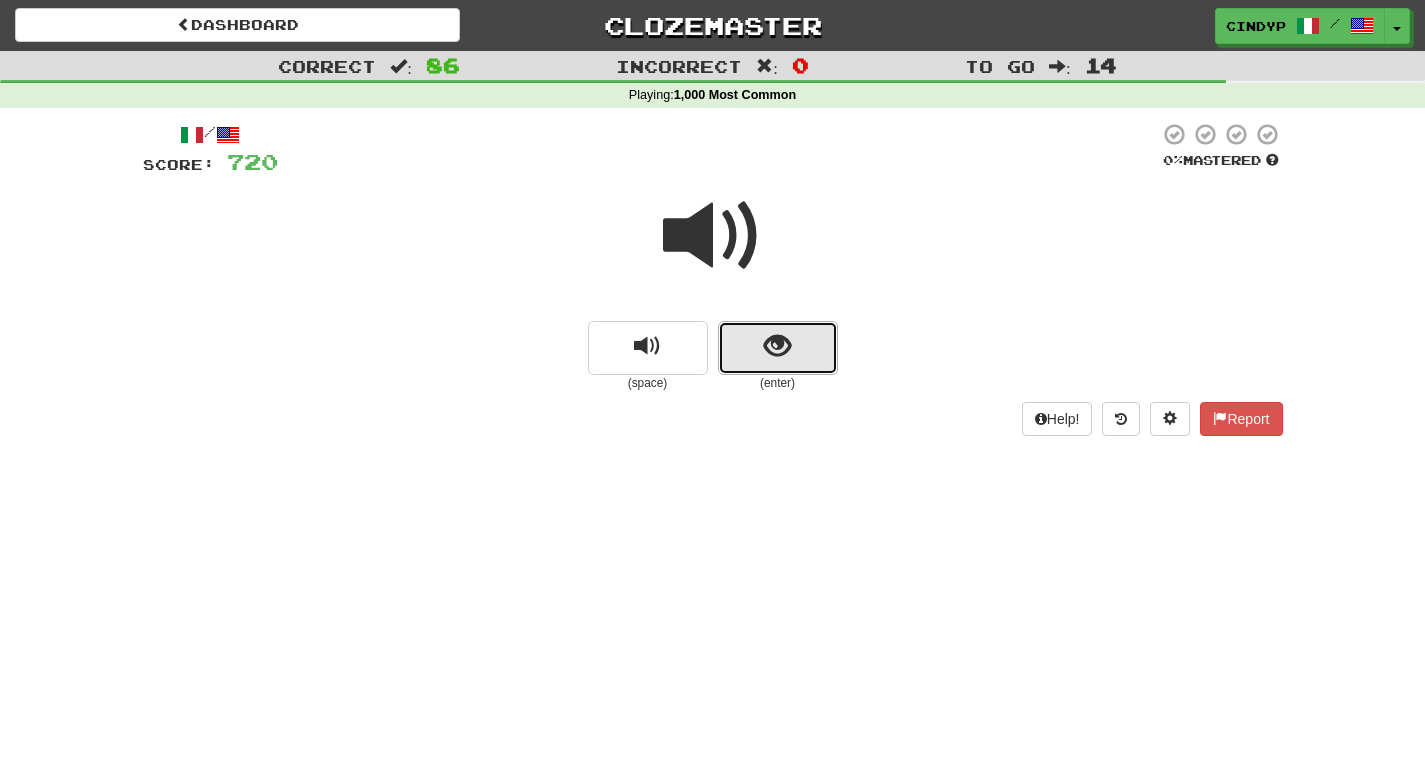 click at bounding box center (778, 348) 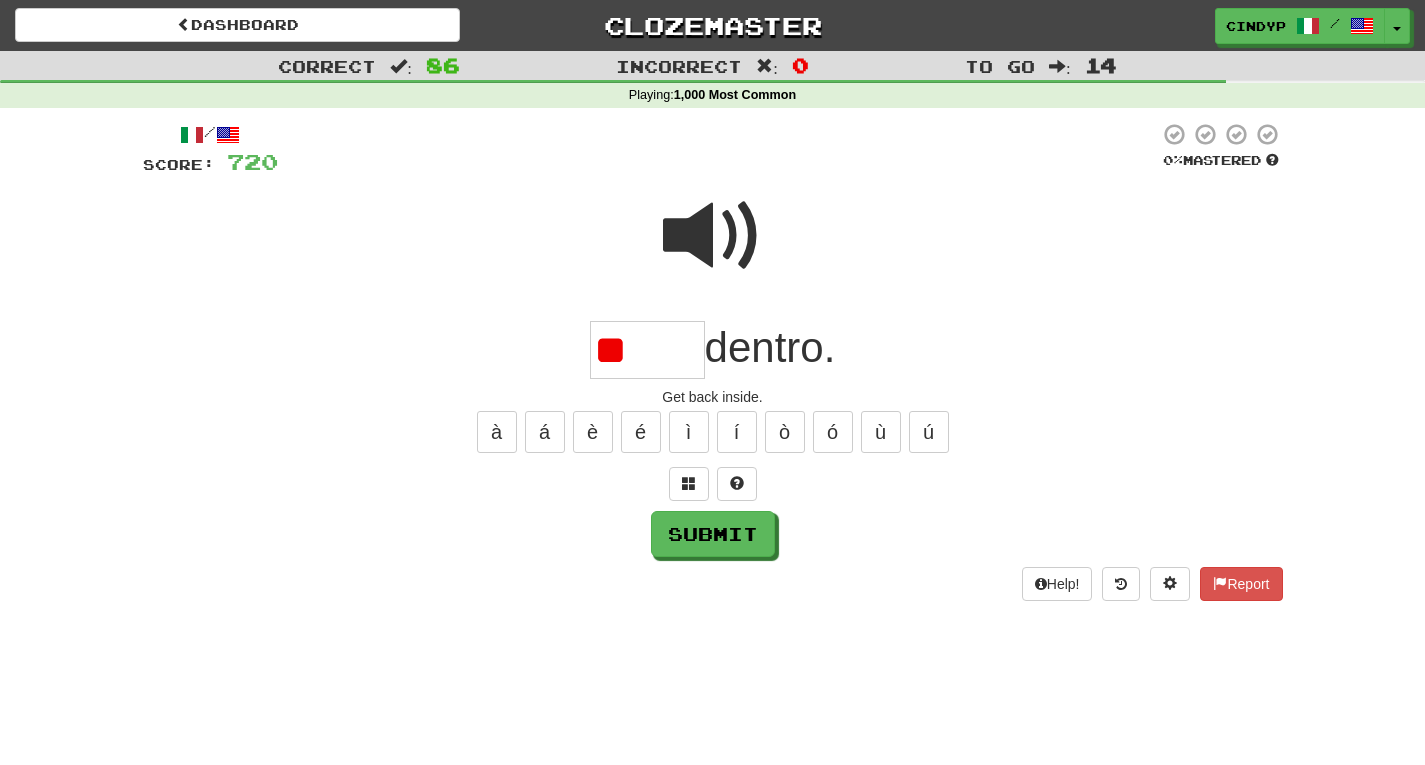 type on "*" 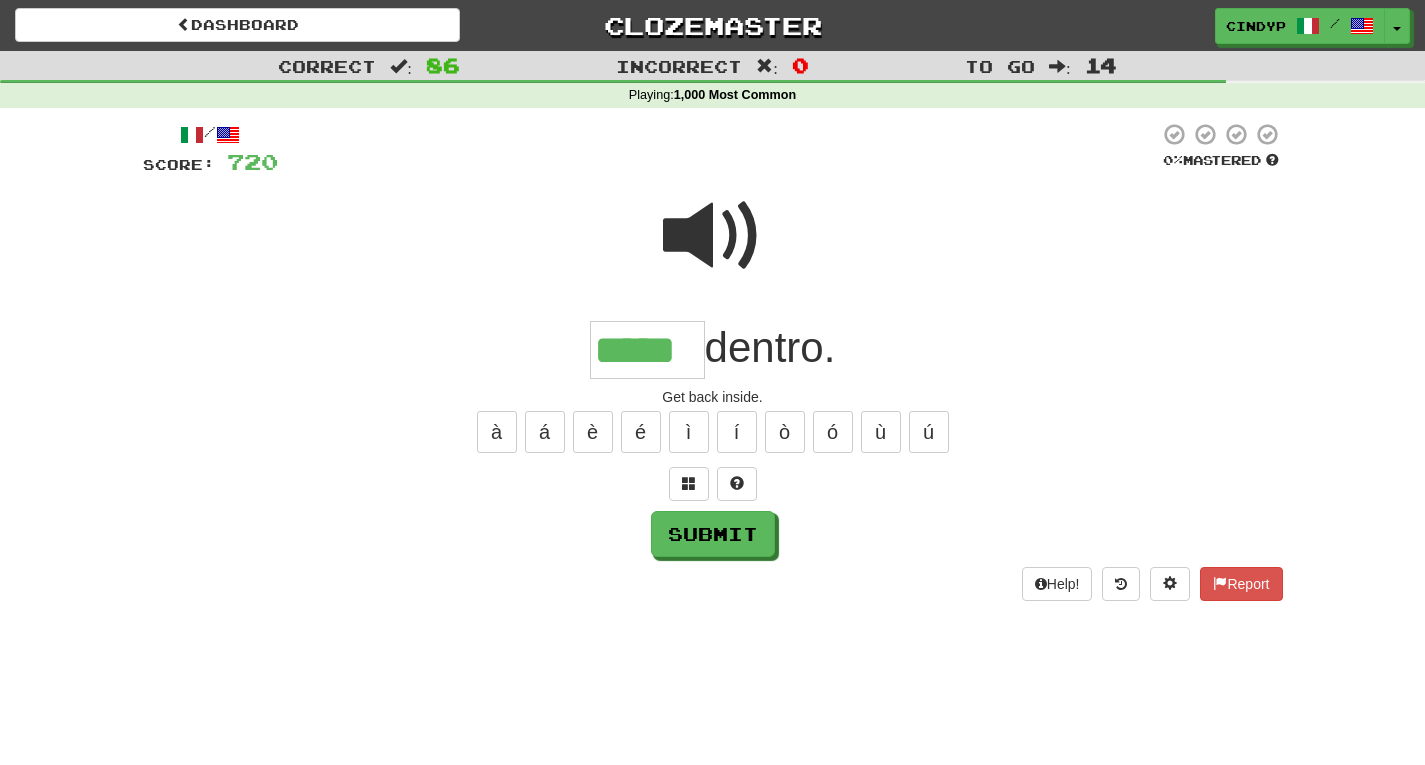 type on "*****" 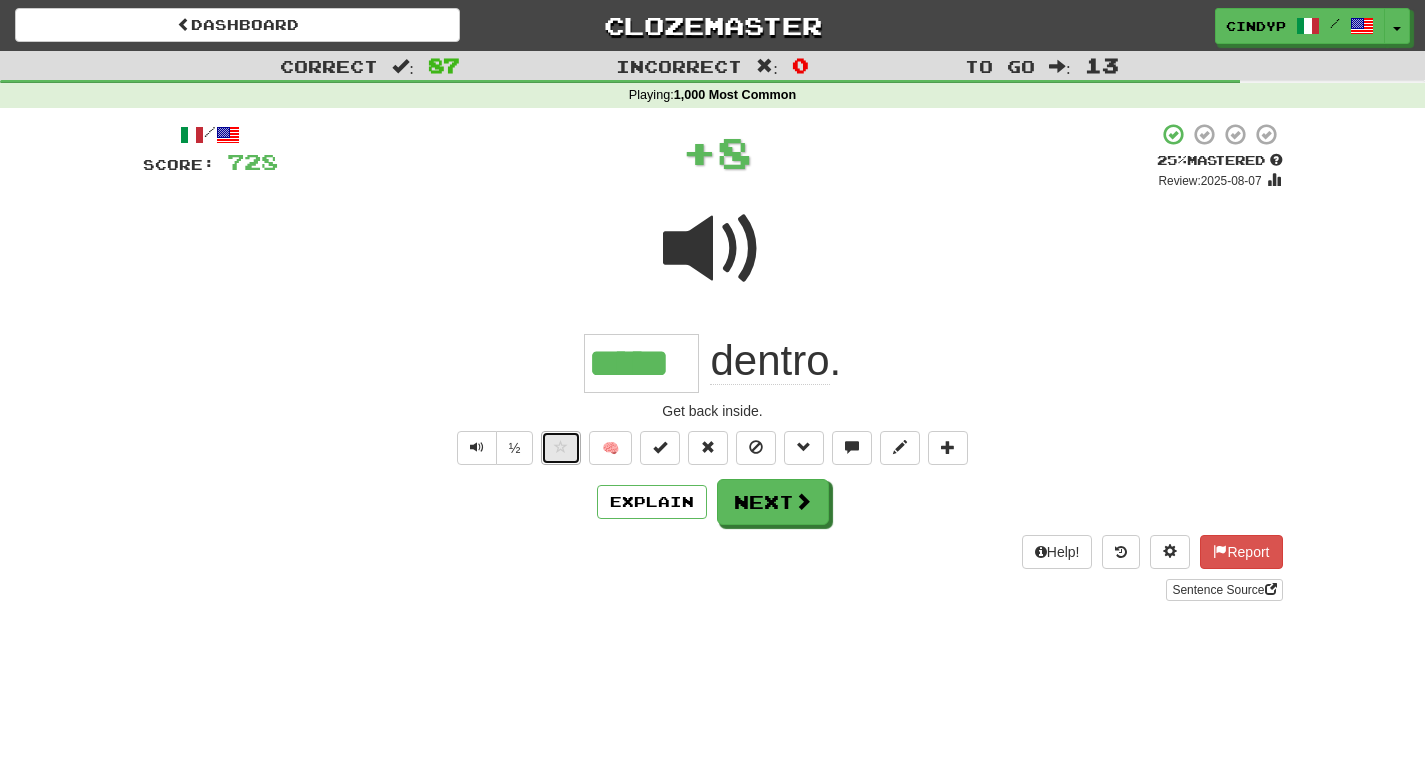 click at bounding box center [561, 447] 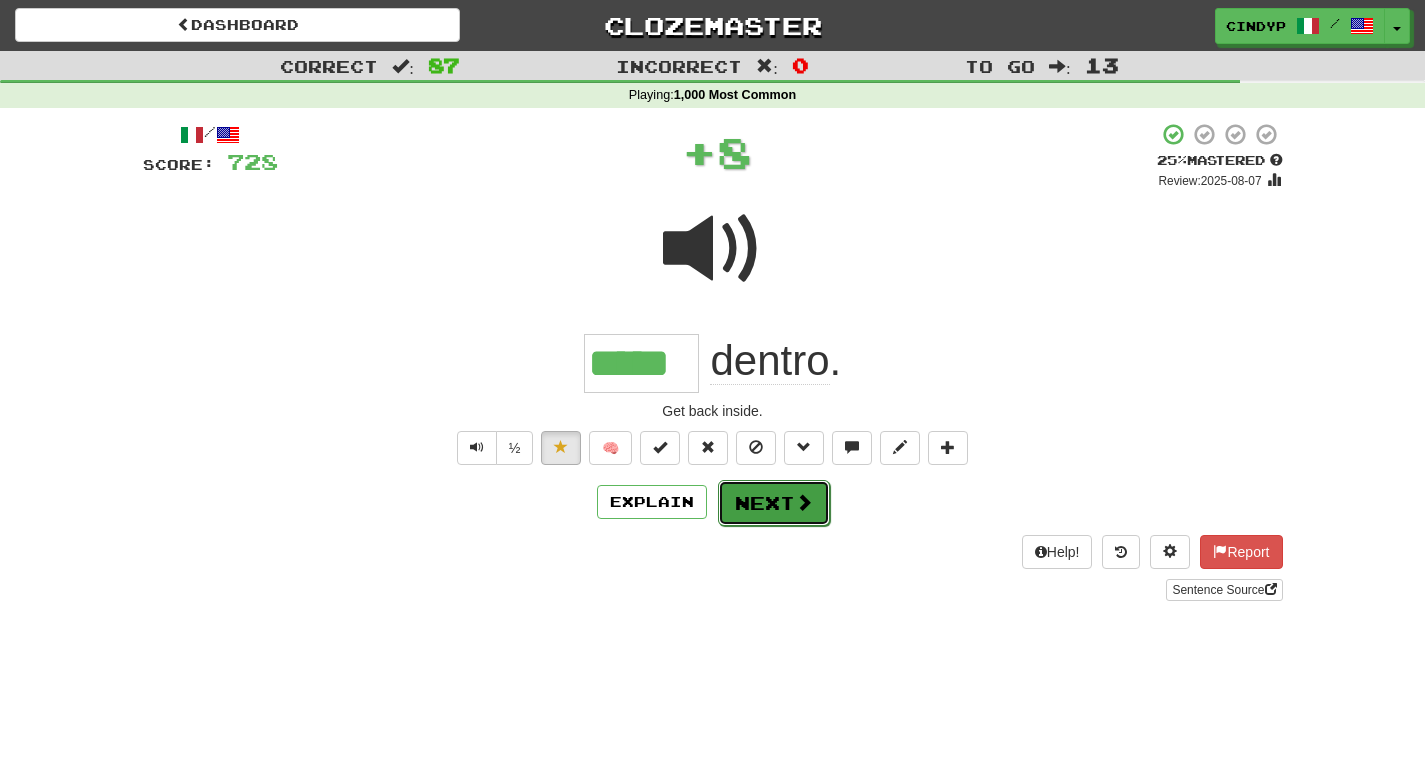 click on "Next" at bounding box center (774, 503) 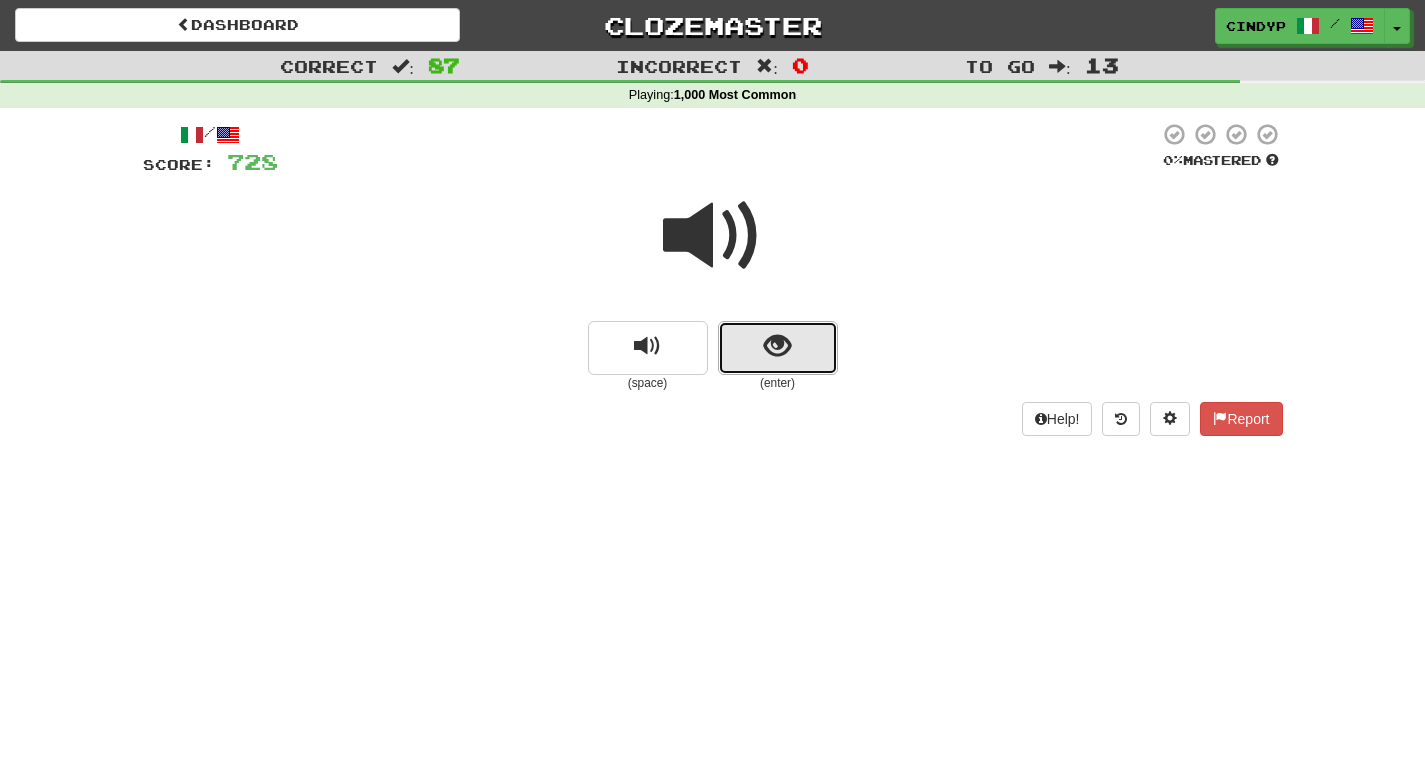 click at bounding box center [777, 346] 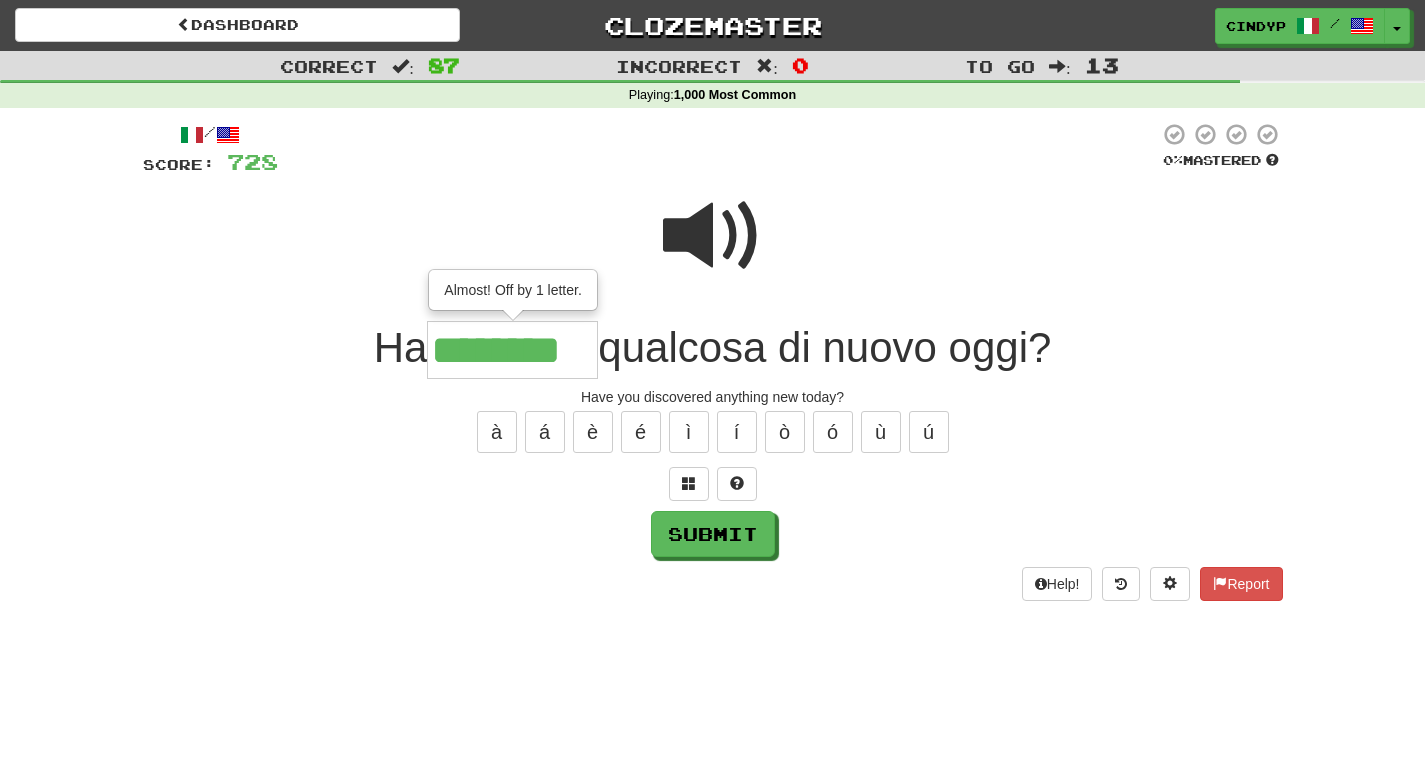 type on "********" 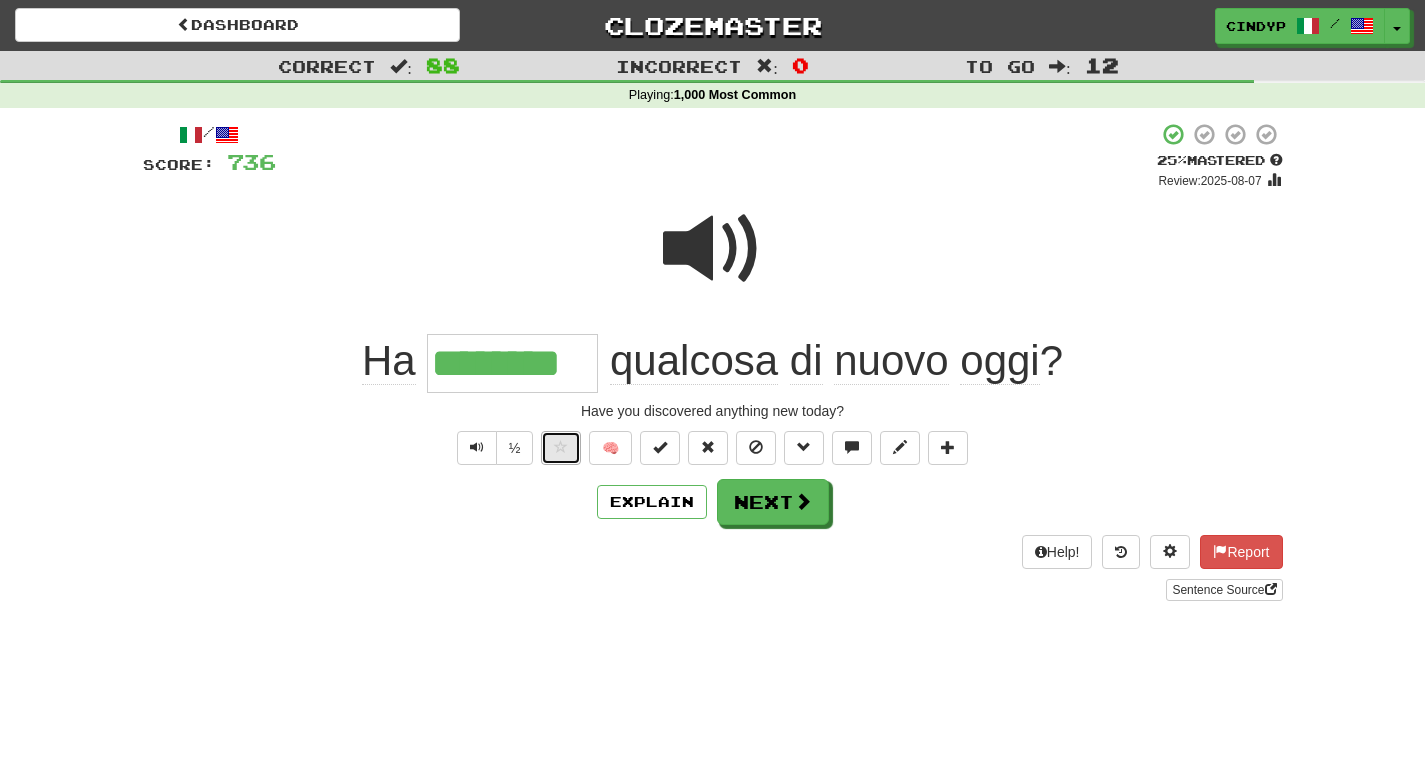click at bounding box center [561, 447] 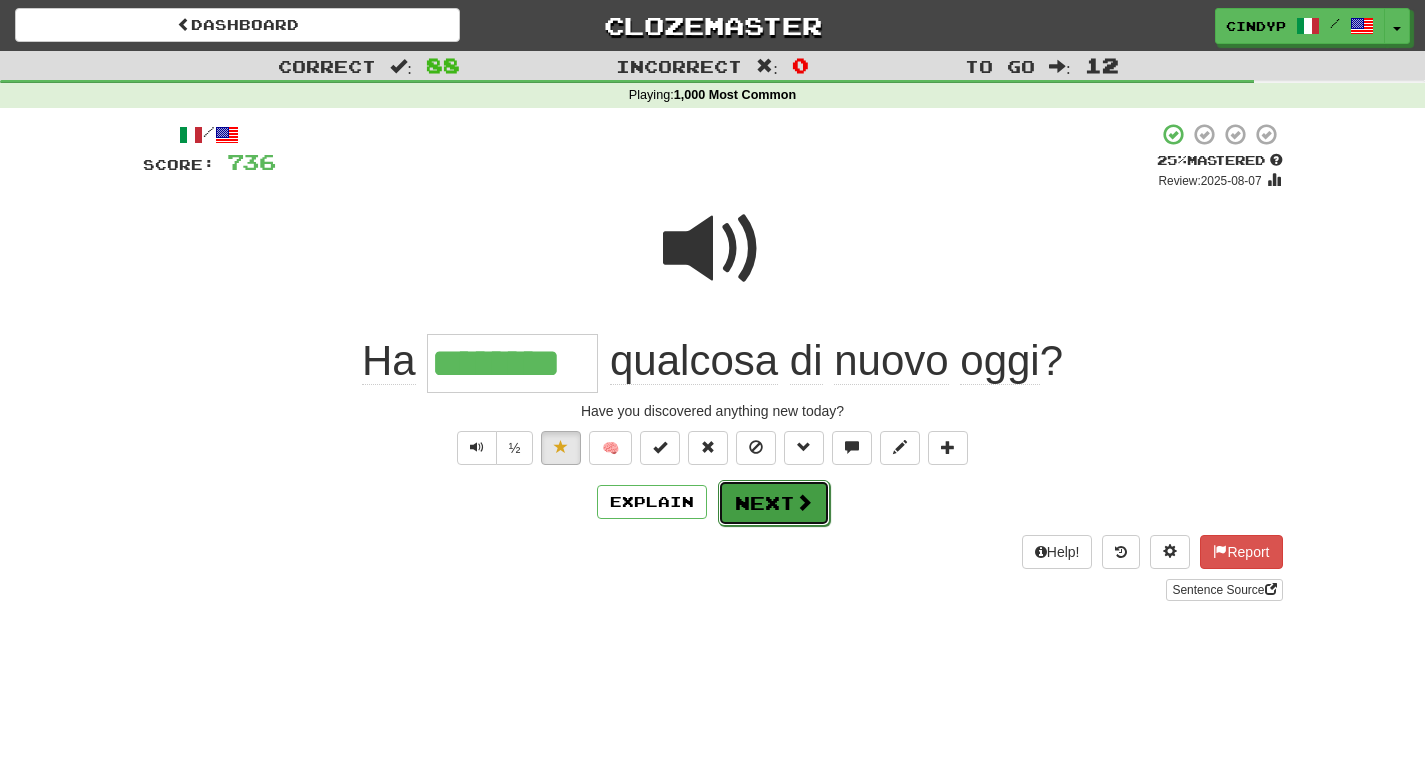 click on "Next" at bounding box center [774, 503] 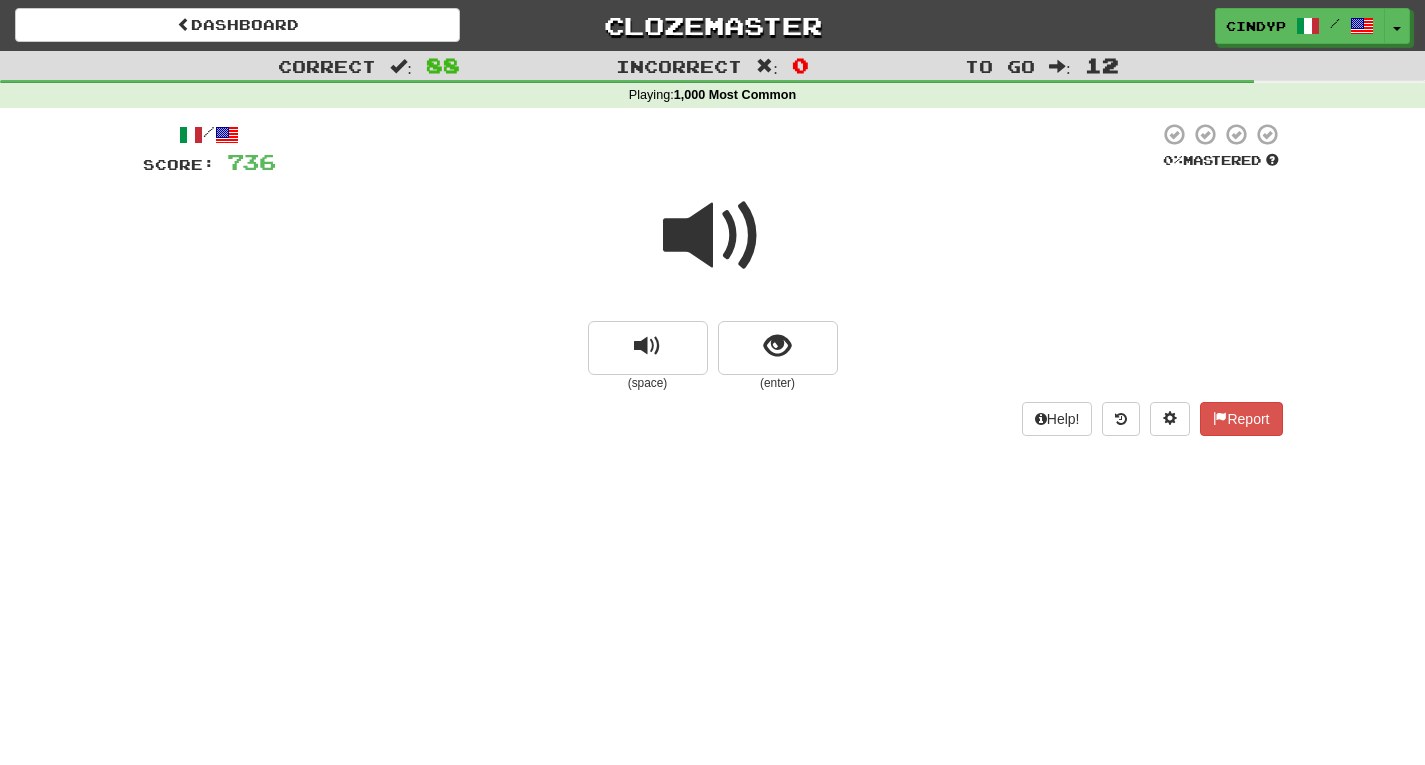 click at bounding box center [713, 236] 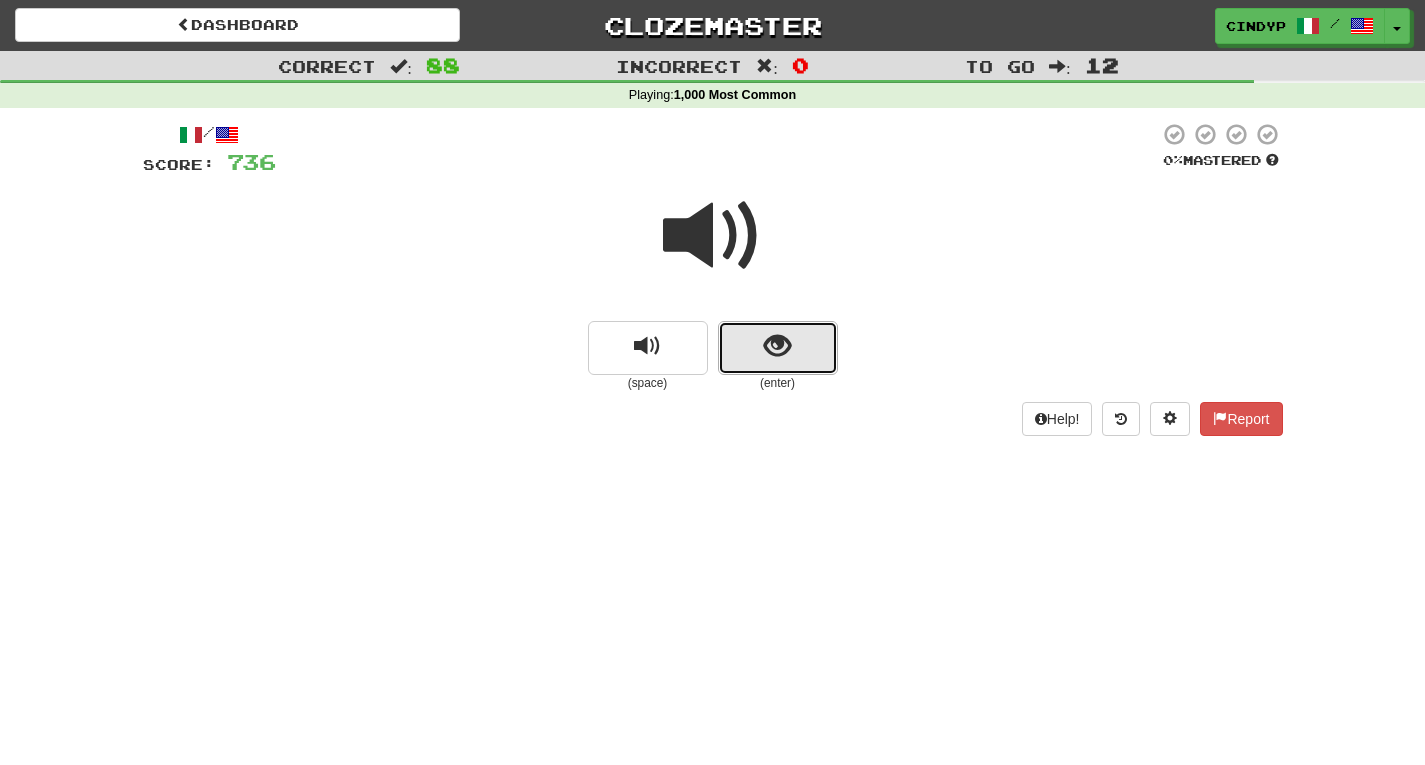 click at bounding box center [777, 346] 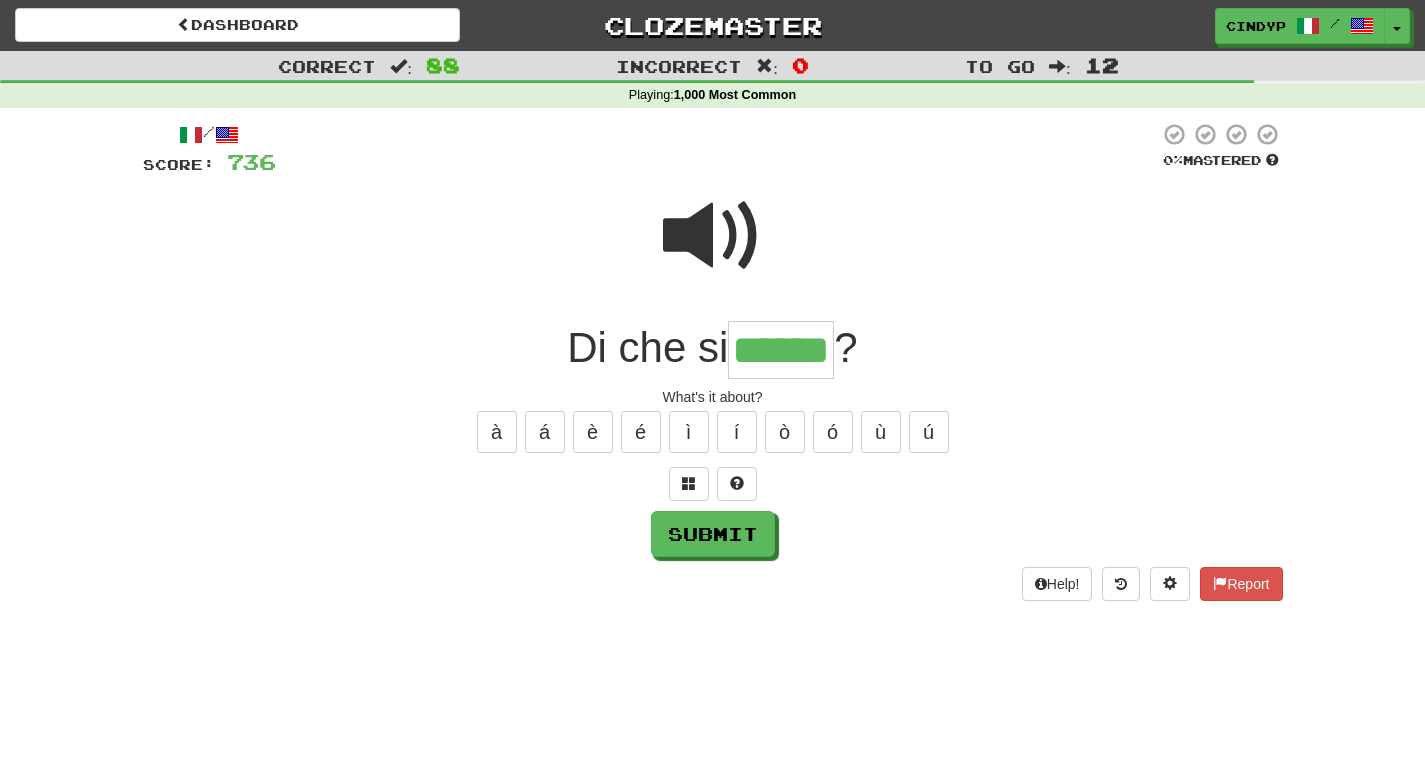 type on "******" 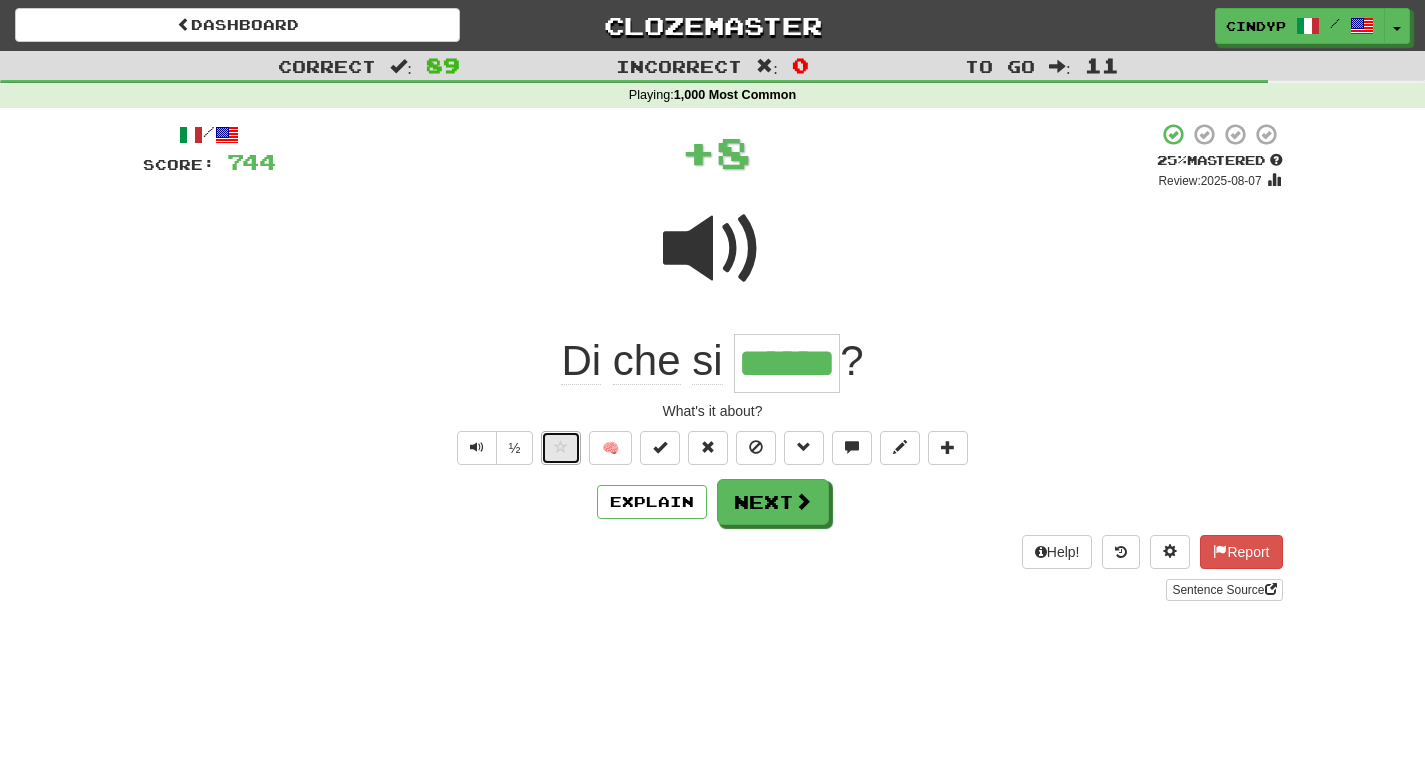 click at bounding box center (561, 448) 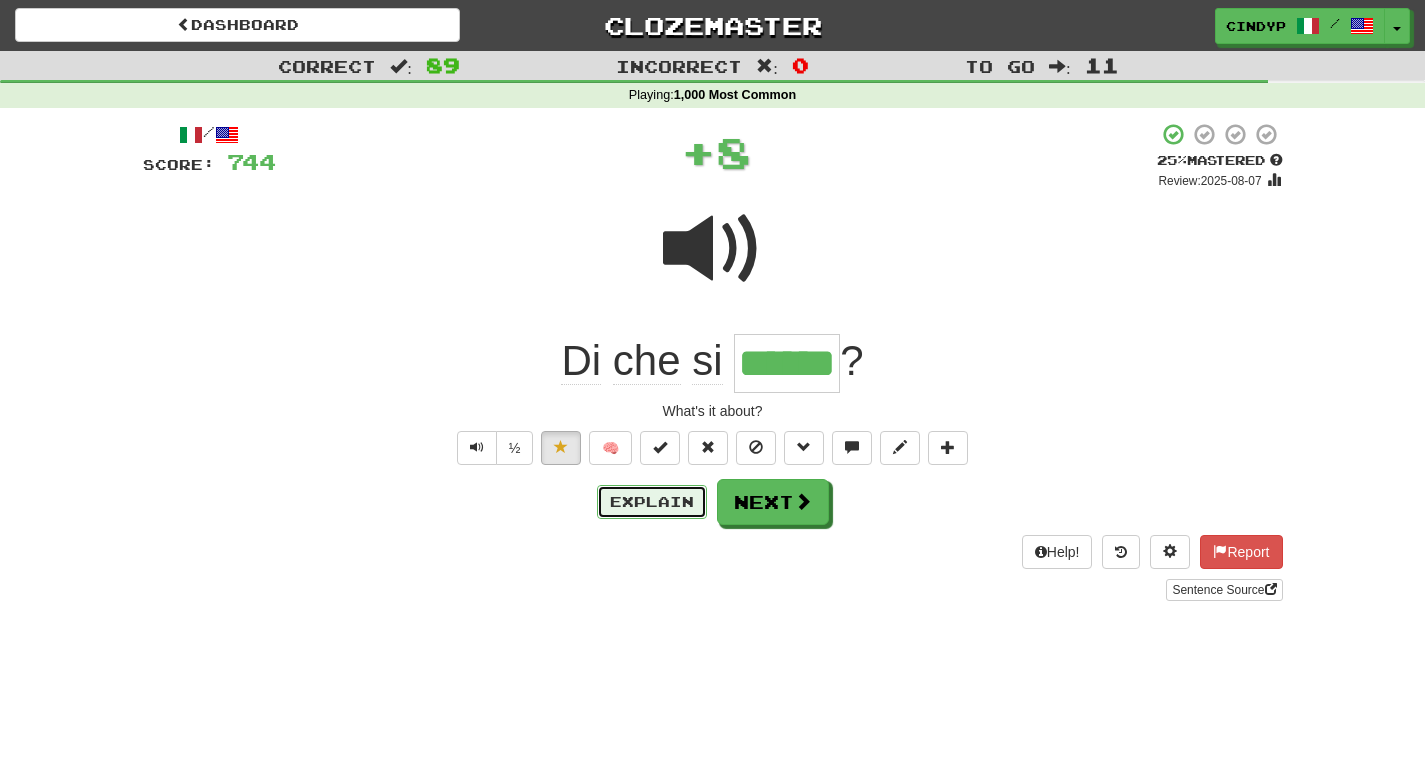 click on "Explain" at bounding box center (652, 502) 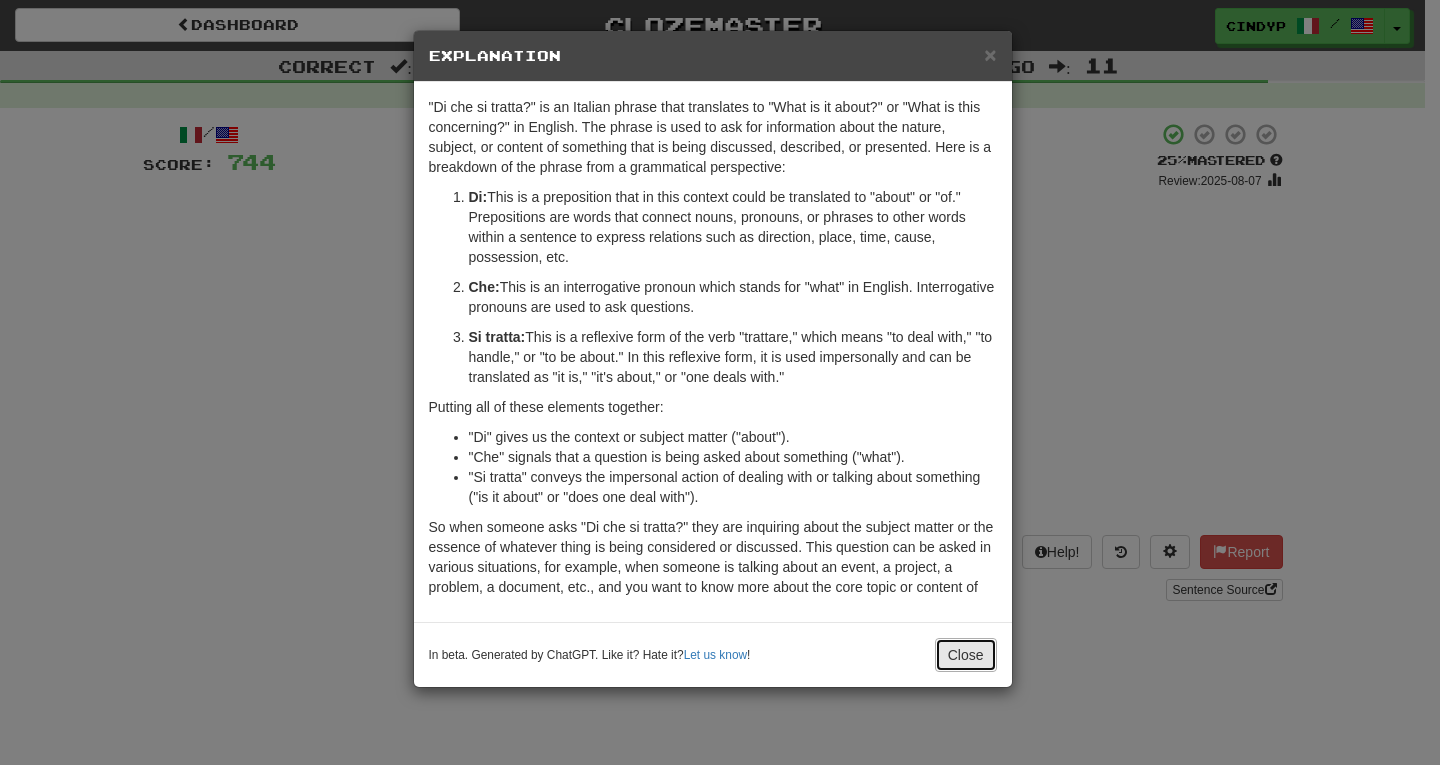 click on "Close" at bounding box center [966, 655] 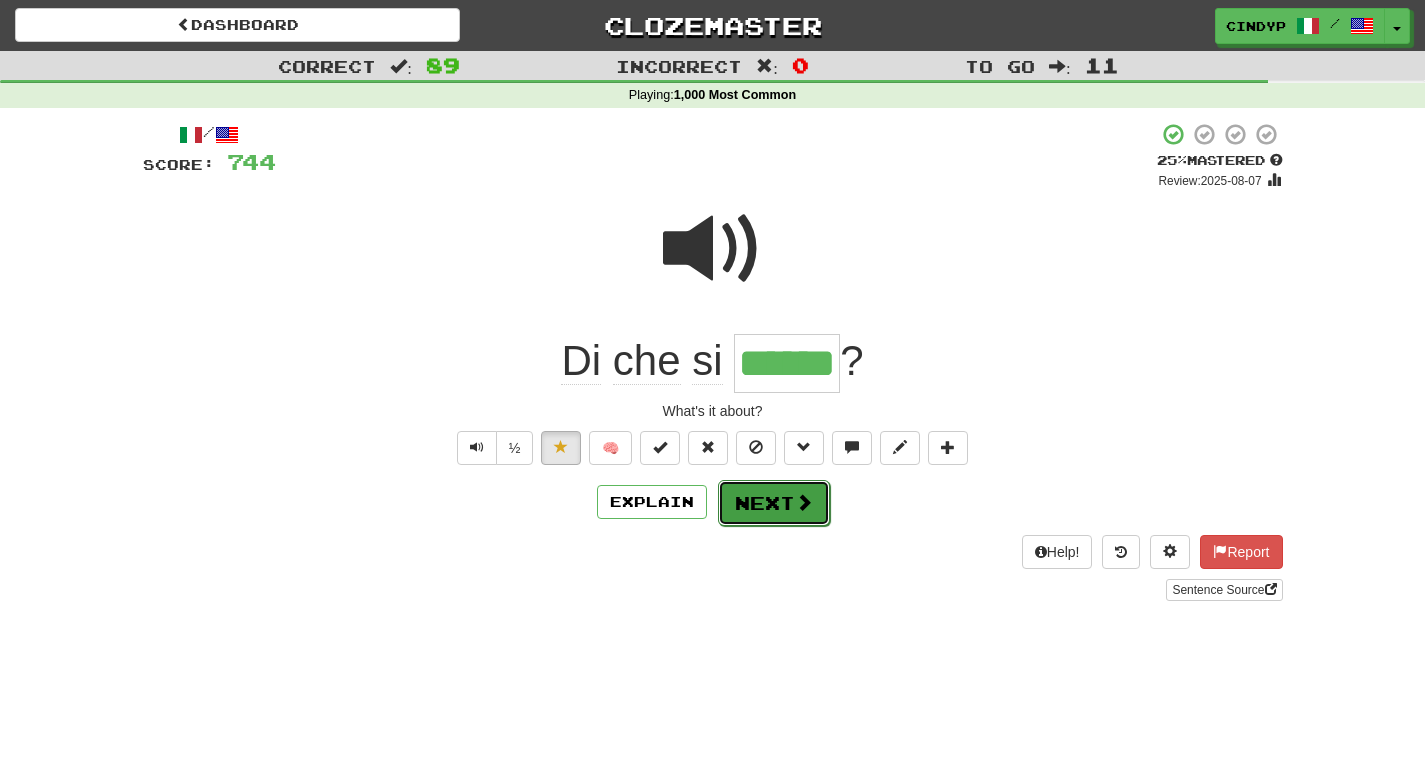 click on "Next" at bounding box center [774, 503] 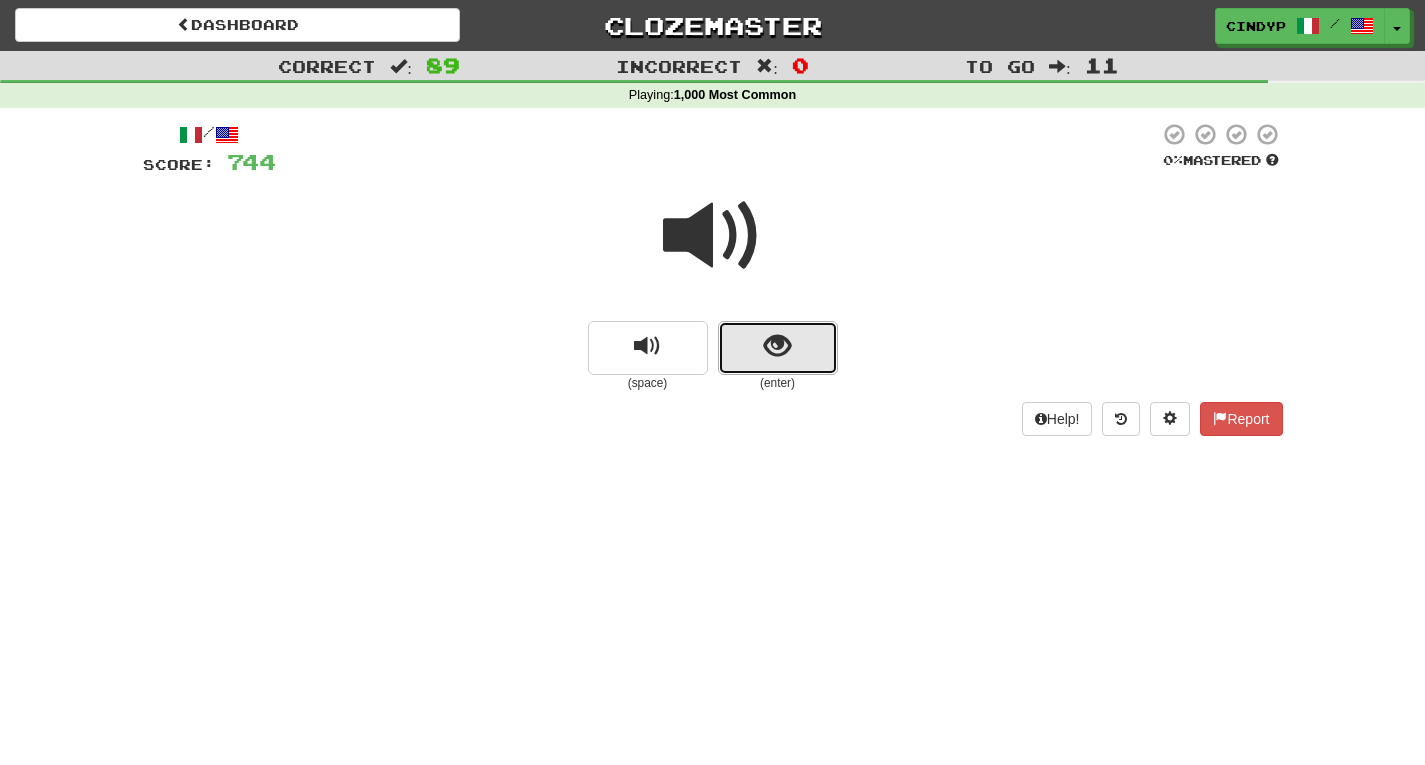 click at bounding box center (777, 346) 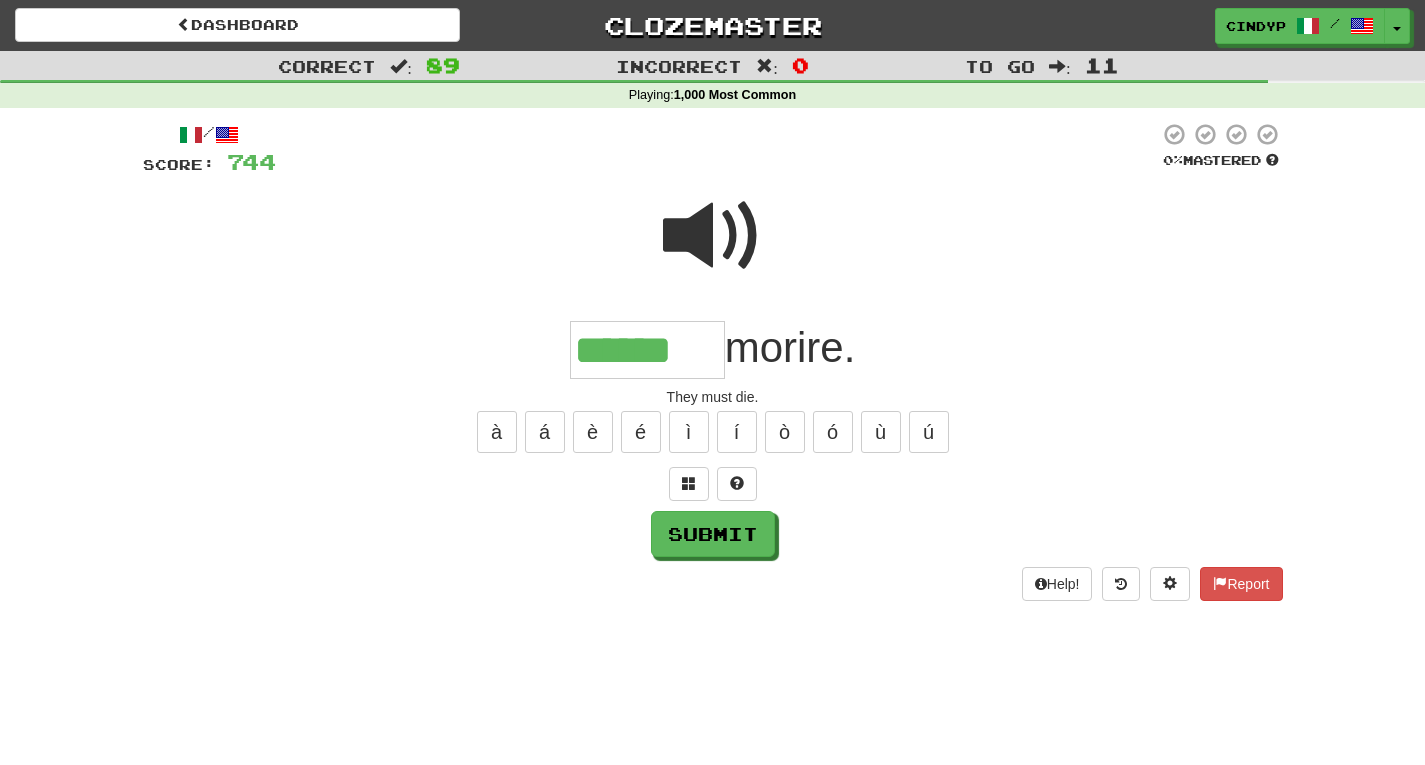 type on "******" 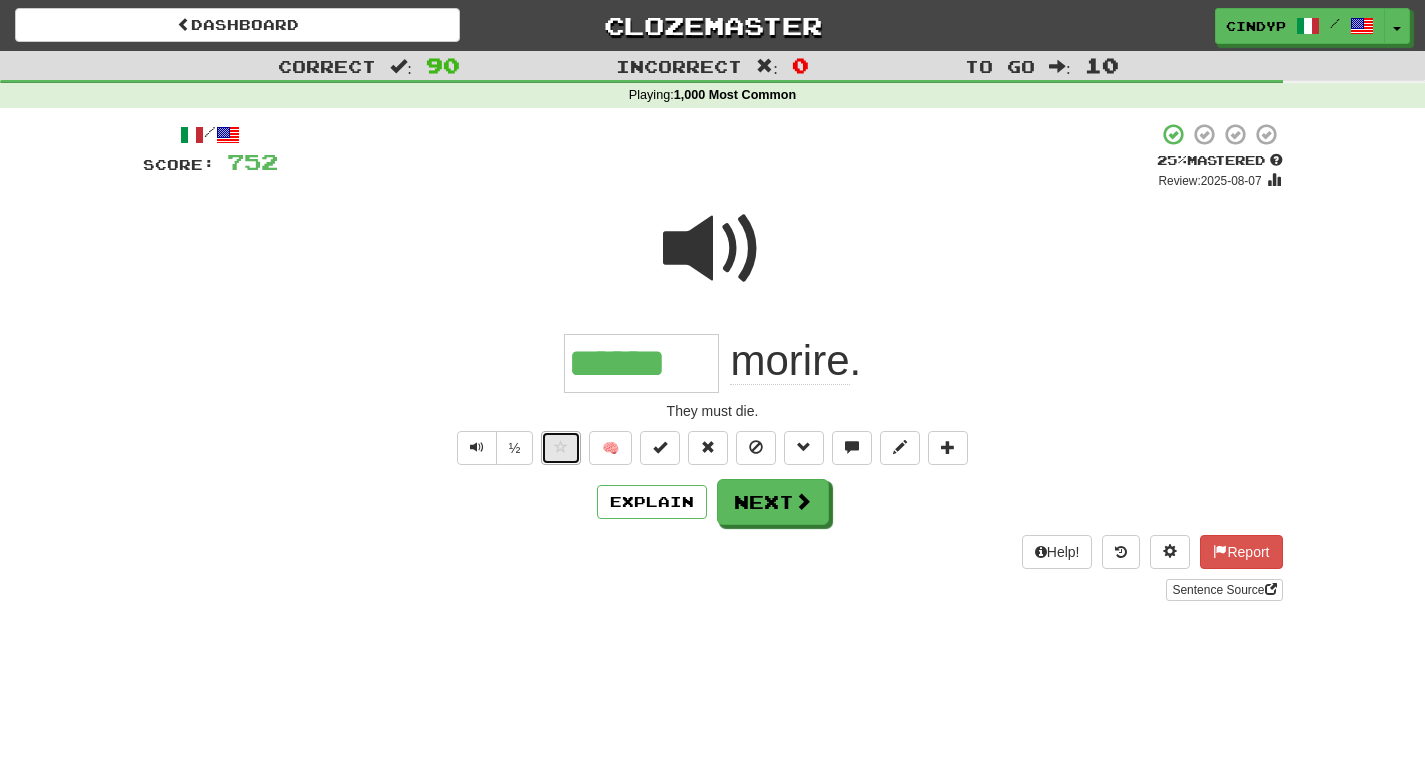 click at bounding box center [561, 448] 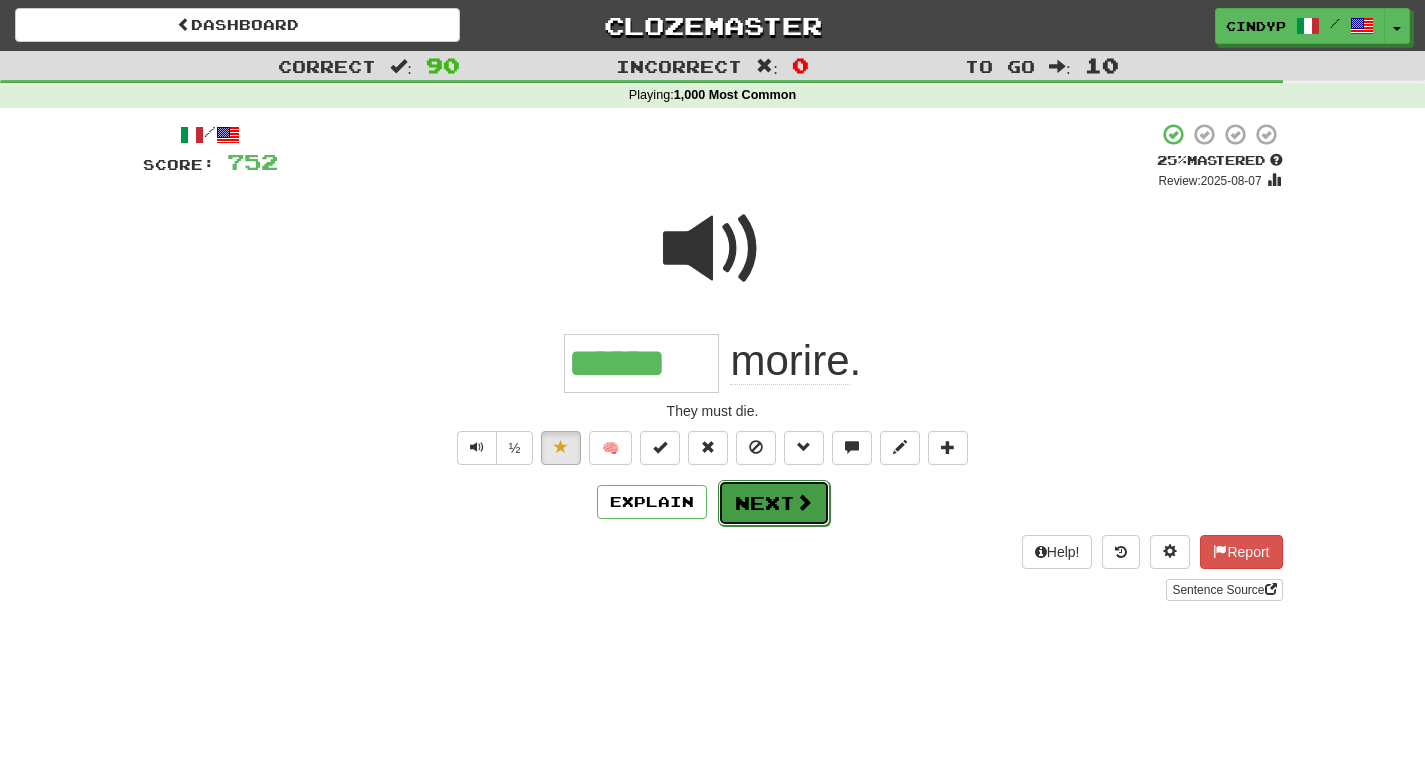 click on "Next" at bounding box center (774, 503) 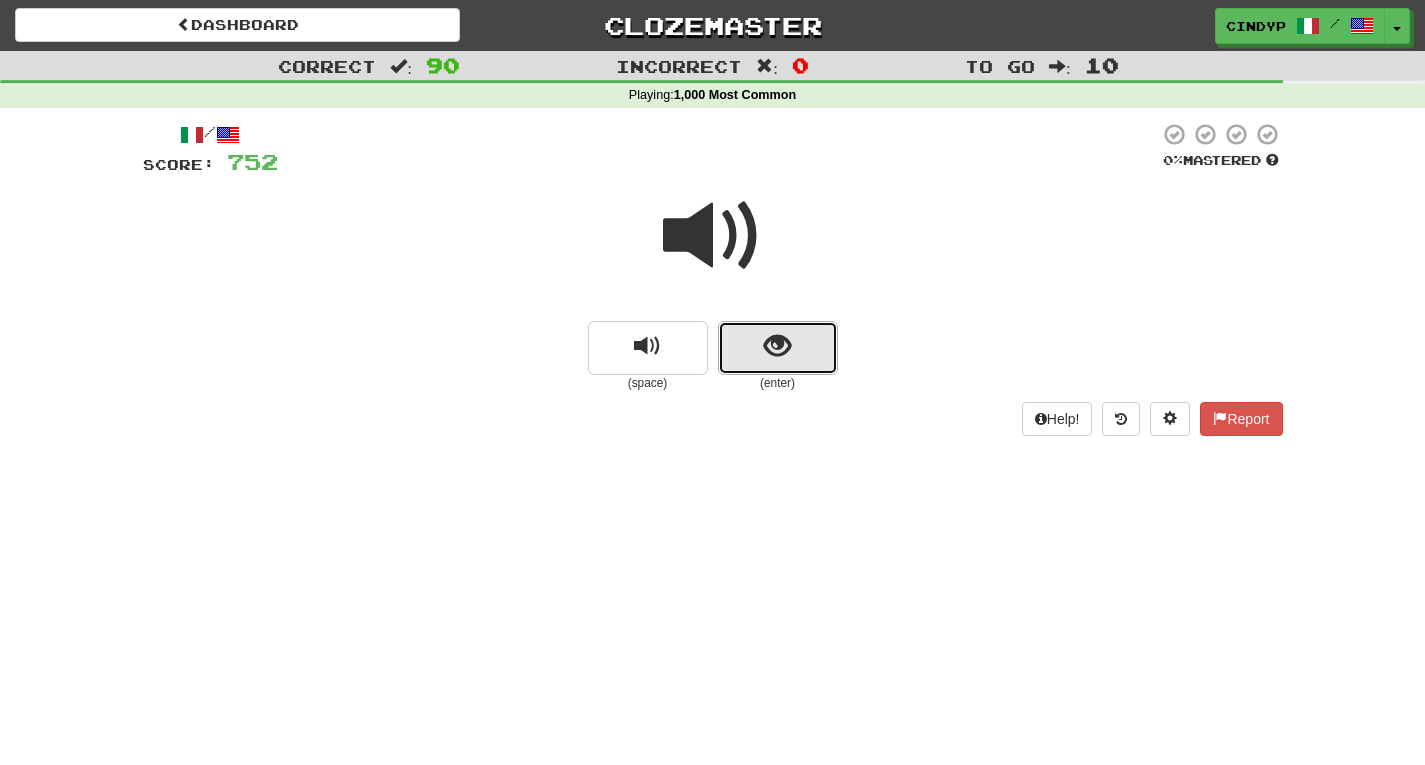 click at bounding box center (778, 348) 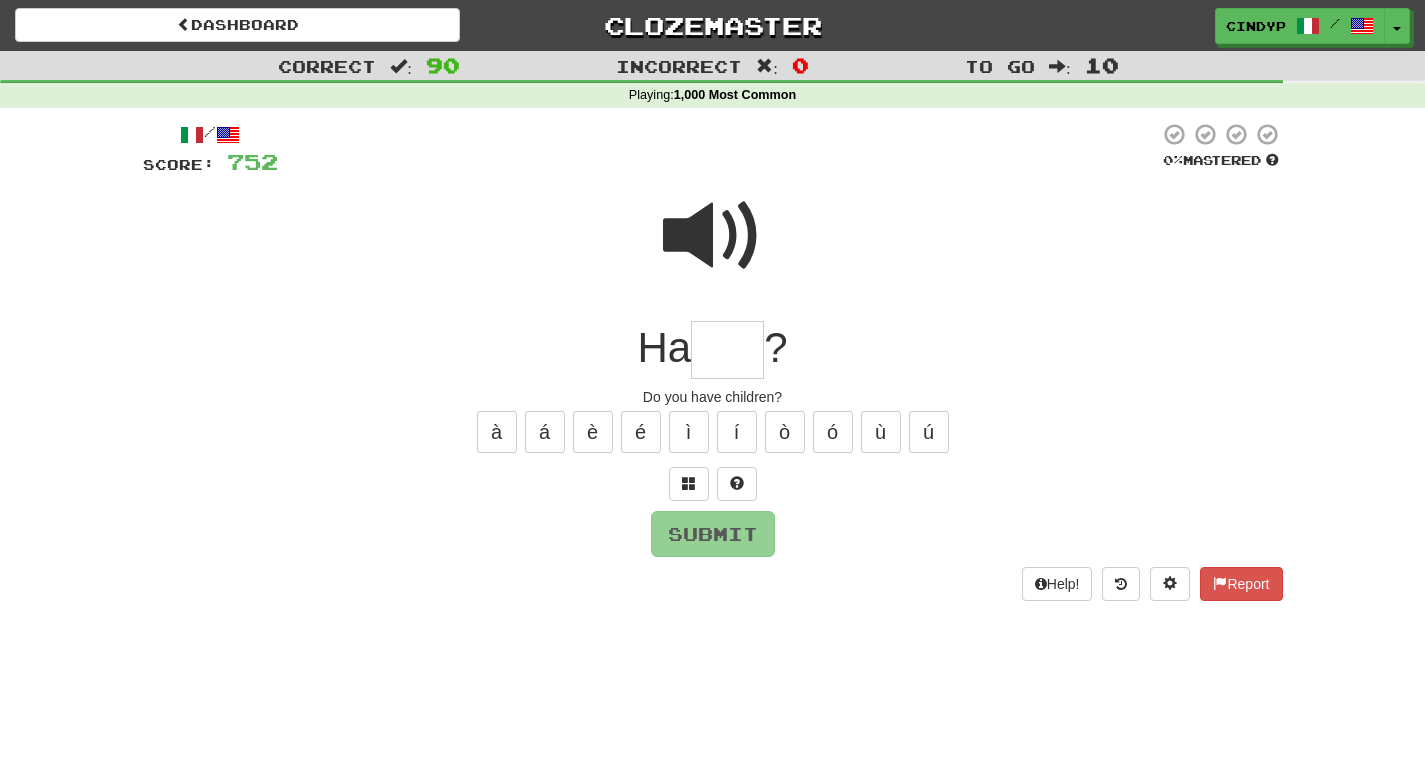 type on "*" 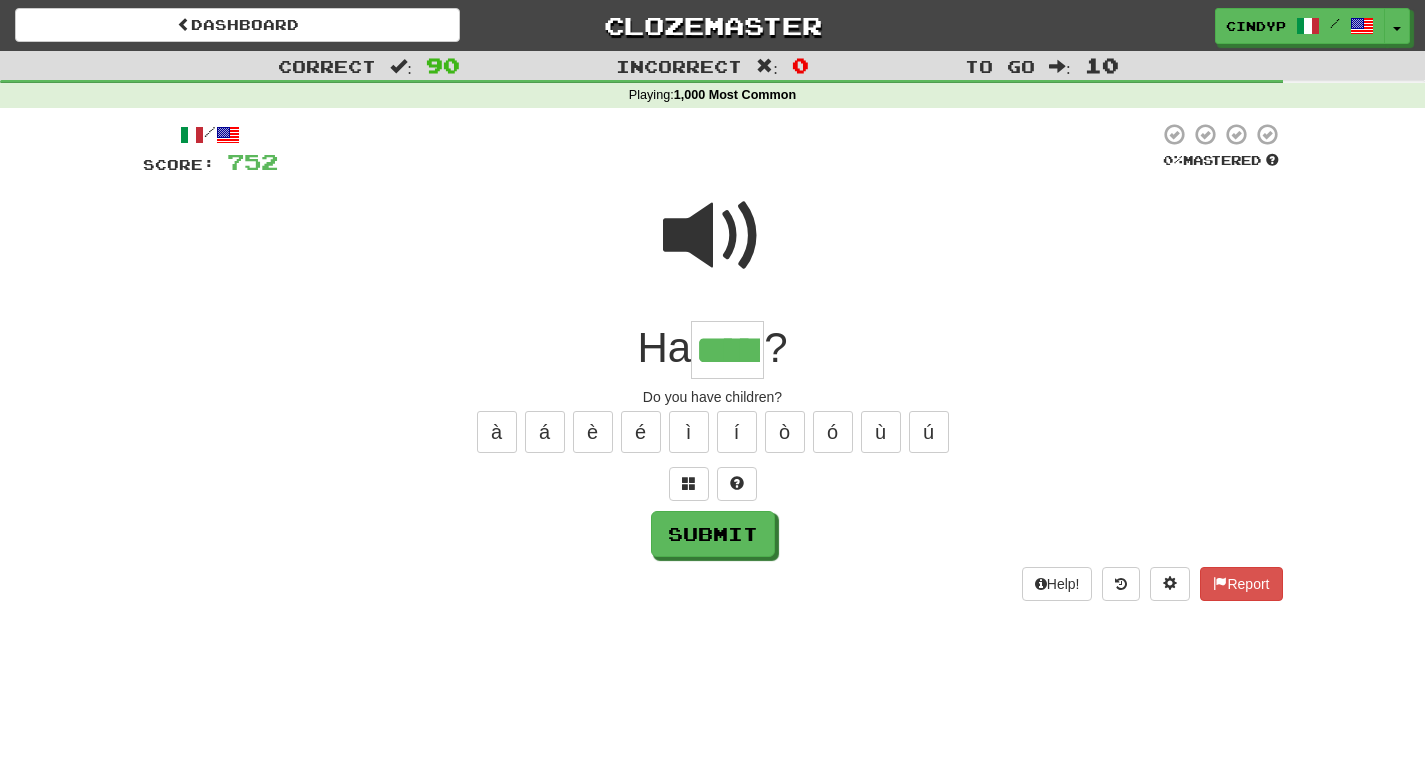 type on "*****" 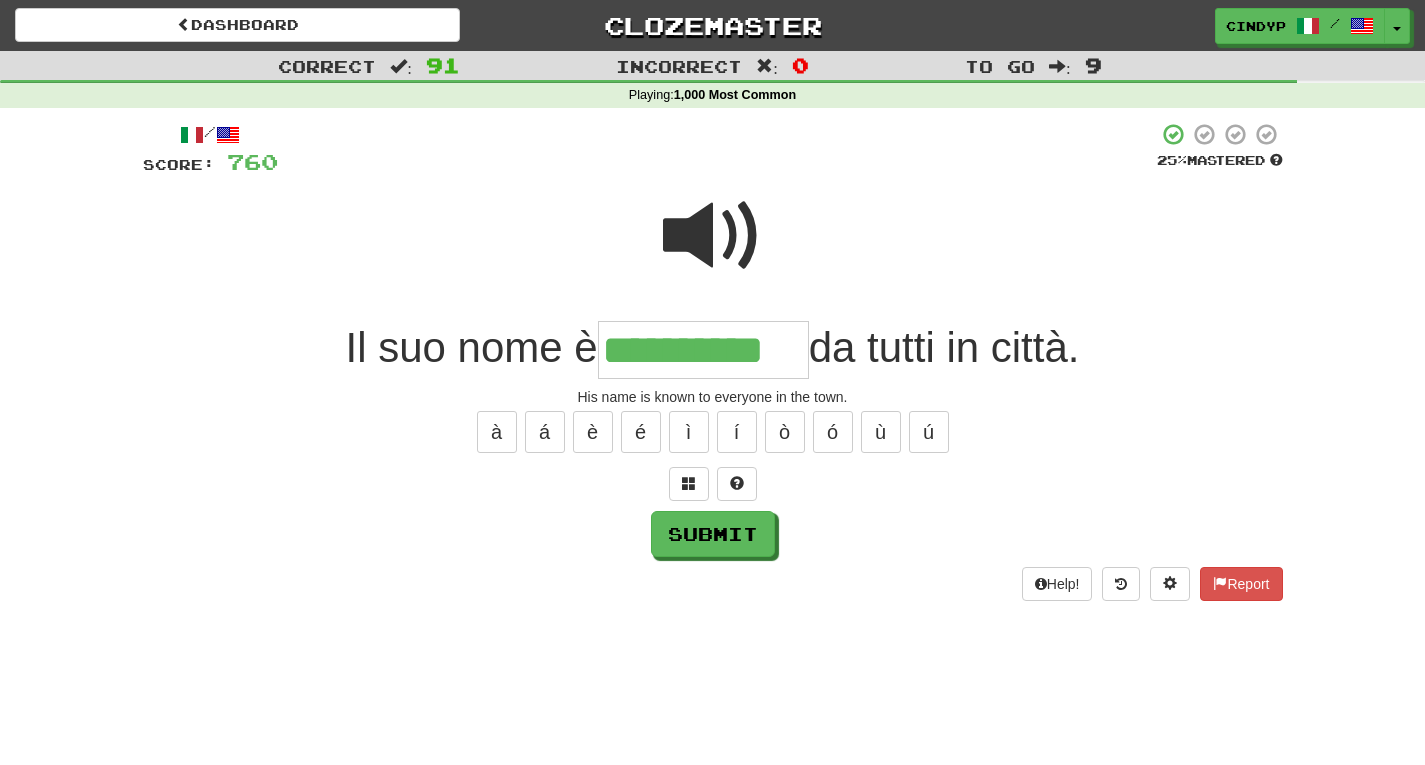 type on "**********" 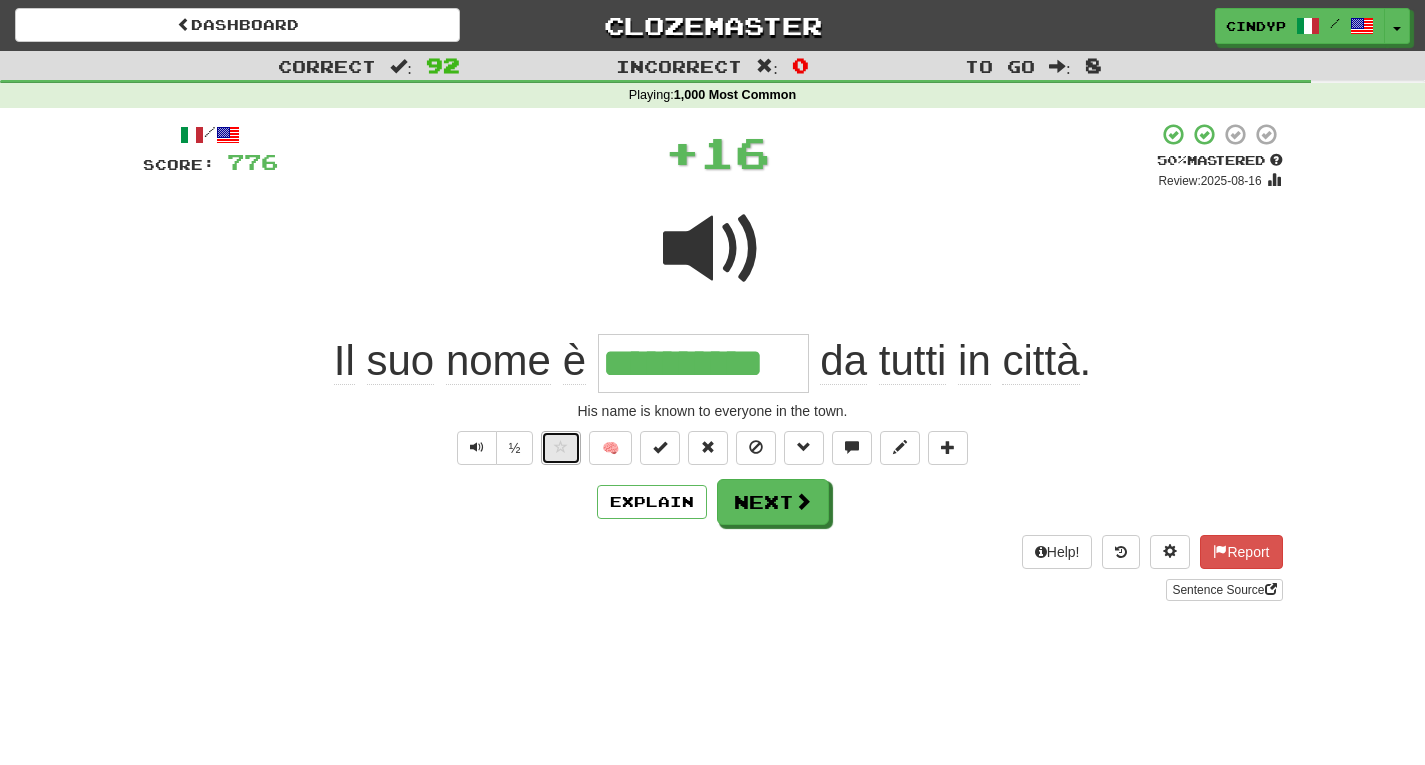 click at bounding box center [561, 448] 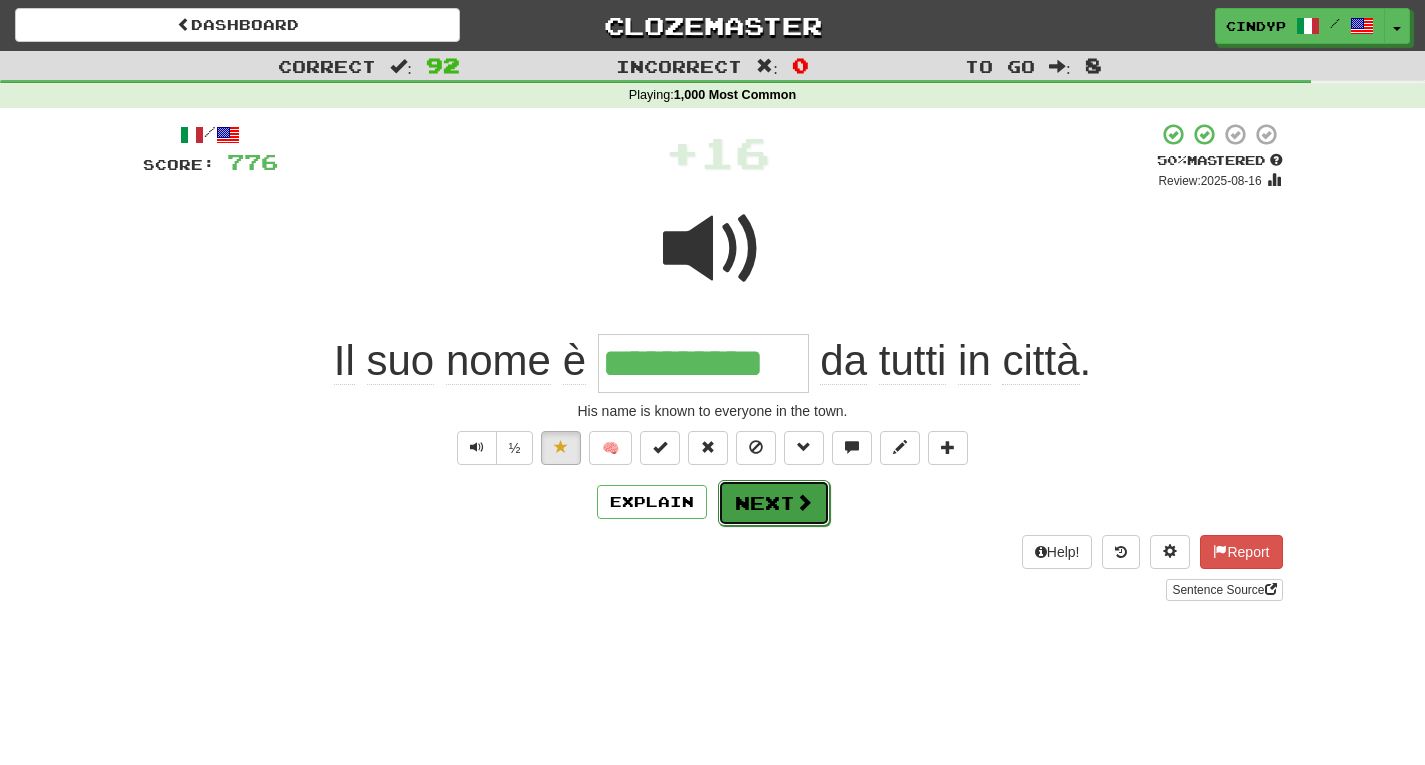 click on "Next" at bounding box center [774, 503] 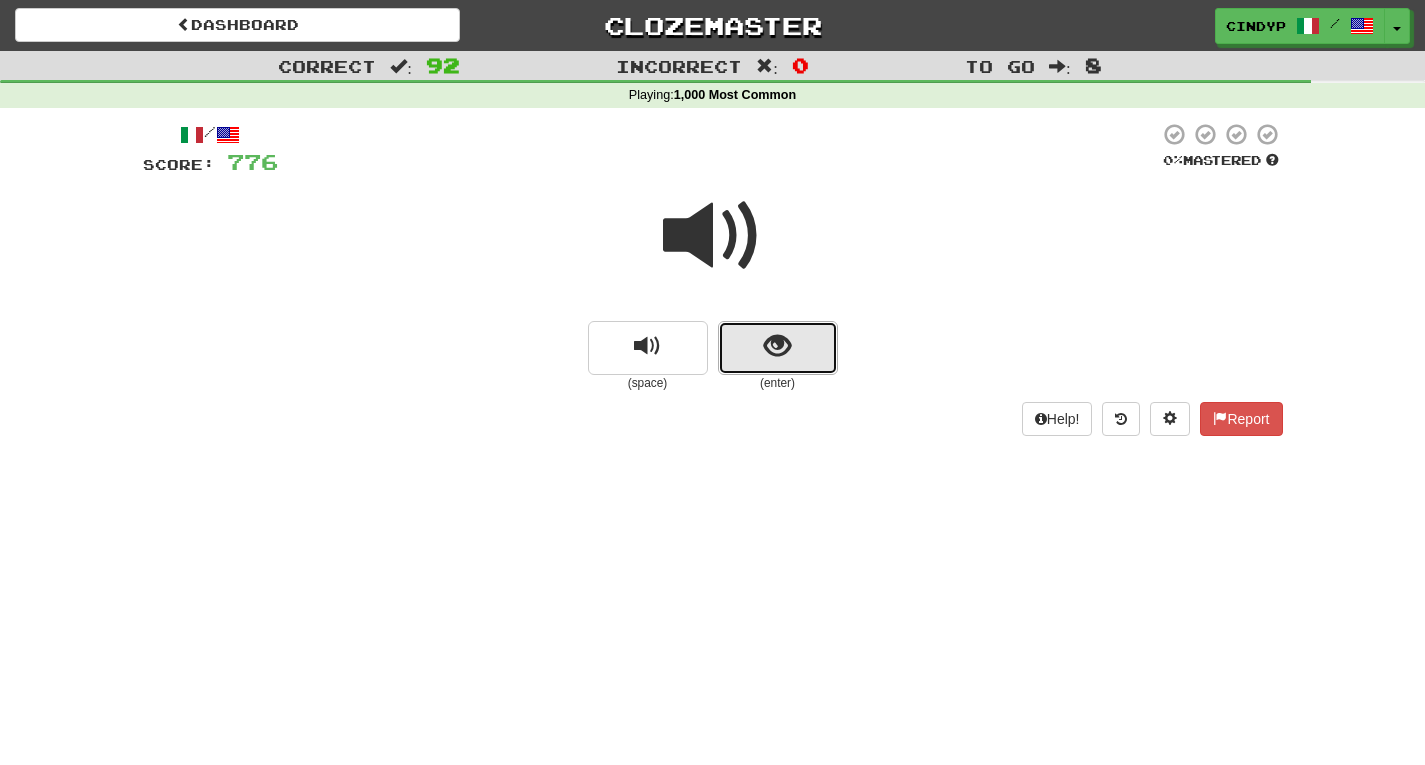 click at bounding box center (778, 348) 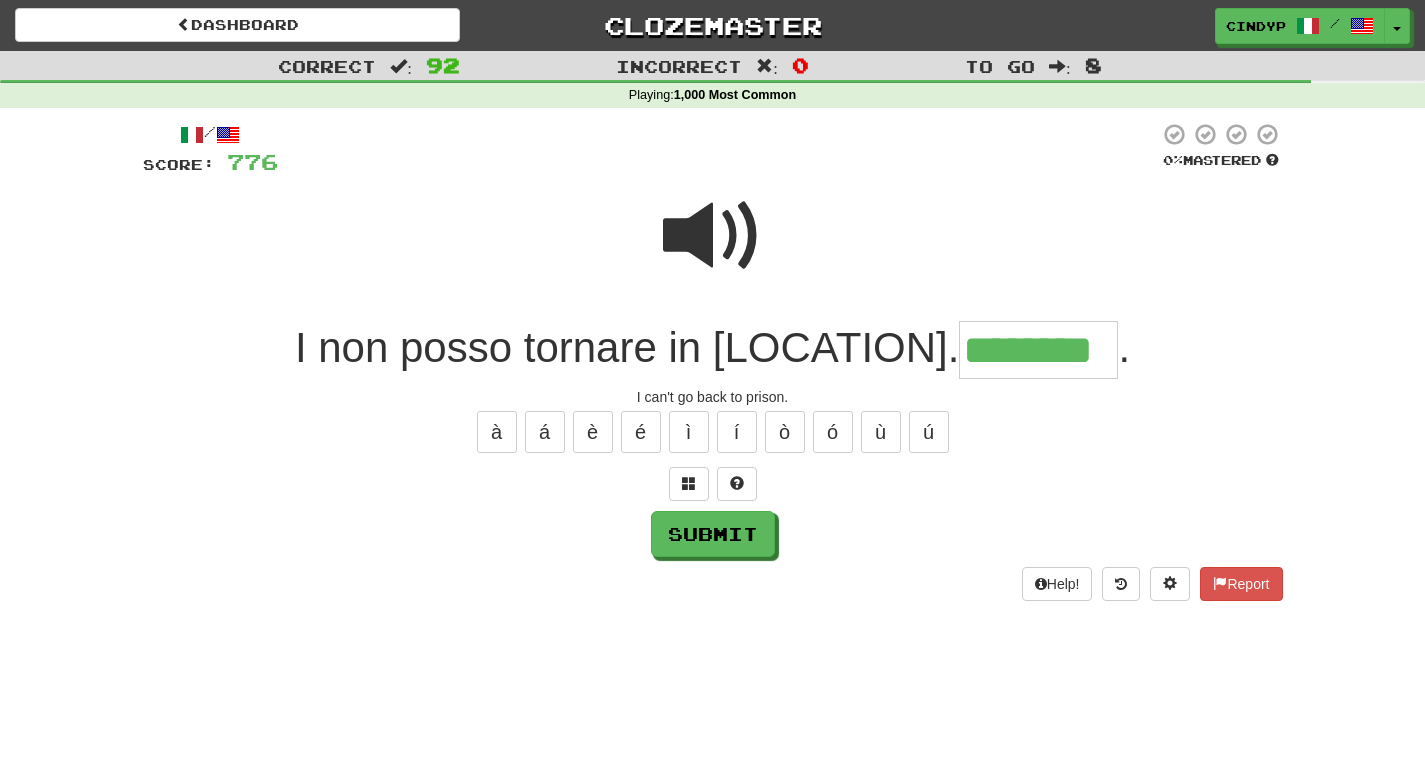 type on "********" 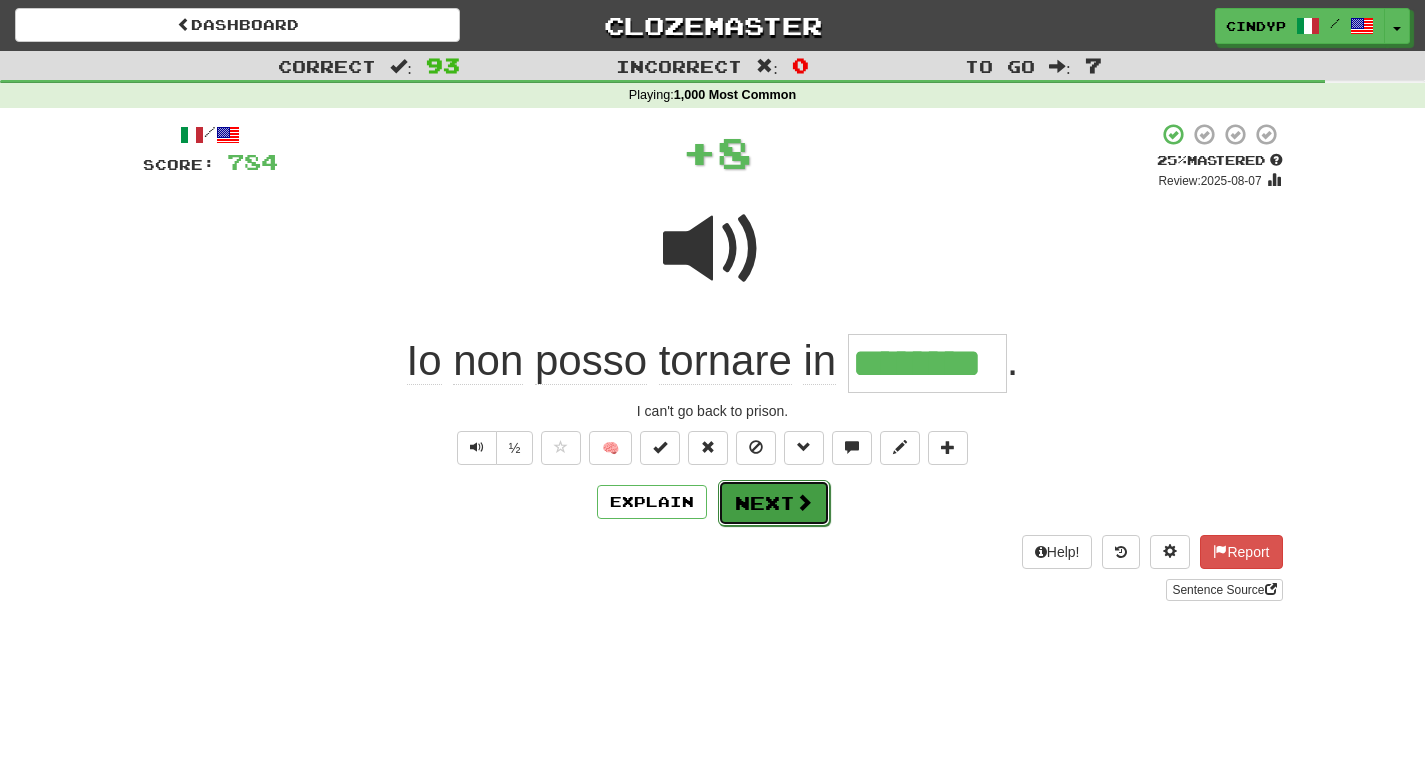click on "Next" at bounding box center (774, 503) 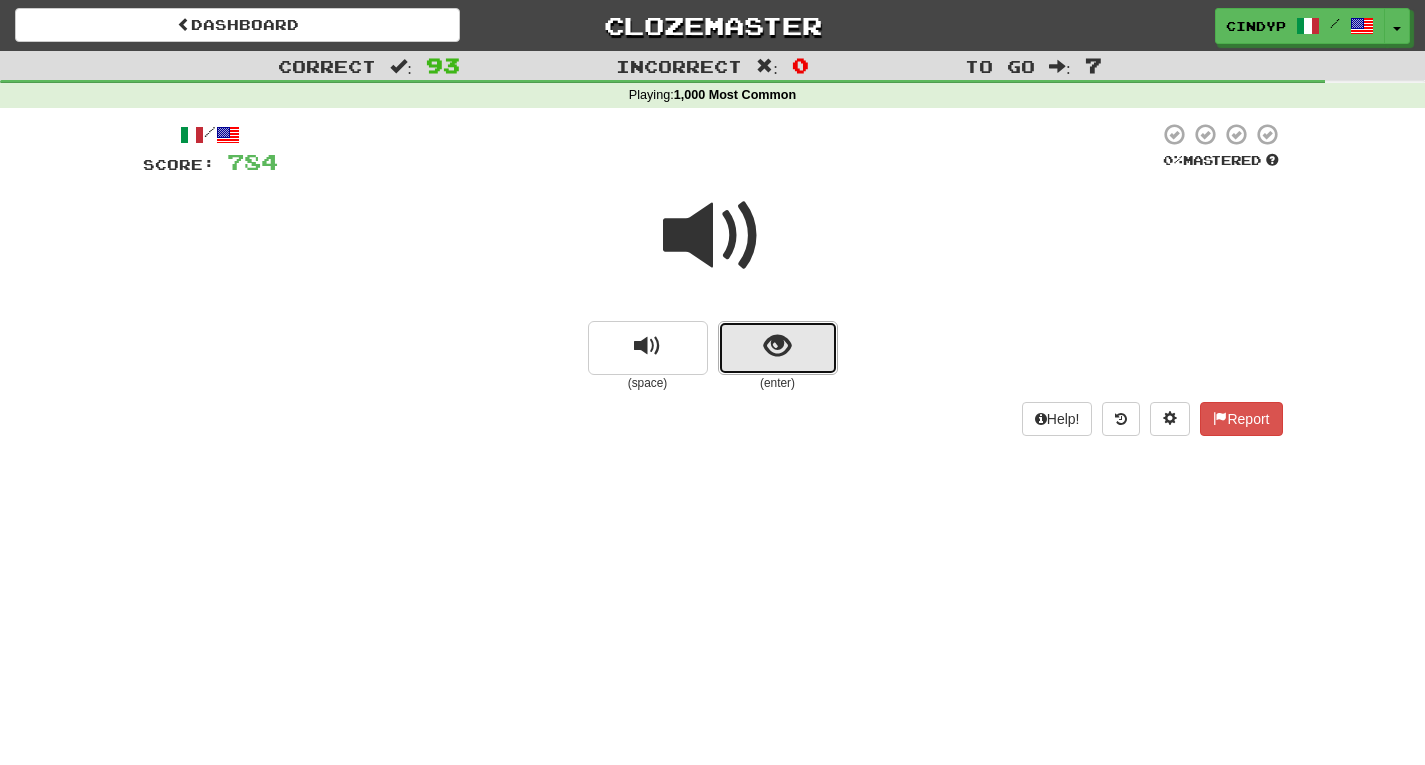 click at bounding box center [778, 348] 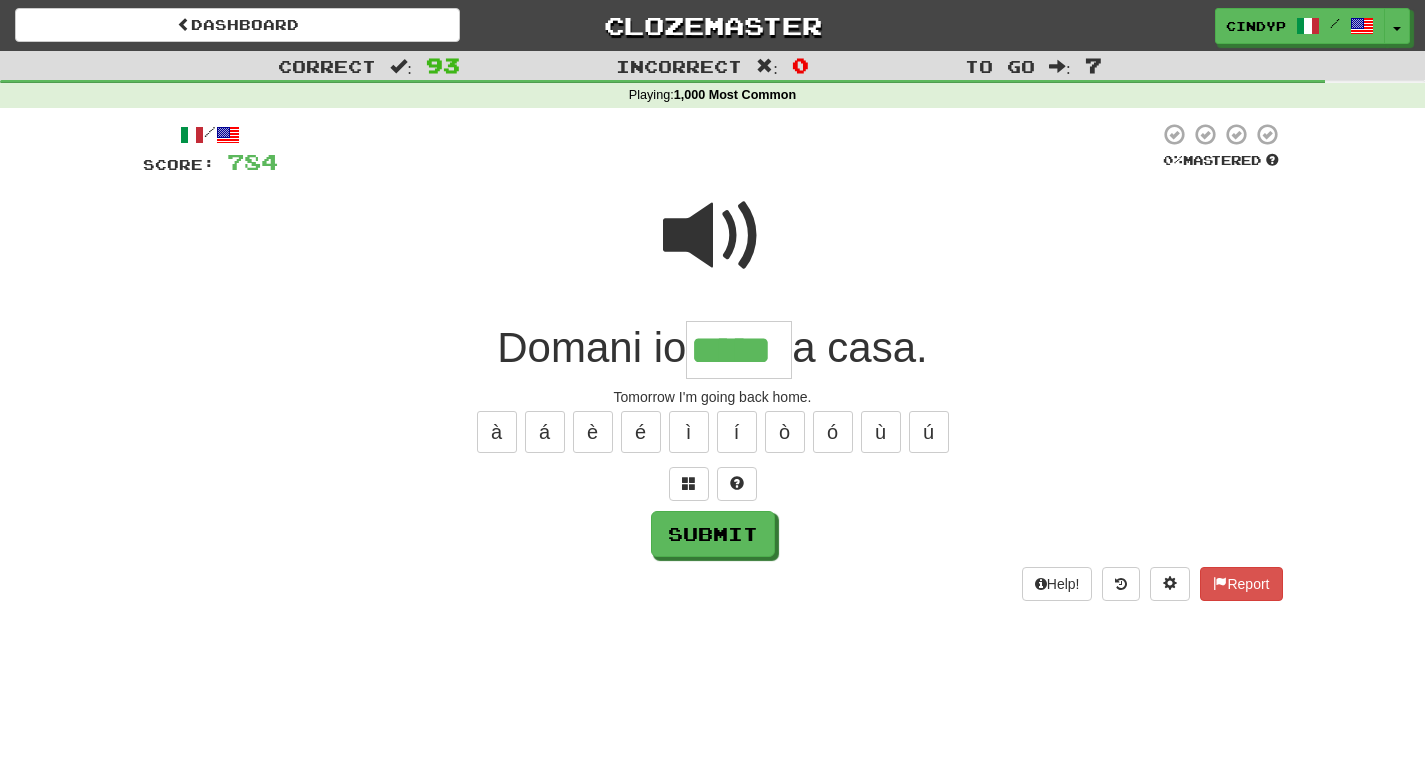 type on "*****" 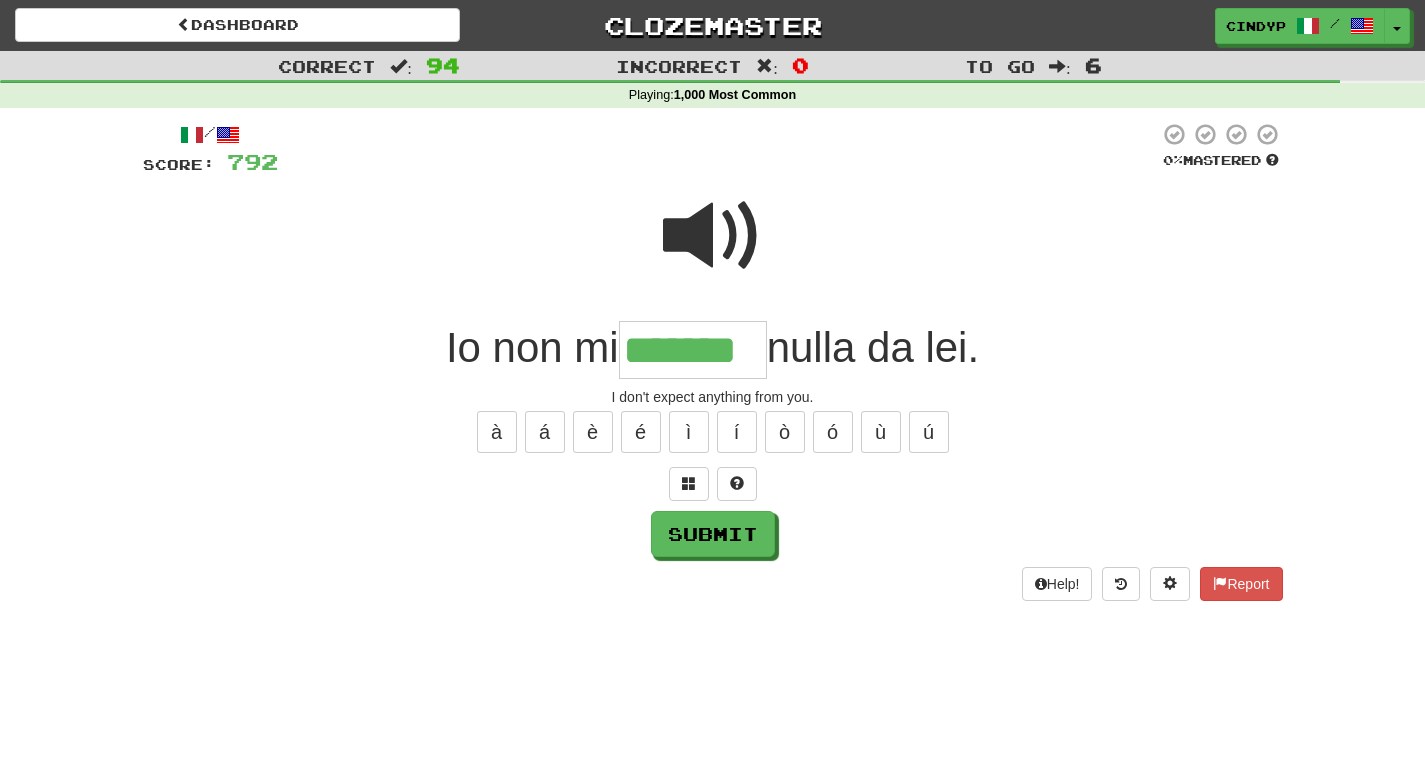 type on "*******" 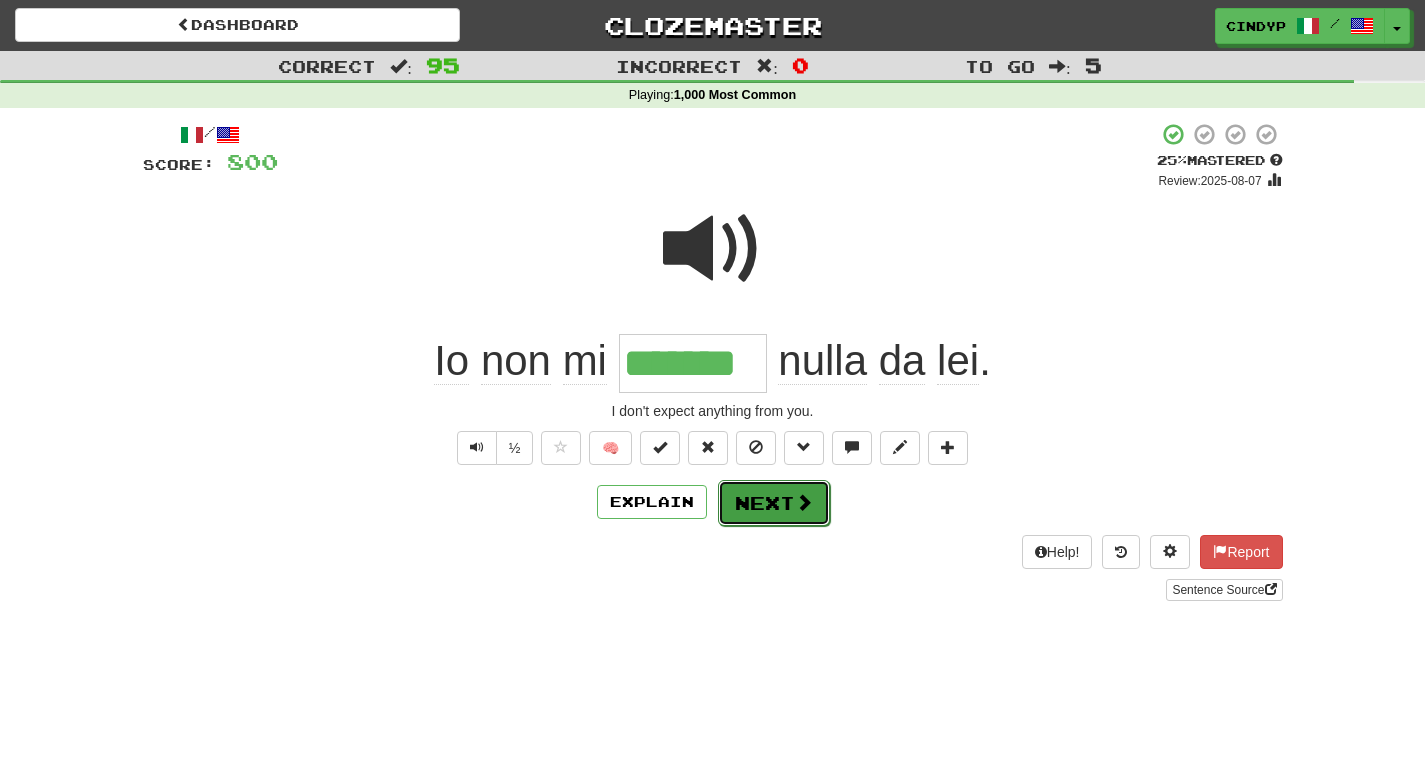click on "Next" at bounding box center (774, 503) 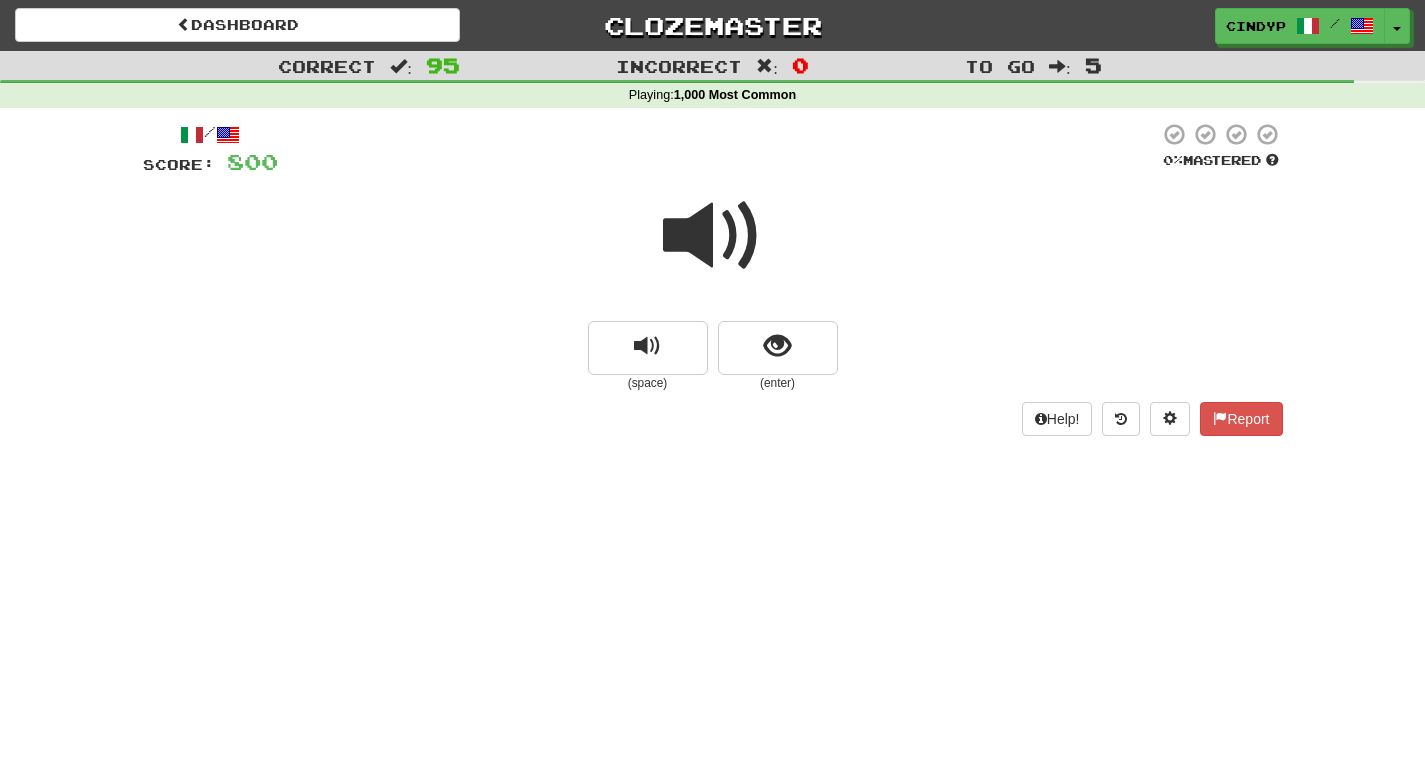 click at bounding box center [713, 236] 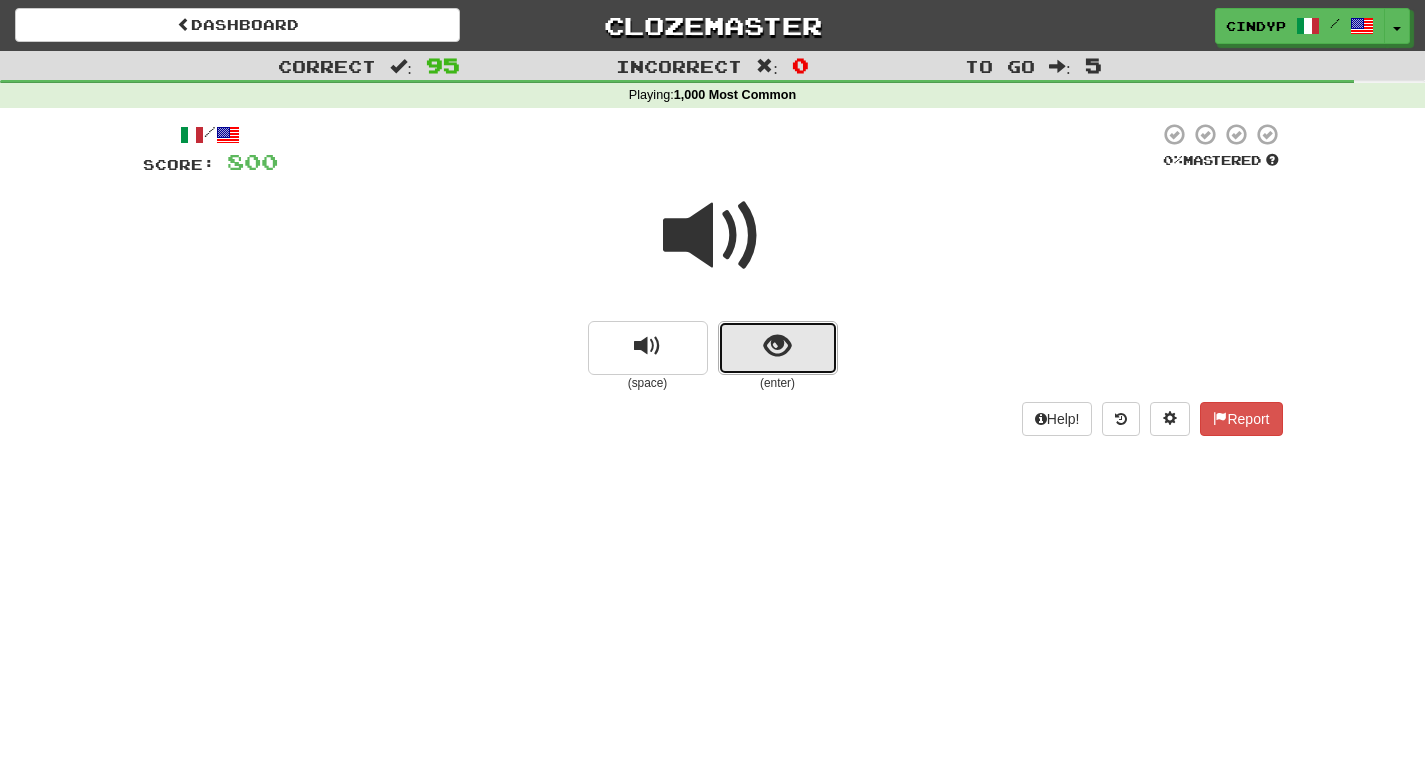 click at bounding box center [777, 346] 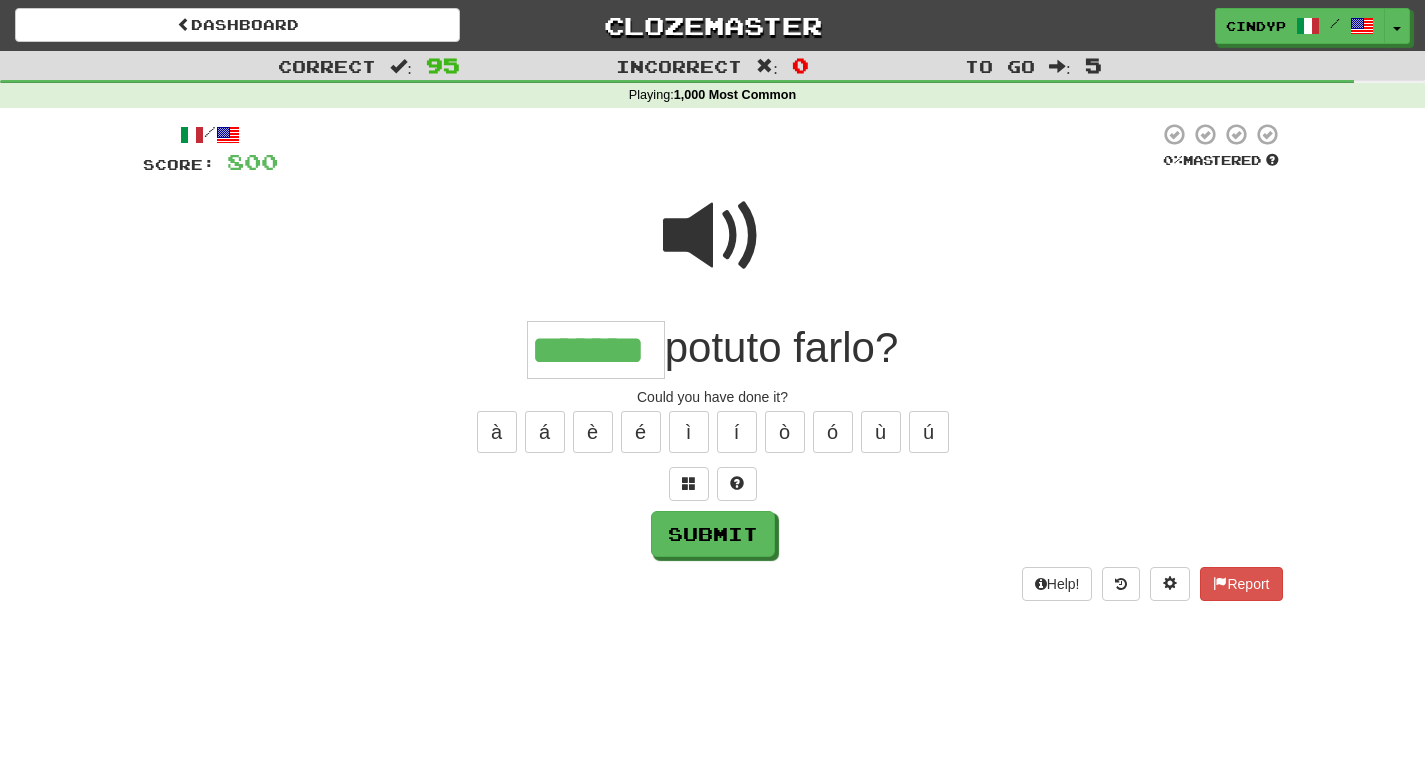 type on "*******" 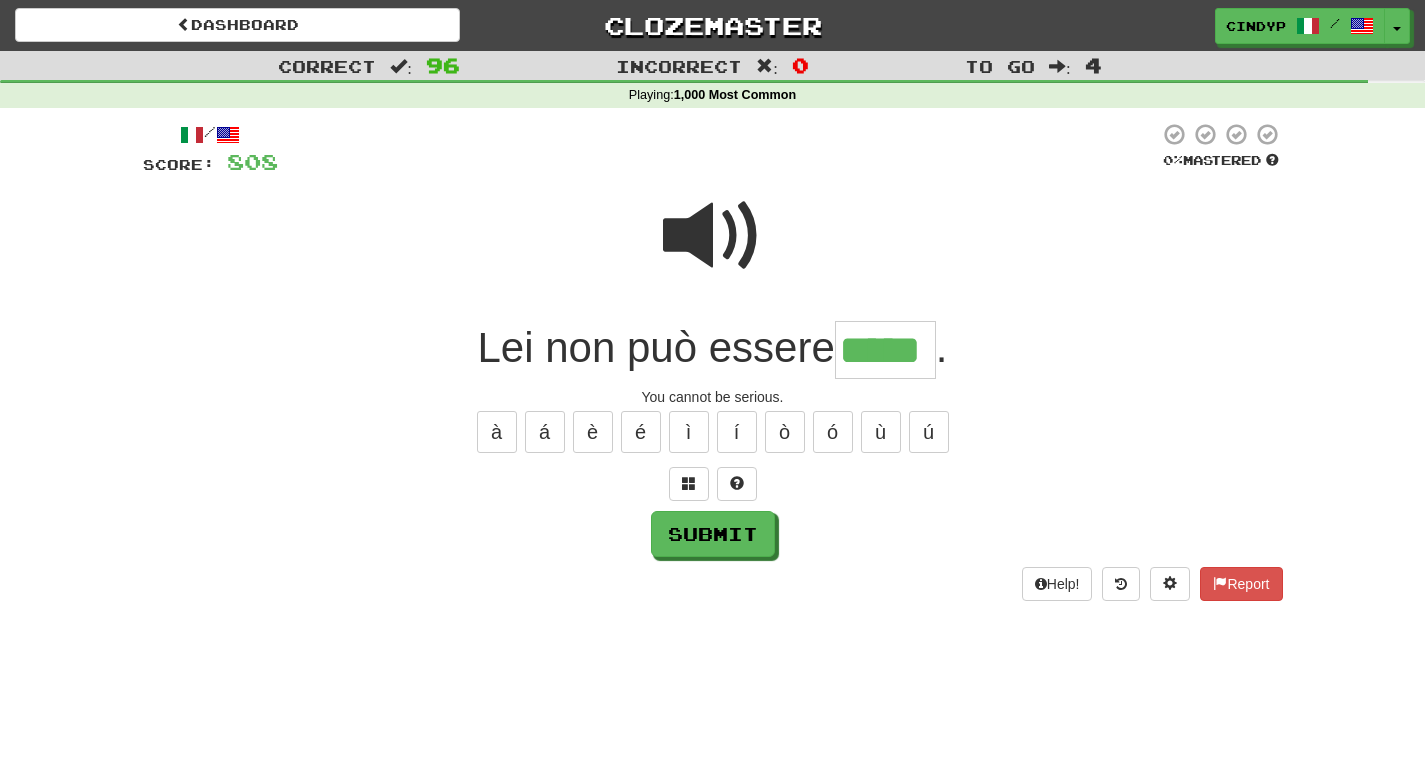 type on "*****" 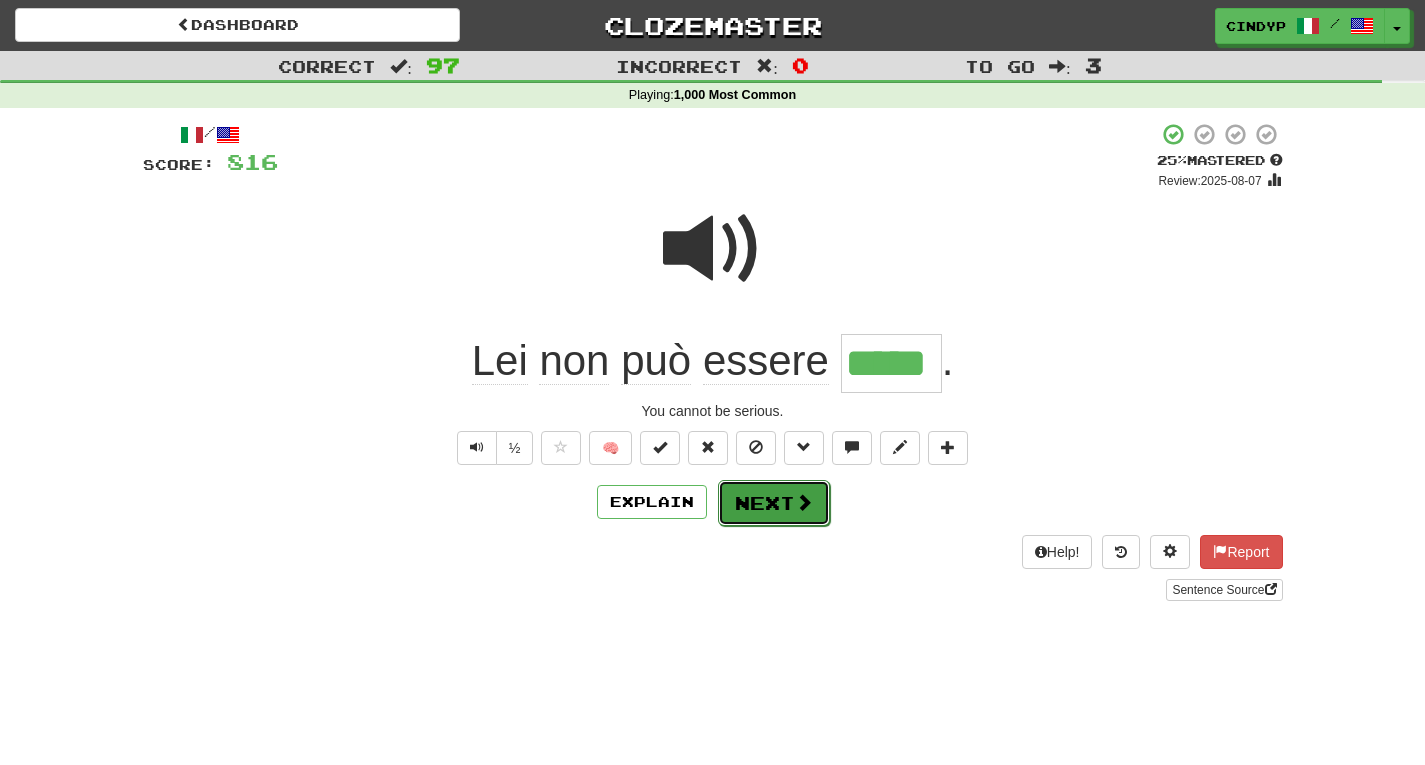 click on "Next" at bounding box center (774, 503) 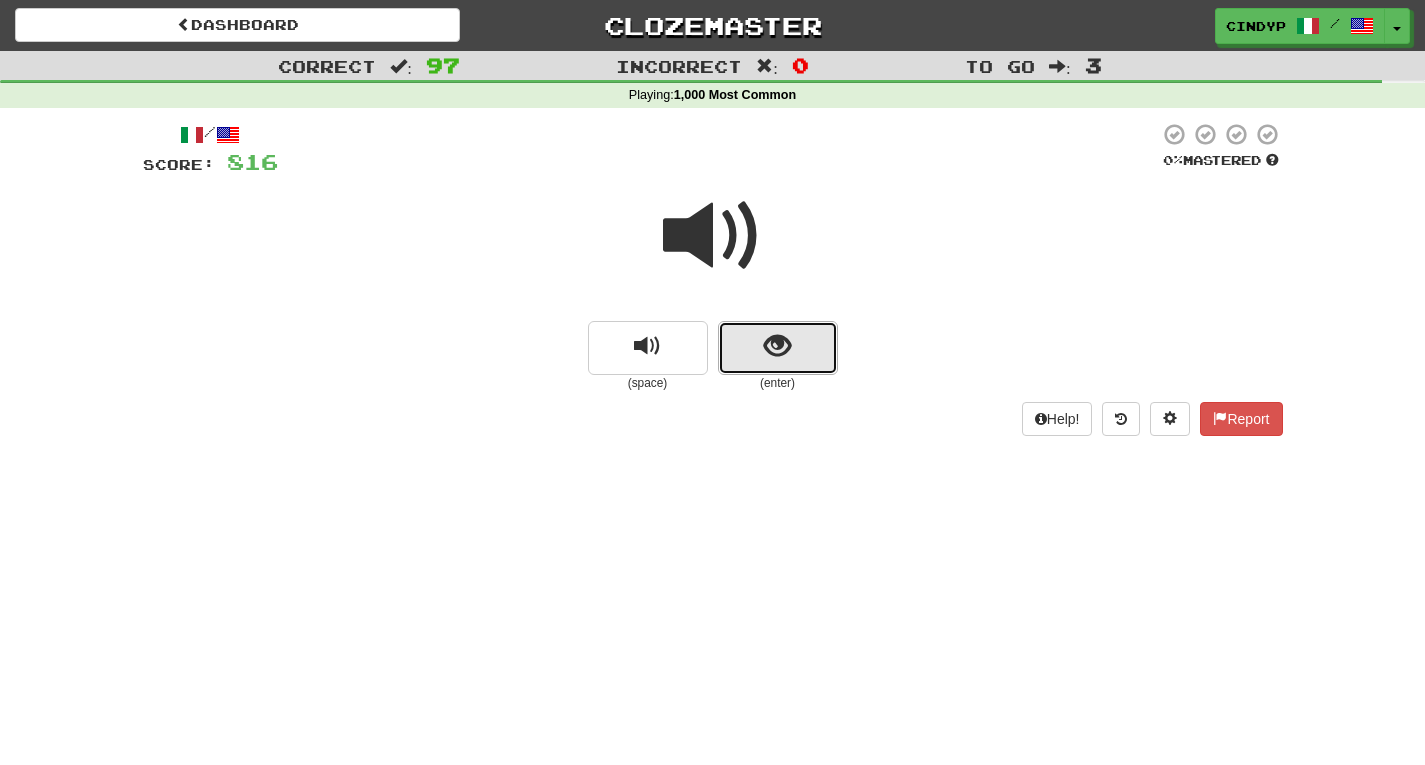 click at bounding box center (777, 346) 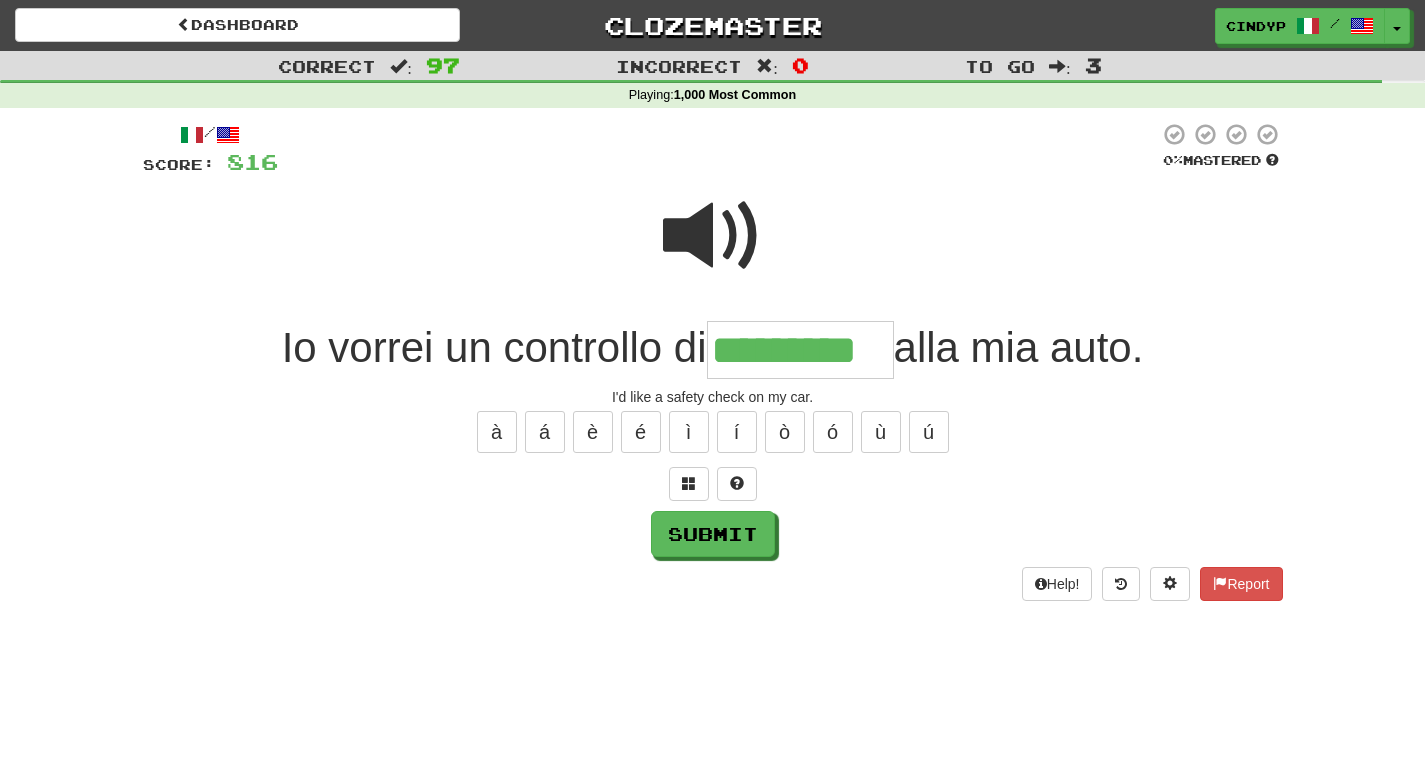 type on "*********" 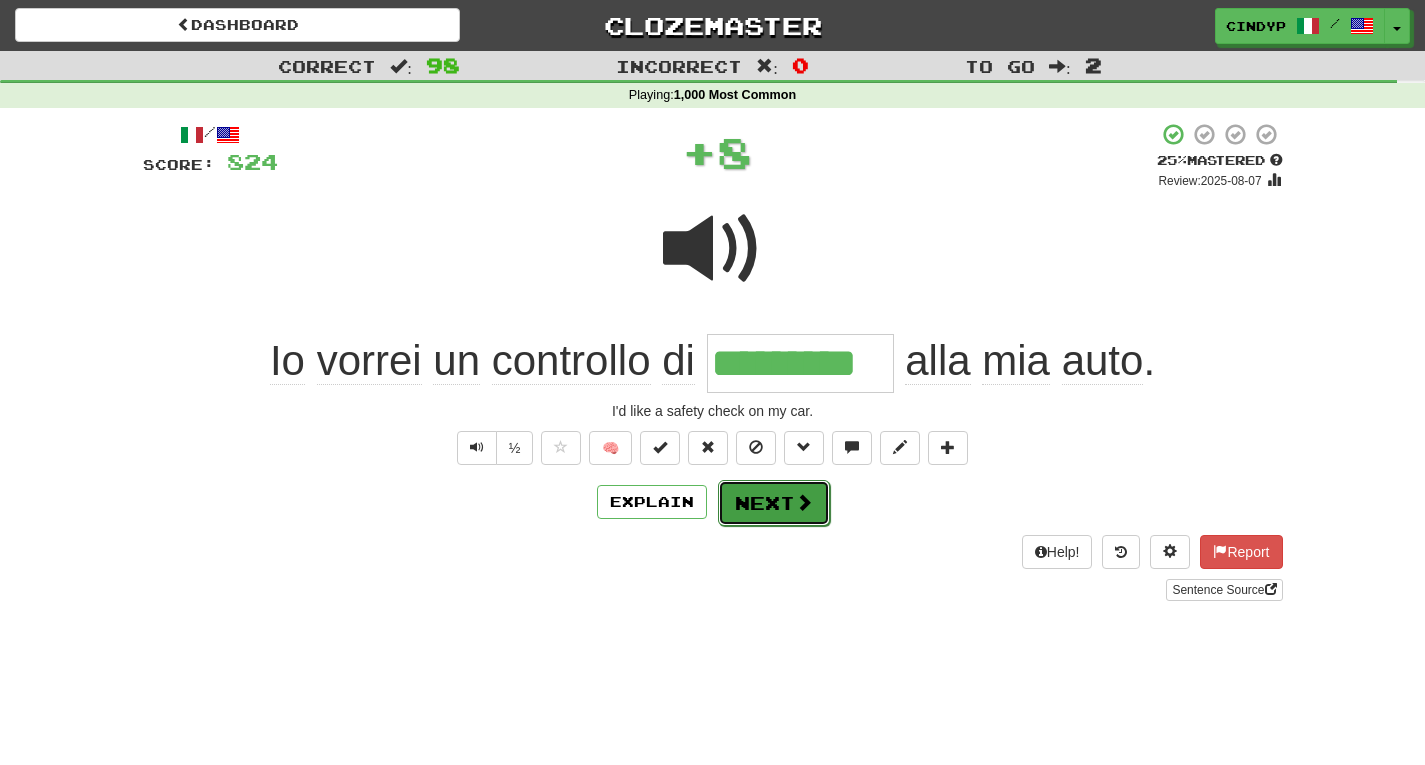 click on "Next" at bounding box center (774, 503) 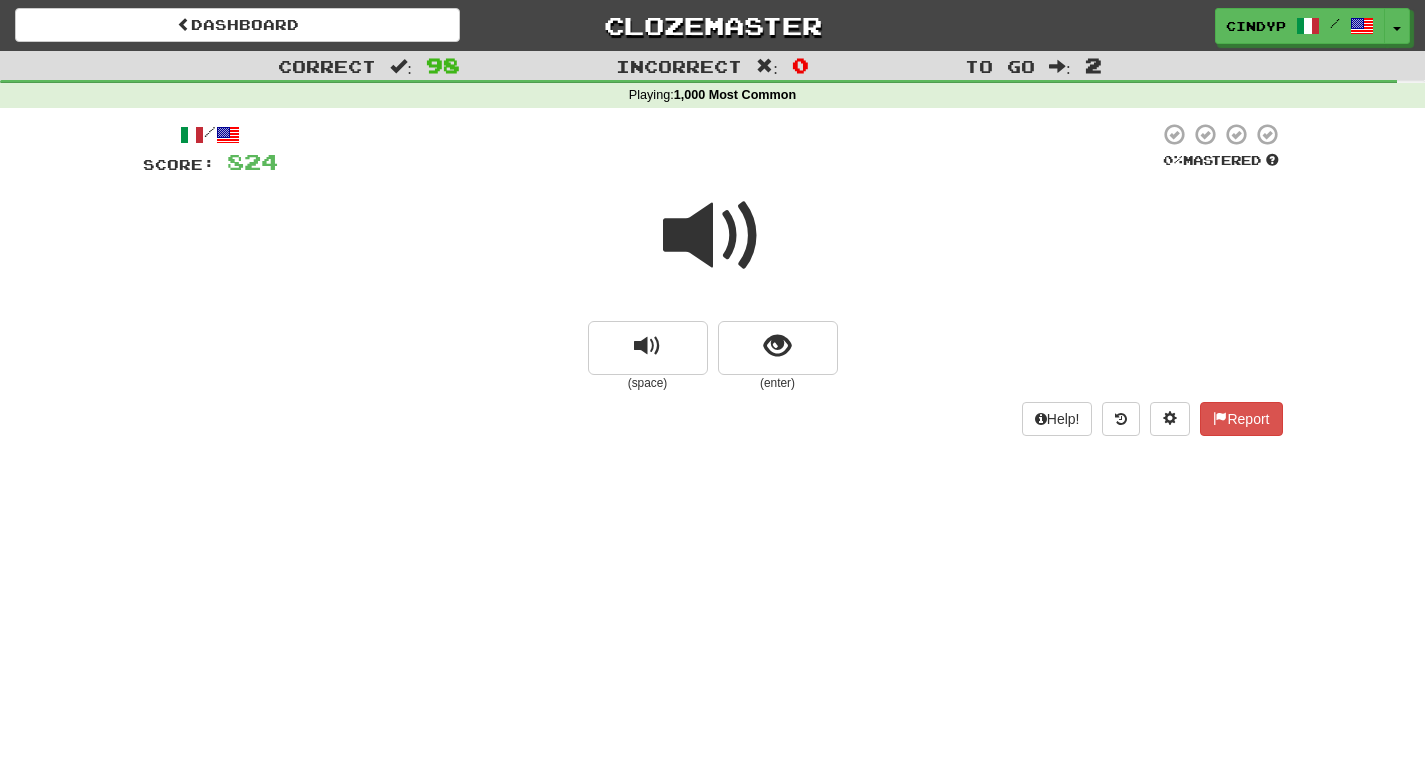 click at bounding box center [713, 236] 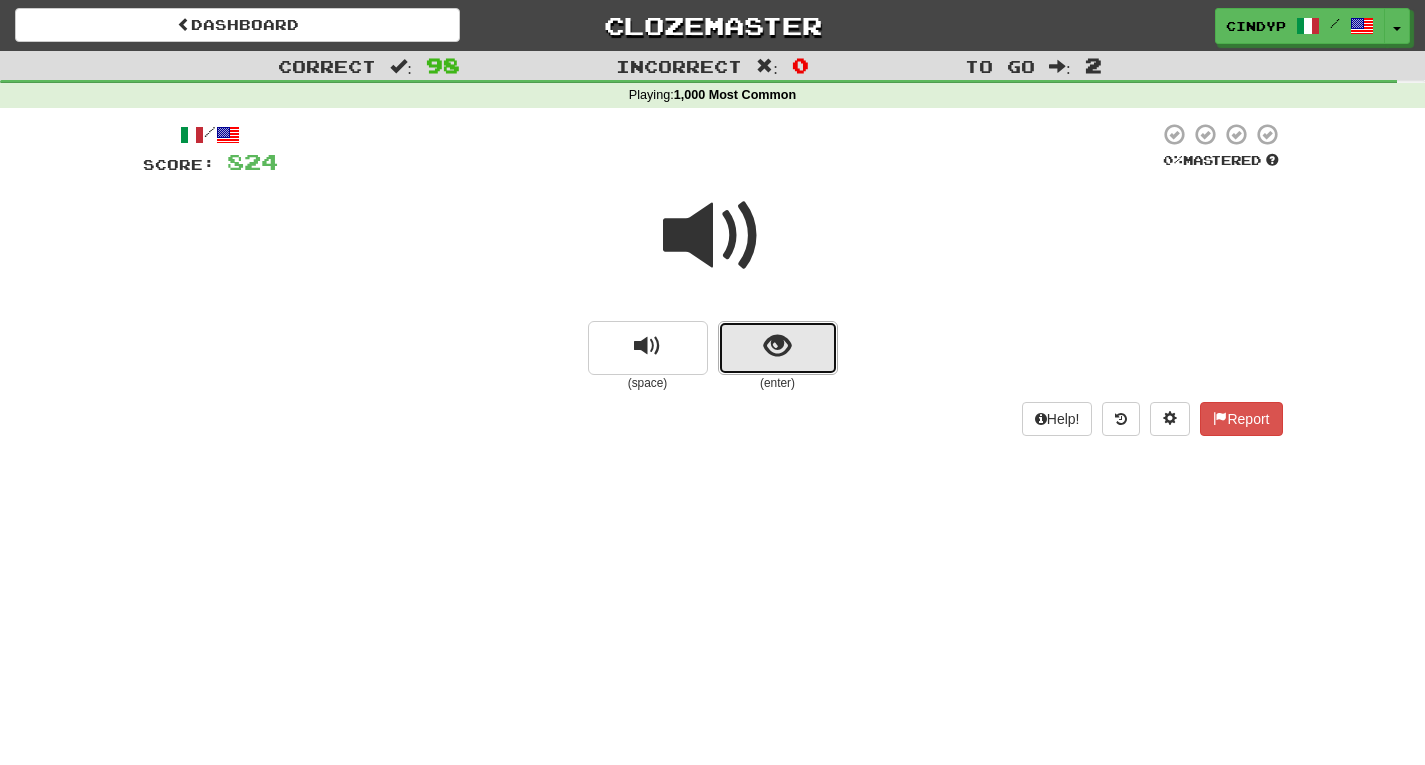 click at bounding box center (777, 346) 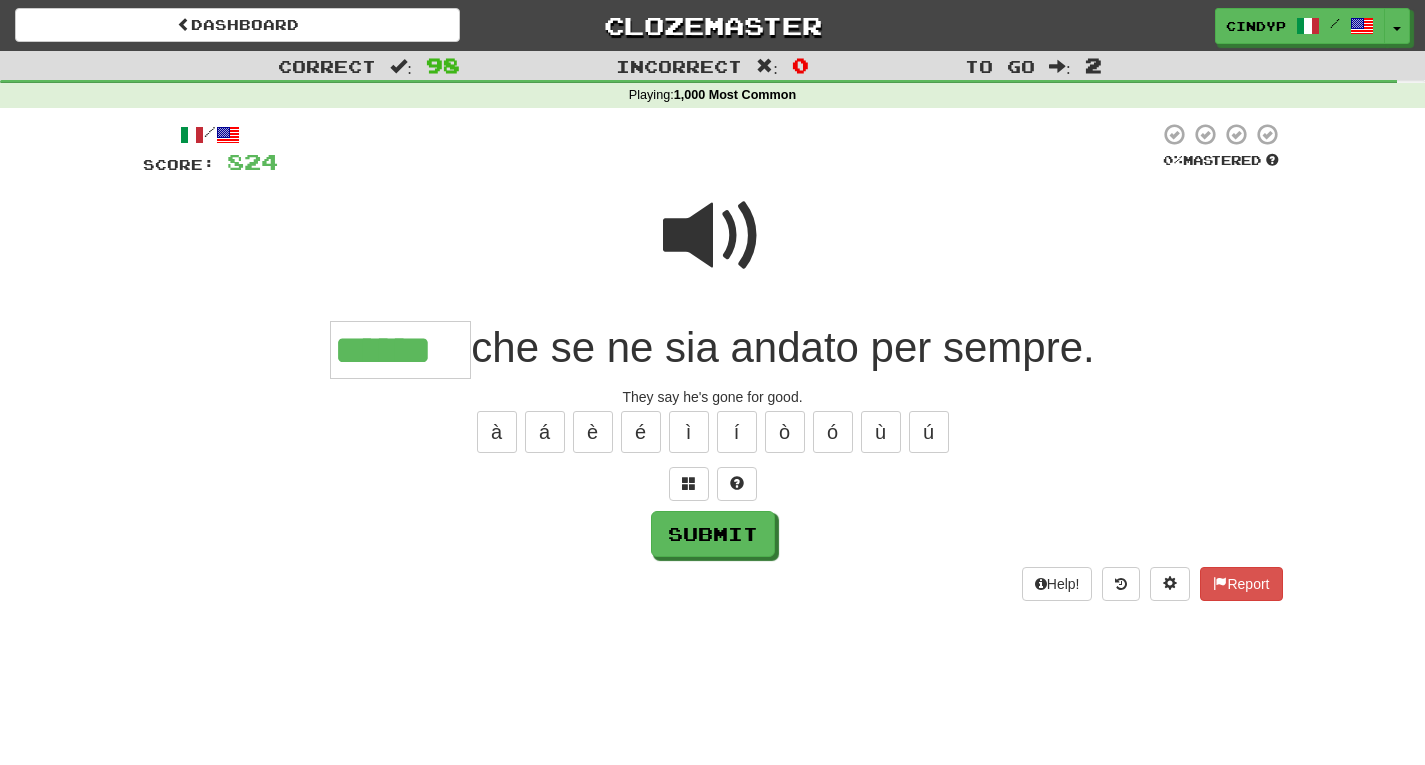 type on "******" 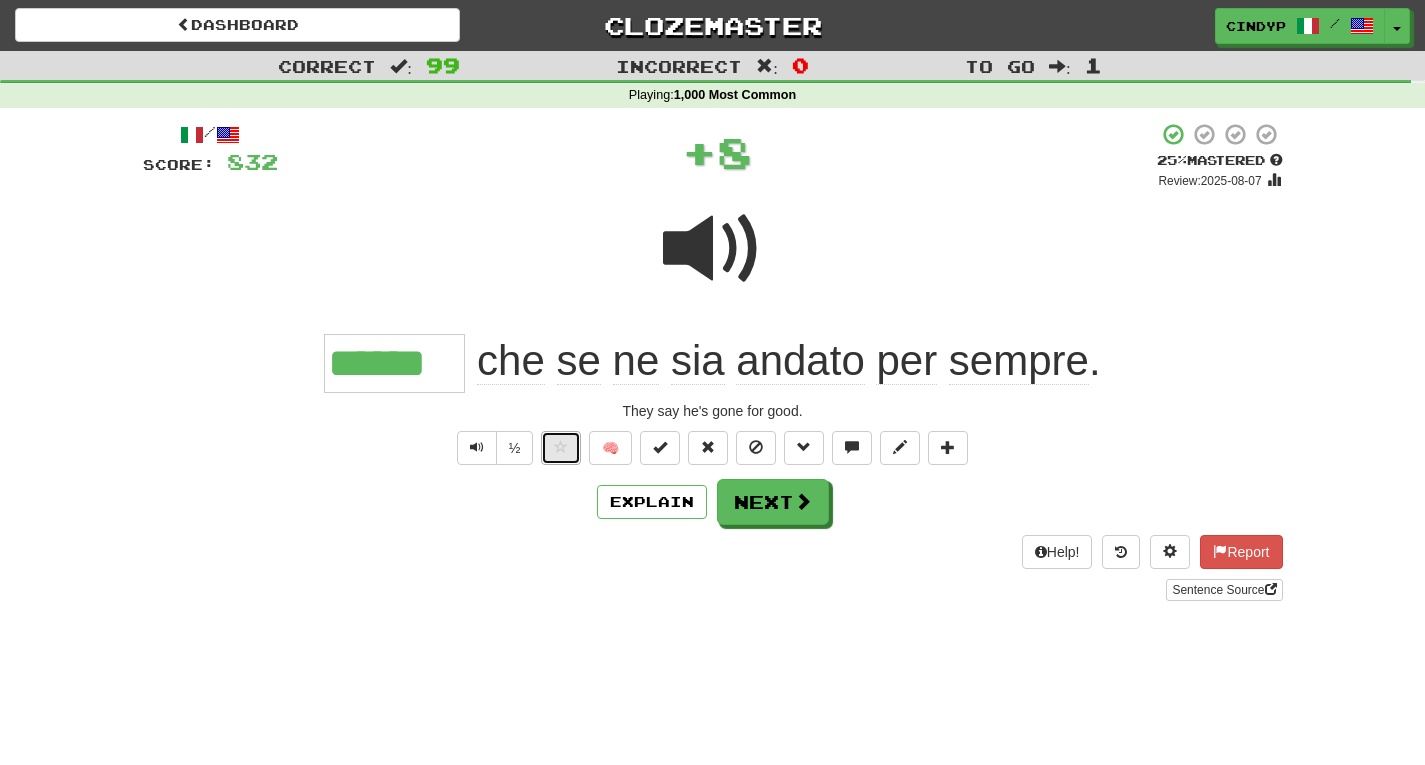 click at bounding box center [561, 448] 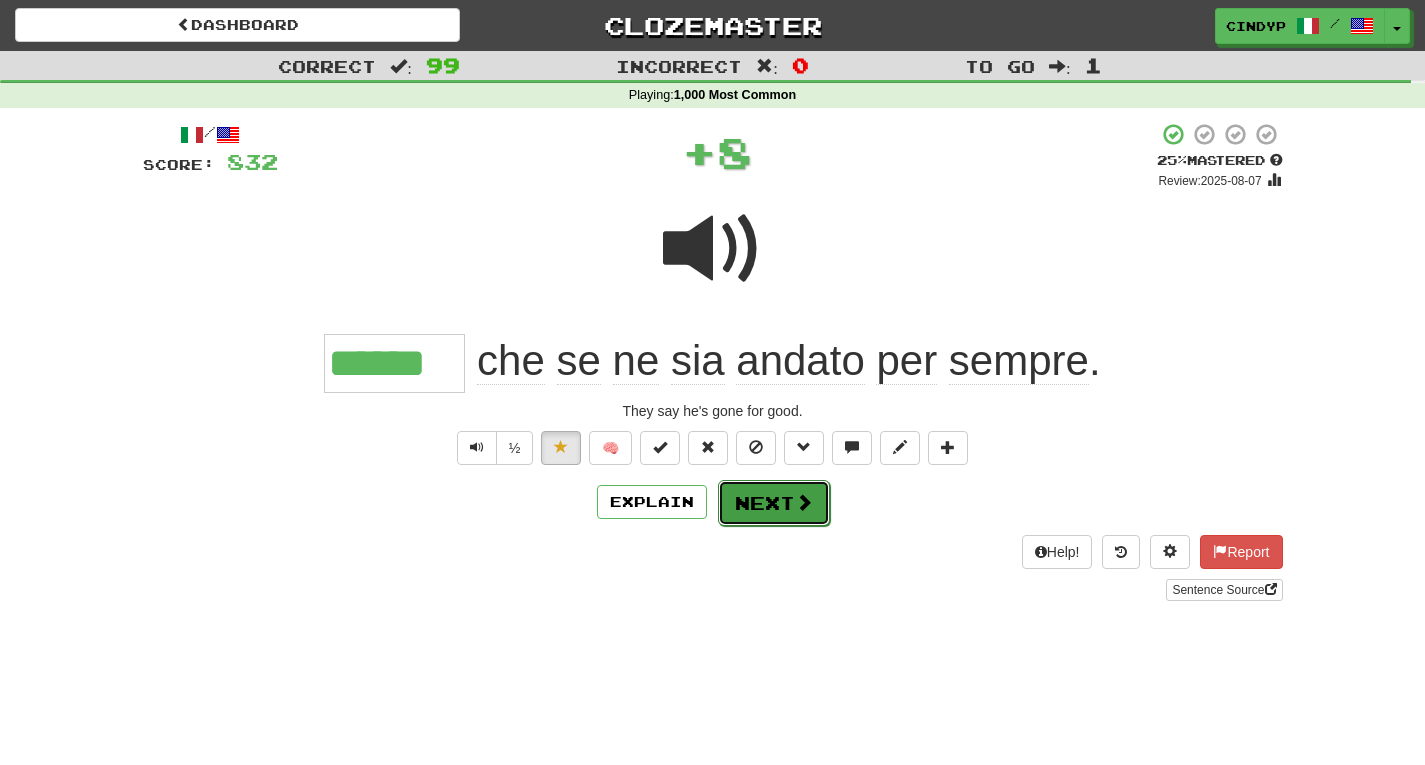 click on "Next" at bounding box center (774, 503) 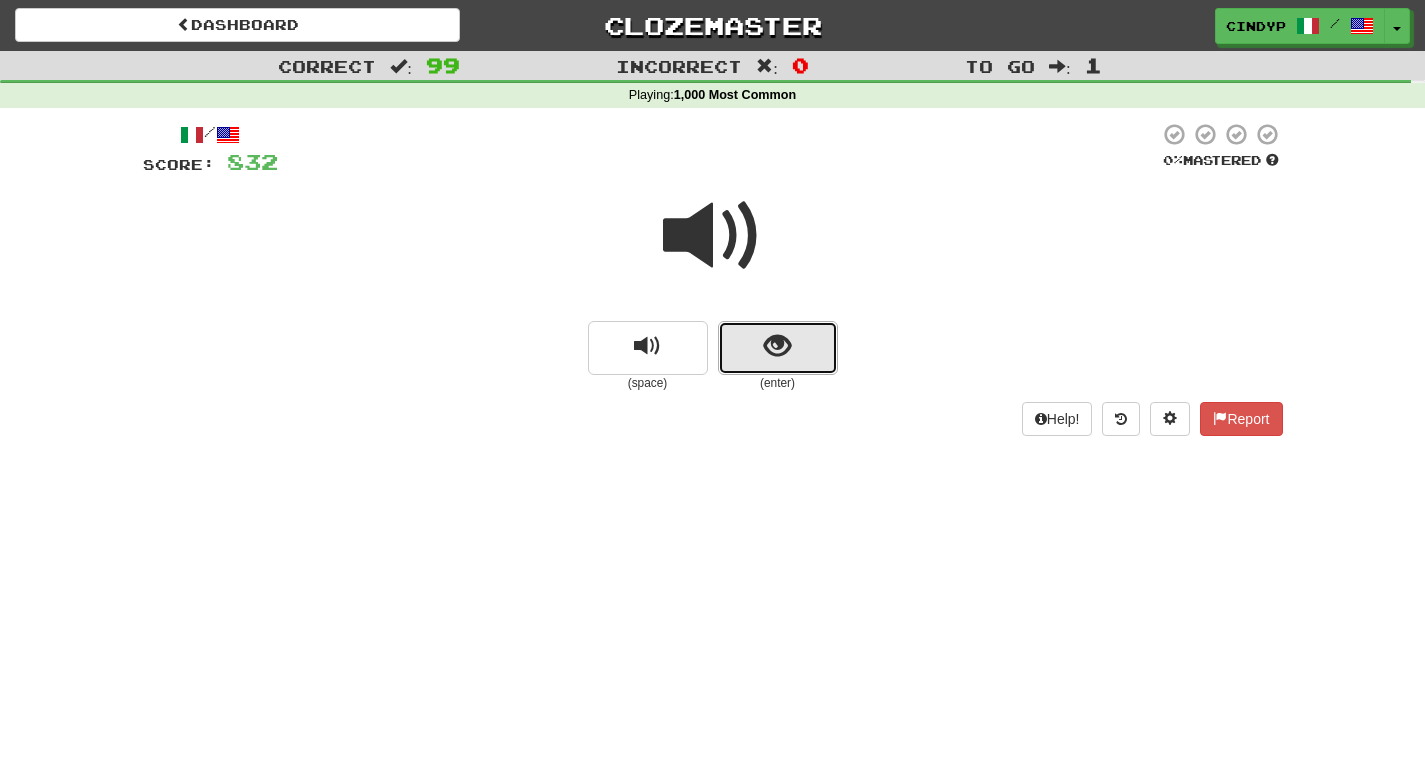 click at bounding box center (778, 348) 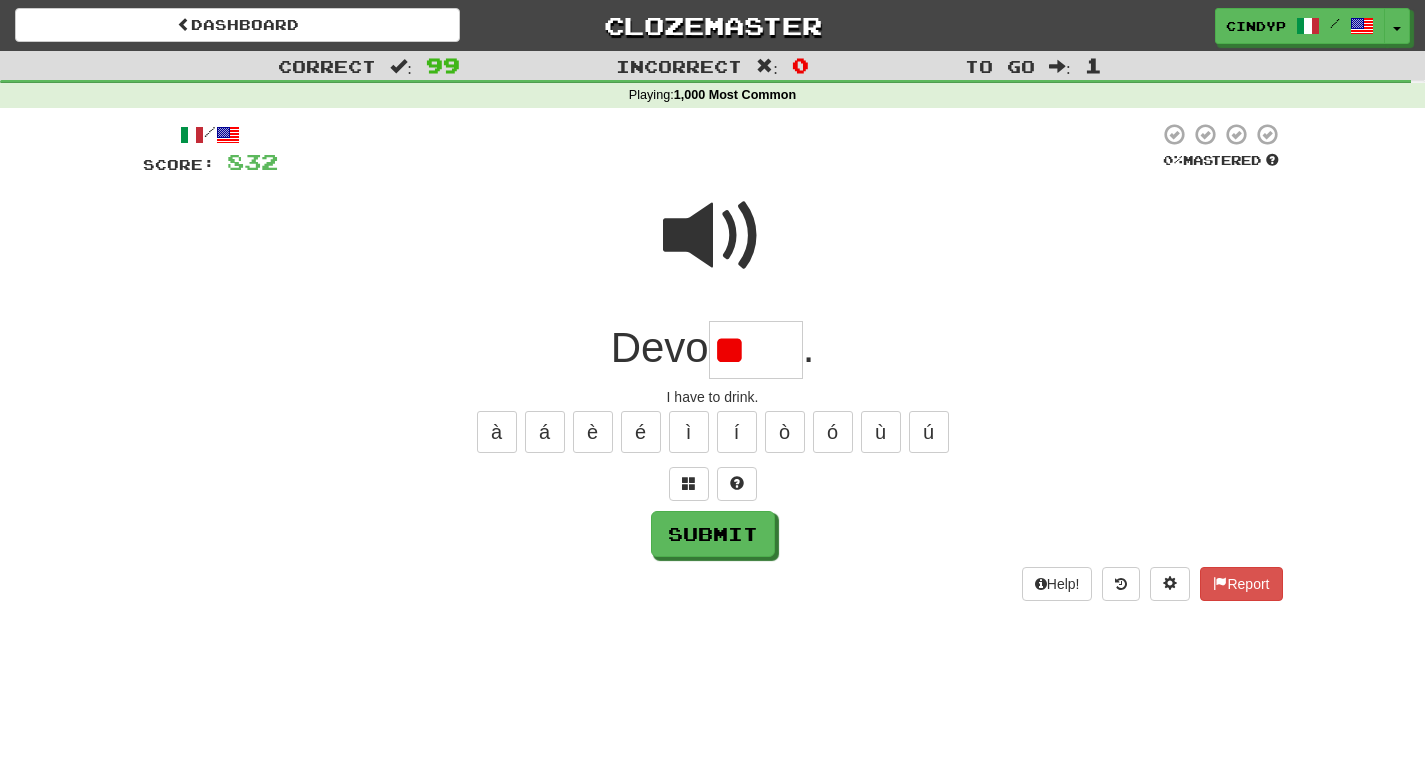 type on "*" 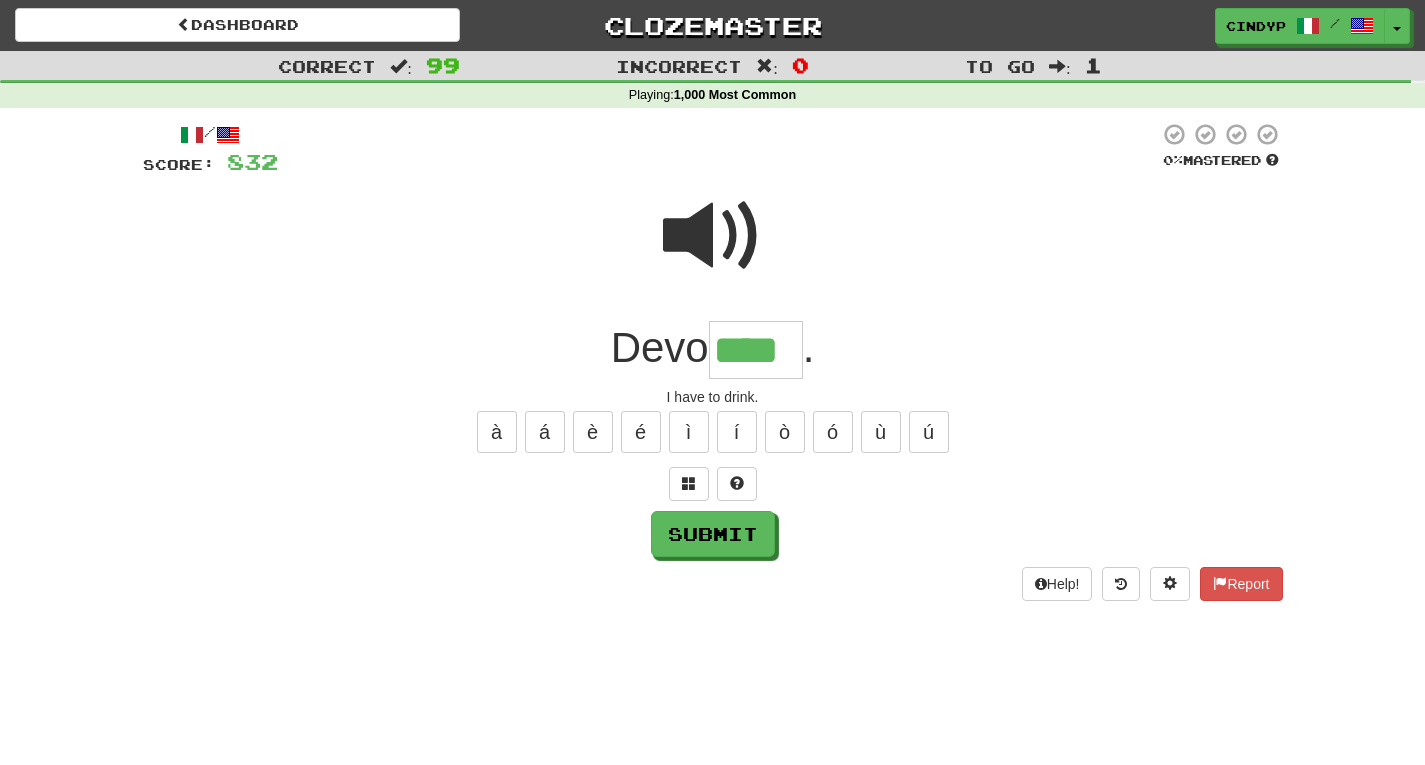 type on "****" 